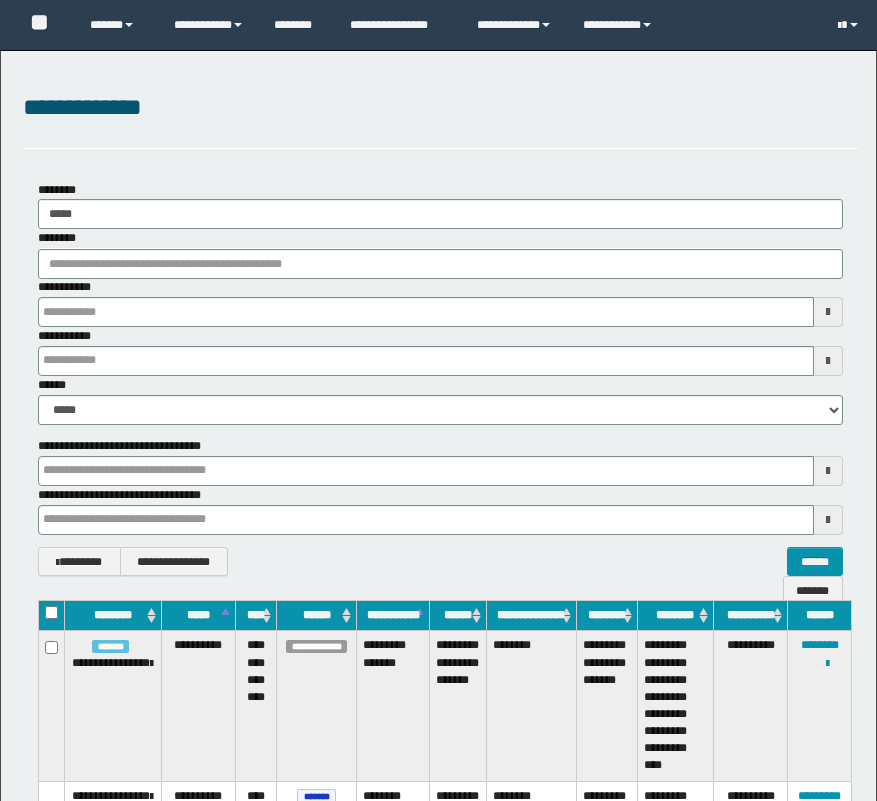 scroll, scrollTop: 332, scrollLeft: 0, axis: vertical 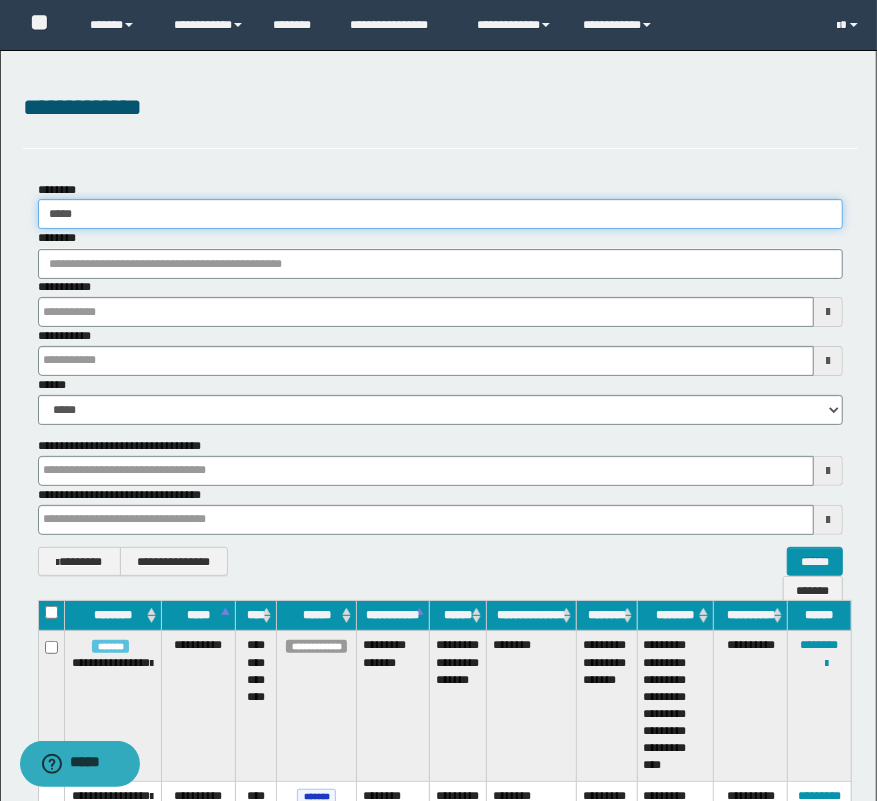 click on "**********" at bounding box center [438, 400] 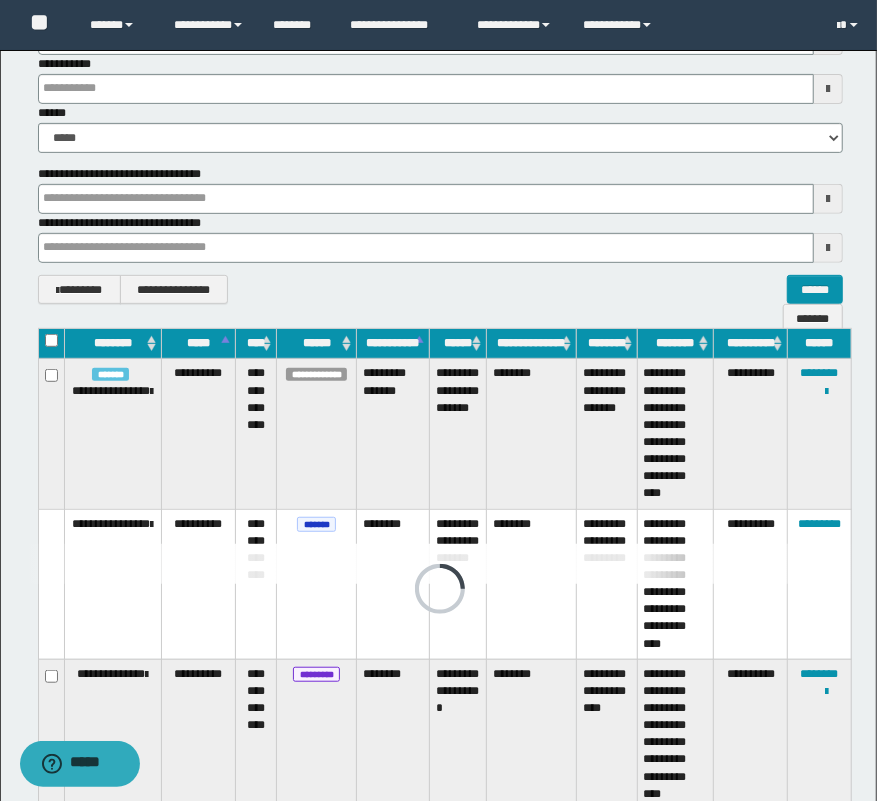 scroll, scrollTop: 155, scrollLeft: 0, axis: vertical 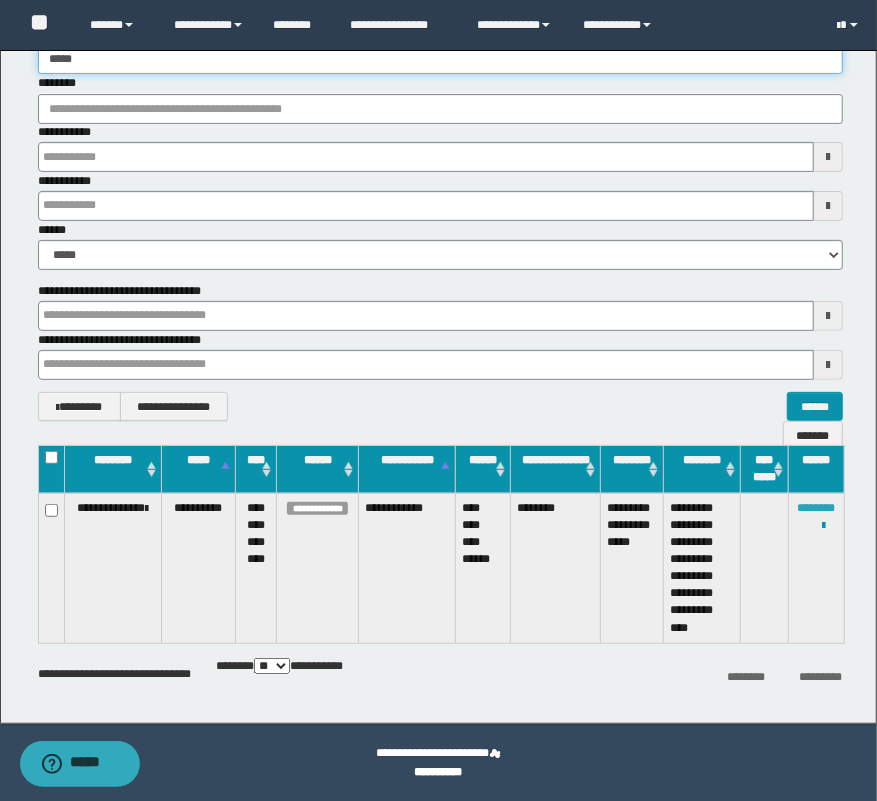 type on "*****" 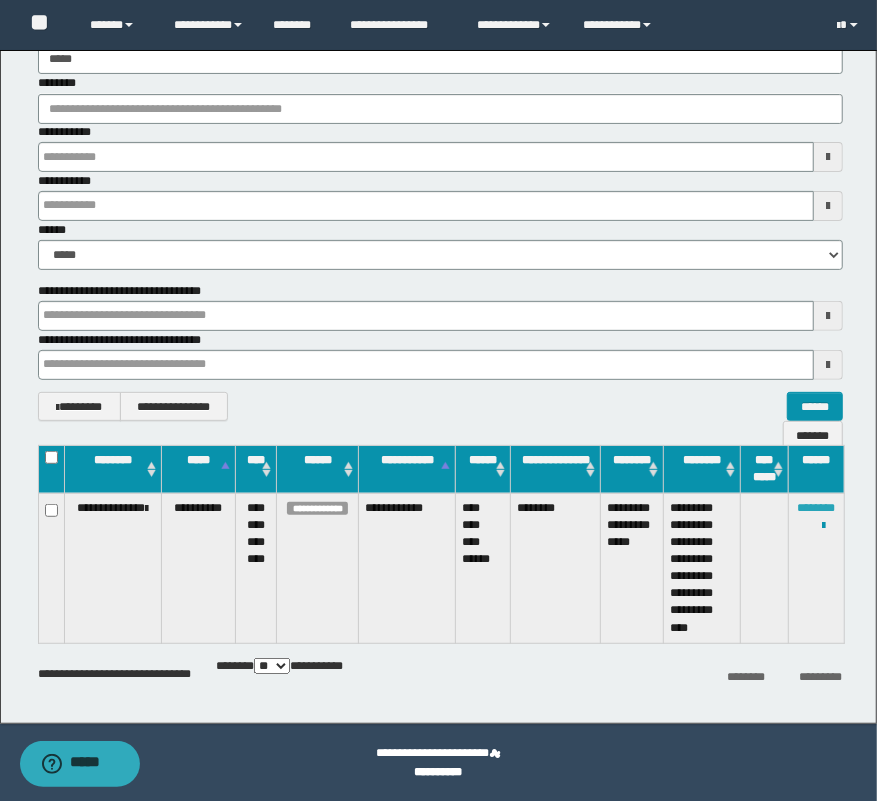 click on "********" at bounding box center (816, 508) 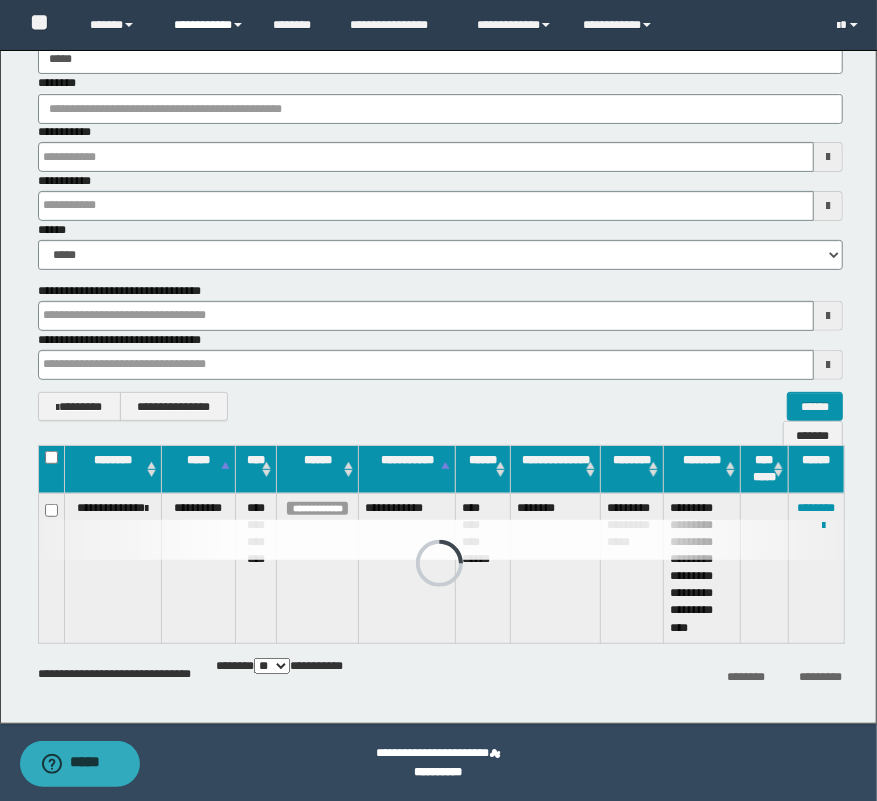 click on "**********" at bounding box center [209, 25] 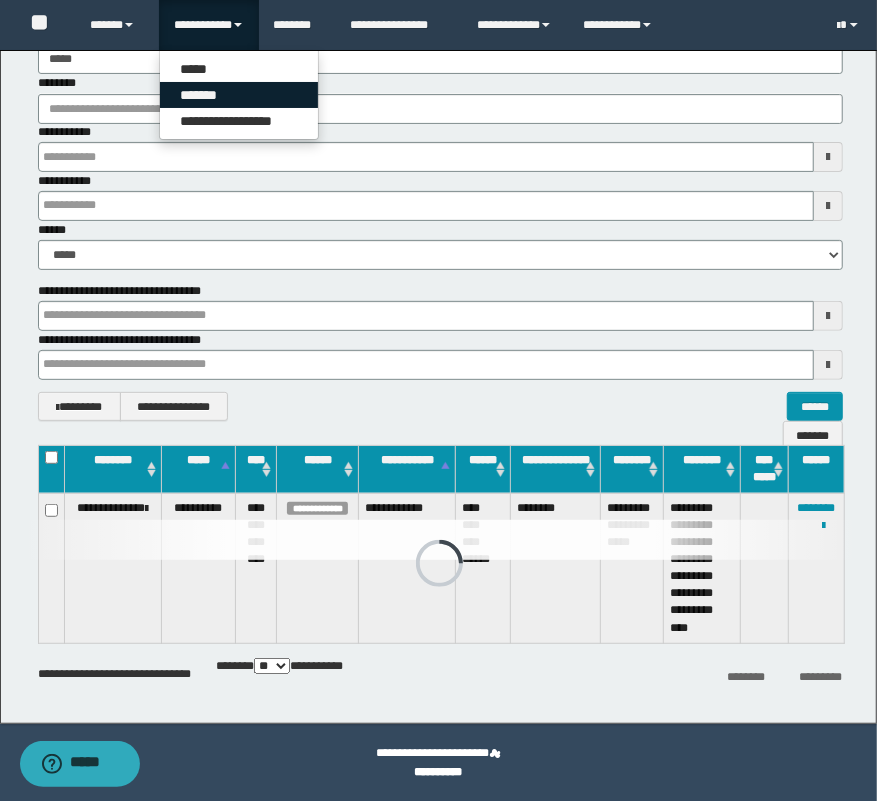 click on "*******" at bounding box center (239, 95) 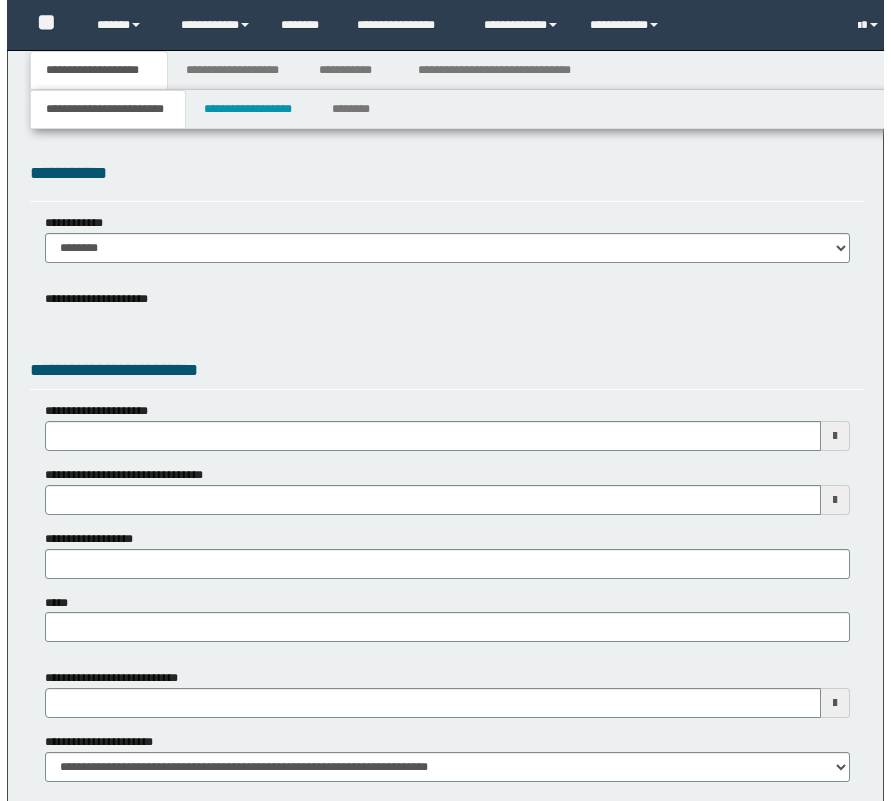 scroll, scrollTop: 0, scrollLeft: 0, axis: both 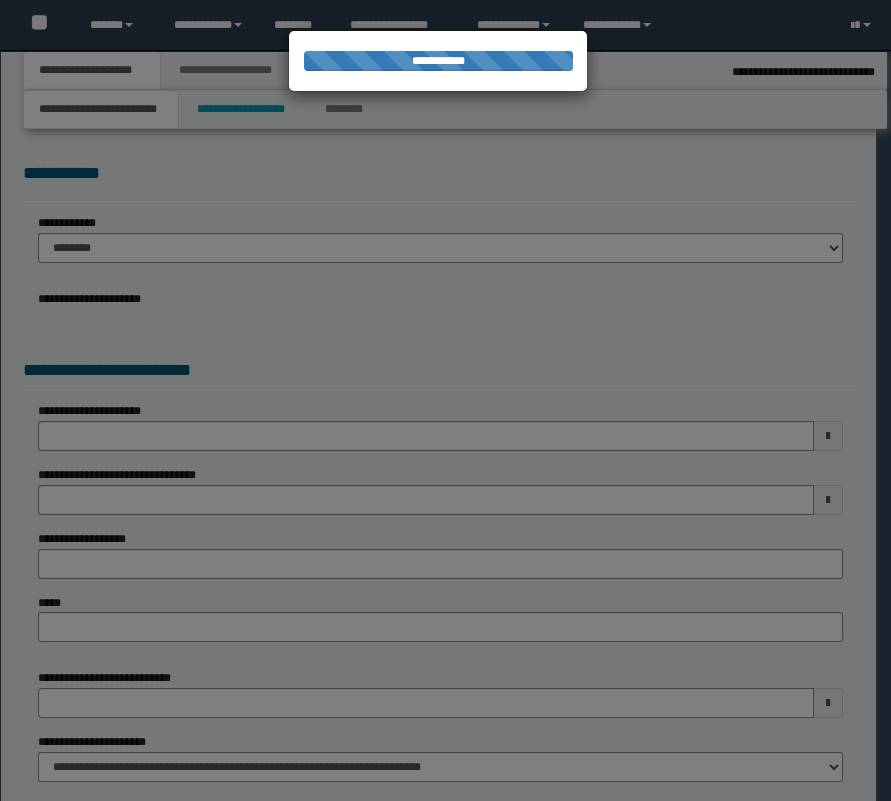 select on "**" 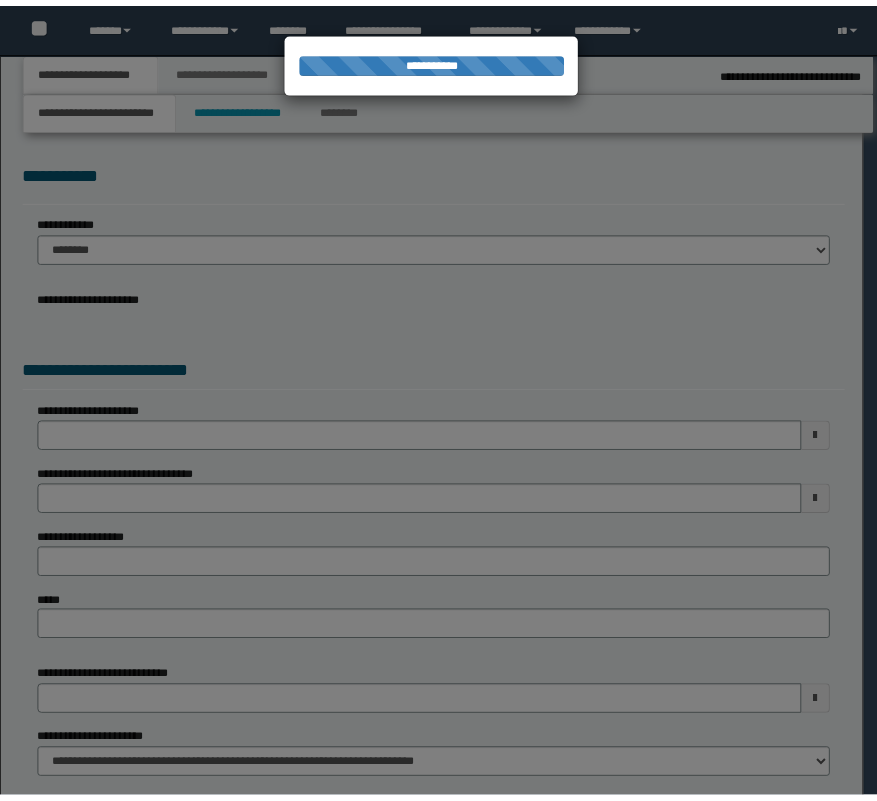 scroll, scrollTop: 0, scrollLeft: 0, axis: both 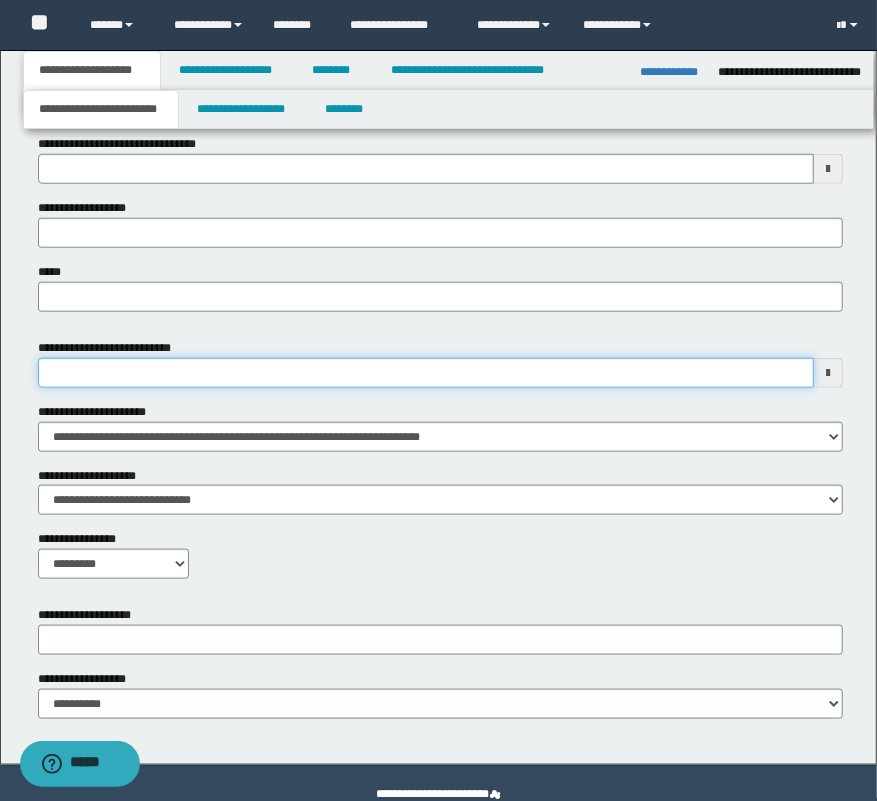 click on "**********" at bounding box center (426, 373) 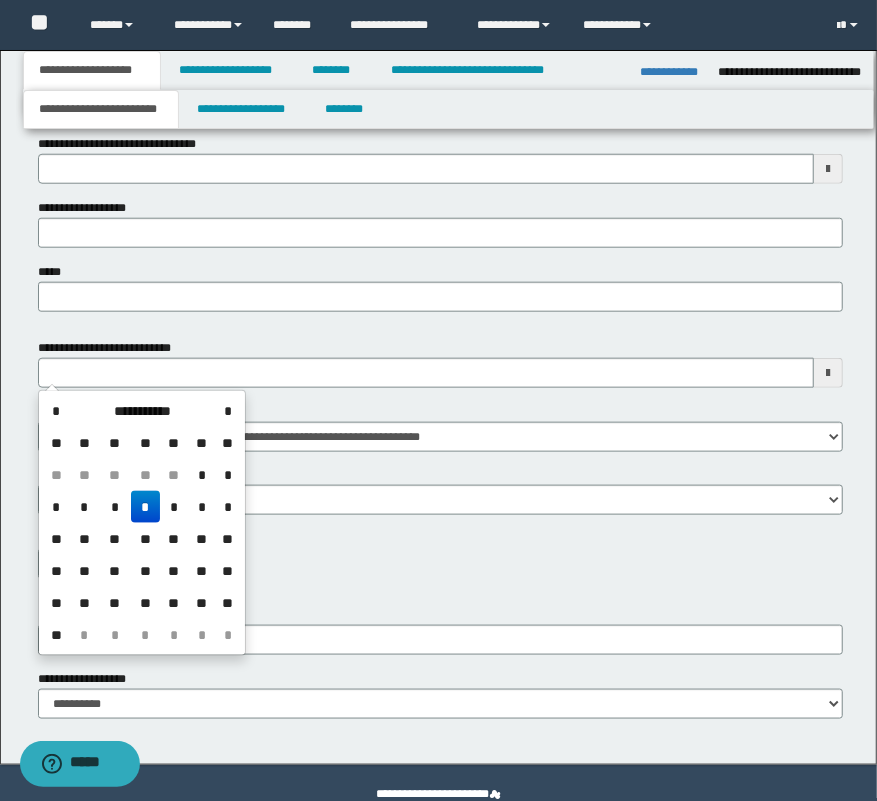 click on "*" at bounding box center (202, 507) 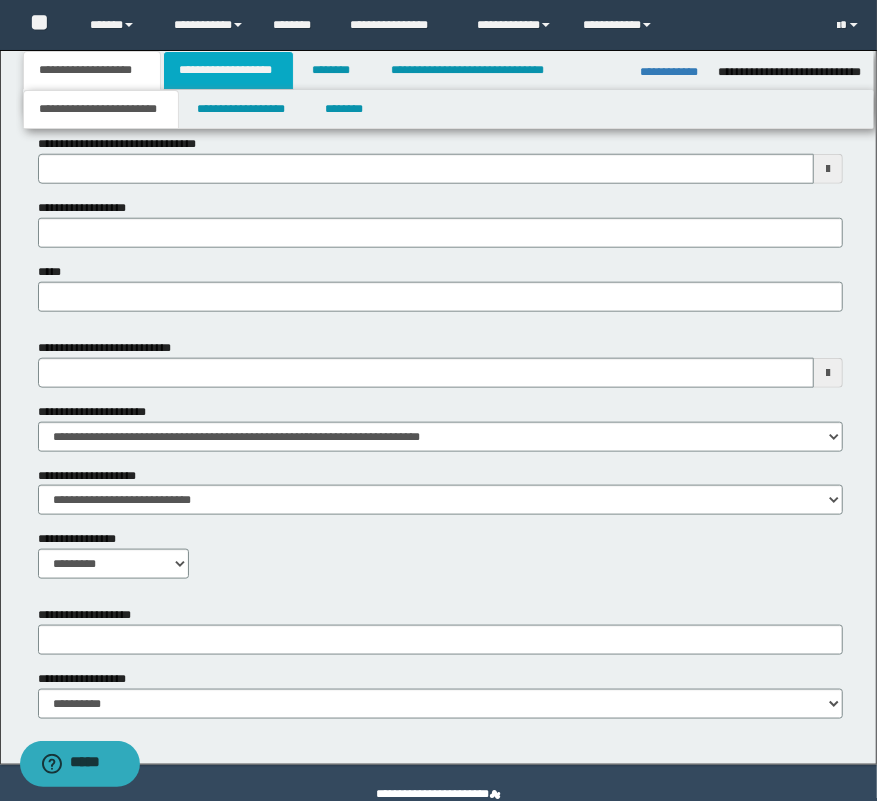 click on "**********" at bounding box center (228, 70) 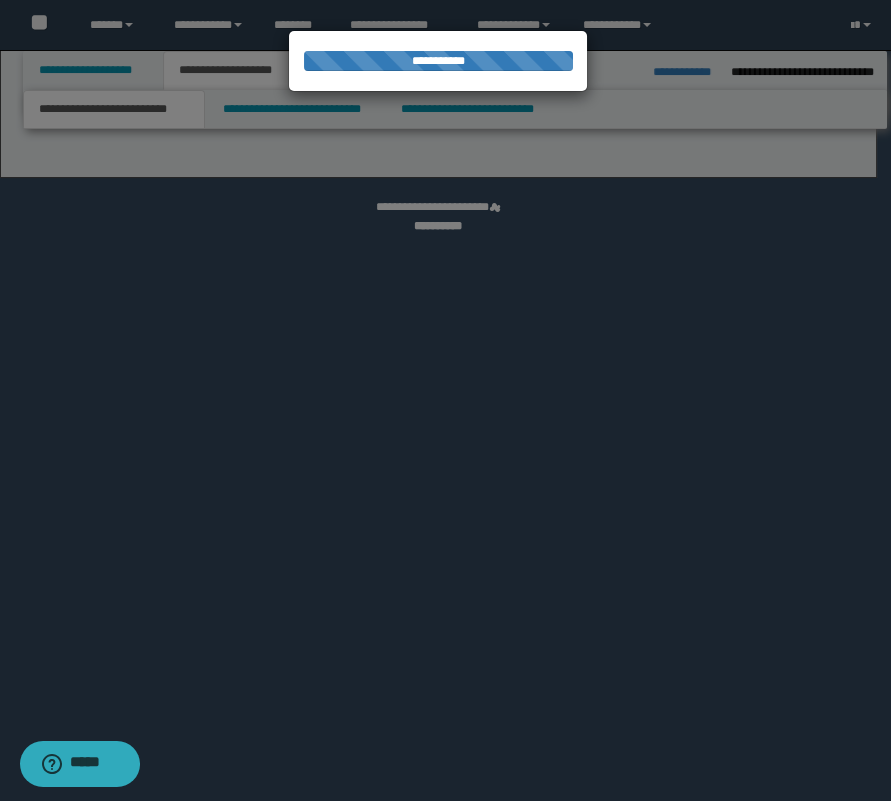 click on "**********" at bounding box center [445, 400] 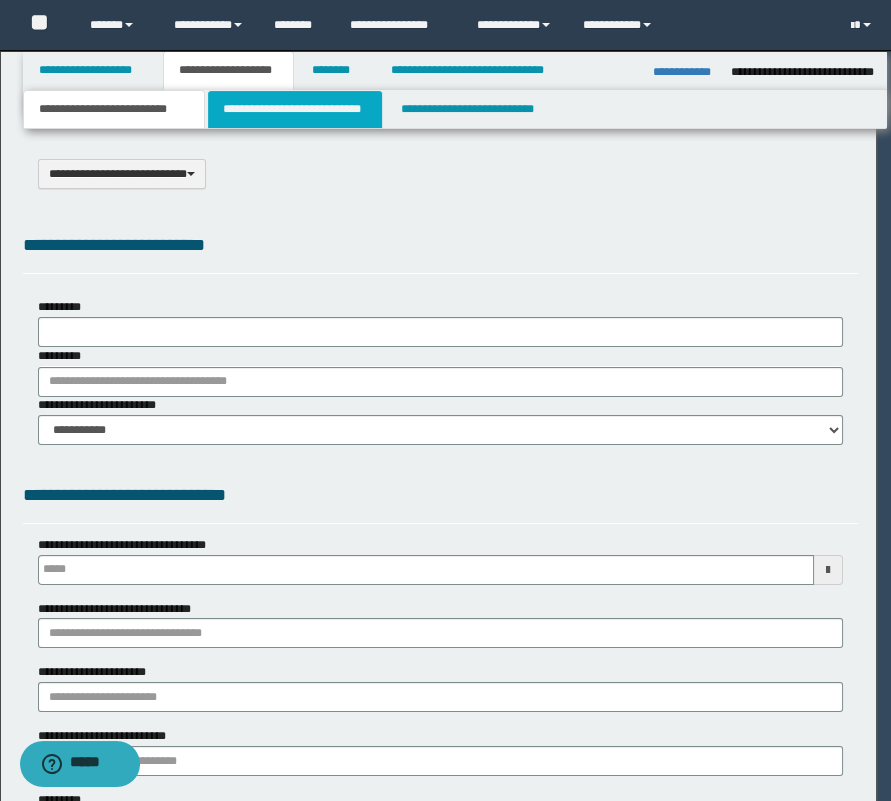 type on "**********" 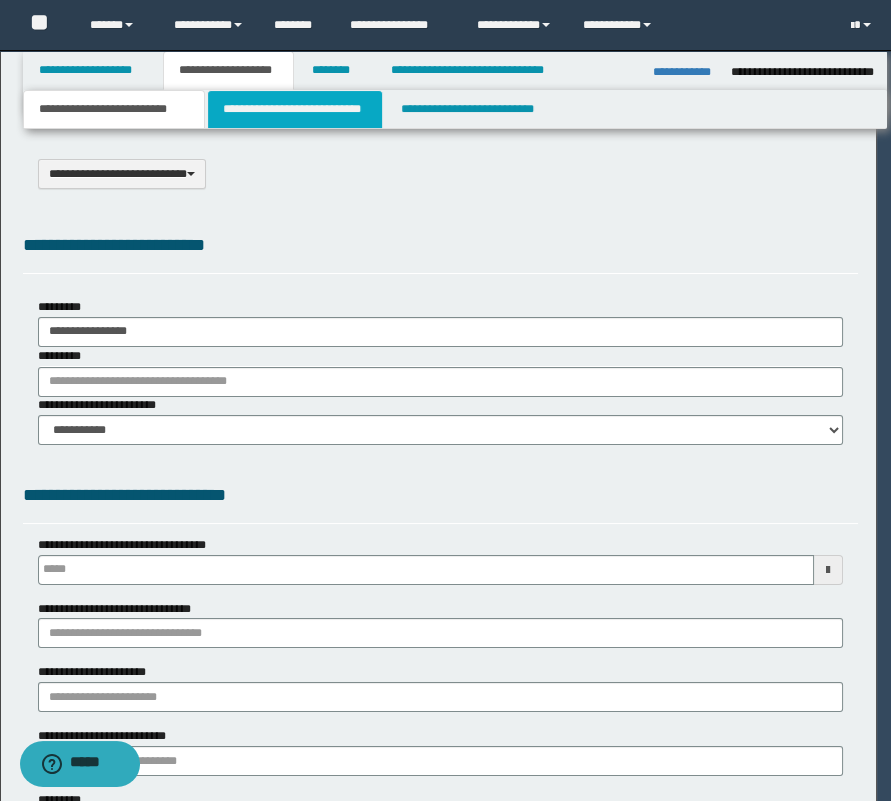 scroll, scrollTop: 0, scrollLeft: 0, axis: both 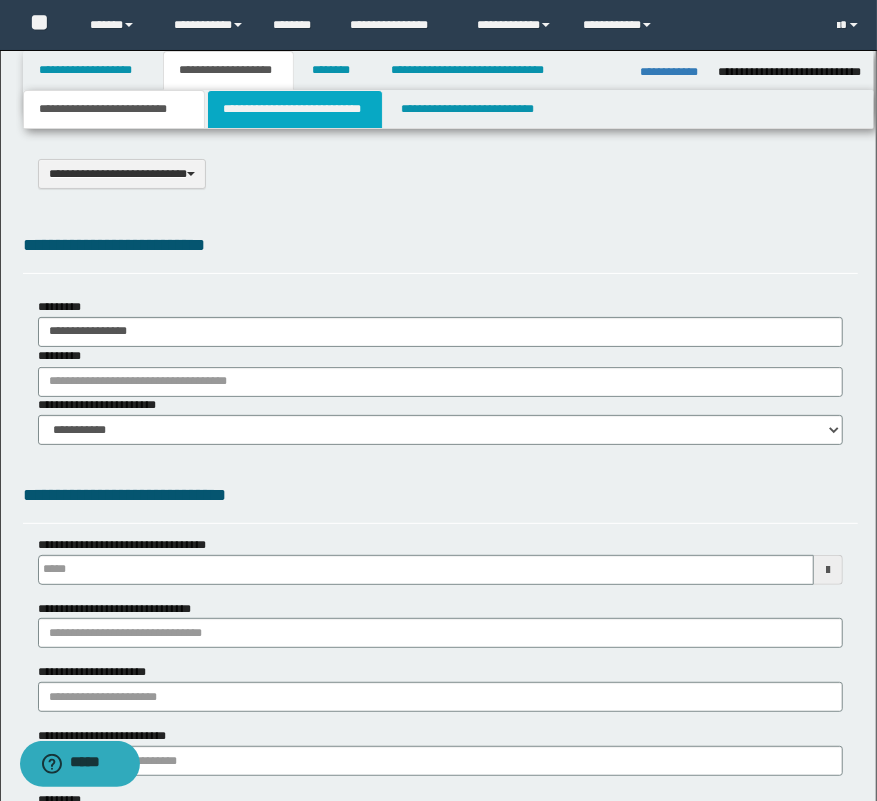 click on "**********" at bounding box center (294, 109) 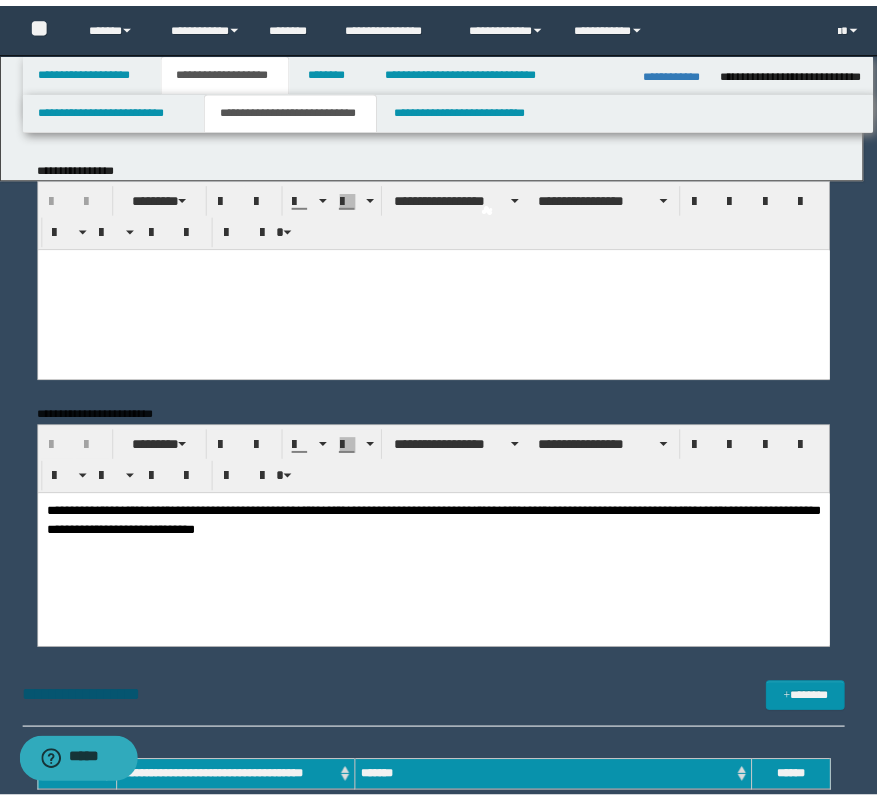scroll, scrollTop: 0, scrollLeft: 0, axis: both 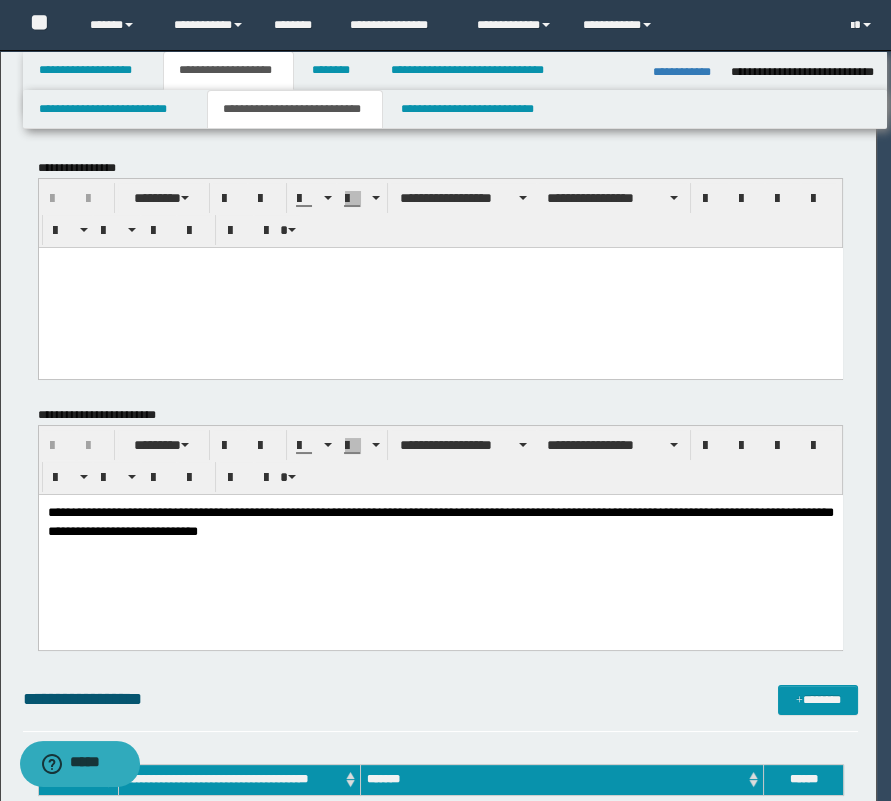 click at bounding box center [440, 287] 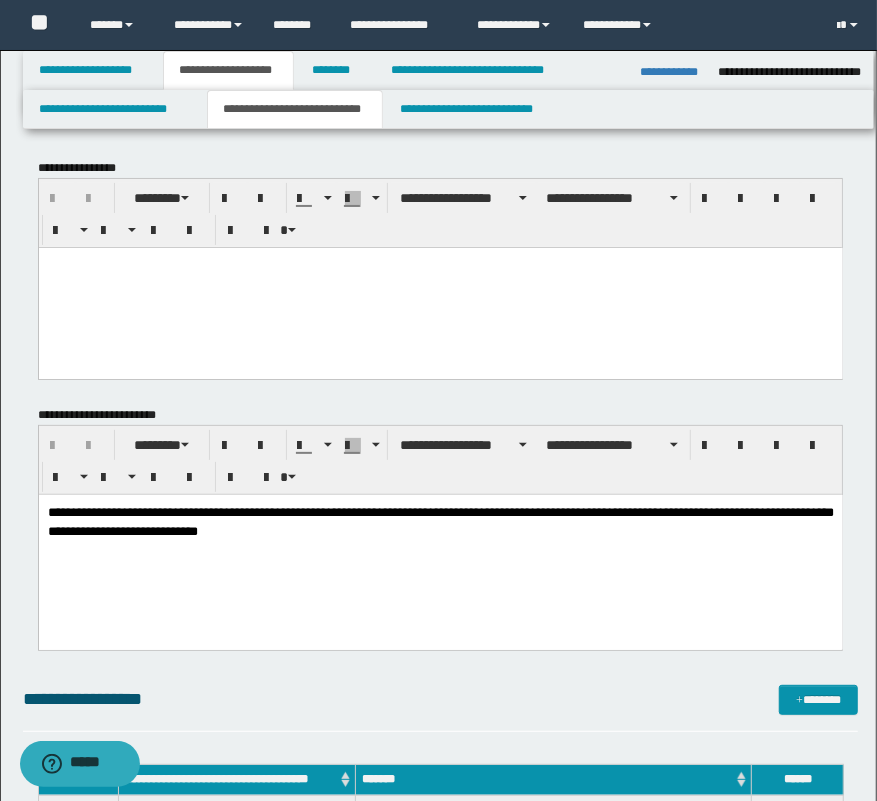 click at bounding box center (440, 287) 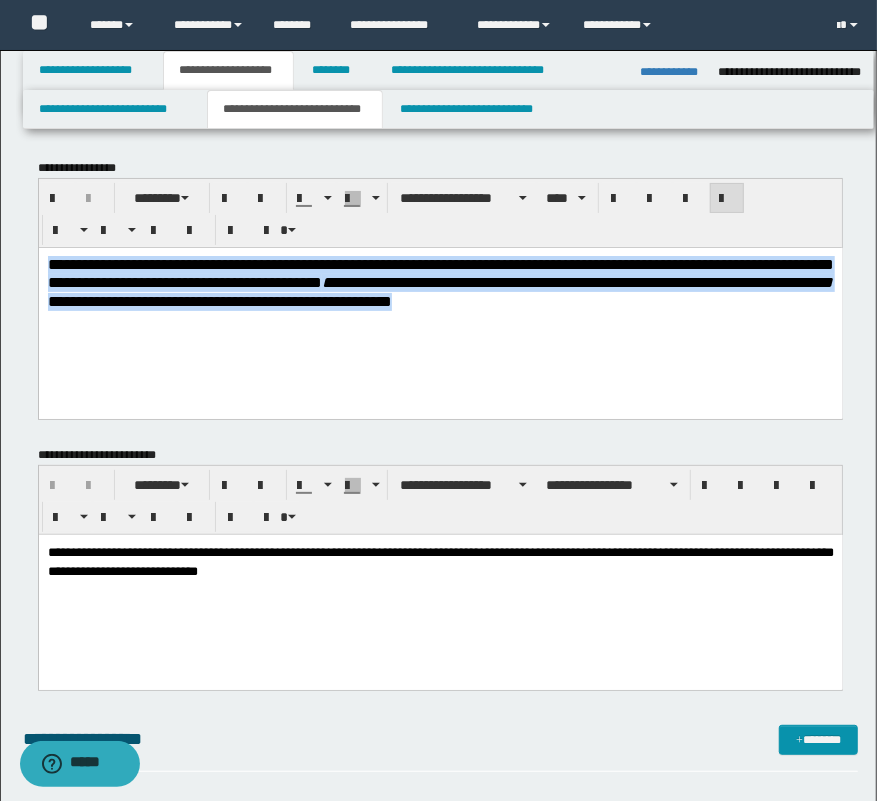 drag, startPoint x: 776, startPoint y: 323, endPoint x: -15, endPoint y: 211, distance: 798.88983 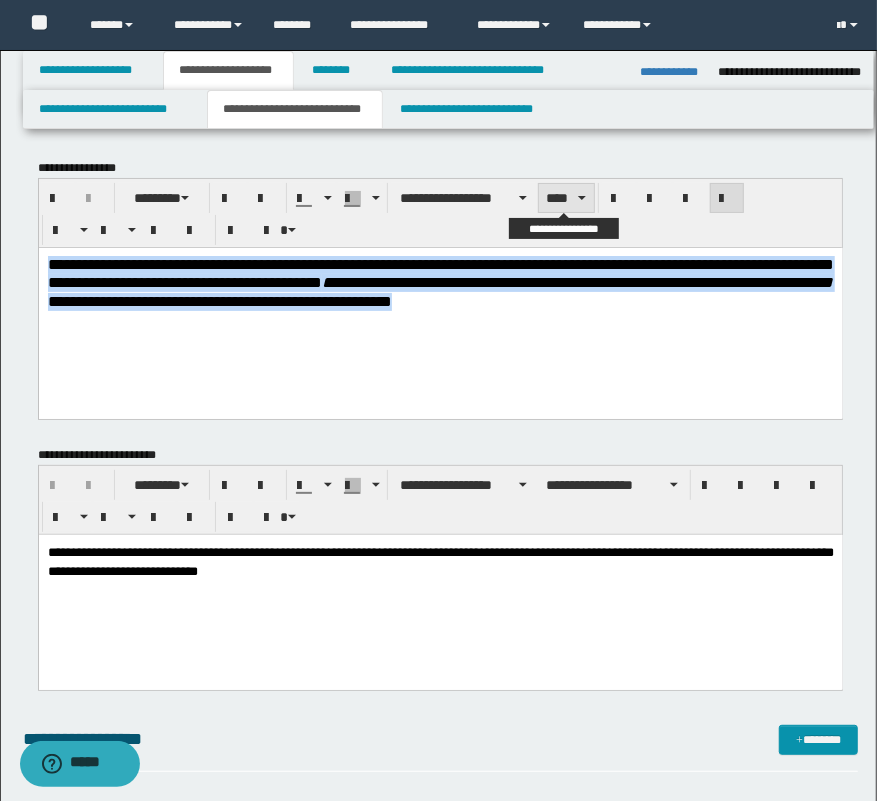 click at bounding box center [582, 198] 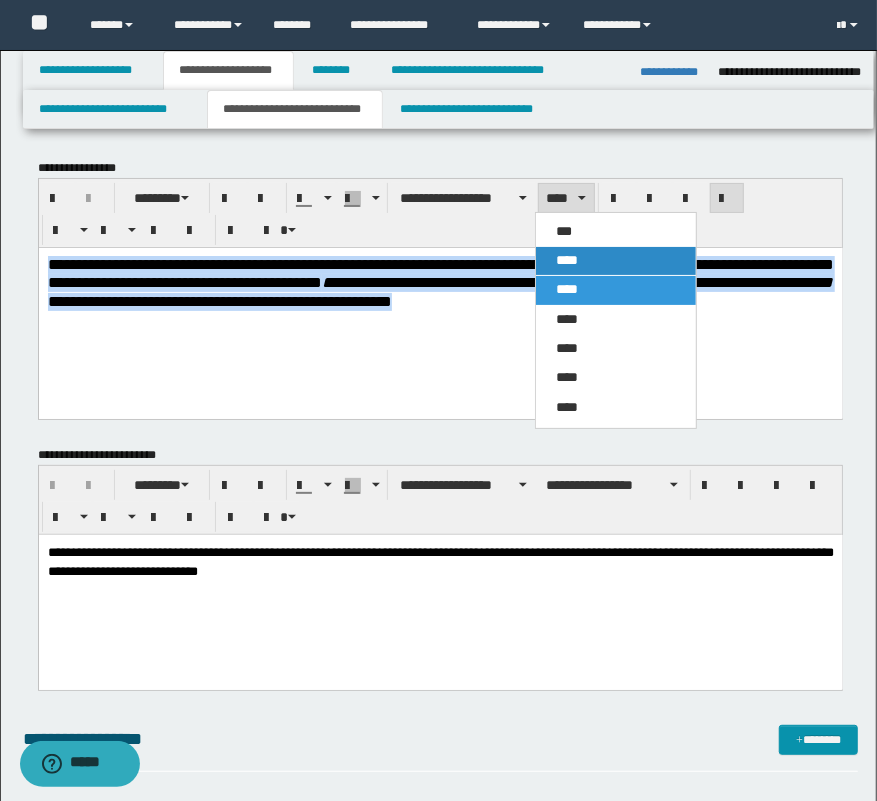click on "****" at bounding box center [616, 261] 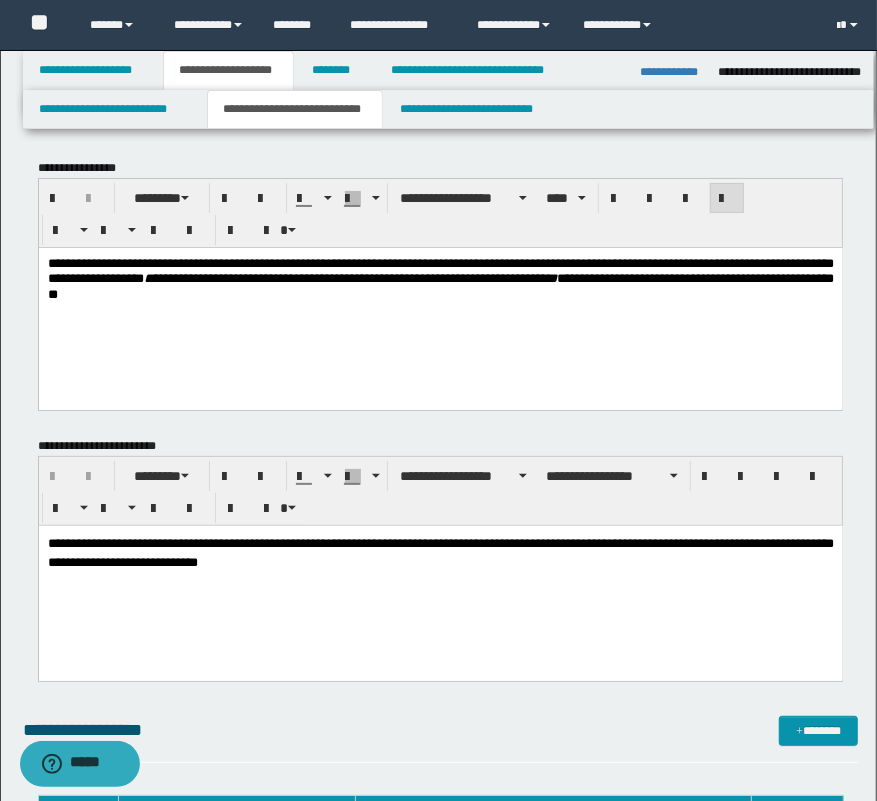 click on "**********" at bounding box center (440, 303) 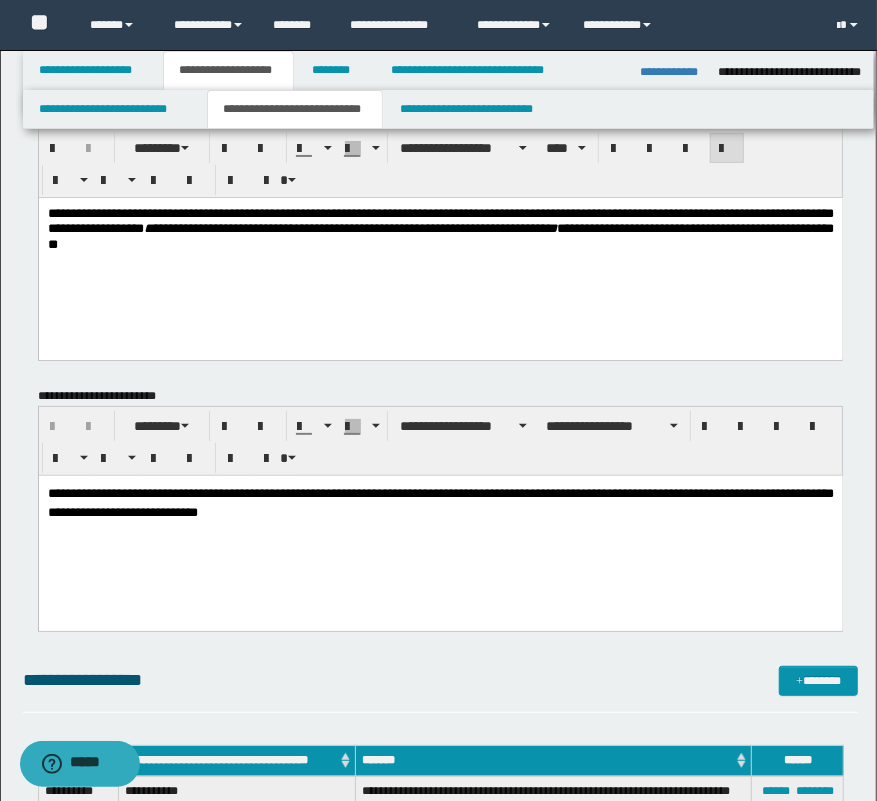 scroll, scrollTop: 181, scrollLeft: 0, axis: vertical 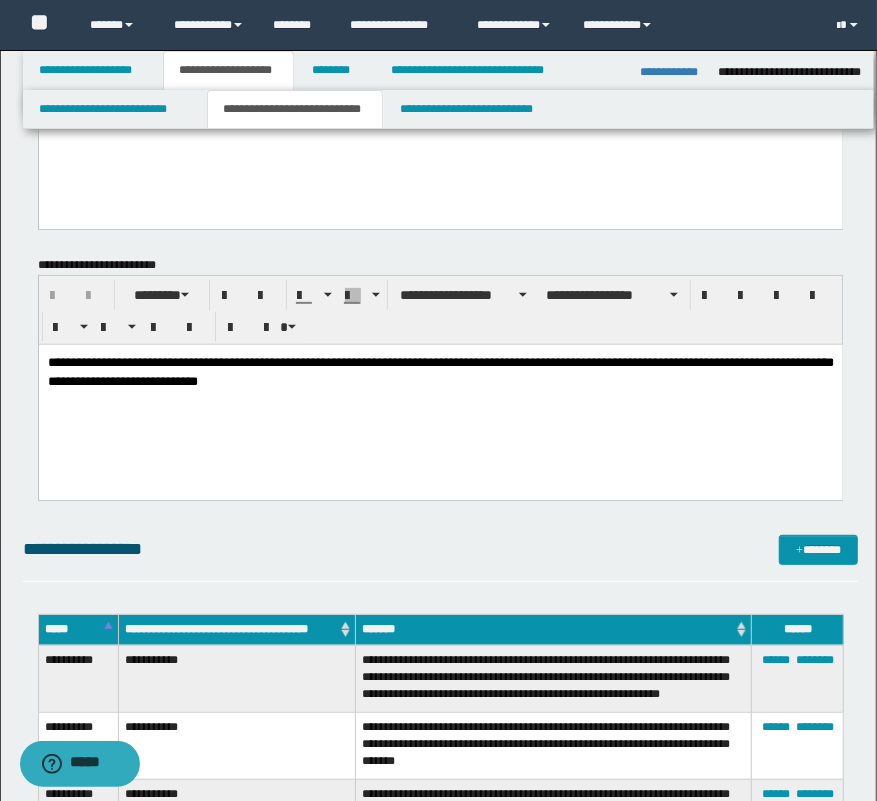 click on "**********" at bounding box center [440, 396] 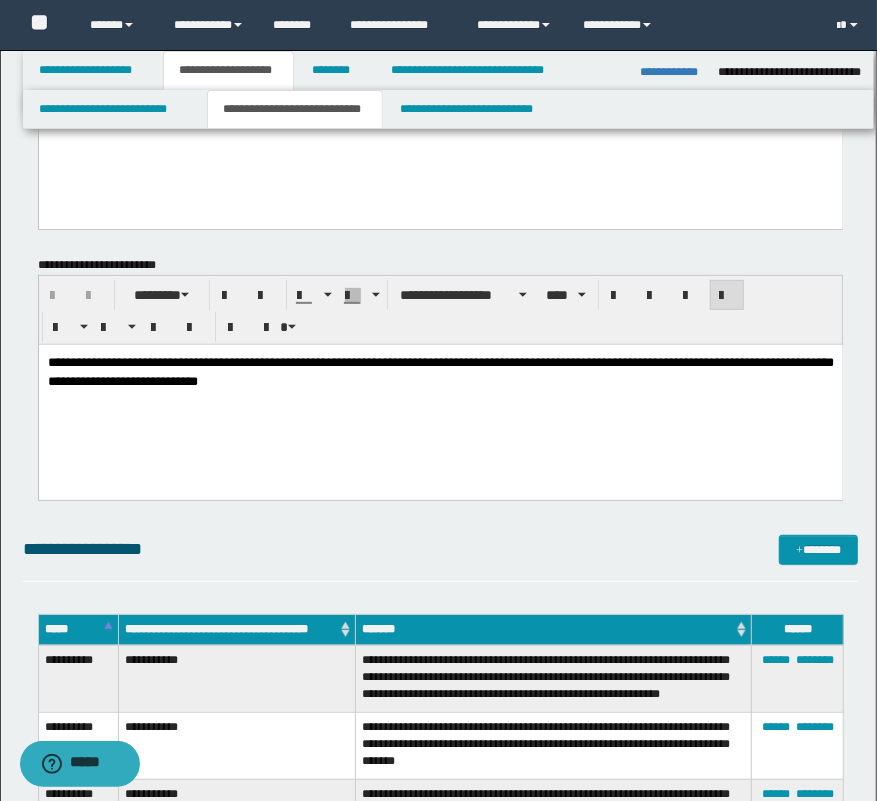 click on "**********" at bounding box center (440, 396) 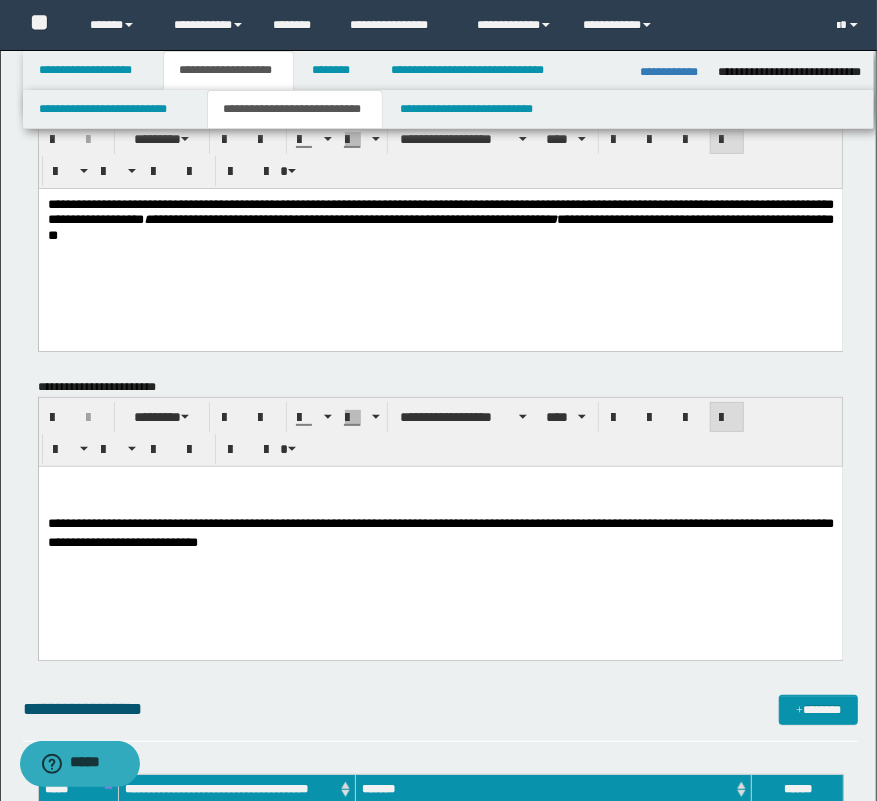 scroll, scrollTop: 90, scrollLeft: 0, axis: vertical 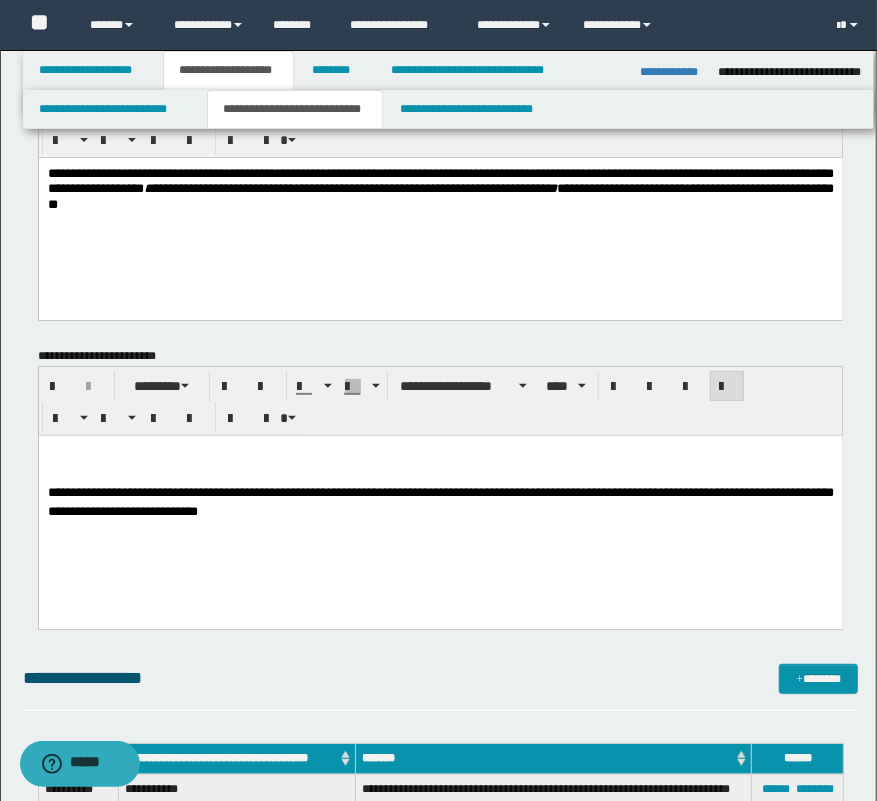 click on "**********" at bounding box center (440, 507) 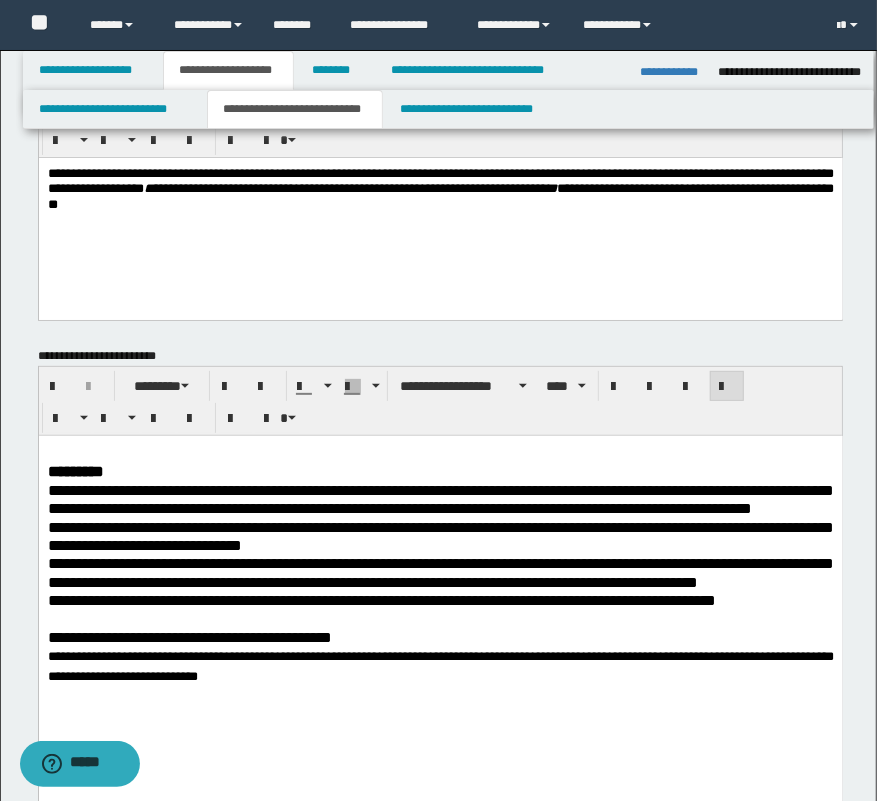 click at bounding box center (440, 452) 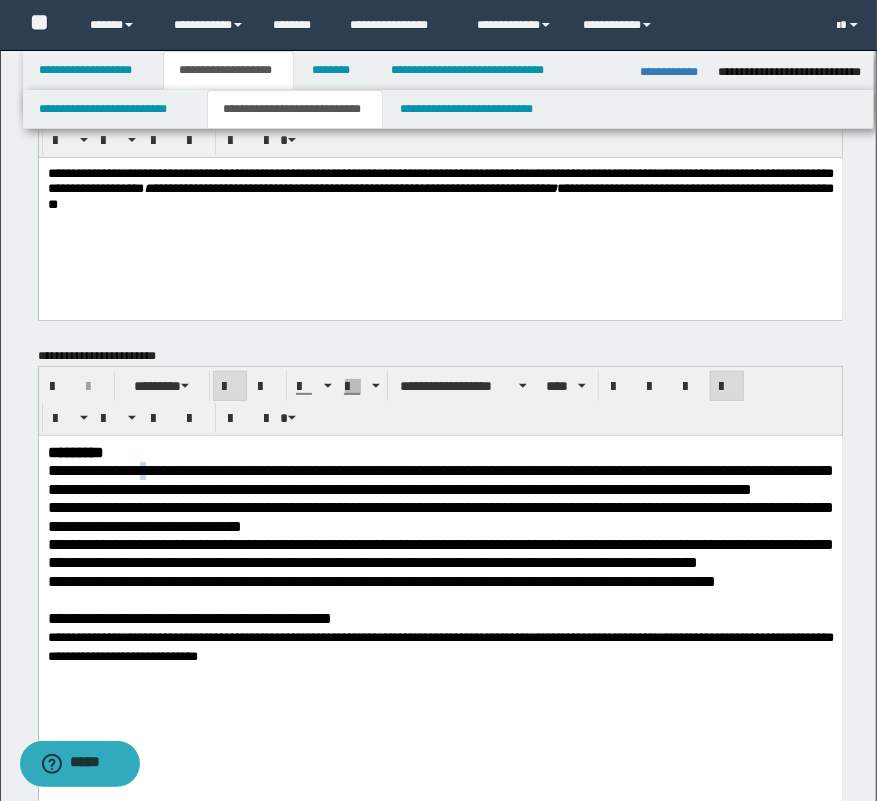 click on "**********" at bounding box center (440, 478) 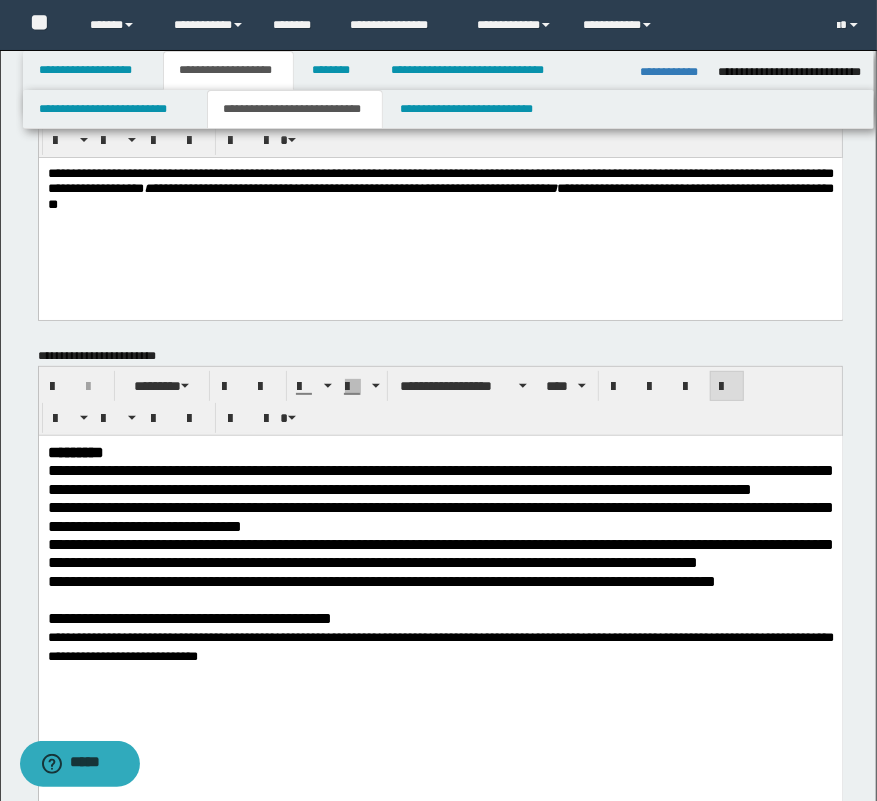click on "*********" at bounding box center (75, 451) 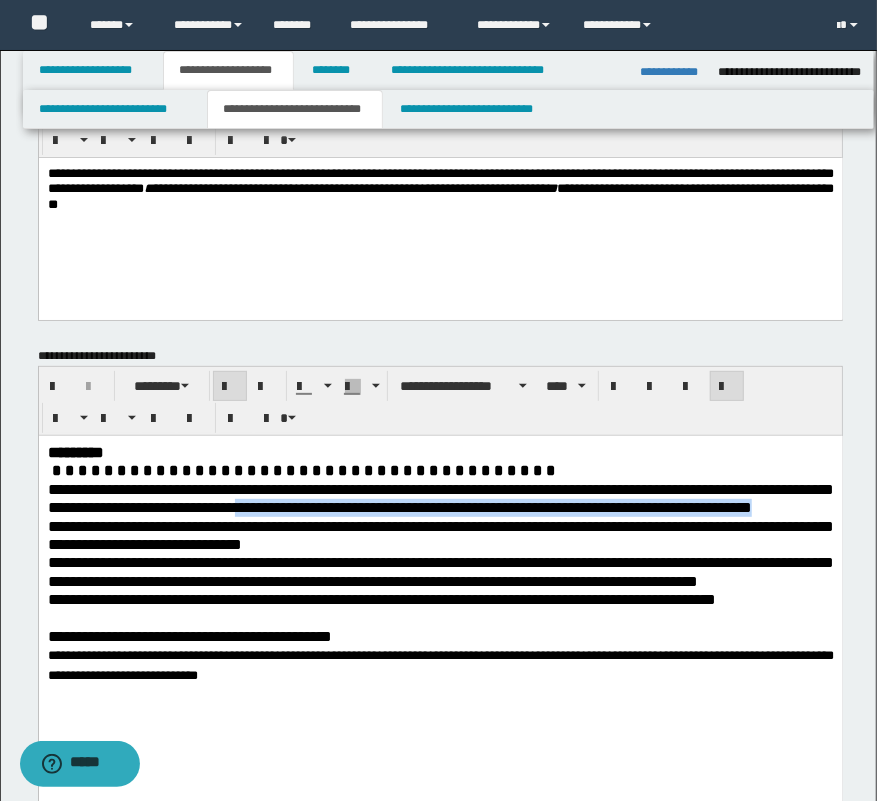 click on "**********" at bounding box center [440, 498] 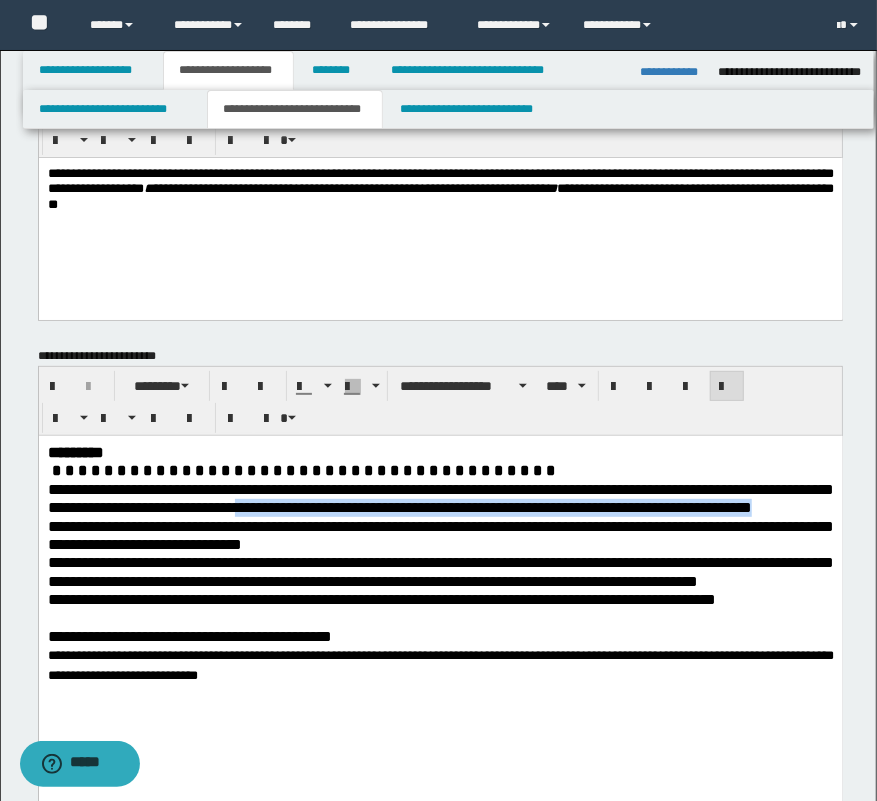 click on "**********" at bounding box center (440, 498) 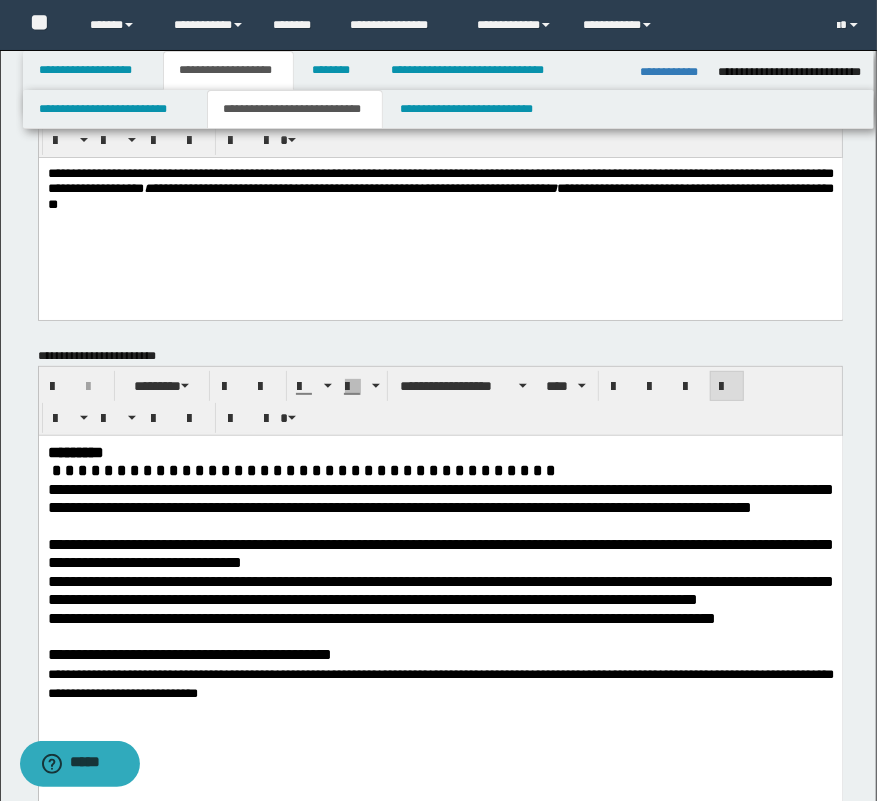 click on "**********" at bounding box center (440, 589) 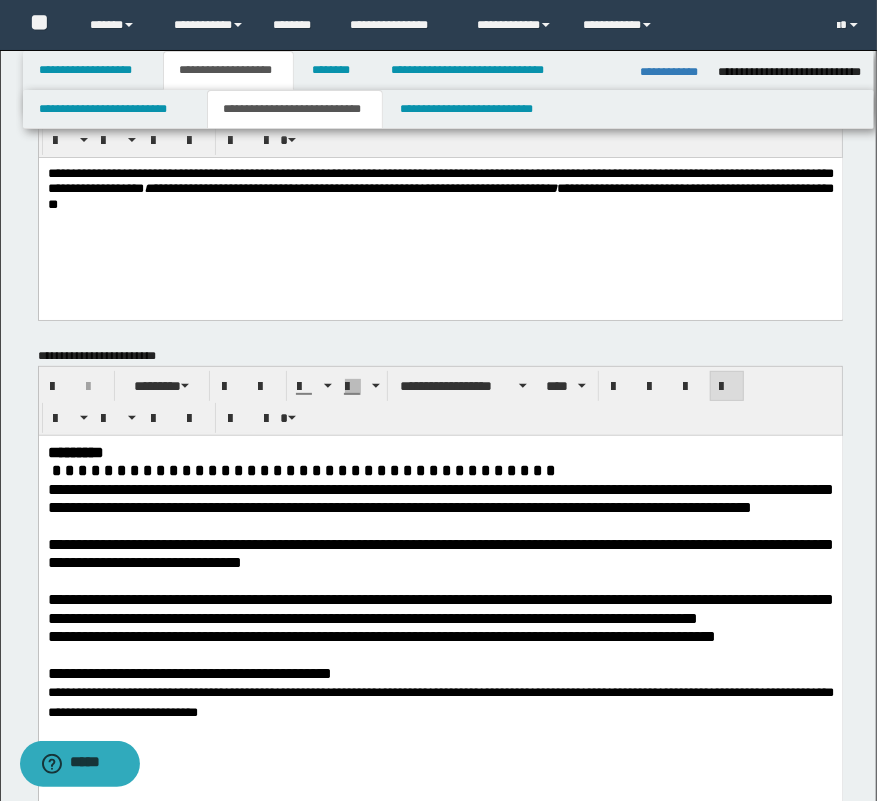 click on "**********" at bounding box center [440, 608] 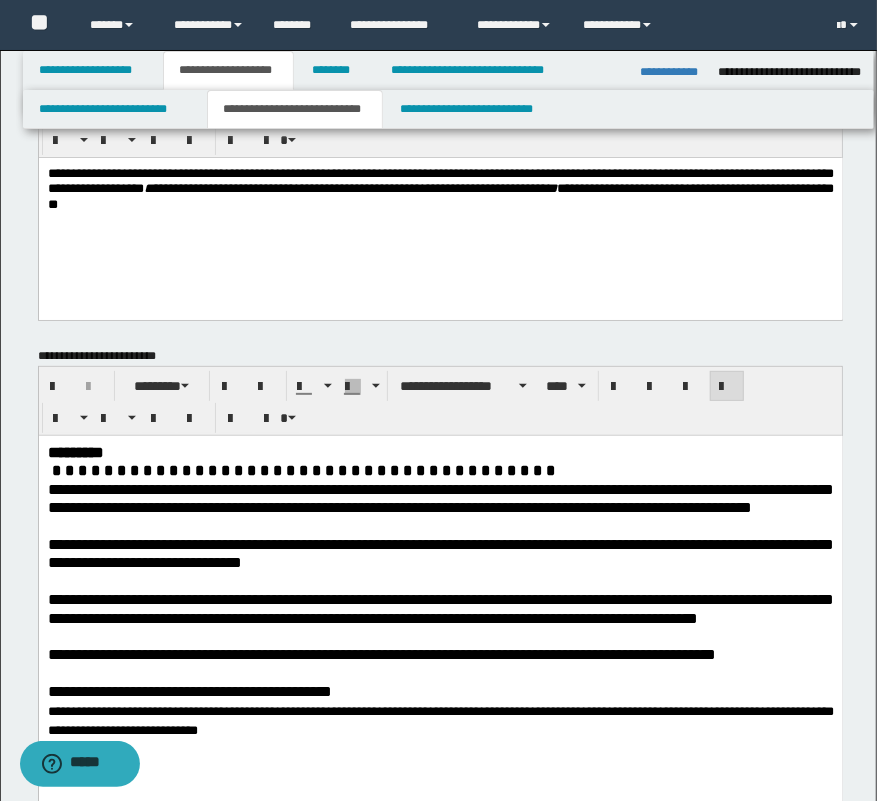 click on "**********" at bounding box center (381, 653) 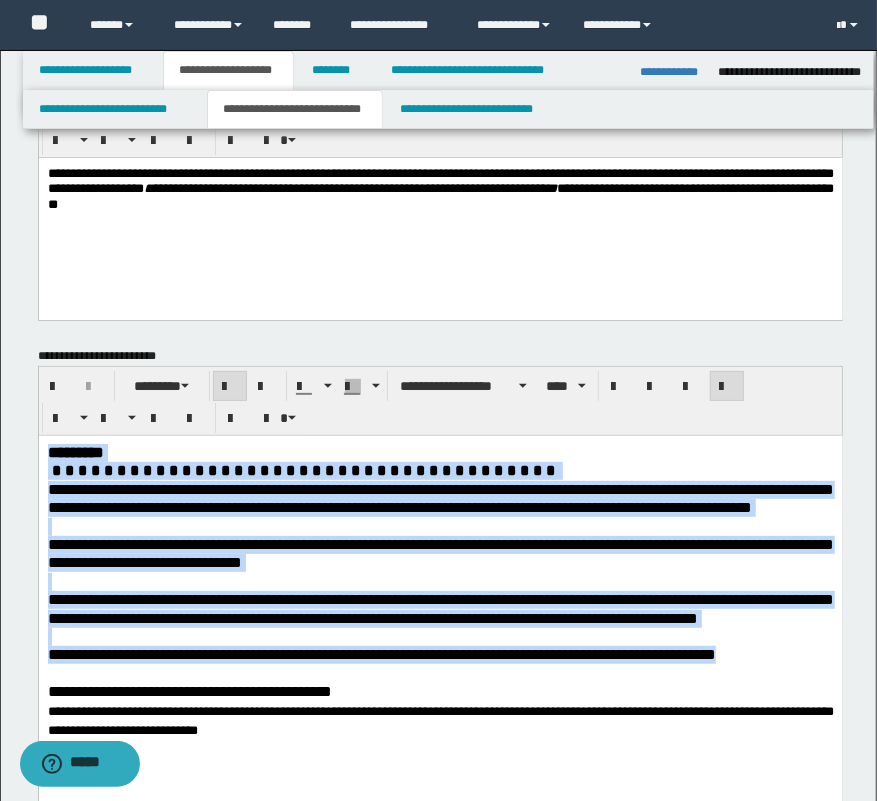 drag, startPoint x: -15, startPoint y: 544, endPoint x: 88, endPoint y: 461, distance: 132.28 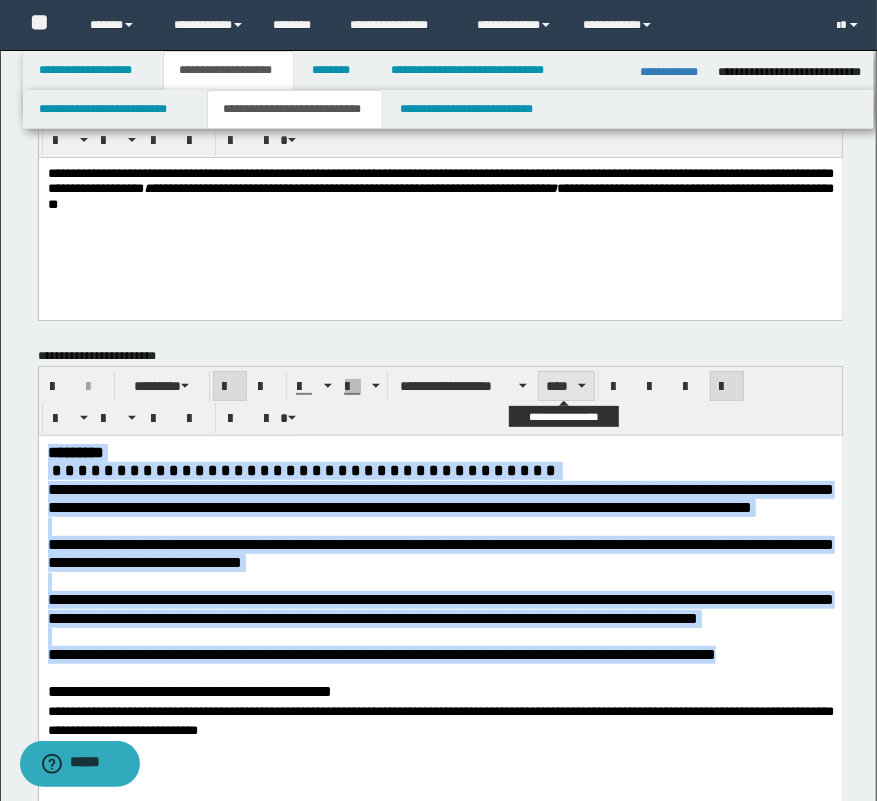 click on "****" at bounding box center (566, 386) 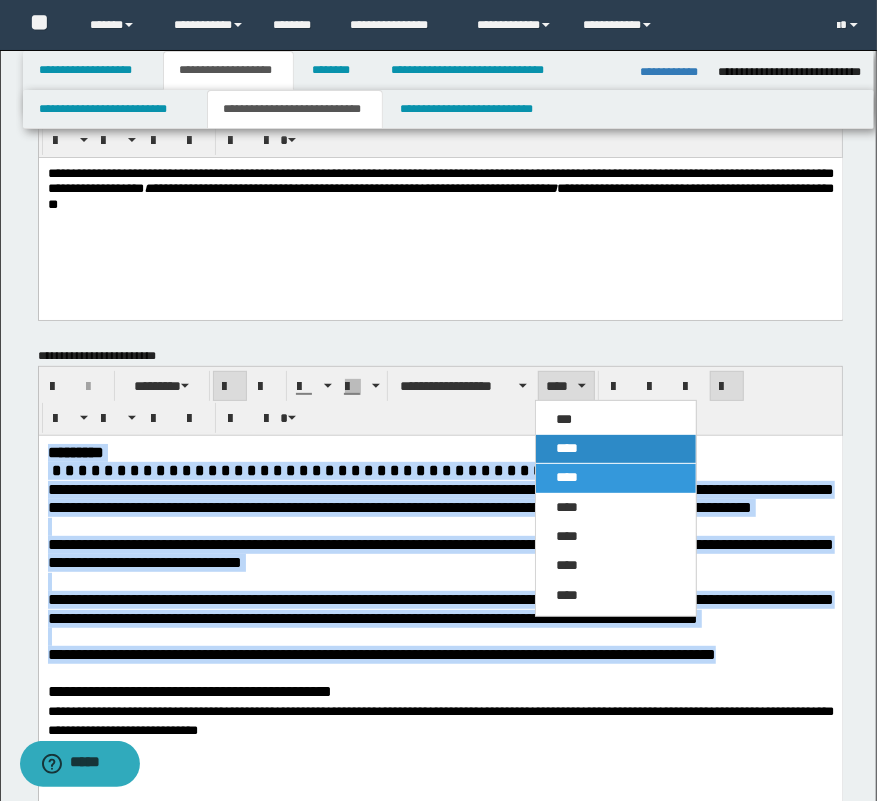 click on "****" at bounding box center [616, 449] 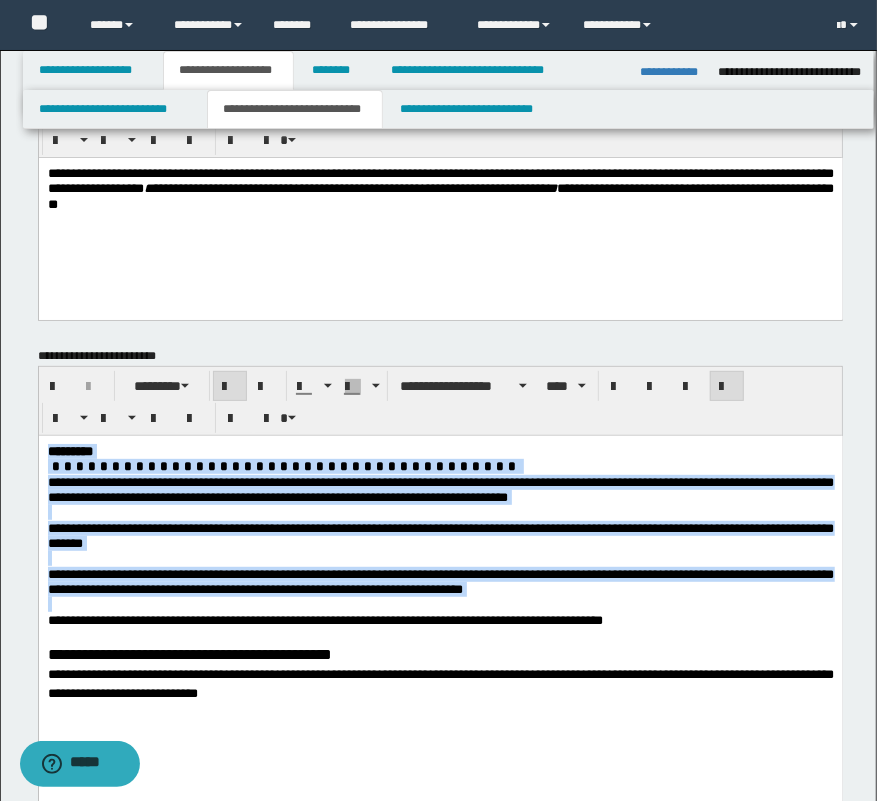 click on "**********" at bounding box center [440, 581] 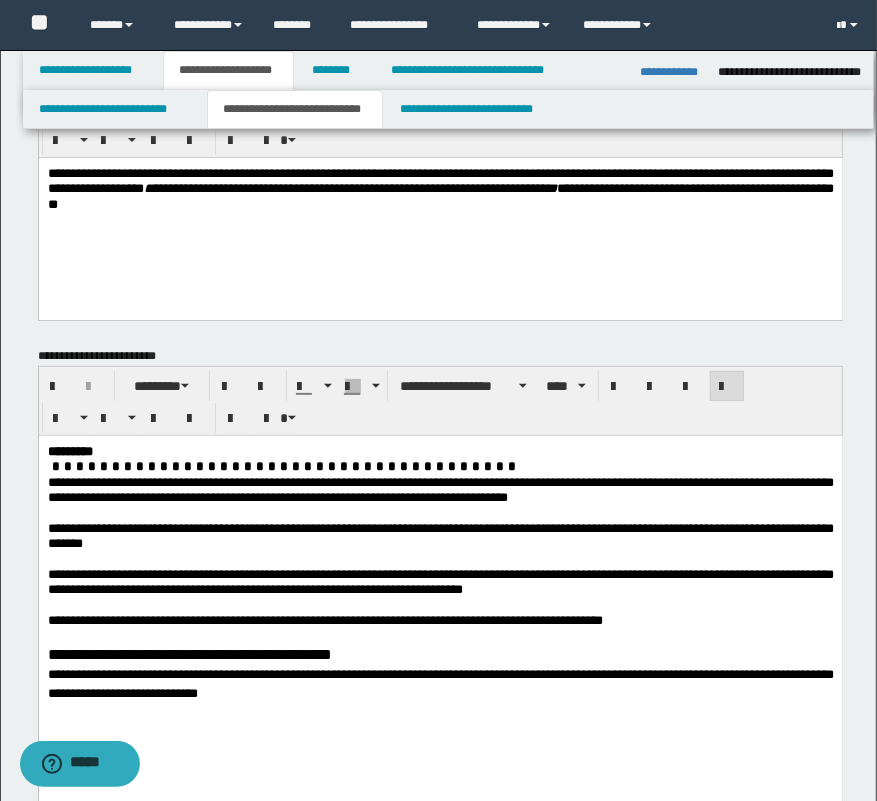click on "**********" at bounding box center [440, 654] 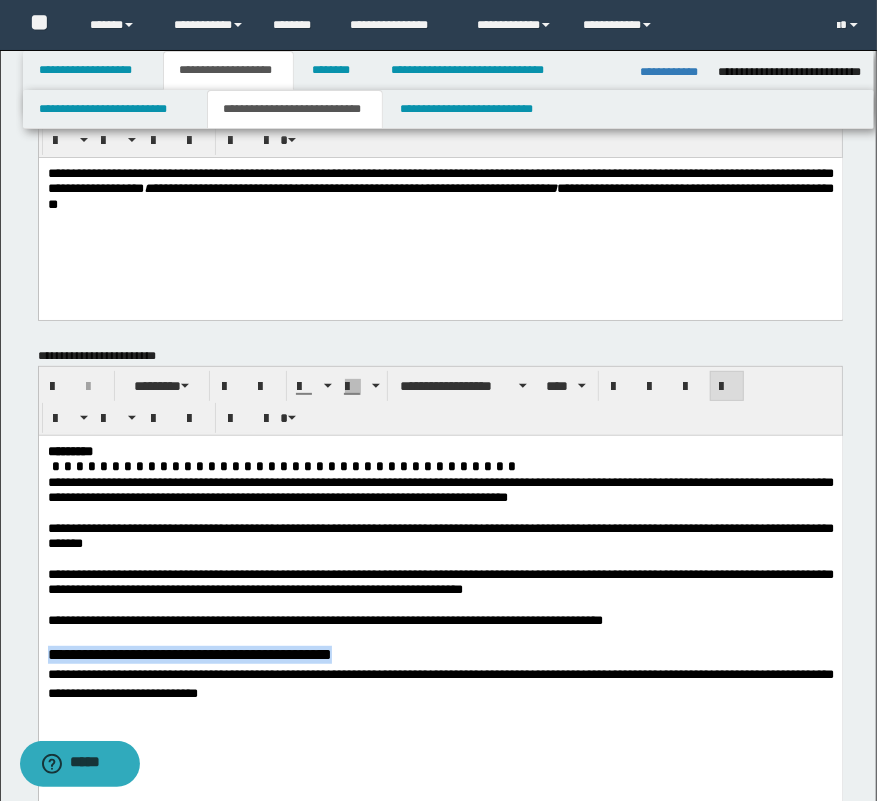 drag, startPoint x: 380, startPoint y: 657, endPoint x: 69, endPoint y: 639, distance: 311.52048 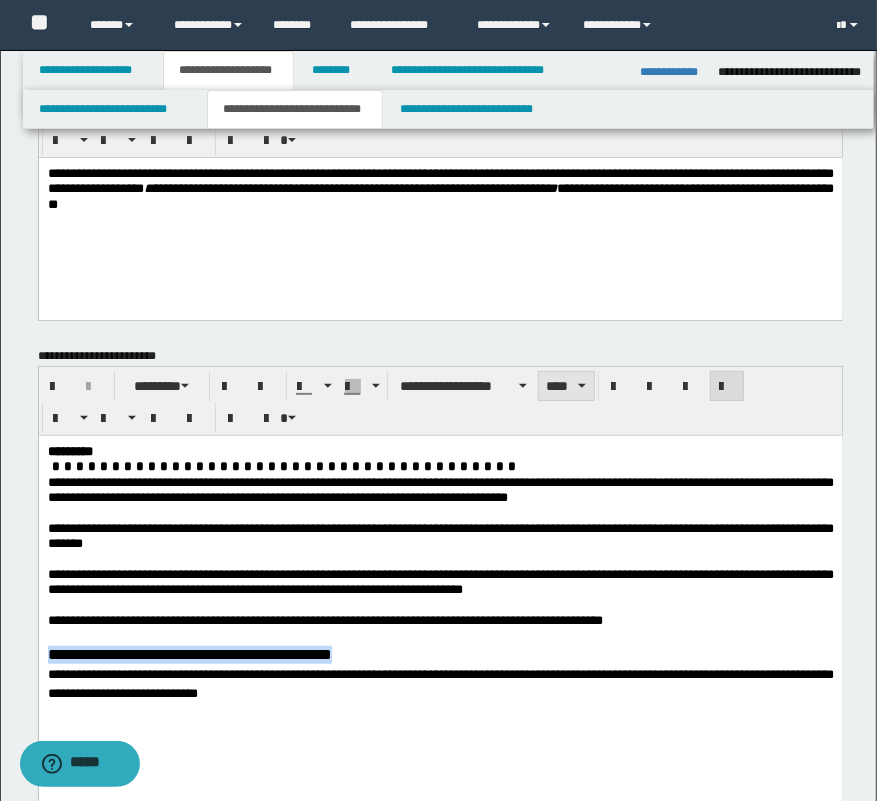 click on "****" at bounding box center [566, 386] 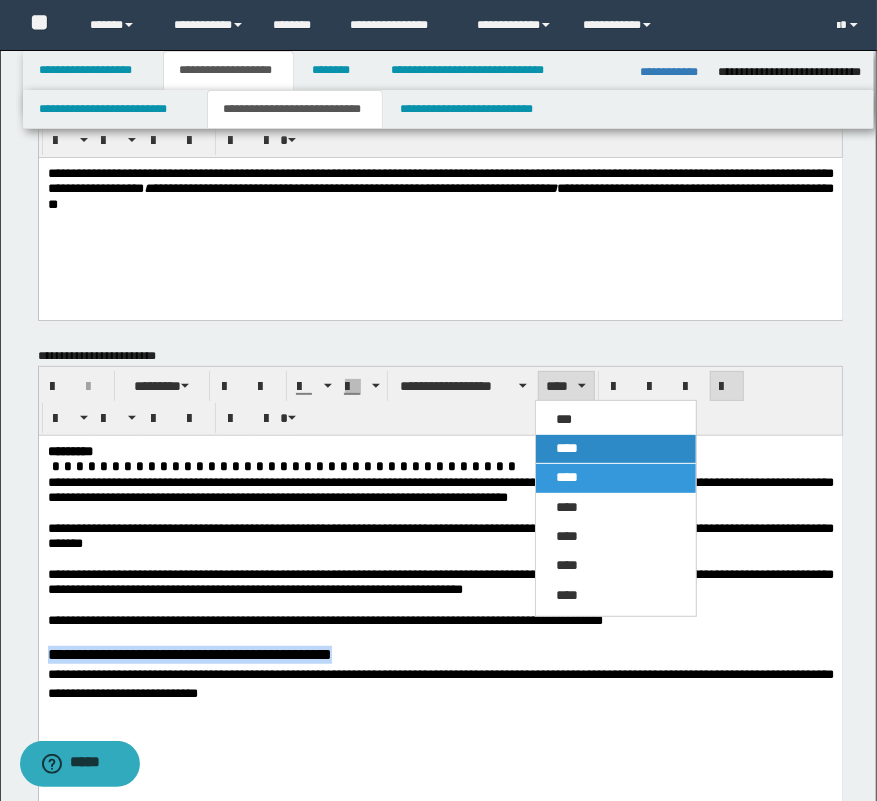 click on "****" at bounding box center (616, 449) 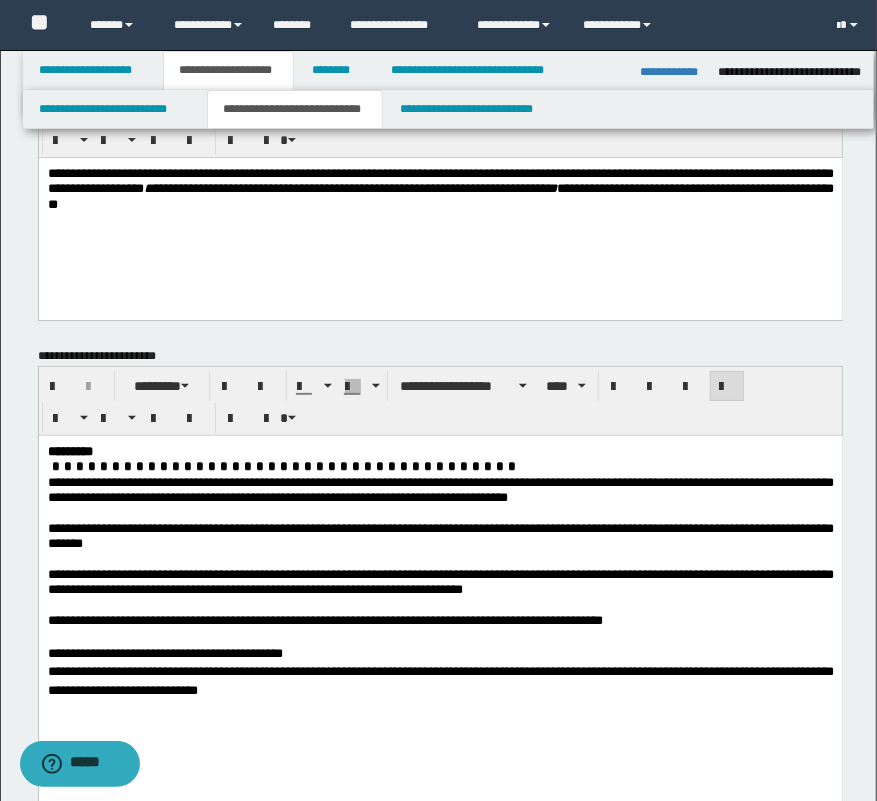 click at bounding box center (440, 636) 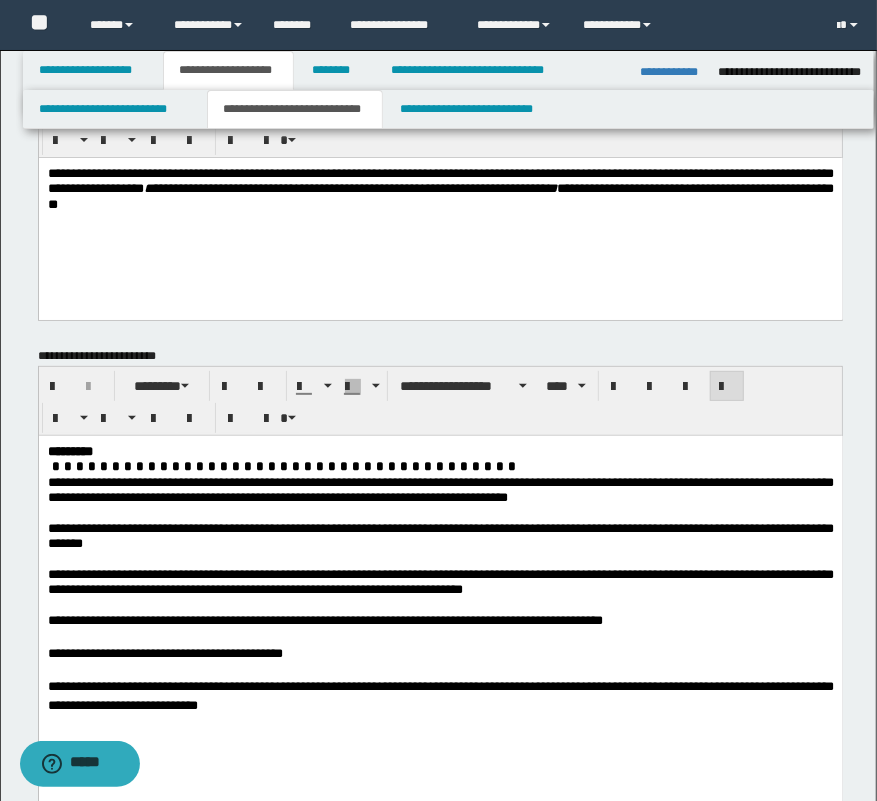 click on "**********" at bounding box center (440, 604) 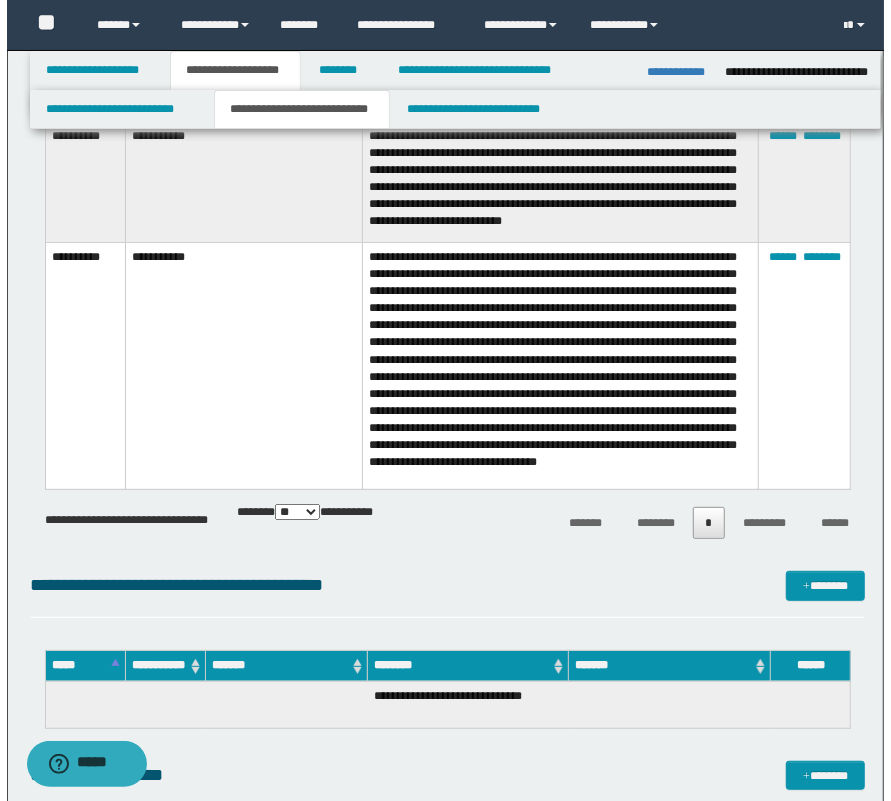 scroll, scrollTop: 3636, scrollLeft: 0, axis: vertical 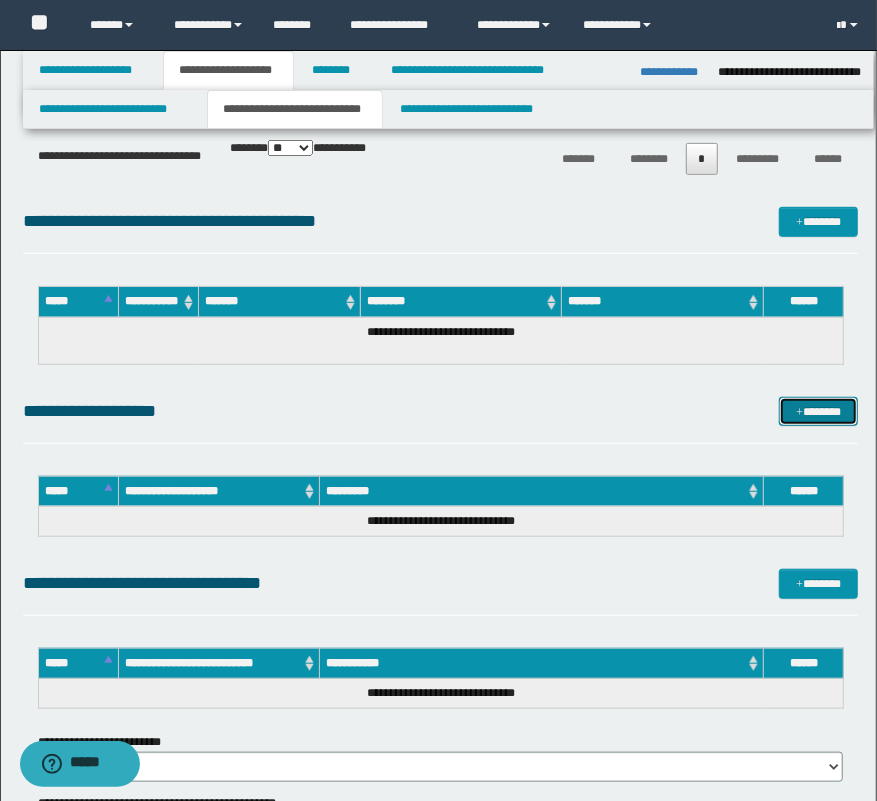 click on "*******" at bounding box center [819, 412] 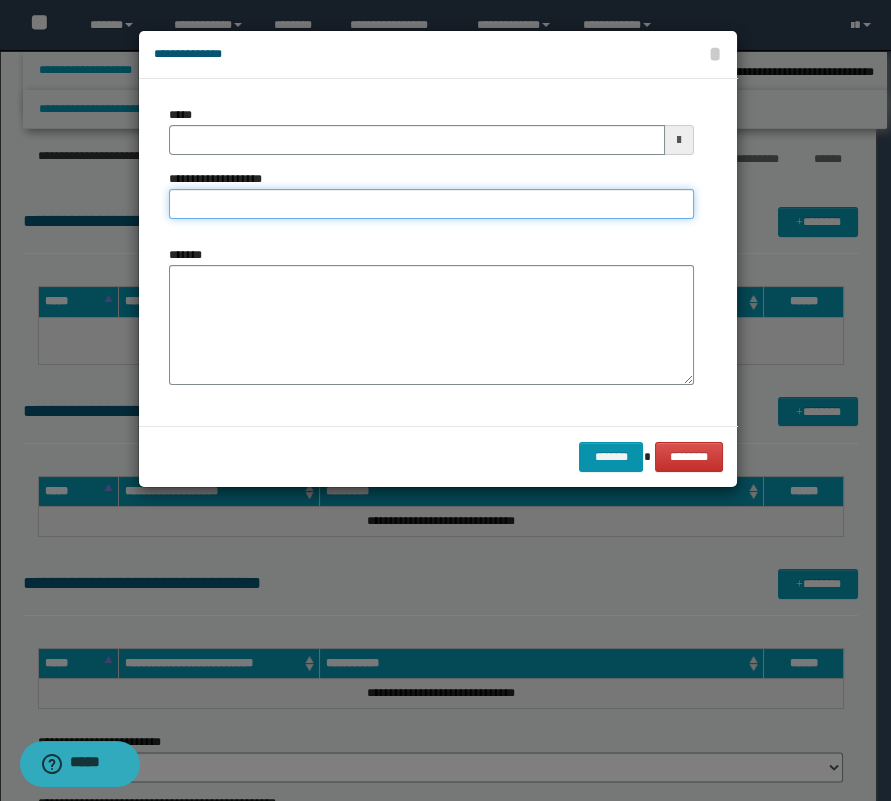 click on "**********" at bounding box center (431, 204) 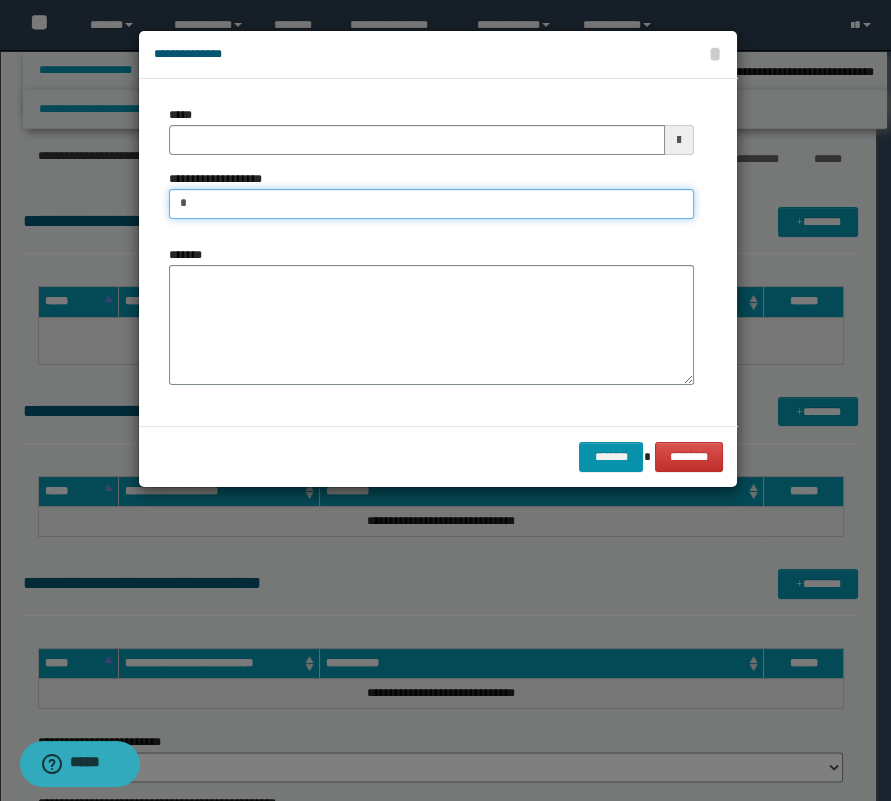 type 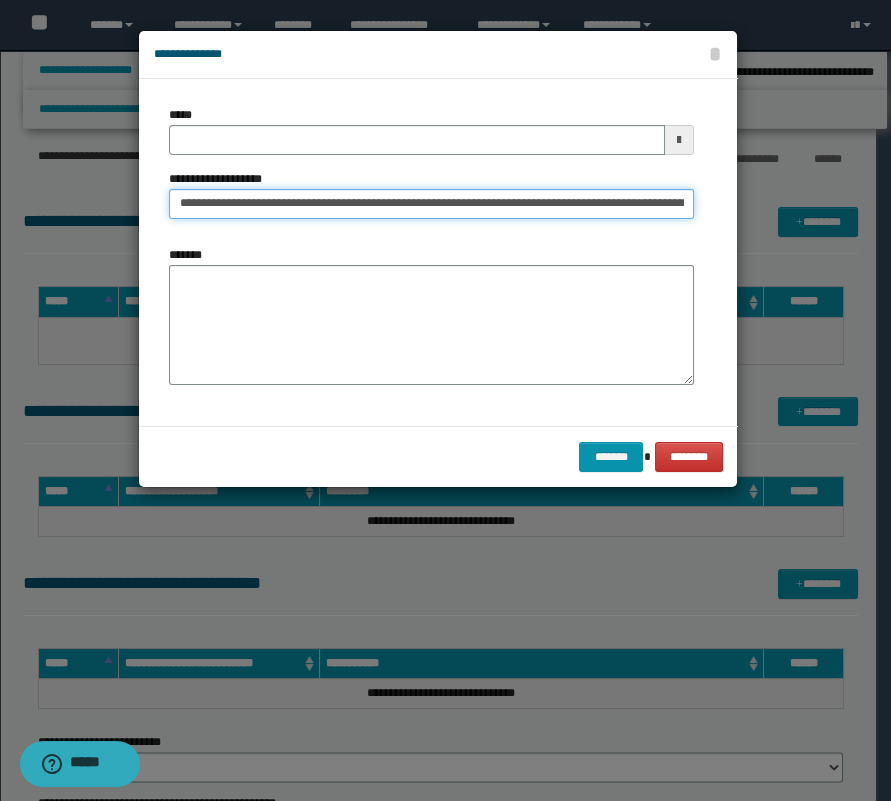 scroll, scrollTop: 0, scrollLeft: 859, axis: horizontal 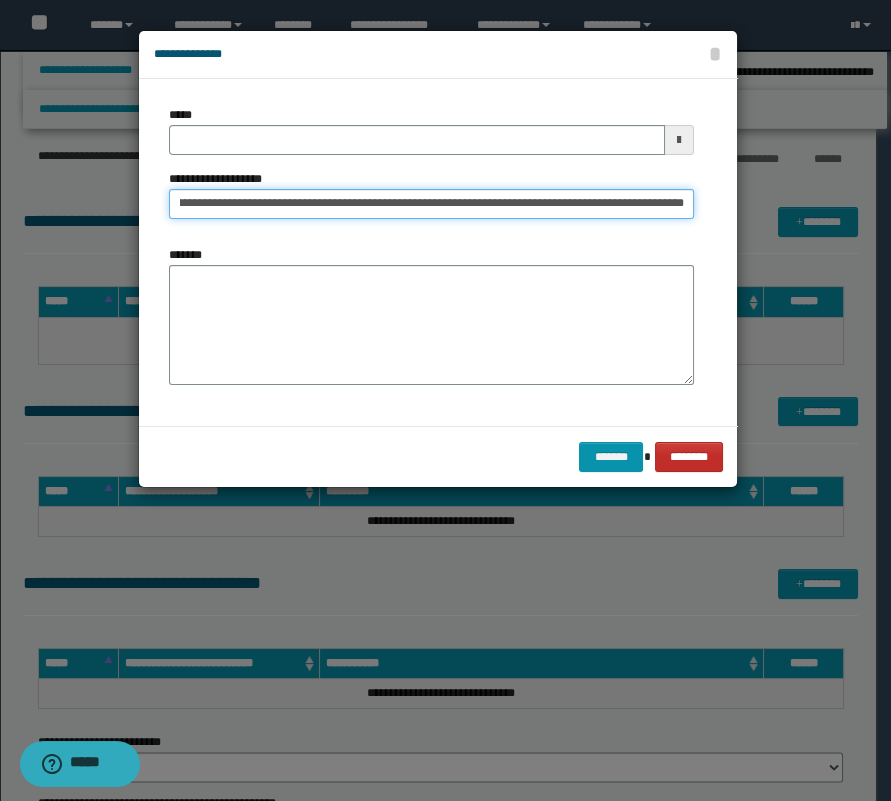 type on "**********" 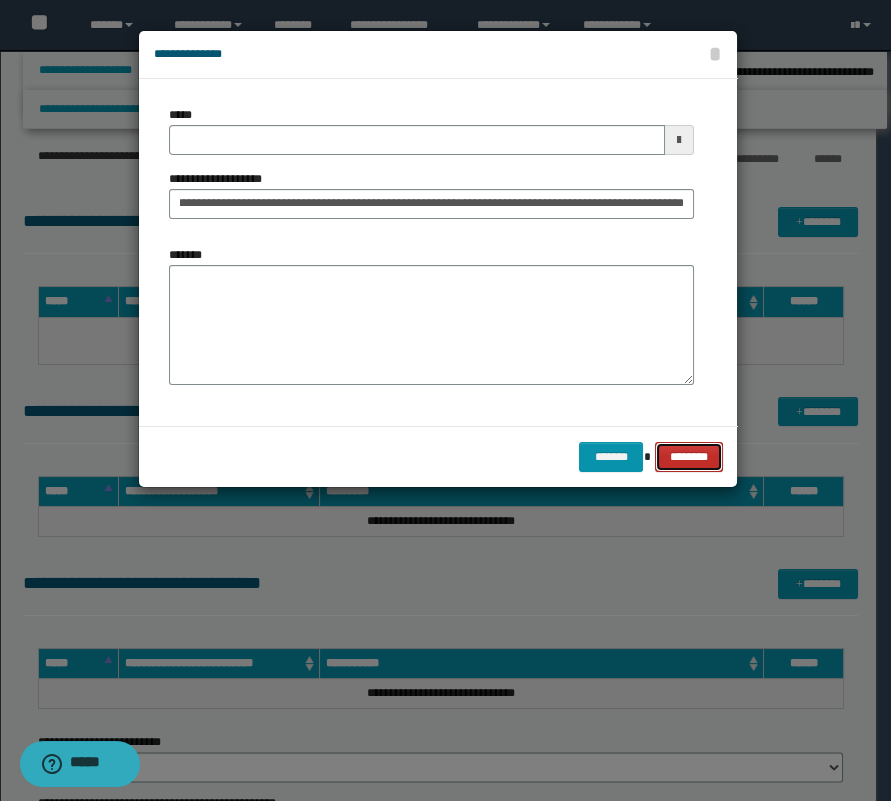 click on "********" at bounding box center [688, 457] 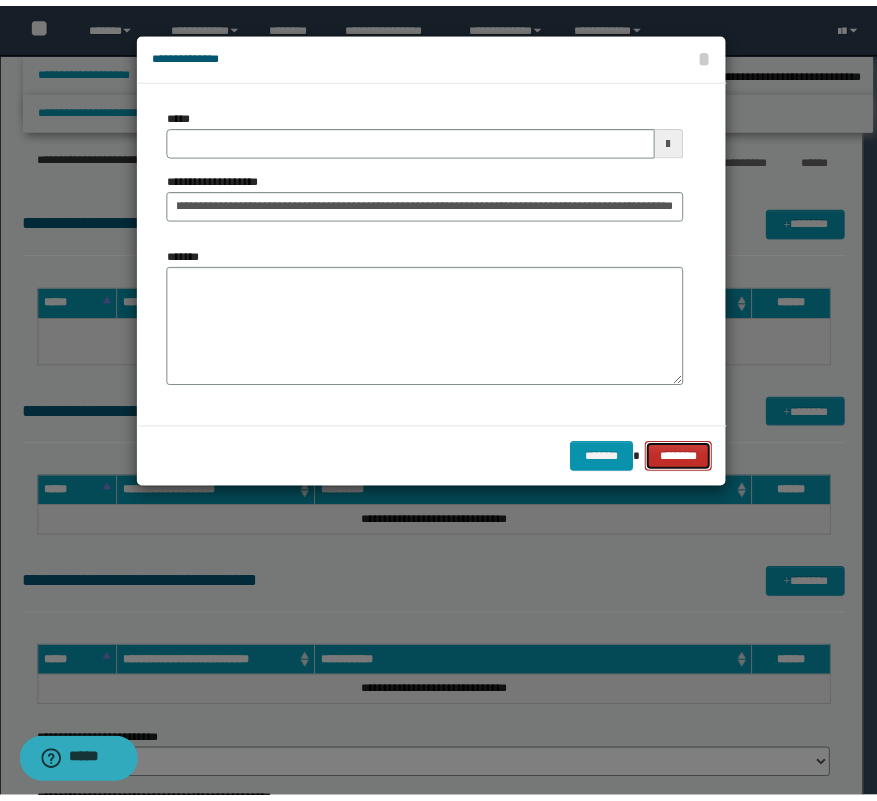 scroll, scrollTop: 0, scrollLeft: 0, axis: both 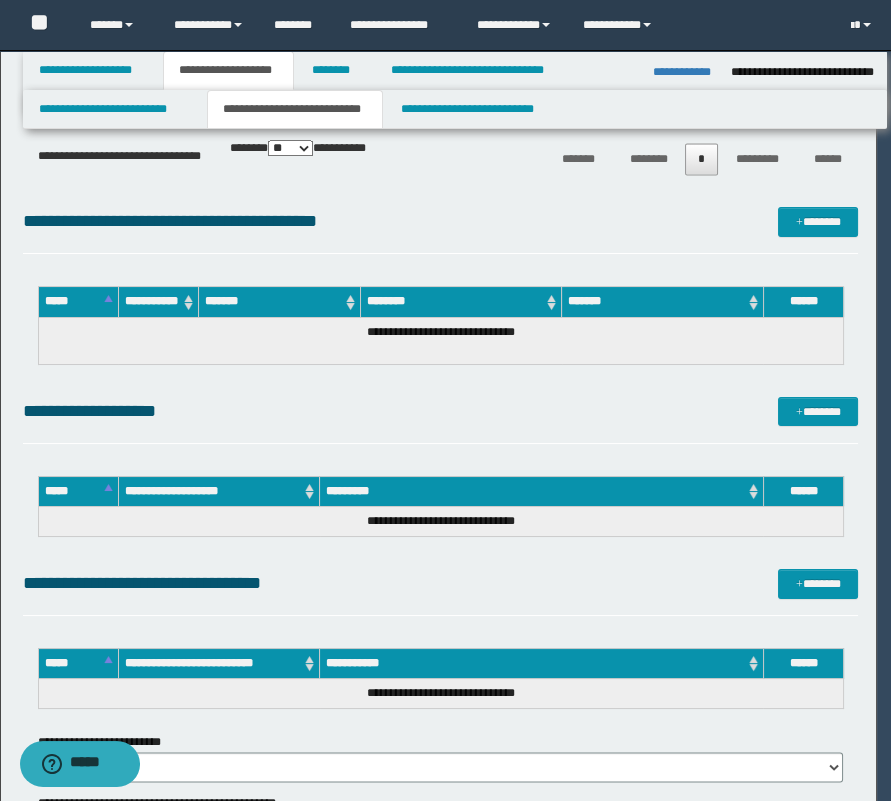 type 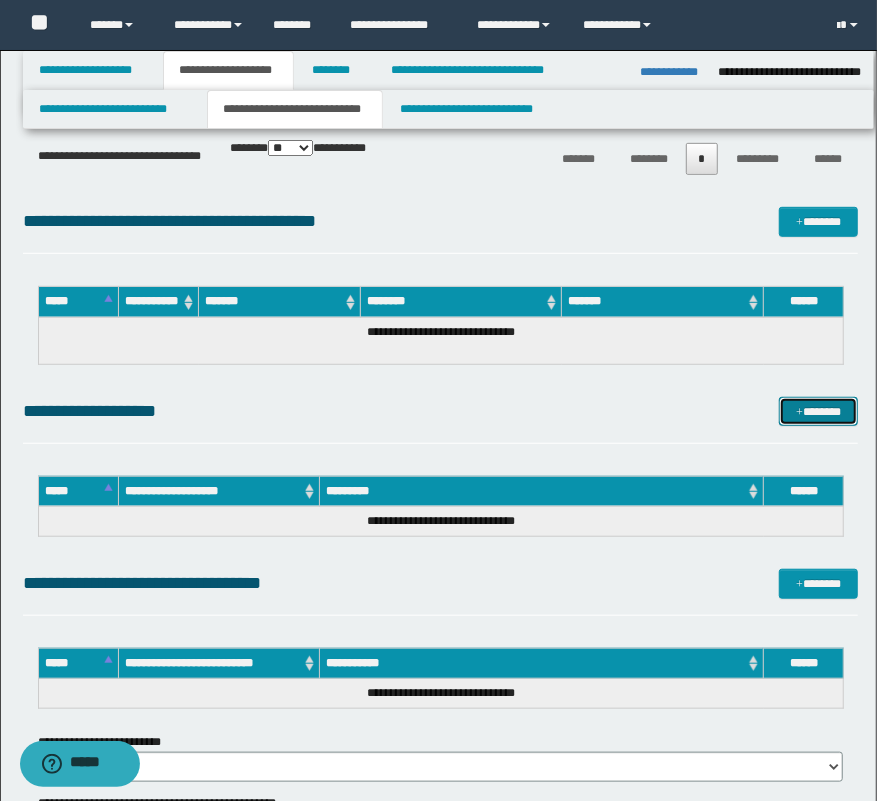 click at bounding box center [799, 413] 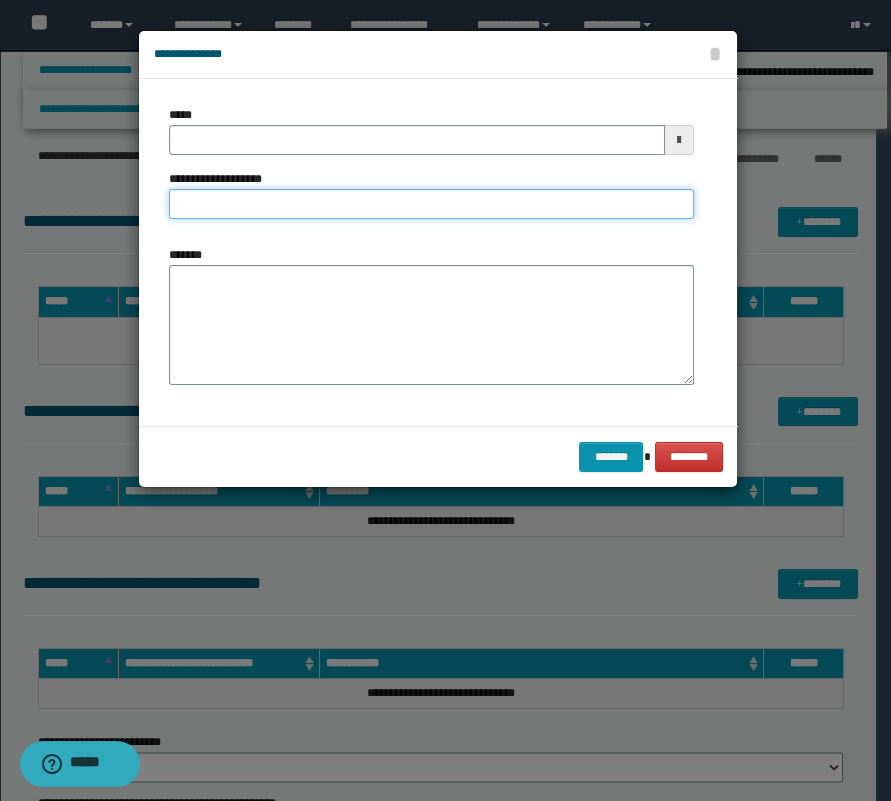 click on "**********" at bounding box center (431, 204) 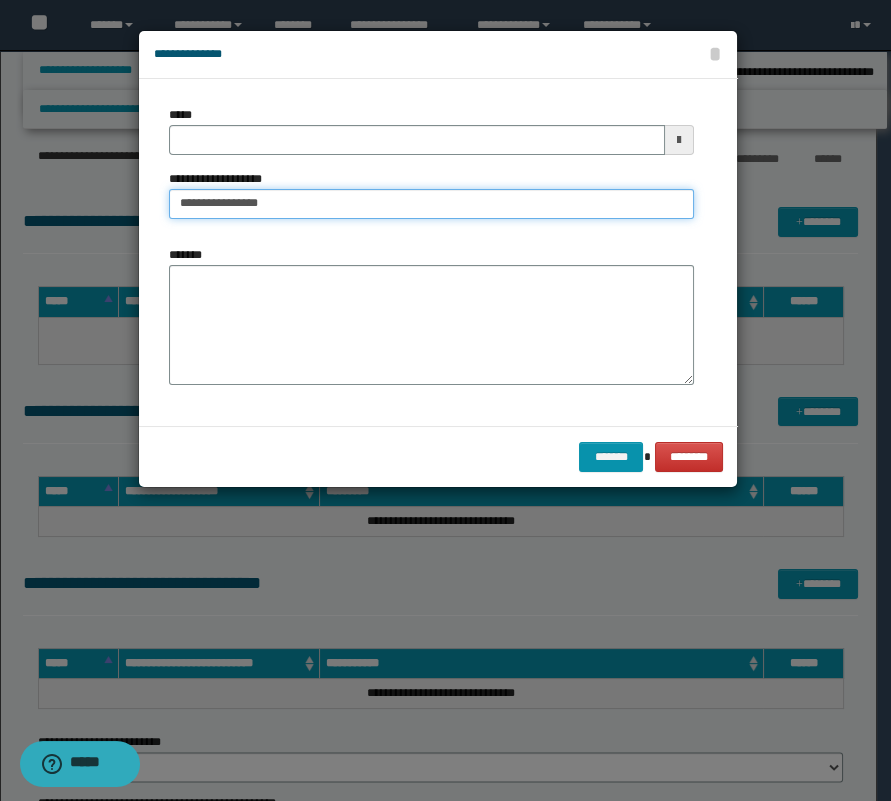 type 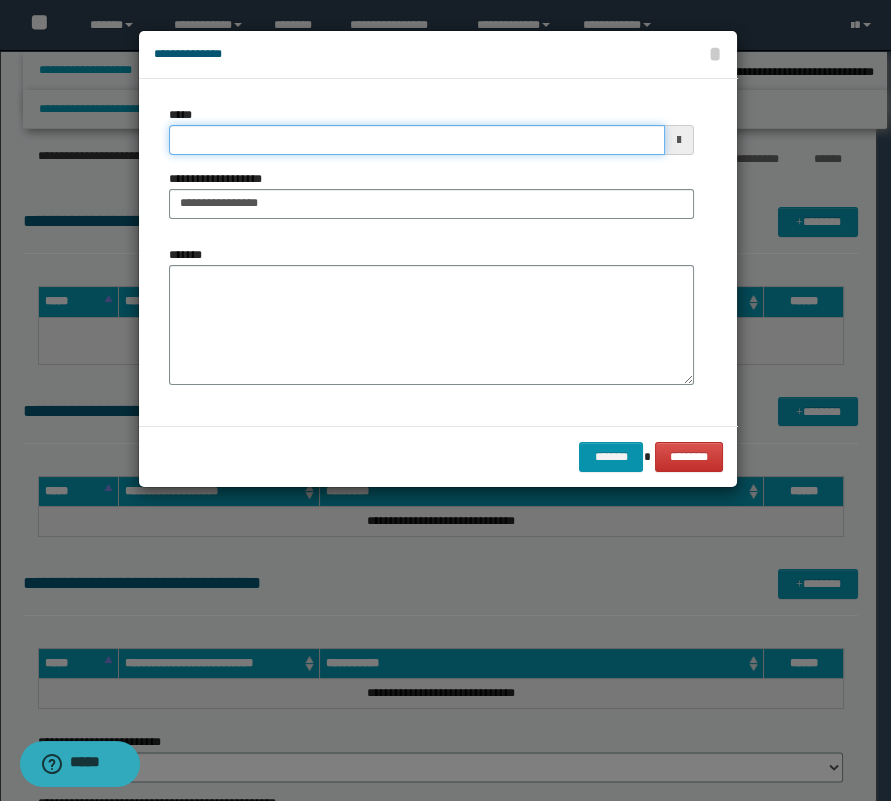 click on "*****" at bounding box center [417, 140] 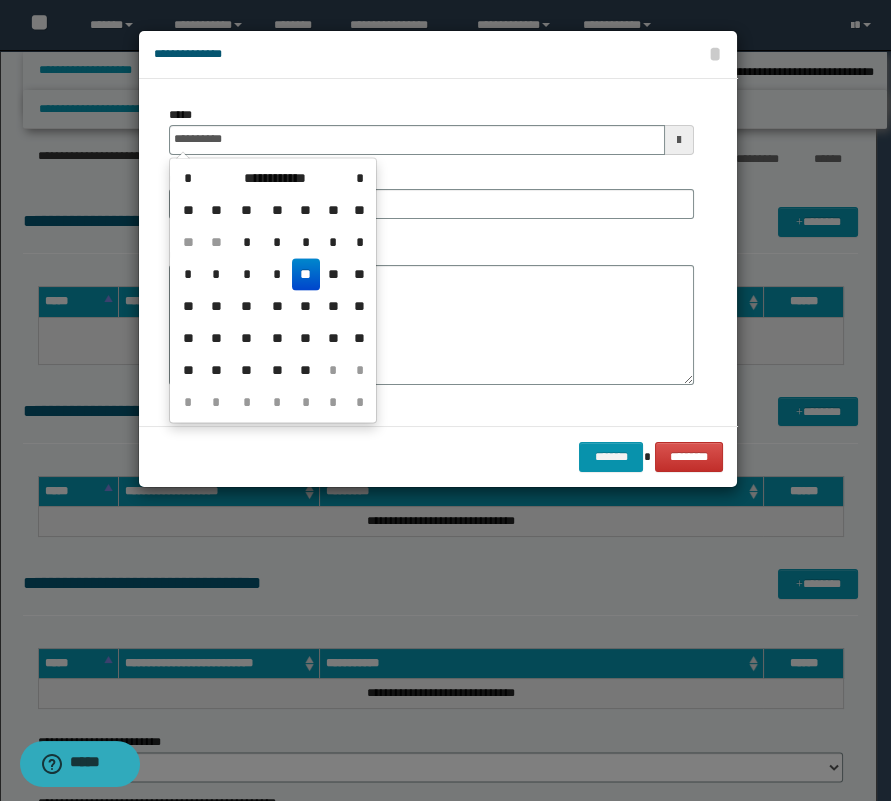 click on "**" at bounding box center [306, 274] 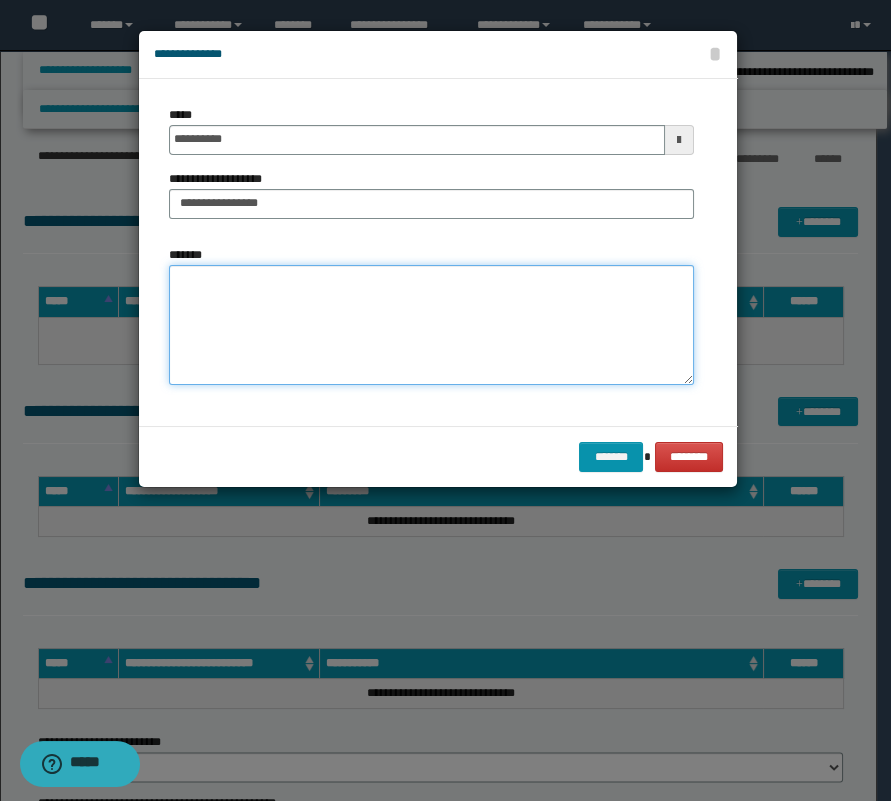 click on "*******" at bounding box center (431, 325) 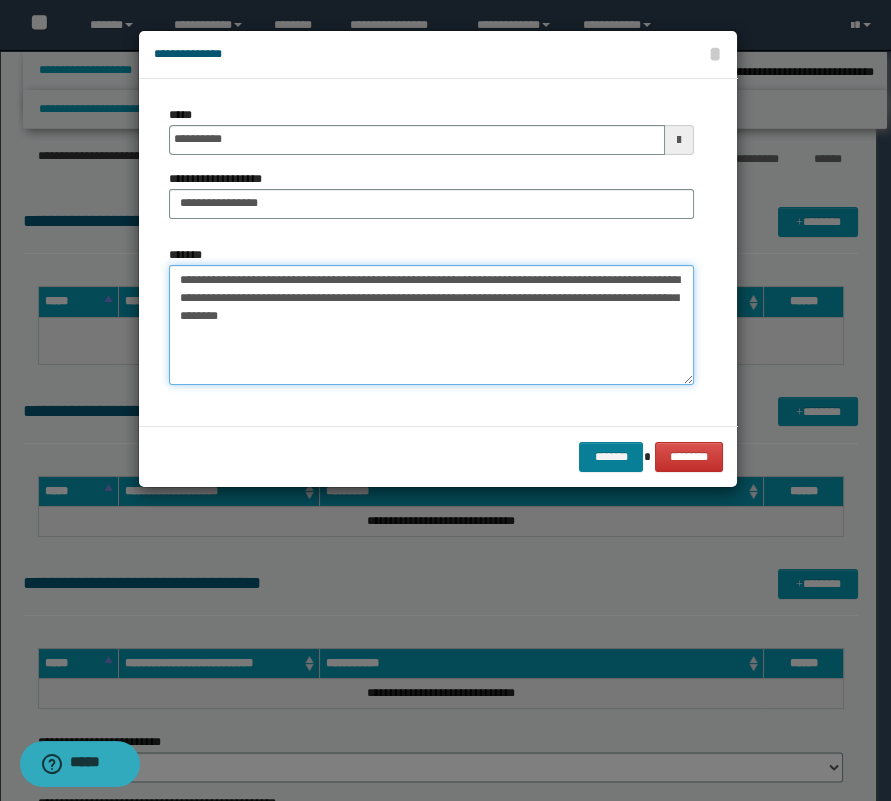 type on "**********" 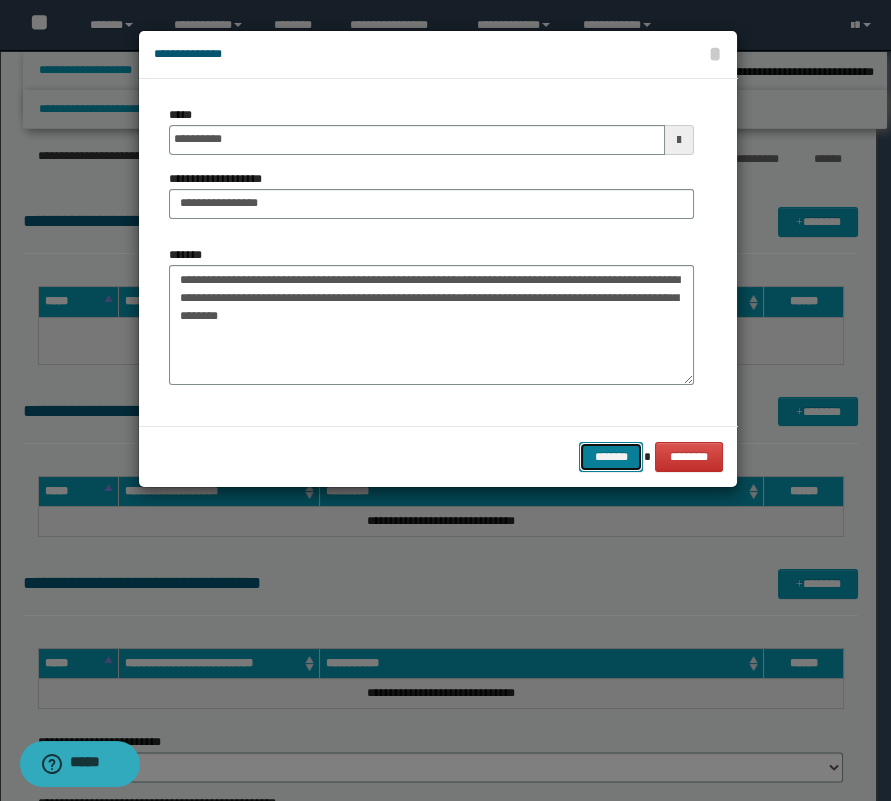 click on "*******" at bounding box center [611, 457] 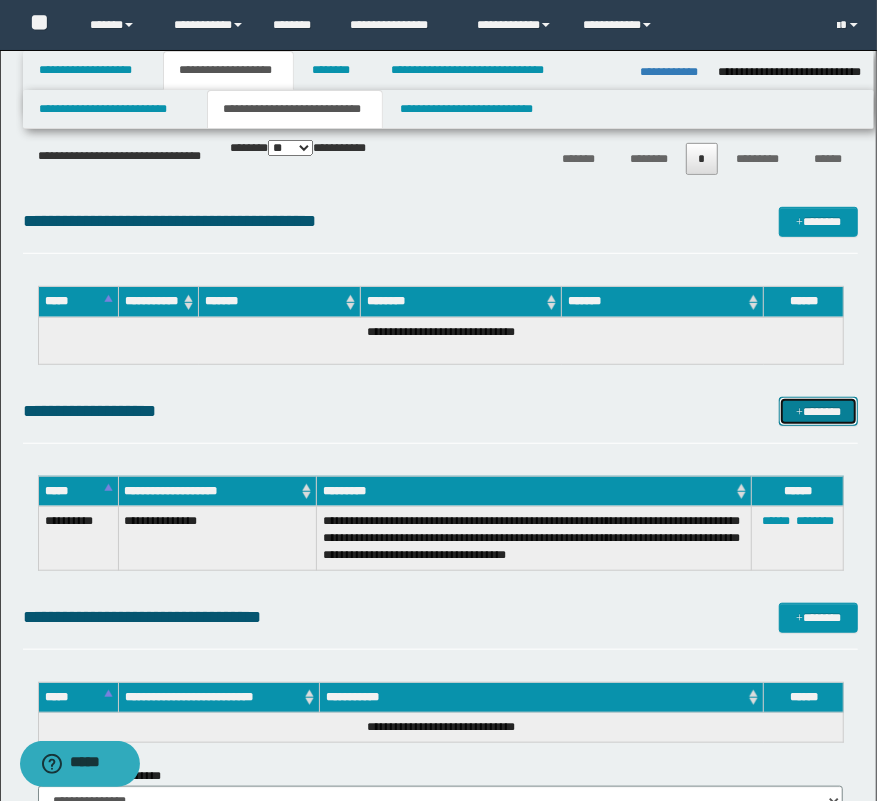 click on "*******" at bounding box center (819, 412) 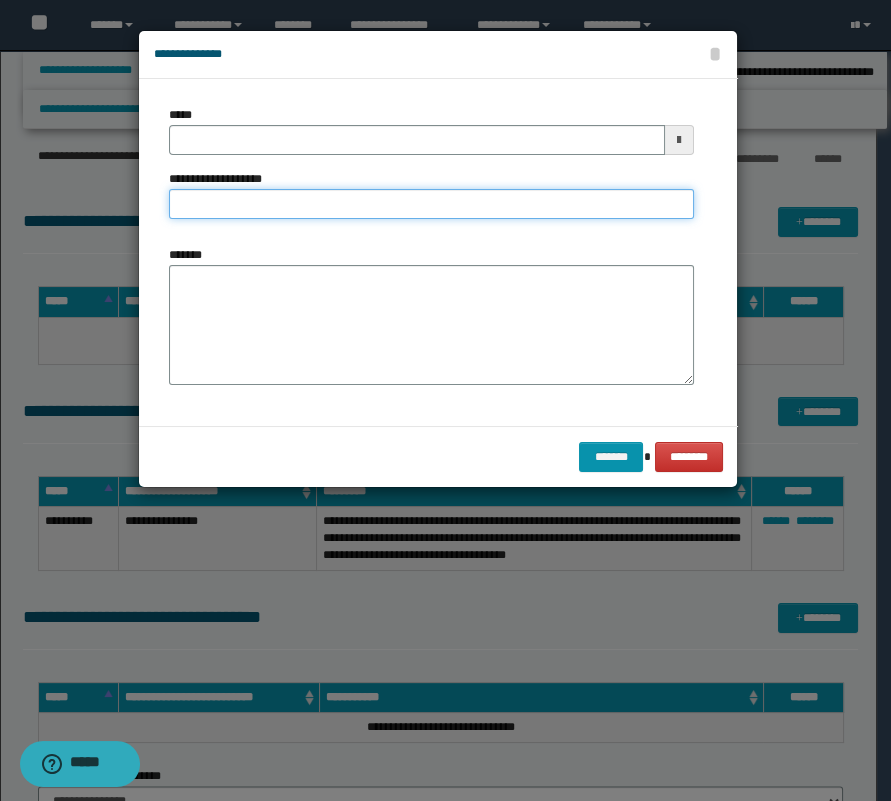 click on "**********" at bounding box center (431, 204) 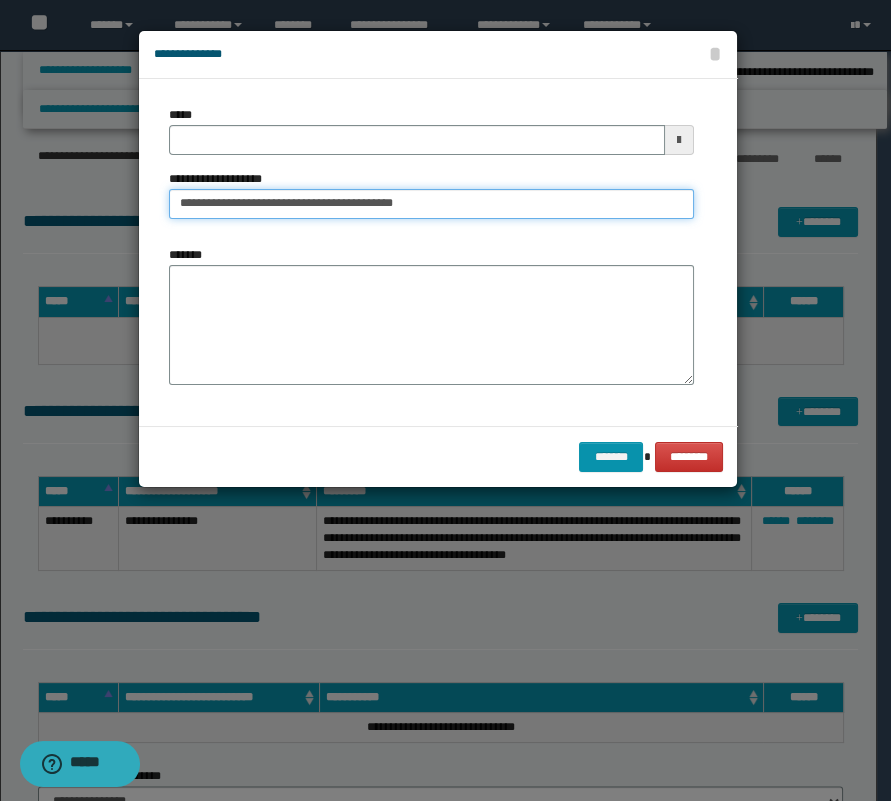 type 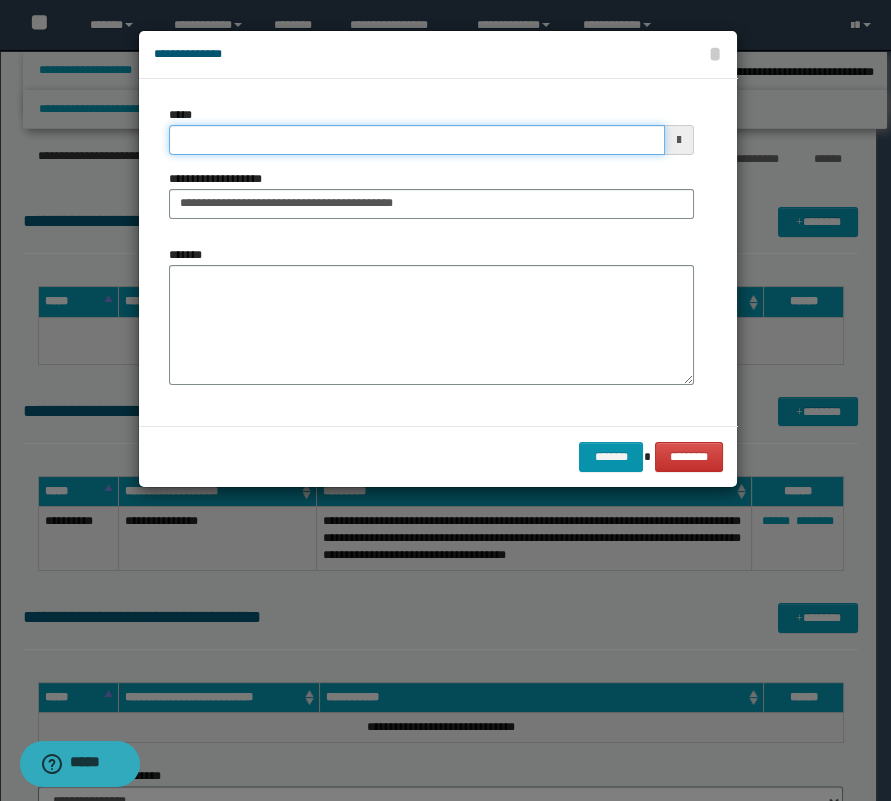 click on "*****" at bounding box center (417, 140) 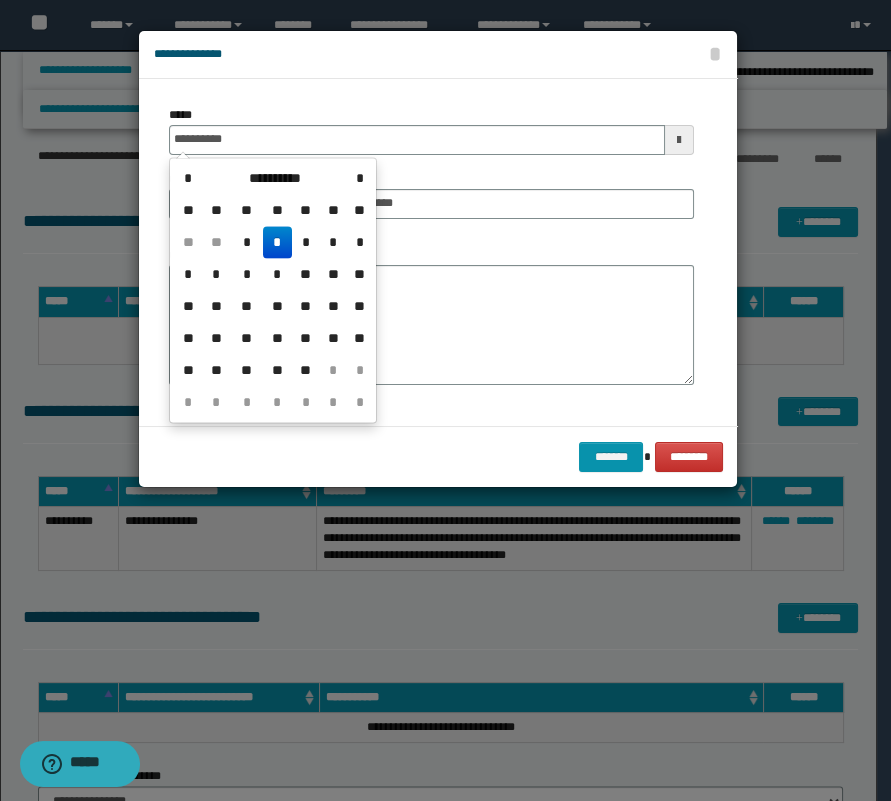 click on "*" at bounding box center [277, 242] 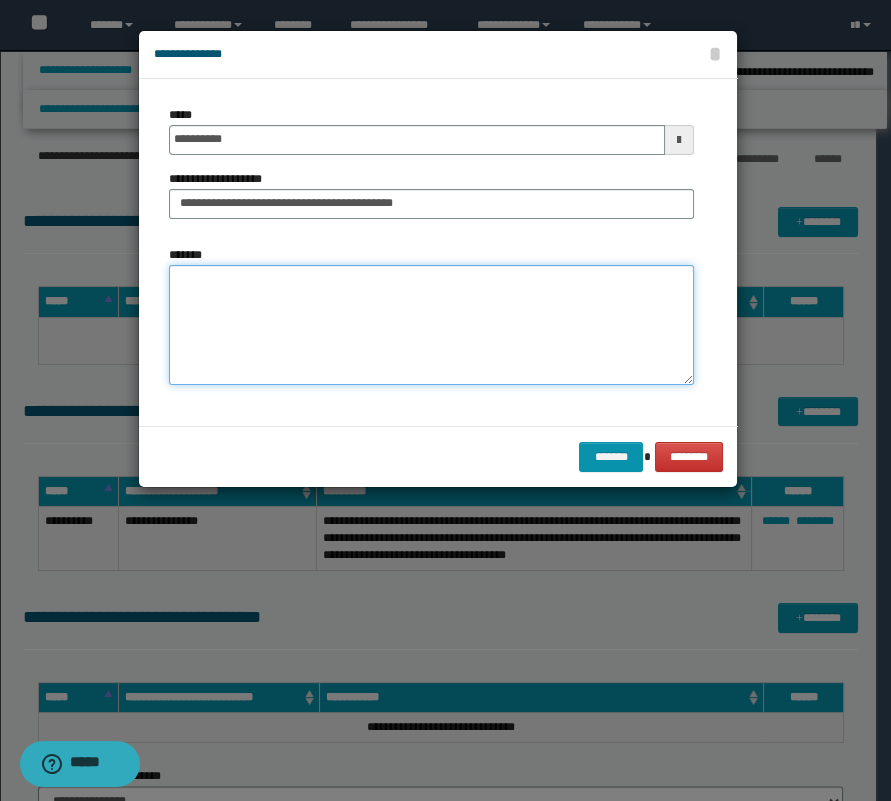 click on "*******" at bounding box center (431, 325) 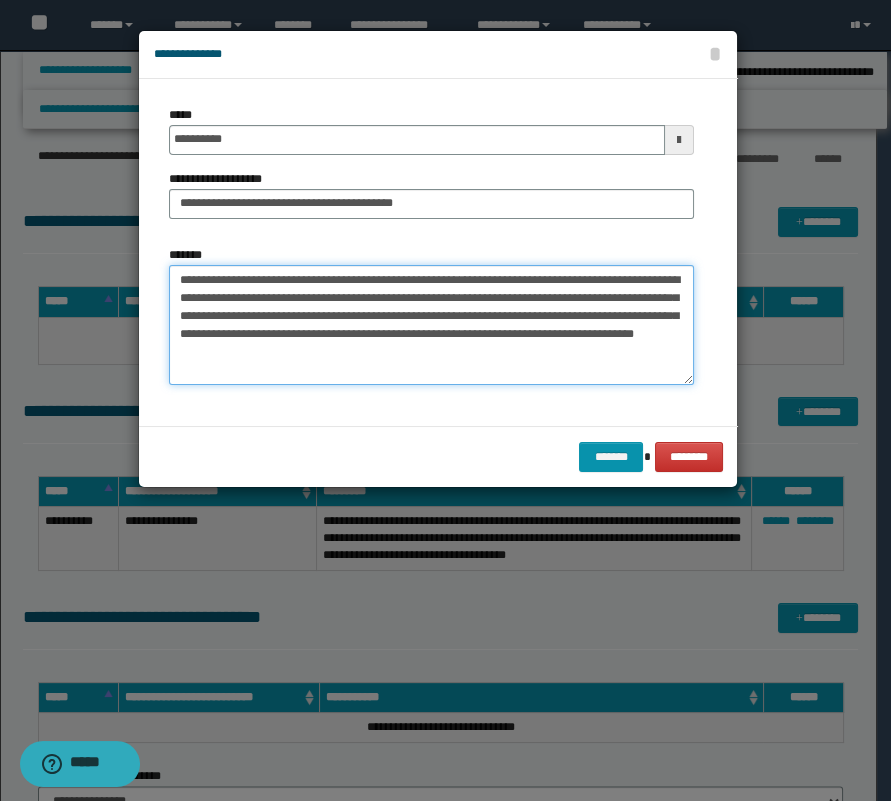 type on "**********" 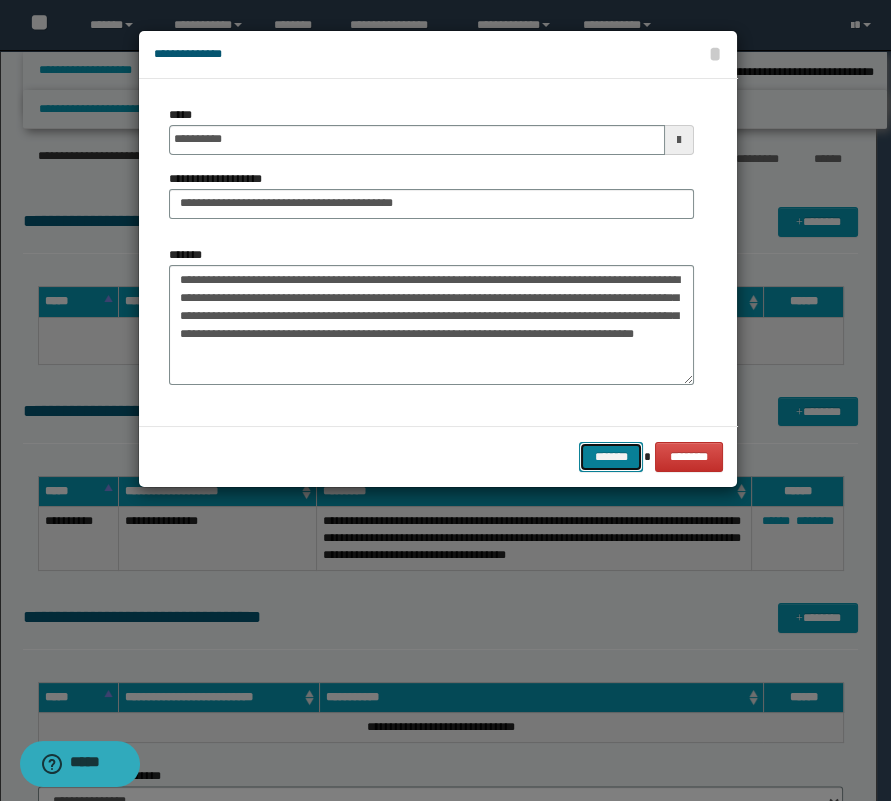 click on "*******" at bounding box center (611, 457) 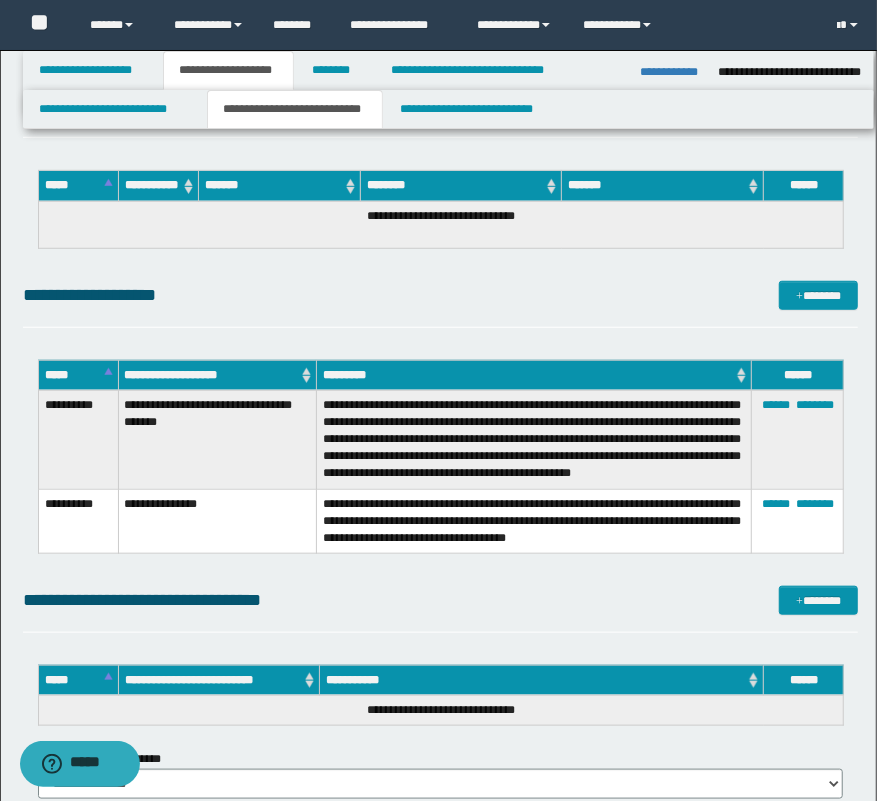 scroll, scrollTop: 3721, scrollLeft: 0, axis: vertical 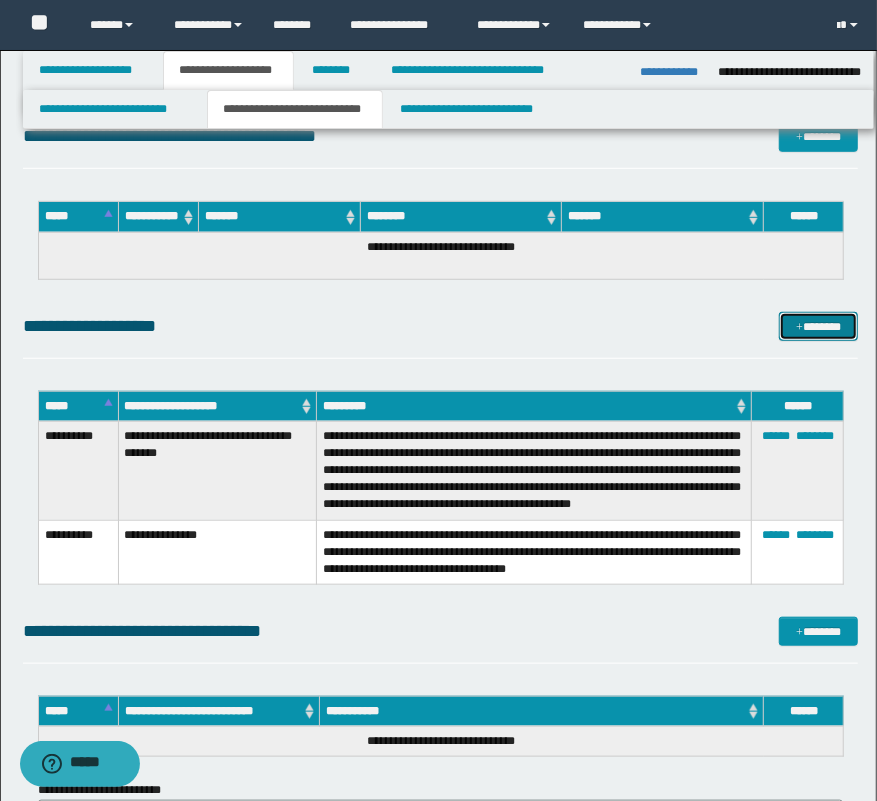 click on "*******" at bounding box center (819, 327) 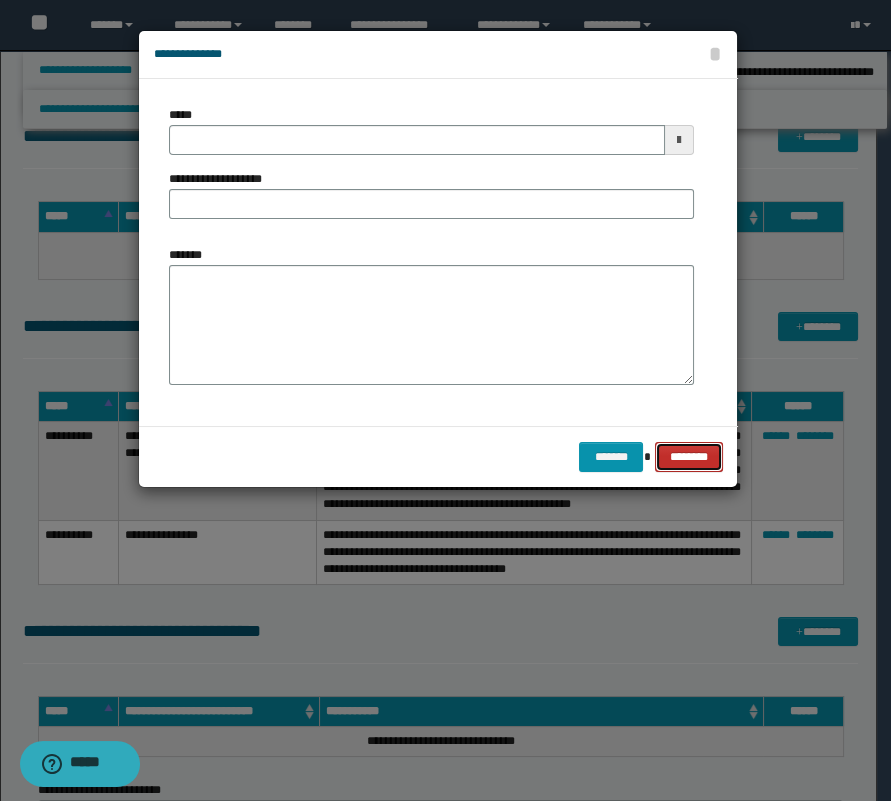 click on "********" at bounding box center [688, 457] 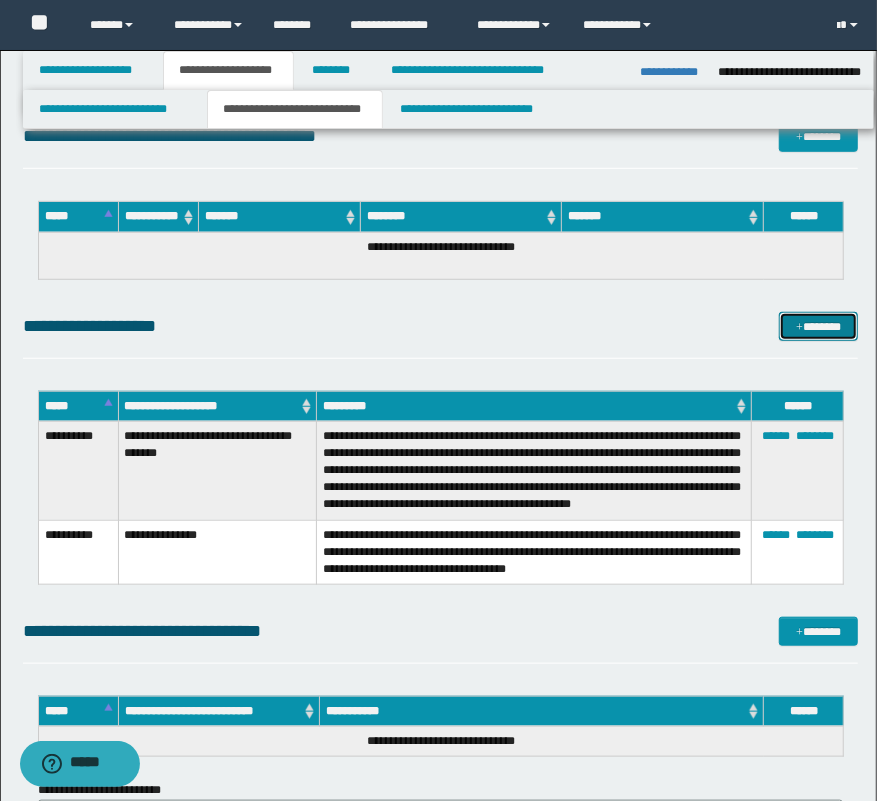 drag, startPoint x: 792, startPoint y: 317, endPoint x: 889, endPoint y: 355, distance: 104.177734 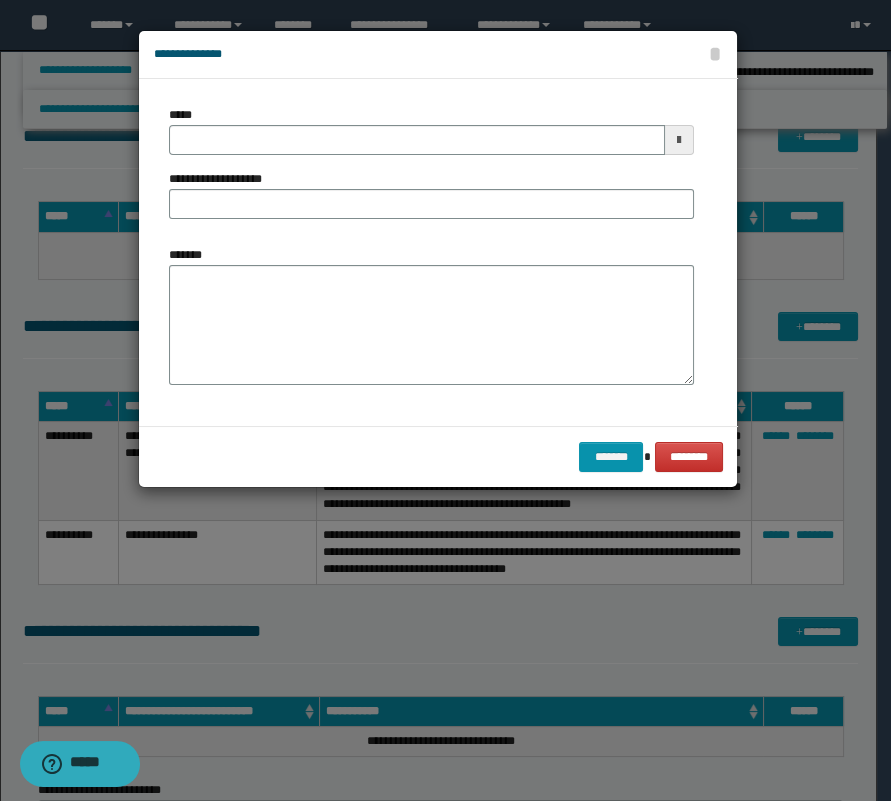 type 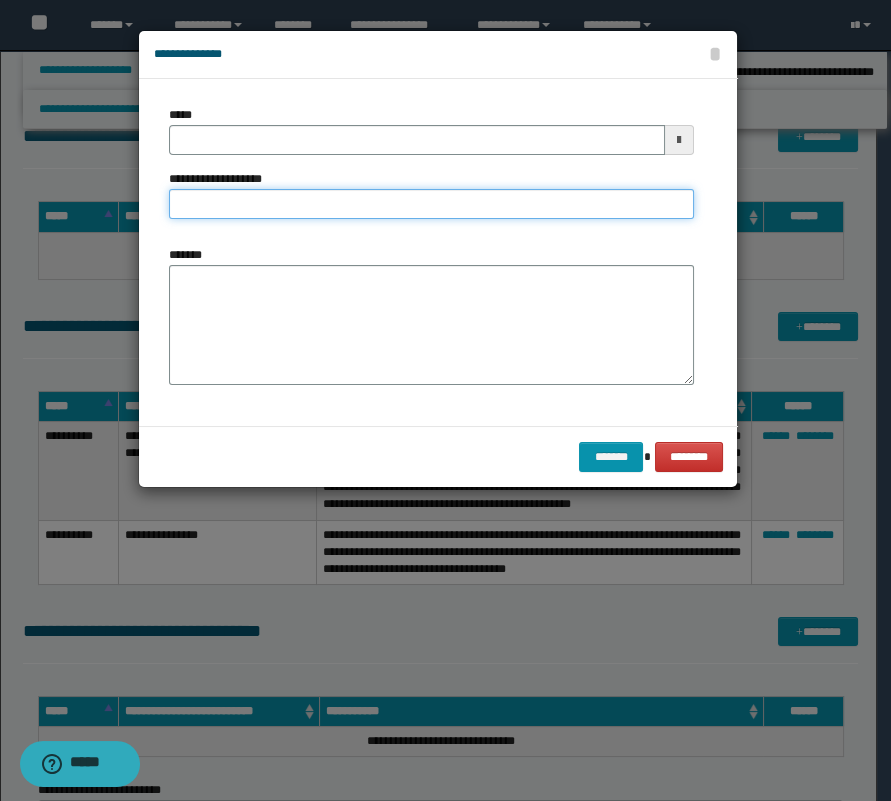 click on "**********" at bounding box center (431, 204) 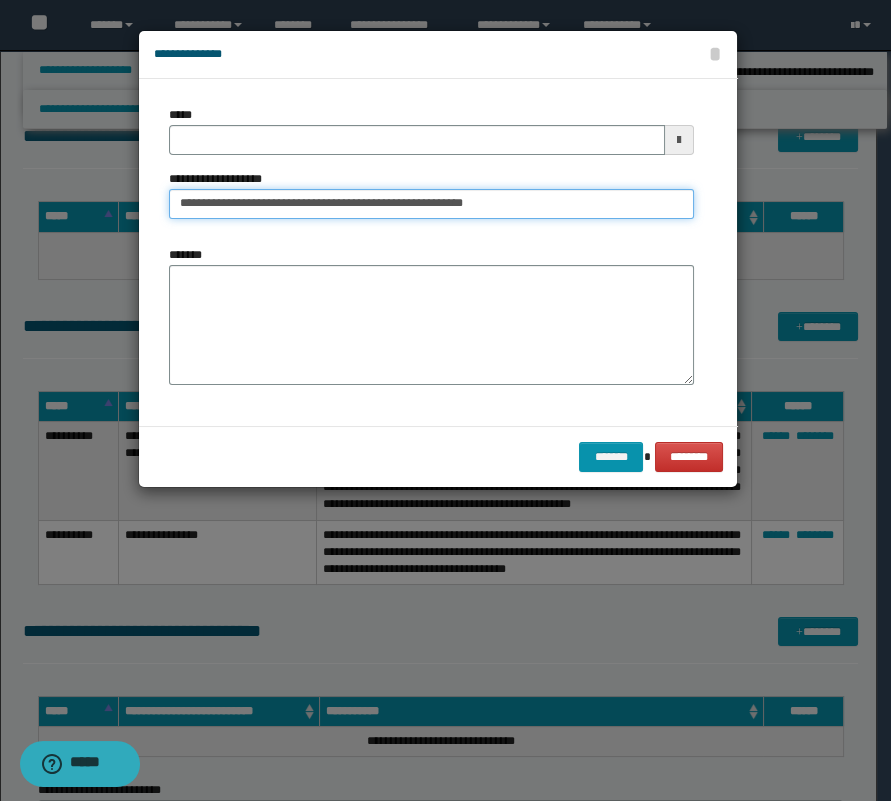 type 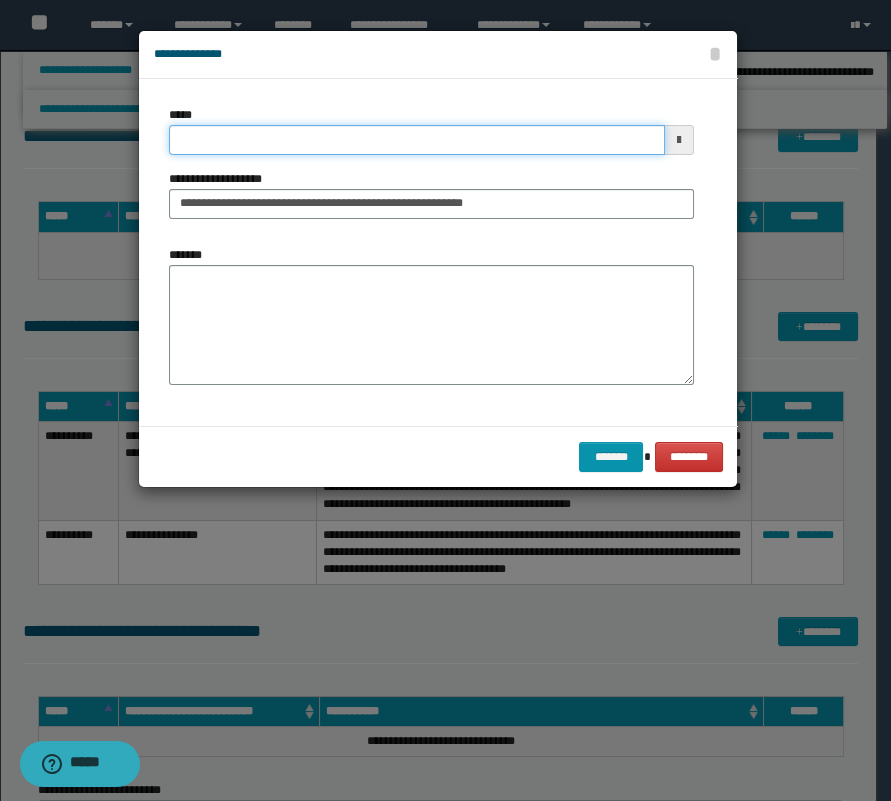 click on "*****" at bounding box center (417, 140) 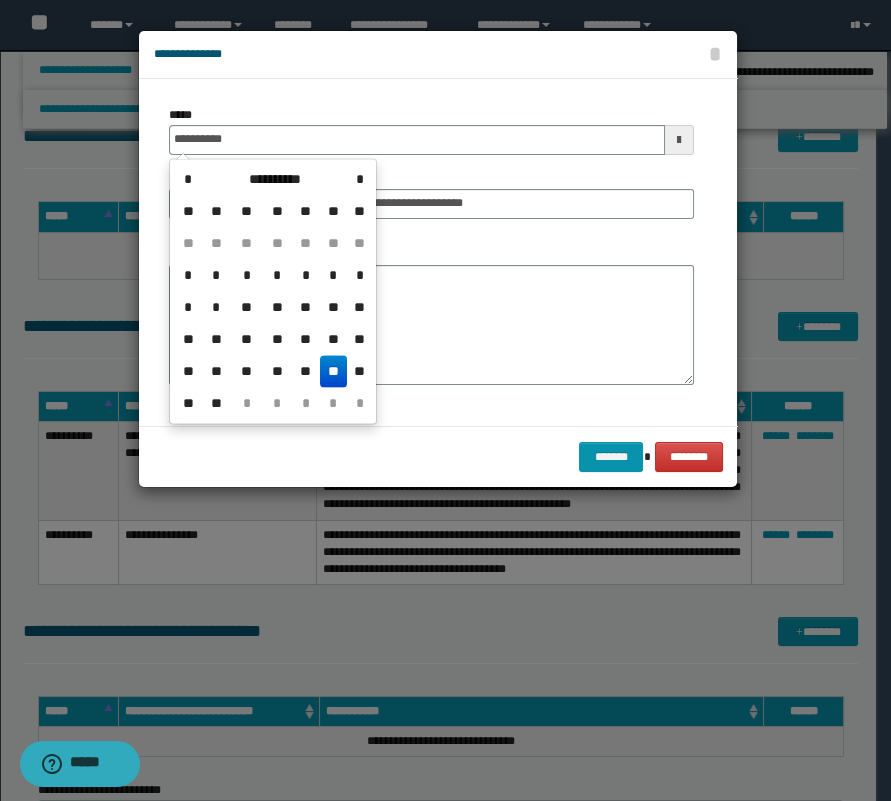 click on "**" at bounding box center (334, 371) 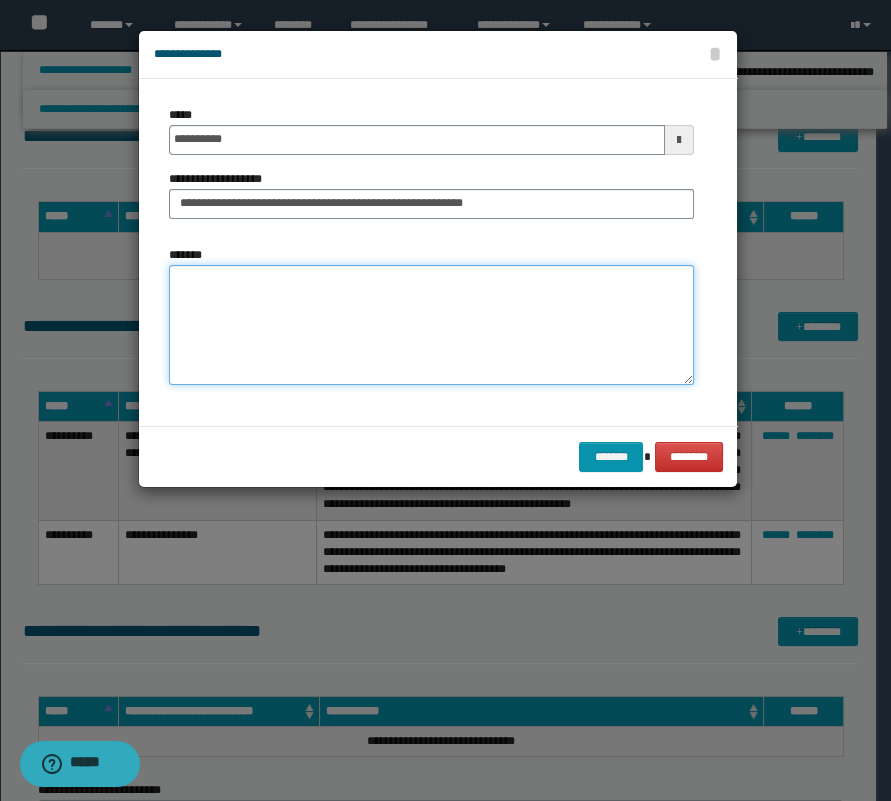 click on "*******" at bounding box center (431, 325) 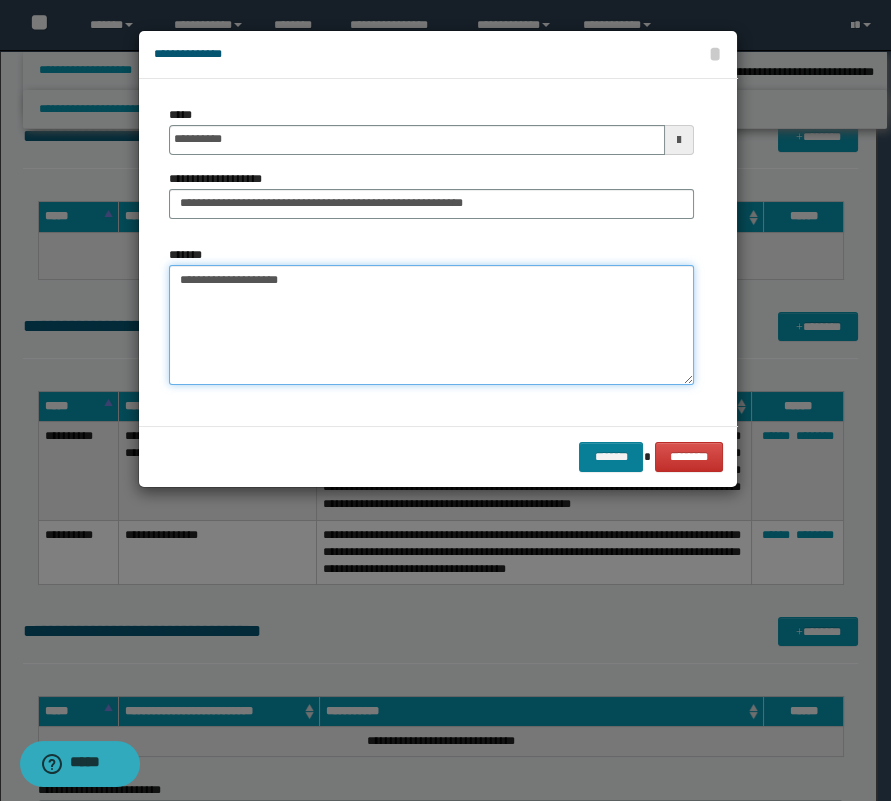 type on "**********" 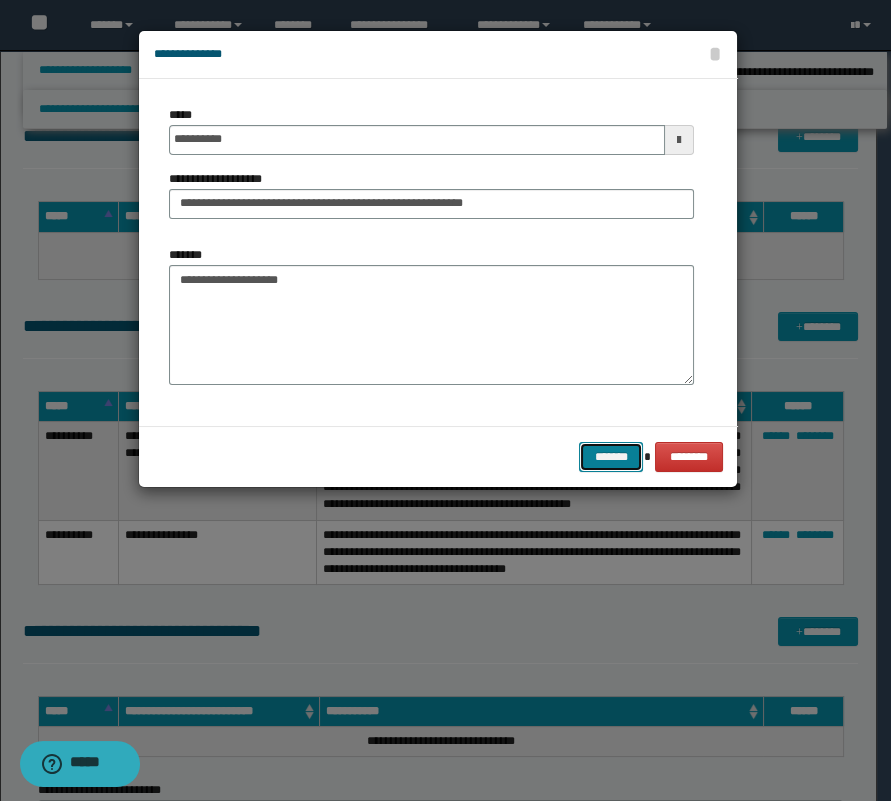 click on "*******" at bounding box center (611, 457) 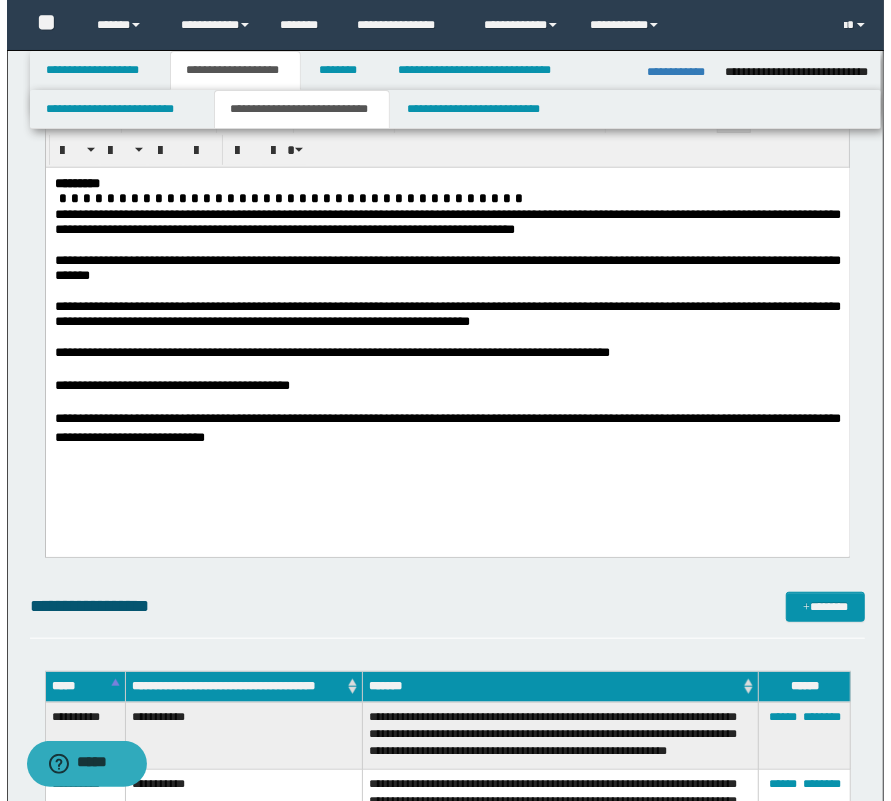 scroll, scrollTop: 540, scrollLeft: 0, axis: vertical 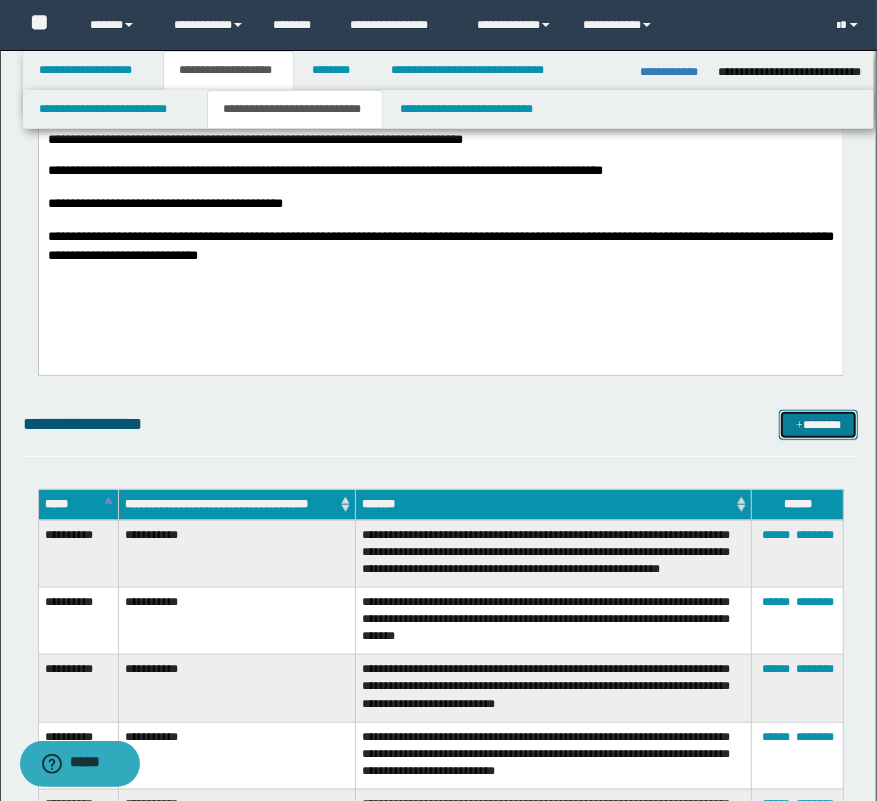 click on "*******" at bounding box center (819, 425) 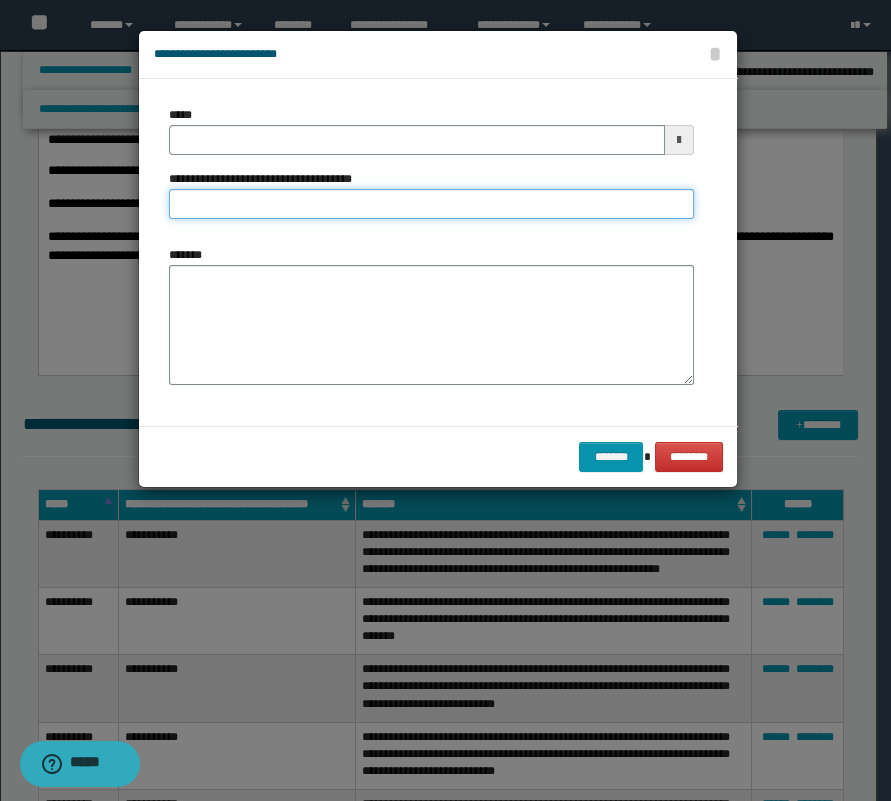 click on "**********" at bounding box center [431, 204] 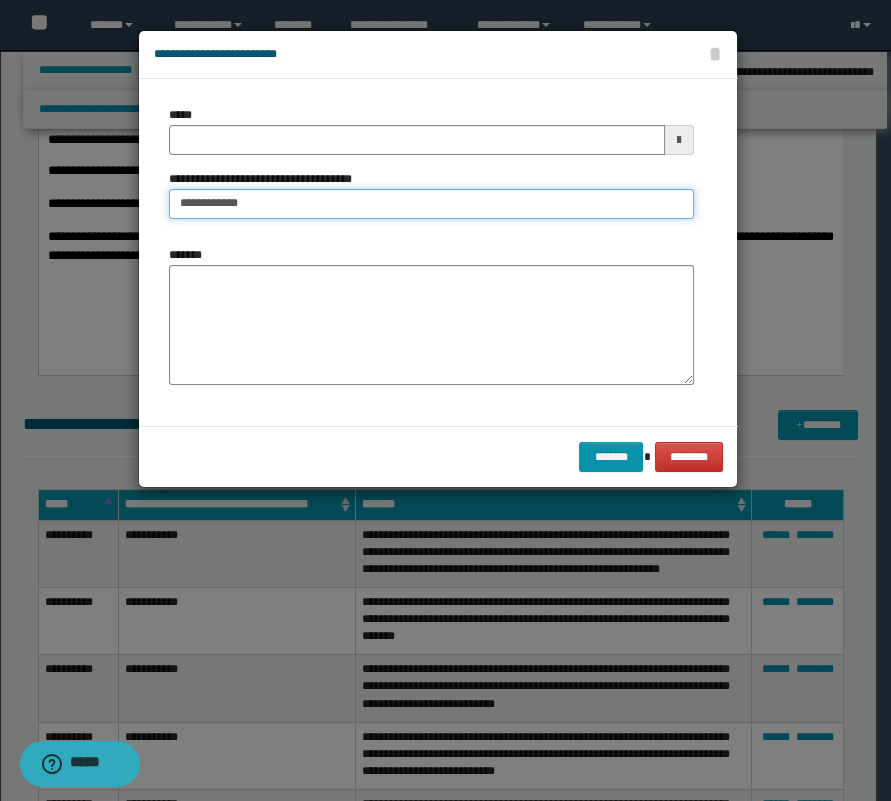 type 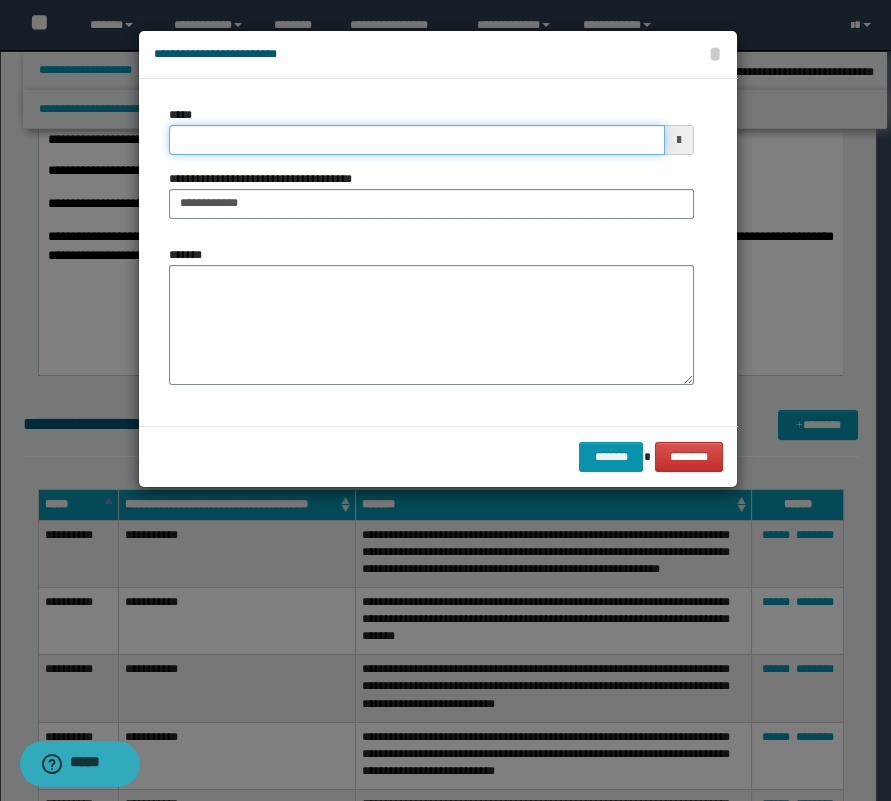 click on "*****" at bounding box center (417, 140) 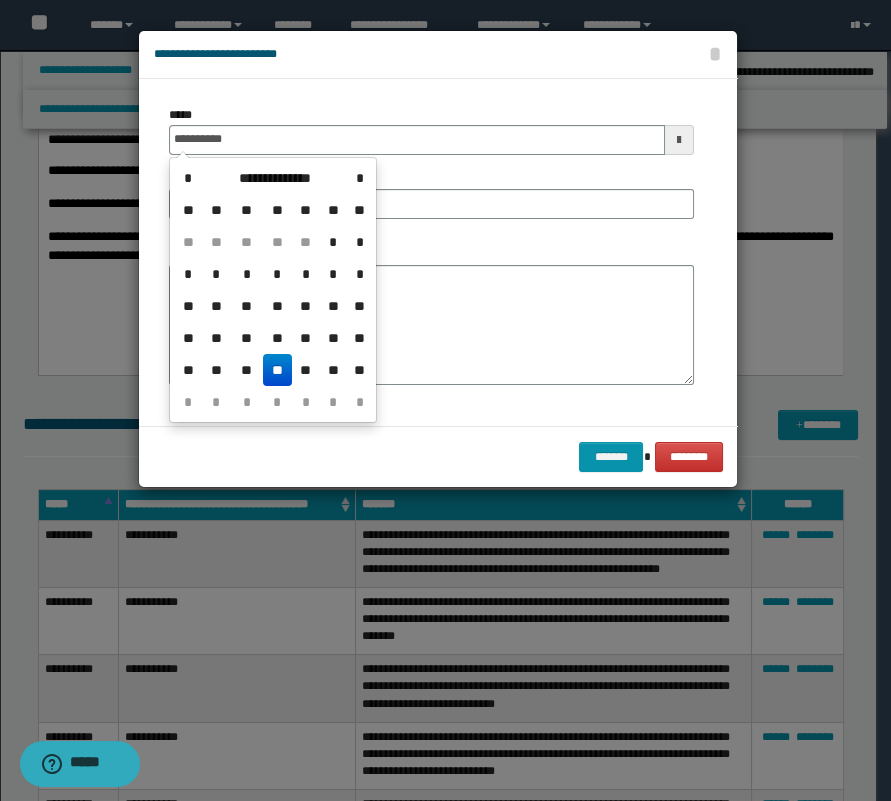 click on "**" at bounding box center [277, 370] 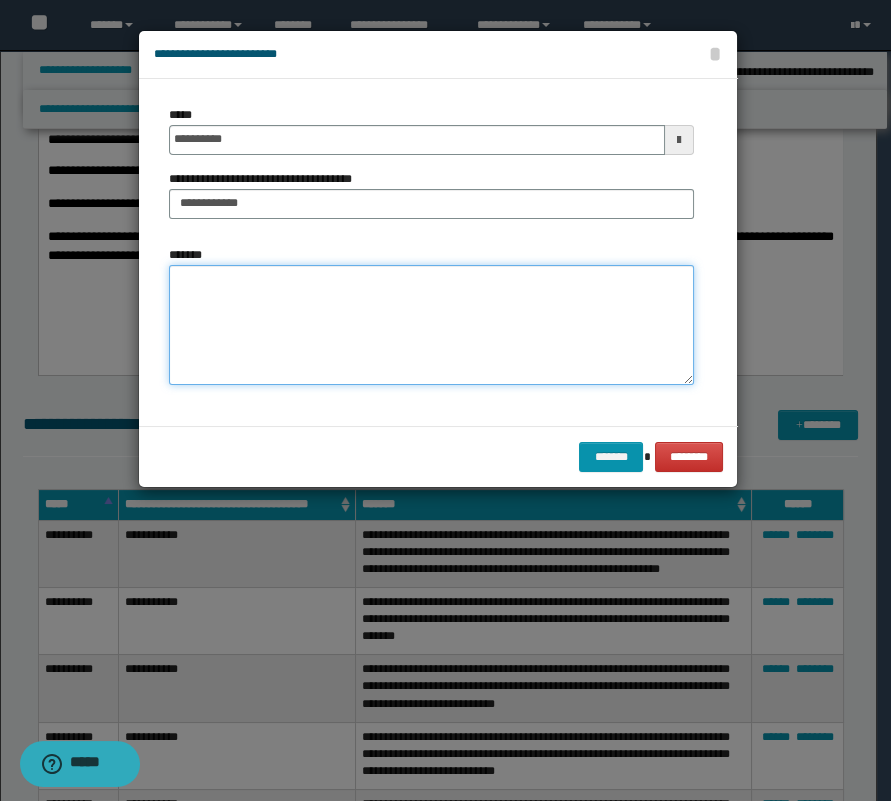click on "*******" at bounding box center (431, 325) 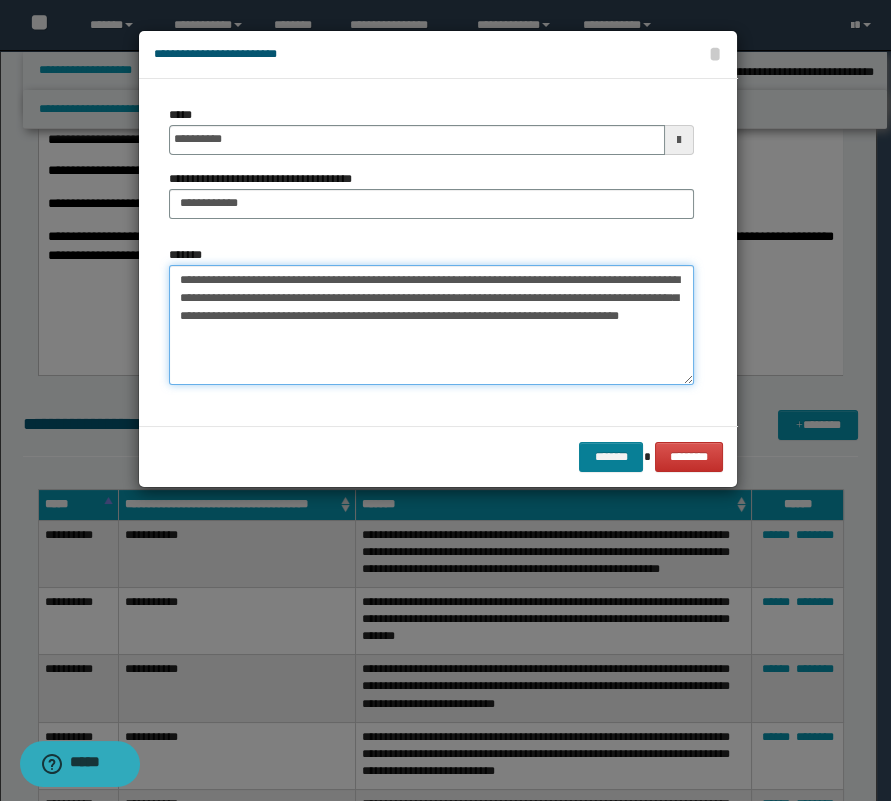 type on "**********" 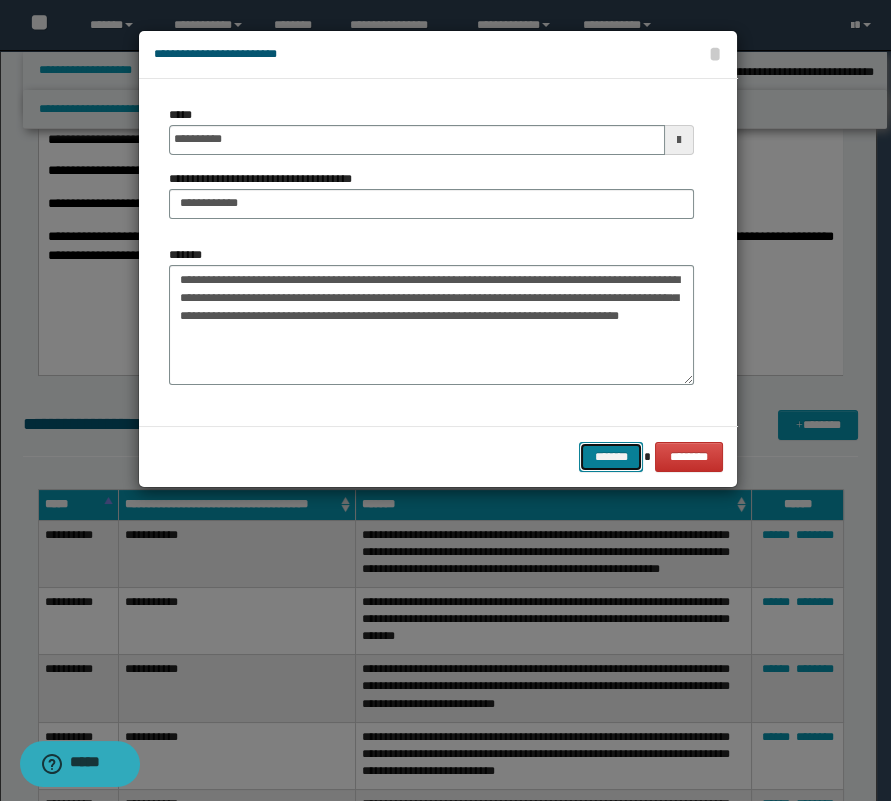 click on "*******" at bounding box center [611, 457] 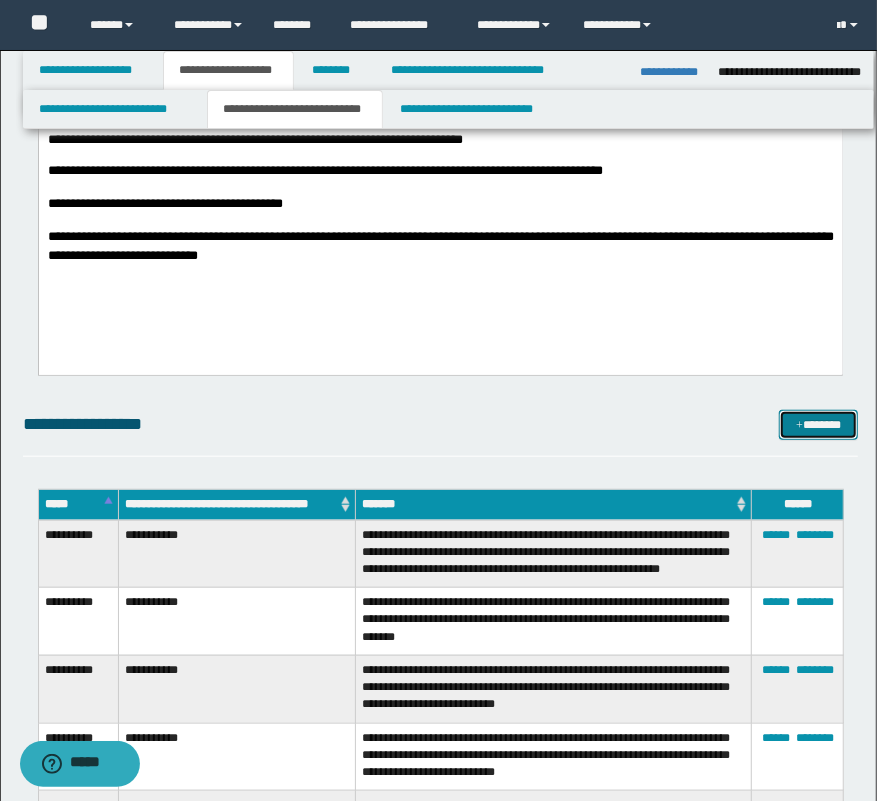 click on "*******" at bounding box center (819, 425) 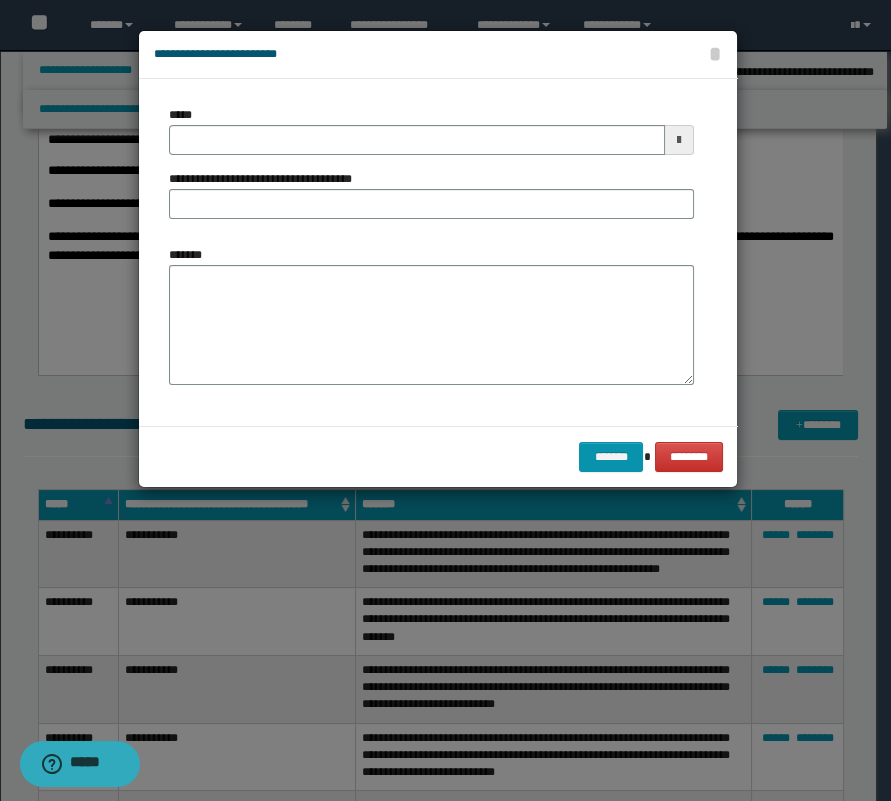 click on "**********" at bounding box center (268, 179) 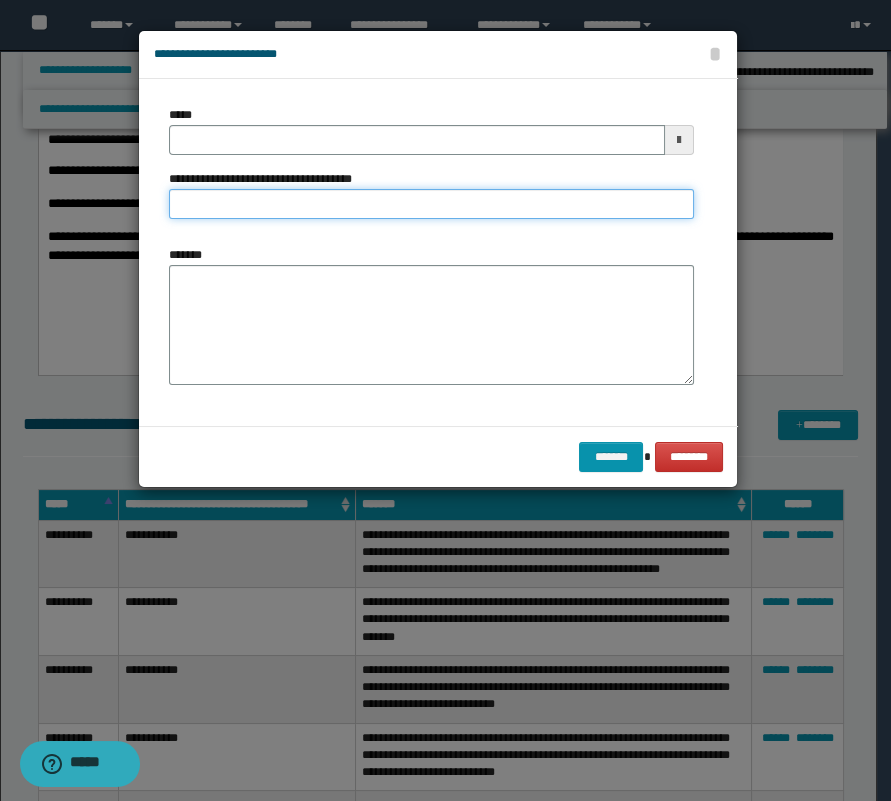 click on "**********" at bounding box center [431, 204] 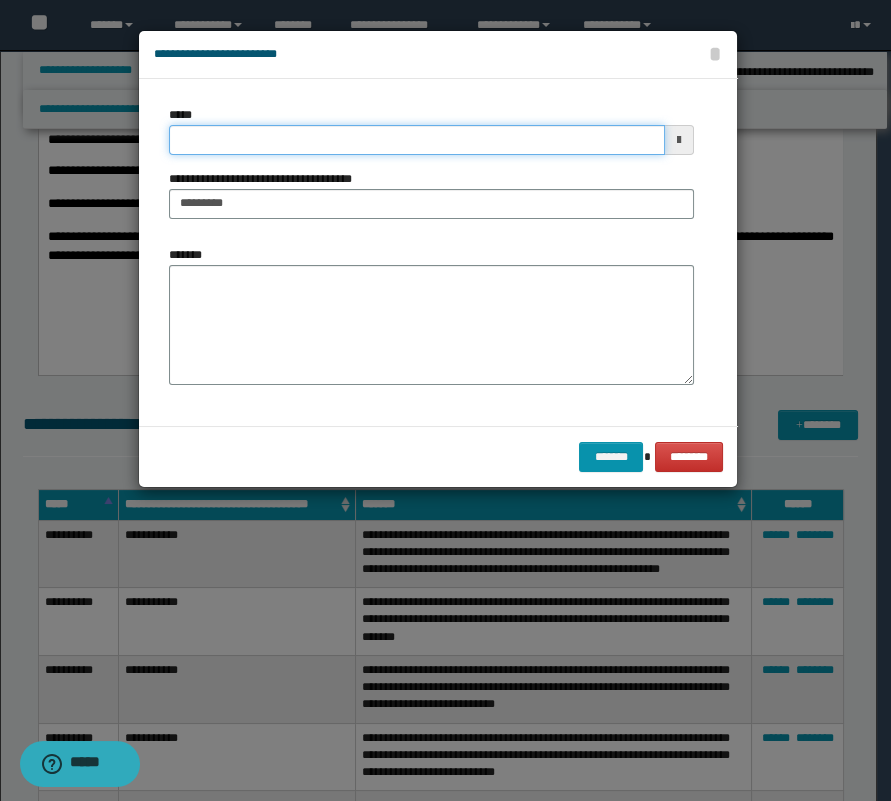 click on "*****" at bounding box center (417, 140) 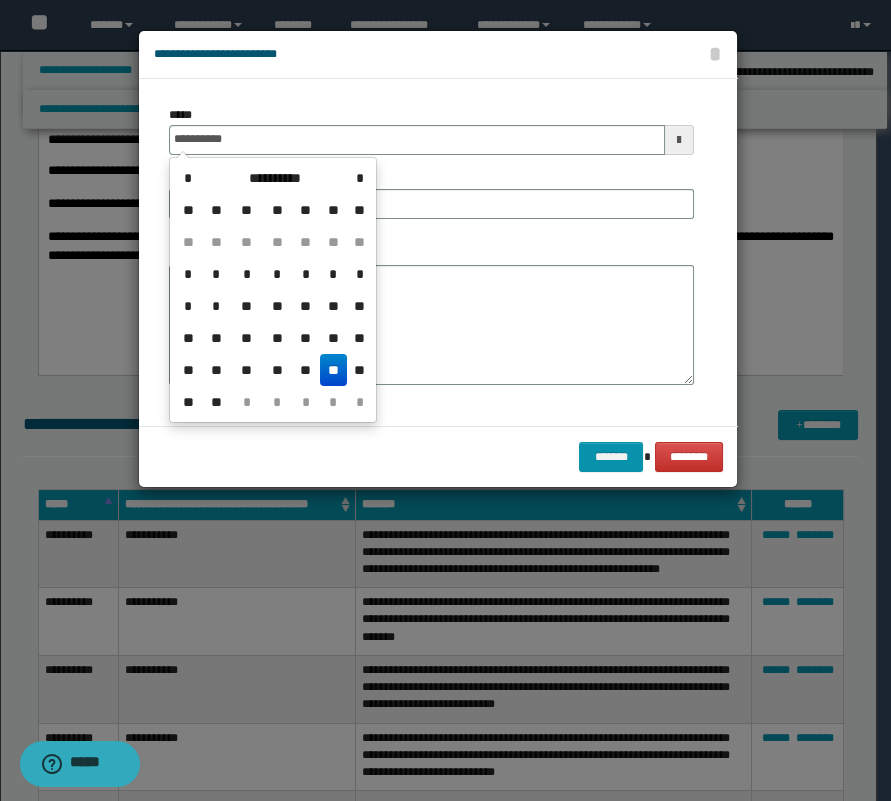 click on "**" at bounding box center [334, 370] 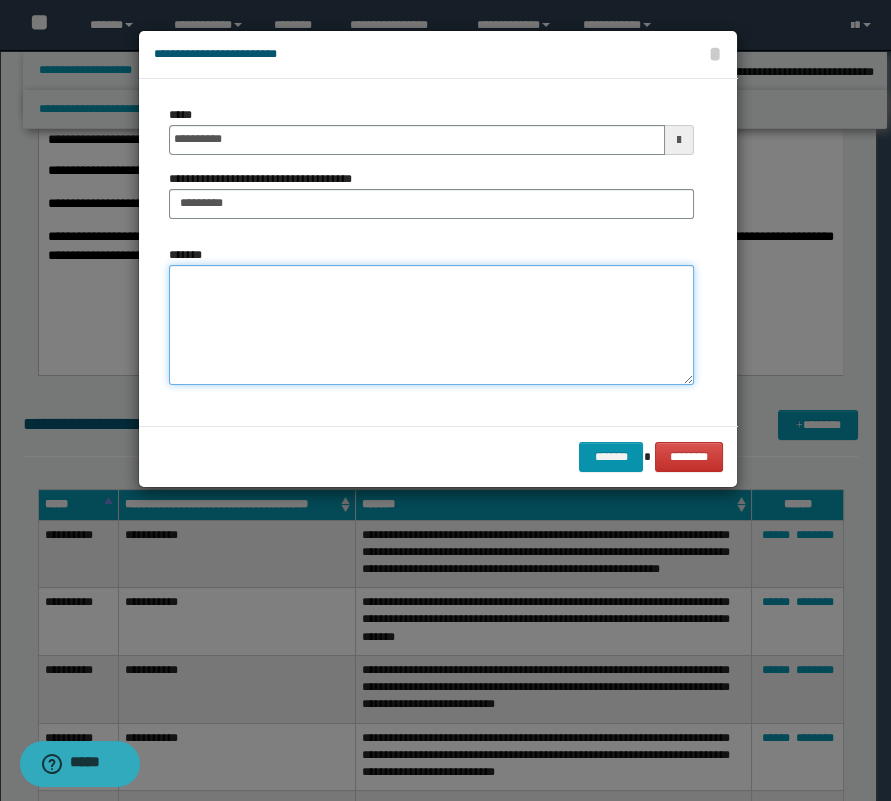 click on "*******" at bounding box center (431, 325) 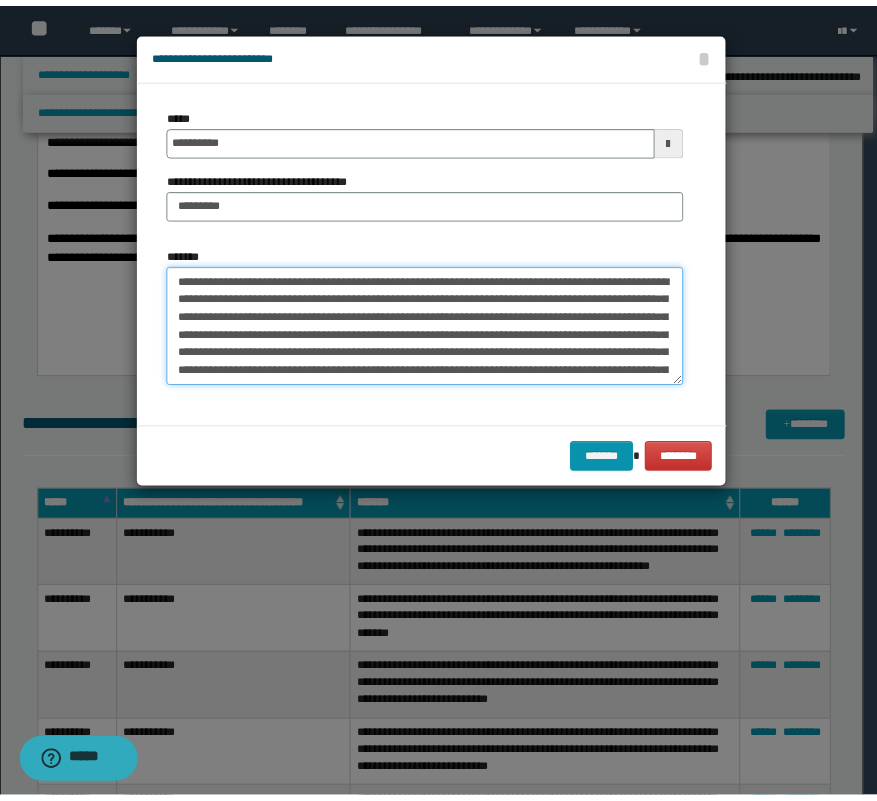 scroll, scrollTop: 11, scrollLeft: 0, axis: vertical 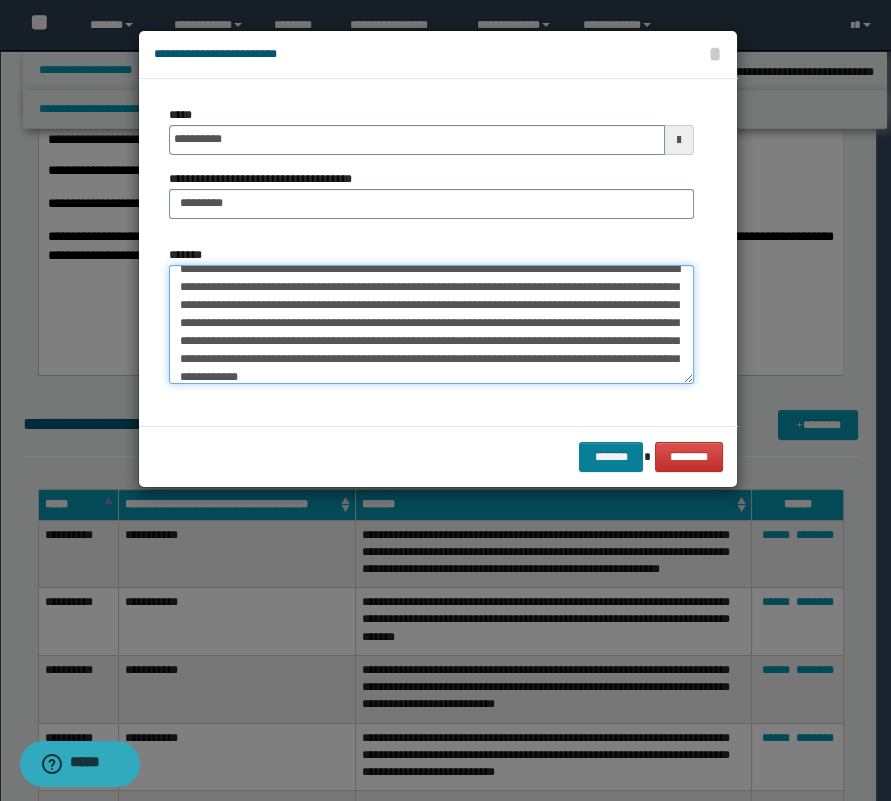type on "**********" 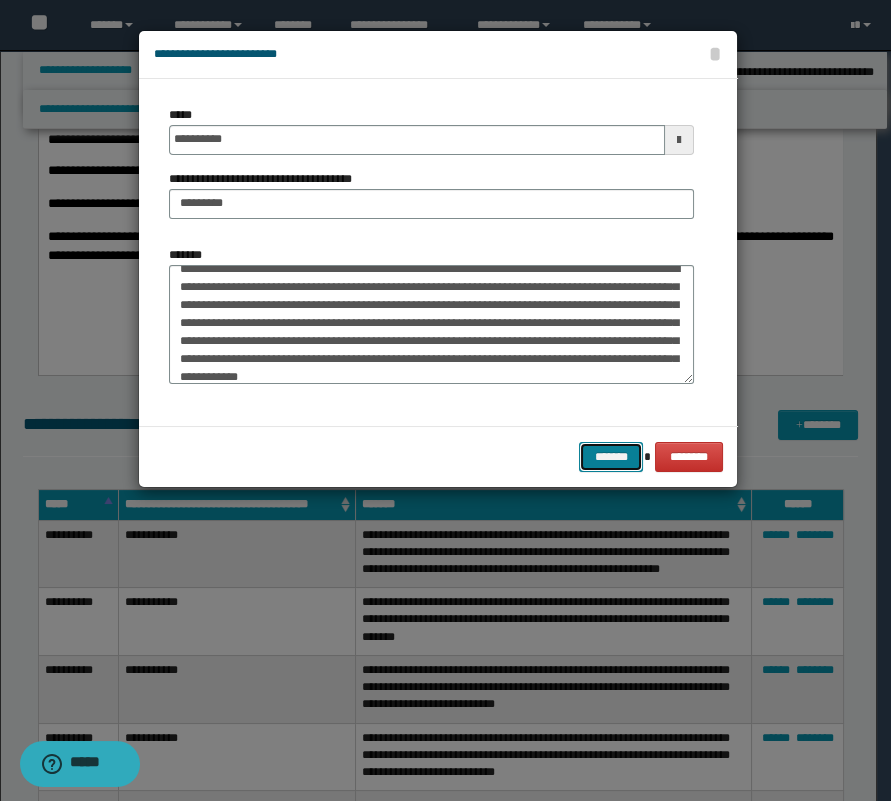 click on "*******" at bounding box center (611, 457) 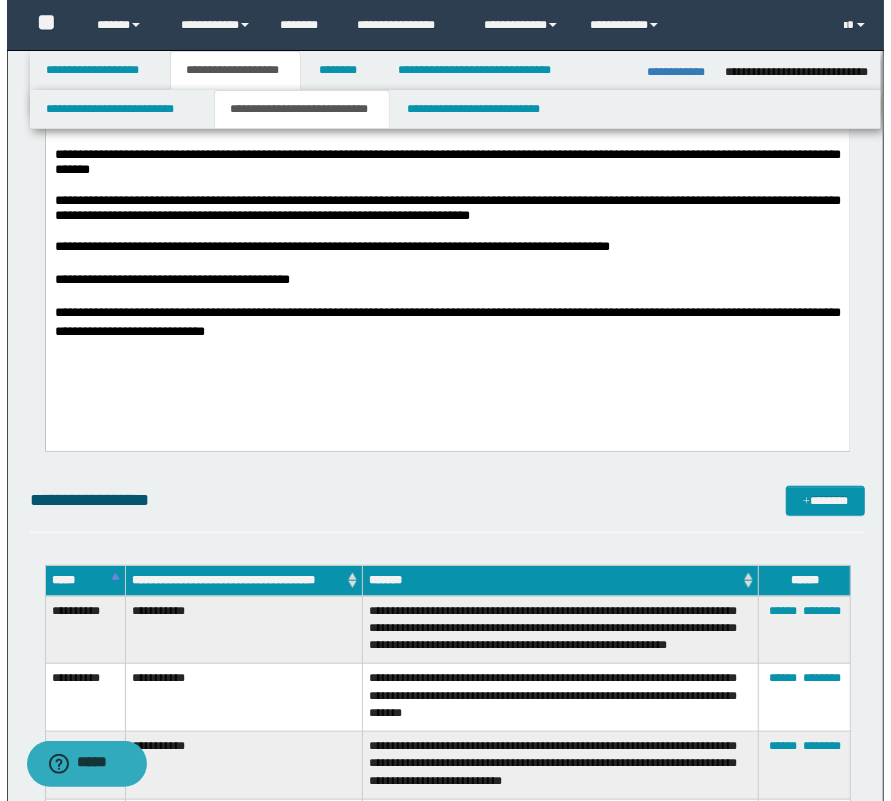 scroll, scrollTop: 630, scrollLeft: 0, axis: vertical 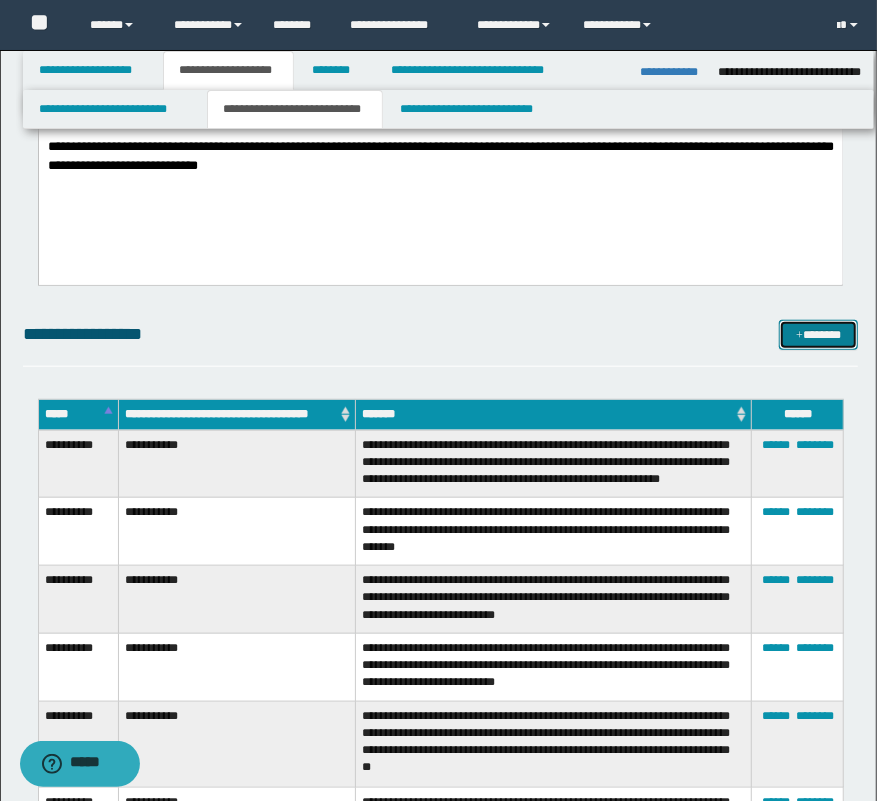 click at bounding box center (799, 336) 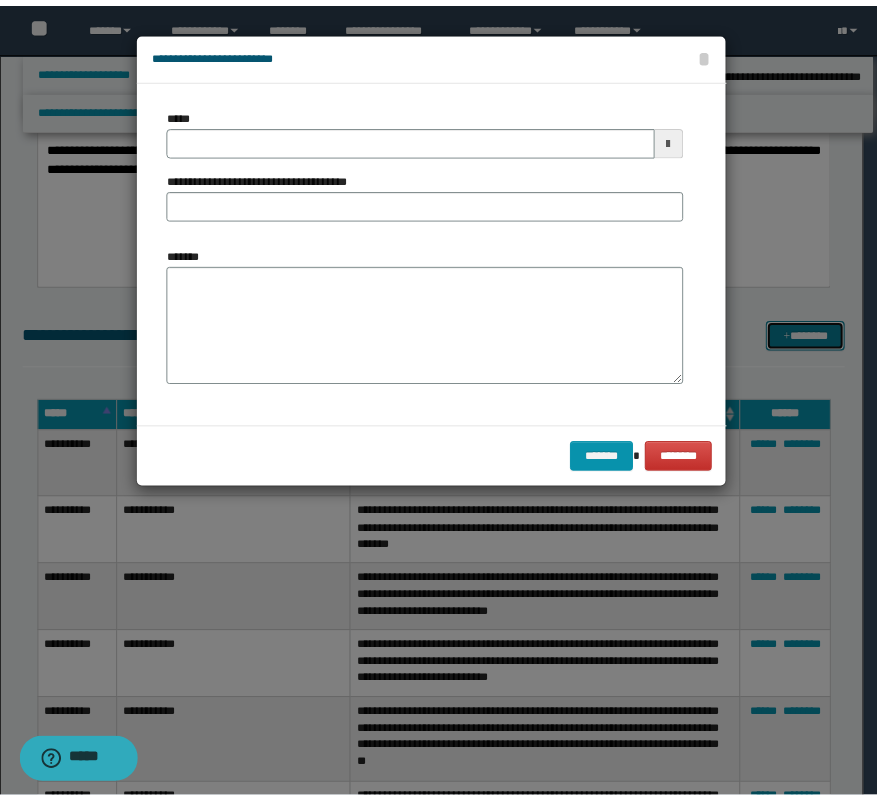 scroll, scrollTop: 0, scrollLeft: 0, axis: both 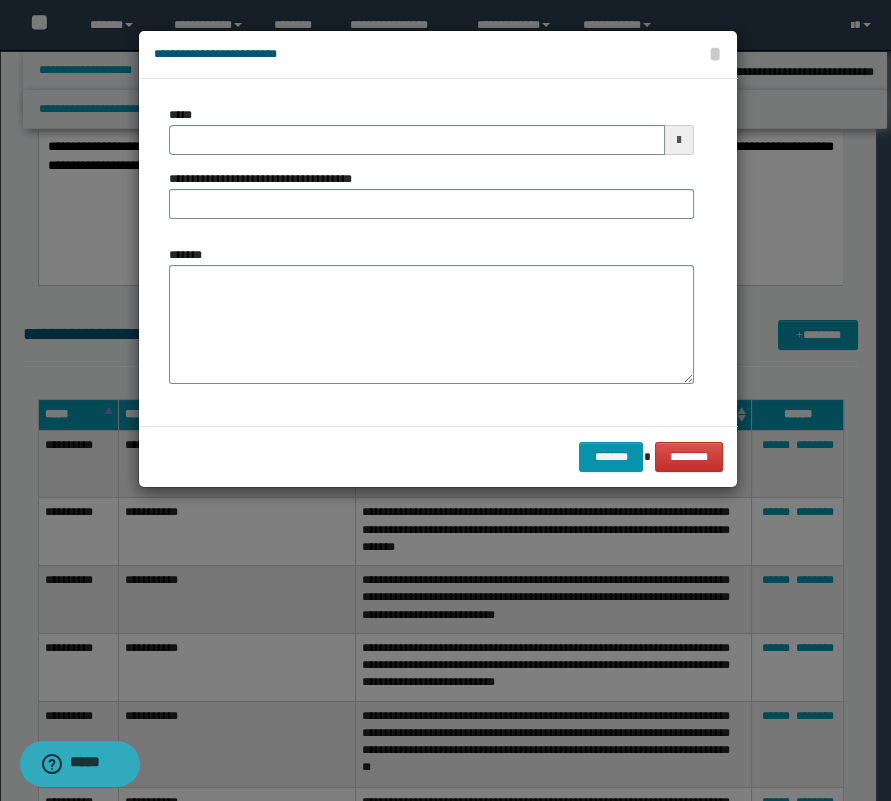 click on "**********" at bounding box center (431, 170) 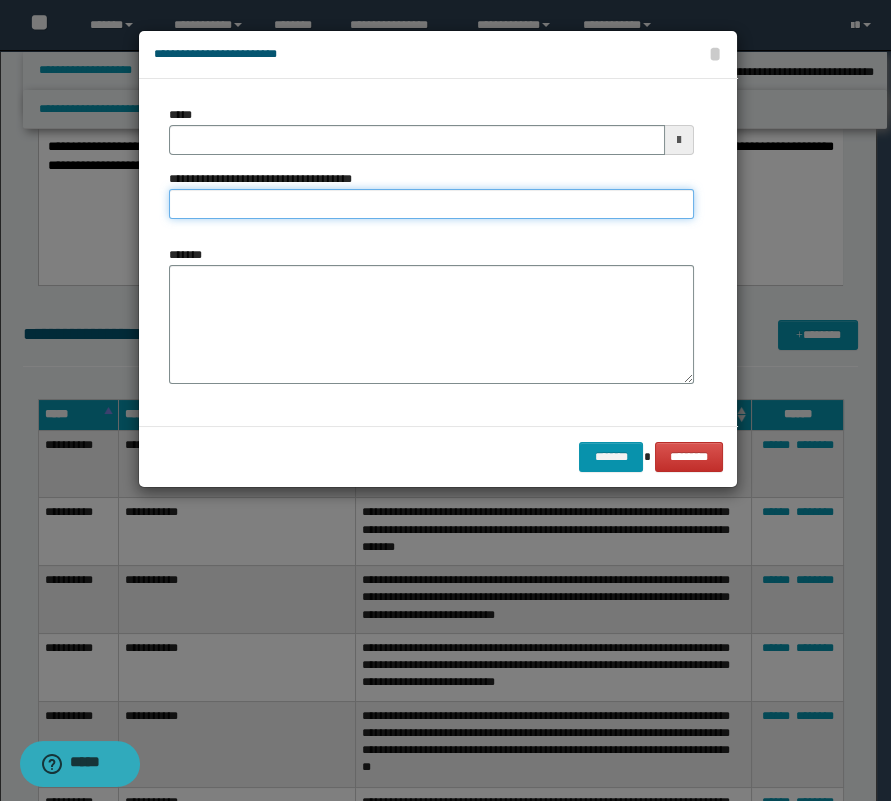 click on "**********" at bounding box center [431, 204] 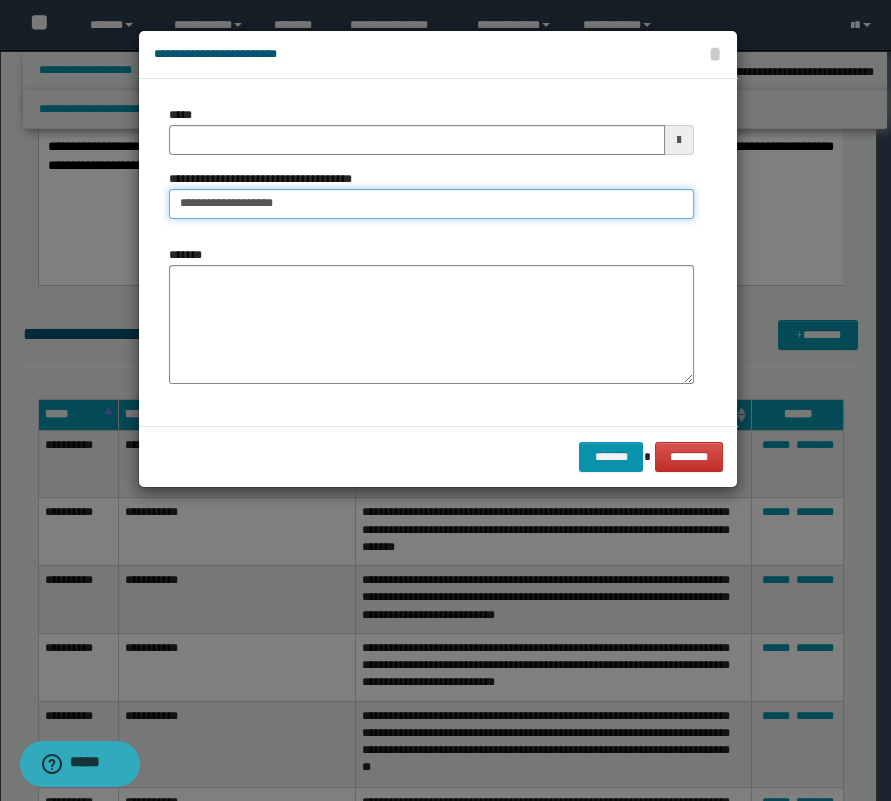 type 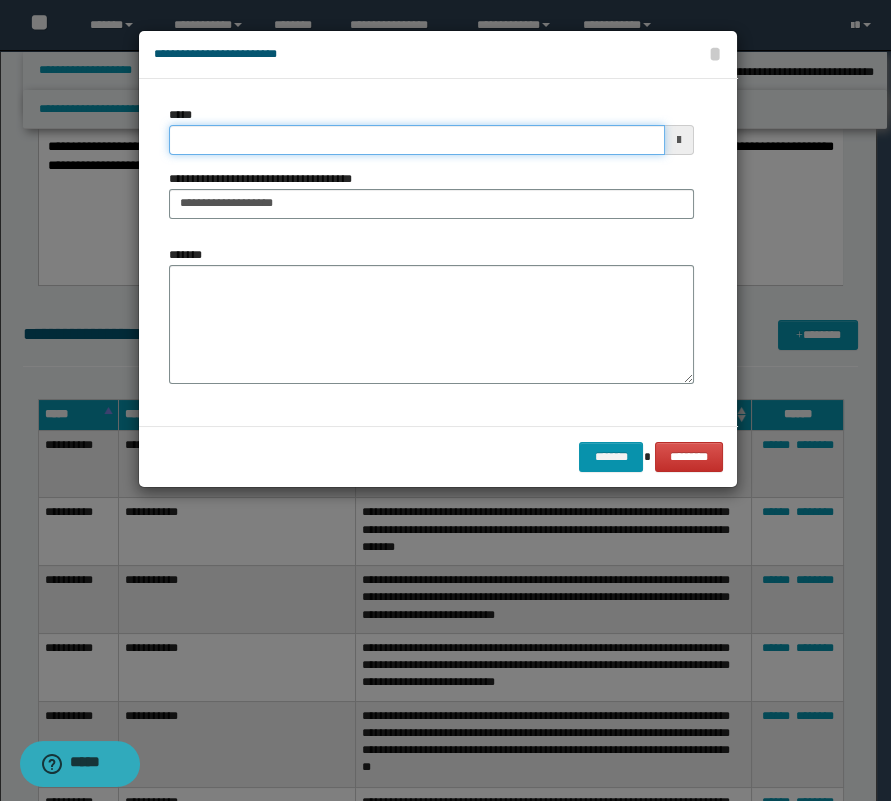 click on "*****" at bounding box center [417, 140] 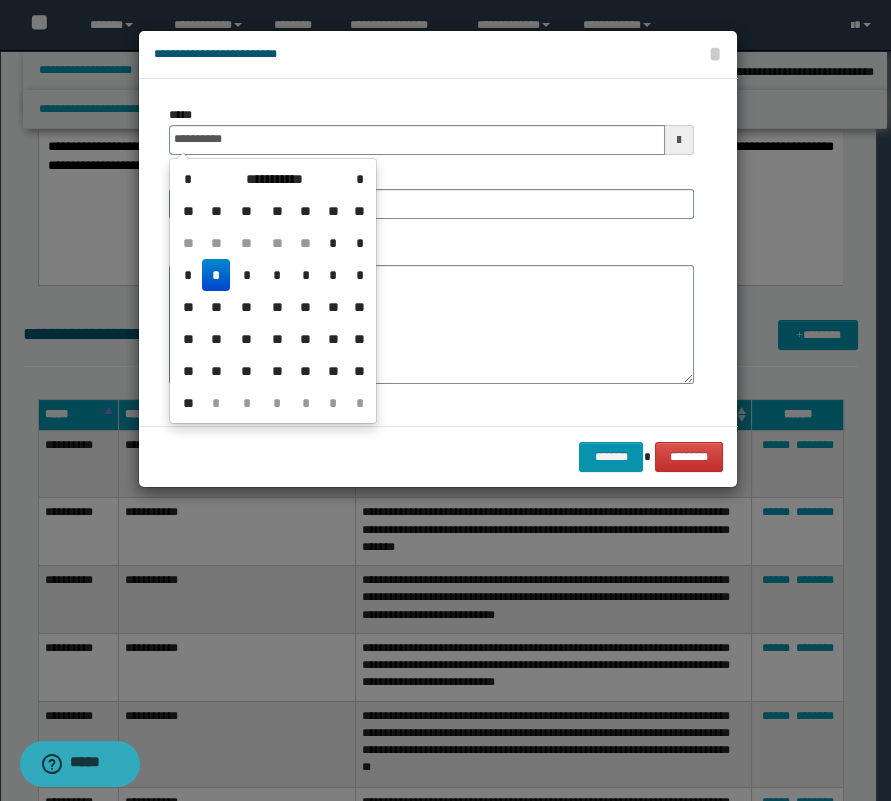 click on "*" at bounding box center (216, 275) 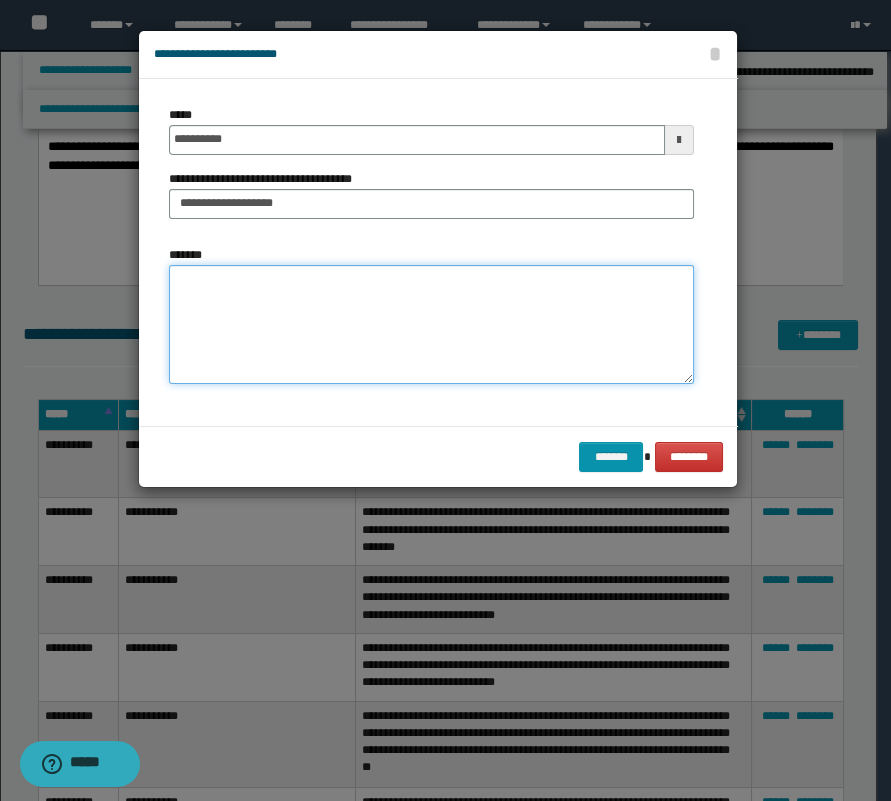 click on "*******" at bounding box center [431, 325] 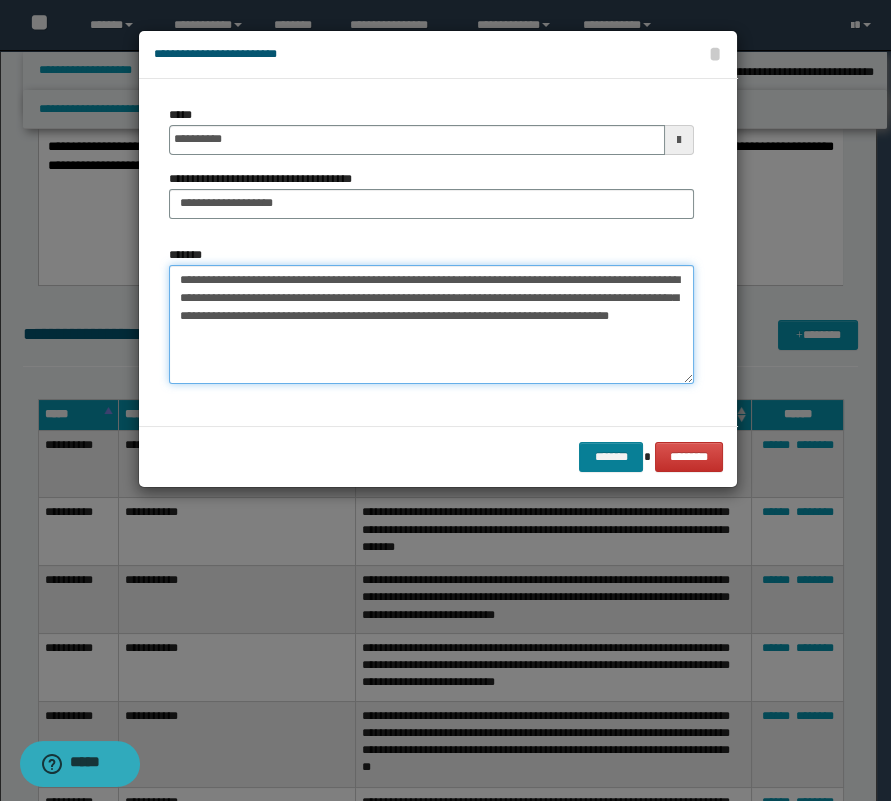 type on "**********" 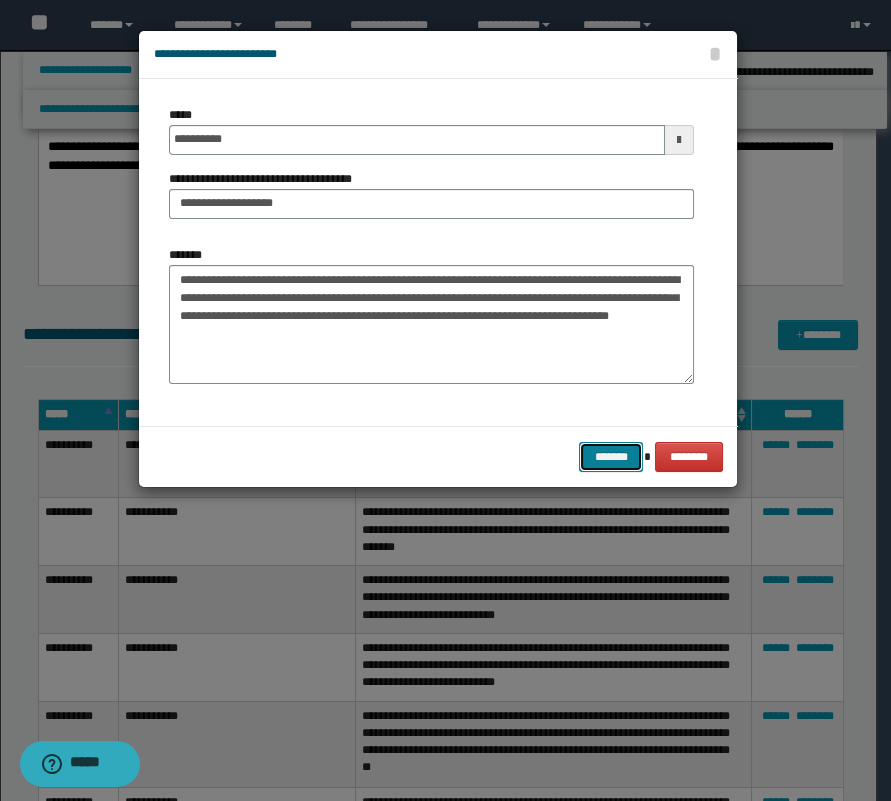 click on "*******" at bounding box center [611, 457] 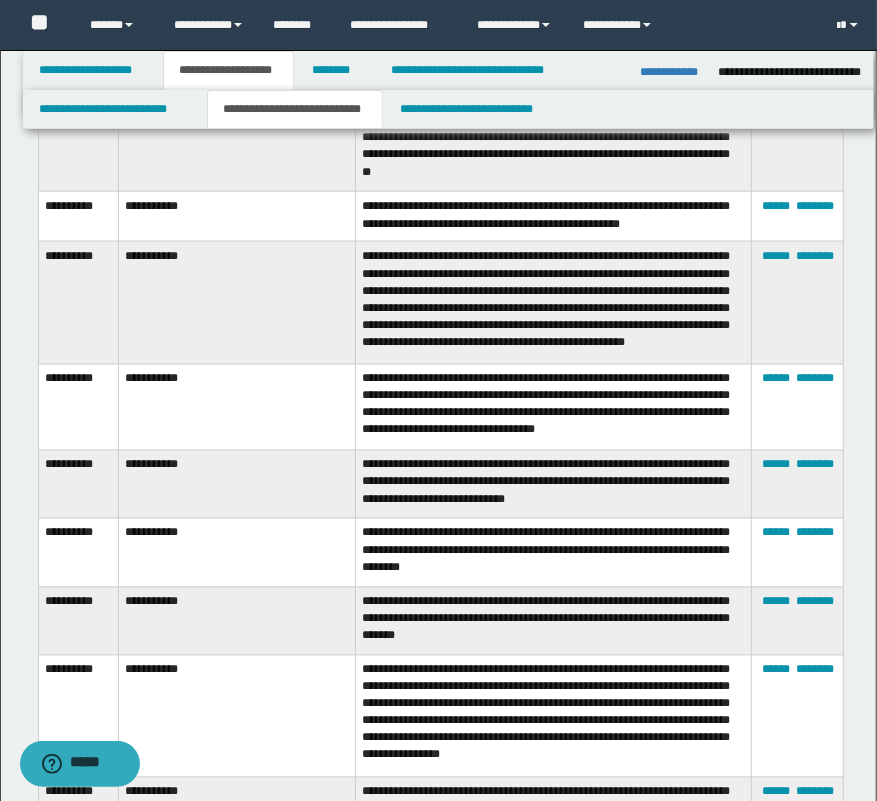 scroll, scrollTop: 812, scrollLeft: 0, axis: vertical 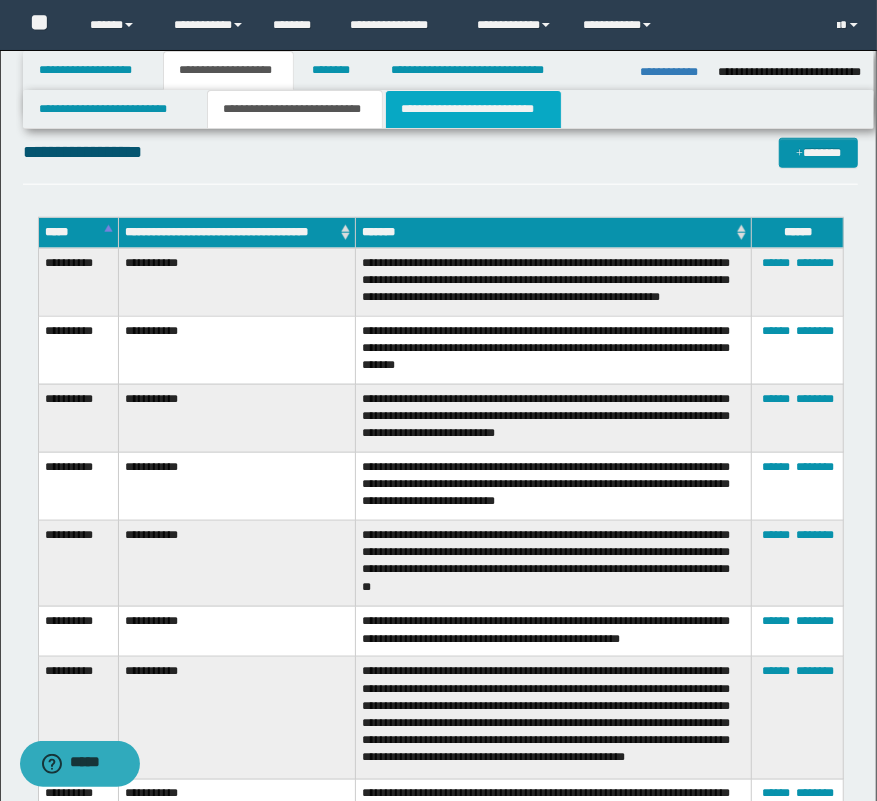 click on "**********" at bounding box center [473, 109] 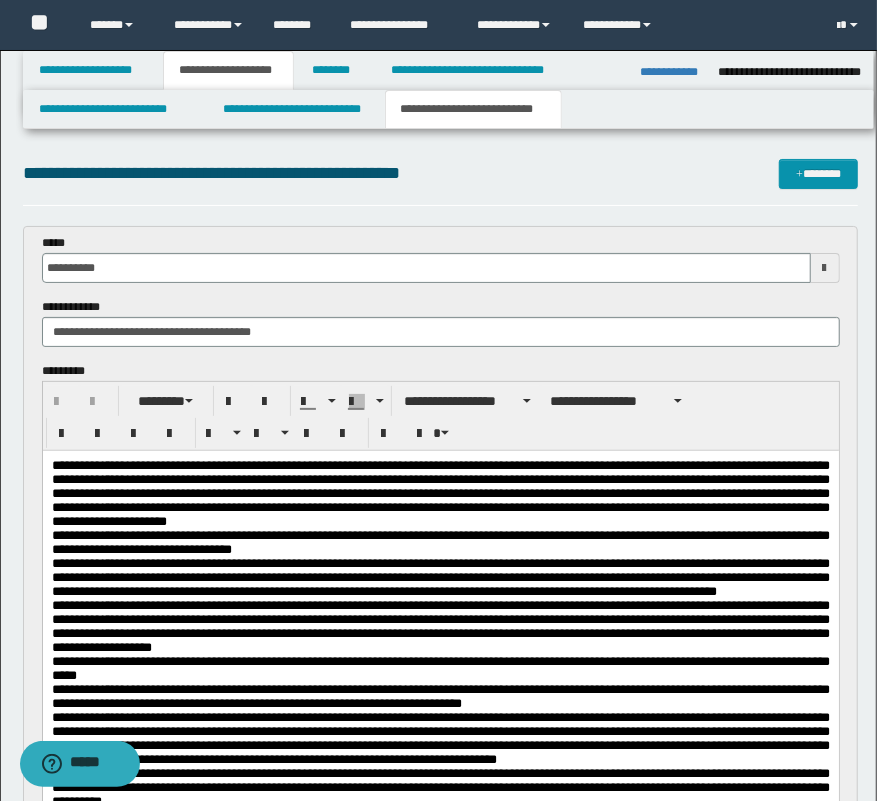 scroll, scrollTop: 0, scrollLeft: 0, axis: both 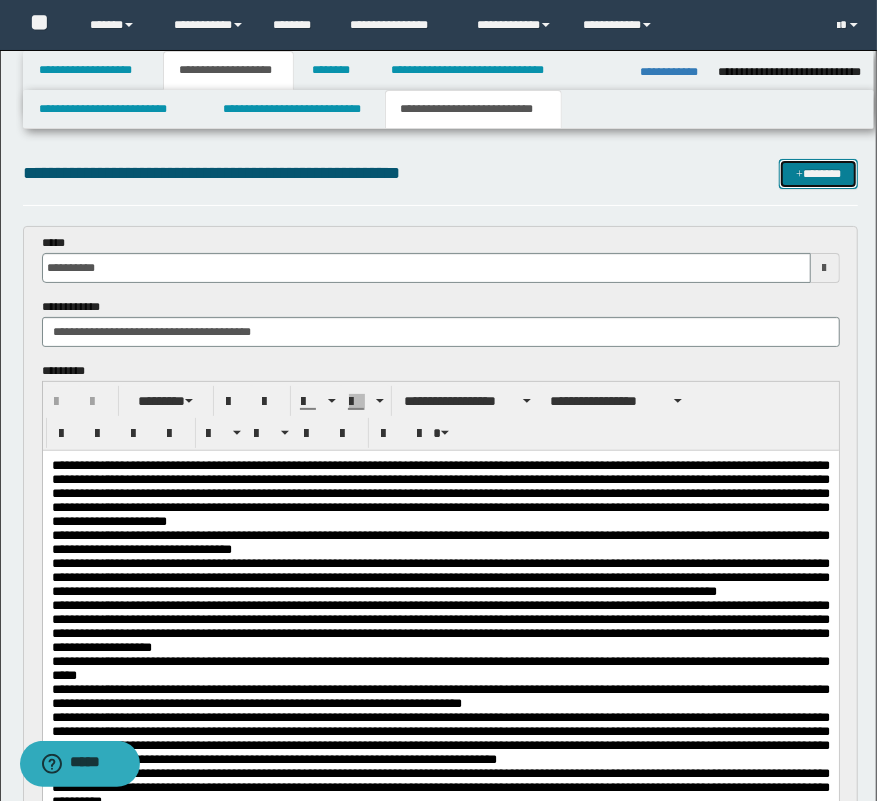 click on "*******" at bounding box center (819, 174) 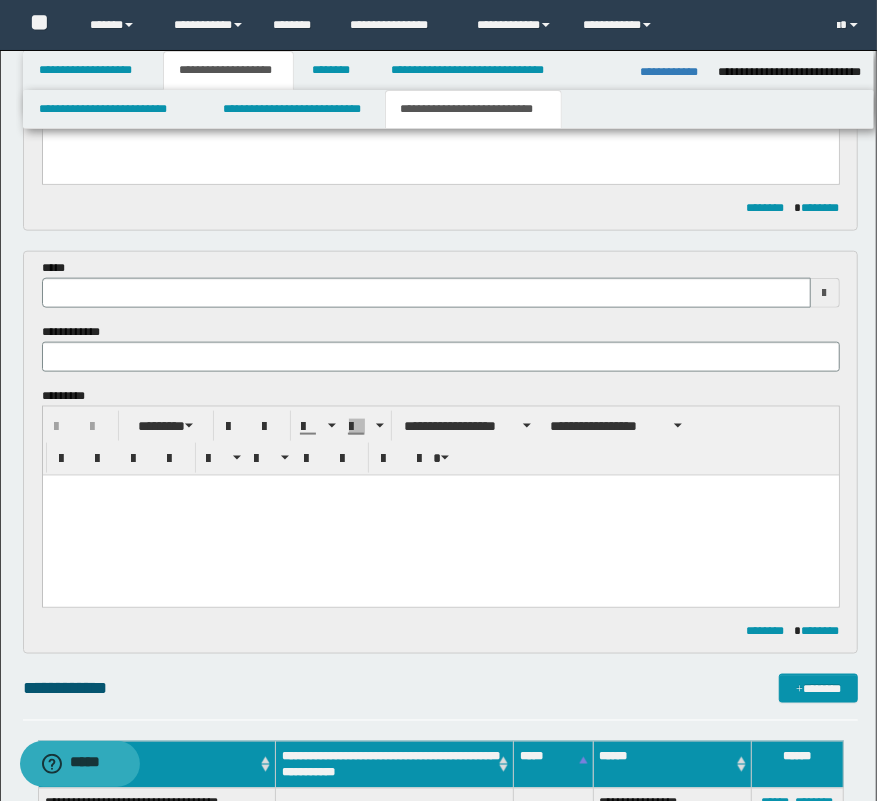 scroll, scrollTop: 842, scrollLeft: 0, axis: vertical 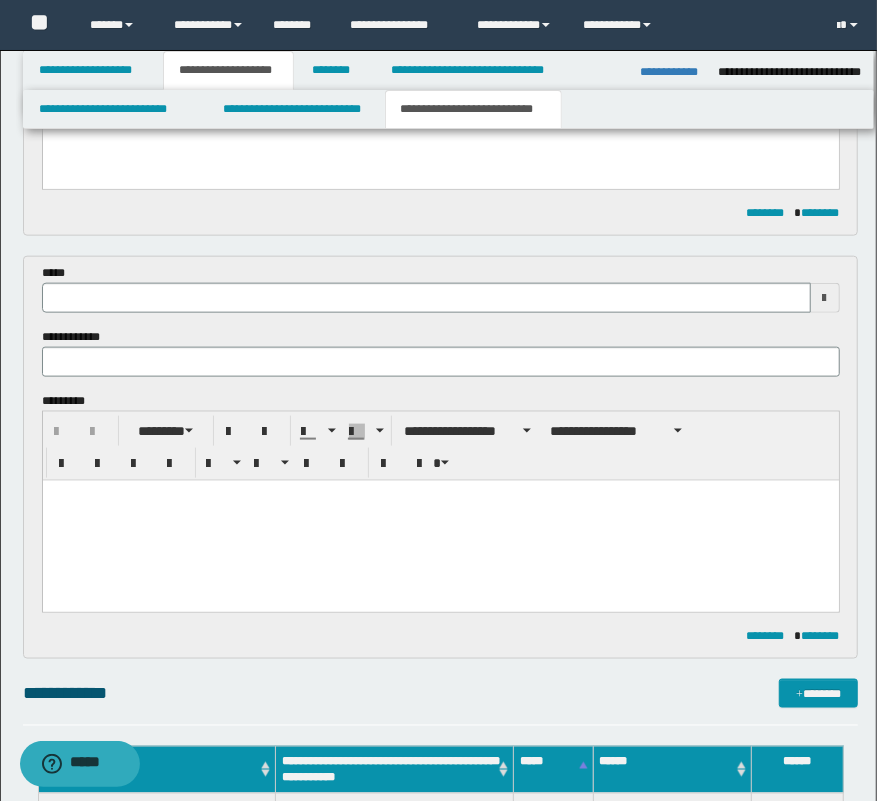 click at bounding box center [426, 298] 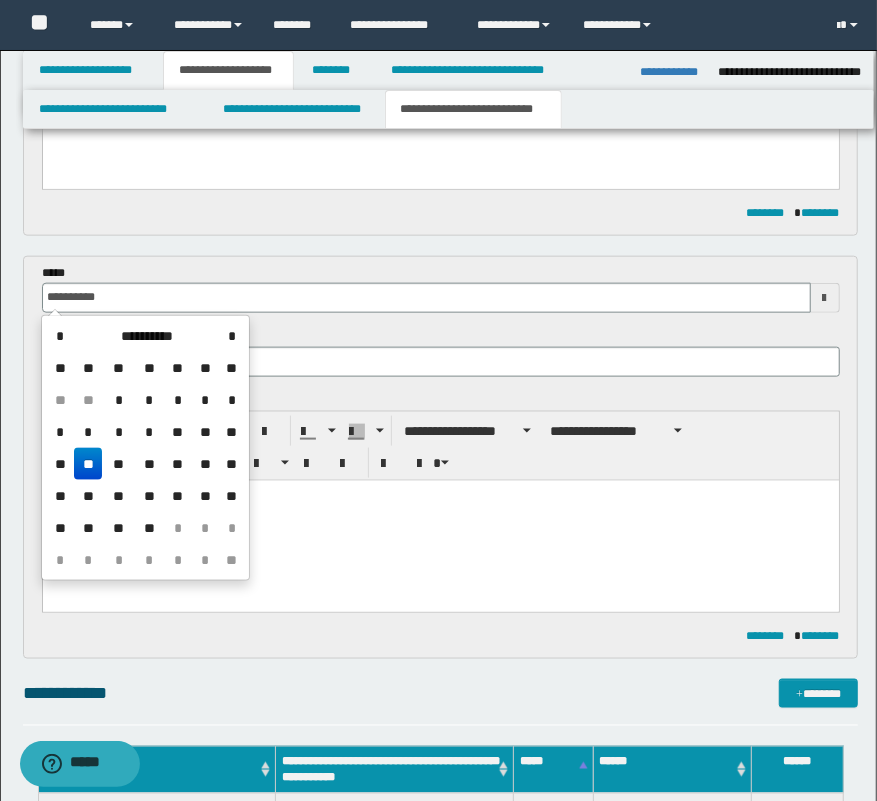 click on "**" at bounding box center [88, 464] 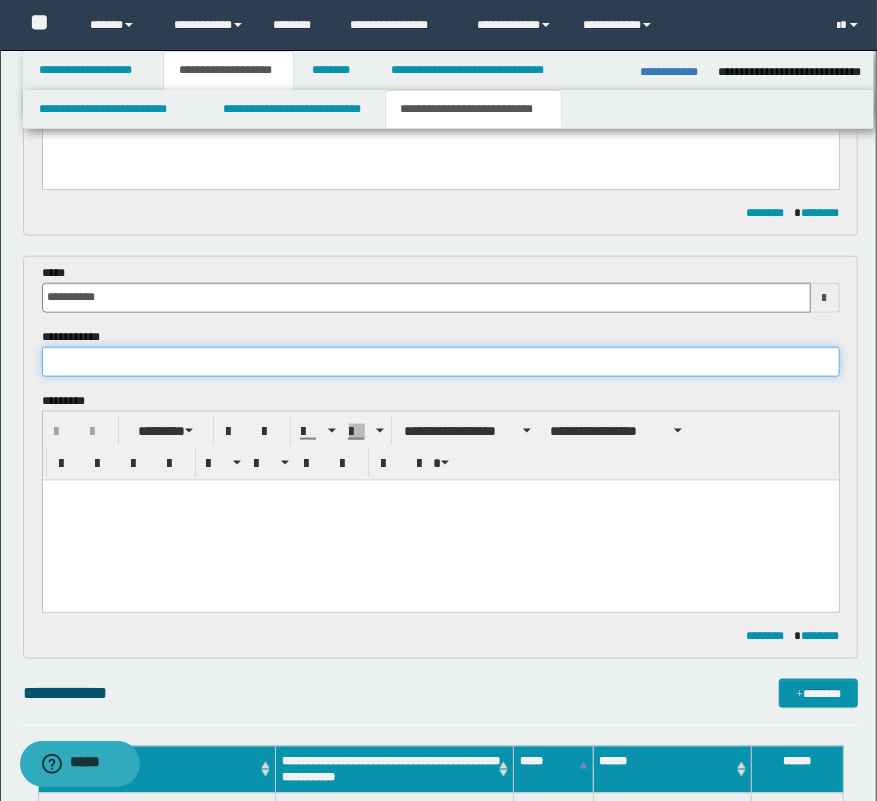 click at bounding box center [441, 362] 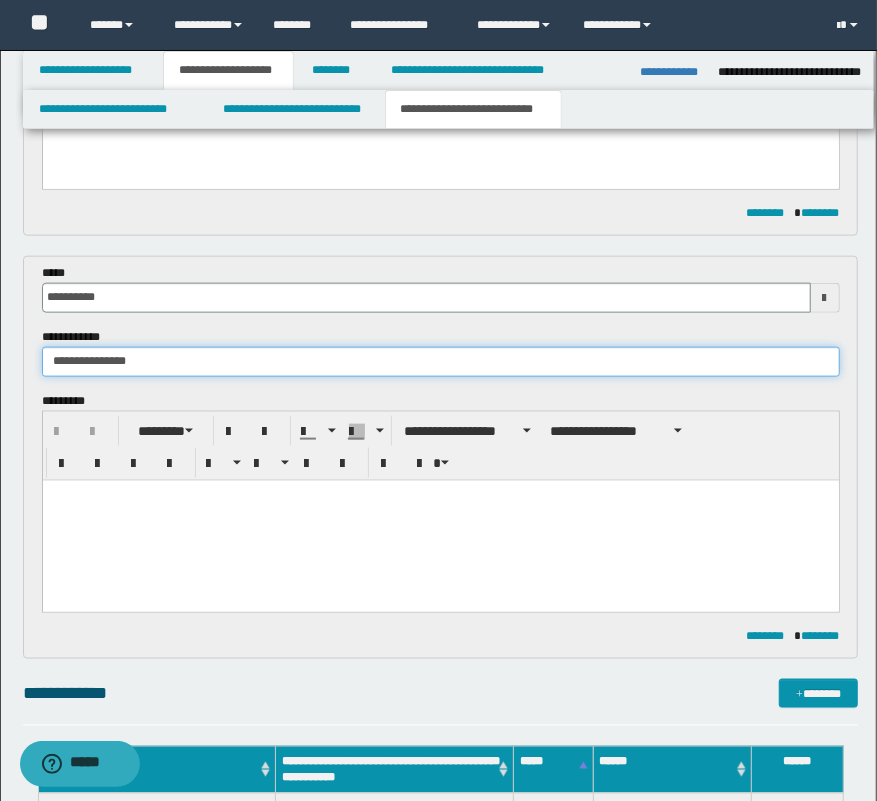 type on "**********" 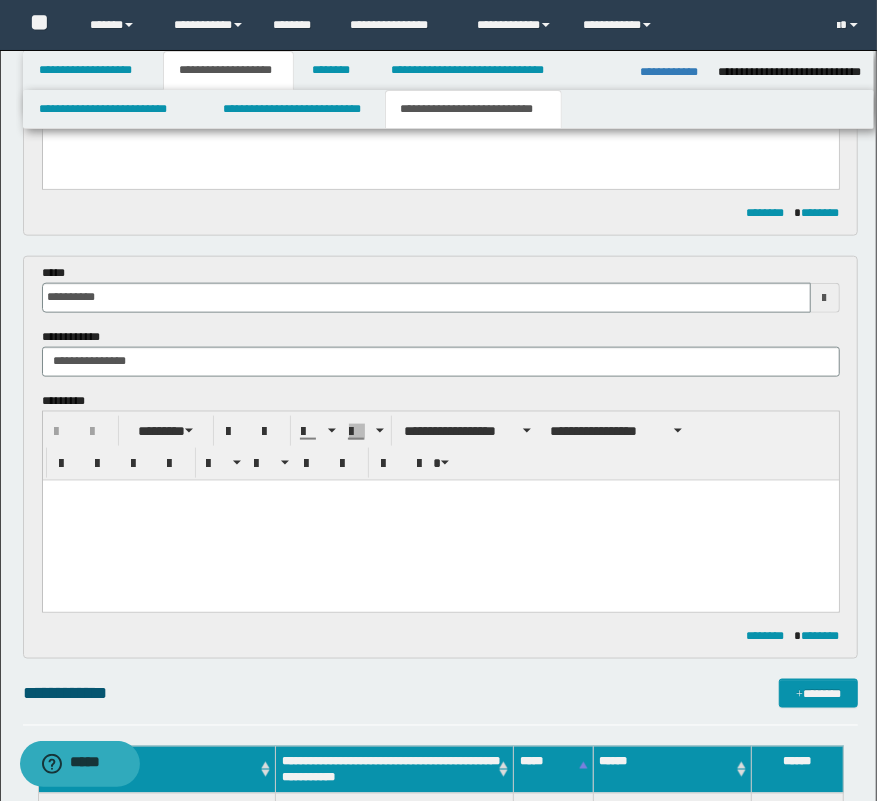 click at bounding box center [440, 520] 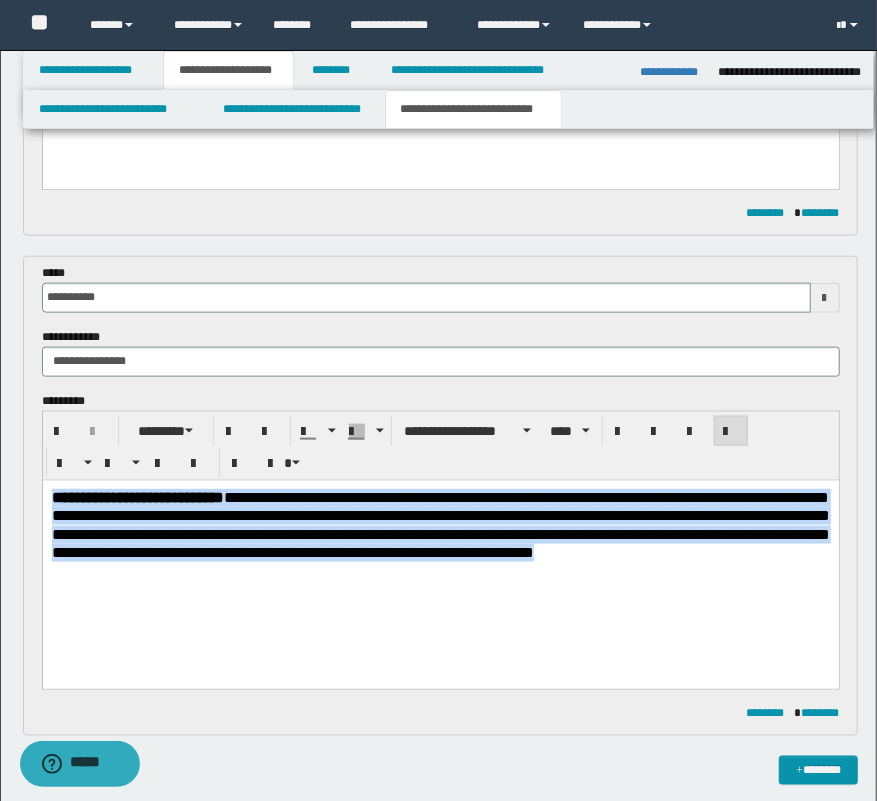 drag, startPoint x: 398, startPoint y: 588, endPoint x: -14, endPoint y: 386, distance: 458.8551 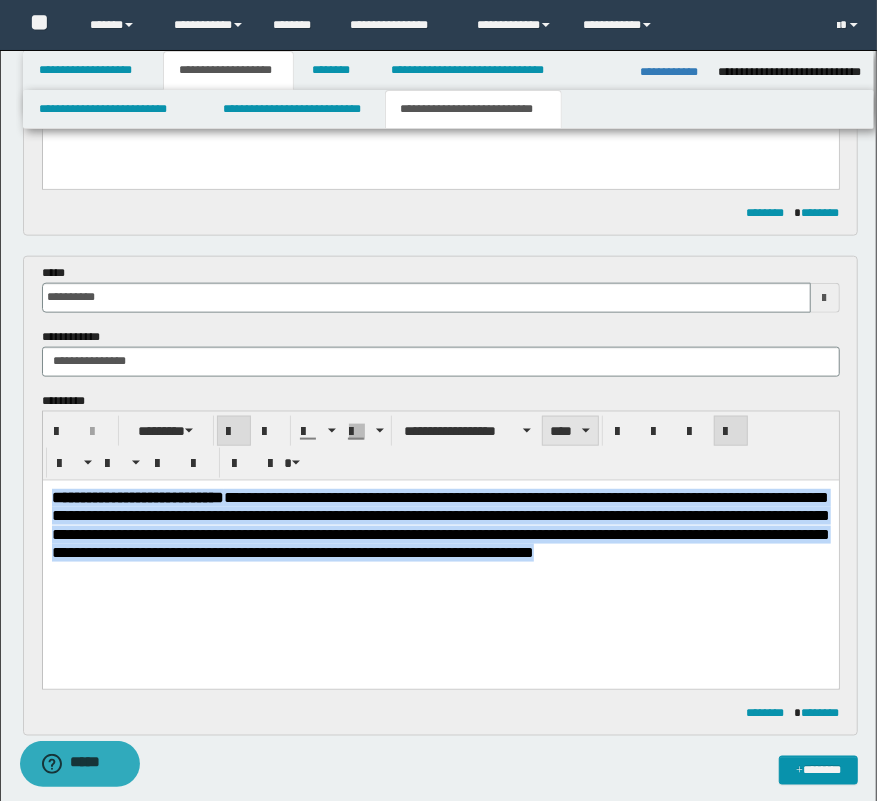 click on "****" at bounding box center (570, 431) 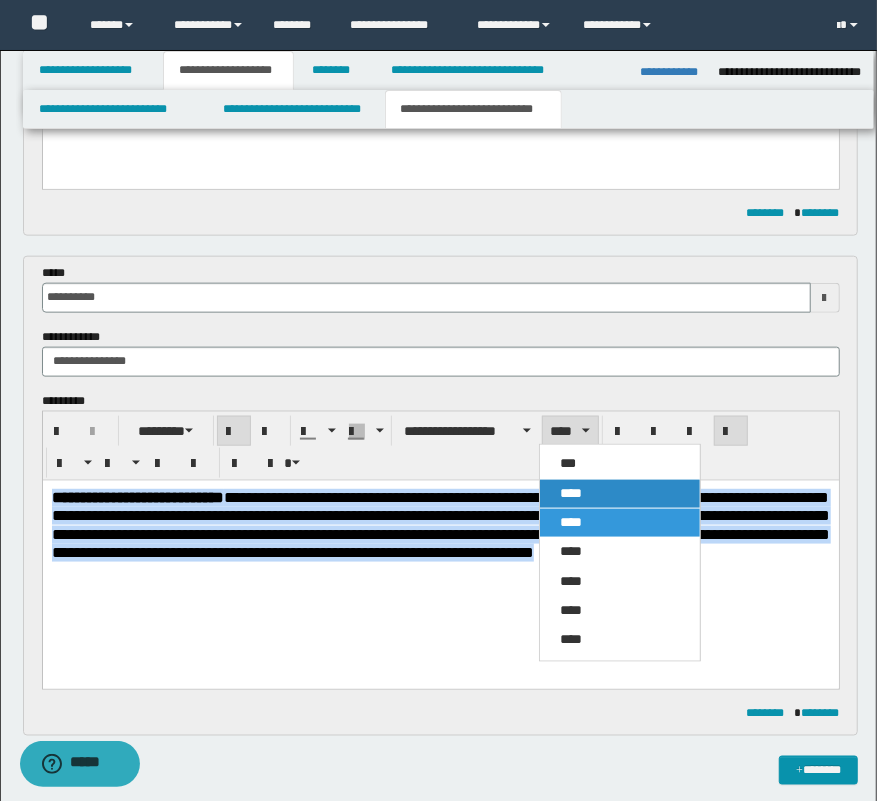 click on "****" at bounding box center (620, 494) 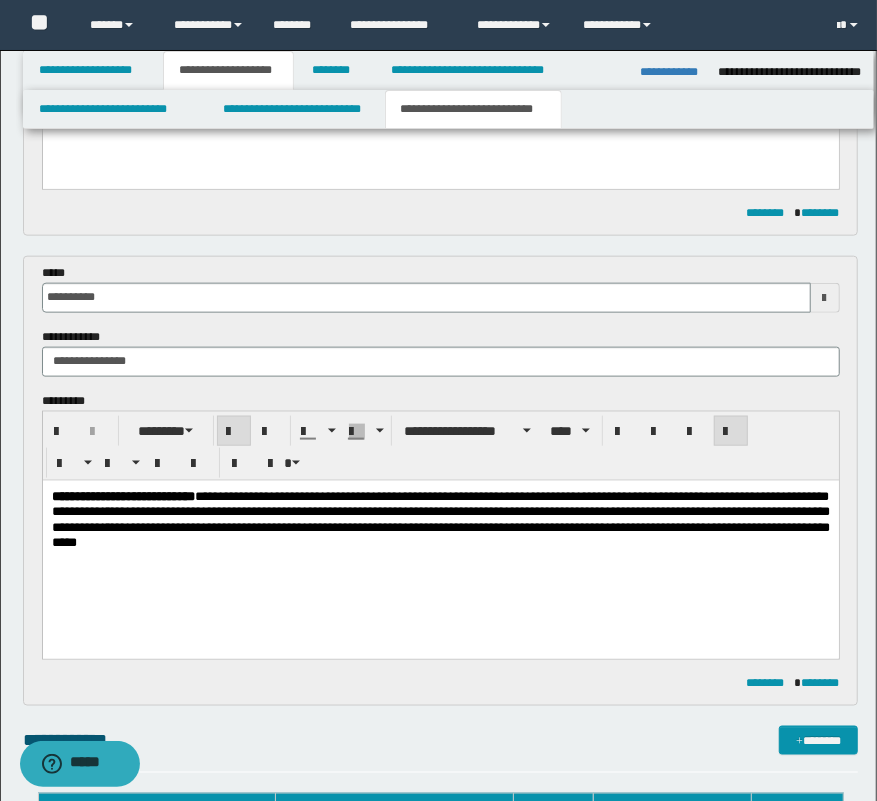 click on "**********" at bounding box center [440, 543] 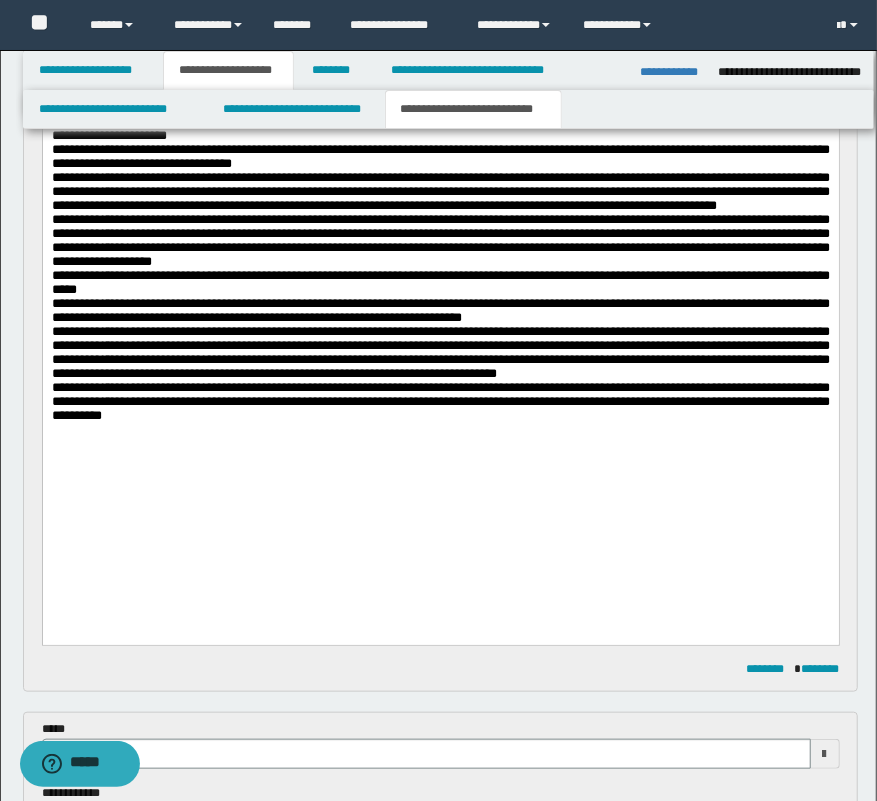 scroll, scrollTop: 297, scrollLeft: 0, axis: vertical 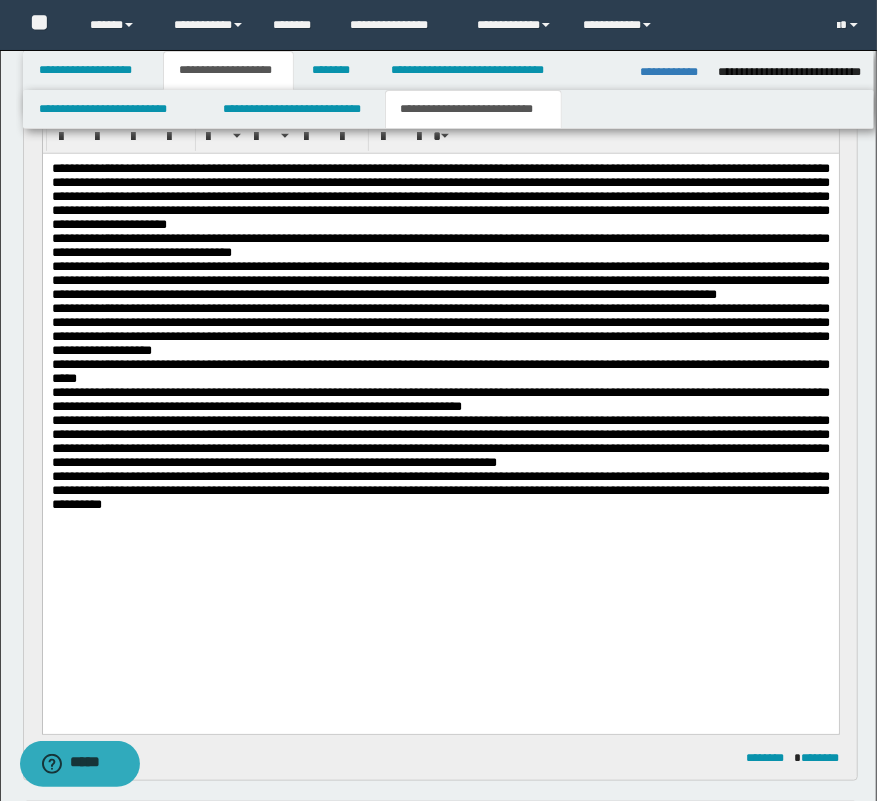 click on "**********" at bounding box center [440, 383] 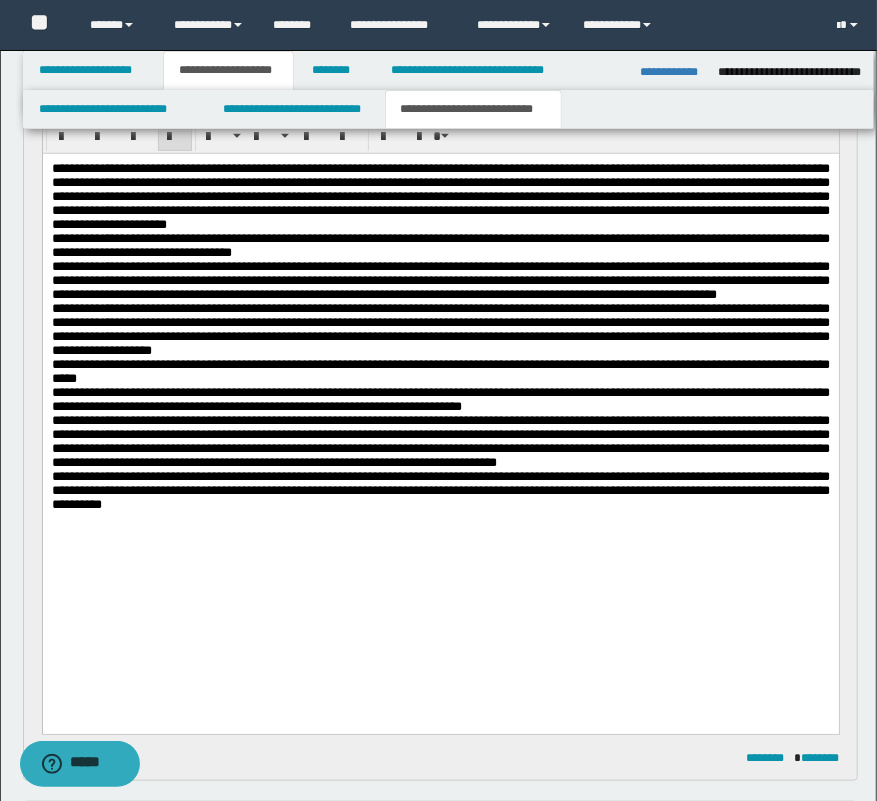 type 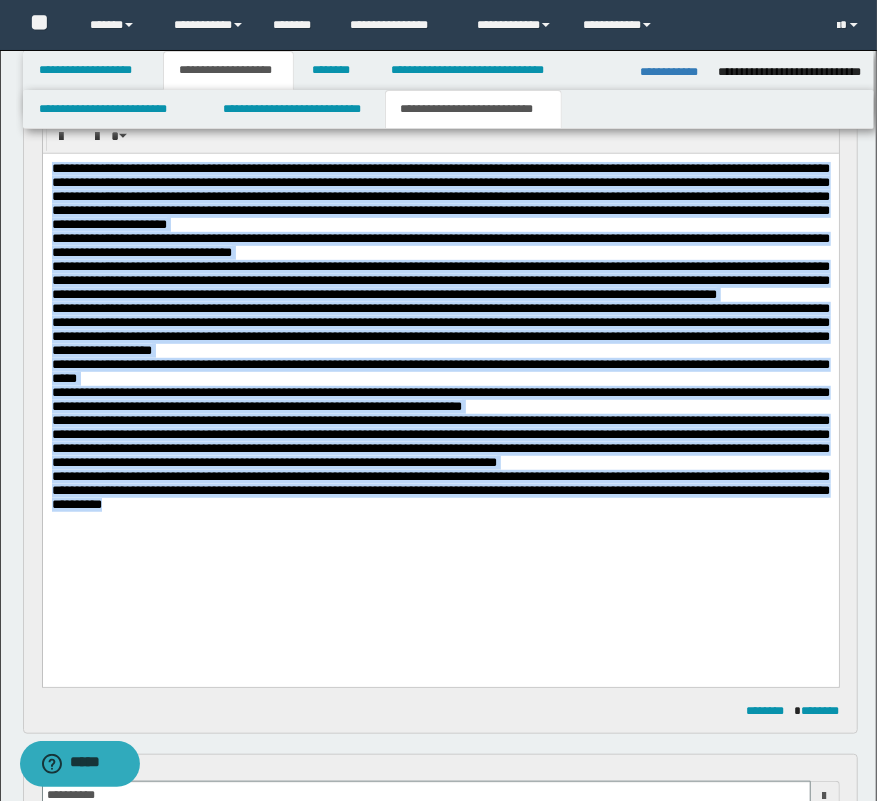 drag, startPoint x: 472, startPoint y: 580, endPoint x: 150, endPoint y: 250, distance: 461.06833 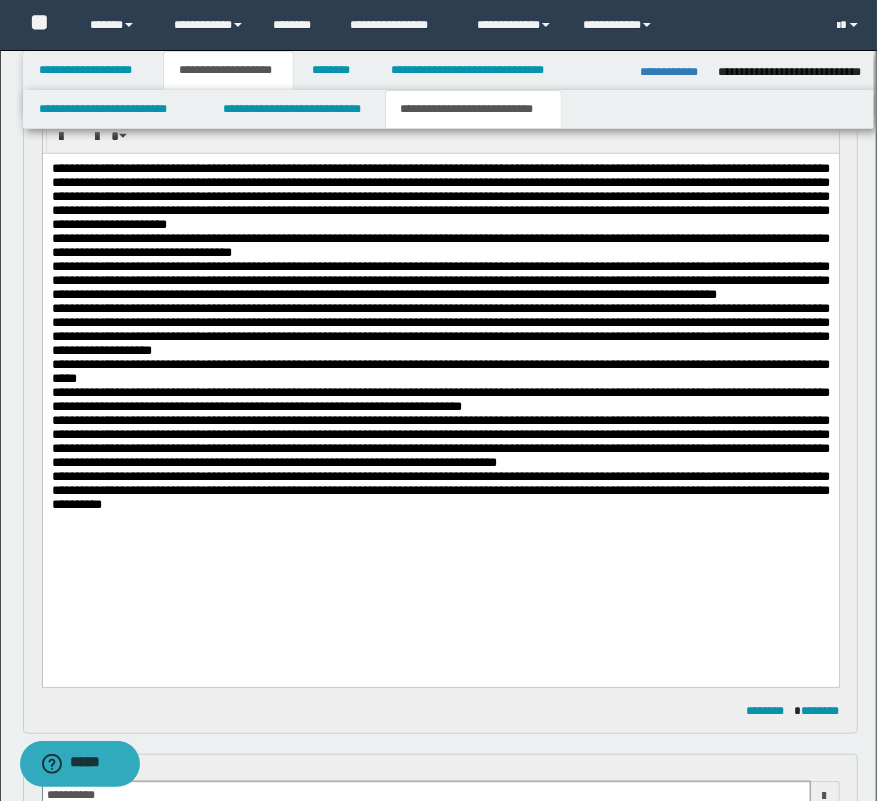 click on "**********" at bounding box center (440, 196) 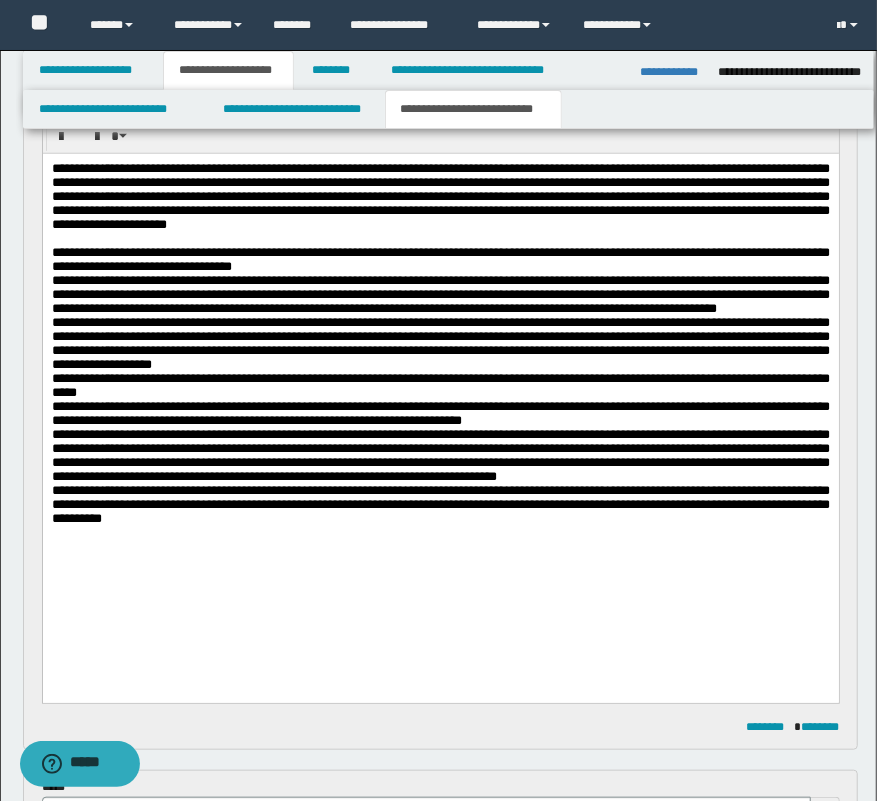 click on "**********" at bounding box center [440, 259] 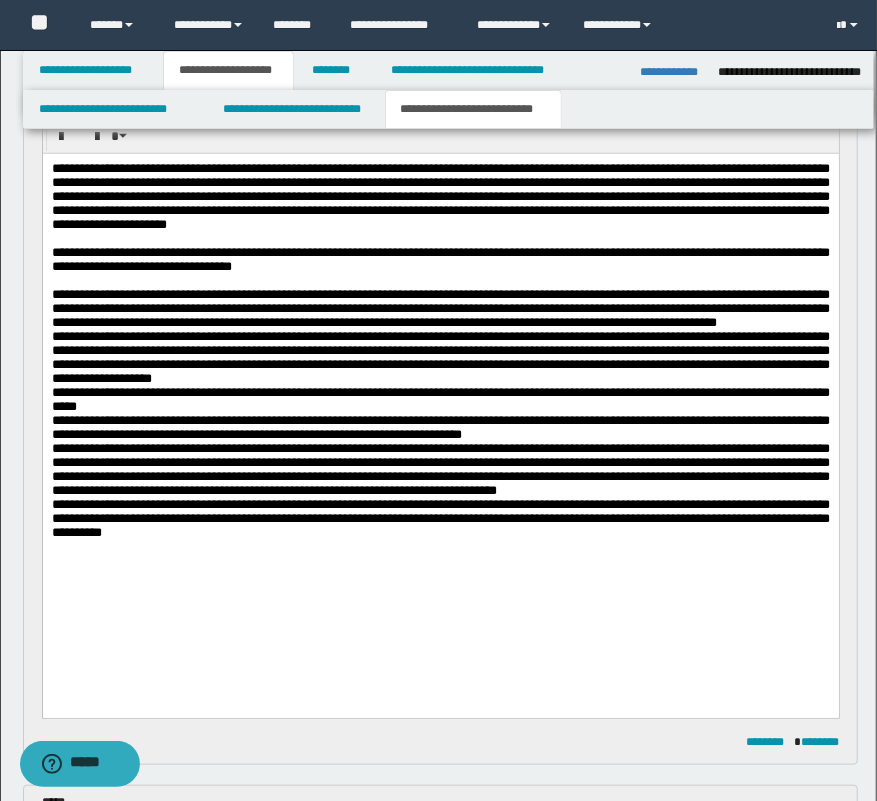click on "**********" at bounding box center (440, 308) 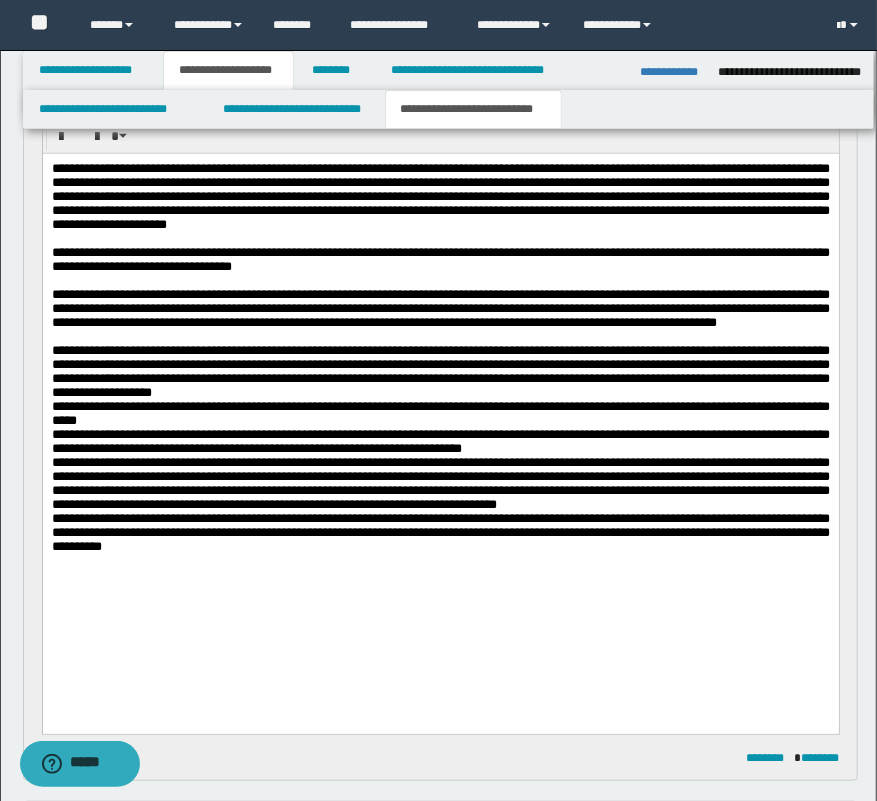 click on "**********" at bounding box center [440, 371] 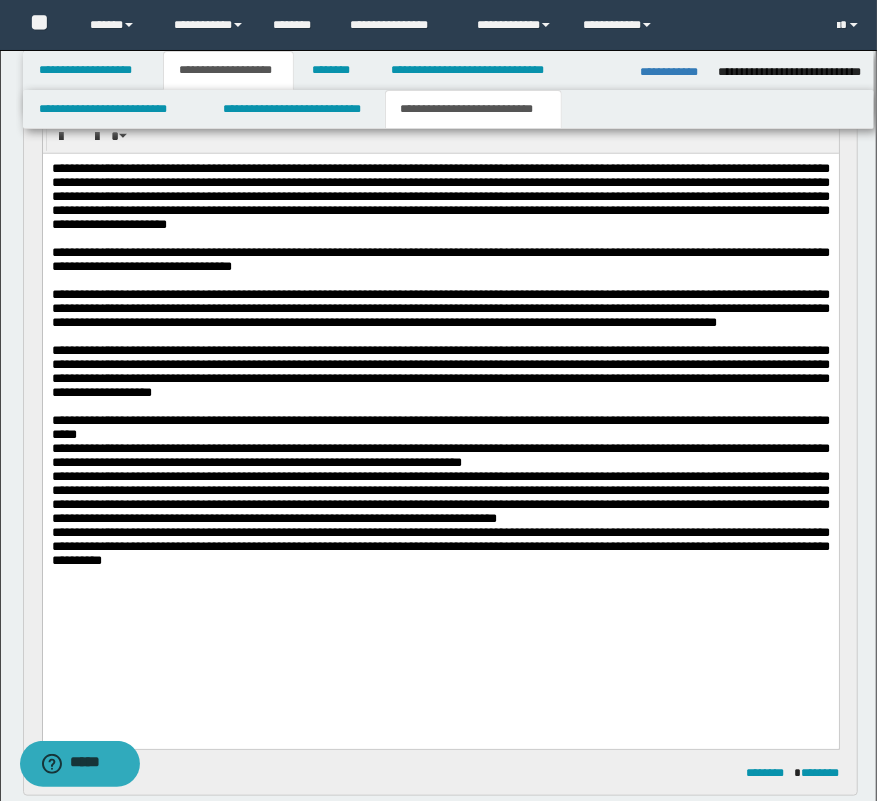 click on "**********" at bounding box center [440, 427] 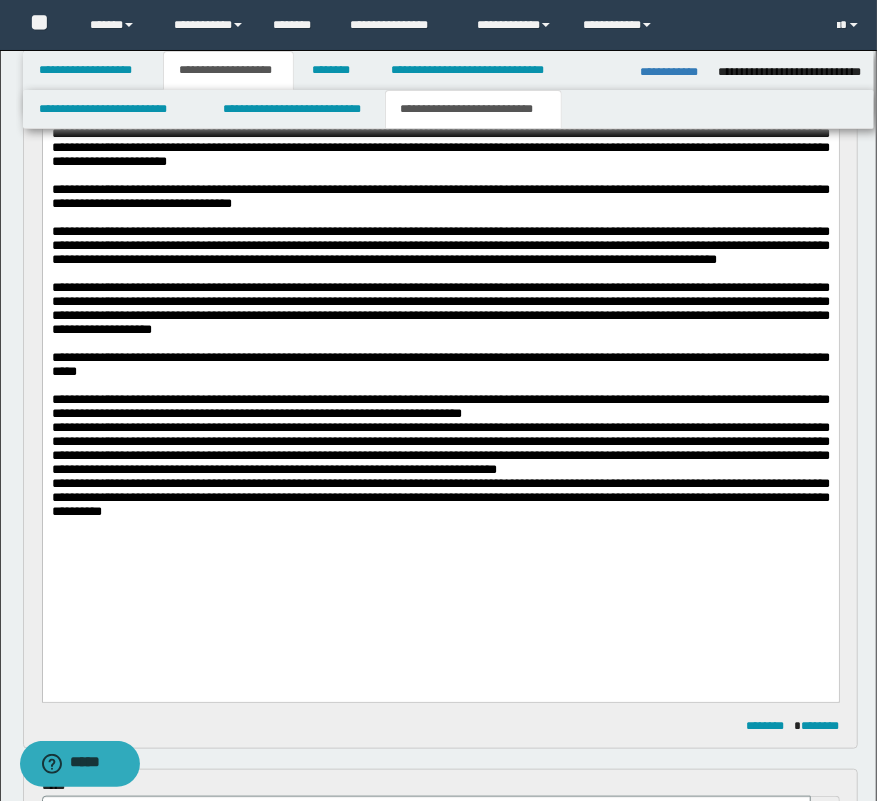scroll, scrollTop: 388, scrollLeft: 0, axis: vertical 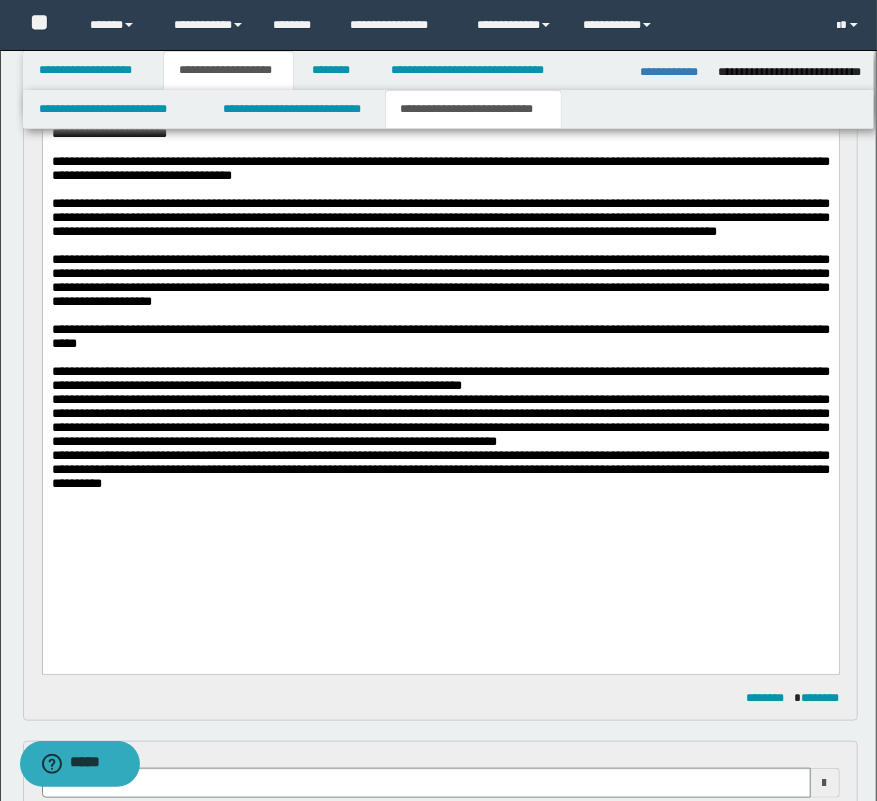 click on "**********" at bounding box center [440, 419] 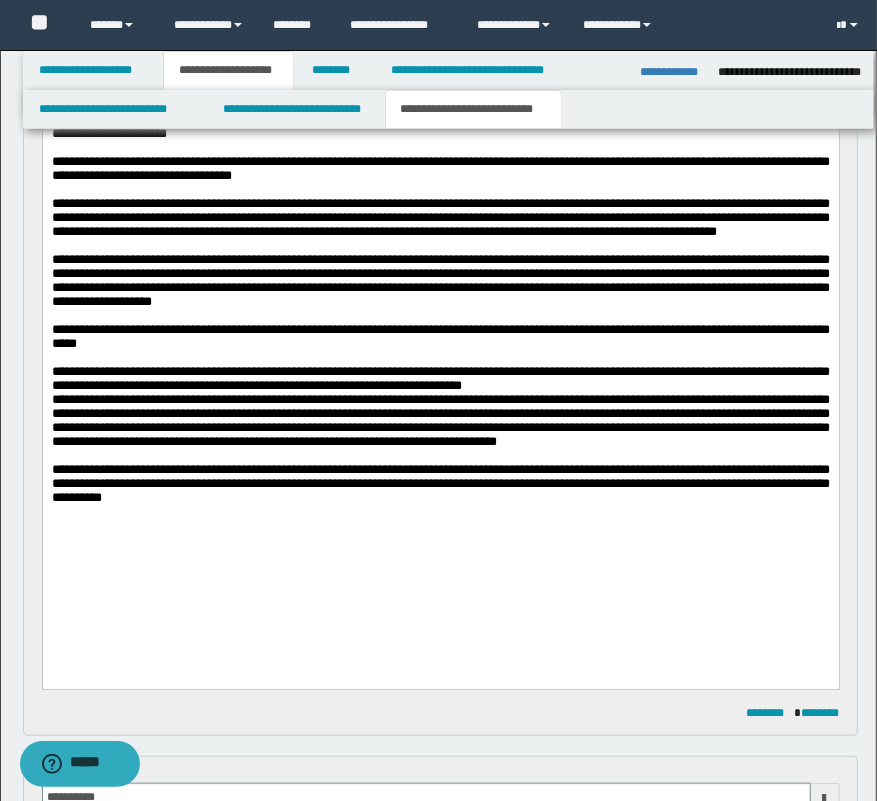 click on "**********" at bounding box center [440, 312] 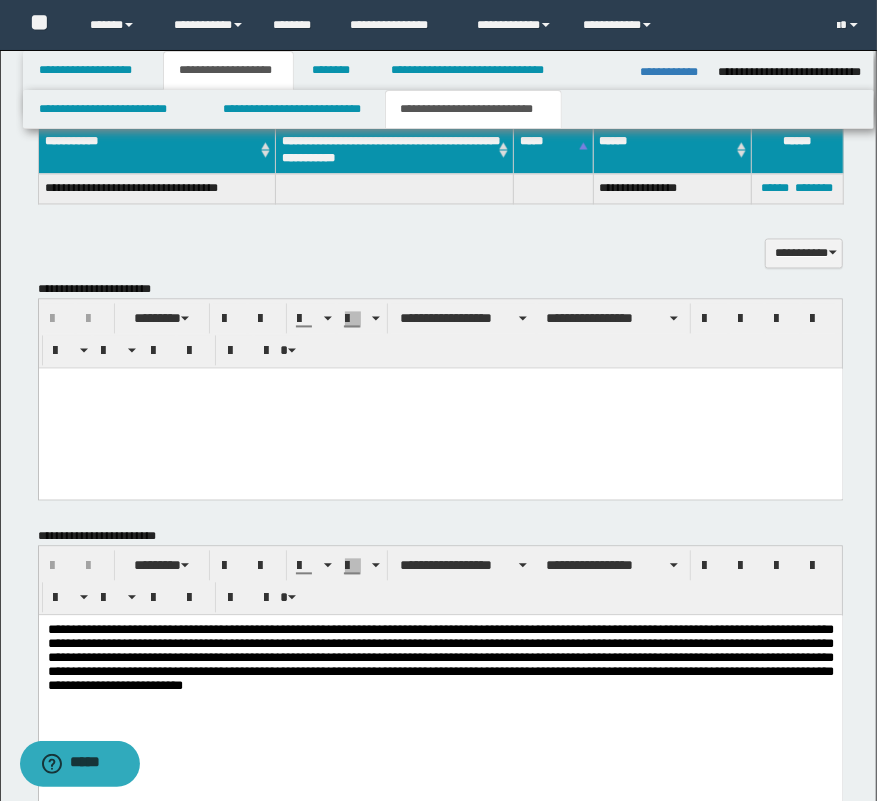scroll, scrollTop: 1665, scrollLeft: 0, axis: vertical 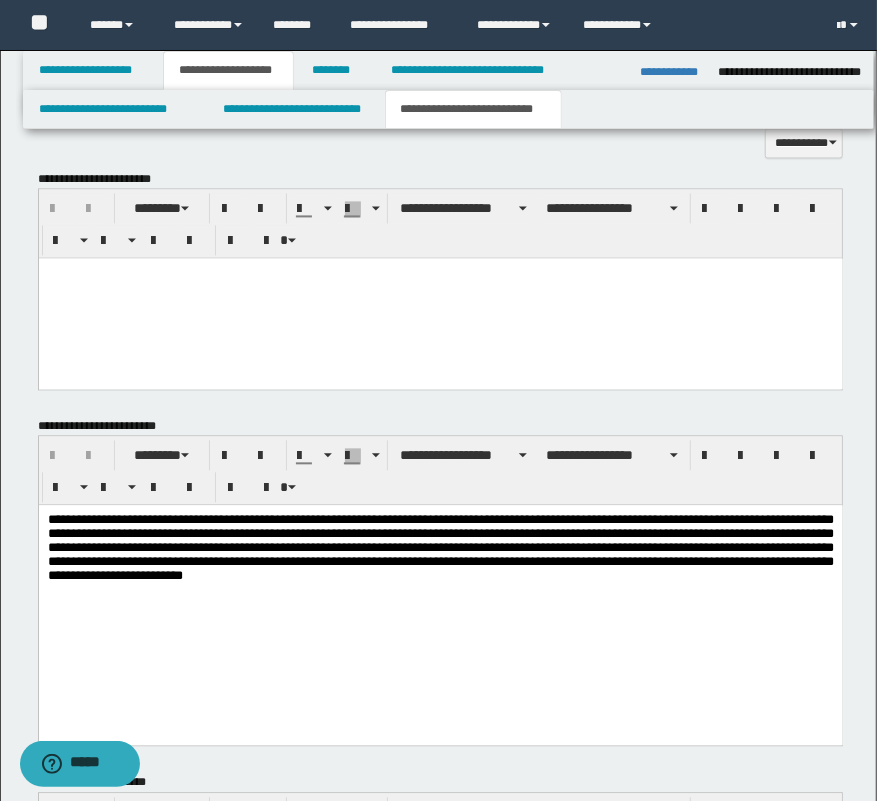click on "**********" at bounding box center (440, 548) 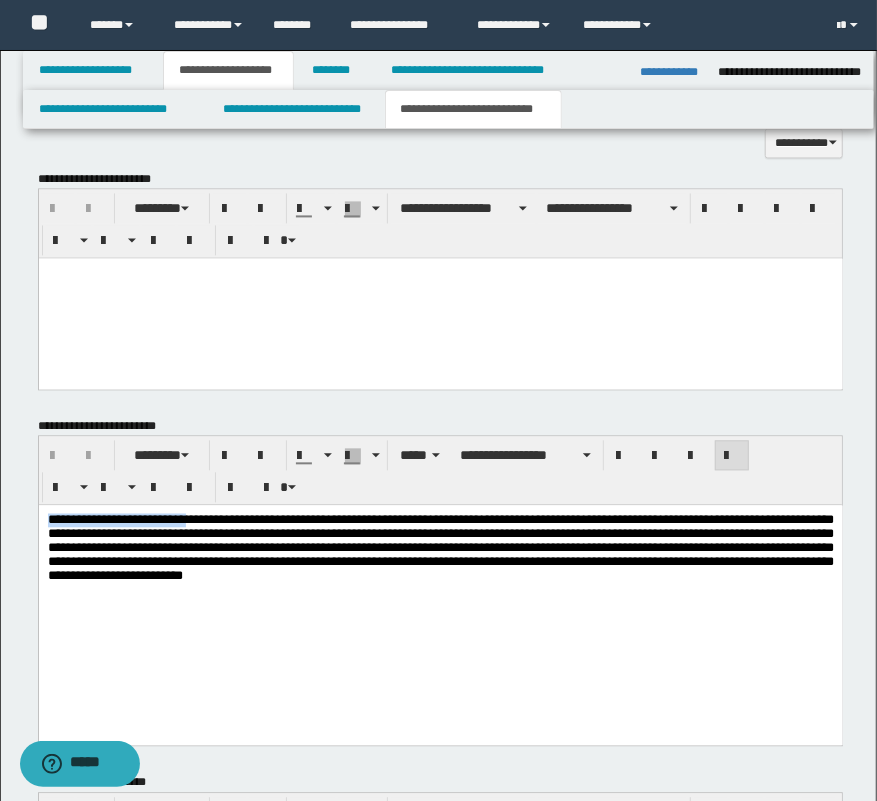 drag, startPoint x: 270, startPoint y: 518, endPoint x: -5, endPoint y: 484, distance: 277.09384 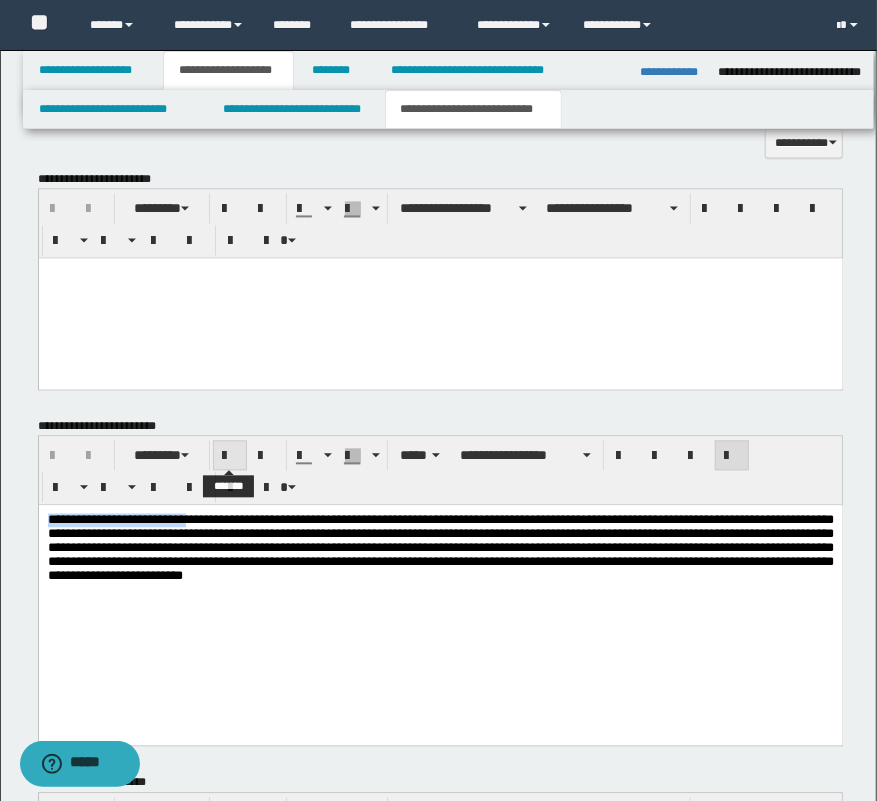 click at bounding box center [230, 456] 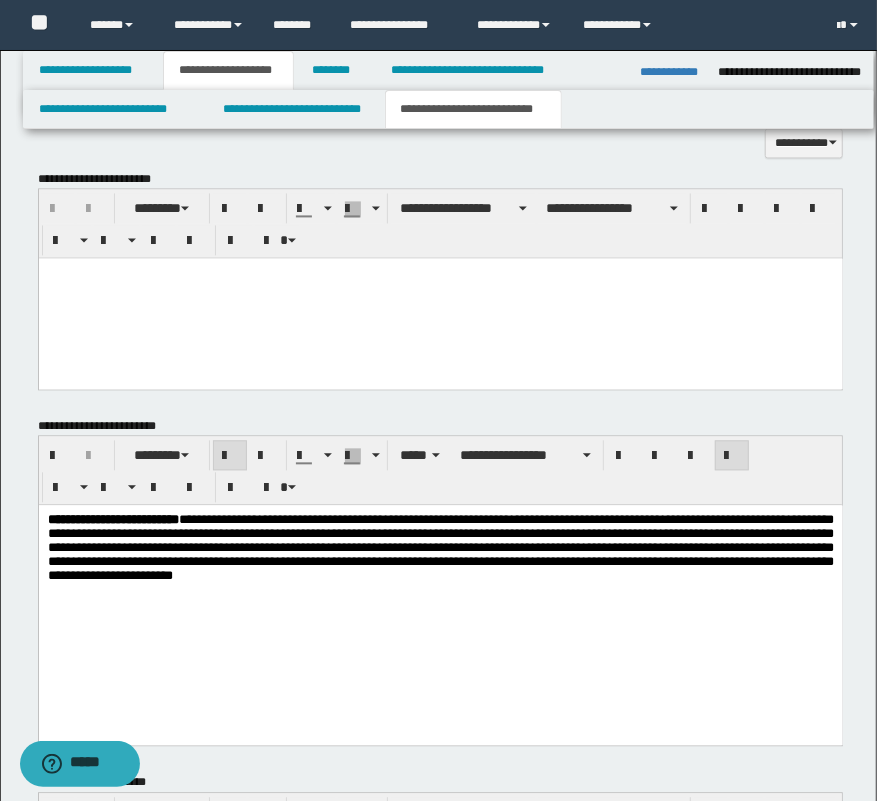 click at bounding box center (440, 605) 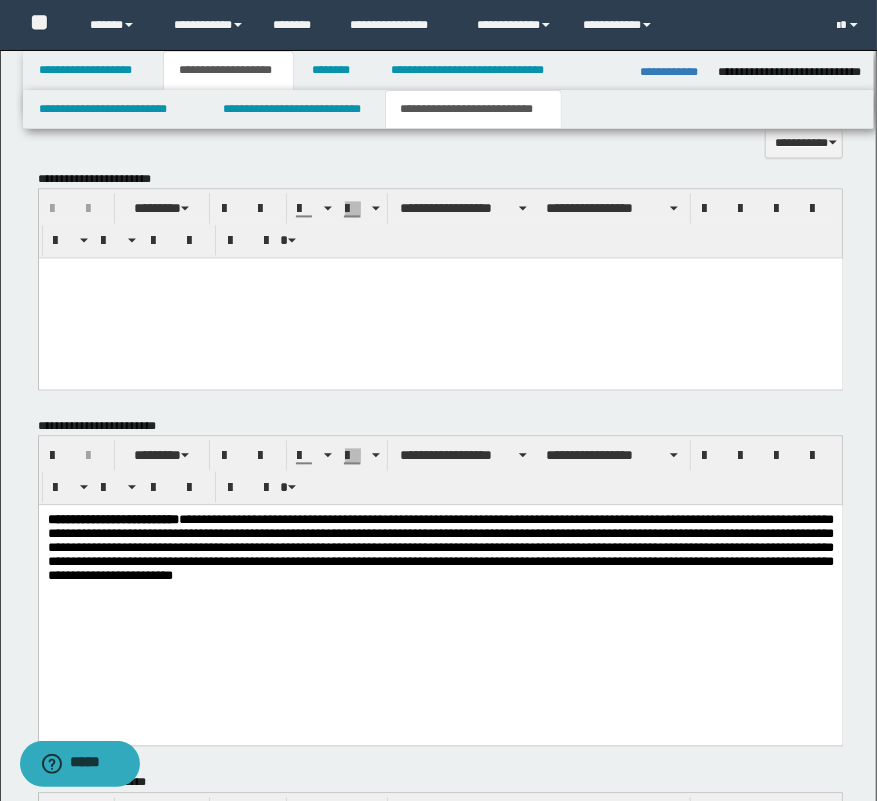 type 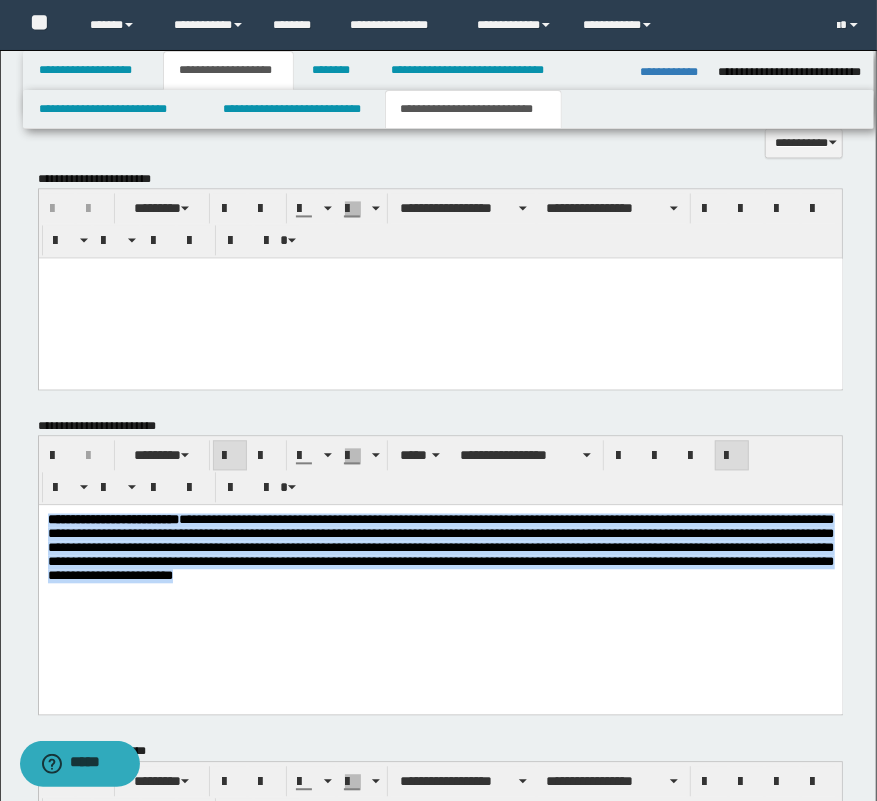 drag, startPoint x: -15, startPoint y: 440, endPoint x: -15, endPoint y: 420, distance: 20 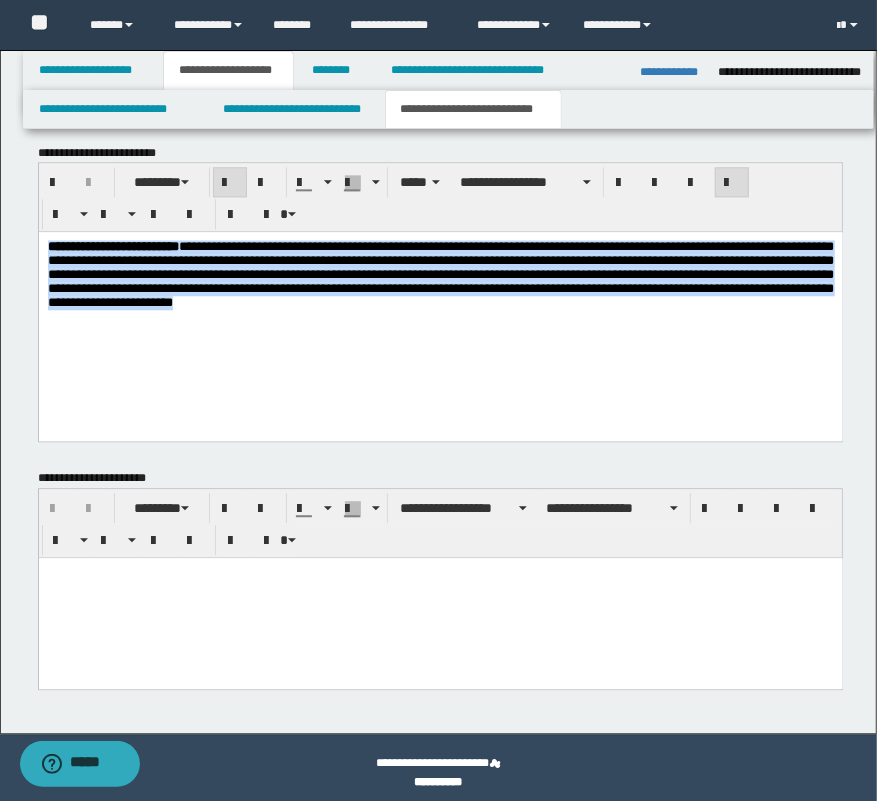 drag, startPoint x: 477, startPoint y: 390, endPoint x: 494, endPoint y: 412, distance: 27.802877 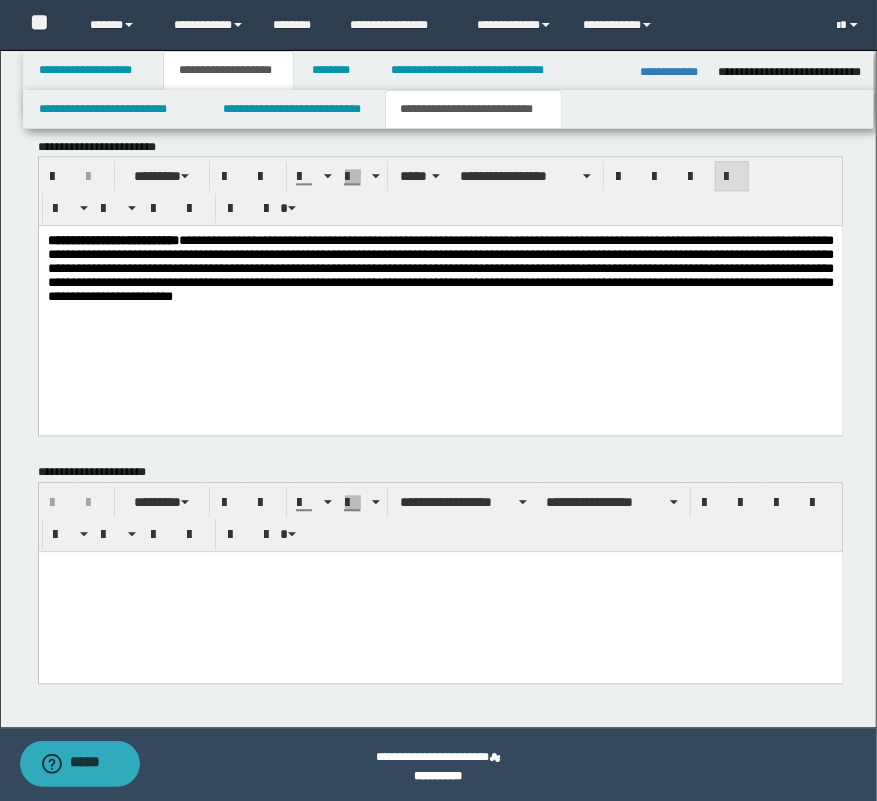 scroll, scrollTop: 1949, scrollLeft: 0, axis: vertical 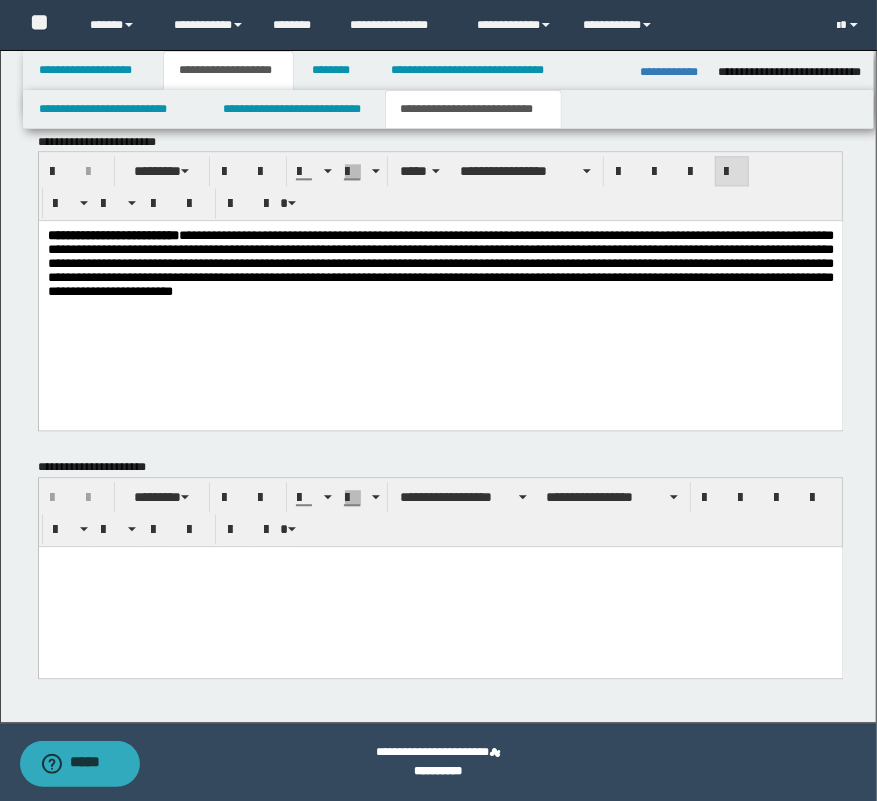 click at bounding box center (440, 586) 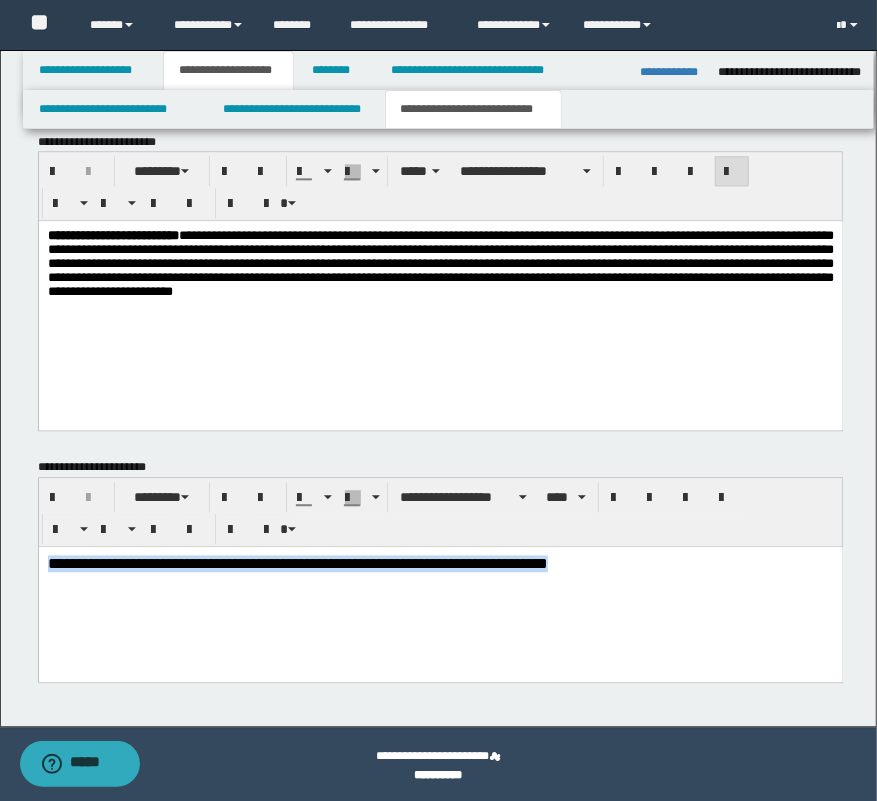 drag, startPoint x: 726, startPoint y: 588, endPoint x: -15, endPoint y: 459, distance: 752.14496 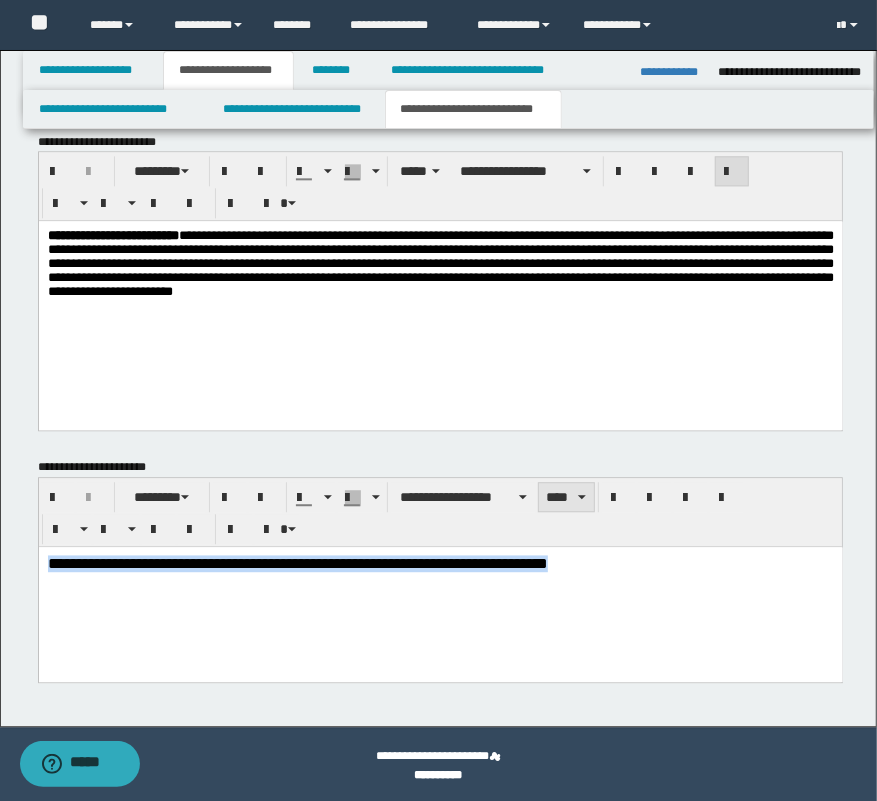 click on "****" at bounding box center (566, 497) 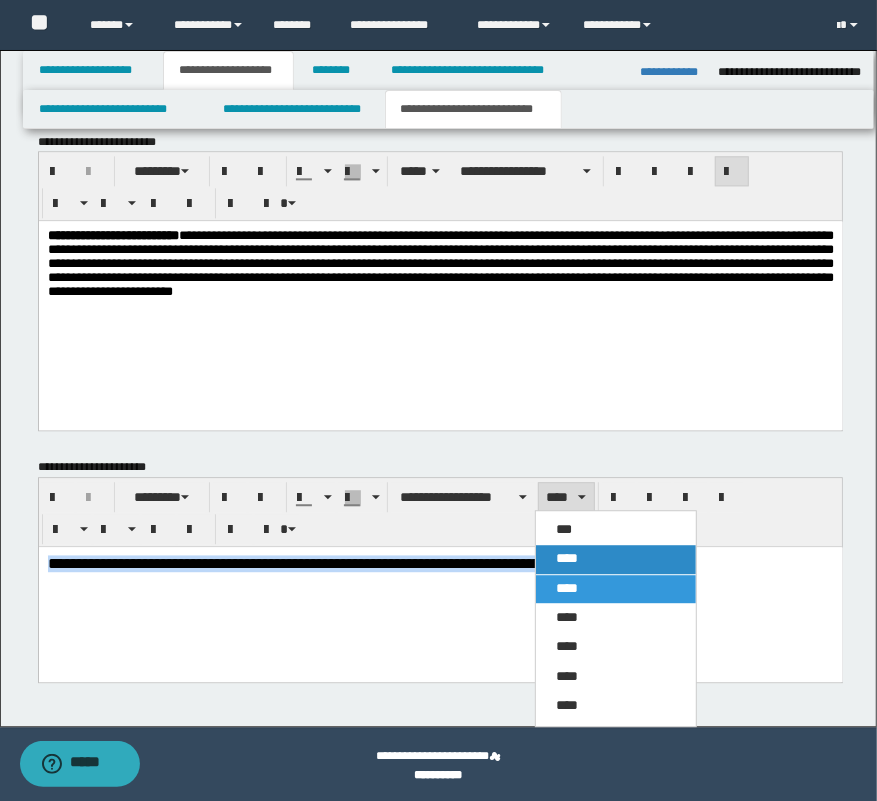 click on "****" at bounding box center [567, 558] 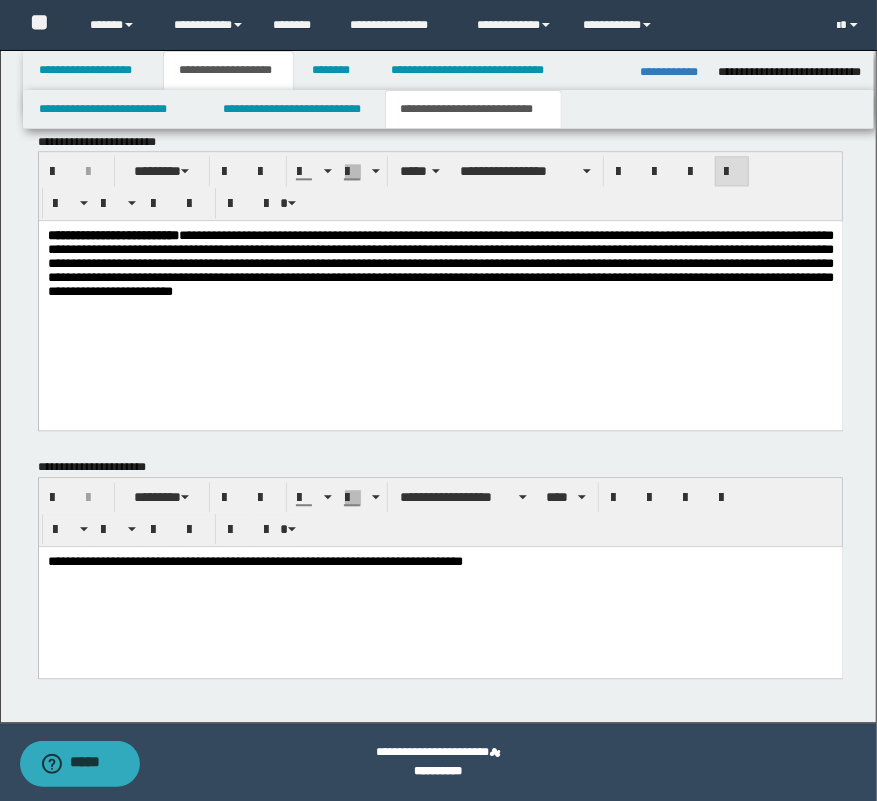 click on "**********" at bounding box center (440, 586) 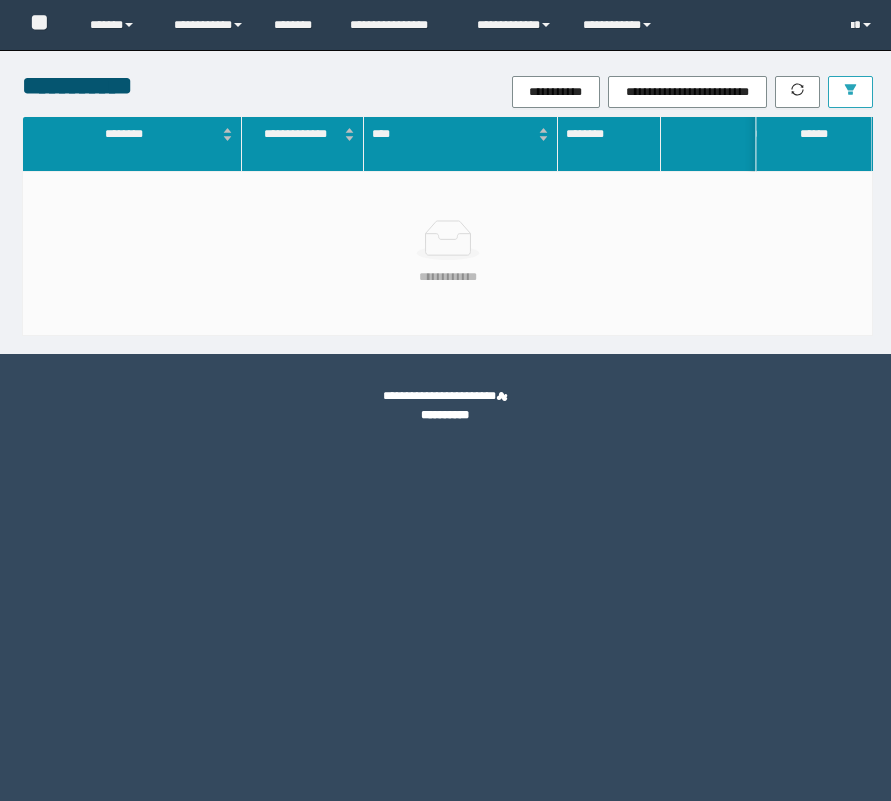 scroll, scrollTop: 0, scrollLeft: 0, axis: both 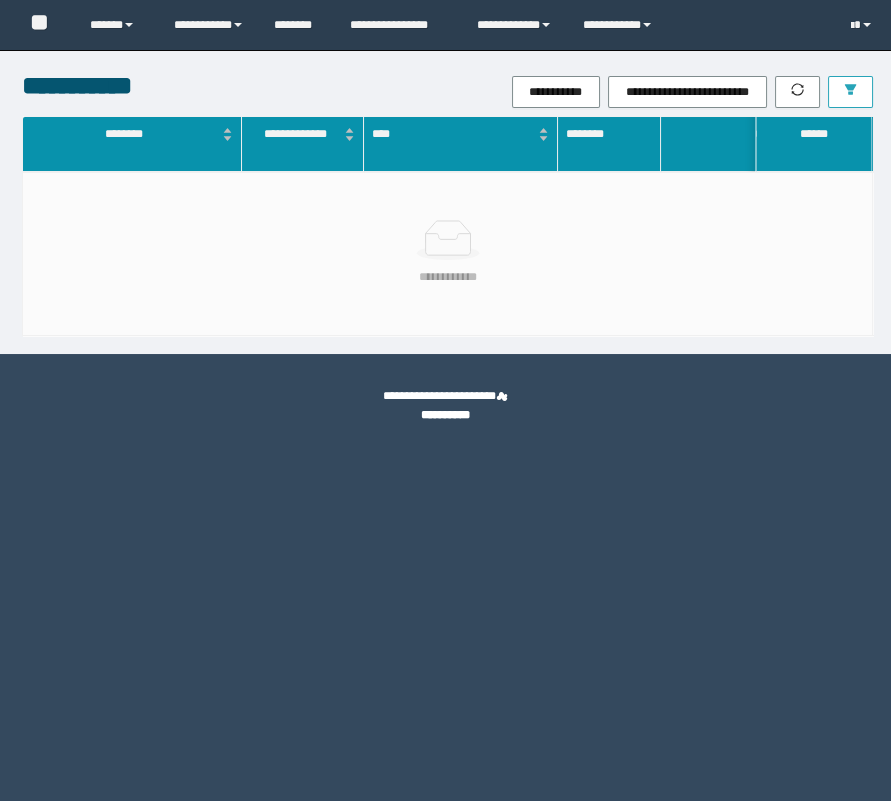 click 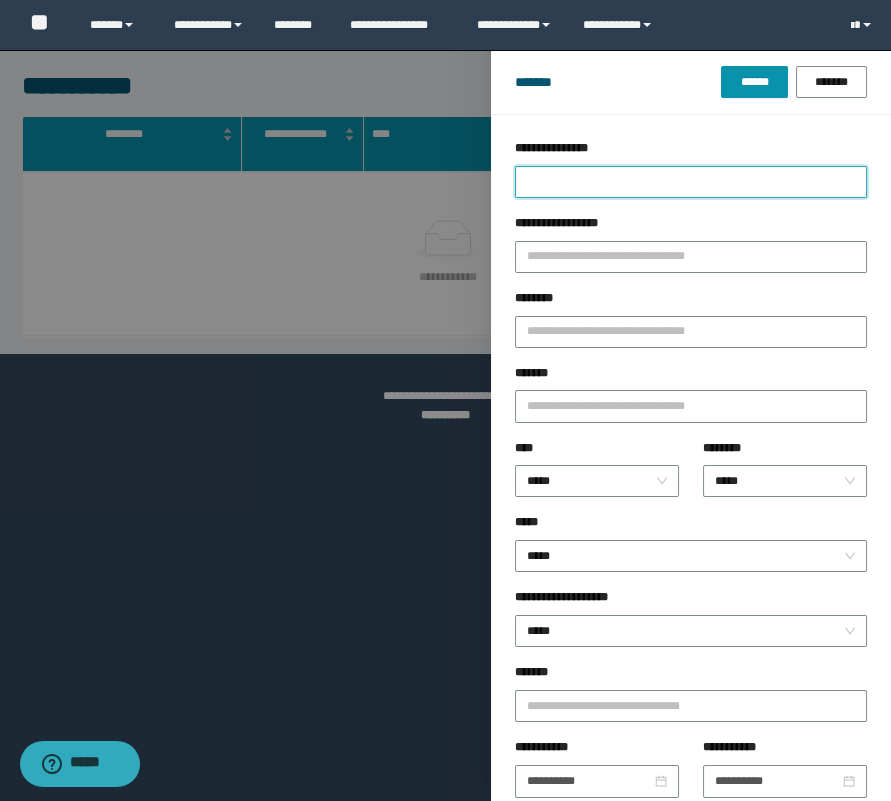 drag, startPoint x: 710, startPoint y: 180, endPoint x: 680, endPoint y: 164, distance: 34 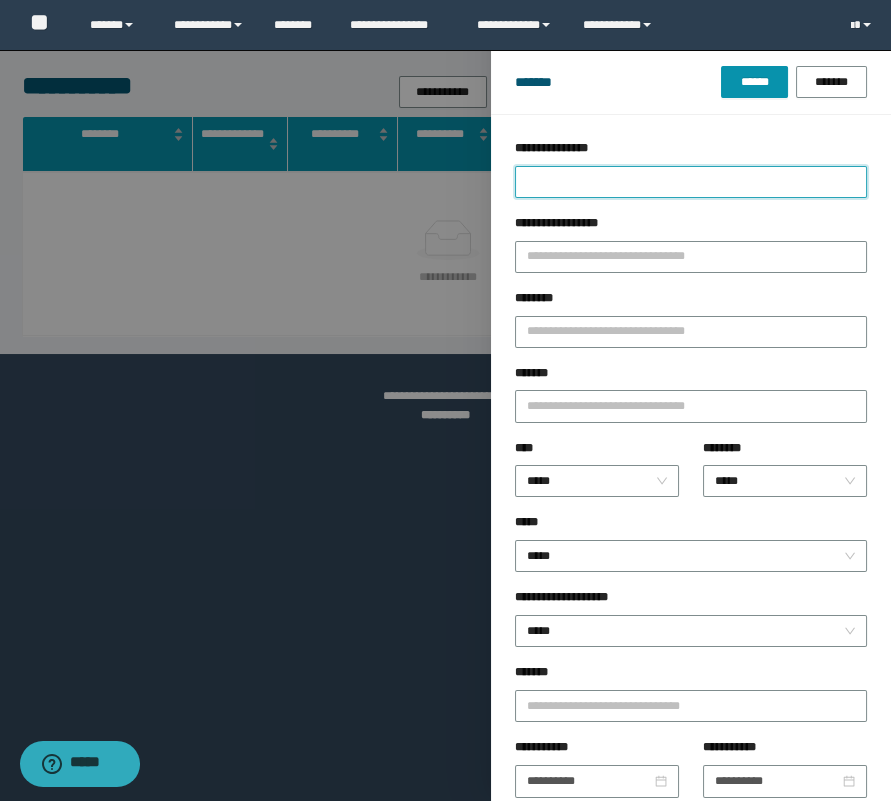 type on "*" 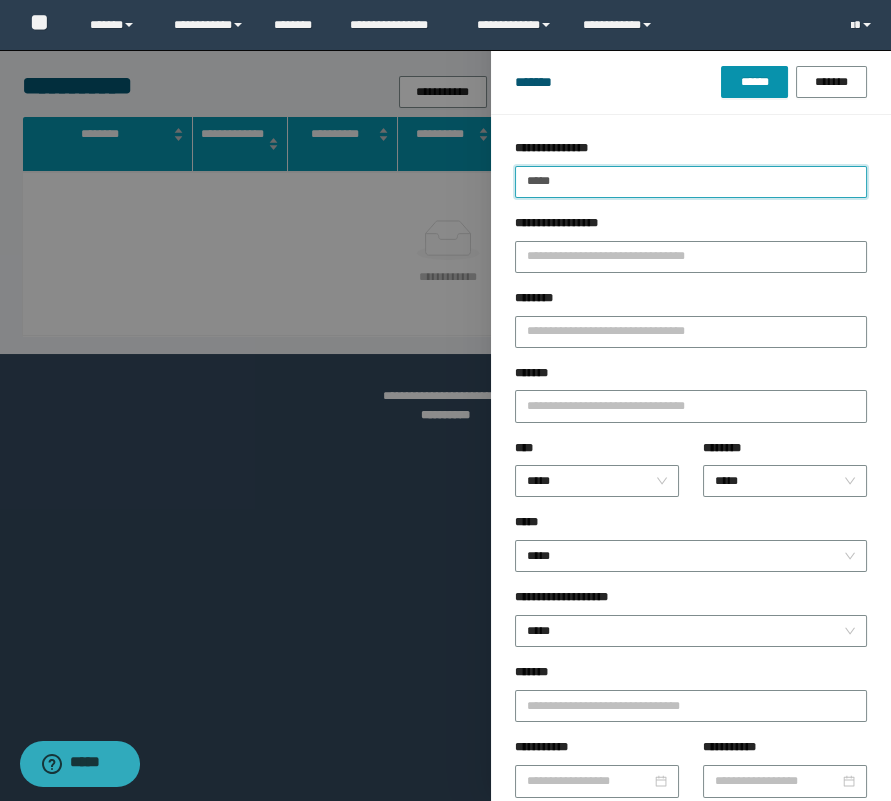 type on "*****" 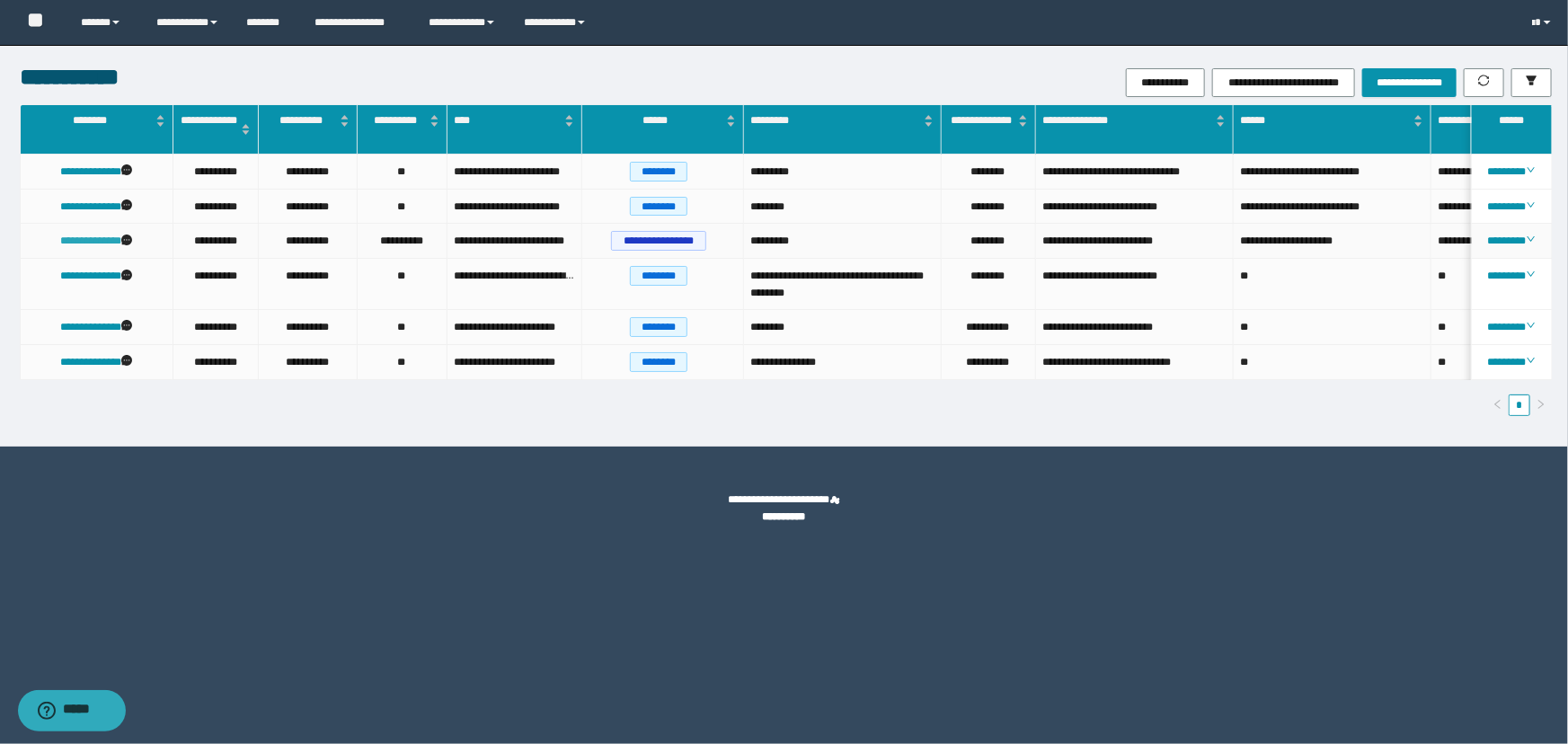 click on "**********" at bounding box center (91, 241) 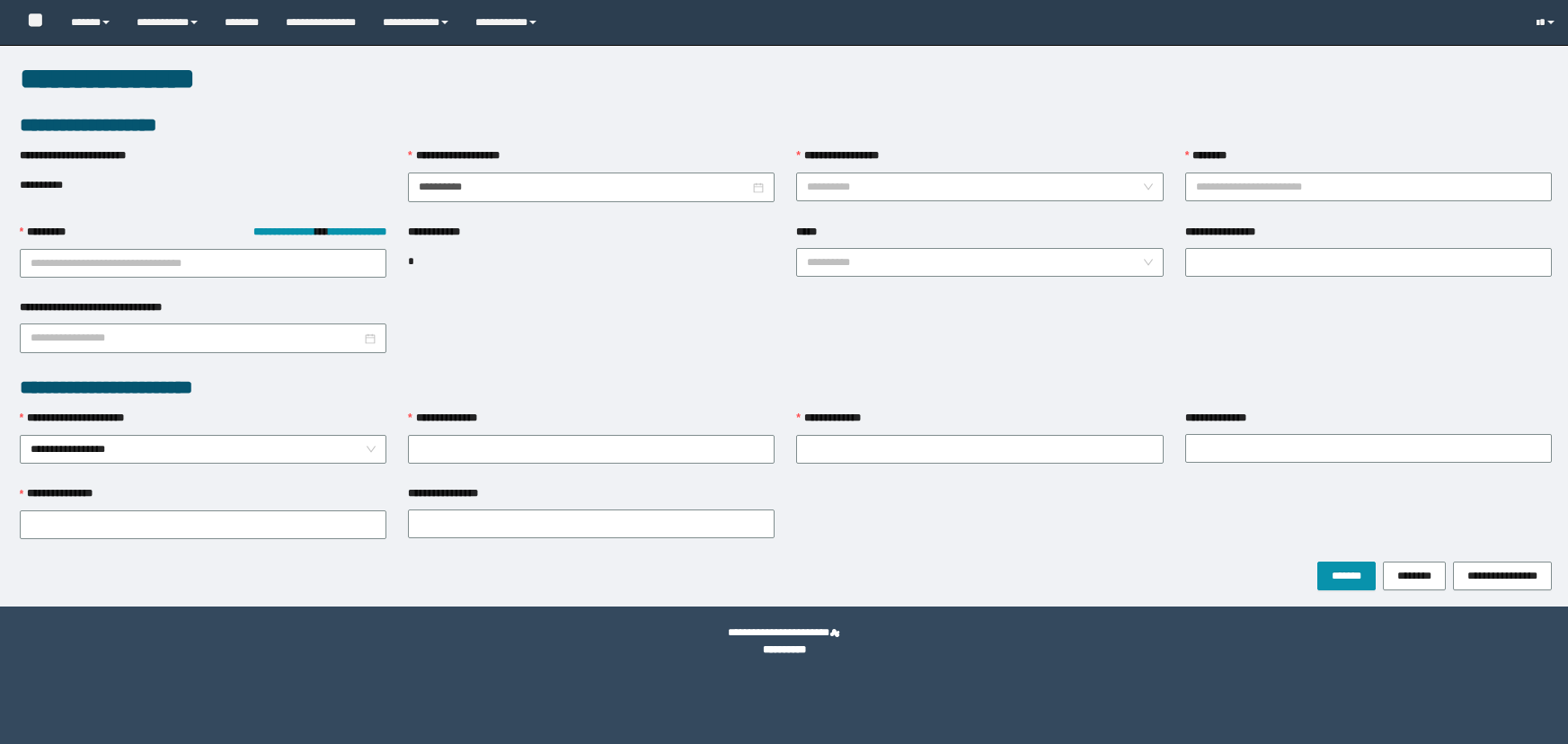 scroll, scrollTop: 0, scrollLeft: 0, axis: both 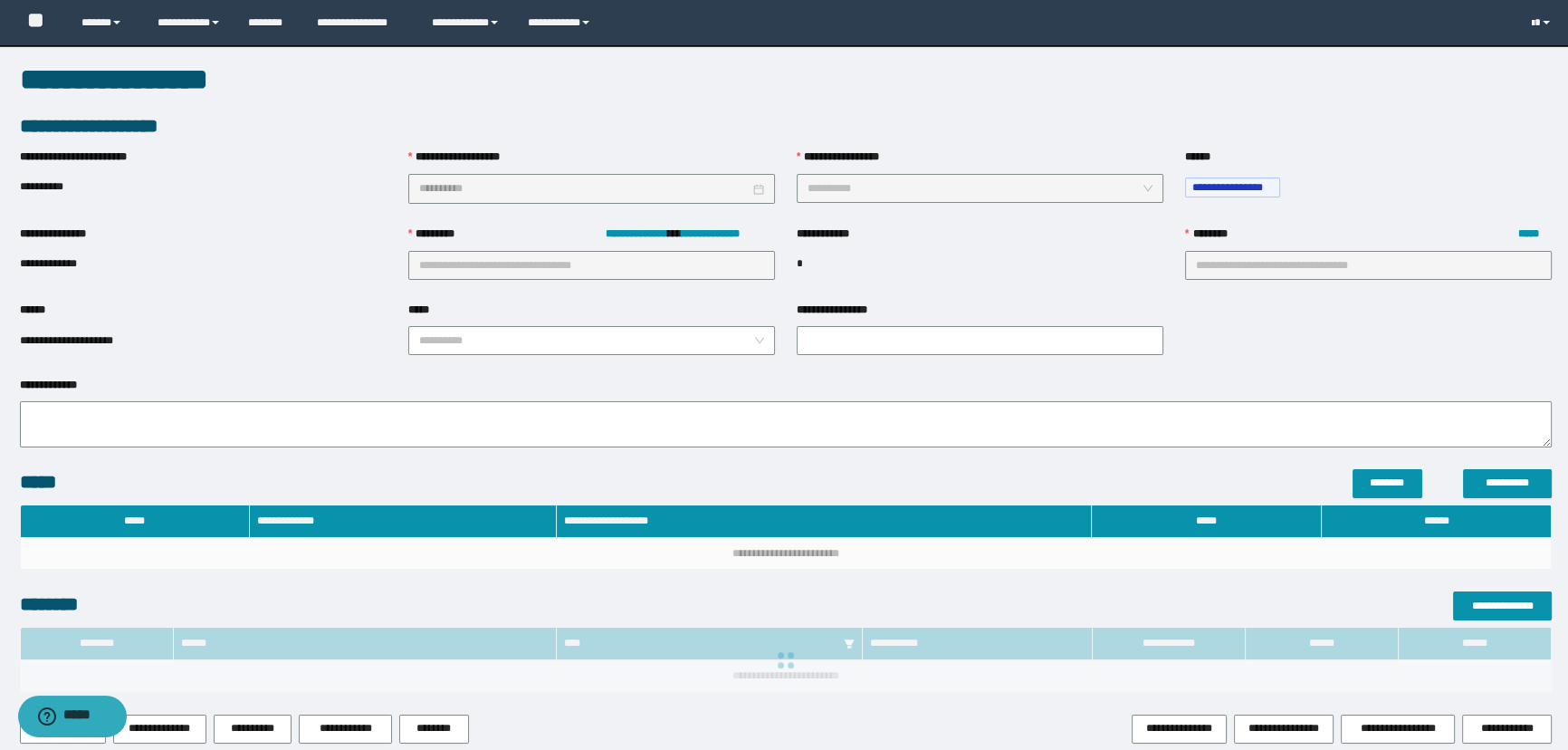 type on "**********" 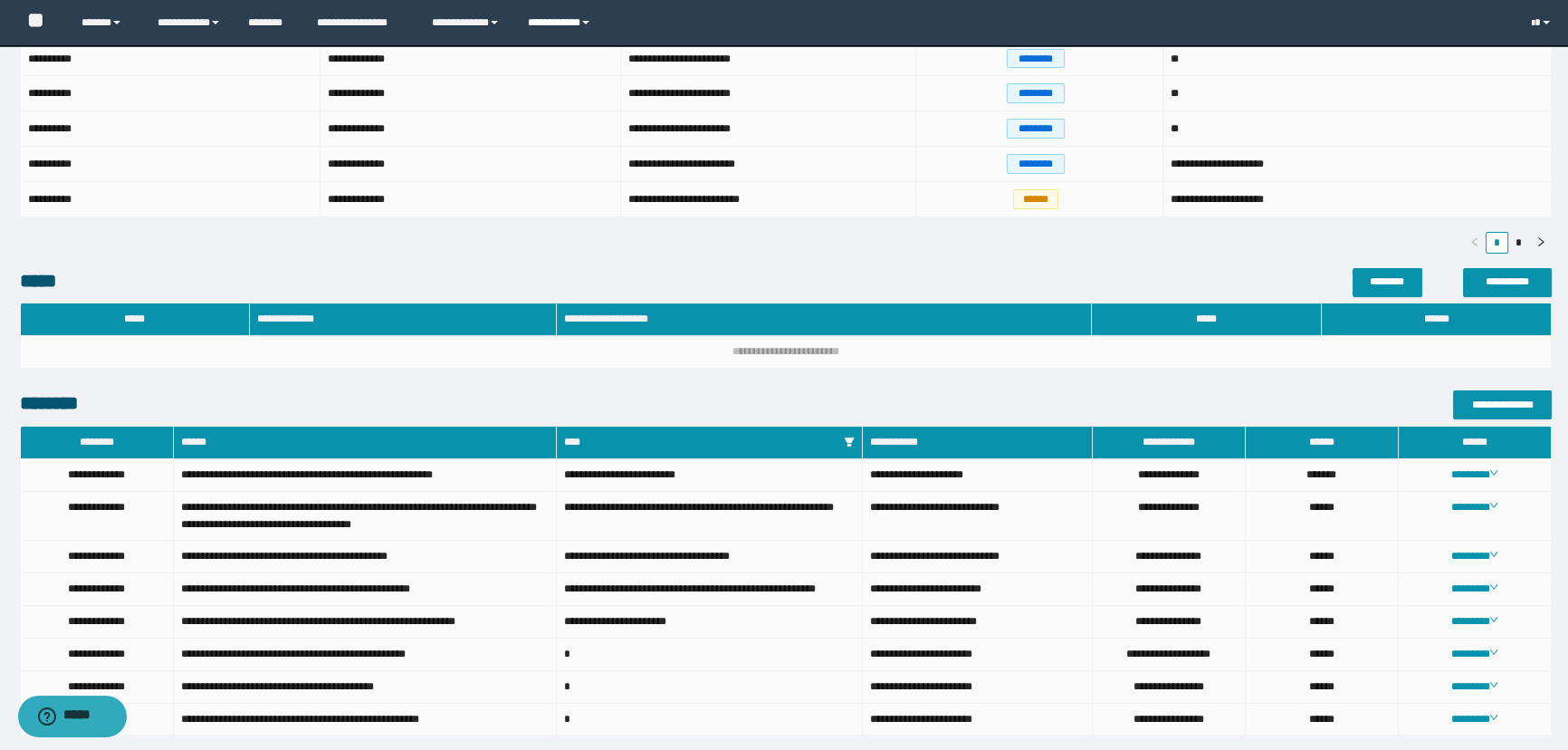 scroll, scrollTop: 428, scrollLeft: 0, axis: vertical 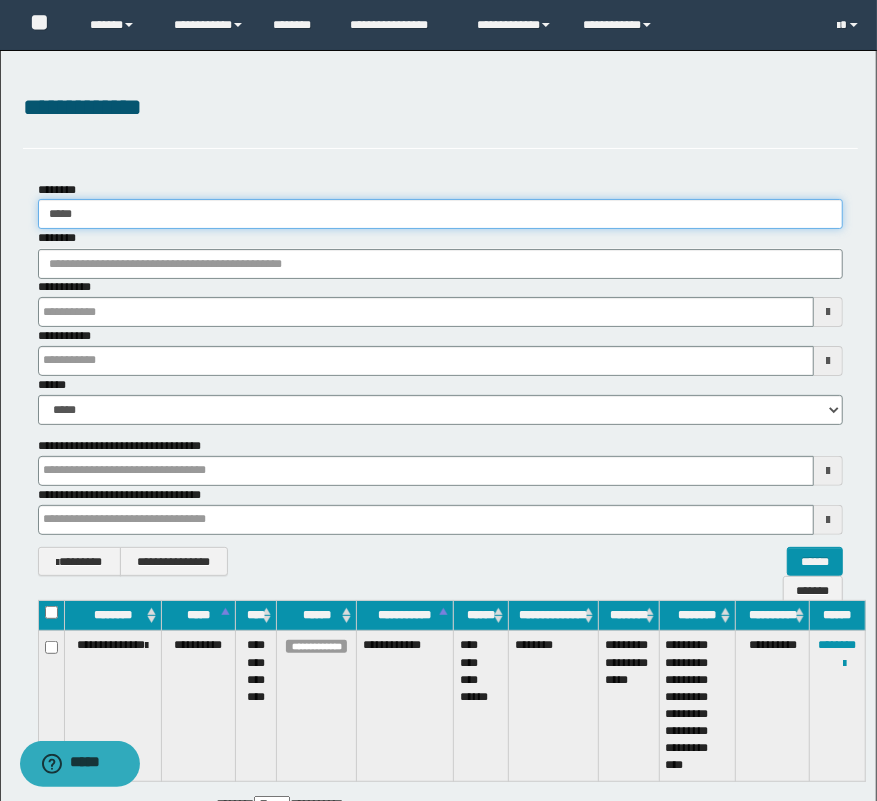 drag, startPoint x: -14, startPoint y: 213, endPoint x: 37, endPoint y: 191, distance: 55.542778 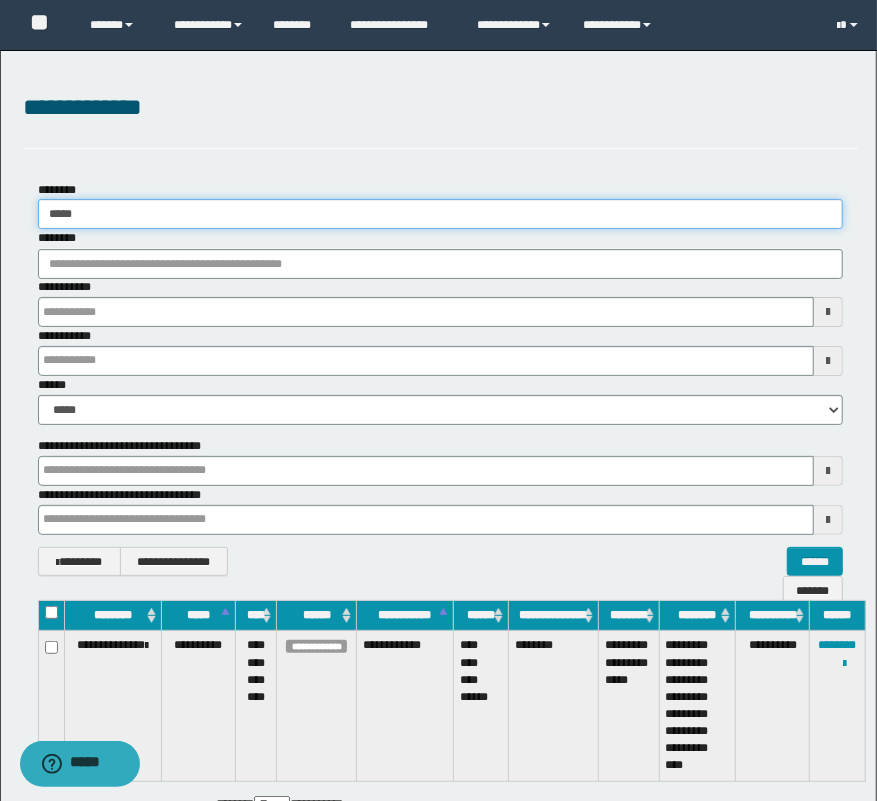 click on "**********" at bounding box center (438, 400) 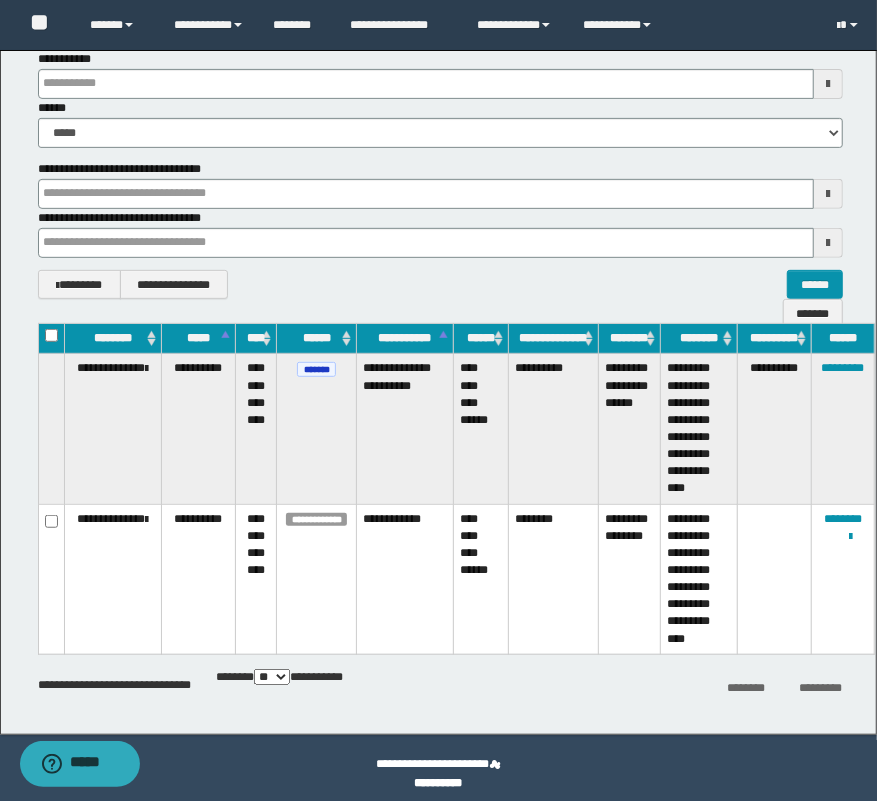 scroll, scrollTop: 288, scrollLeft: 0, axis: vertical 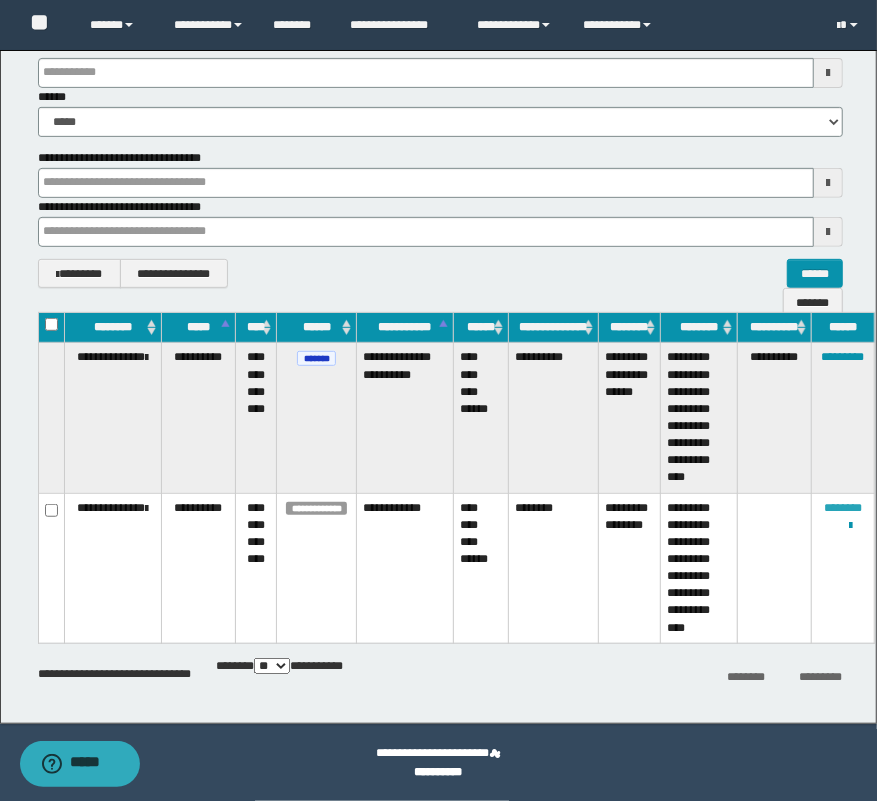 type on "*****" 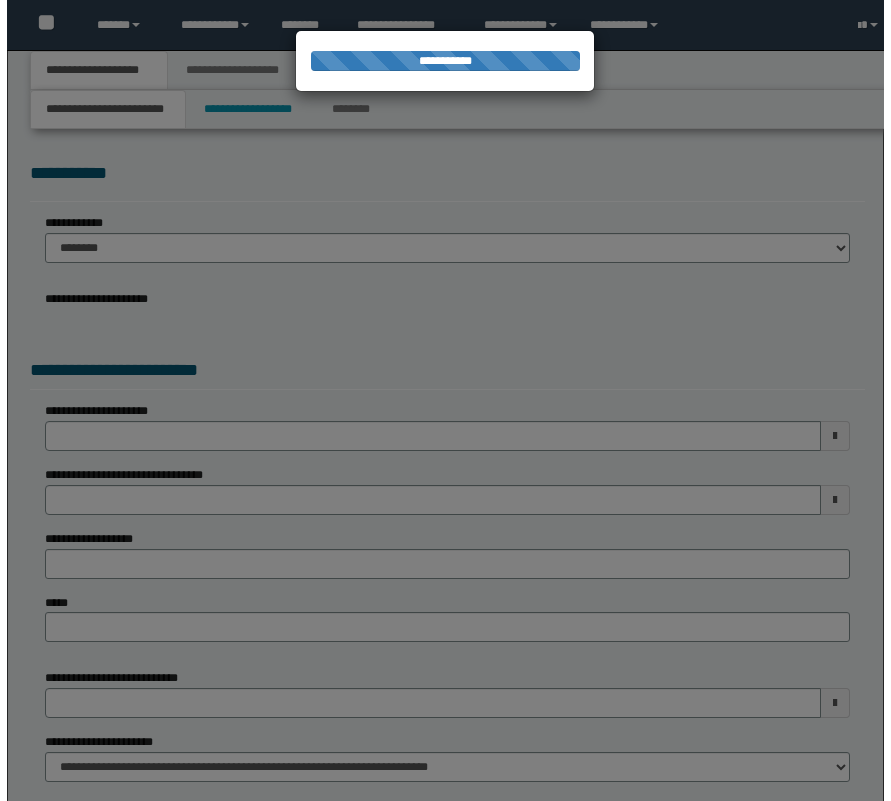 scroll, scrollTop: 0, scrollLeft: 0, axis: both 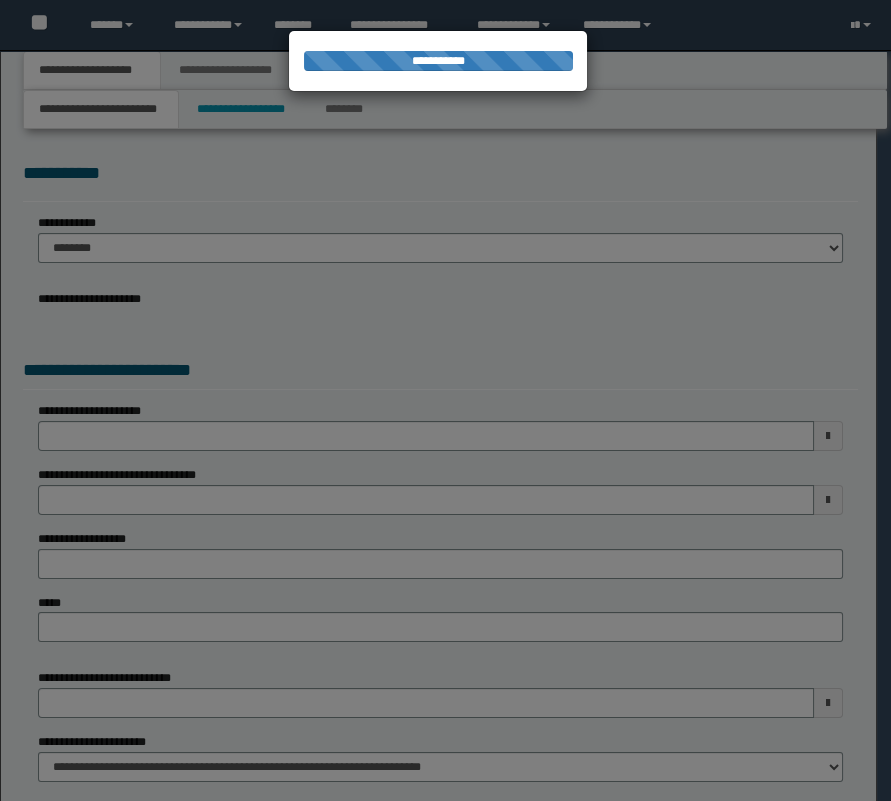 select on "**" 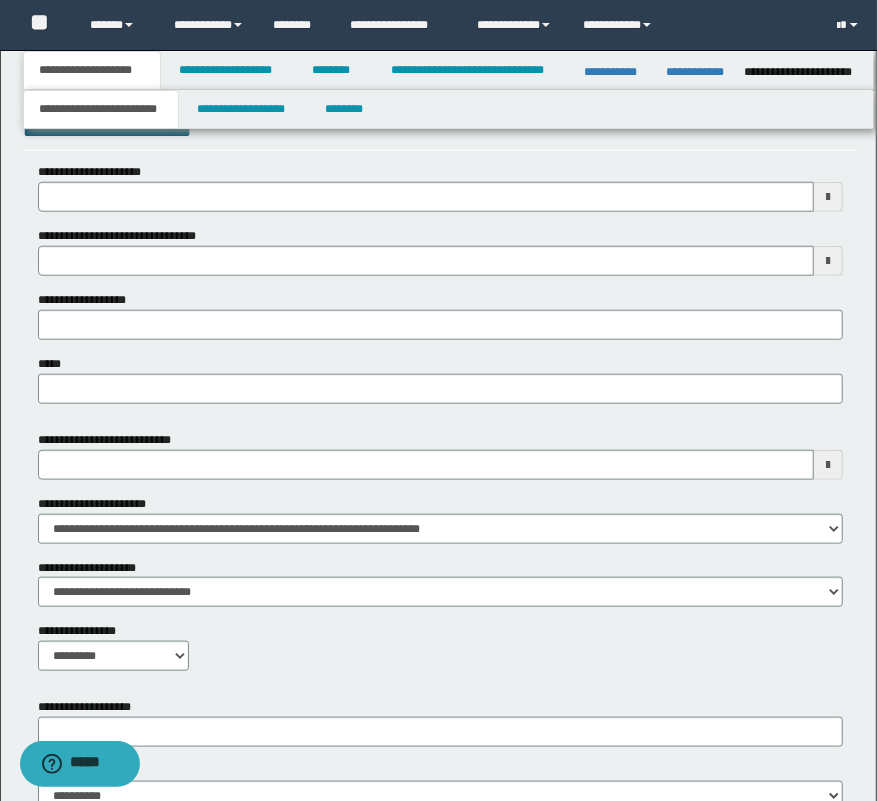 scroll, scrollTop: 636, scrollLeft: 0, axis: vertical 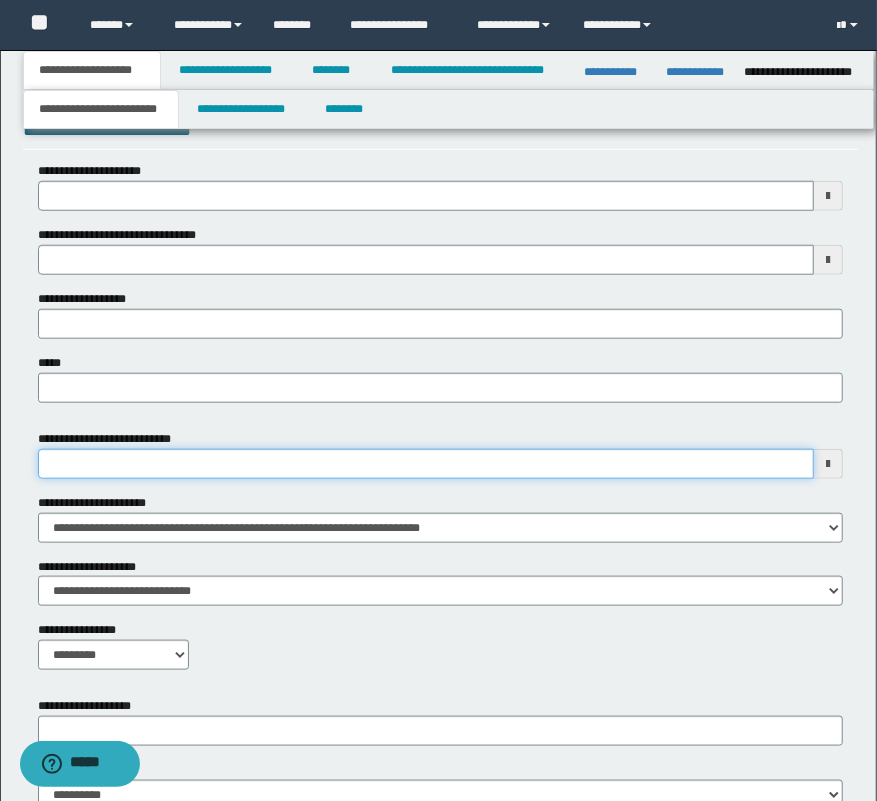 click on "**********" at bounding box center (426, 464) 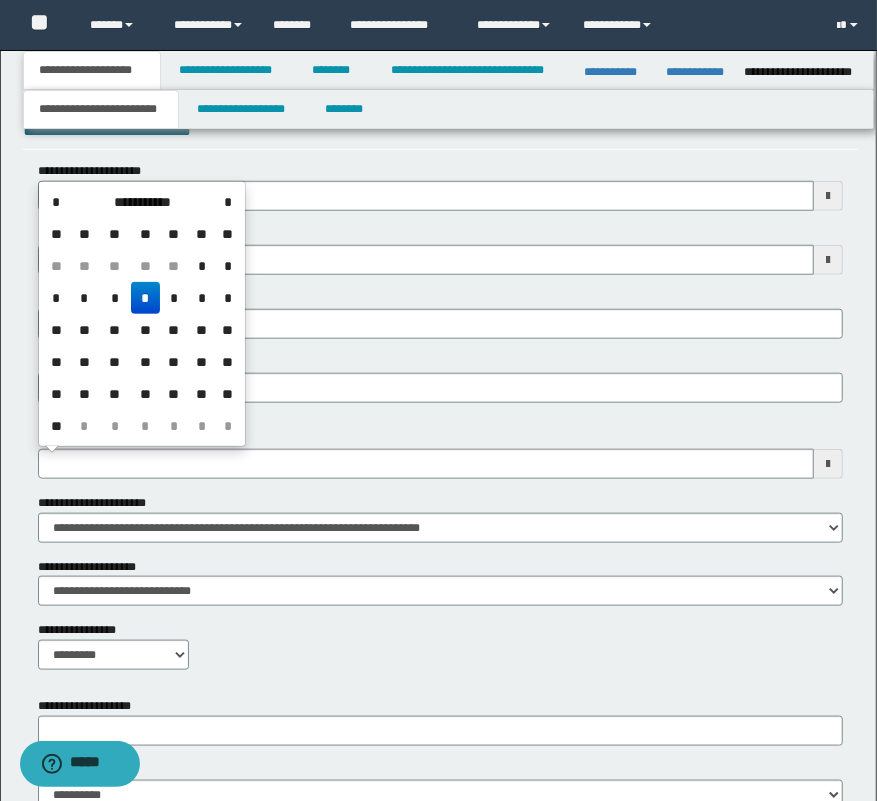 click on "*" at bounding box center (202, 298) 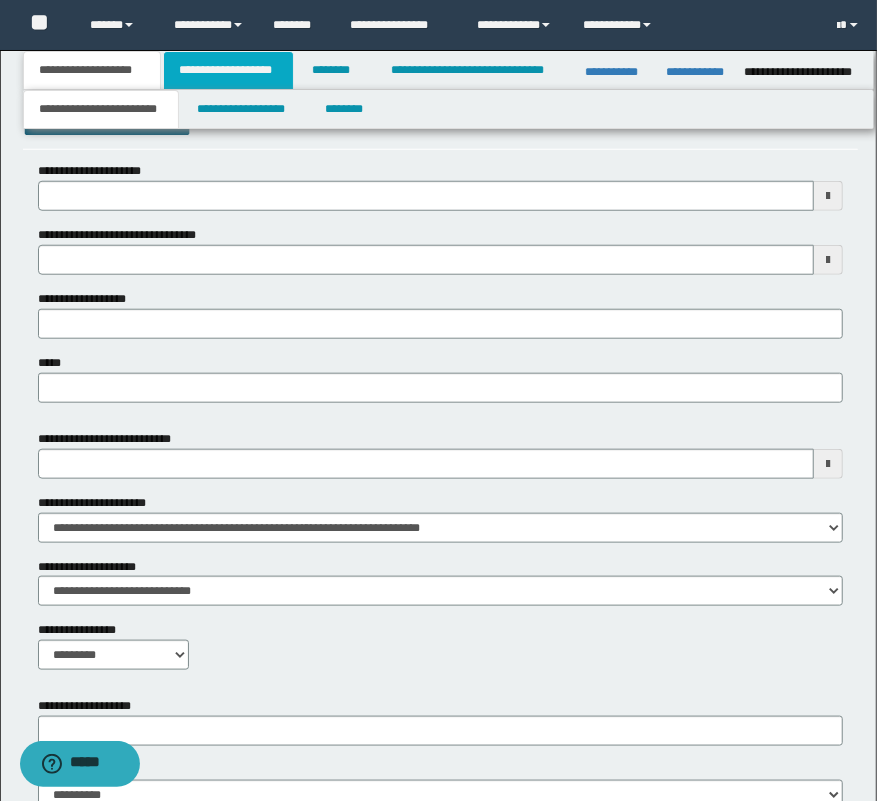 click on "**********" at bounding box center (228, 70) 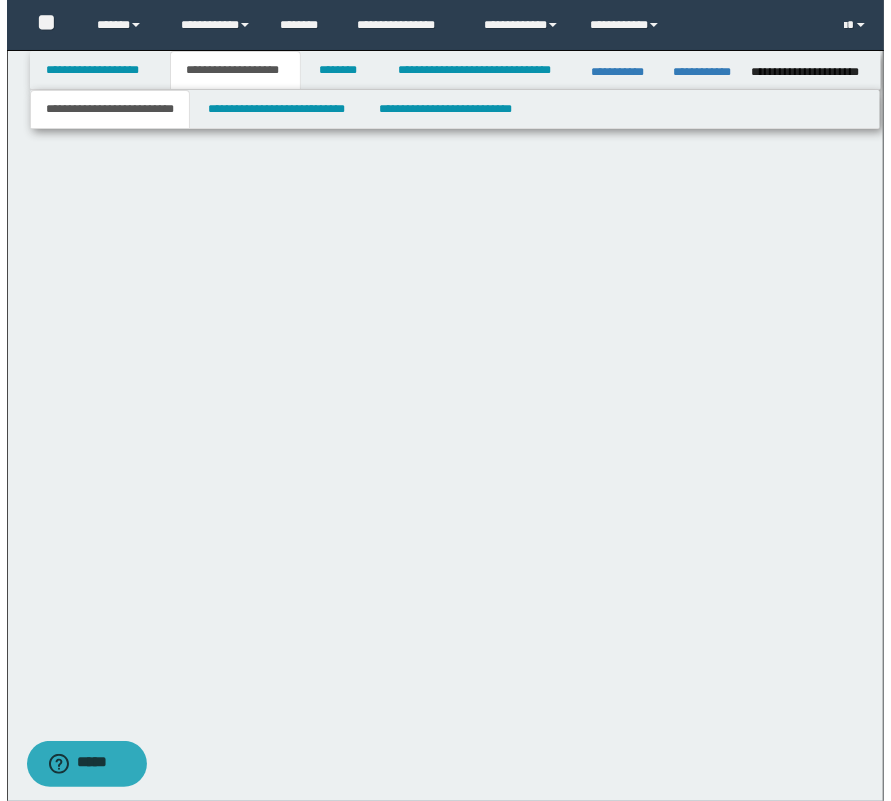 scroll, scrollTop: 0, scrollLeft: 0, axis: both 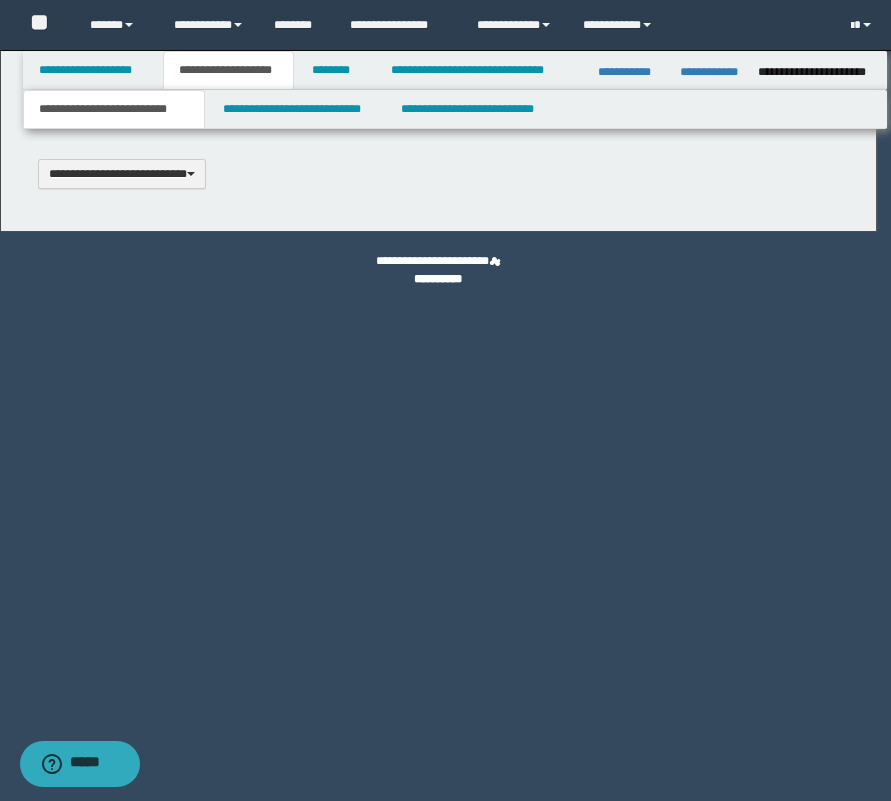 type 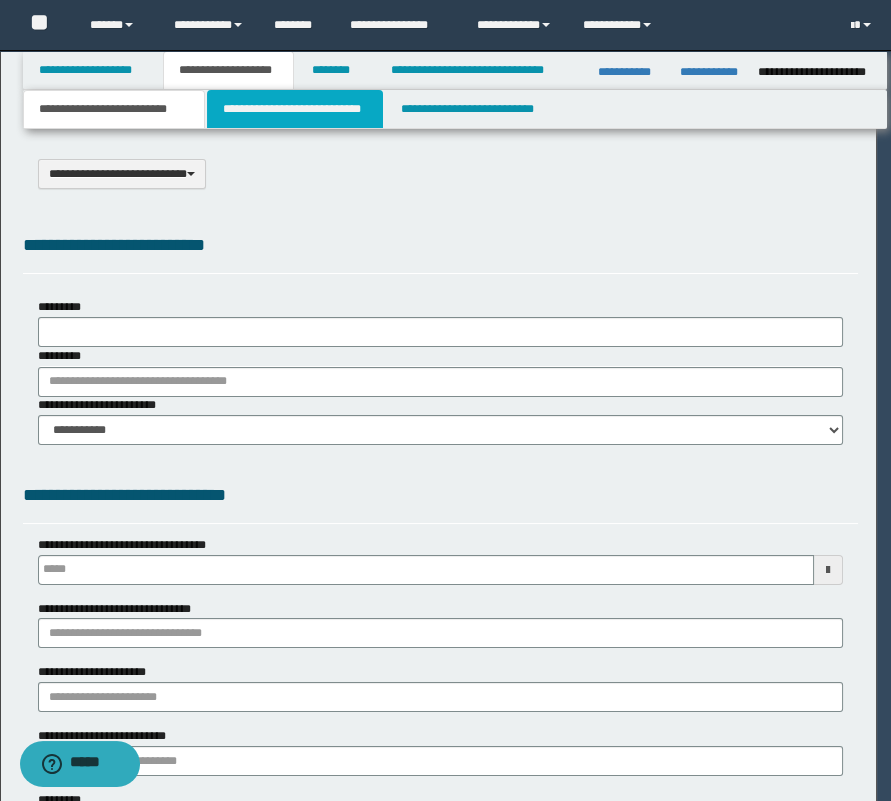 type on "**********" 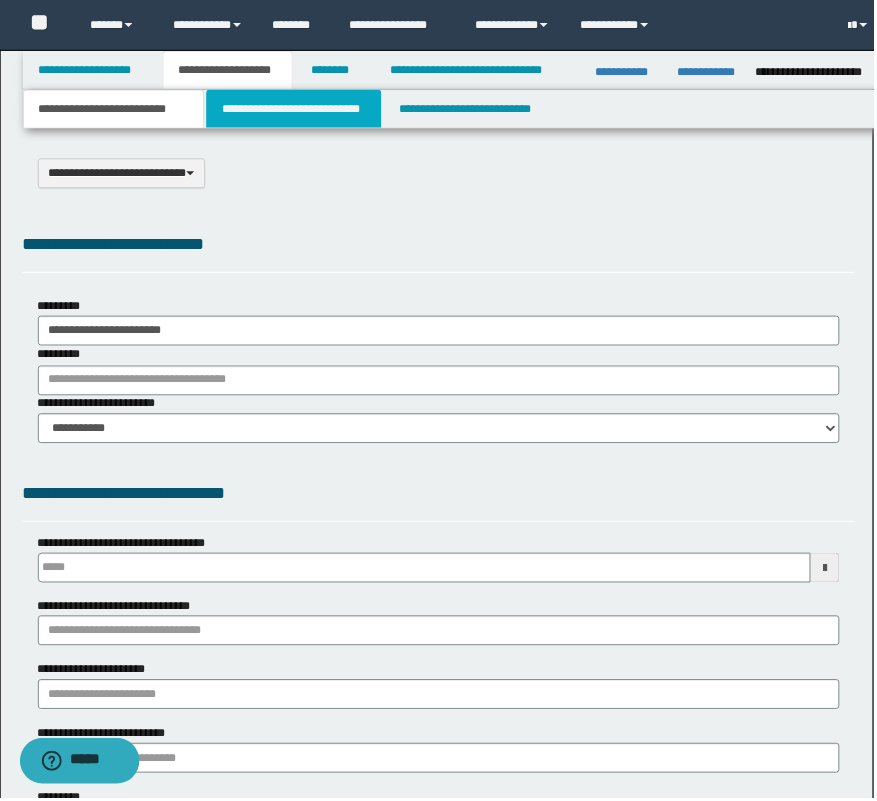 click on "**********" at bounding box center [294, 109] 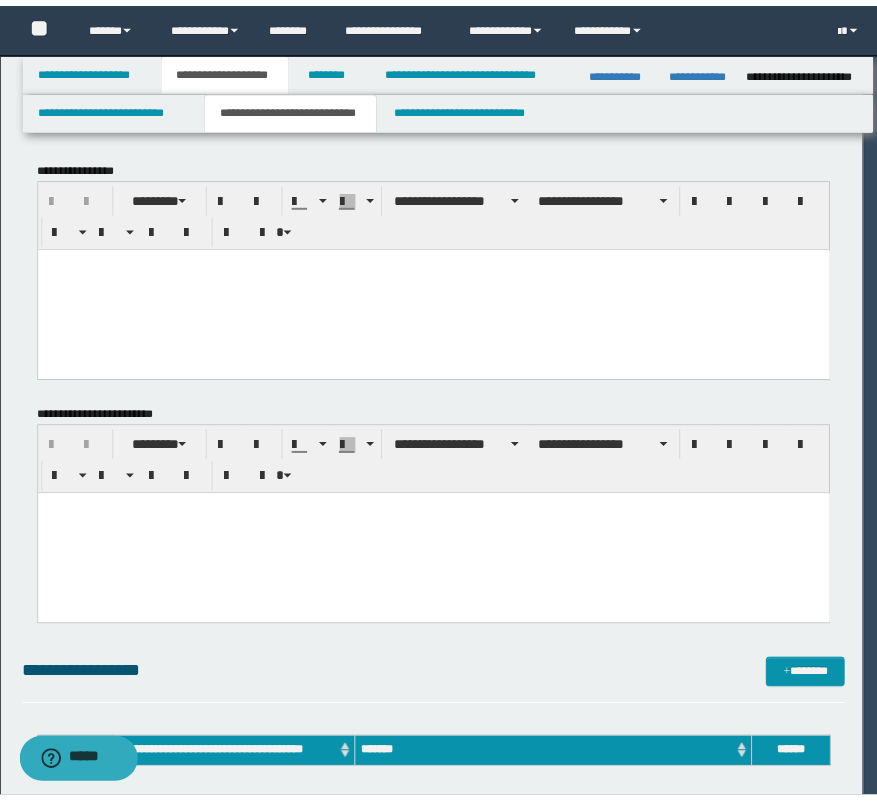 scroll, scrollTop: 0, scrollLeft: 0, axis: both 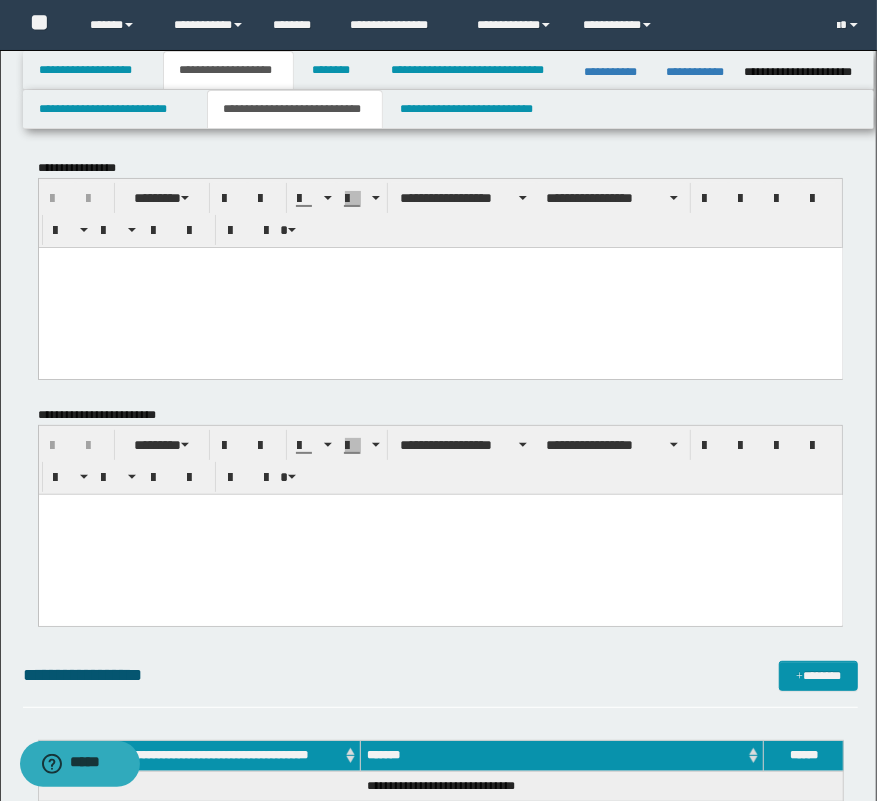 click at bounding box center (440, 287) 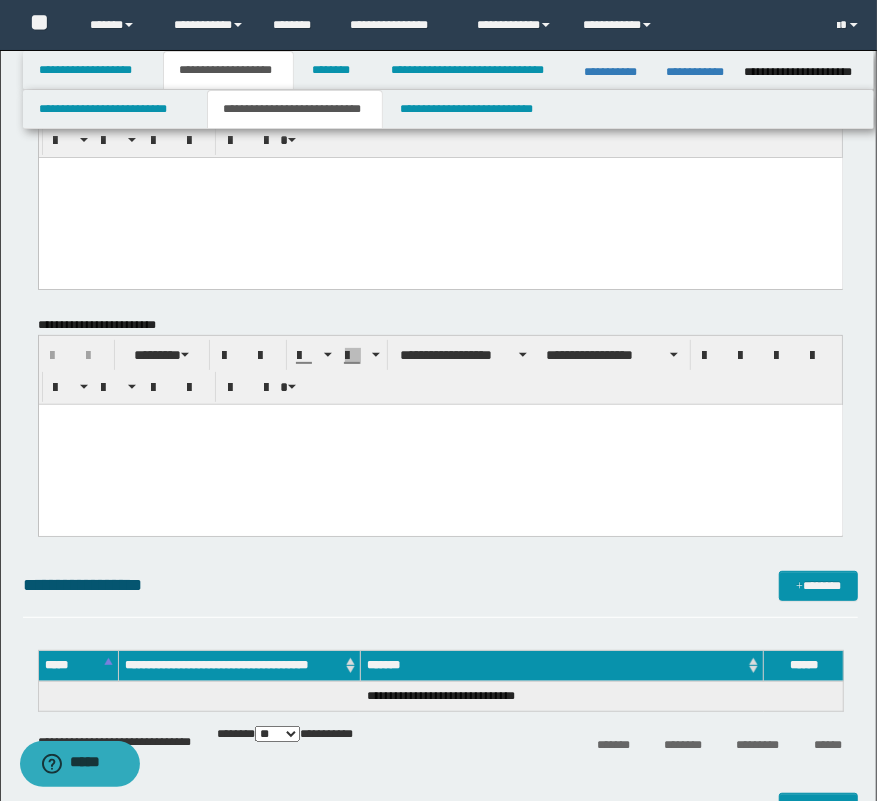 click on "**********" at bounding box center (441, 186) 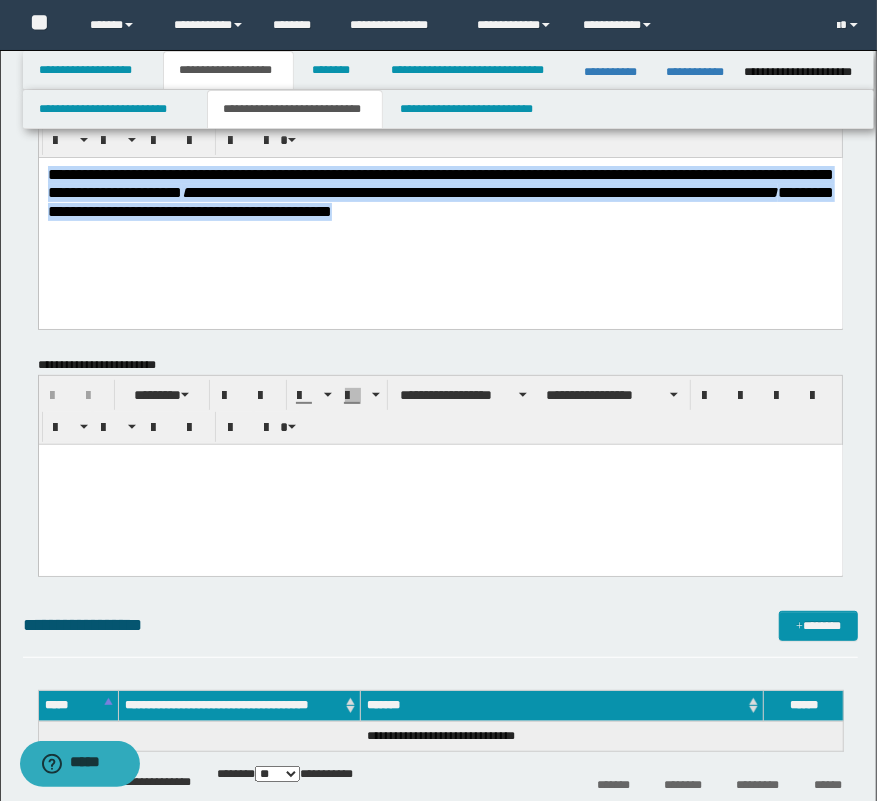 drag, startPoint x: 764, startPoint y: 237, endPoint x: 274, endPoint y: 168, distance: 494.83432 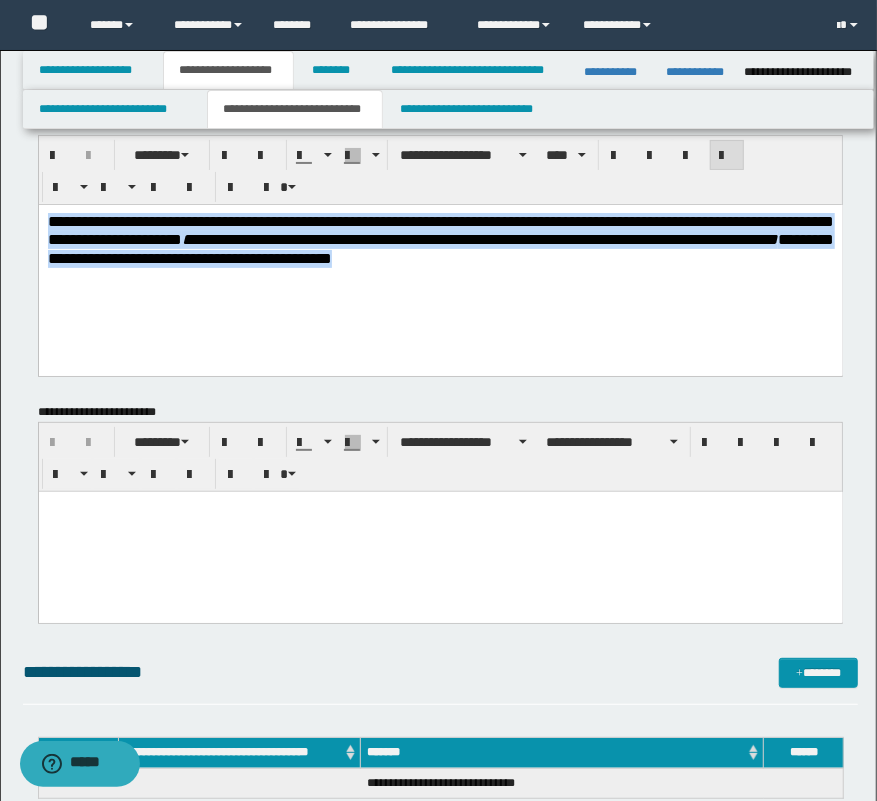 scroll, scrollTop: 0, scrollLeft: 0, axis: both 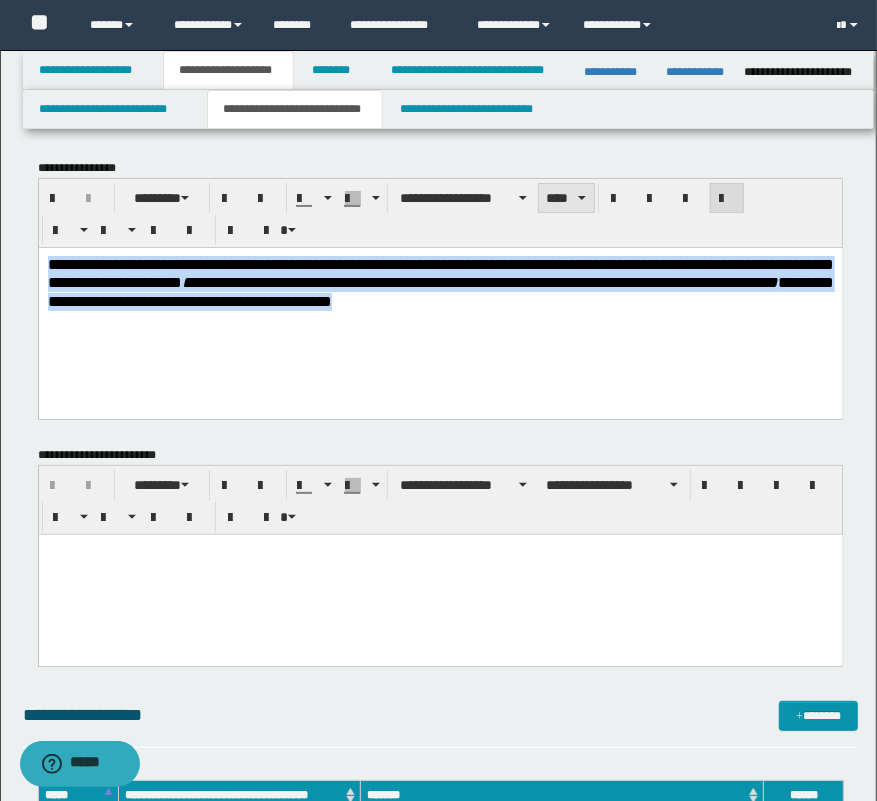 drag, startPoint x: 565, startPoint y: 189, endPoint x: 572, endPoint y: 203, distance: 15.652476 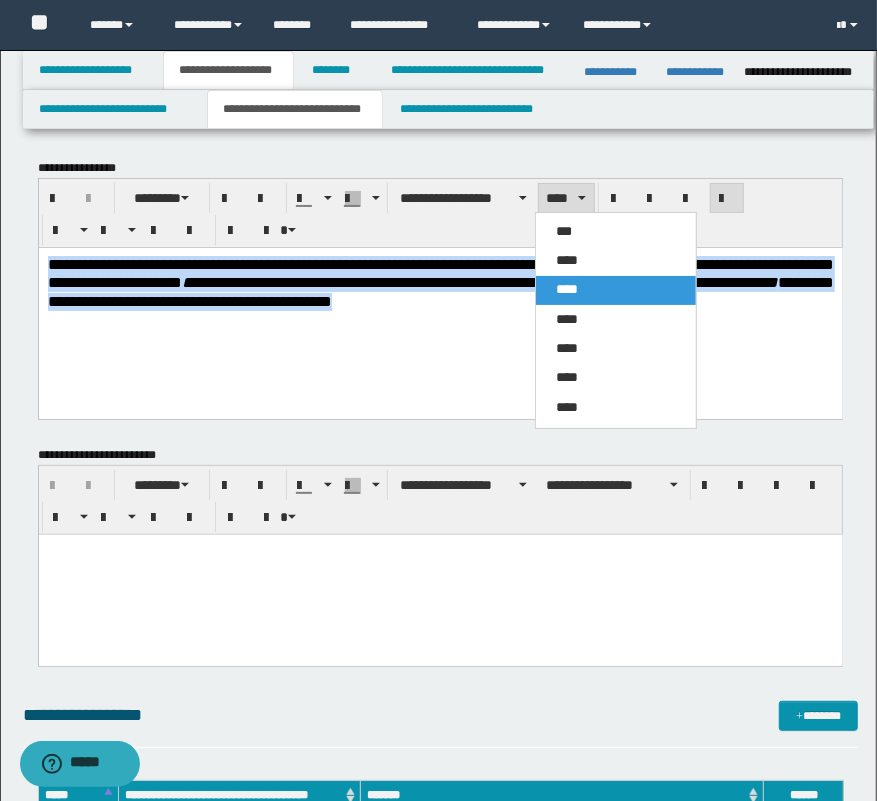 click on "****" at bounding box center (616, 261) 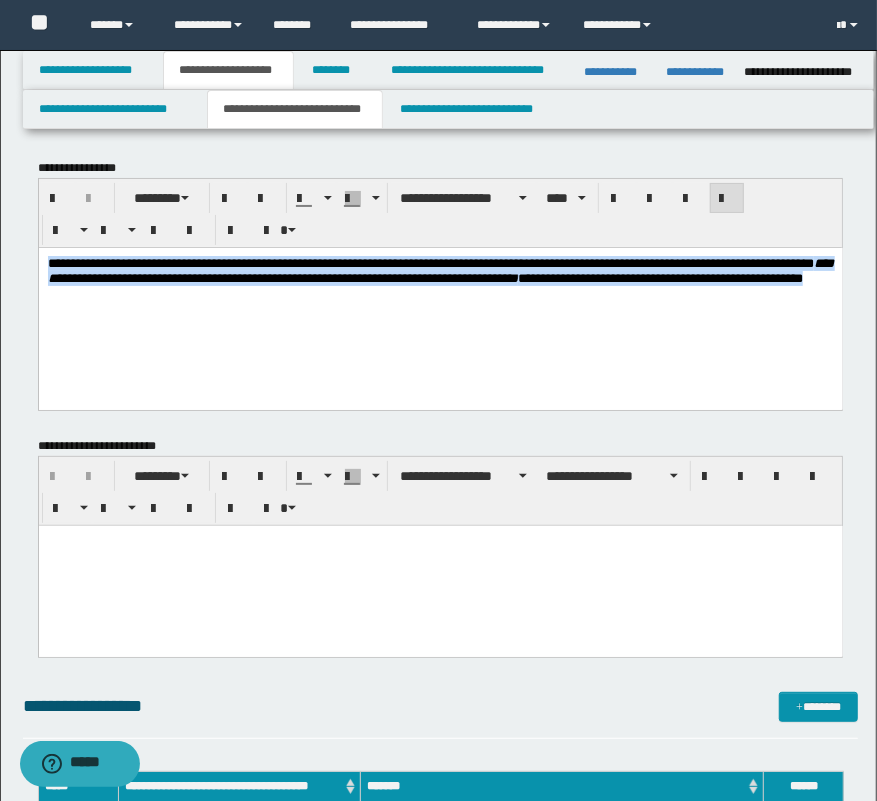 click on "**********" at bounding box center [440, 295] 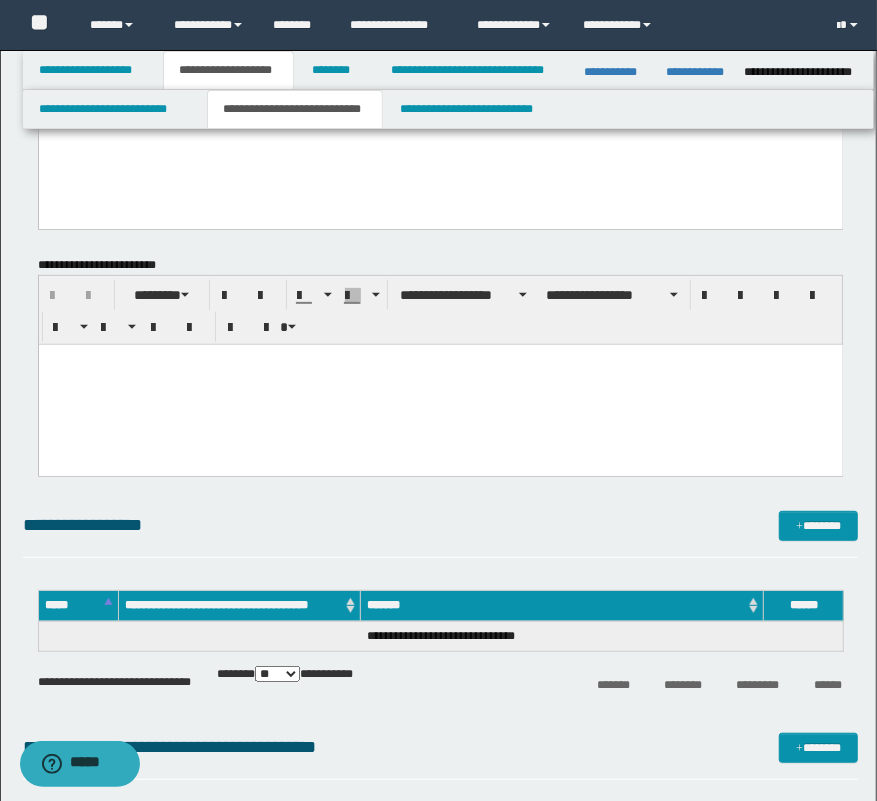 drag, startPoint x: 591, startPoint y: 351, endPoint x: 731, endPoint y: 350, distance: 140.00357 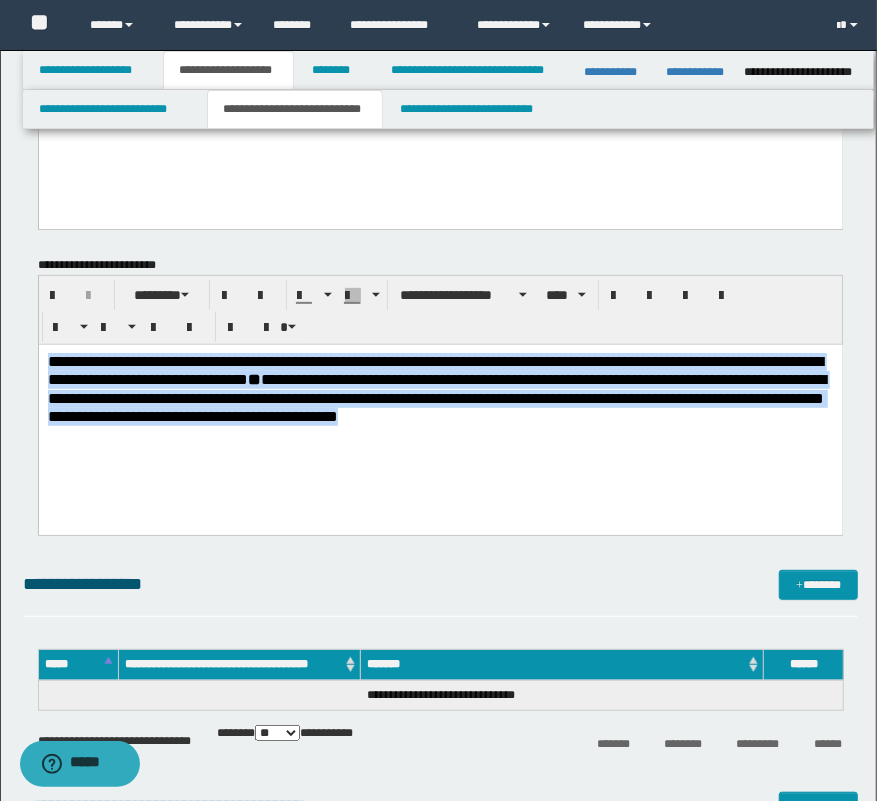 drag, startPoint x: 828, startPoint y: 428, endPoint x: -15, endPoint y: 290, distance: 854.2207 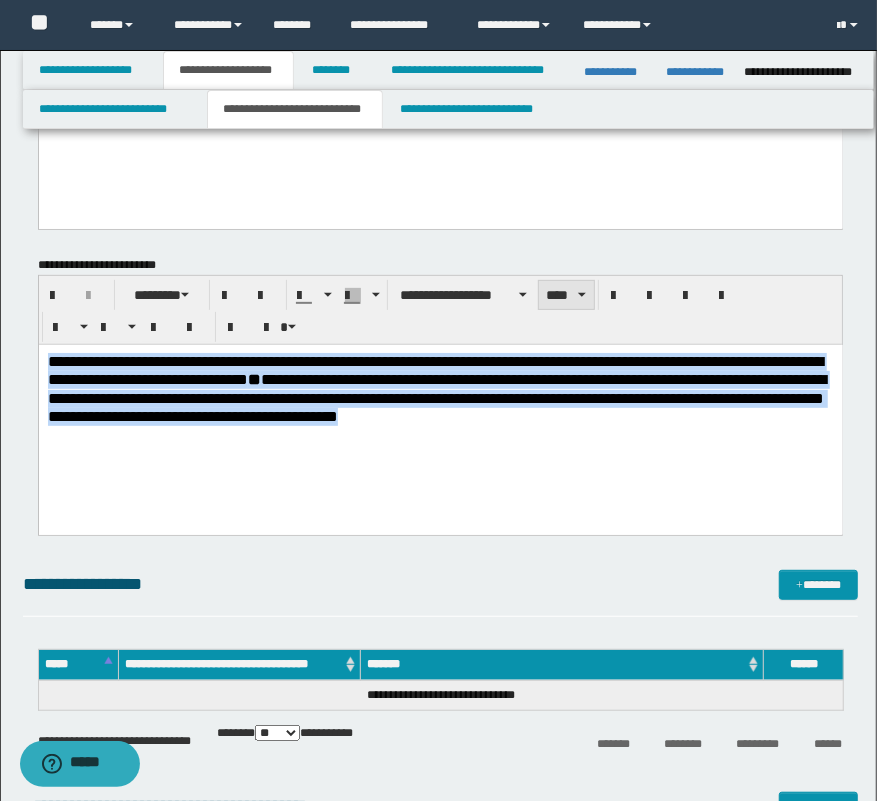 click on "****" at bounding box center (566, 295) 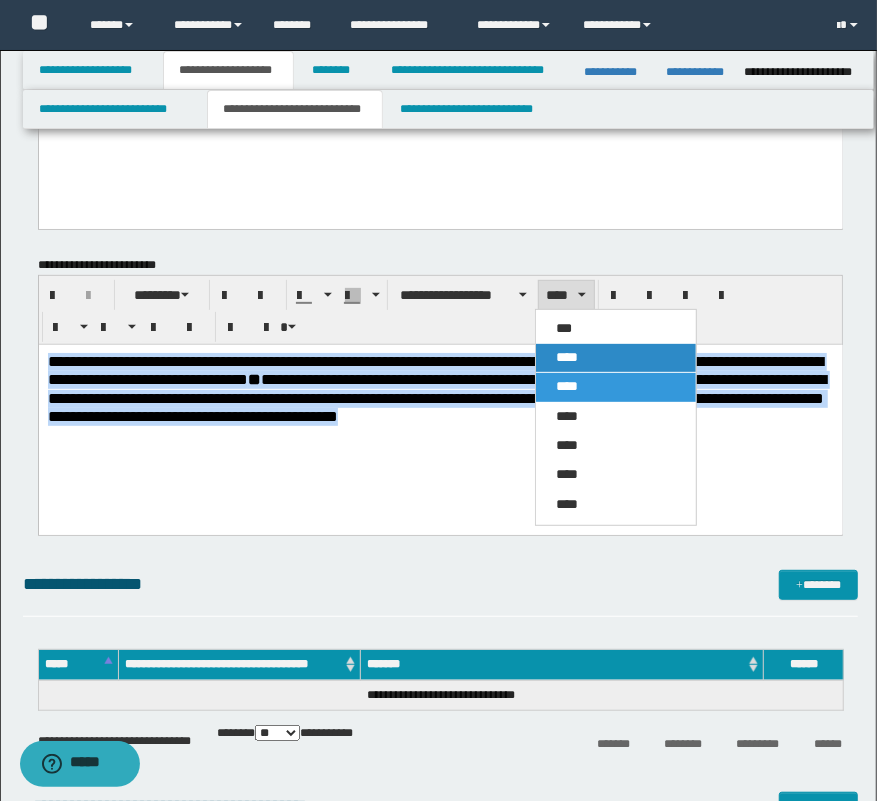 drag, startPoint x: 582, startPoint y: 356, endPoint x: 640, endPoint y: 9, distance: 351.81387 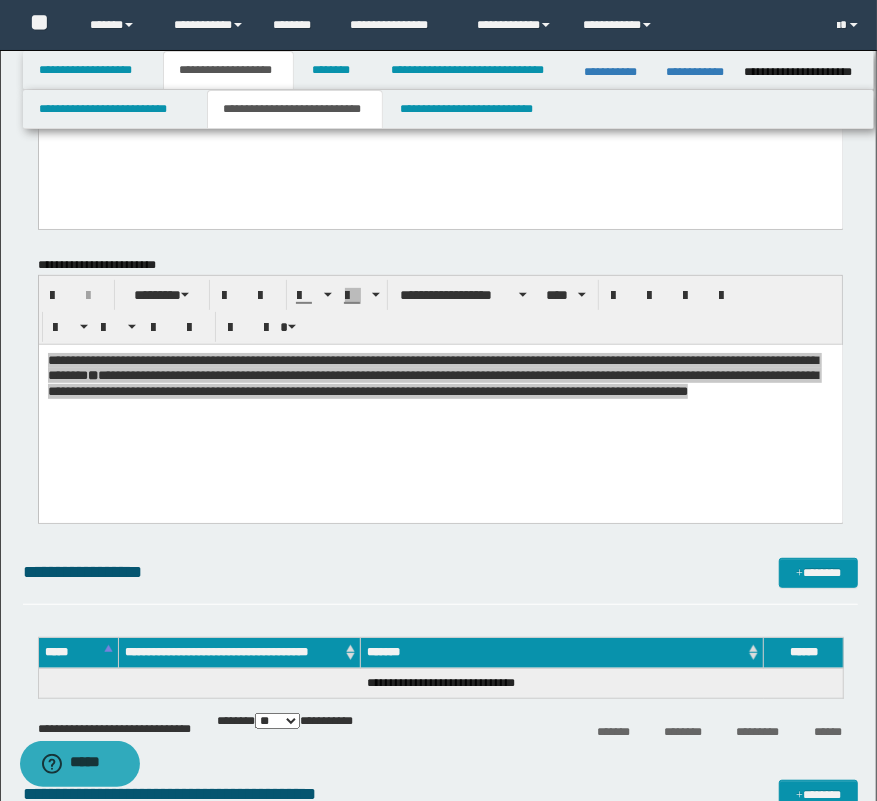 click on "**********" at bounding box center (441, 310) 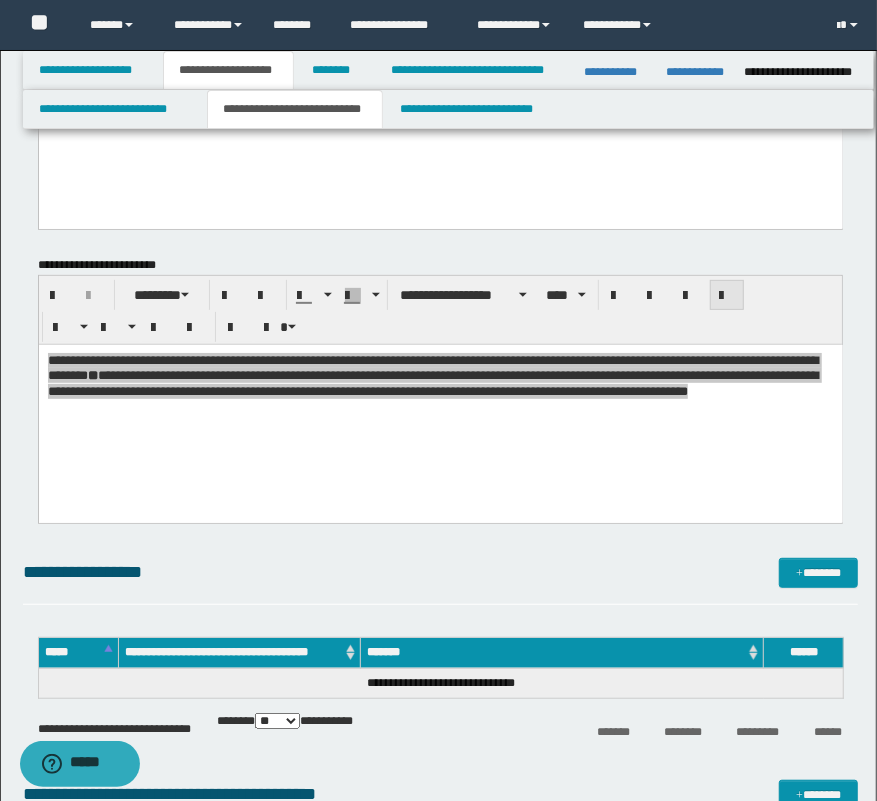 click at bounding box center [727, 296] 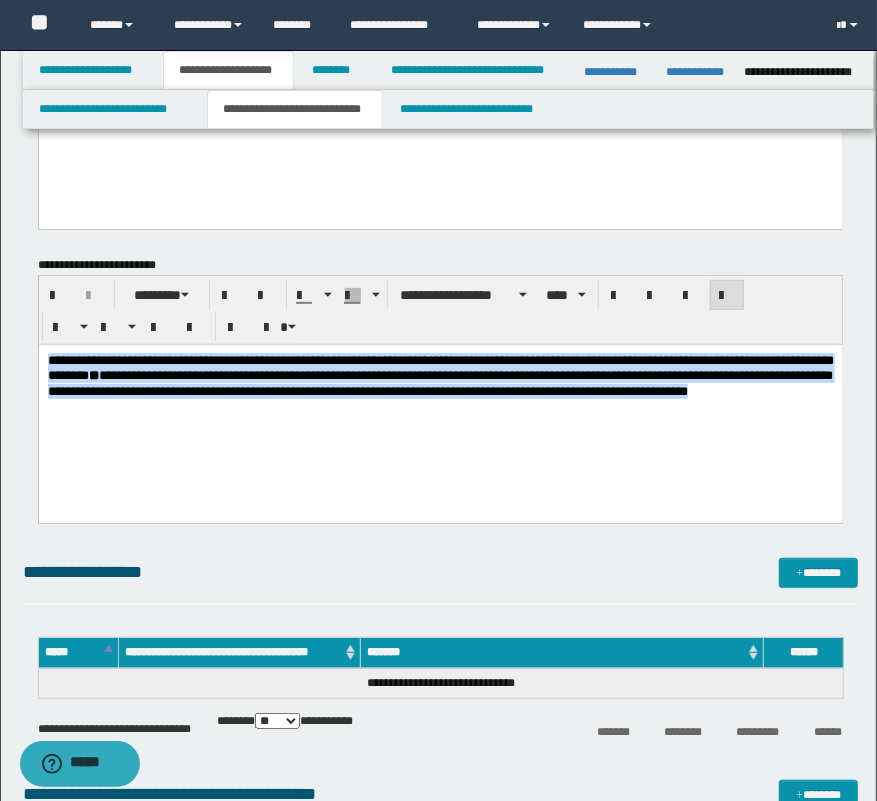 click on "**********" at bounding box center [440, 400] 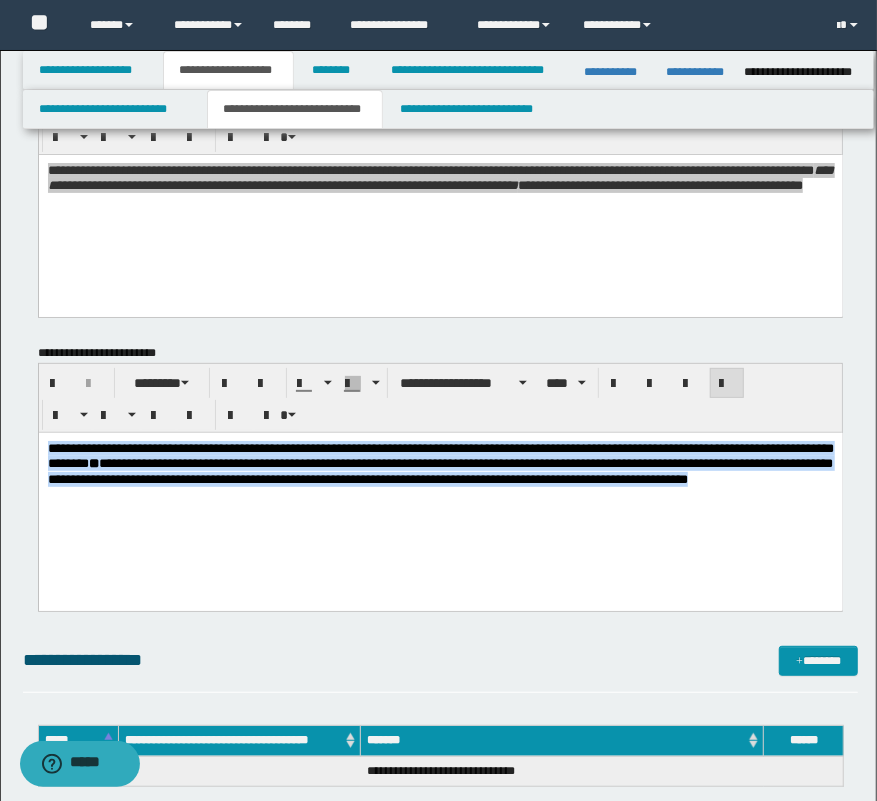 scroll, scrollTop: 0, scrollLeft: 0, axis: both 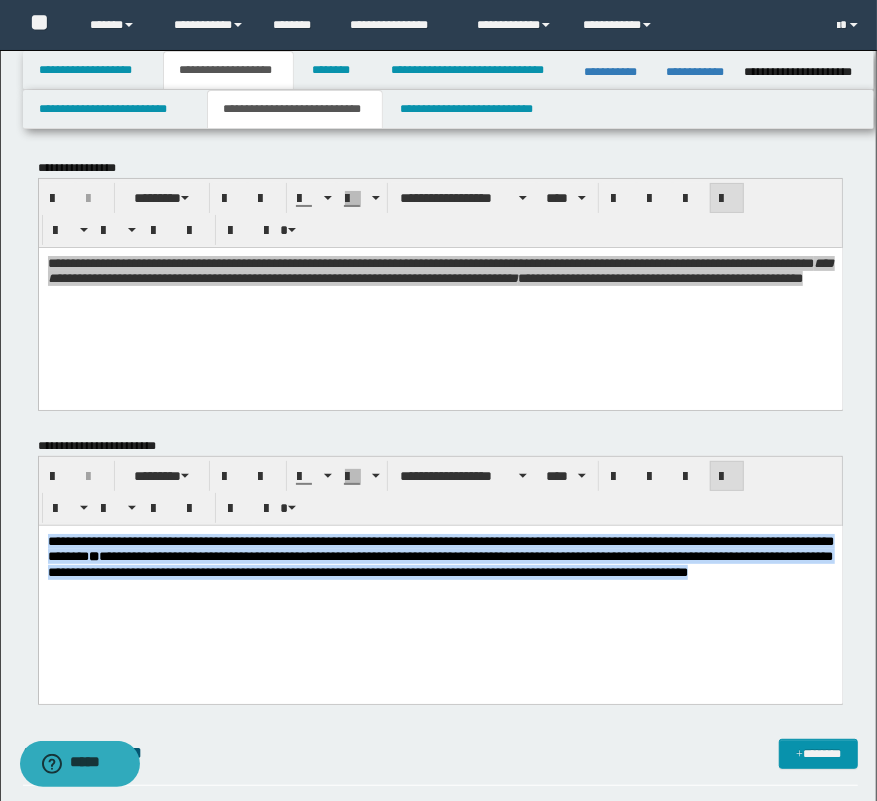 click on "**********" at bounding box center [440, 556] 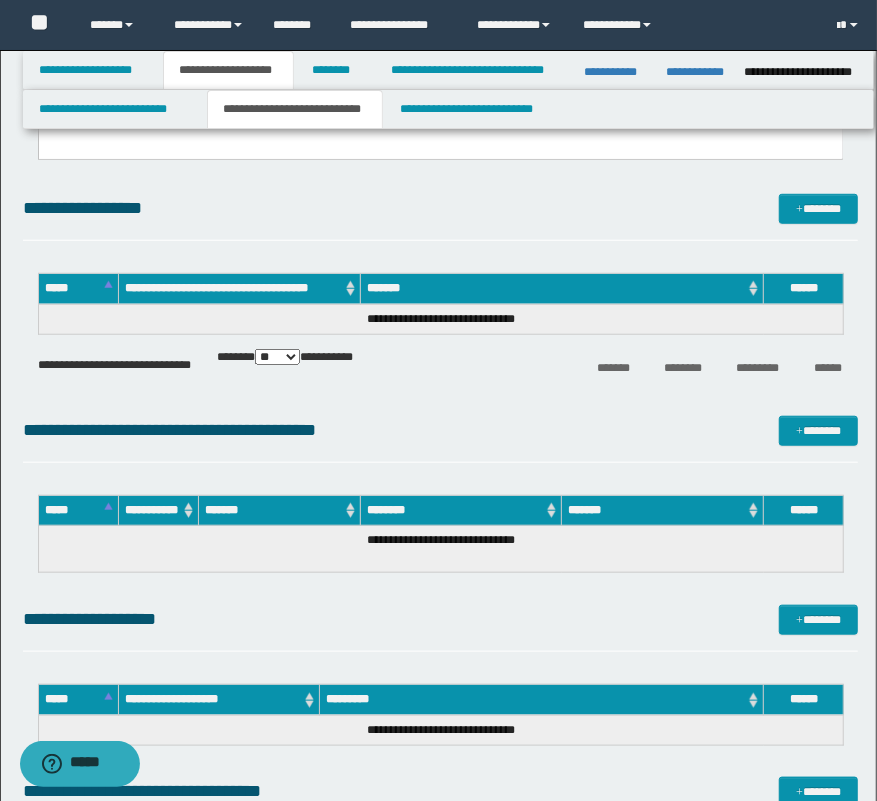 scroll, scrollTop: 909, scrollLeft: 0, axis: vertical 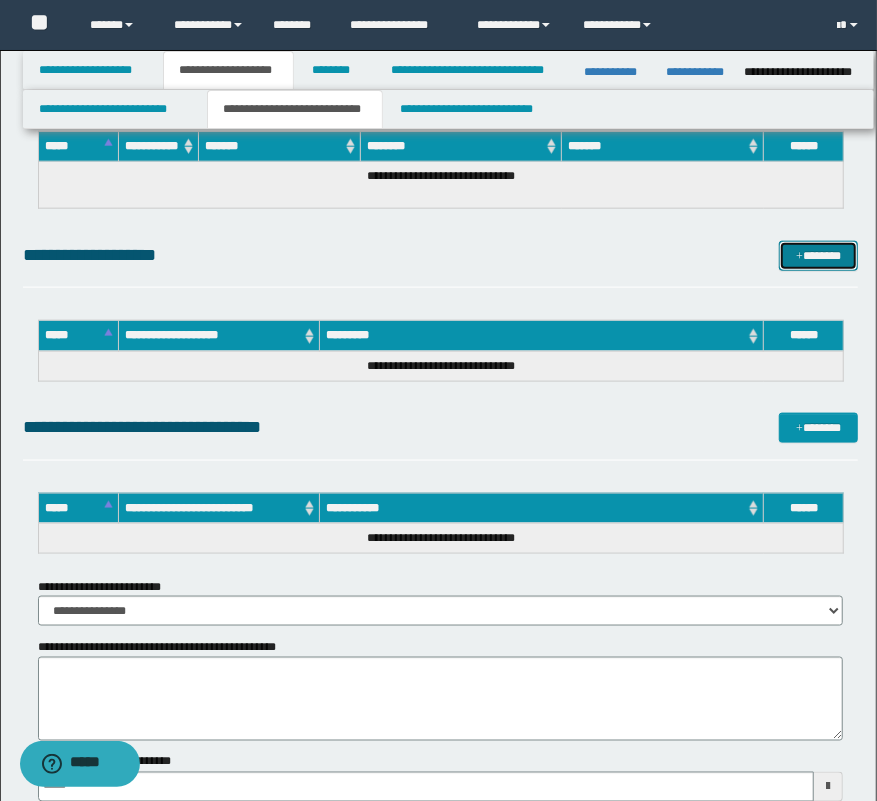 click on "*******" at bounding box center [819, 256] 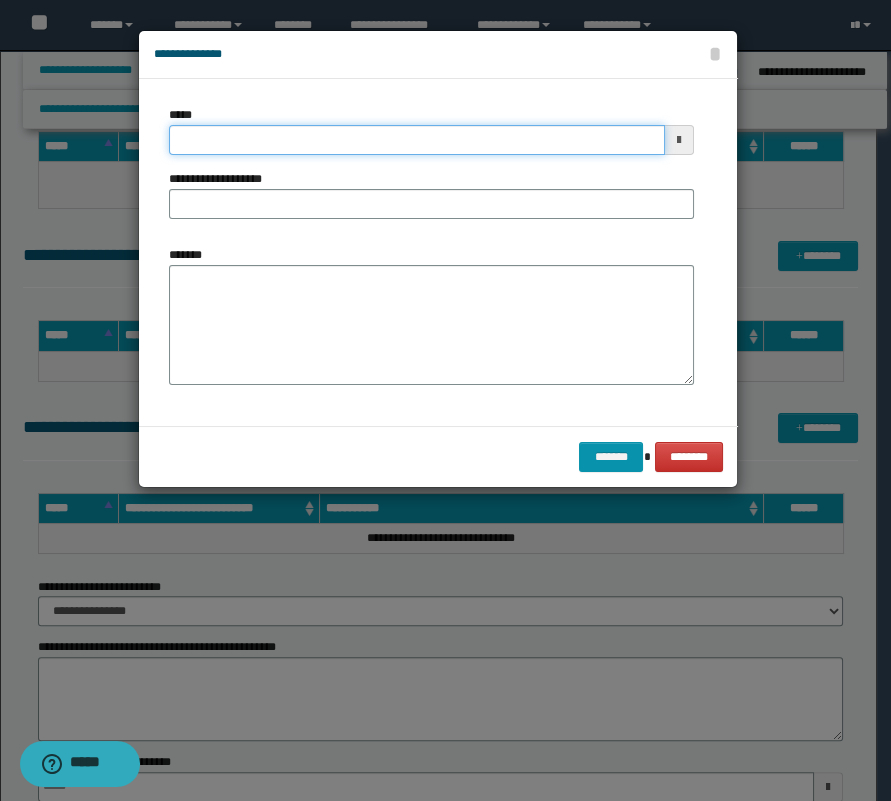 click on "*****" at bounding box center (417, 140) 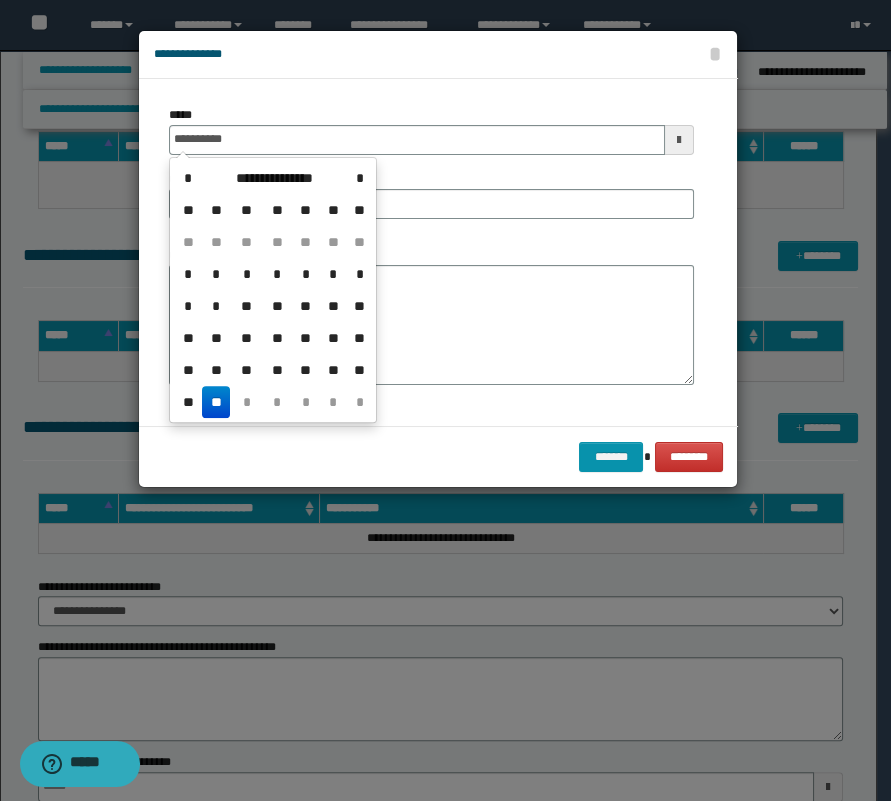 click on "**" at bounding box center (216, 402) 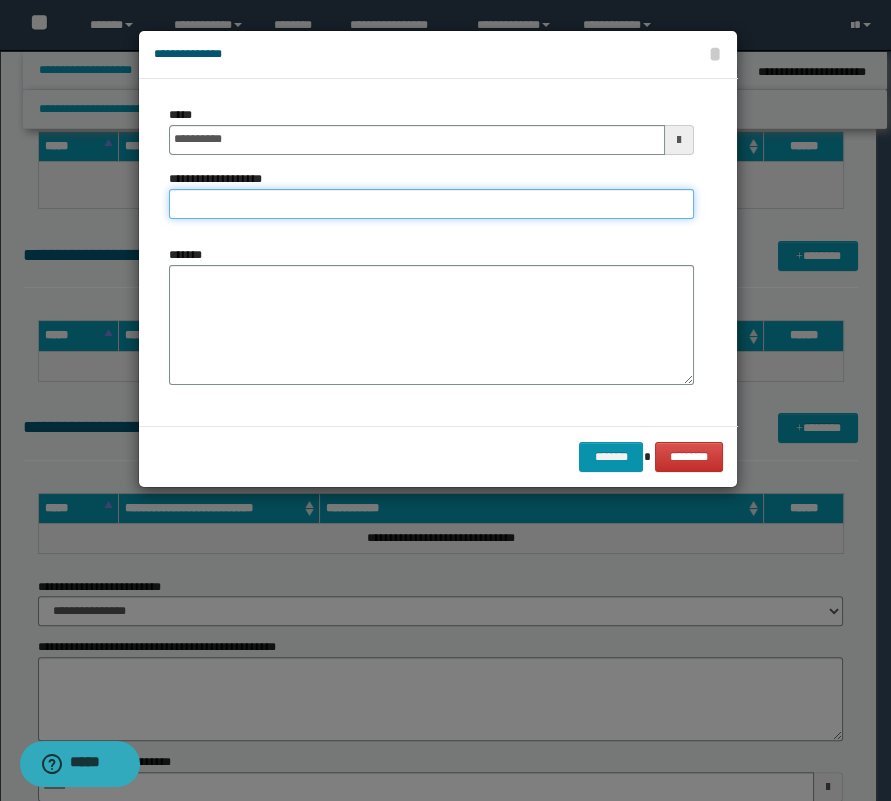 drag, startPoint x: 171, startPoint y: 194, endPoint x: 291, endPoint y: 210, distance: 121.061966 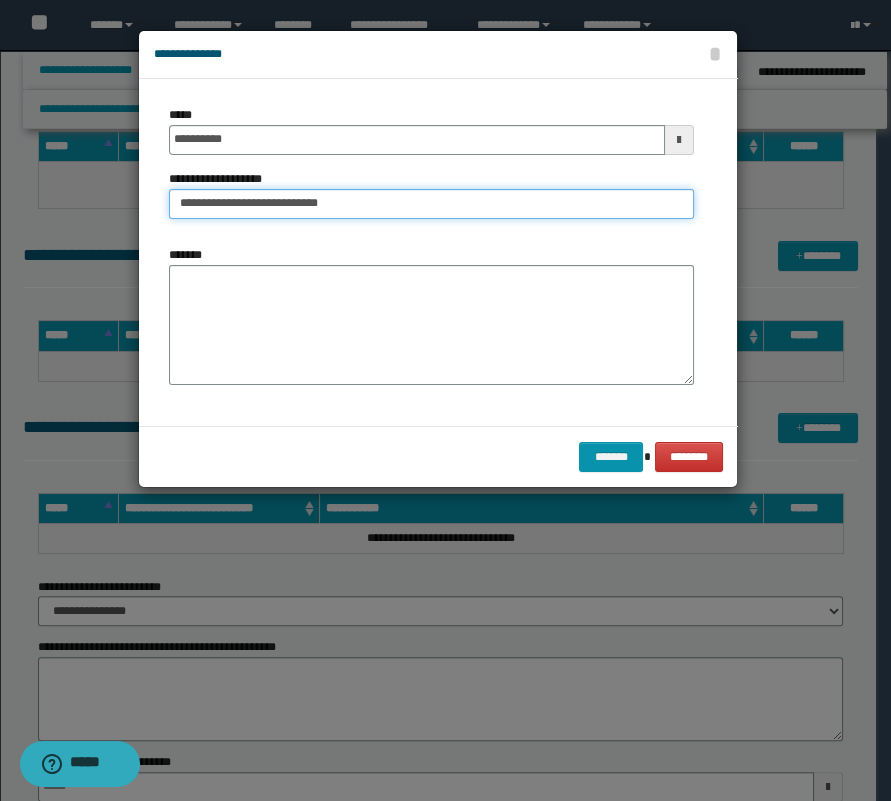 type on "**********" 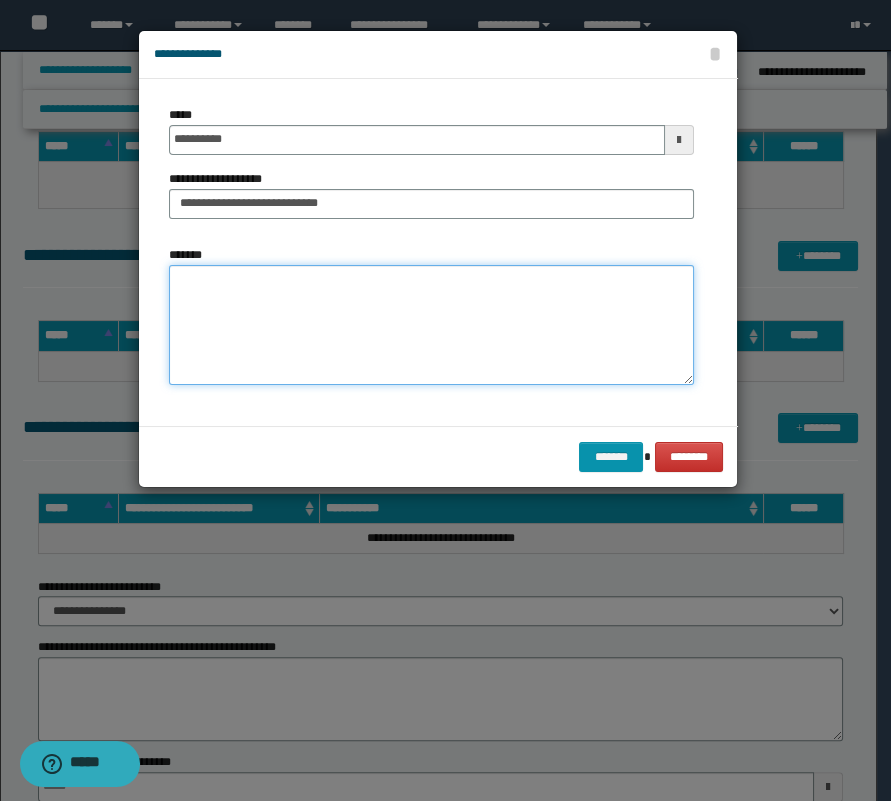click on "*******" at bounding box center (431, 325) 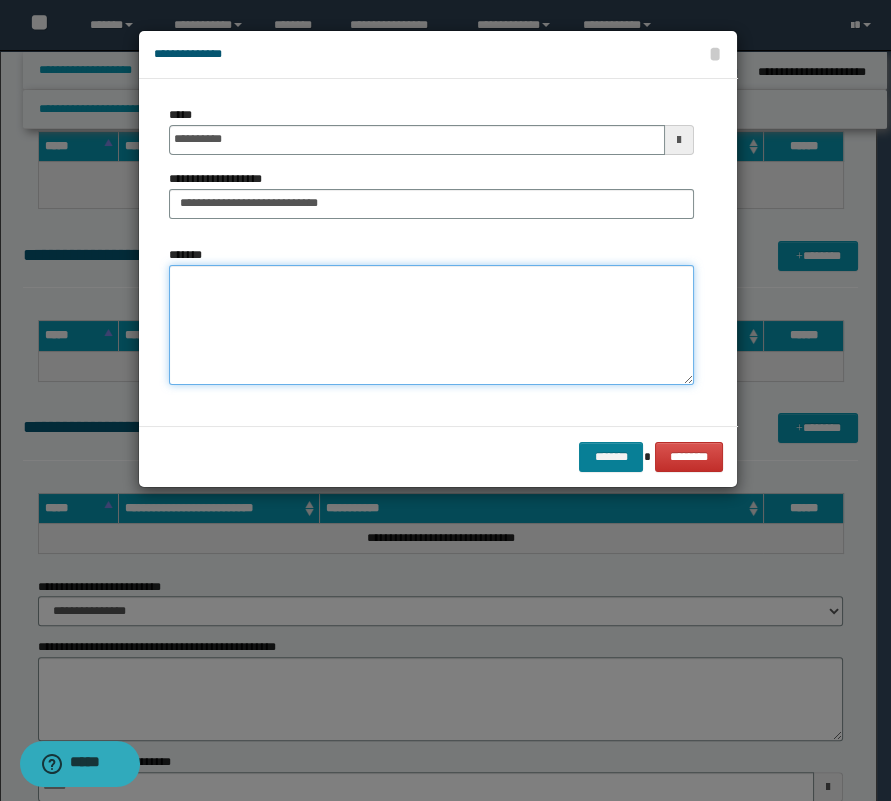 paste on "**********" 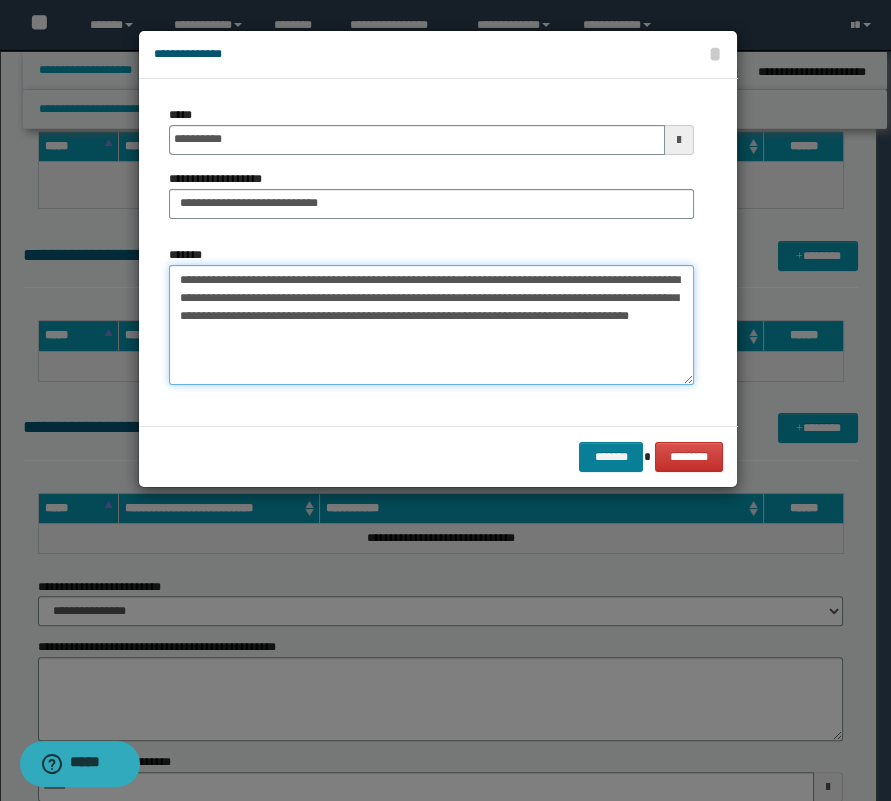type on "**********" 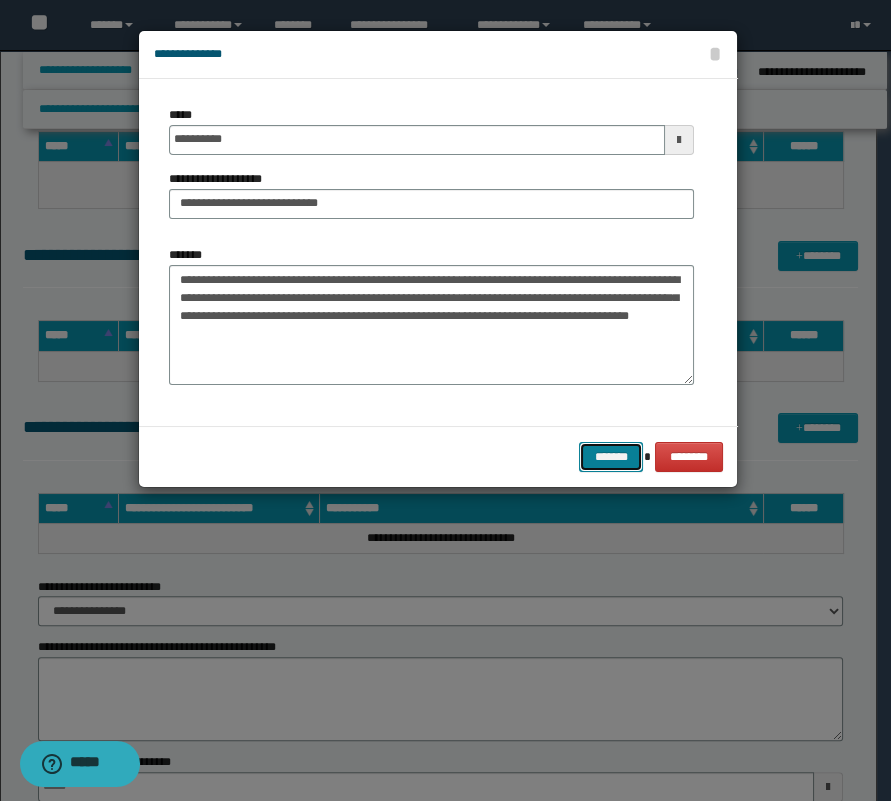 click on "*******" at bounding box center (611, 457) 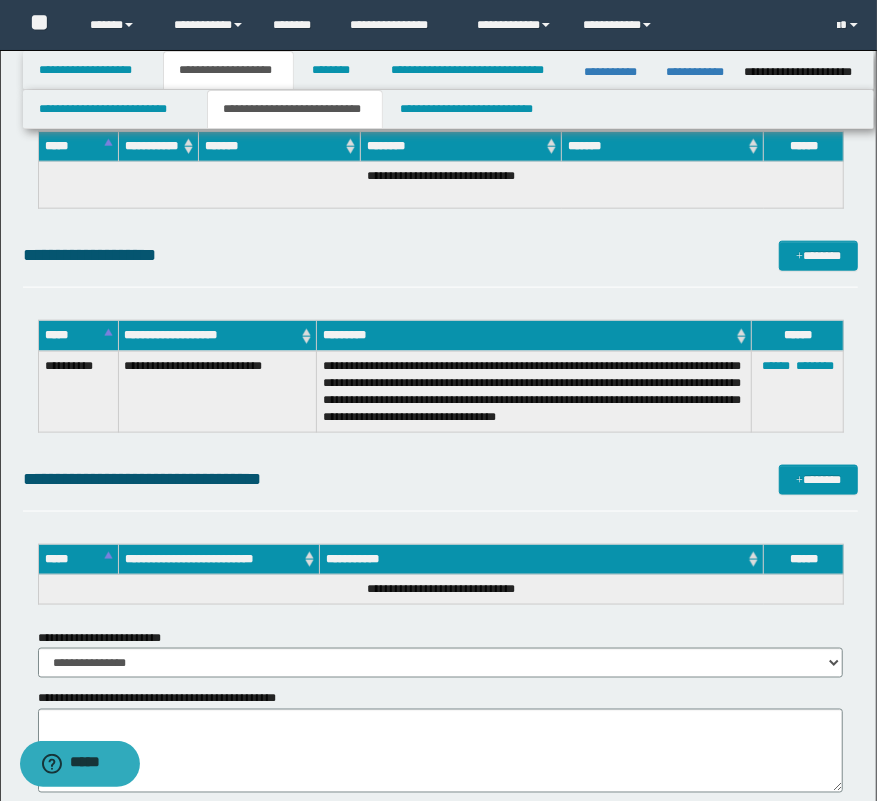 click on "**********" at bounding box center (441, 123) 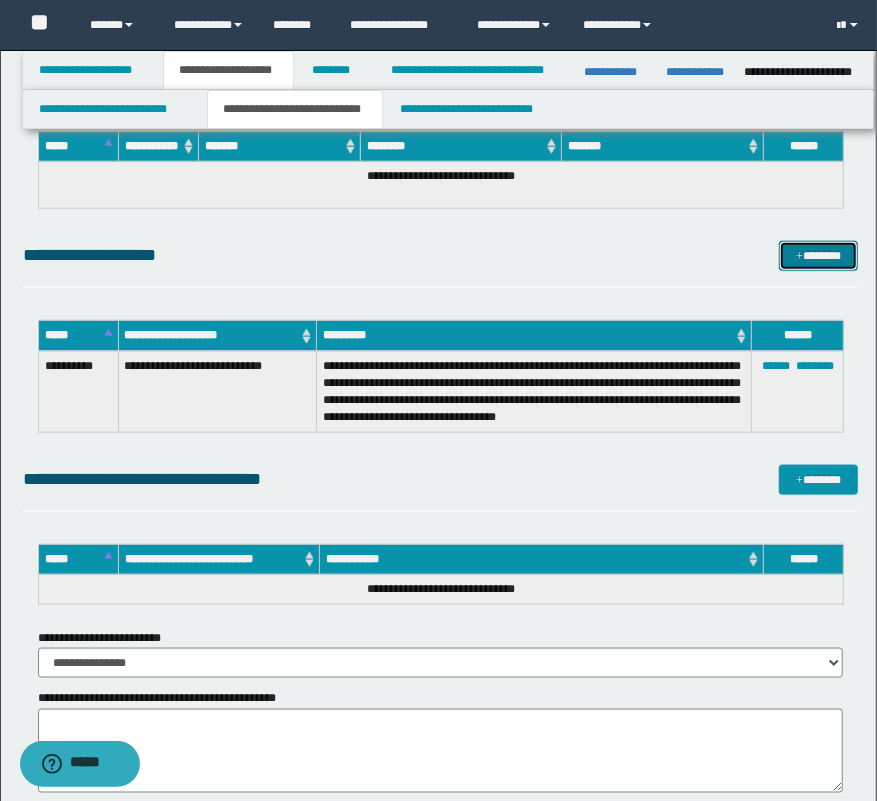 click on "*******" at bounding box center [819, 256] 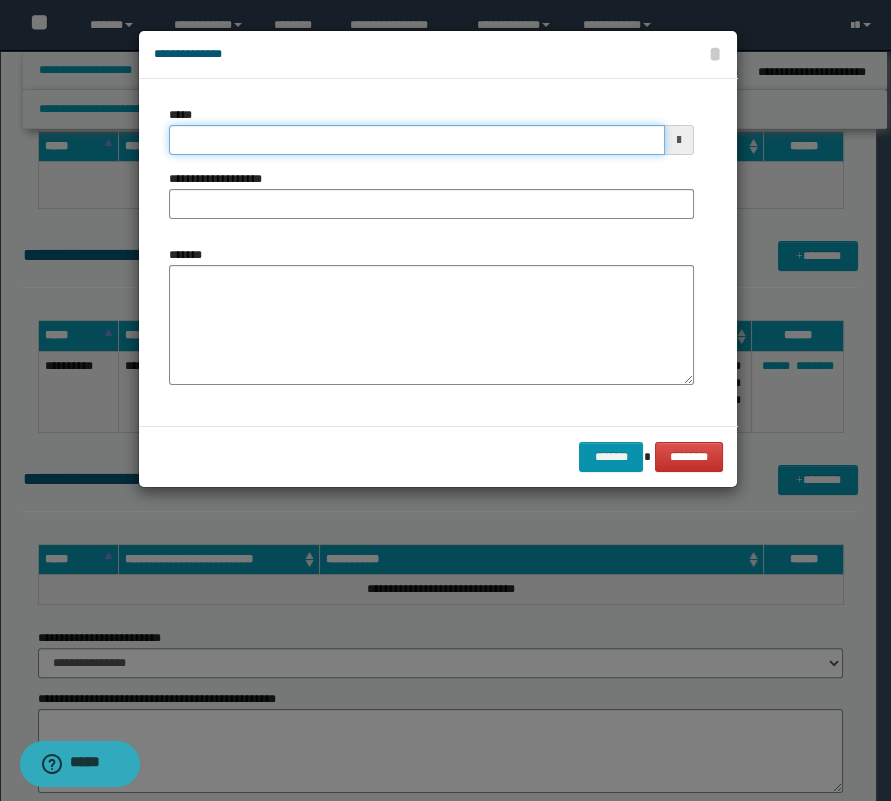 click on "*****" at bounding box center (417, 140) 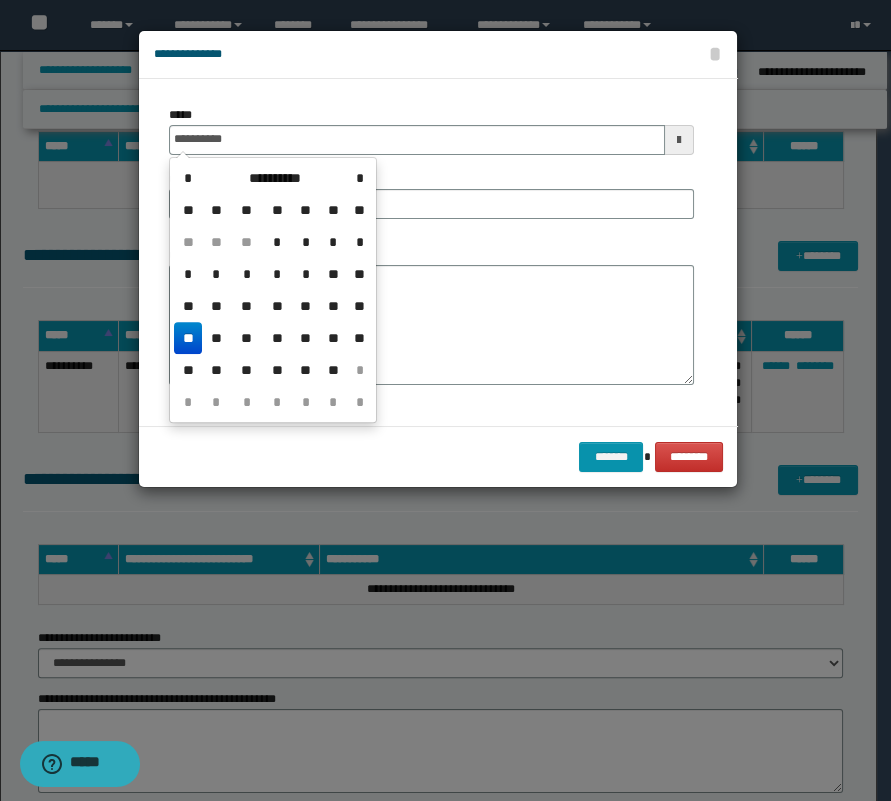 click on "**" at bounding box center [188, 338] 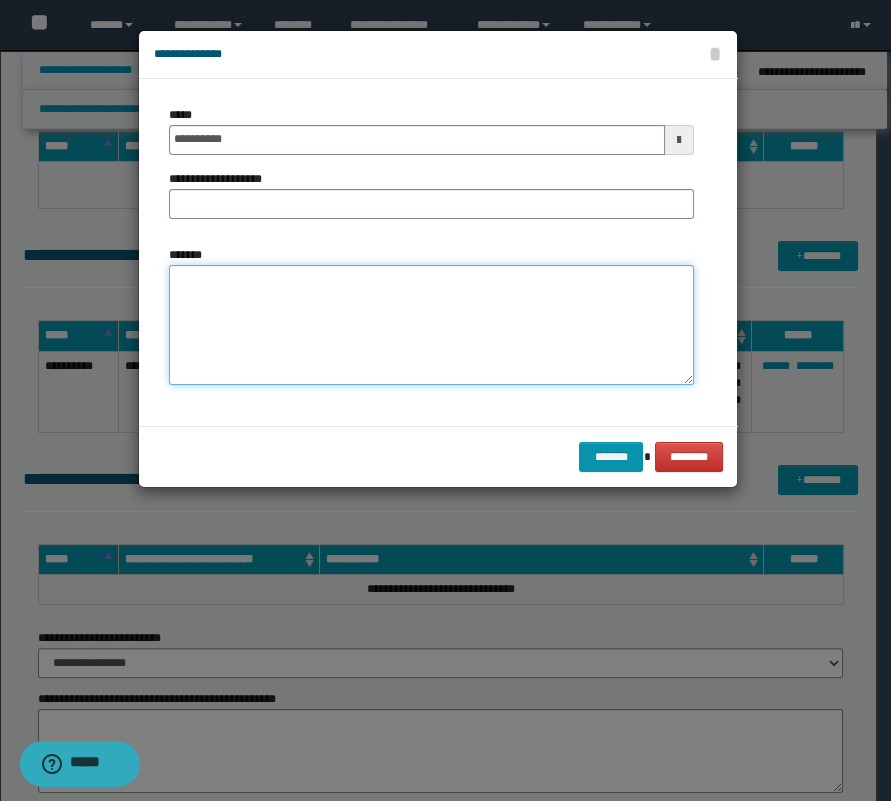 click on "*******" at bounding box center (431, 325) 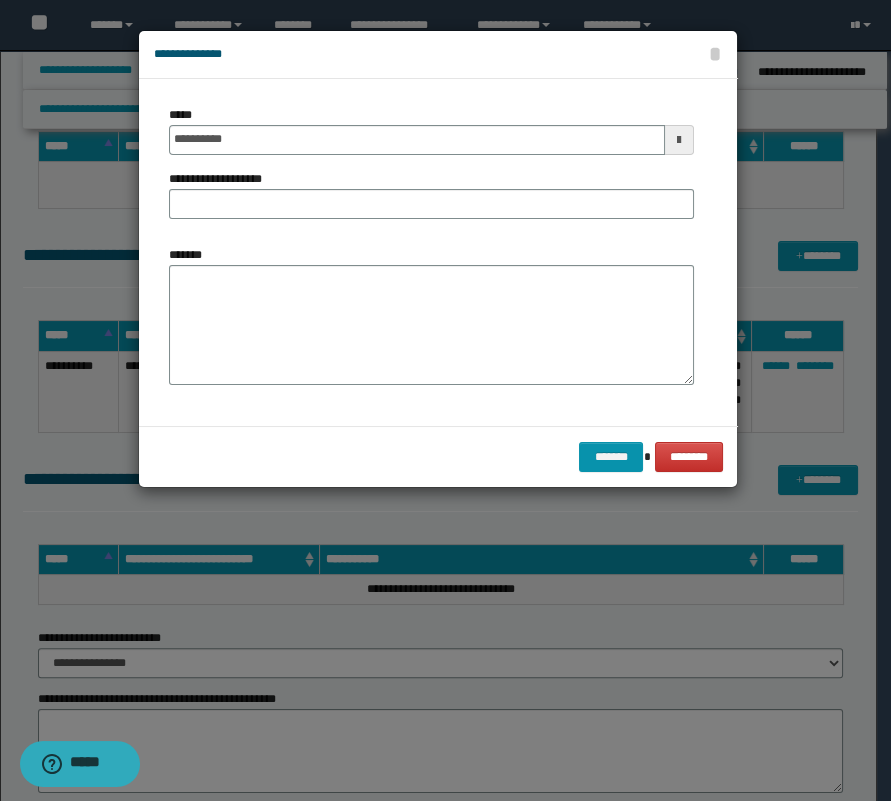 click on "**********" at bounding box center (431, 170) 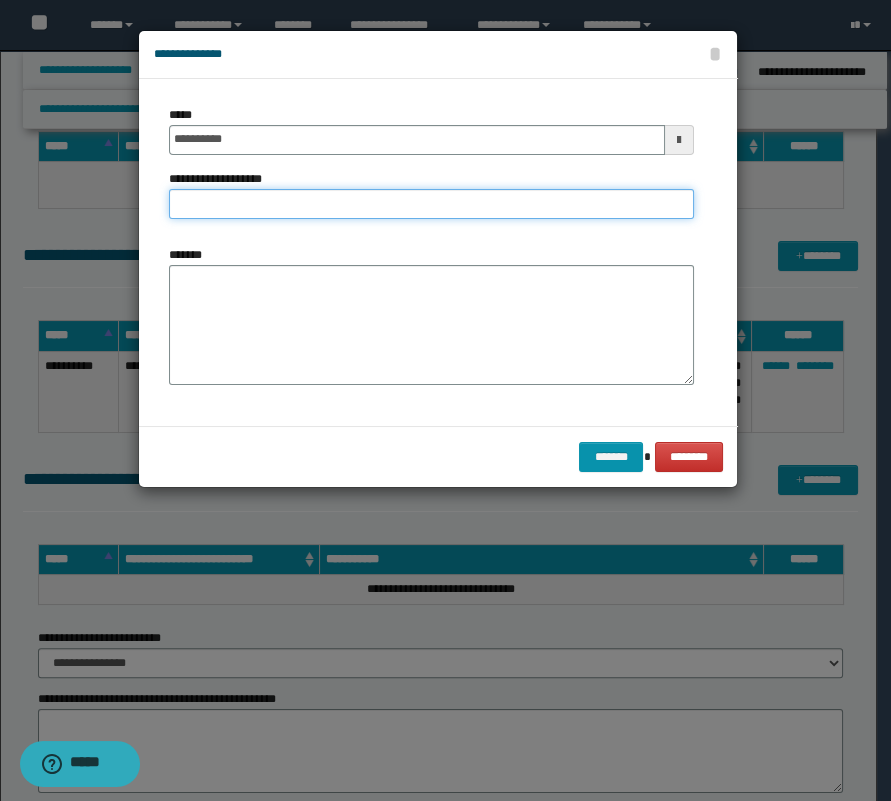 click on "**********" at bounding box center [431, 204] 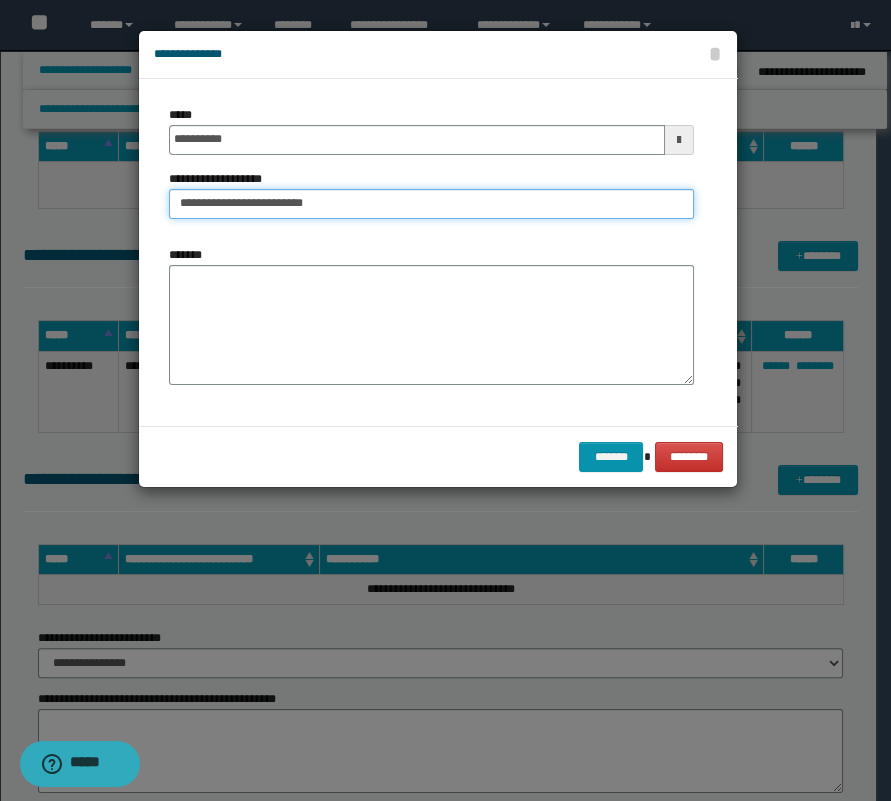 type on "**********" 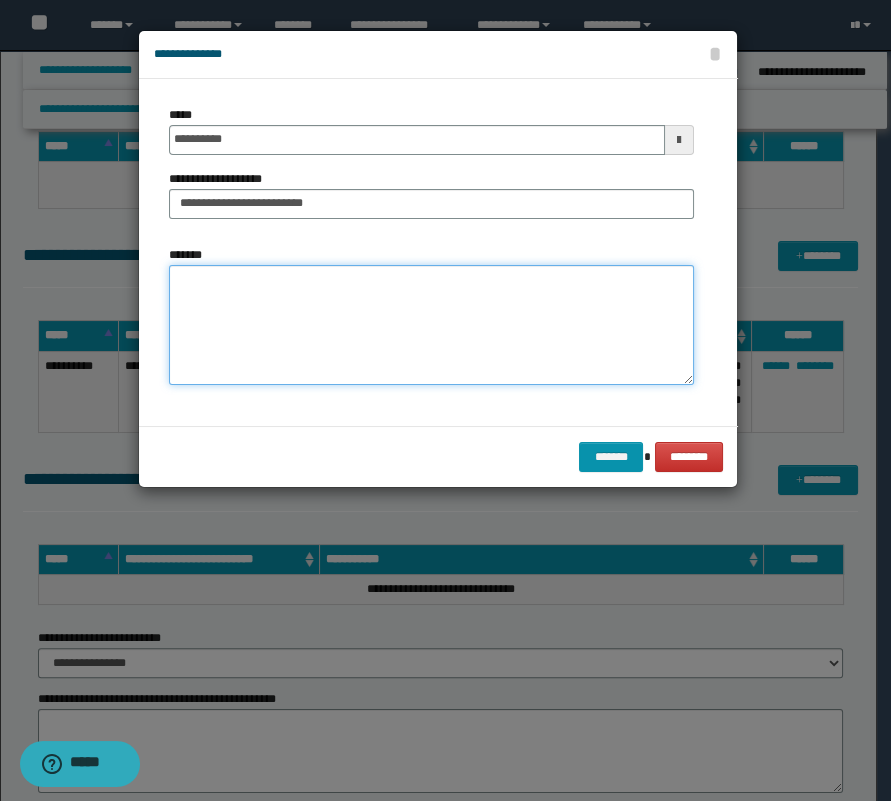 click on "*******" at bounding box center (431, 325) 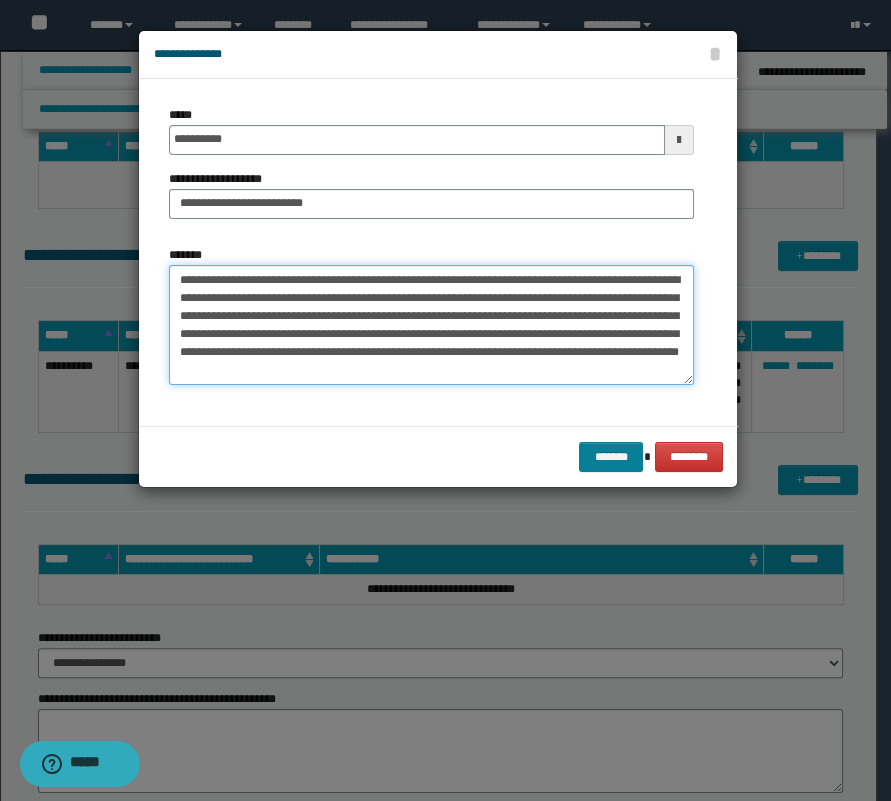 type on "**********" 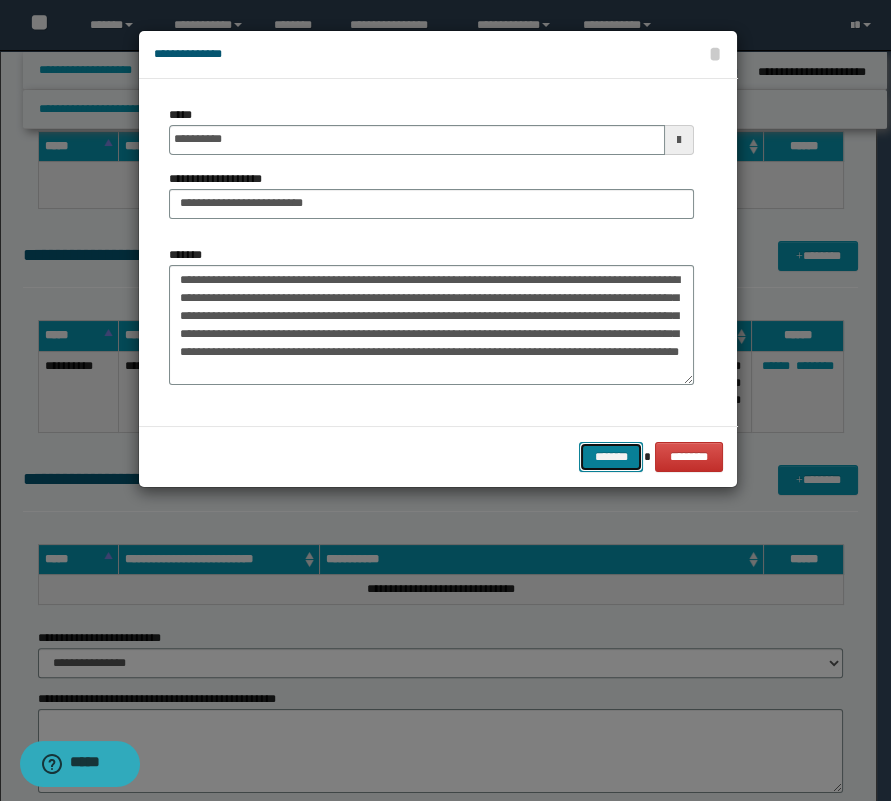 click on "*******" at bounding box center [611, 457] 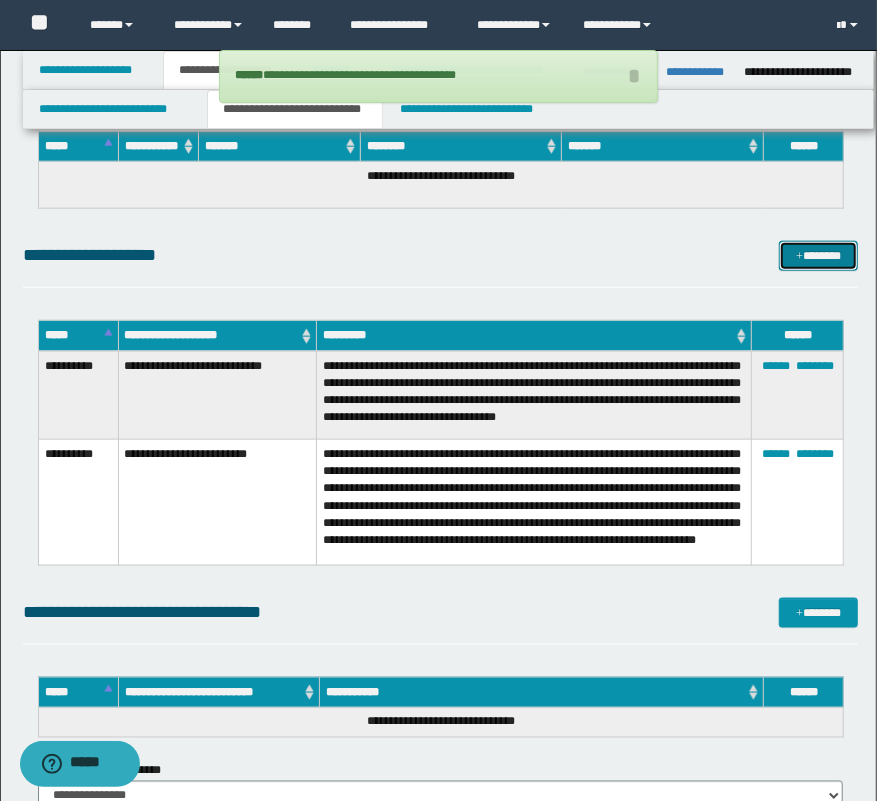 click on "*******" at bounding box center (819, 256) 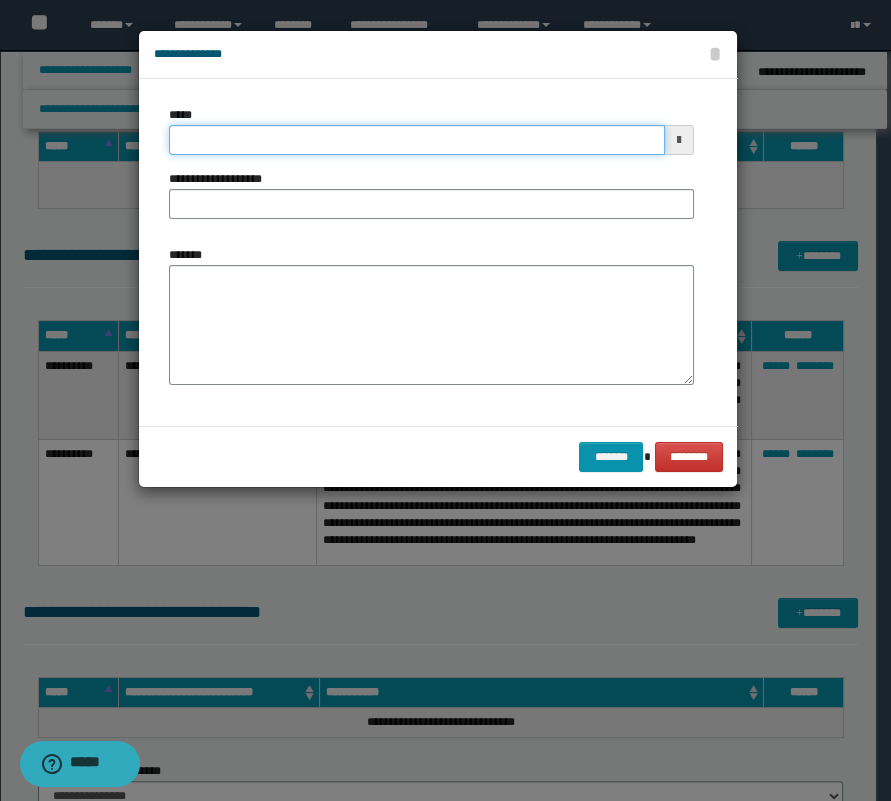 click on "*****" at bounding box center (417, 140) 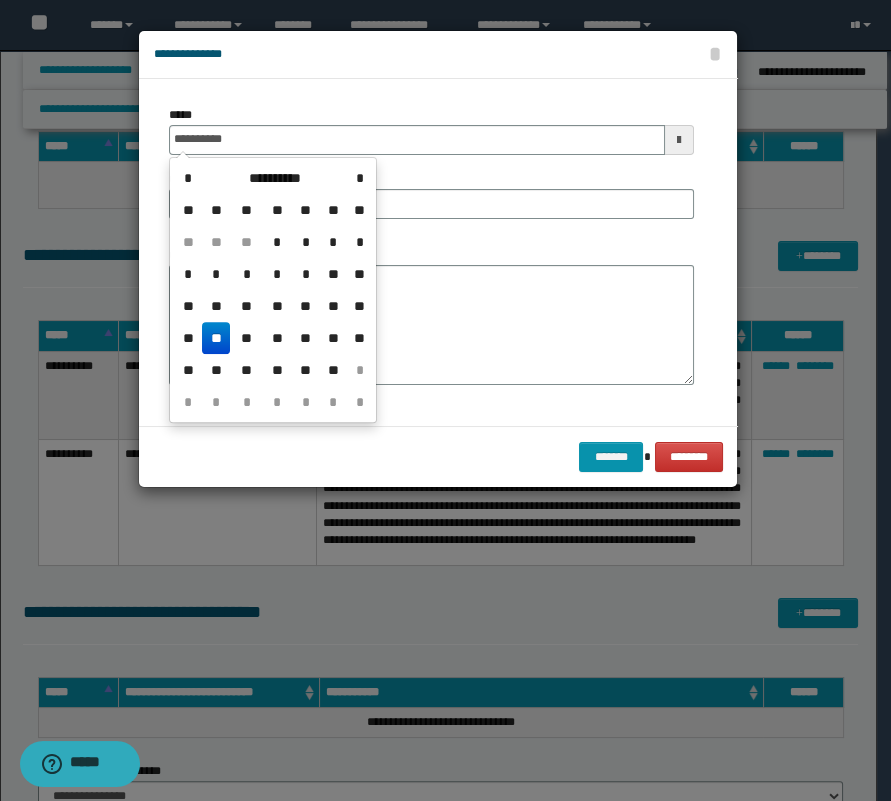 type on "**********" 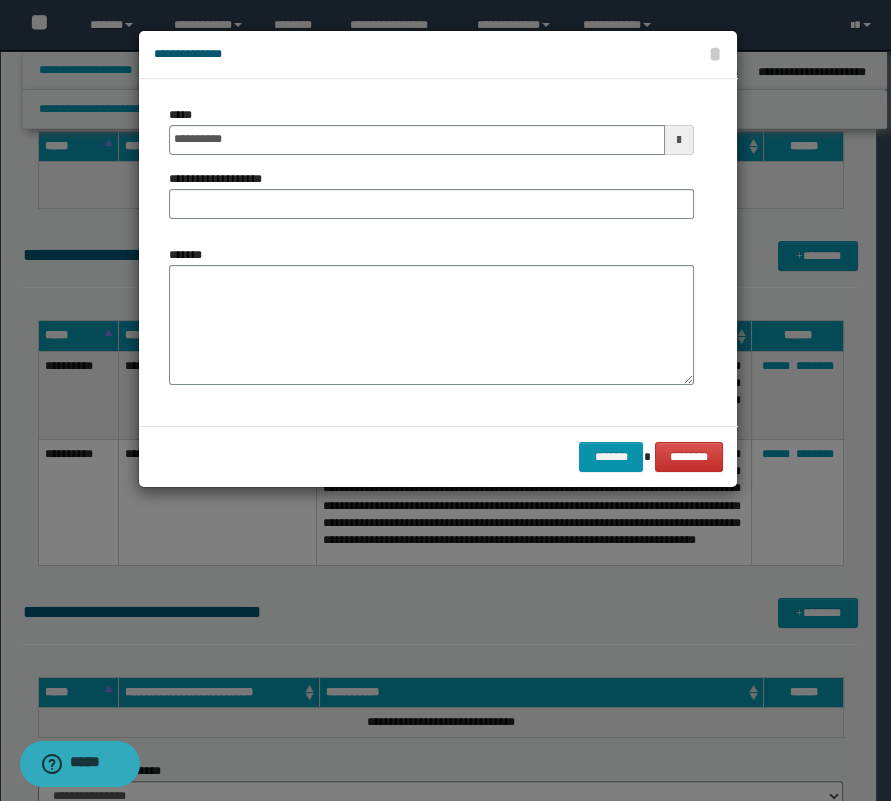 click on "**********" at bounding box center (431, 252) 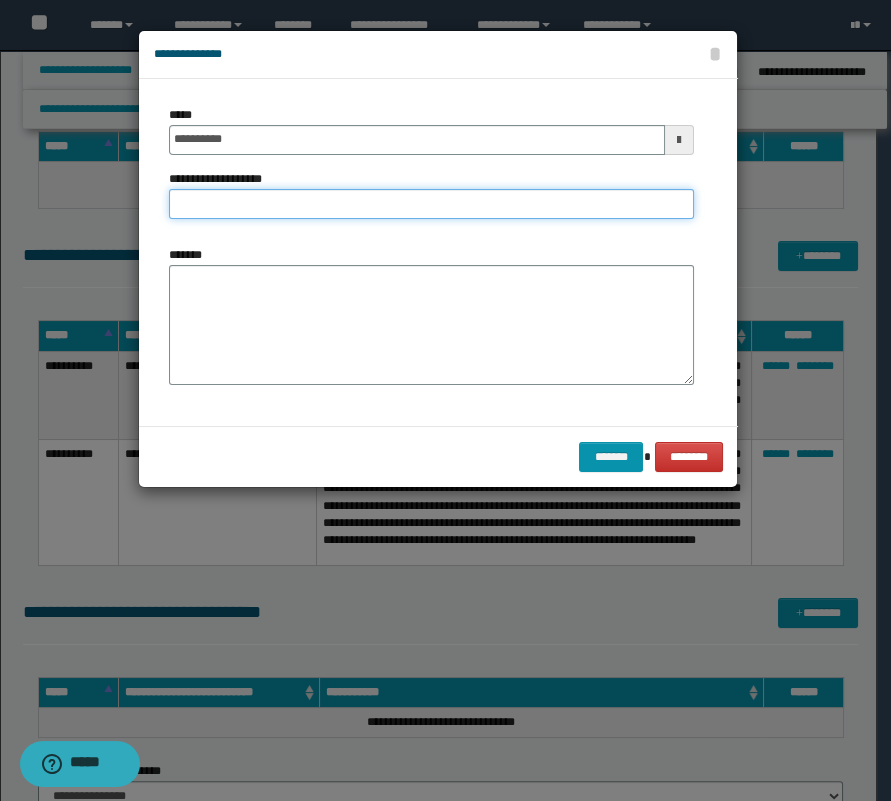 click on "**********" at bounding box center [431, 204] 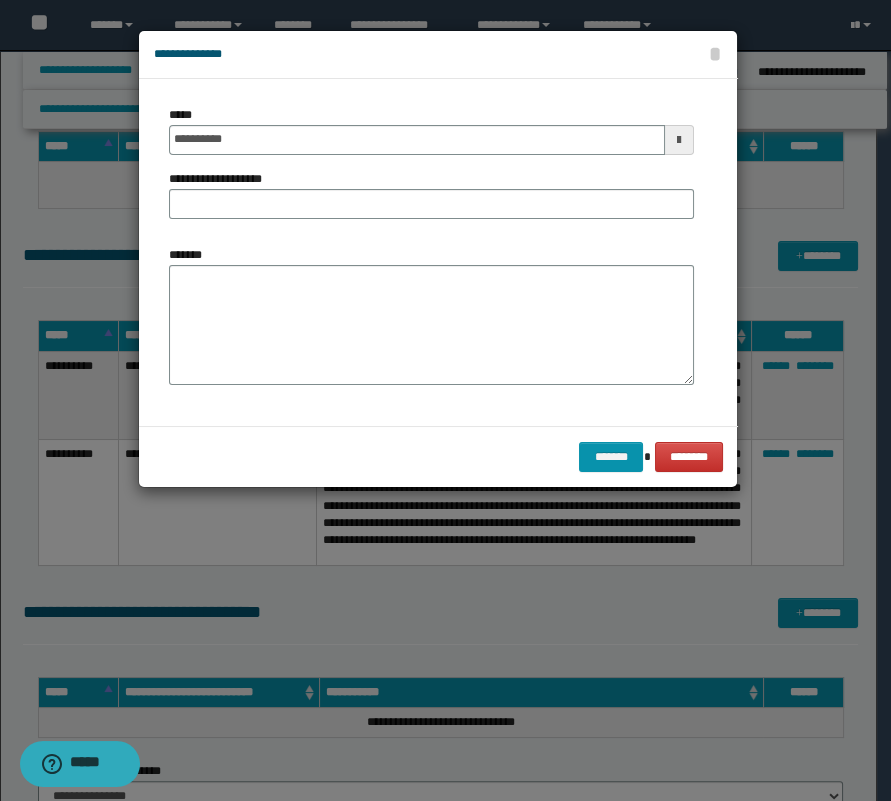 click on "**********" at bounding box center (431, 170) 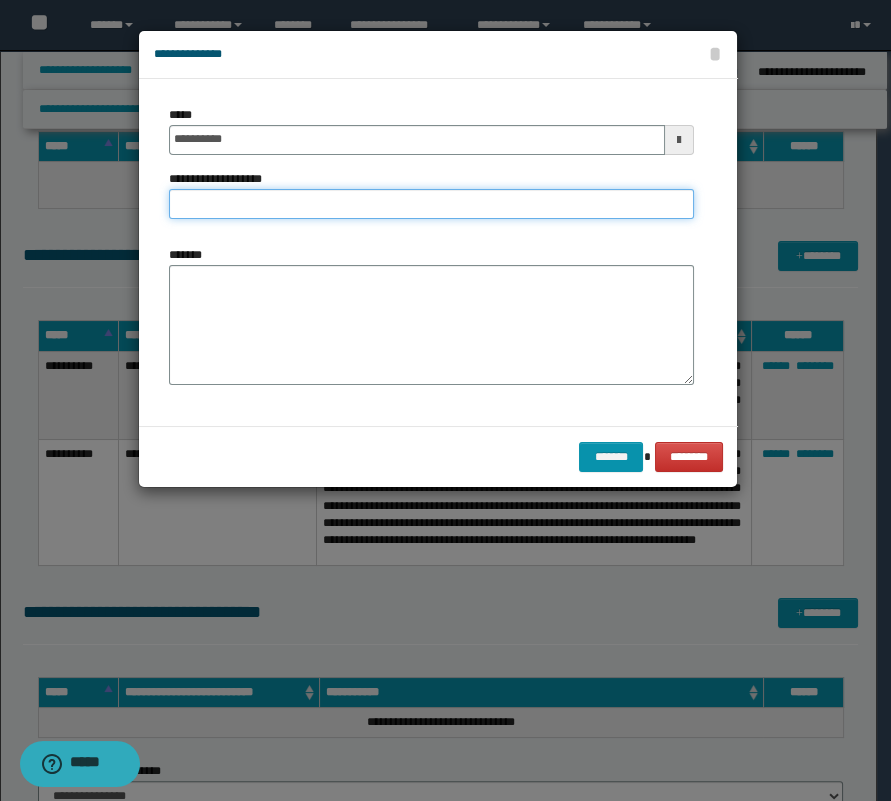 click on "**********" at bounding box center [431, 204] 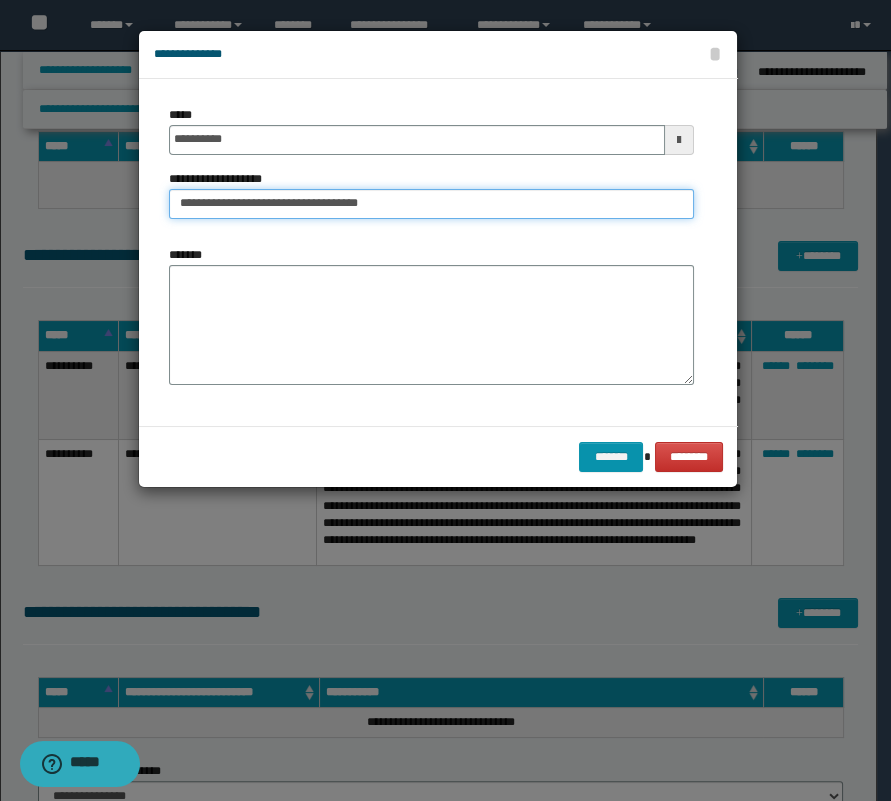 type on "**********" 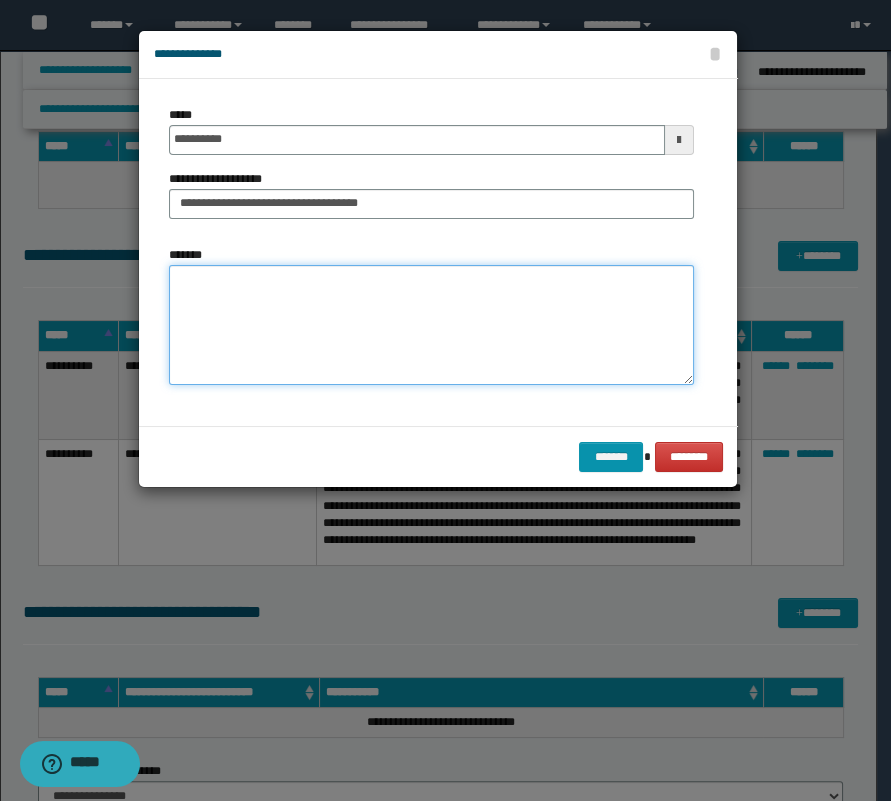 click on "*******" at bounding box center (431, 325) 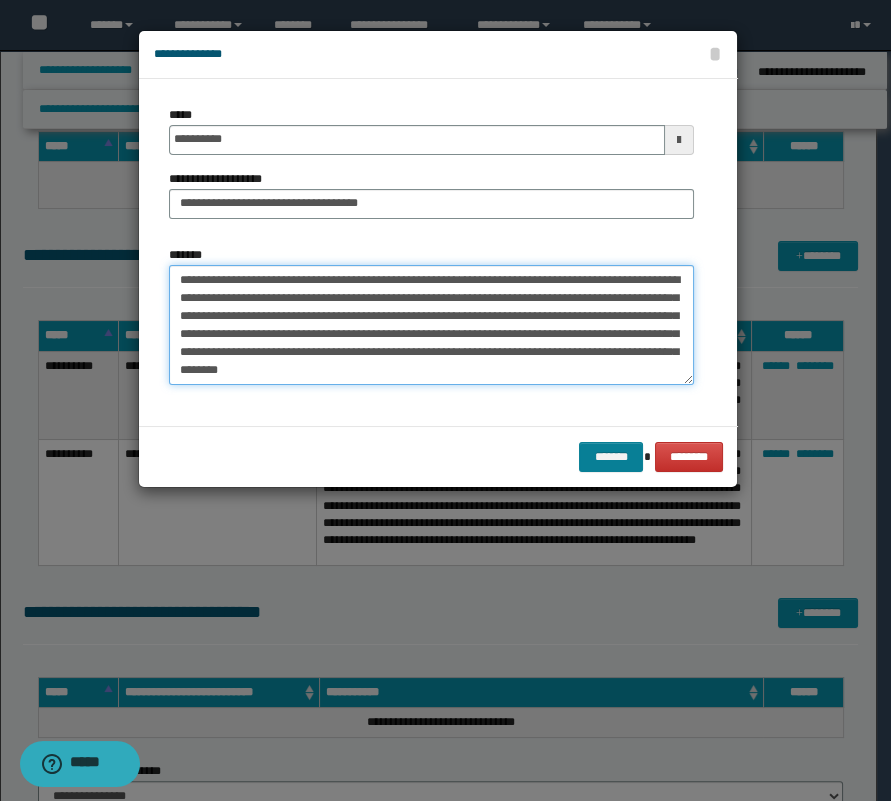 type on "**********" 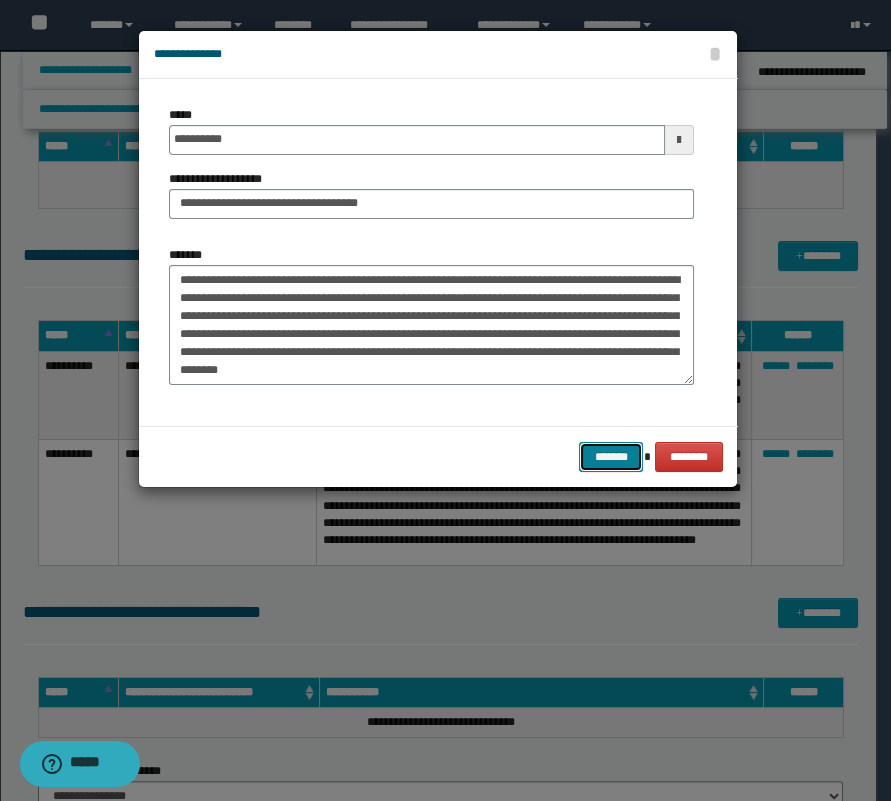click on "*******" at bounding box center [611, 457] 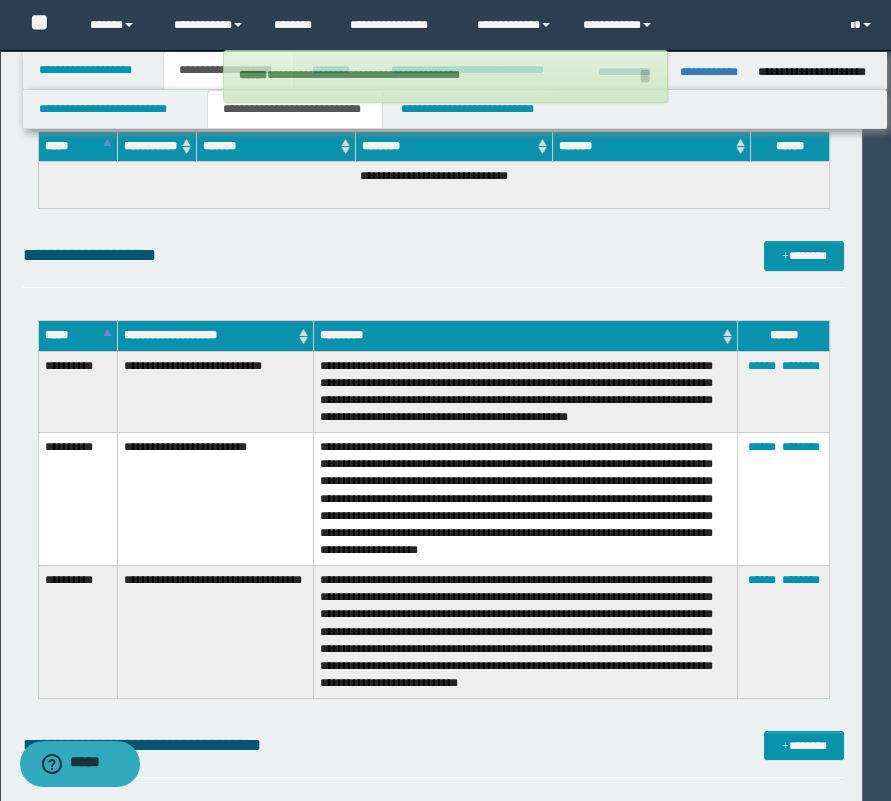 type 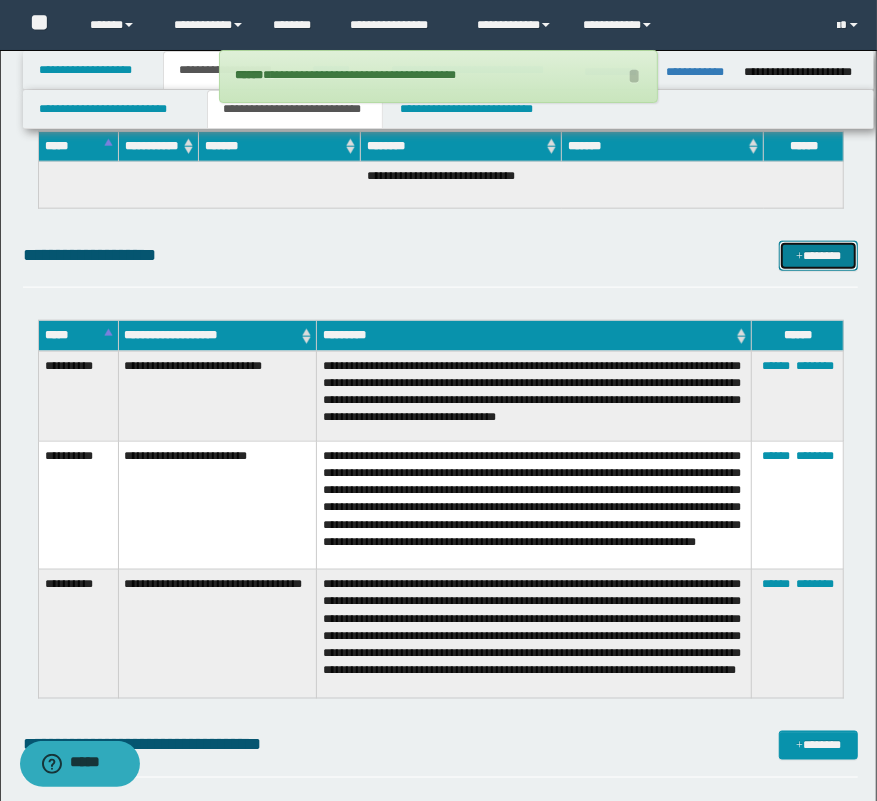 drag, startPoint x: 816, startPoint y: 252, endPoint x: 885, endPoint y: 274, distance: 72.42237 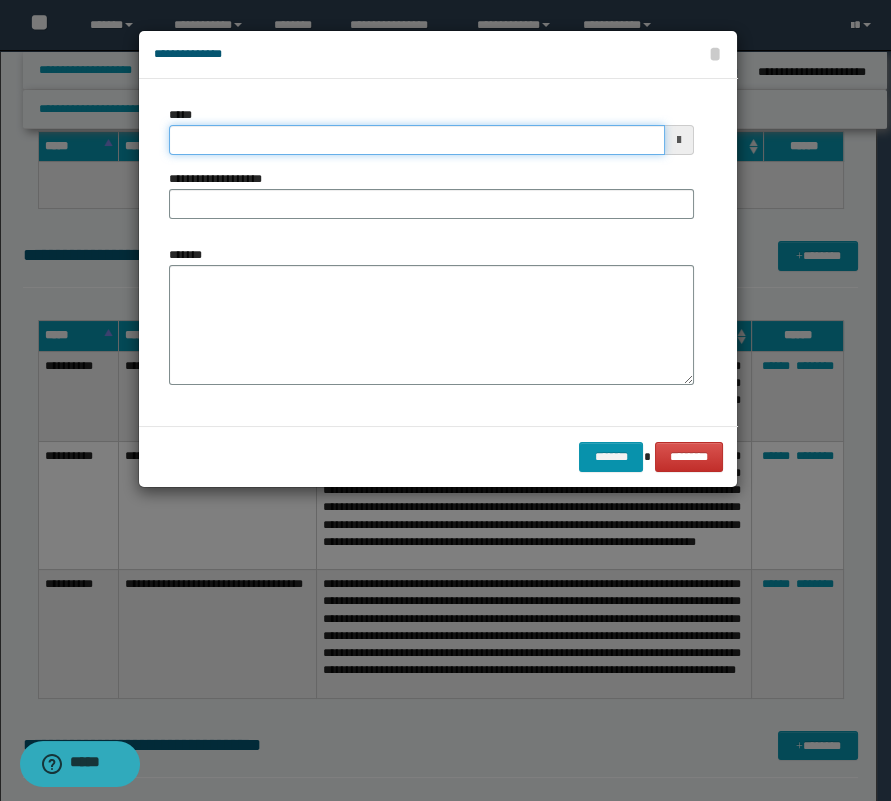 click on "*****" at bounding box center (417, 140) 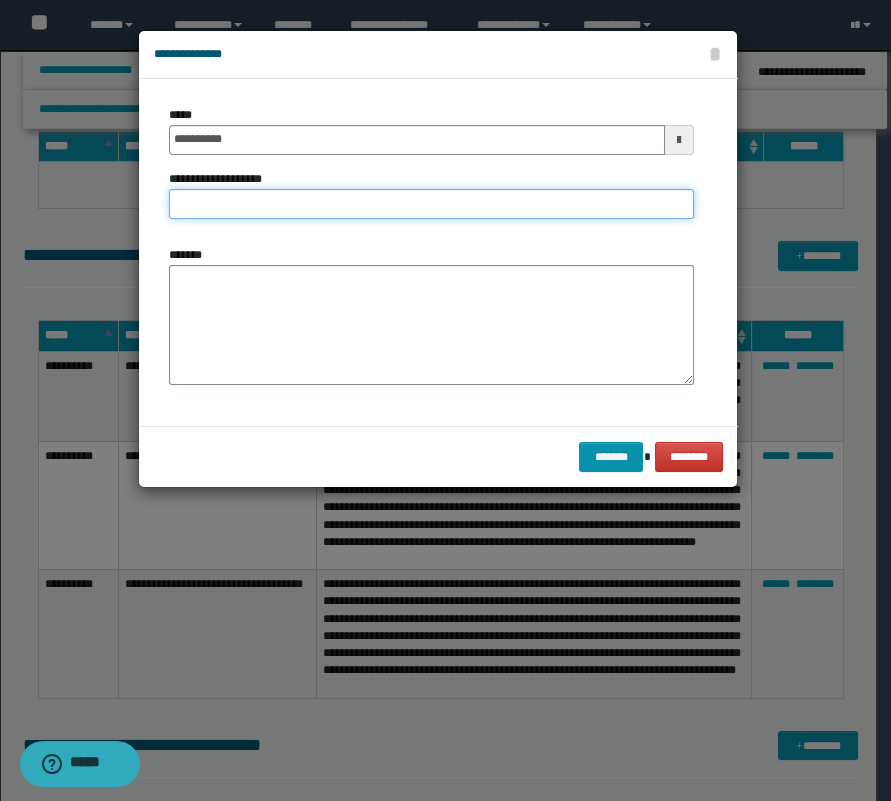 click on "**********" at bounding box center [431, 204] 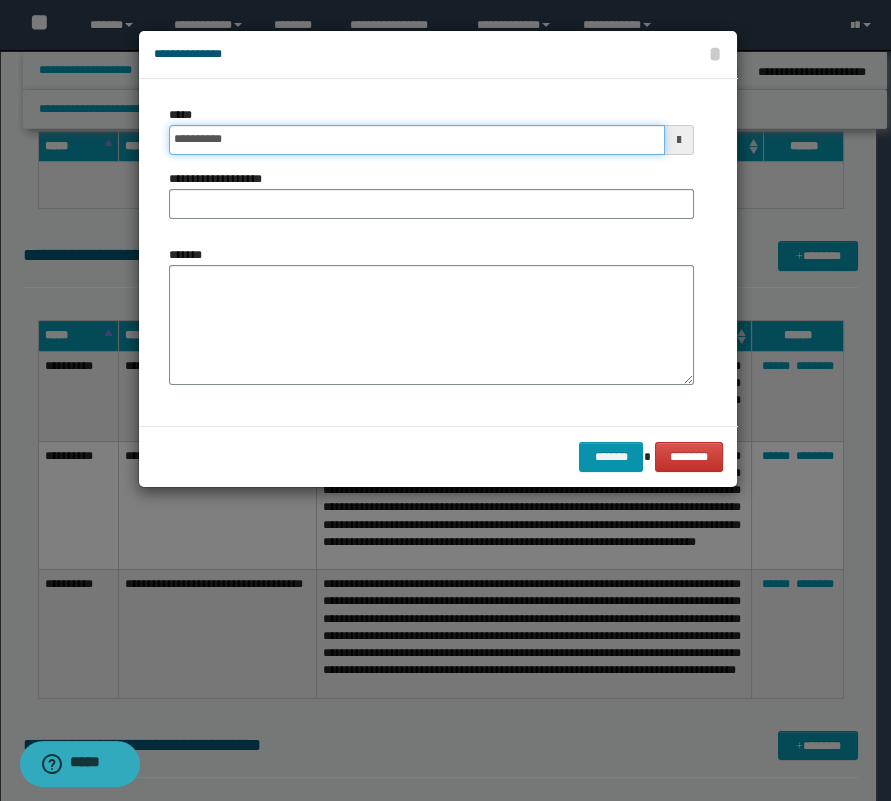 drag, startPoint x: 409, startPoint y: 160, endPoint x: 420, endPoint y: 197, distance: 38.600517 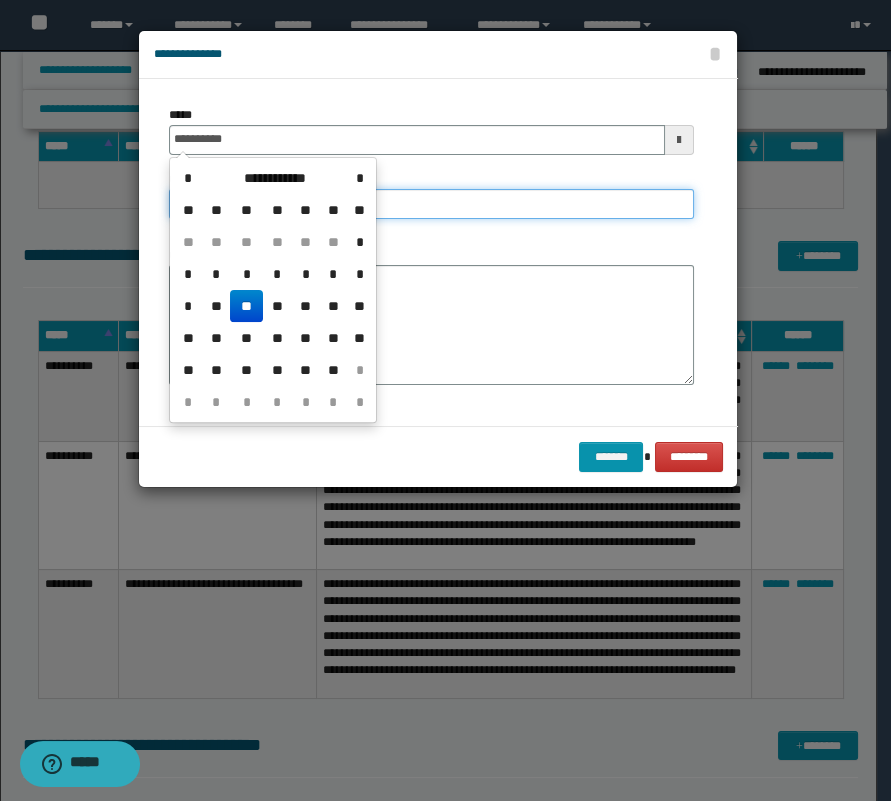 type on "**********" 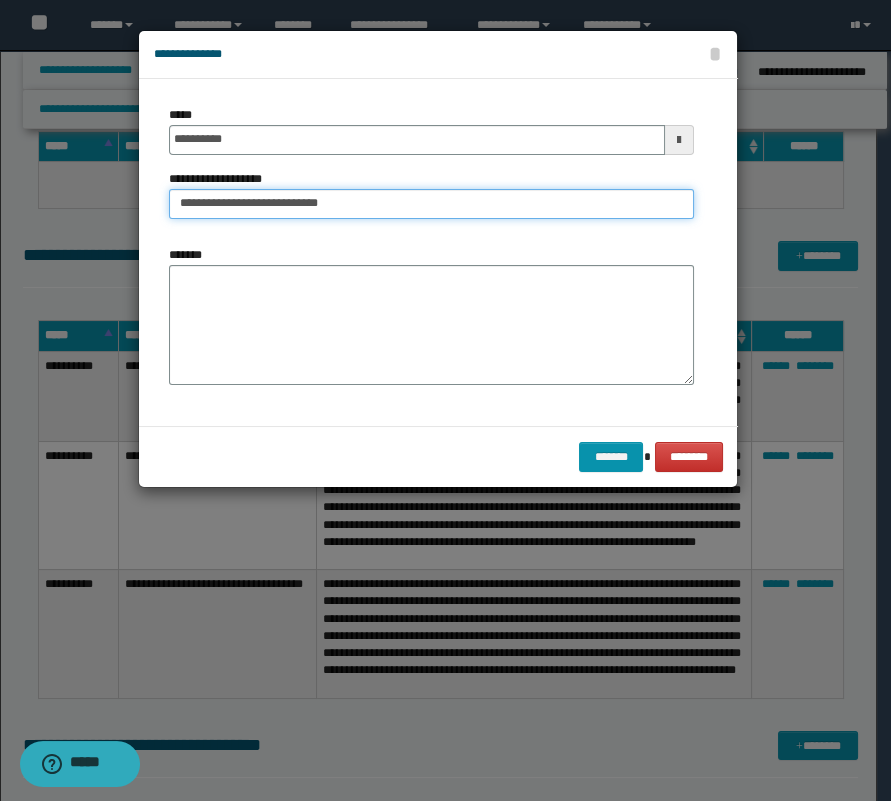 type on "**********" 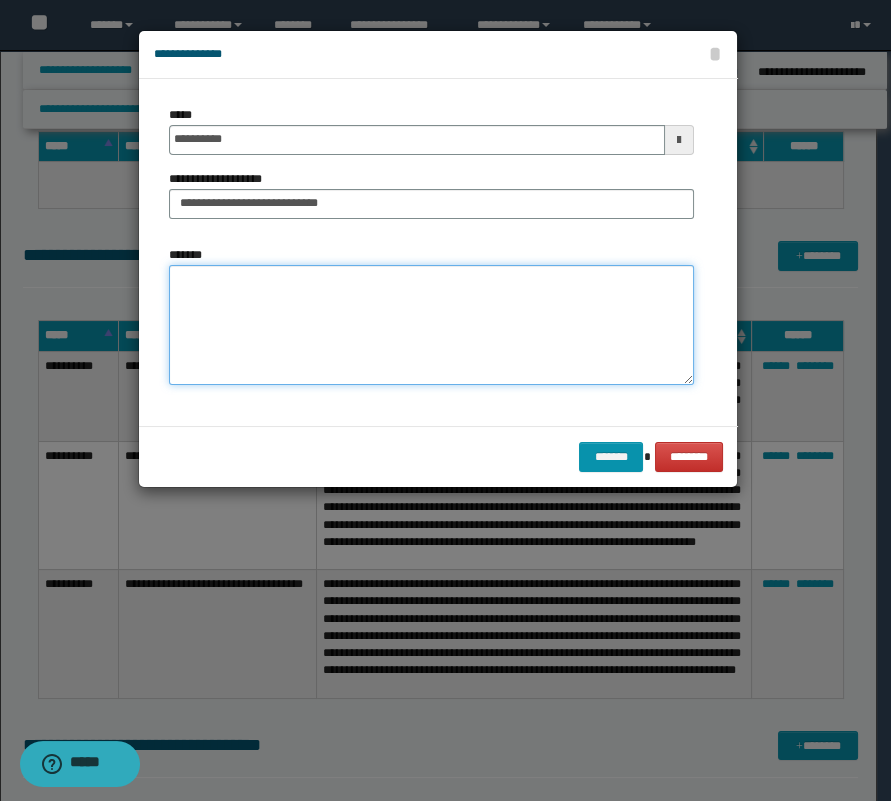 drag, startPoint x: 507, startPoint y: 316, endPoint x: 866, endPoint y: 343, distance: 360.0139 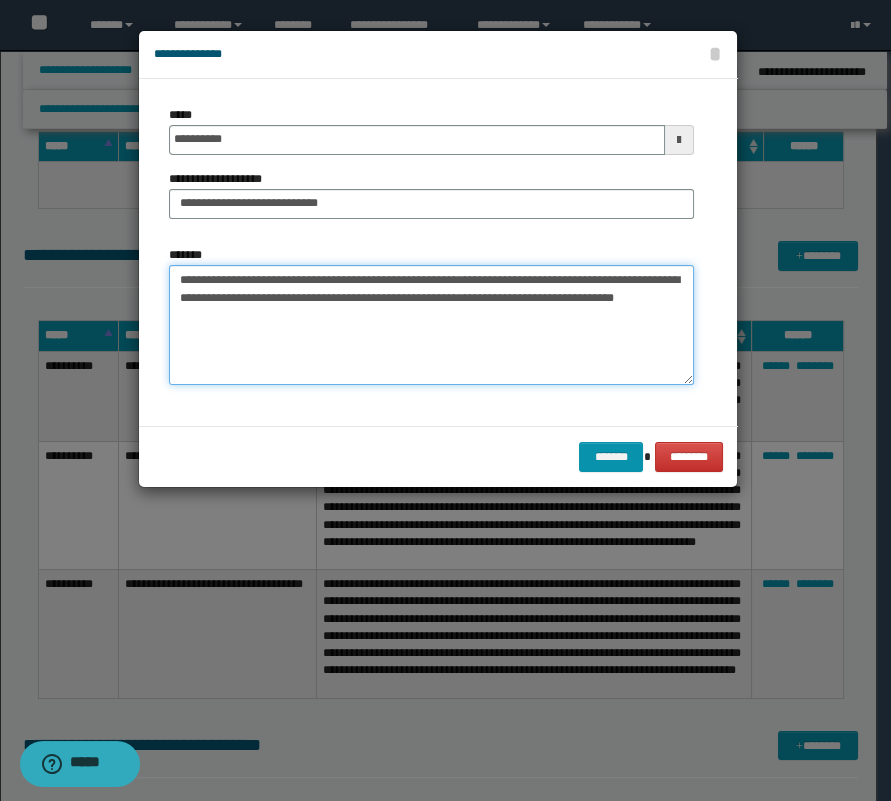 type on "**********" 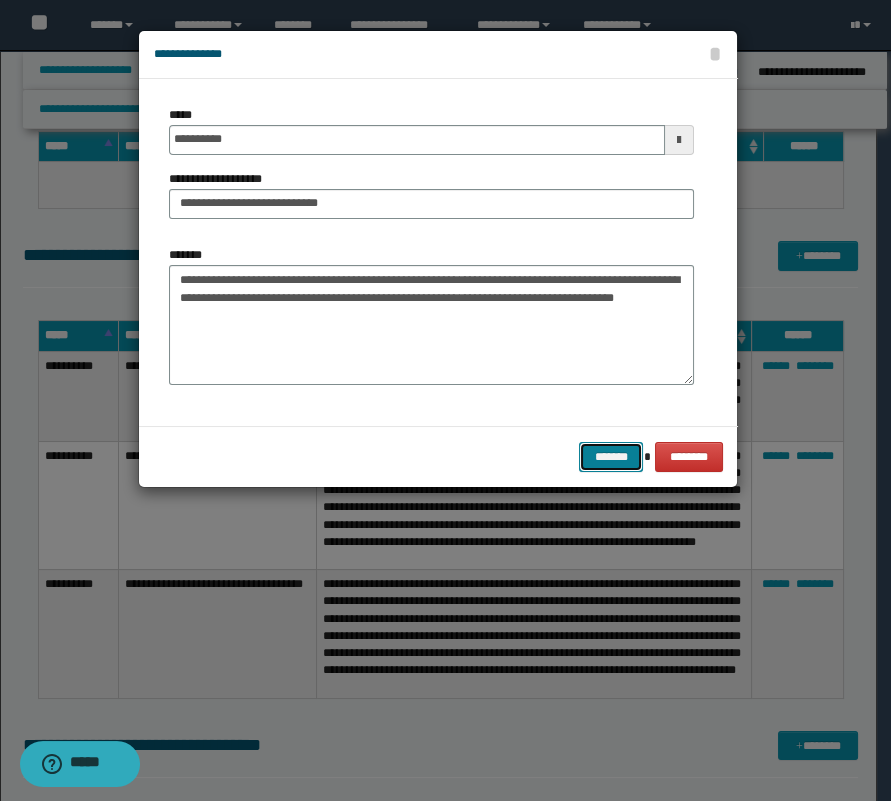 click on "*******" at bounding box center (611, 457) 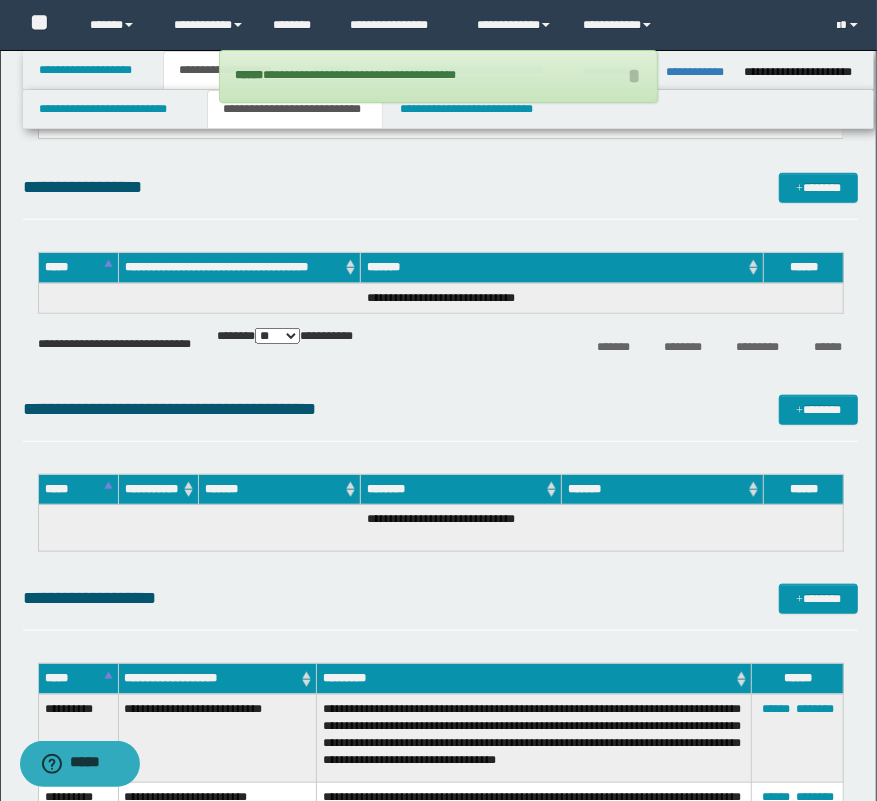 scroll, scrollTop: 454, scrollLeft: 0, axis: vertical 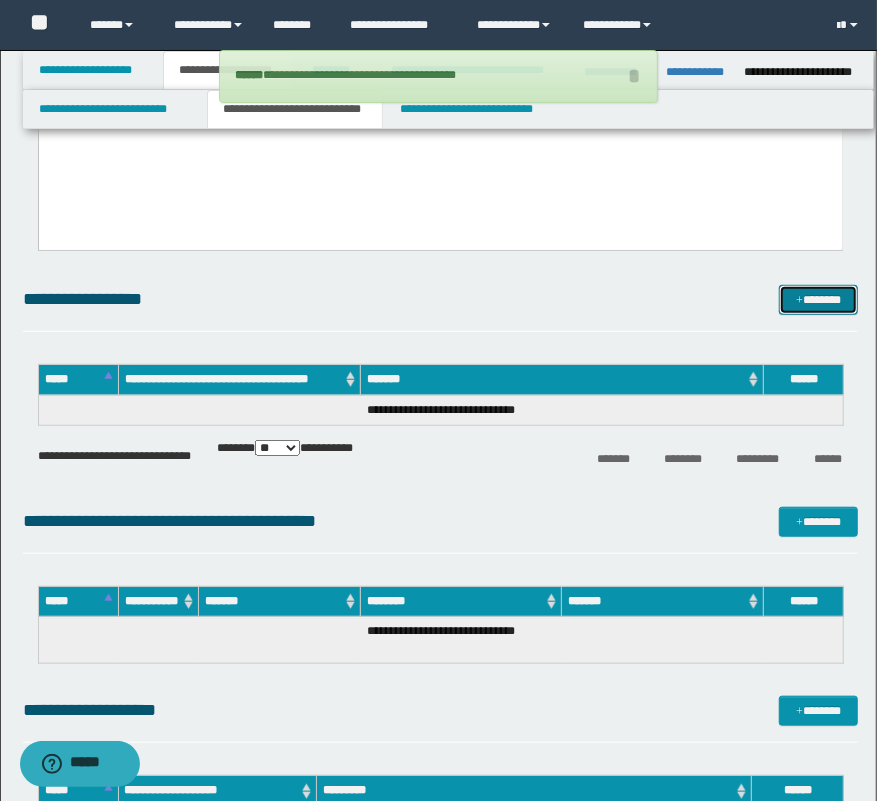 drag, startPoint x: 837, startPoint y: 290, endPoint x: 690, endPoint y: 296, distance: 147.12239 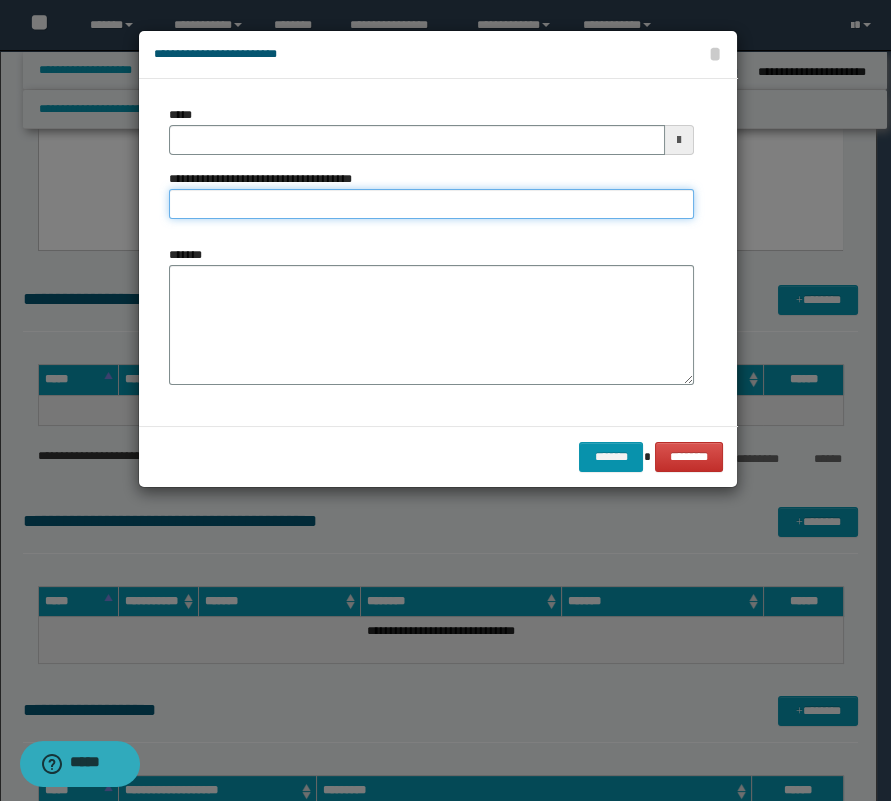 click on "**********" at bounding box center (431, 204) 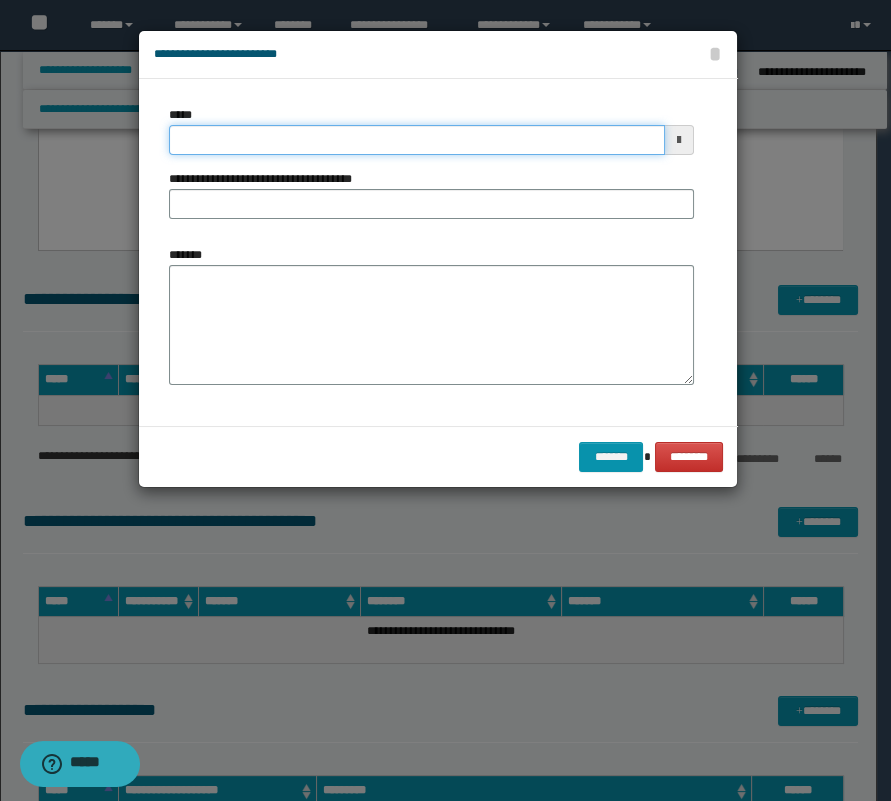 click on "*****" at bounding box center (417, 140) 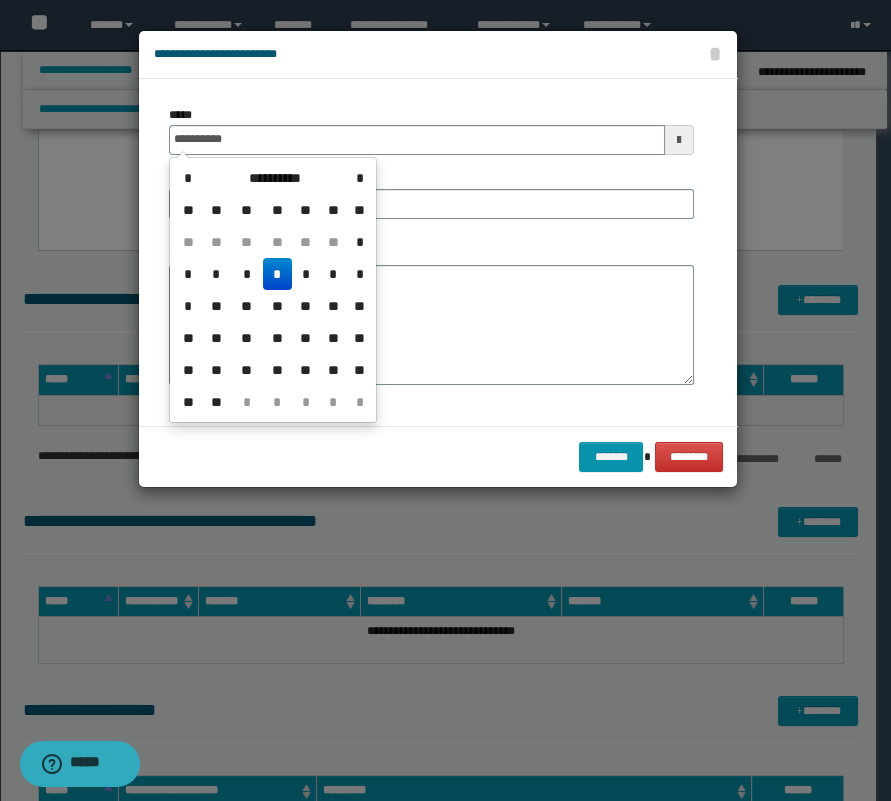 click on "*" at bounding box center (277, 274) 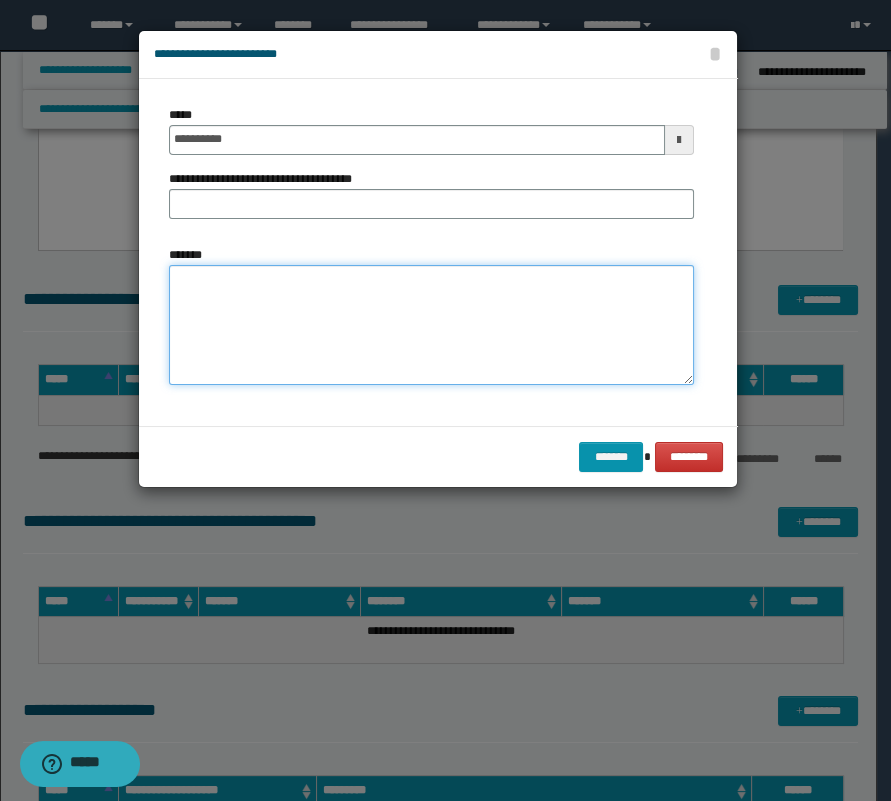 click on "*******" at bounding box center (431, 325) 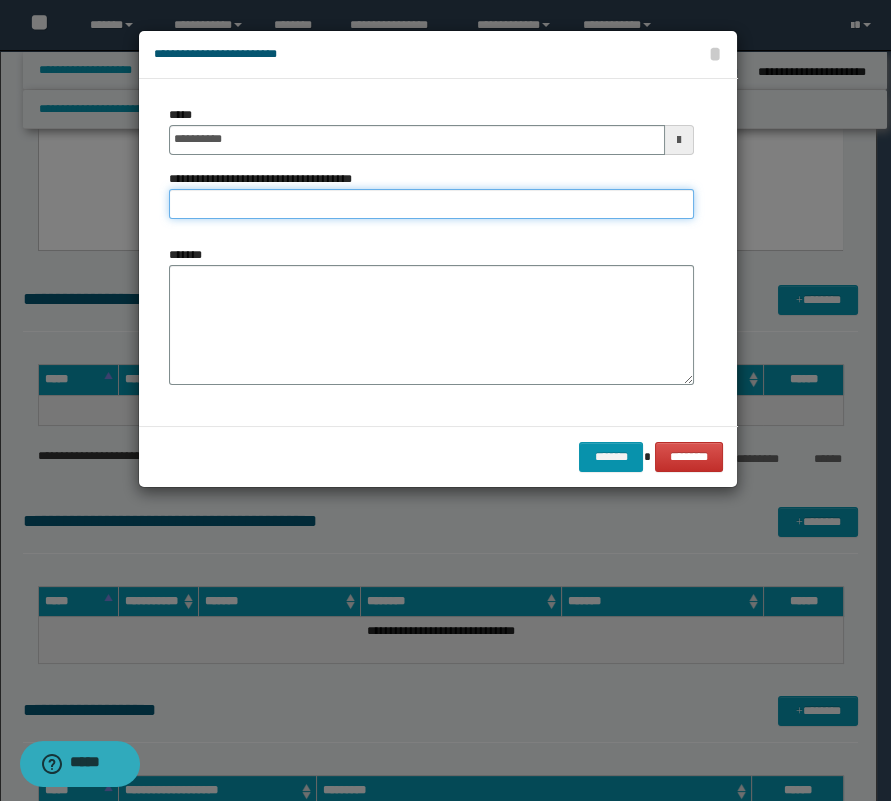 click on "**********" at bounding box center [431, 204] 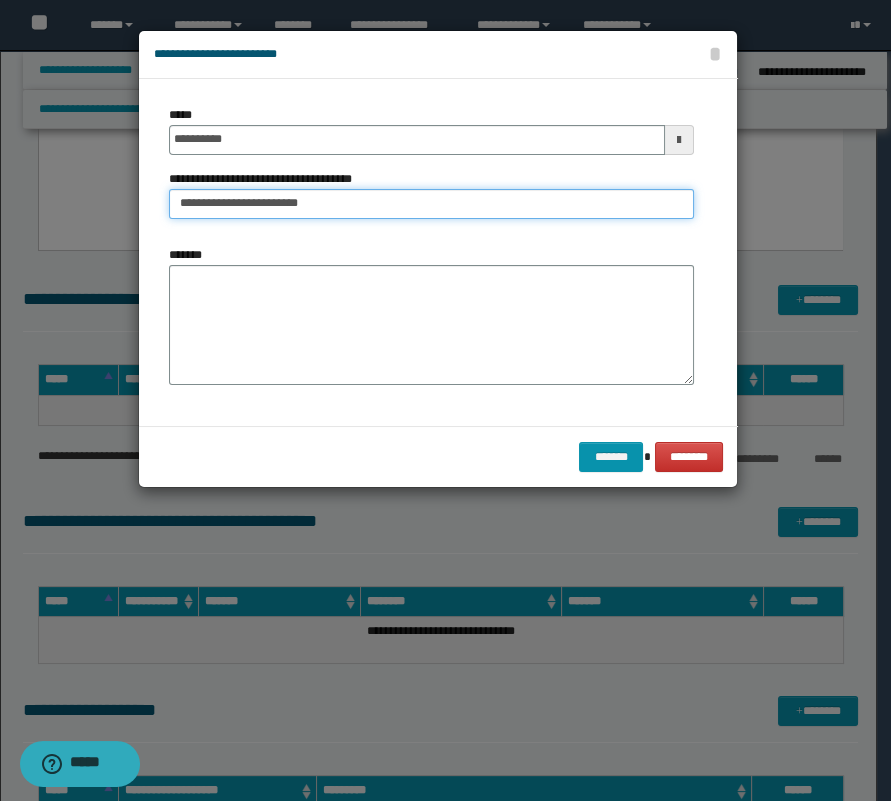 type on "**********" 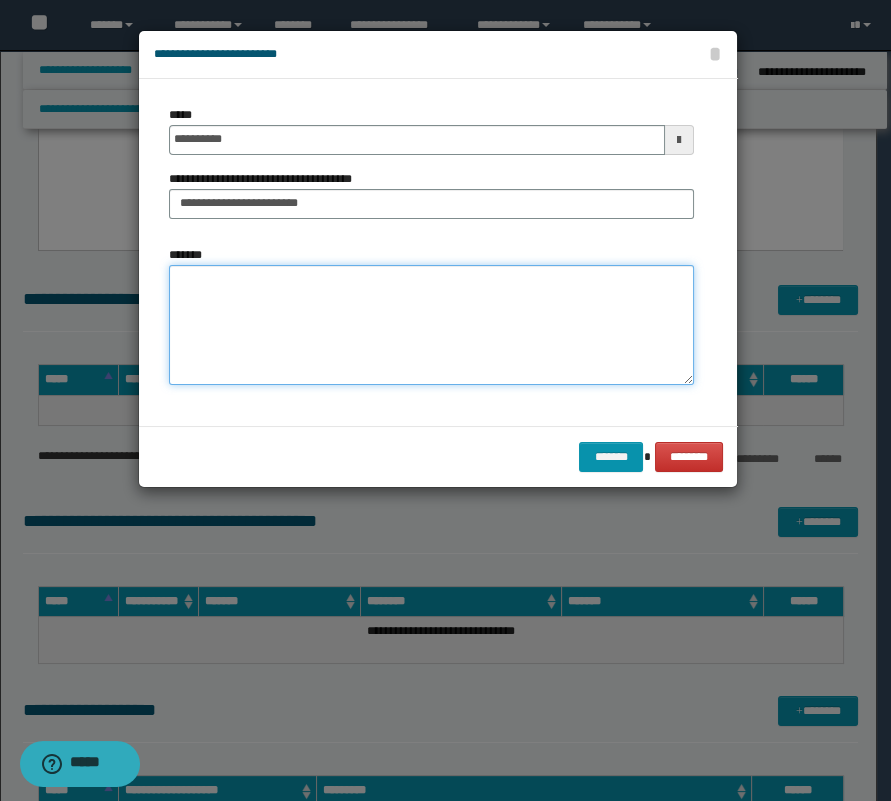 click on "*******" at bounding box center (431, 325) 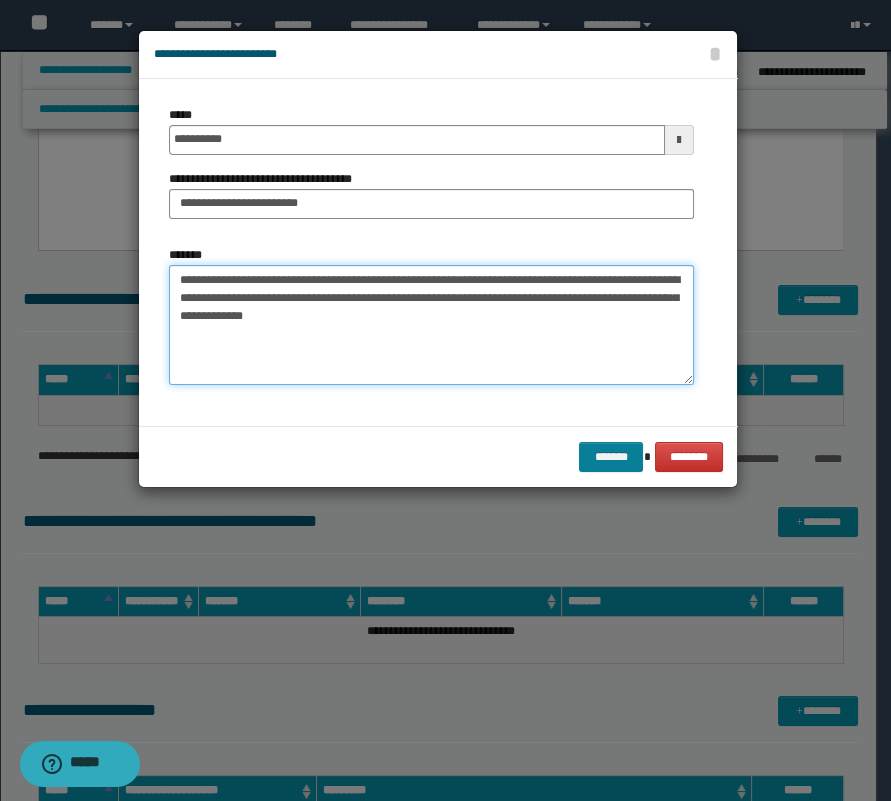 type on "**********" 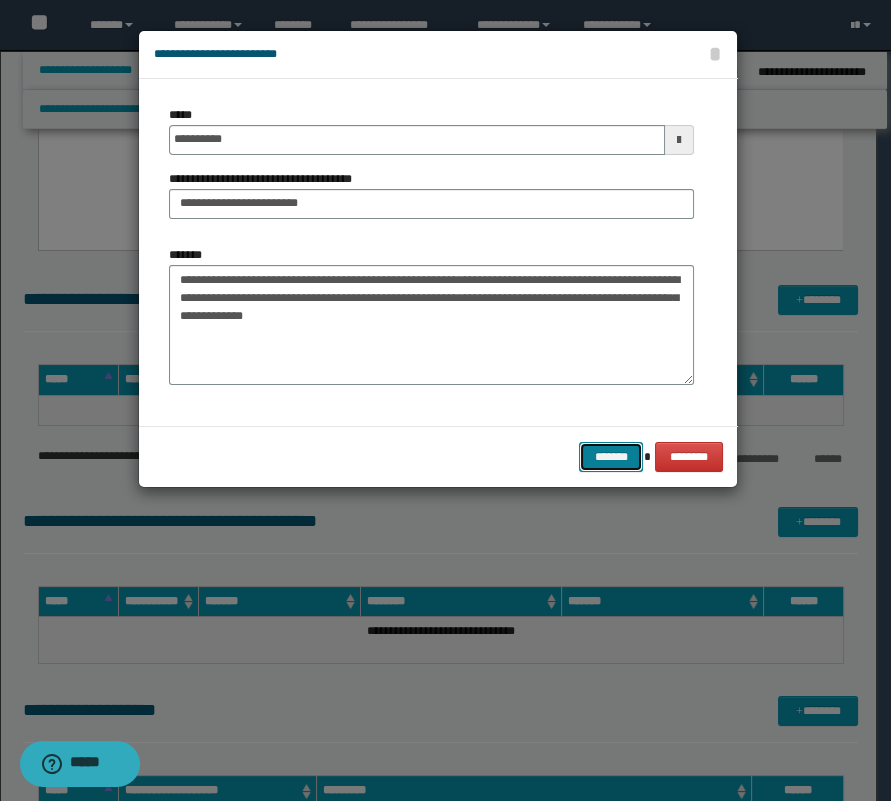 drag, startPoint x: 620, startPoint y: 449, endPoint x: 884, endPoint y: 436, distance: 264.3199 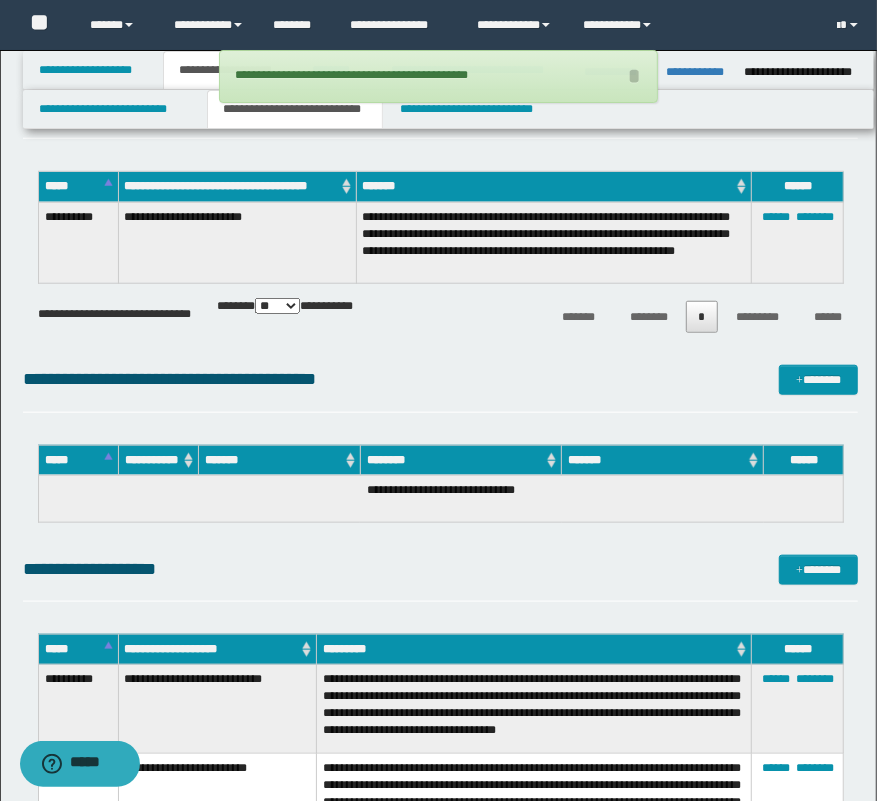 scroll, scrollTop: 818, scrollLeft: 0, axis: vertical 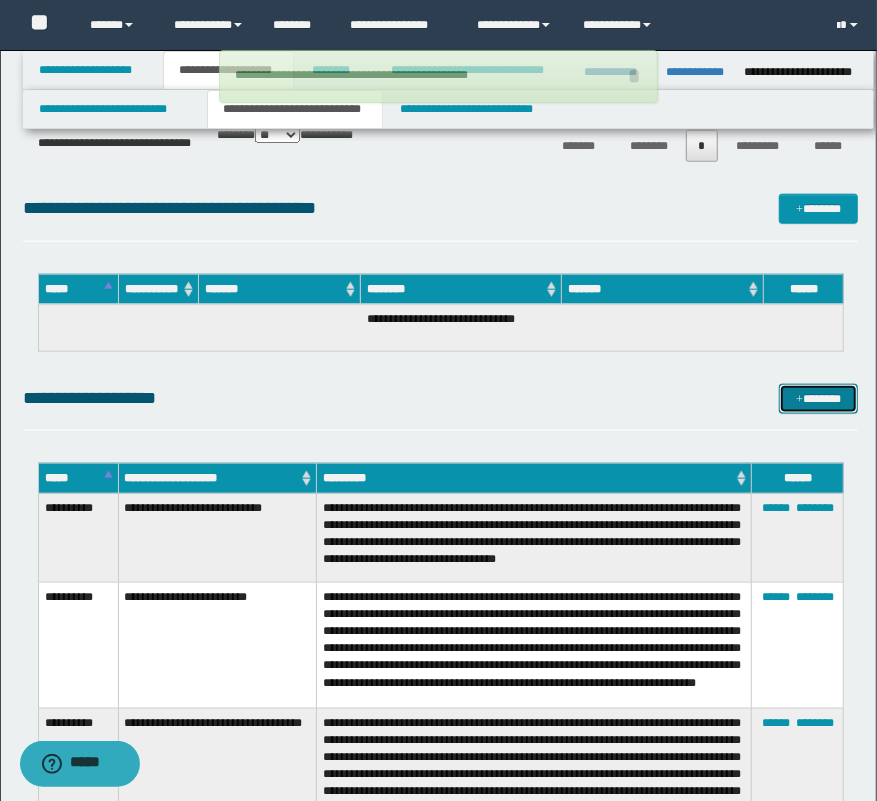click on "*******" at bounding box center (819, 399) 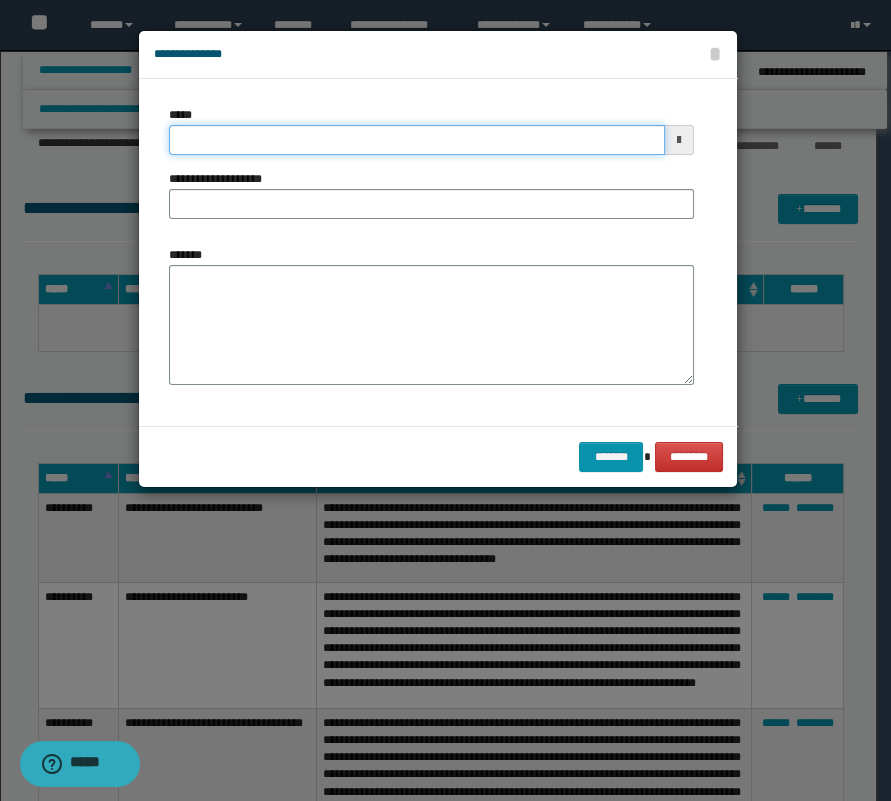 click on "*****" at bounding box center (417, 140) 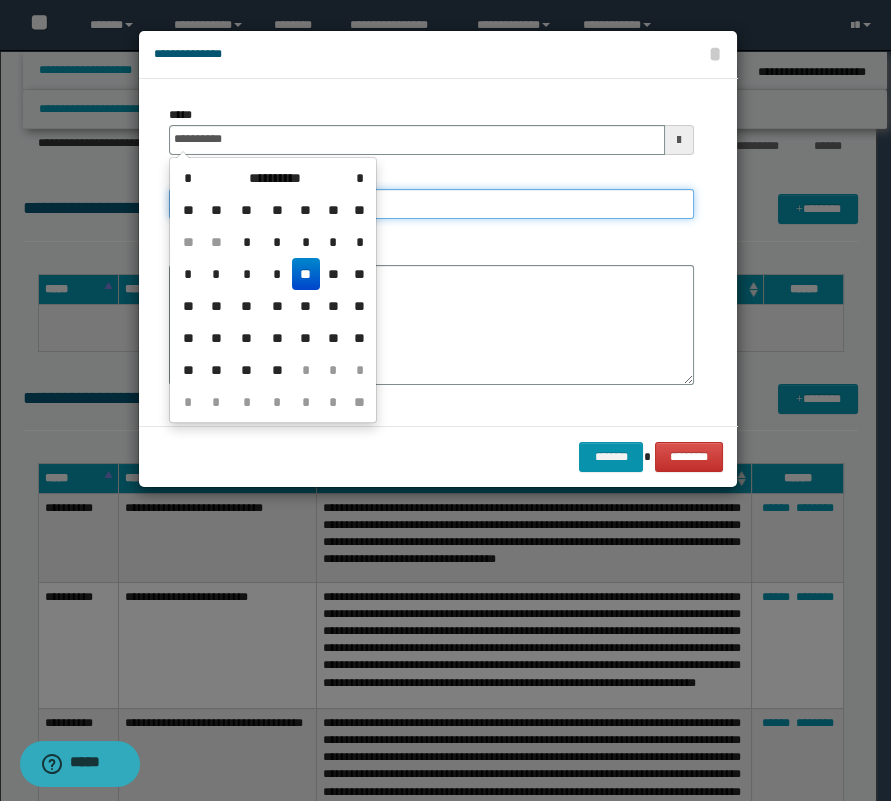 type on "**********" 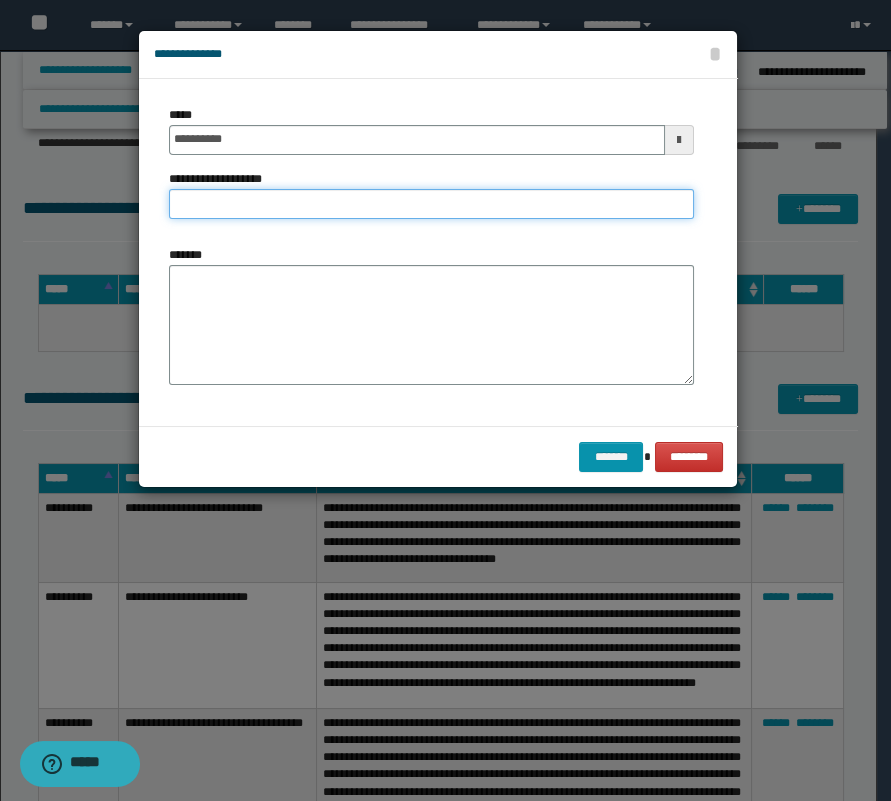 click on "**********" at bounding box center (431, 204) 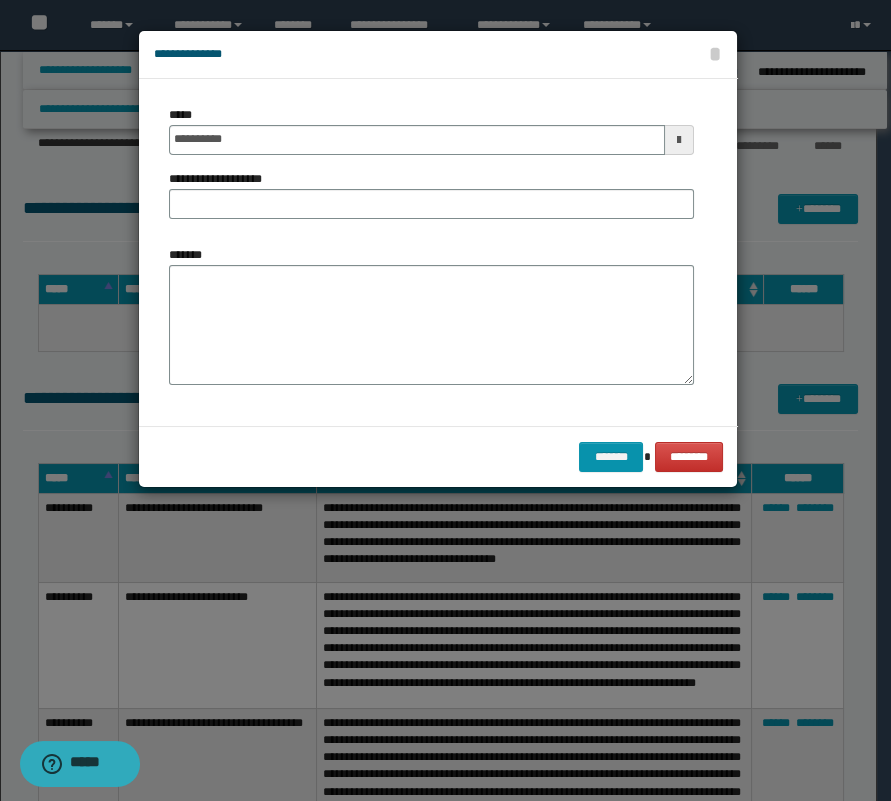 click on "**********" at bounding box center [431, 170] 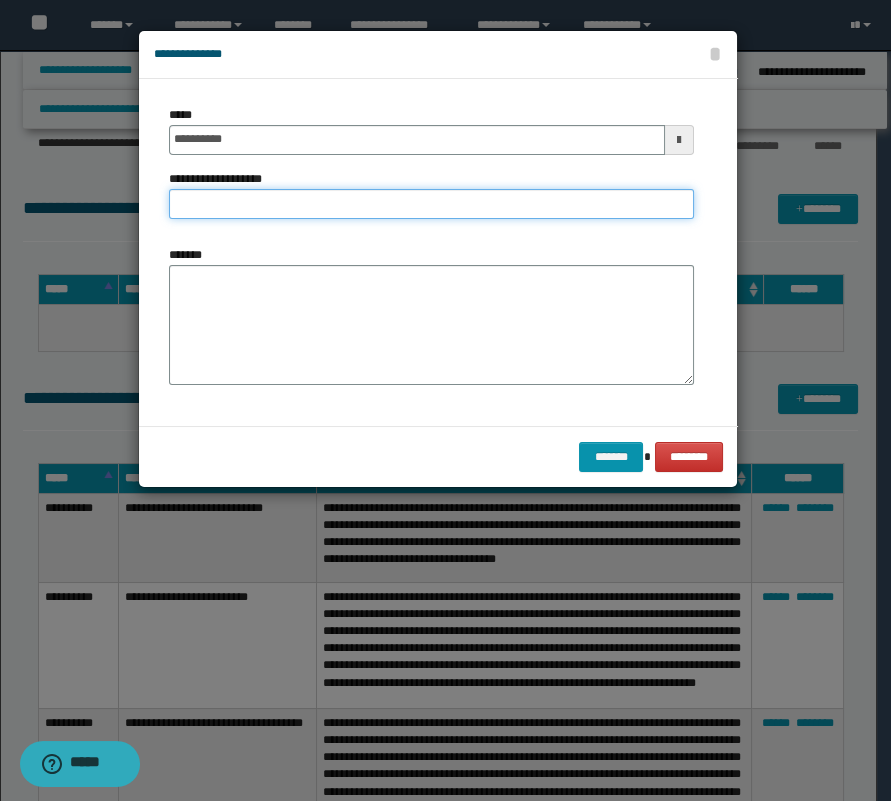click on "**********" at bounding box center [431, 204] 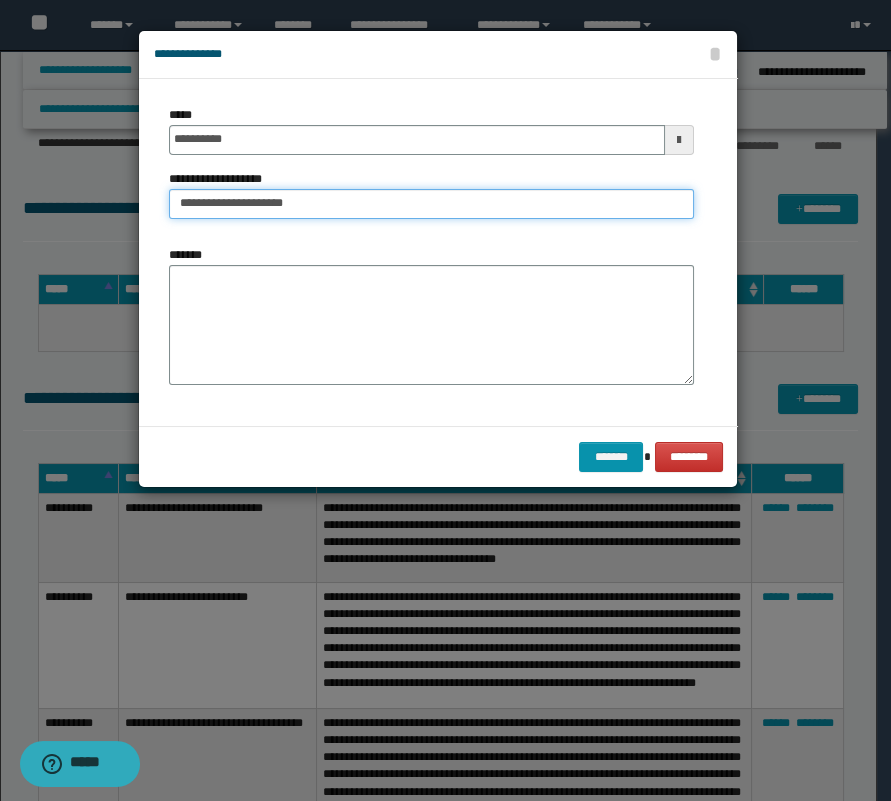 type on "**********" 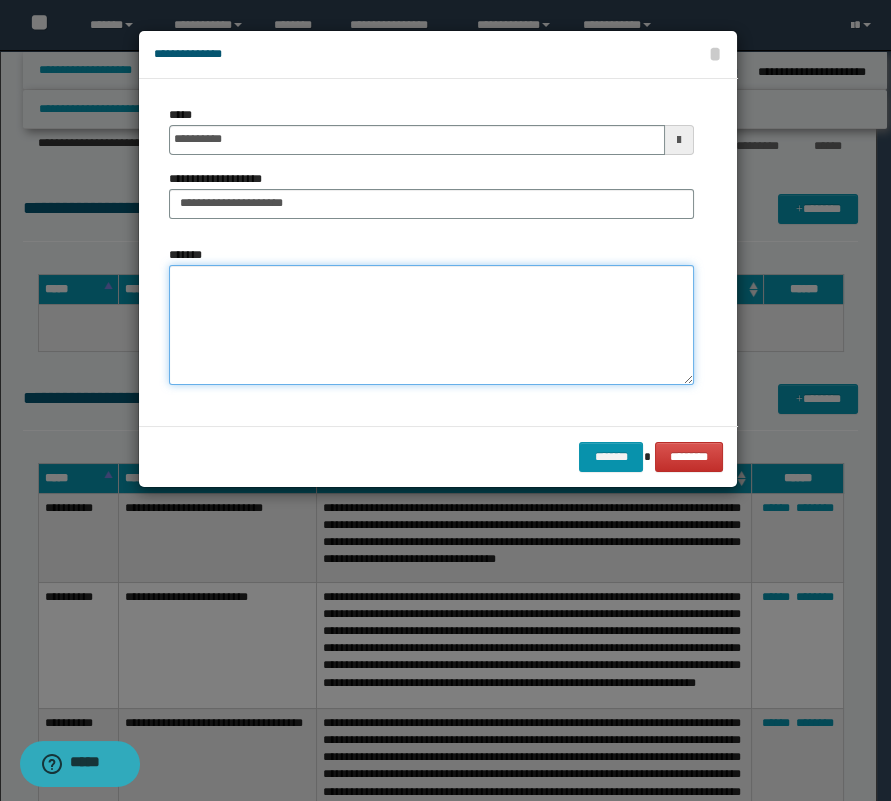click on "*******" at bounding box center [431, 325] 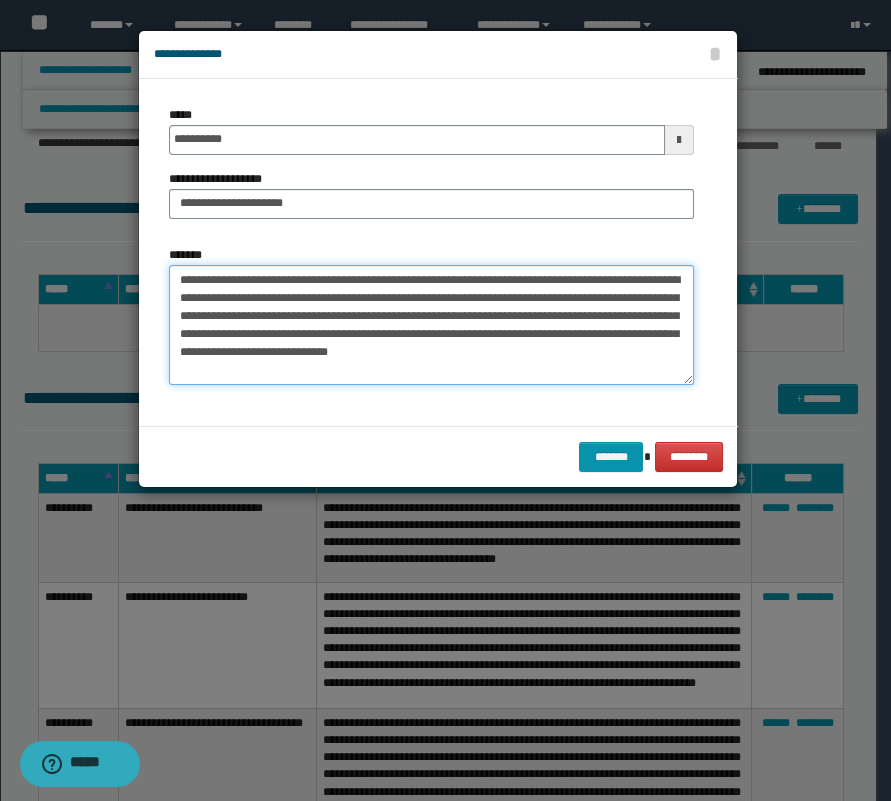 type on "**********" 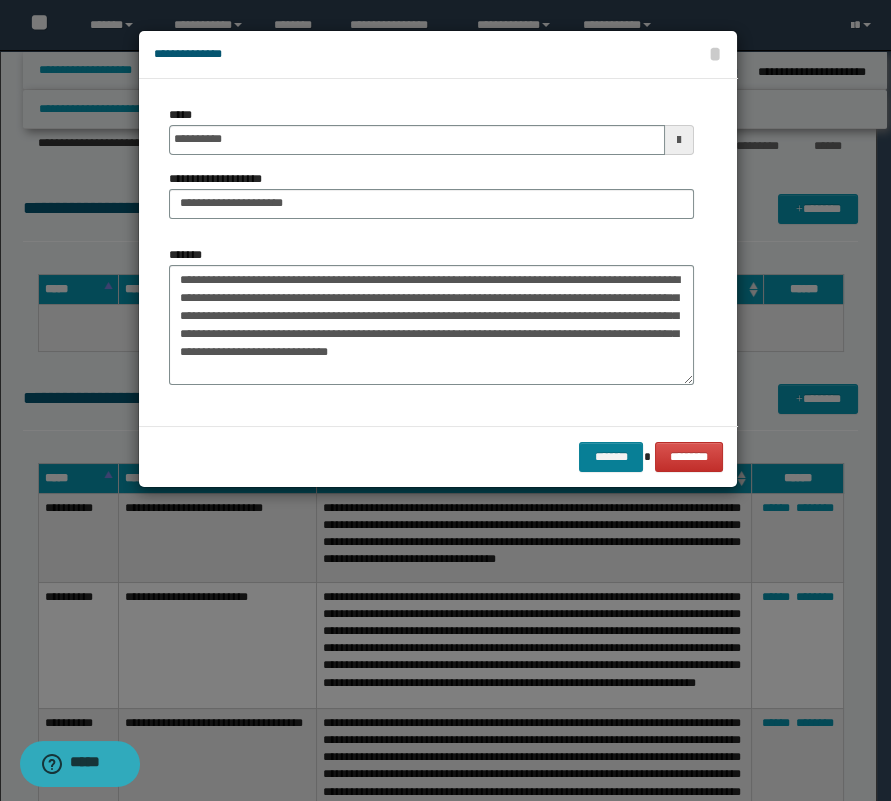 drag, startPoint x: 576, startPoint y: 440, endPoint x: 582, endPoint y: 449, distance: 10.816654 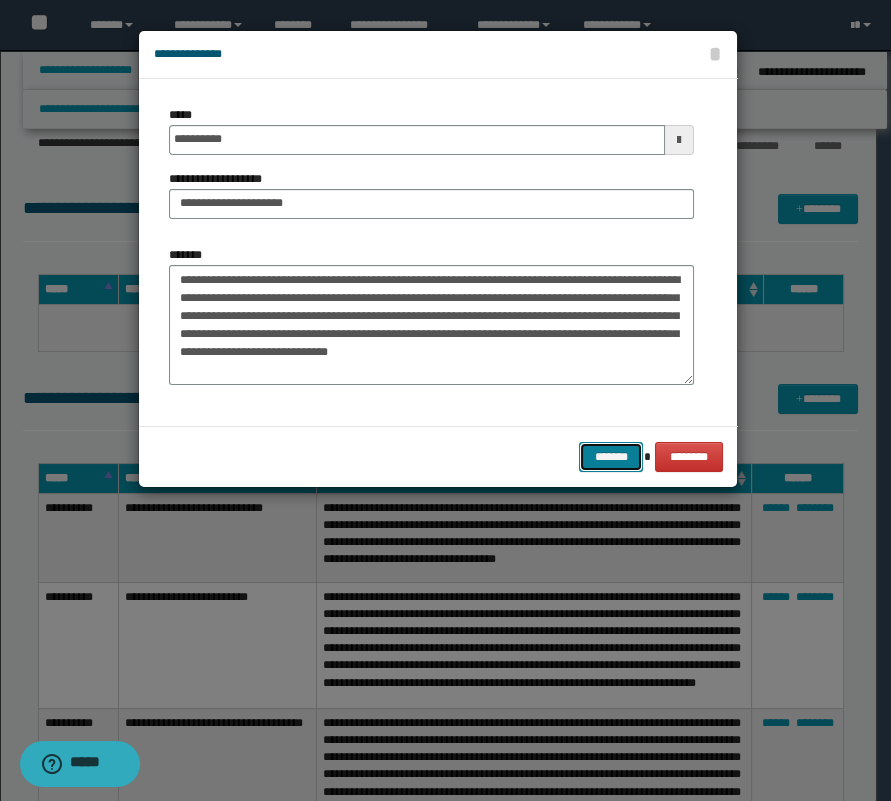 click on "*******" at bounding box center (611, 457) 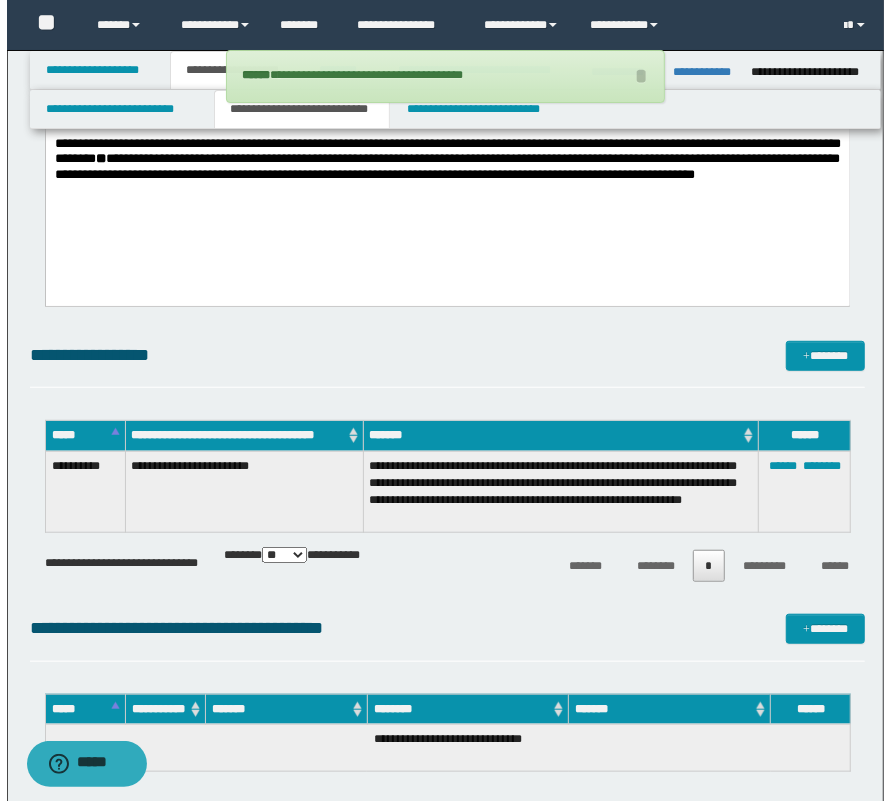 scroll, scrollTop: 363, scrollLeft: 0, axis: vertical 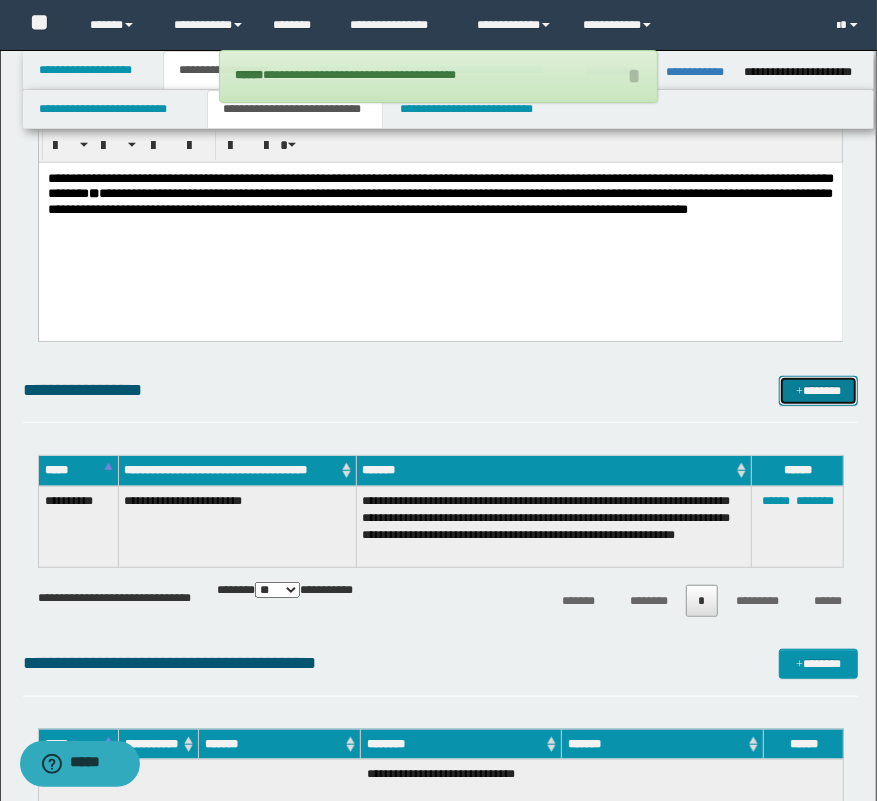 click on "*******" at bounding box center [819, 391] 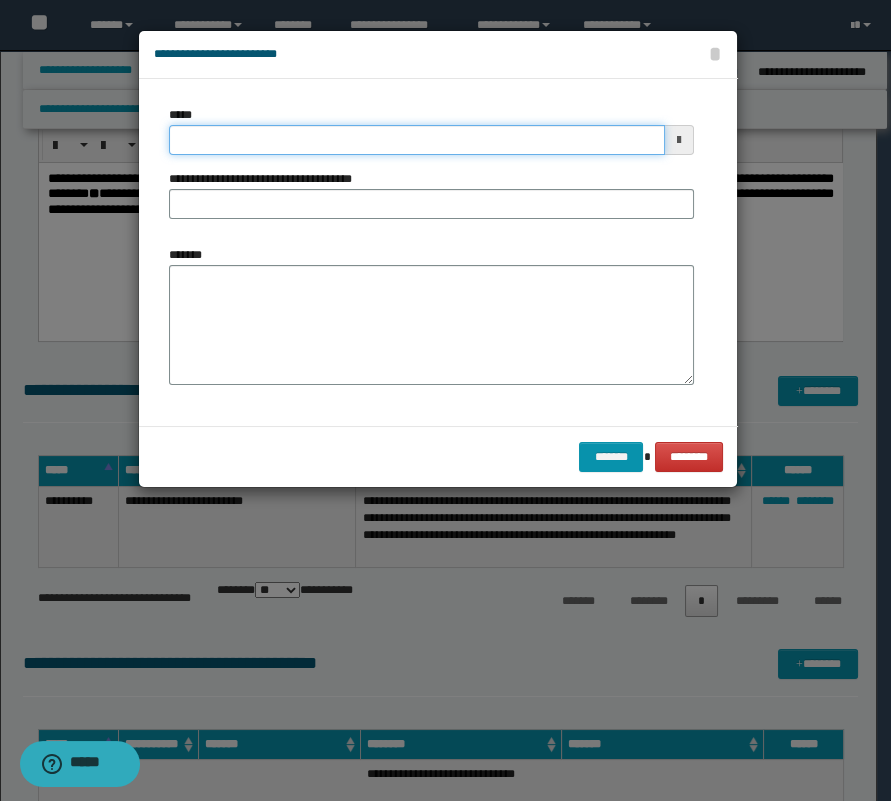 click on "*****" at bounding box center (417, 140) 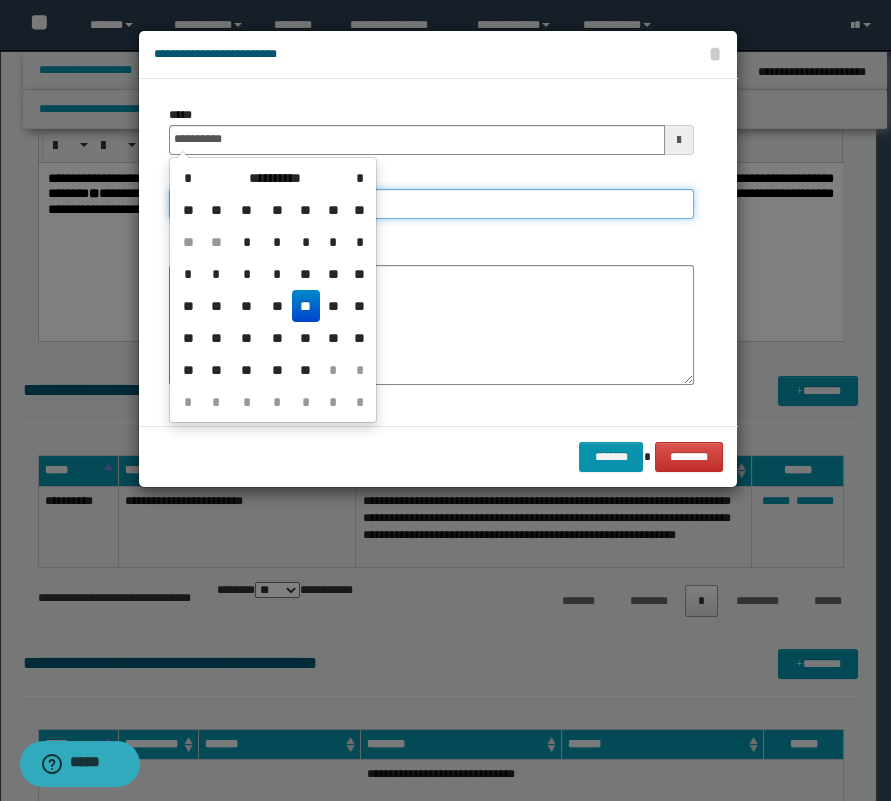 type on "**********" 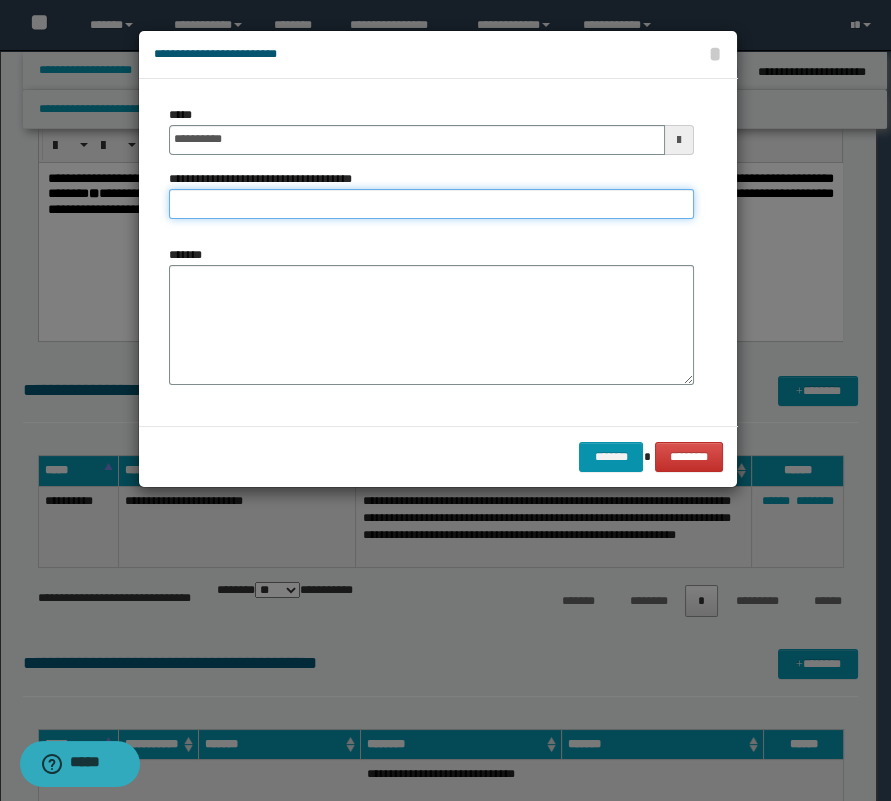click on "**********" at bounding box center (431, 204) 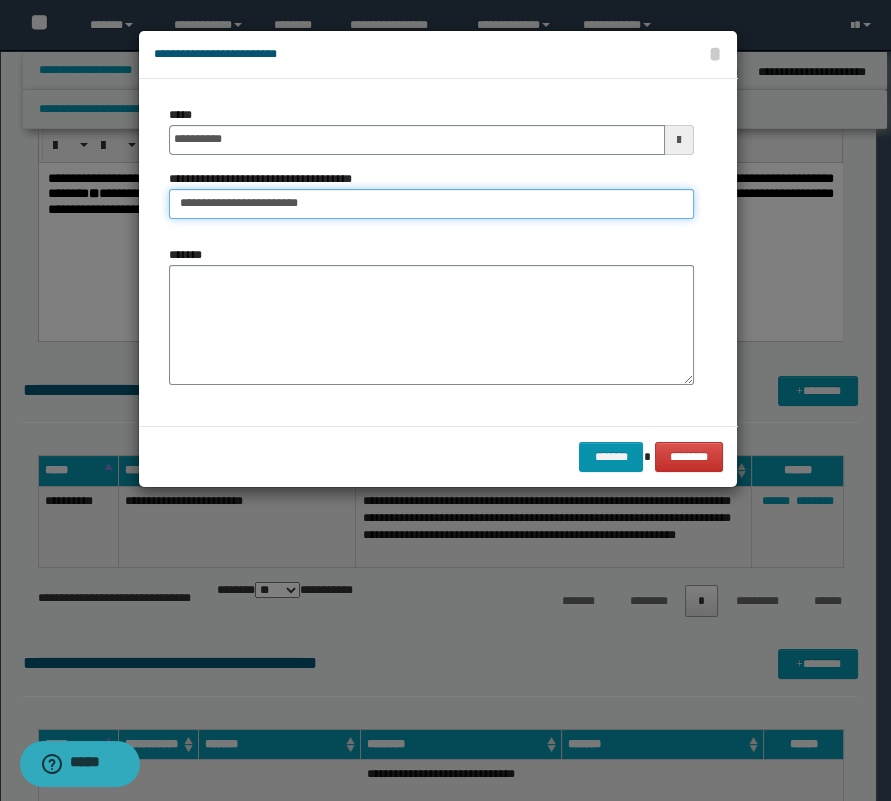 type on "**********" 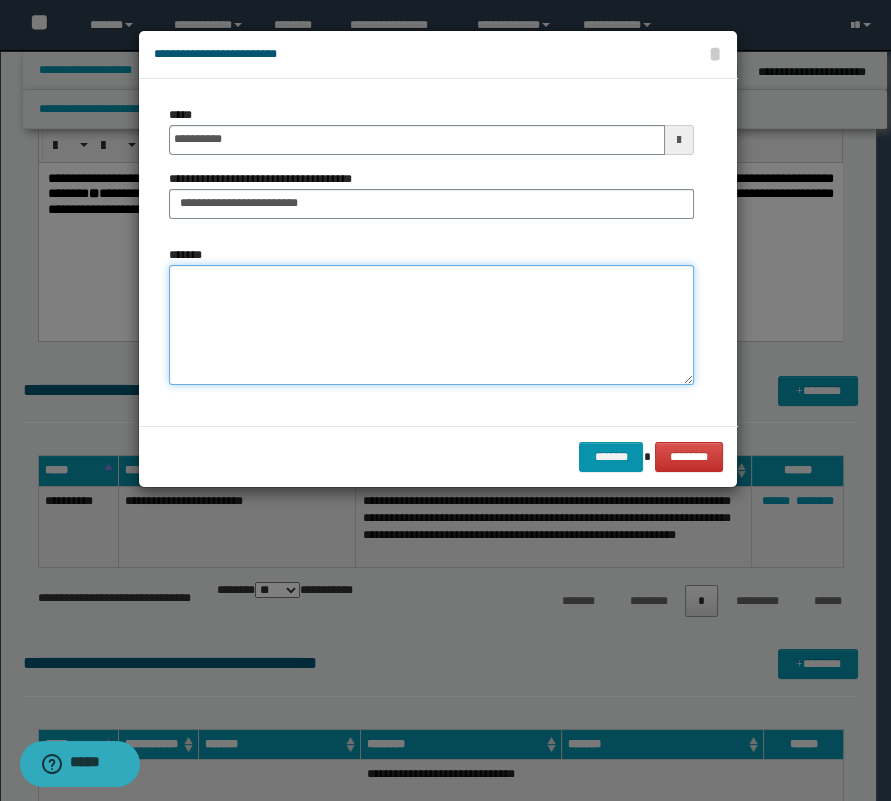 click on "*******" at bounding box center [431, 325] 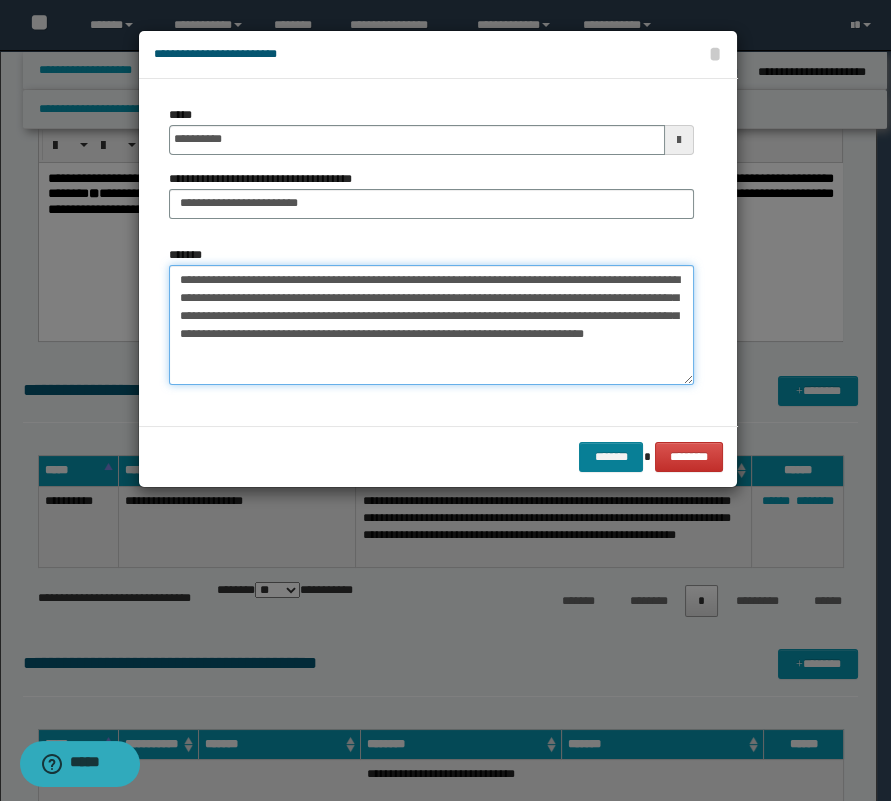 type on "**********" 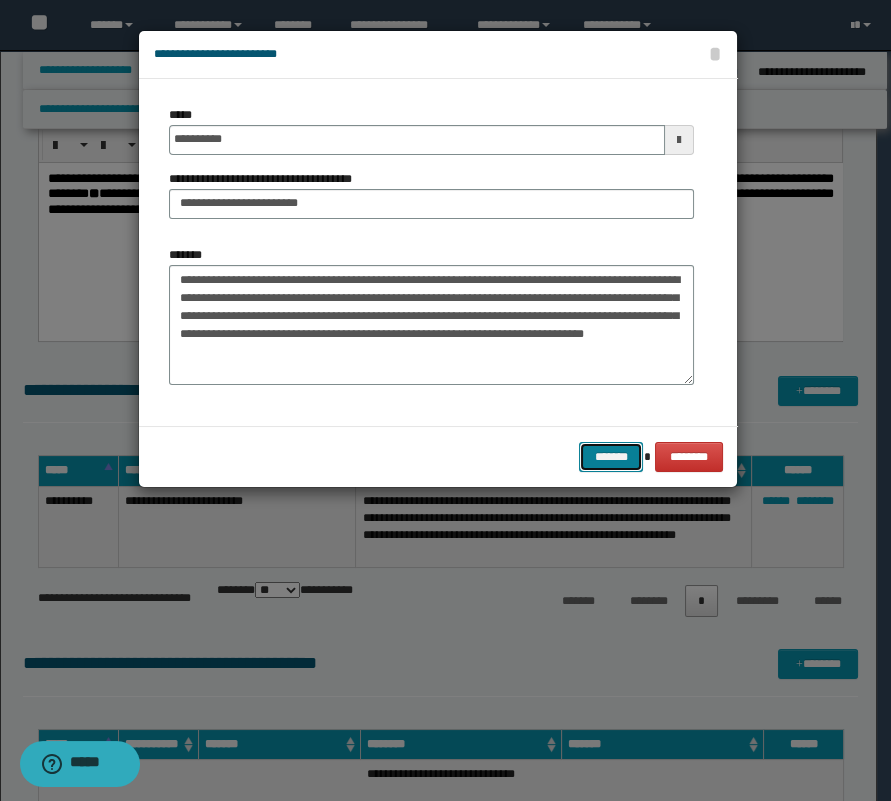 click on "*******" at bounding box center (611, 457) 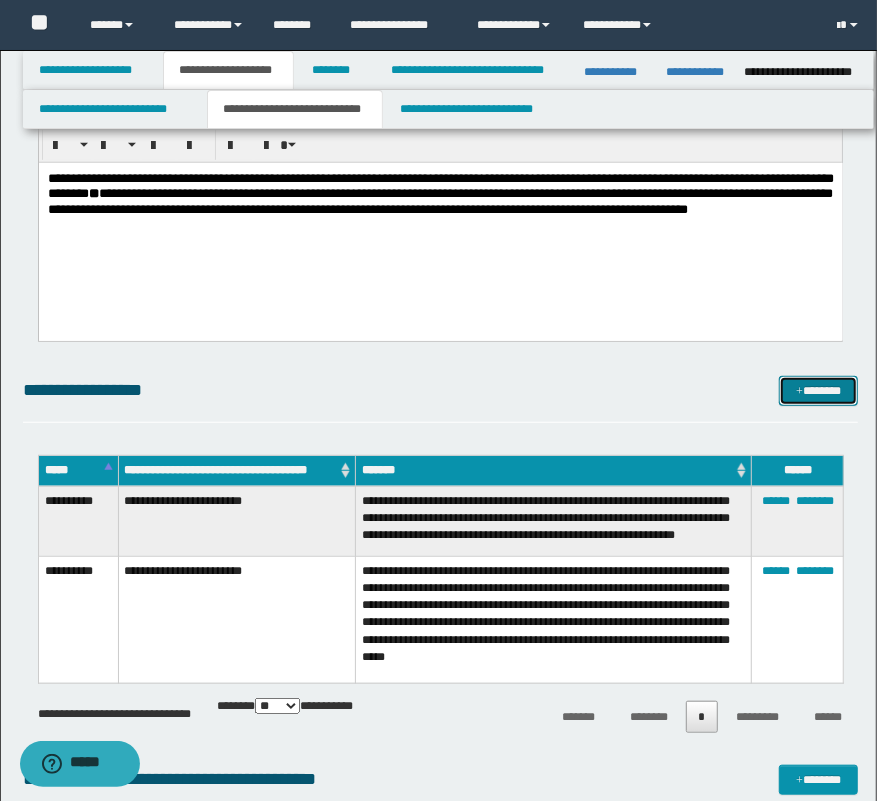 click on "*******" at bounding box center (819, 391) 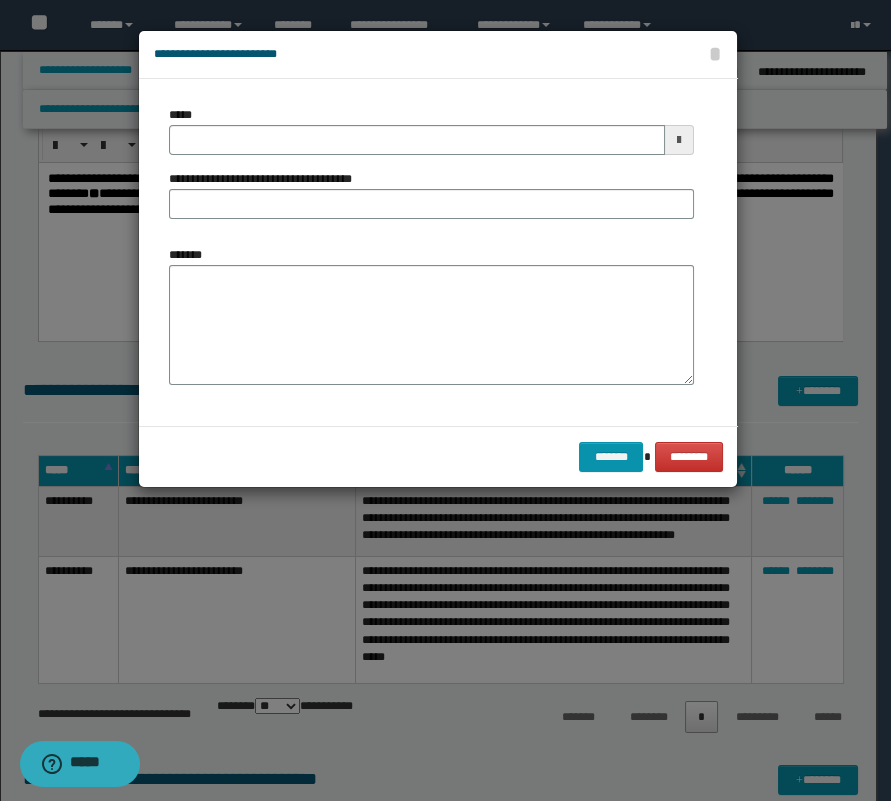 drag, startPoint x: 302, startPoint y: 103, endPoint x: 315, endPoint y: 134, distance: 33.61547 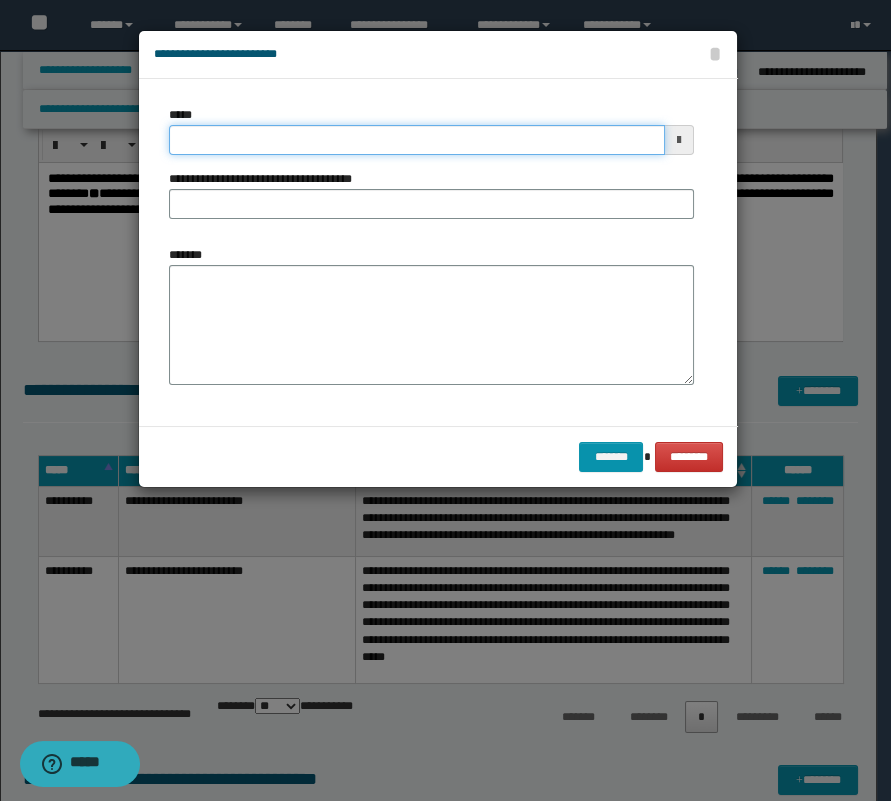 click on "*****" at bounding box center [417, 140] 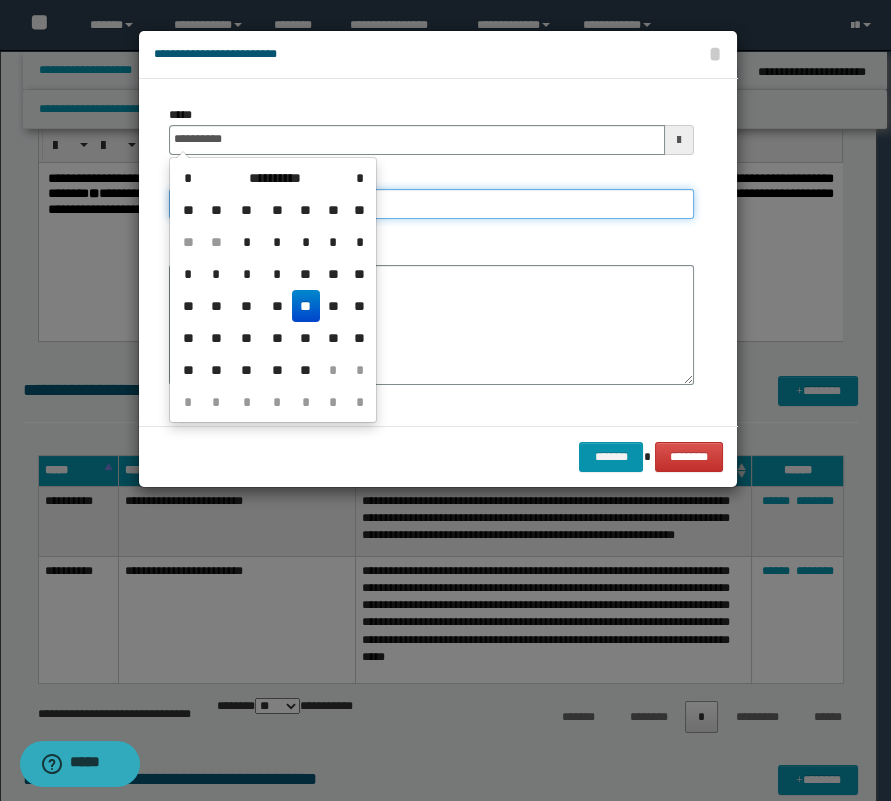 type on "**********" 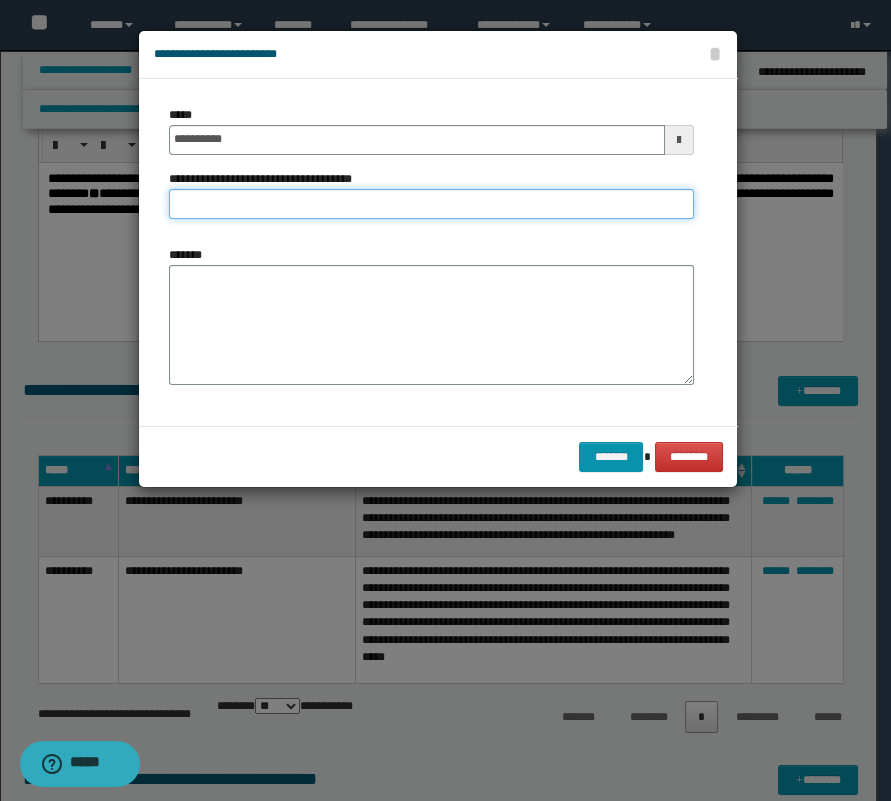 click on "**********" at bounding box center [431, 204] 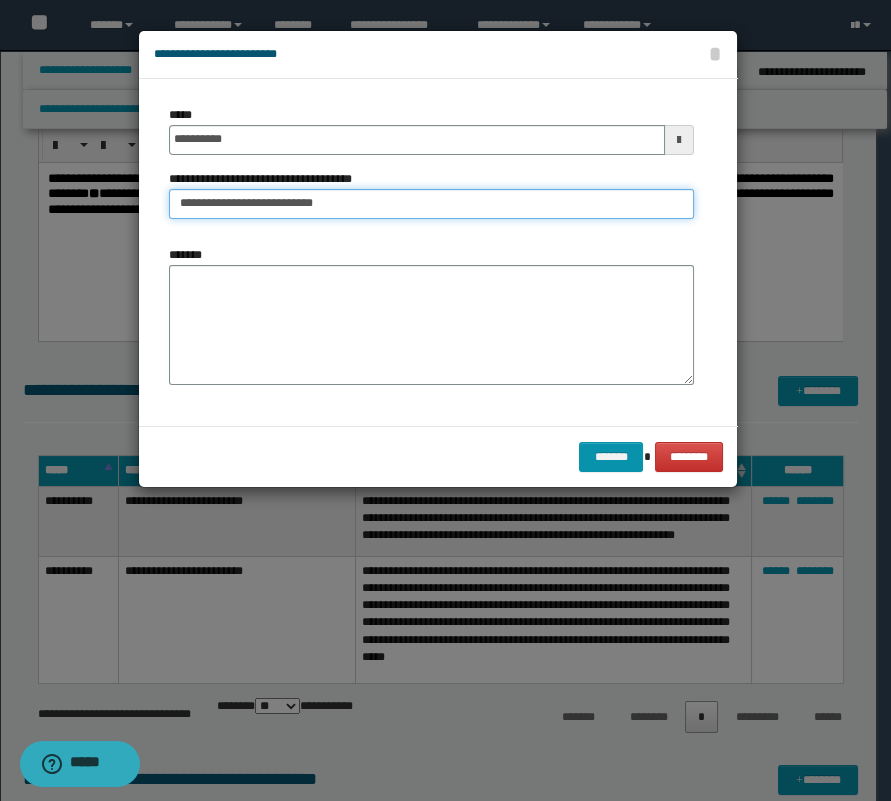 type on "**********" 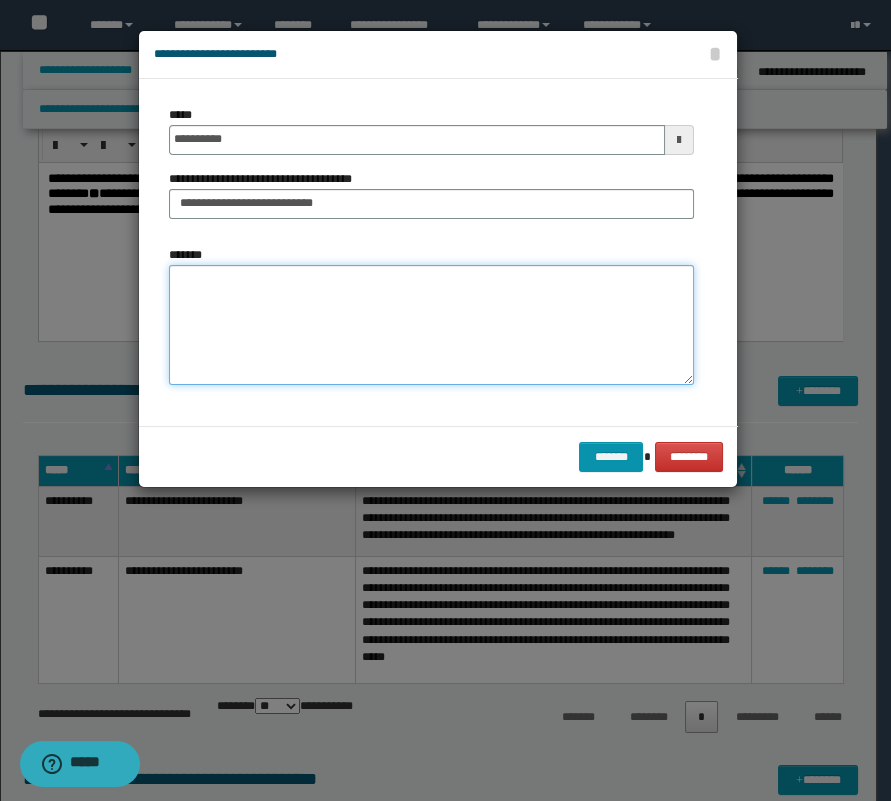 click on "*******" at bounding box center (431, 325) 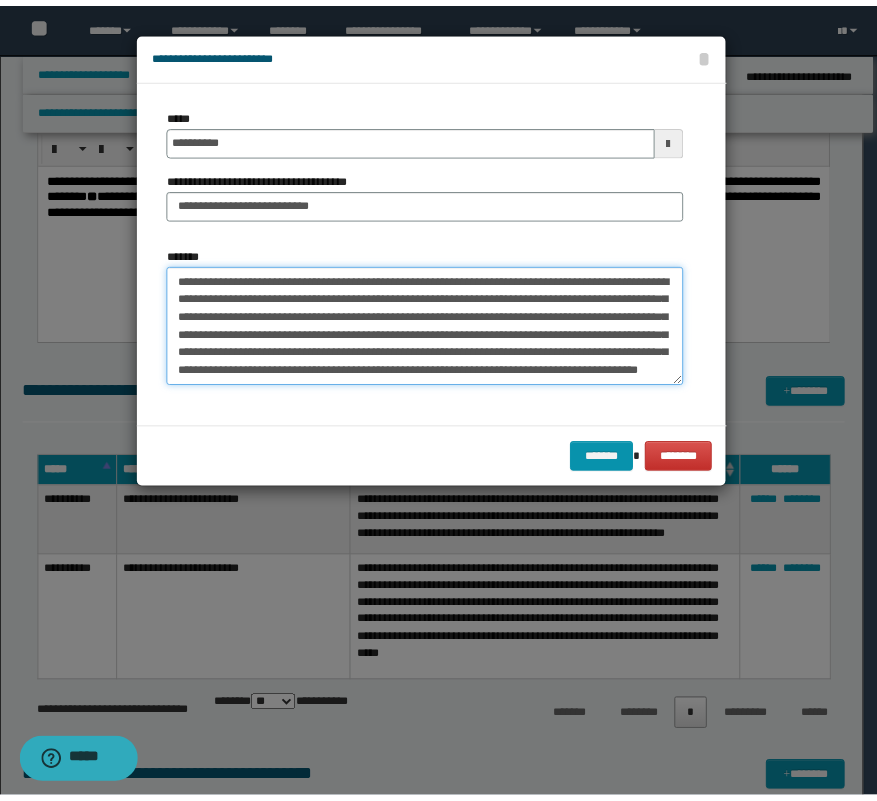 scroll, scrollTop: 11, scrollLeft: 0, axis: vertical 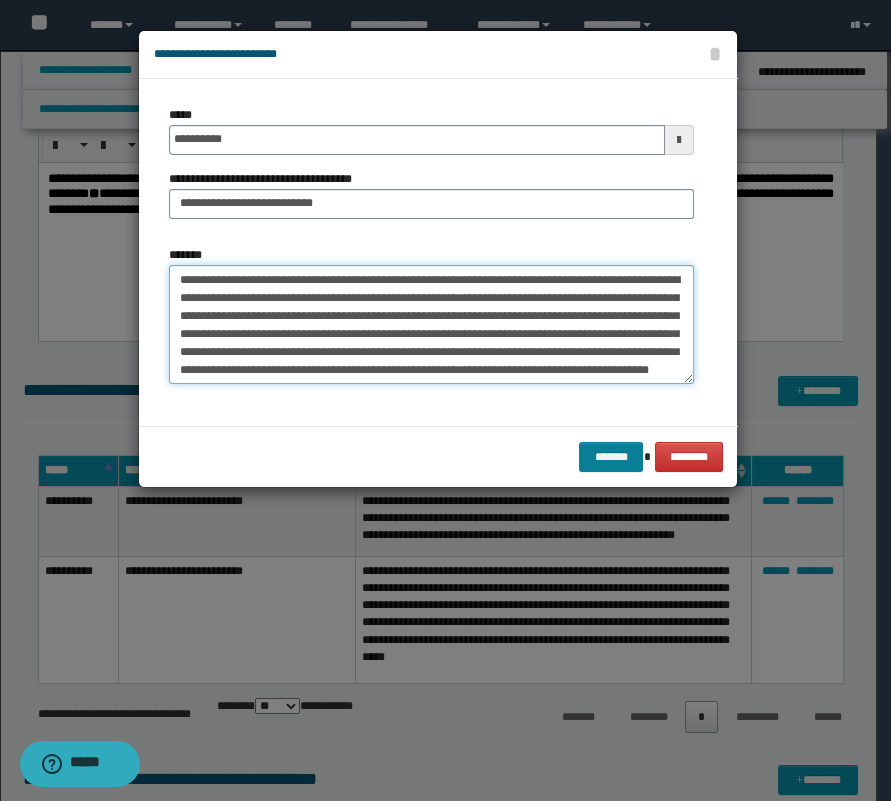 type on "**********" 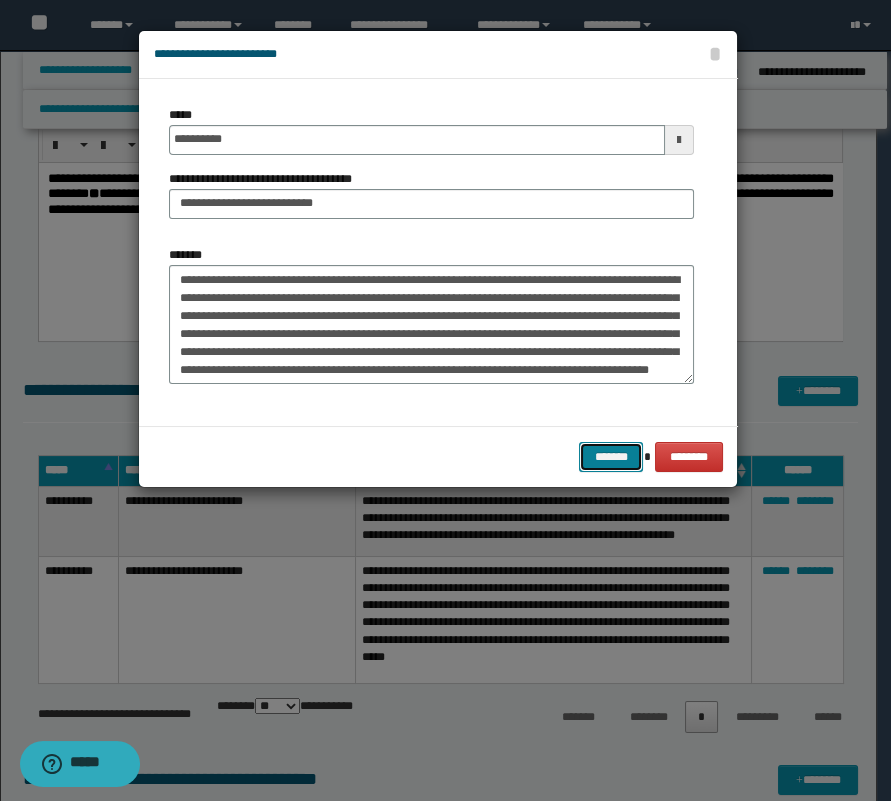 click on "*******" at bounding box center (611, 457) 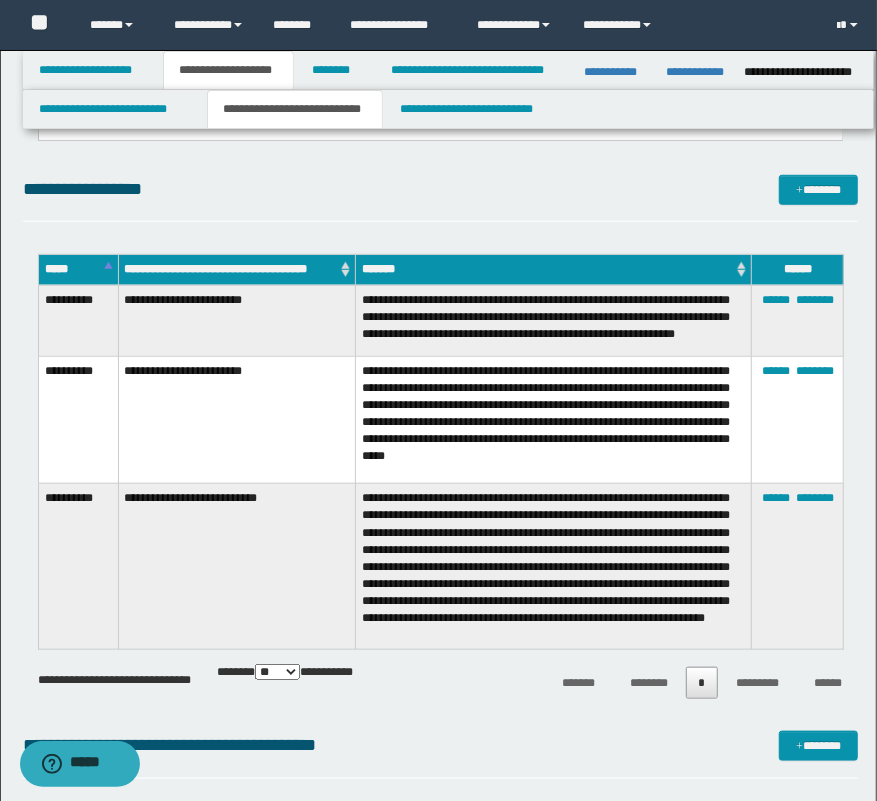 scroll, scrollTop: 545, scrollLeft: 0, axis: vertical 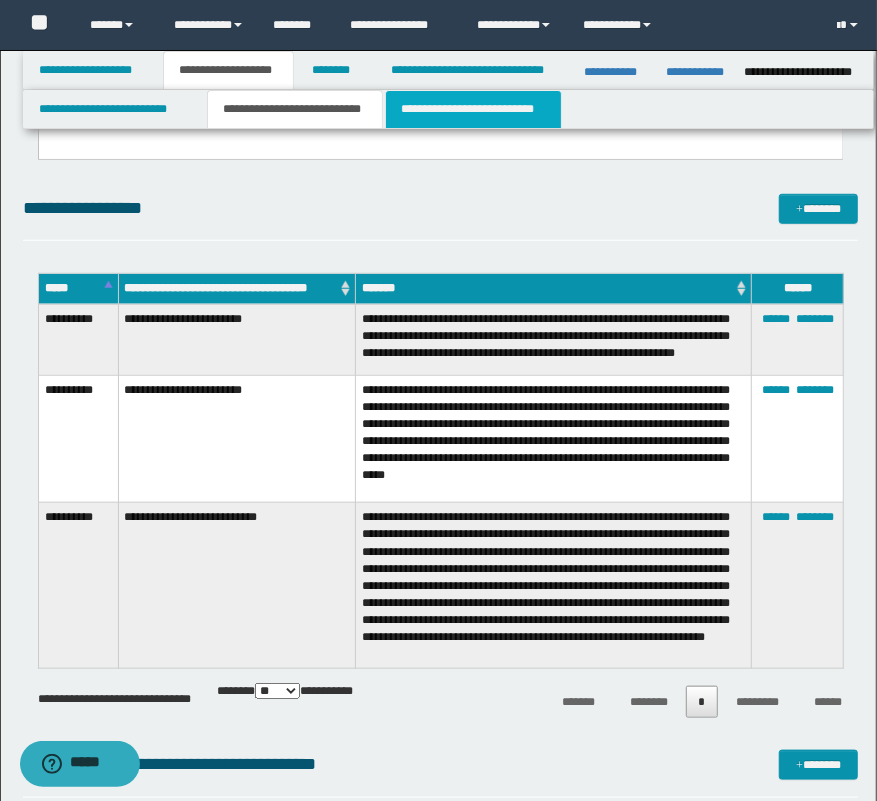 click on "**********" at bounding box center (473, 109) 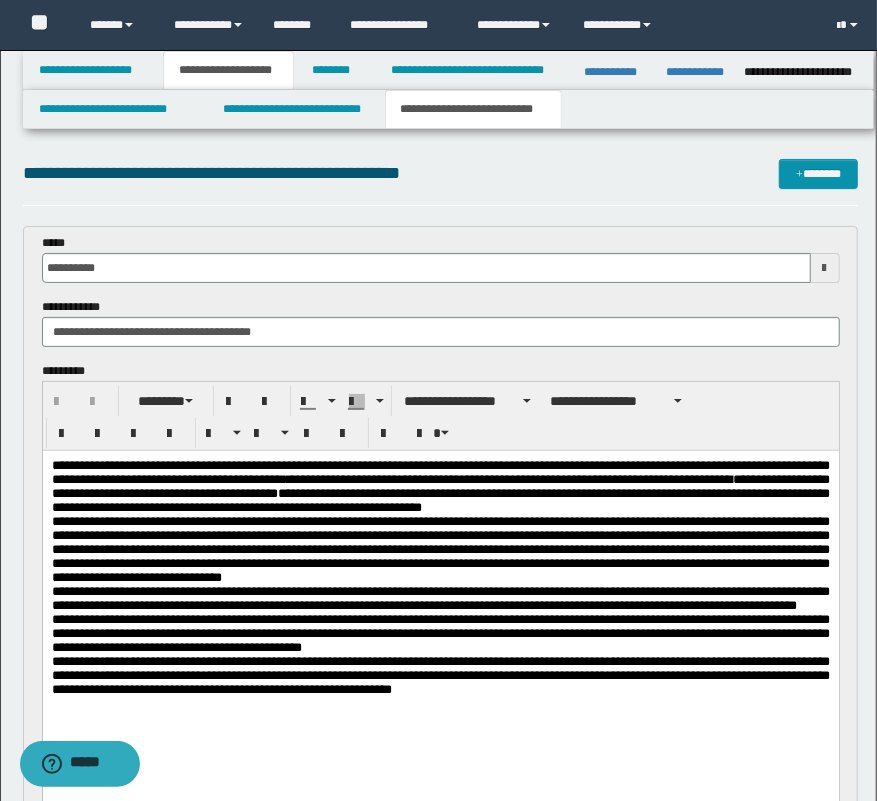 scroll, scrollTop: 0, scrollLeft: 0, axis: both 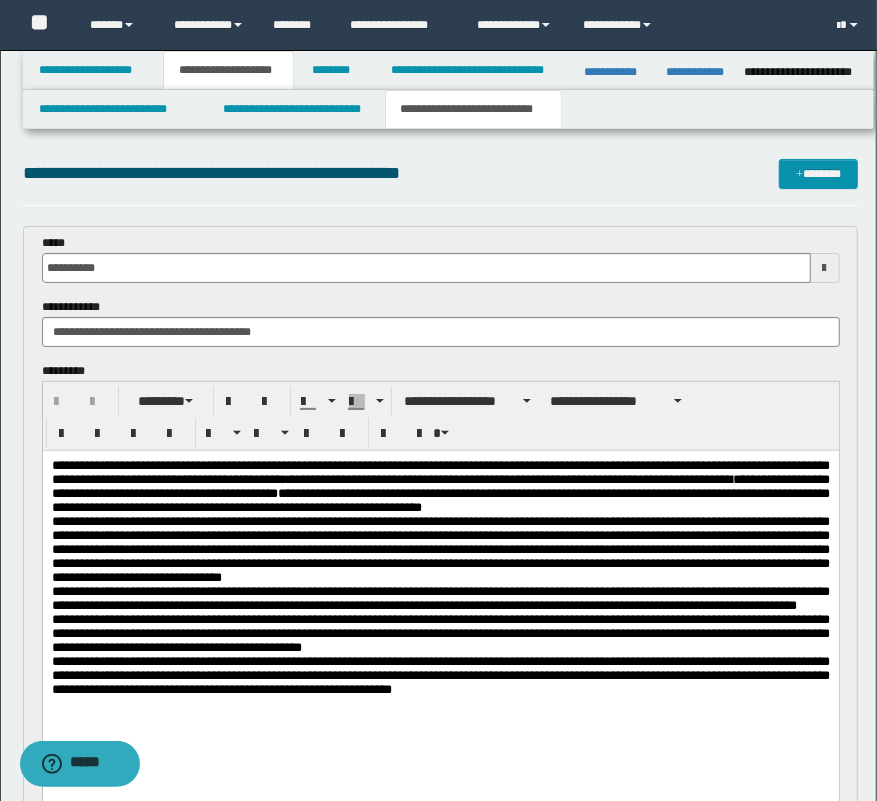 click on "**********" at bounding box center (438, 1041) 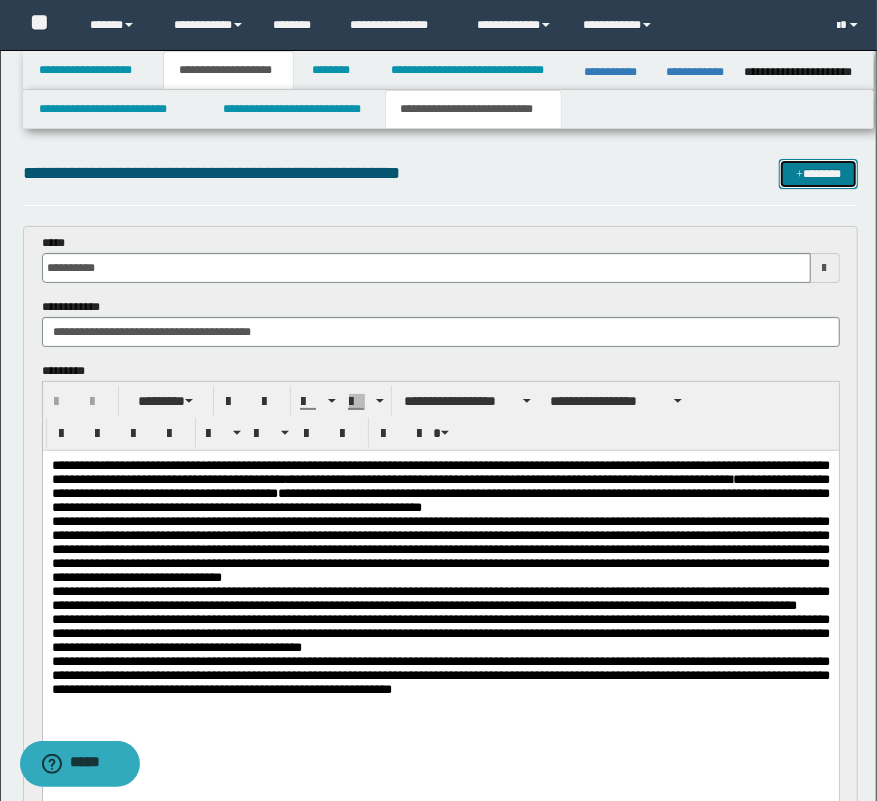 click on "*******" at bounding box center [819, 174] 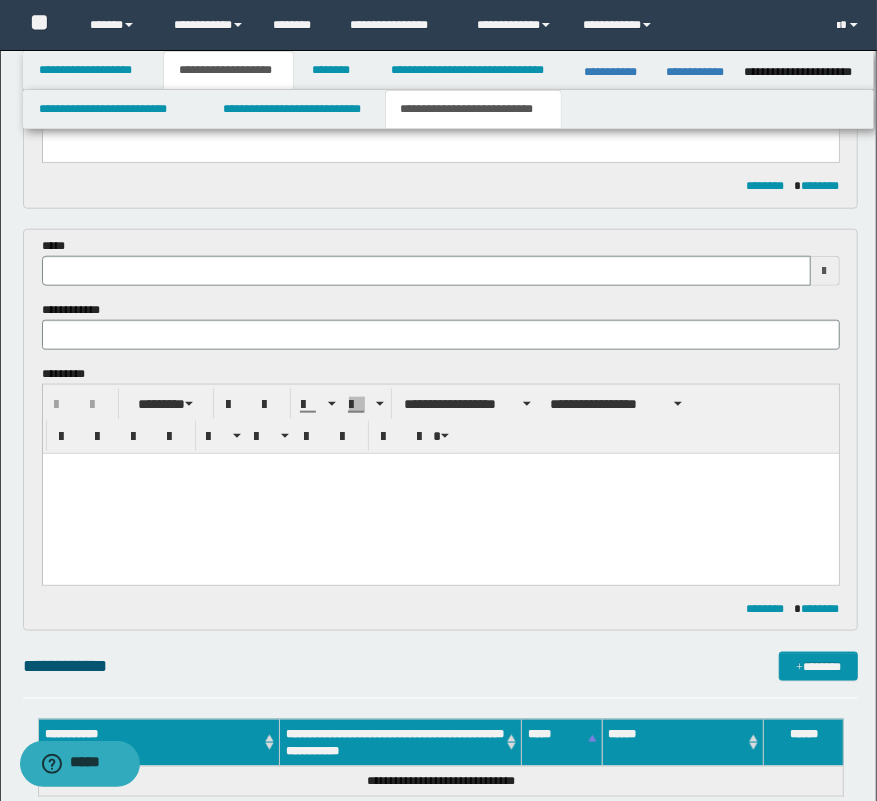 scroll, scrollTop: 703, scrollLeft: 0, axis: vertical 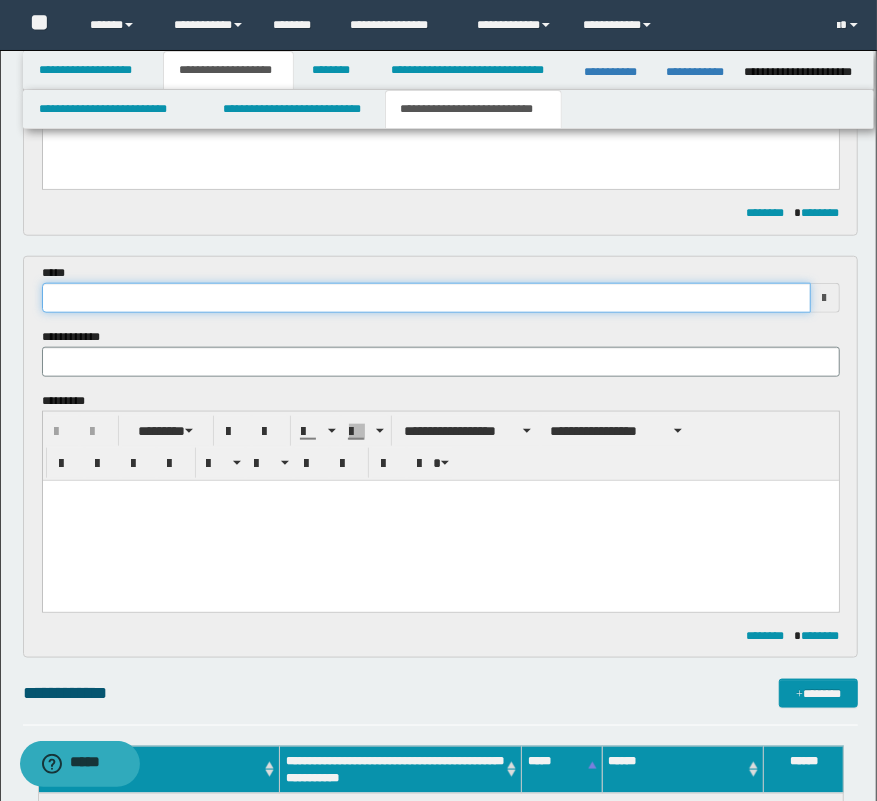 click at bounding box center [426, 298] 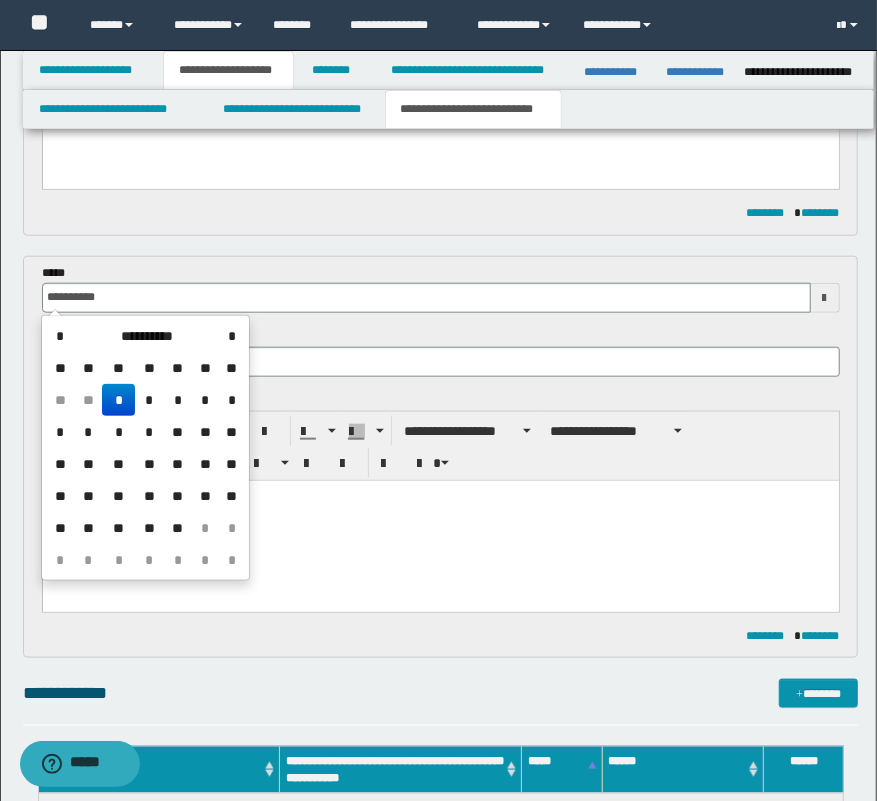 click on "*" at bounding box center (118, 400) 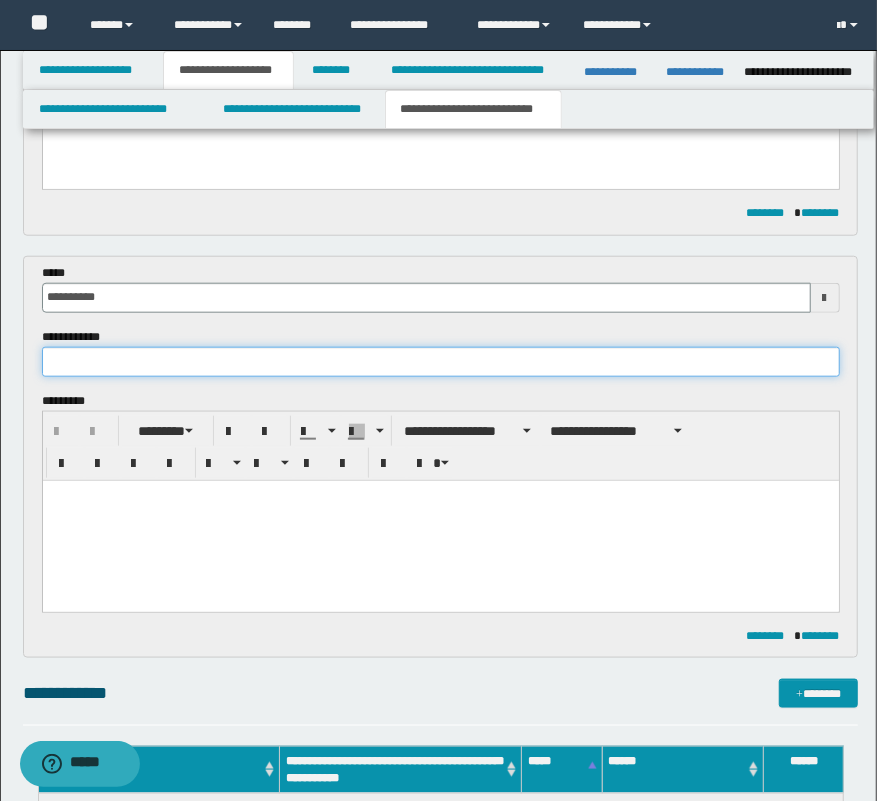 click at bounding box center (441, 362) 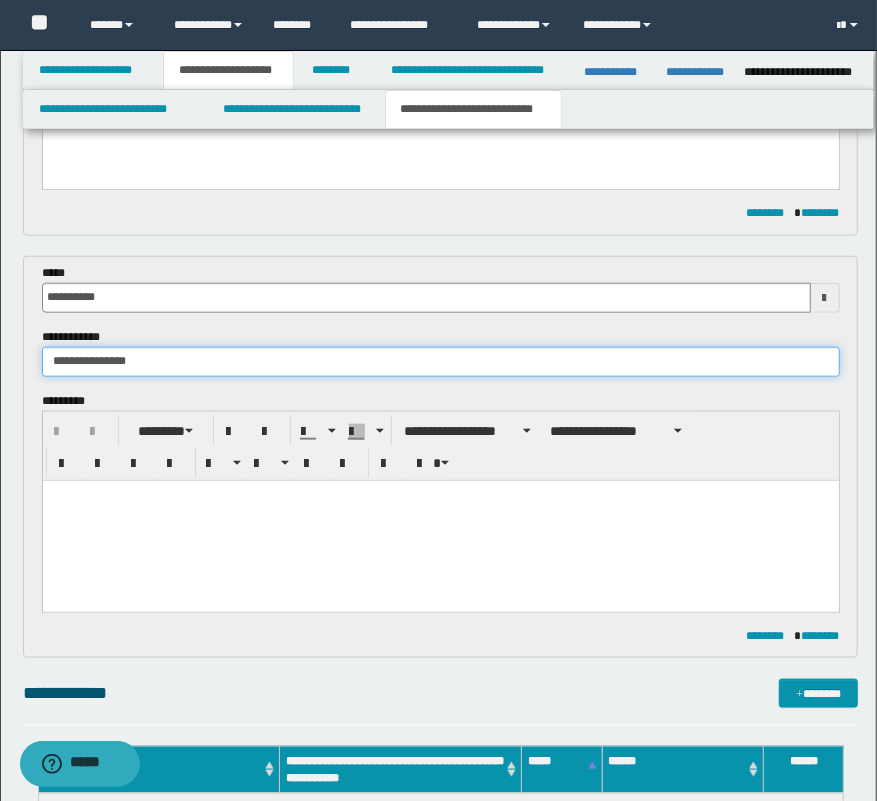 type on "**********" 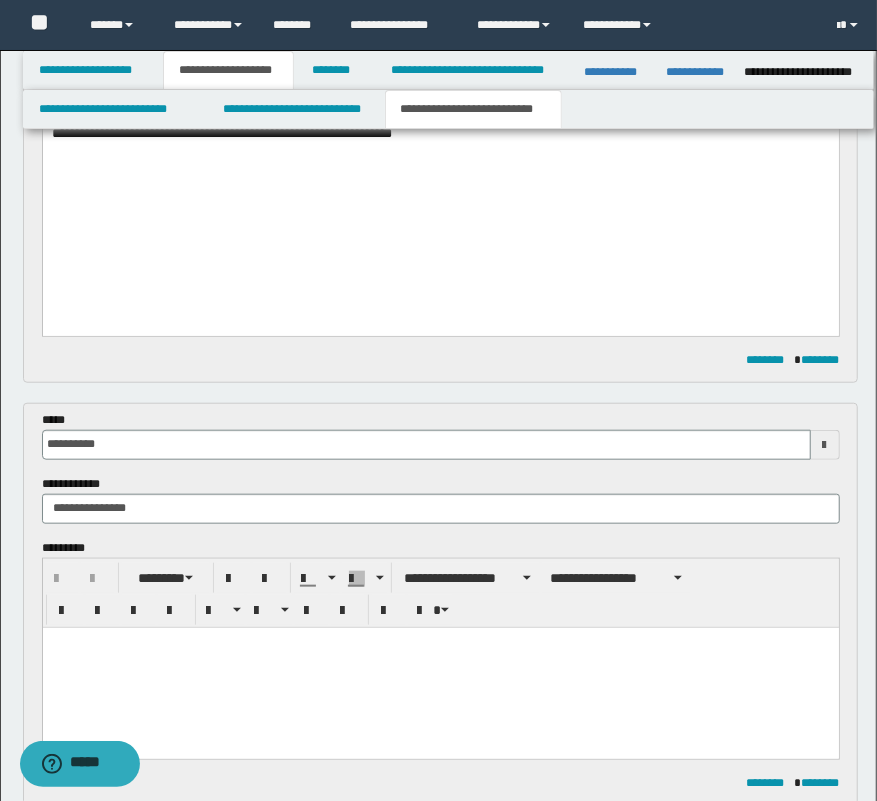 scroll, scrollTop: 794, scrollLeft: 0, axis: vertical 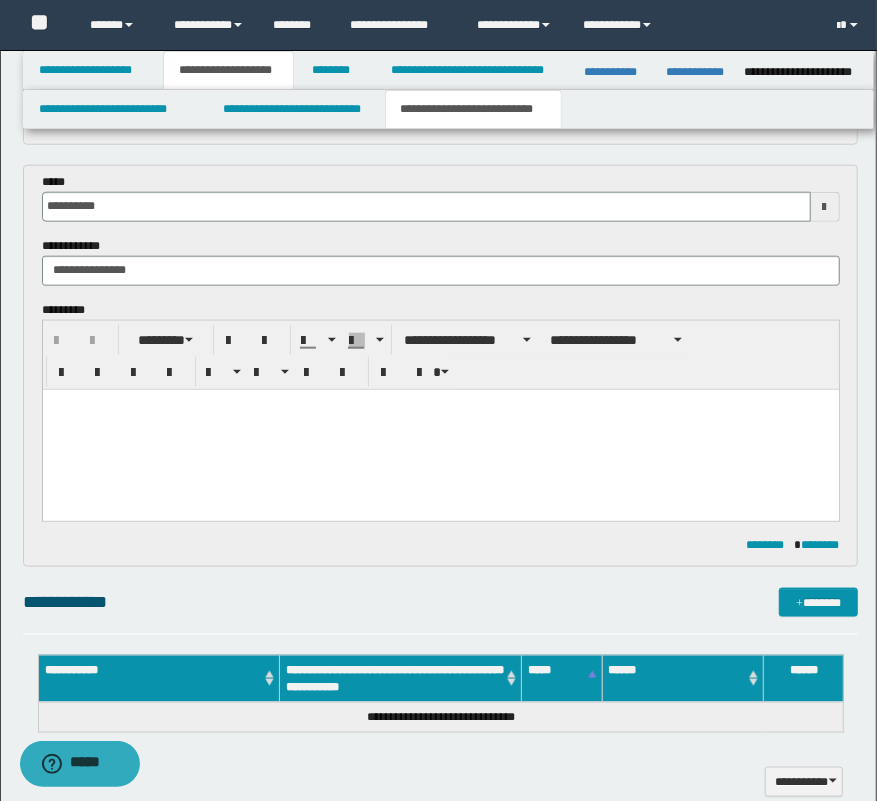 click on "********
********" at bounding box center [441, 545] 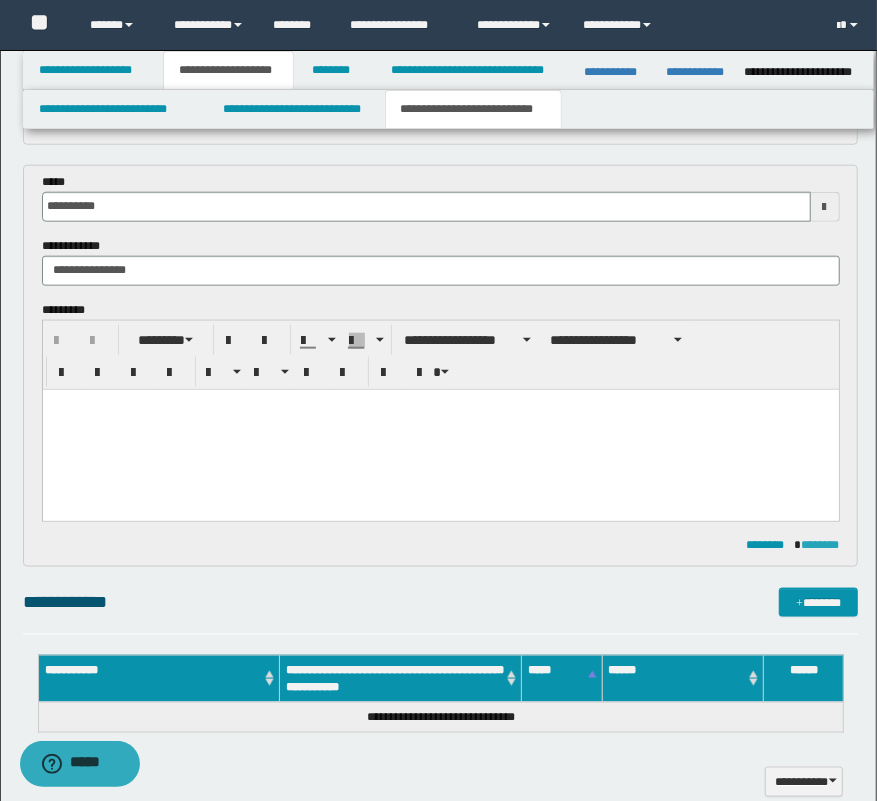 click on "********" at bounding box center [821, 545] 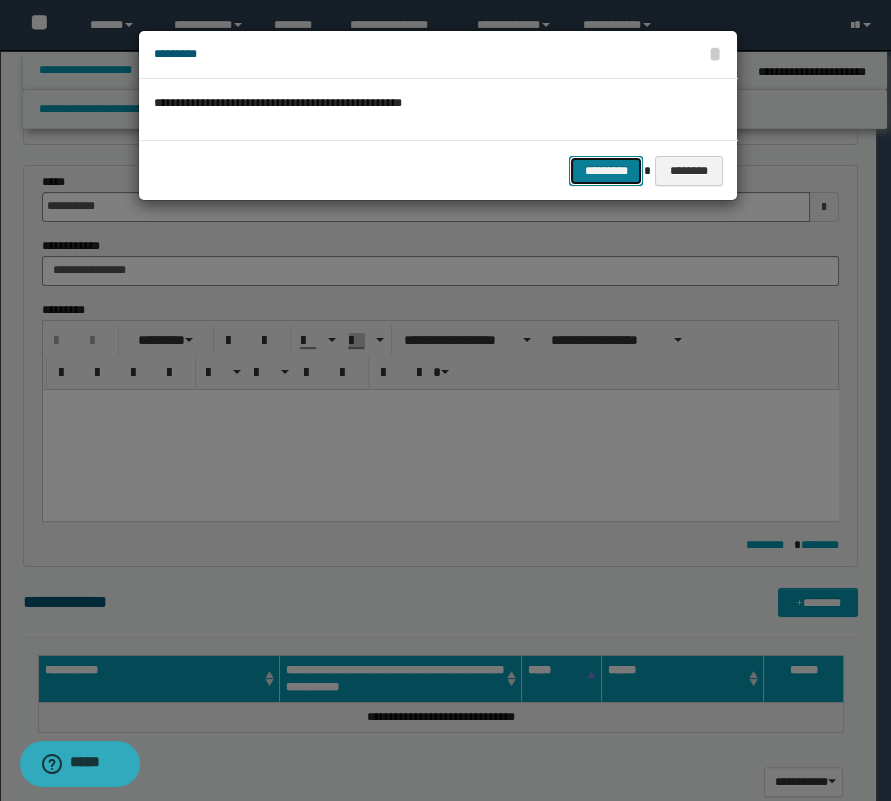 click on "*********" at bounding box center (606, 171) 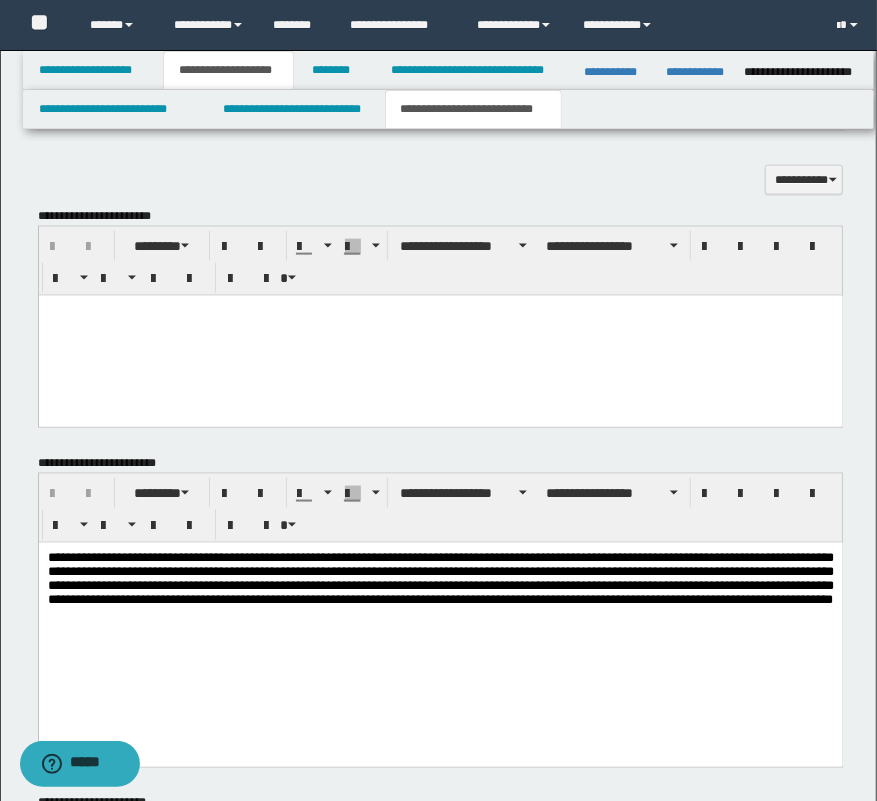 scroll, scrollTop: 976, scrollLeft: 0, axis: vertical 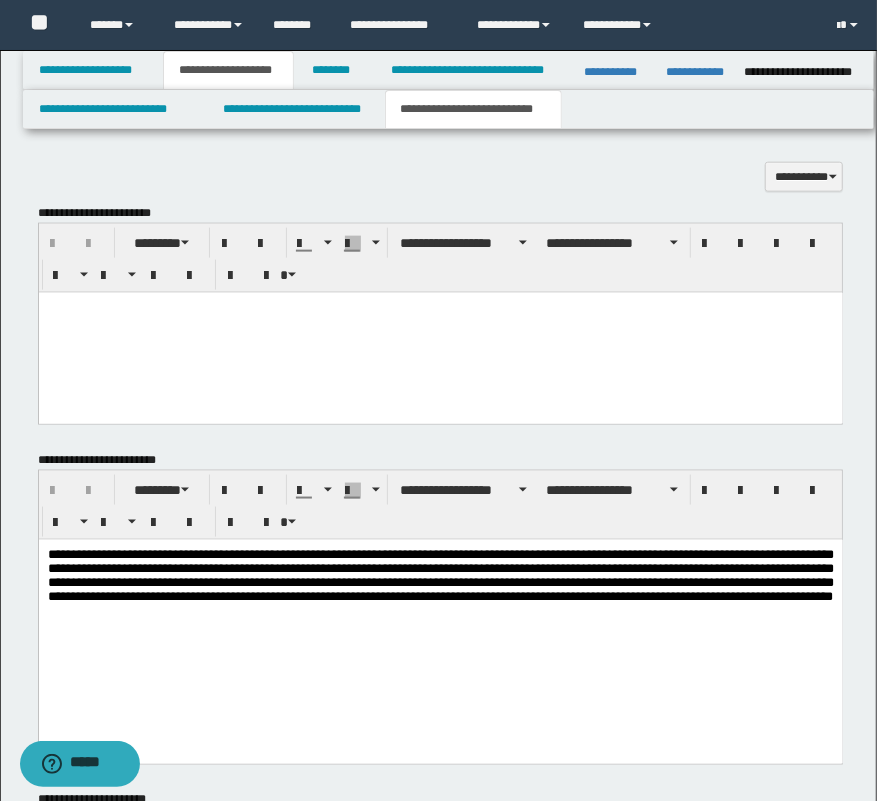 click at bounding box center (440, 332) 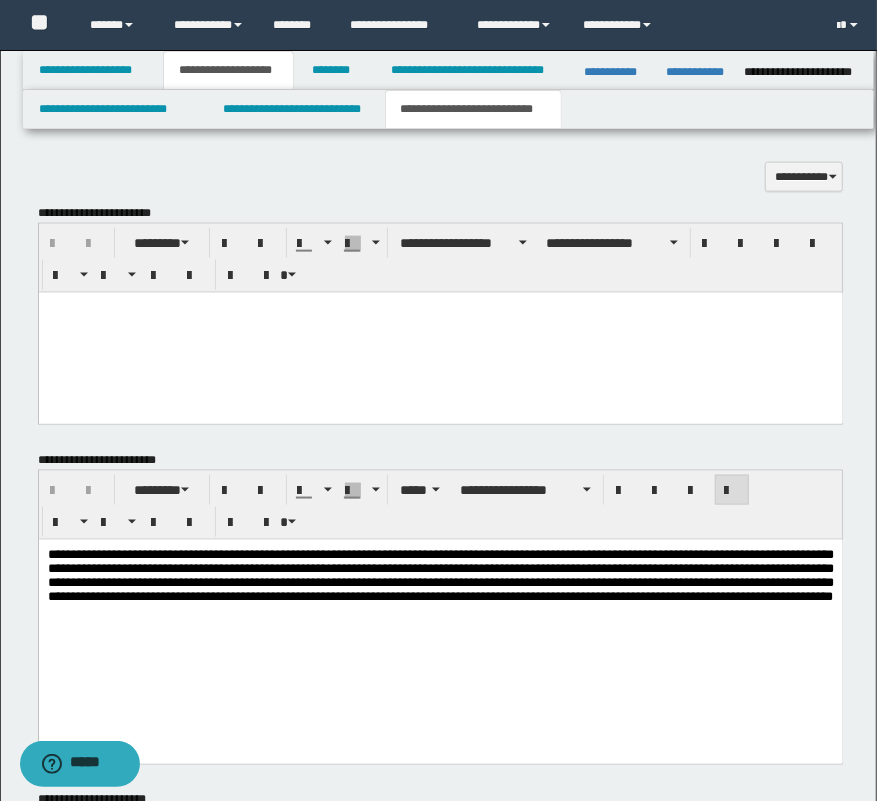 drag, startPoint x: 766, startPoint y: 656, endPoint x: 784, endPoint y: 660, distance: 18.439089 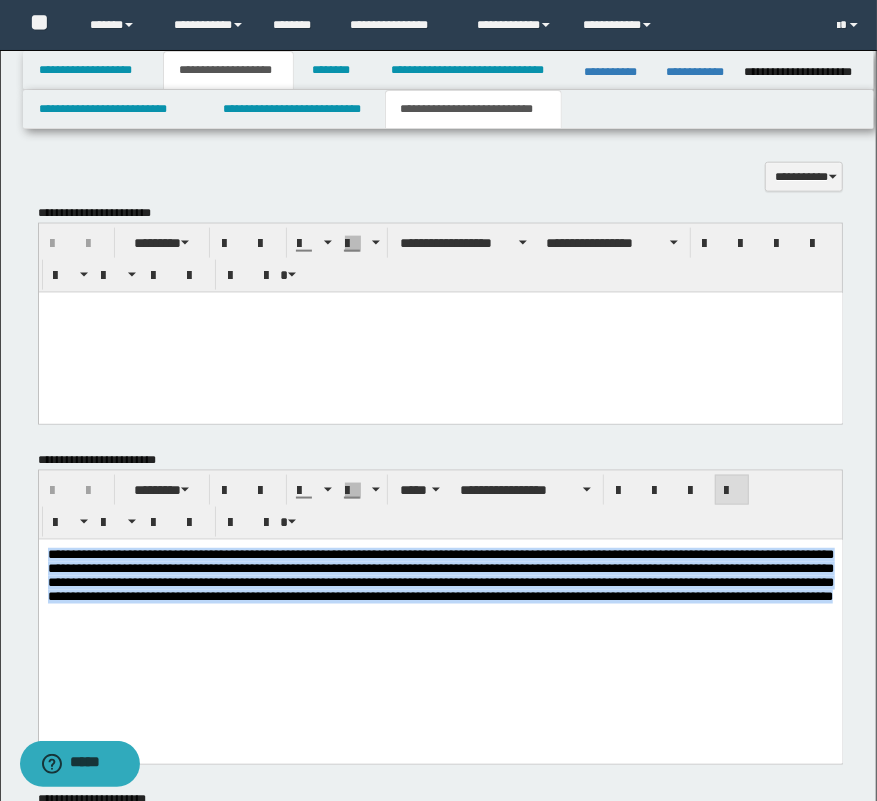drag, startPoint x: 797, startPoint y: 620, endPoint x: -15, endPoint y: 483, distance: 823.4762 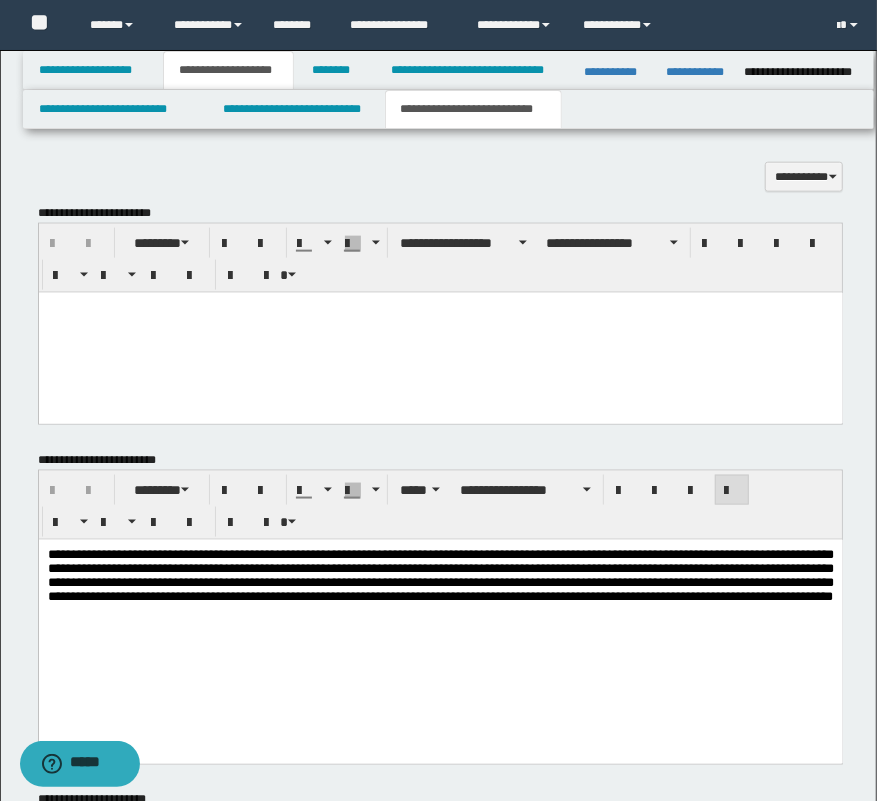 click on "**********" at bounding box center [440, 615] 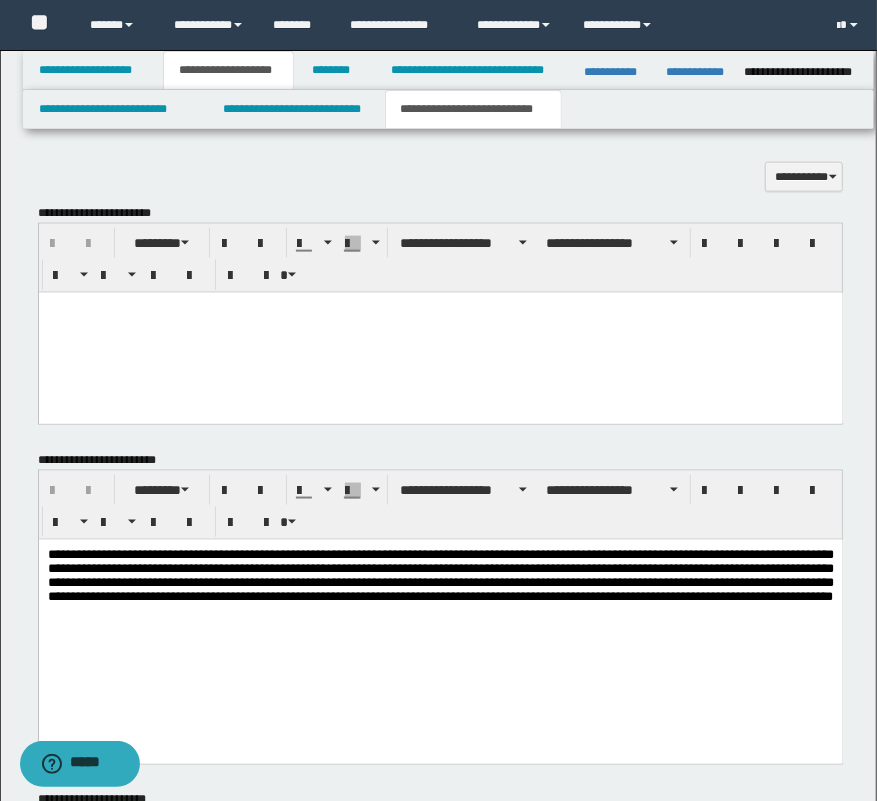 type 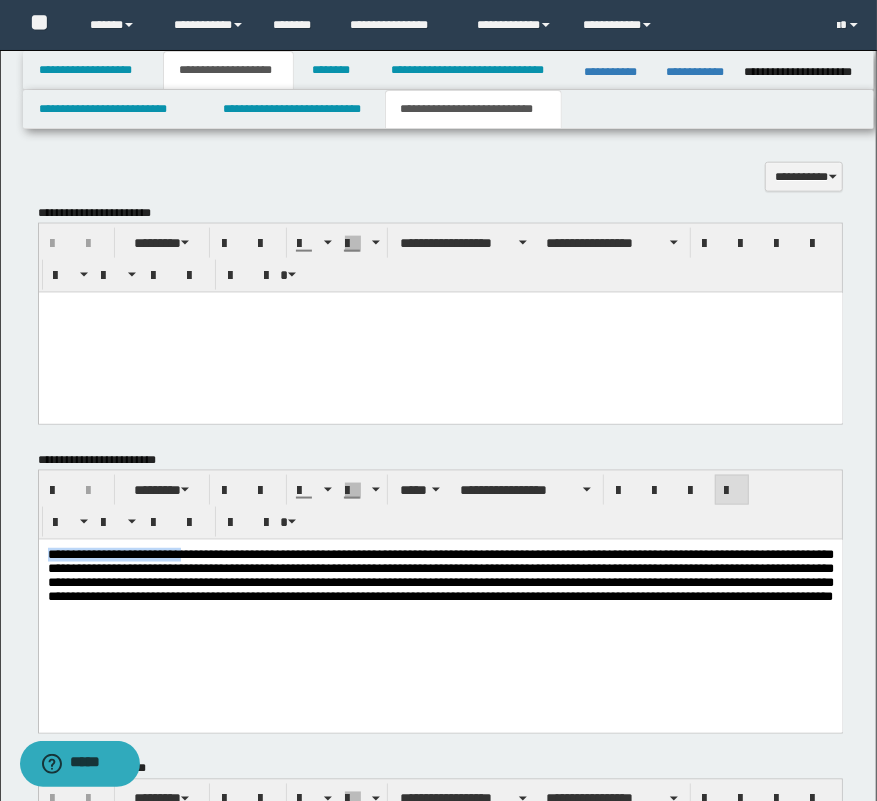 drag, startPoint x: 255, startPoint y: 556, endPoint x: -13, endPoint y: 551, distance: 268.04663 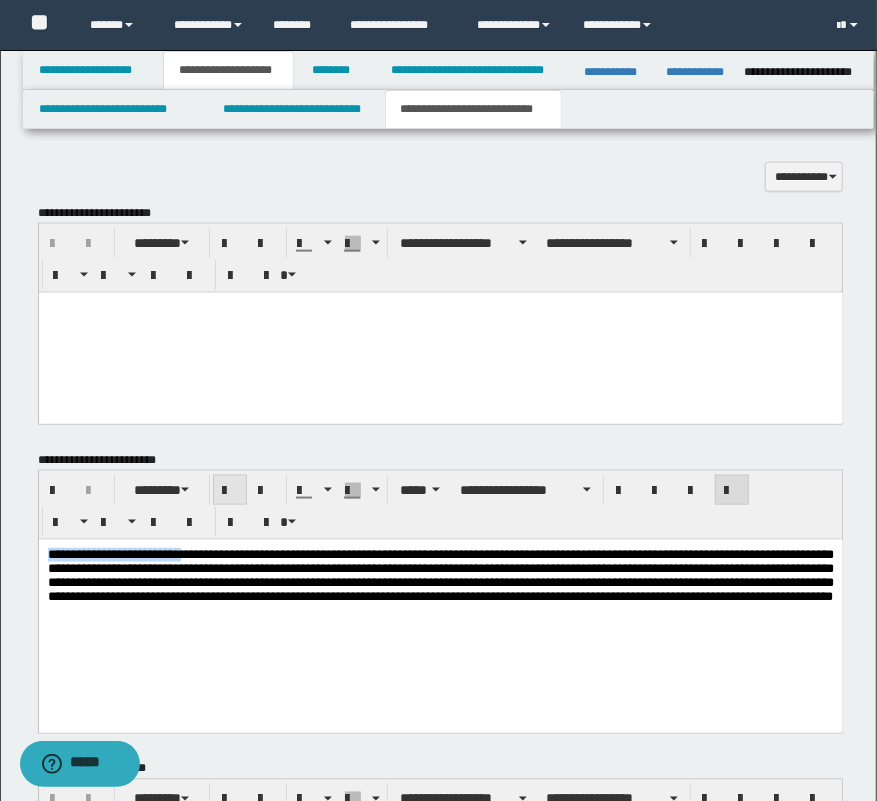 drag, startPoint x: 232, startPoint y: 491, endPoint x: 242, endPoint y: 11, distance: 480.10416 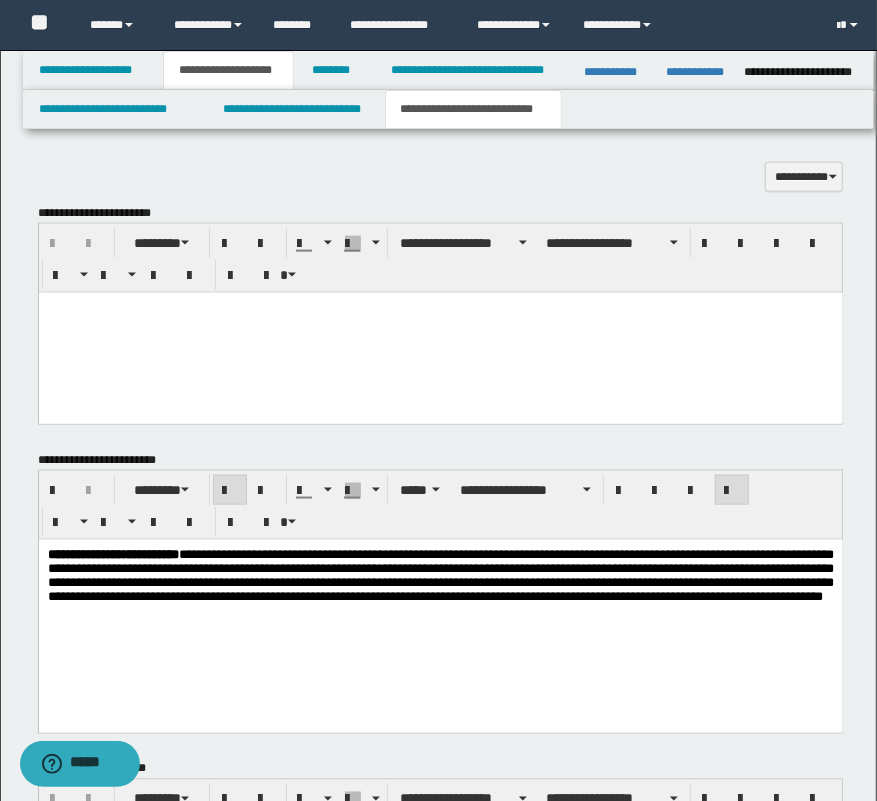 click on "**********" at bounding box center [440, 600] 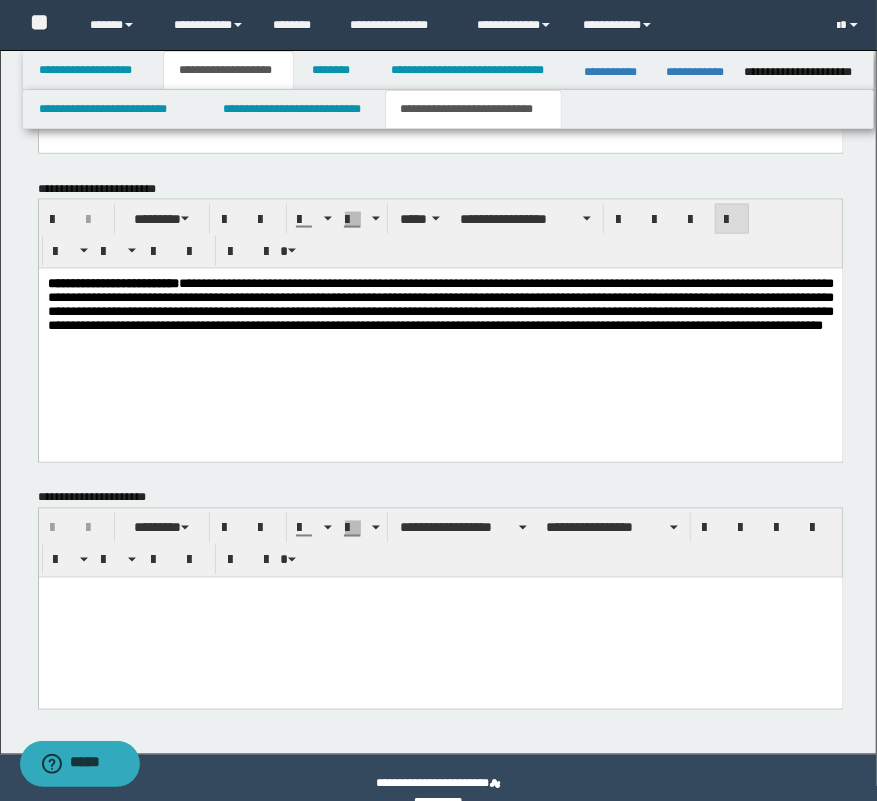 scroll, scrollTop: 1249, scrollLeft: 0, axis: vertical 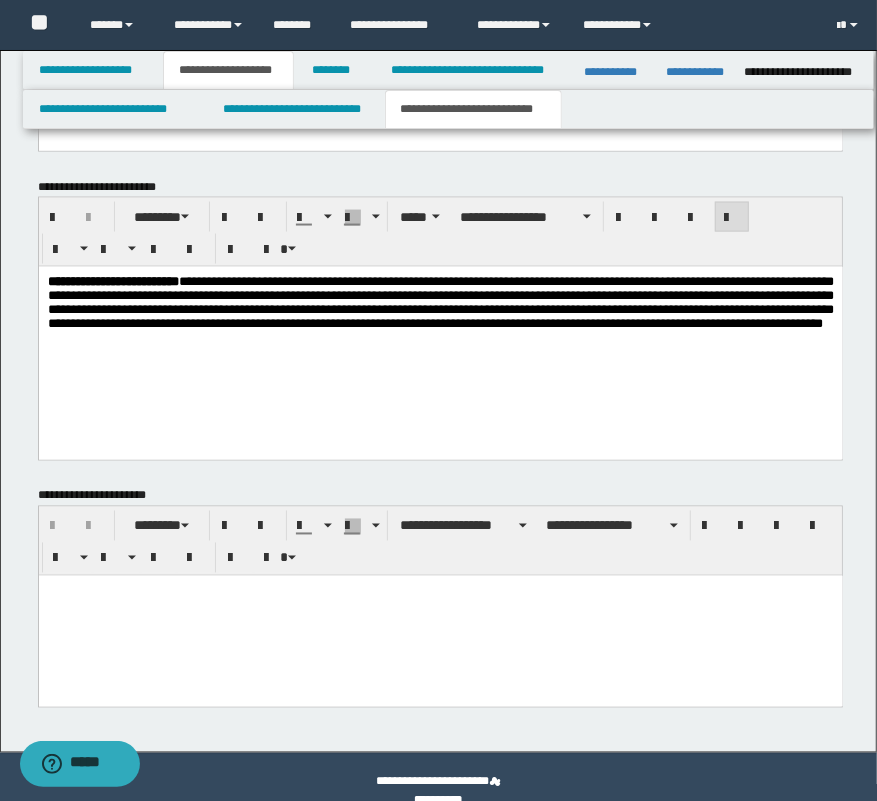 click at bounding box center [440, 615] 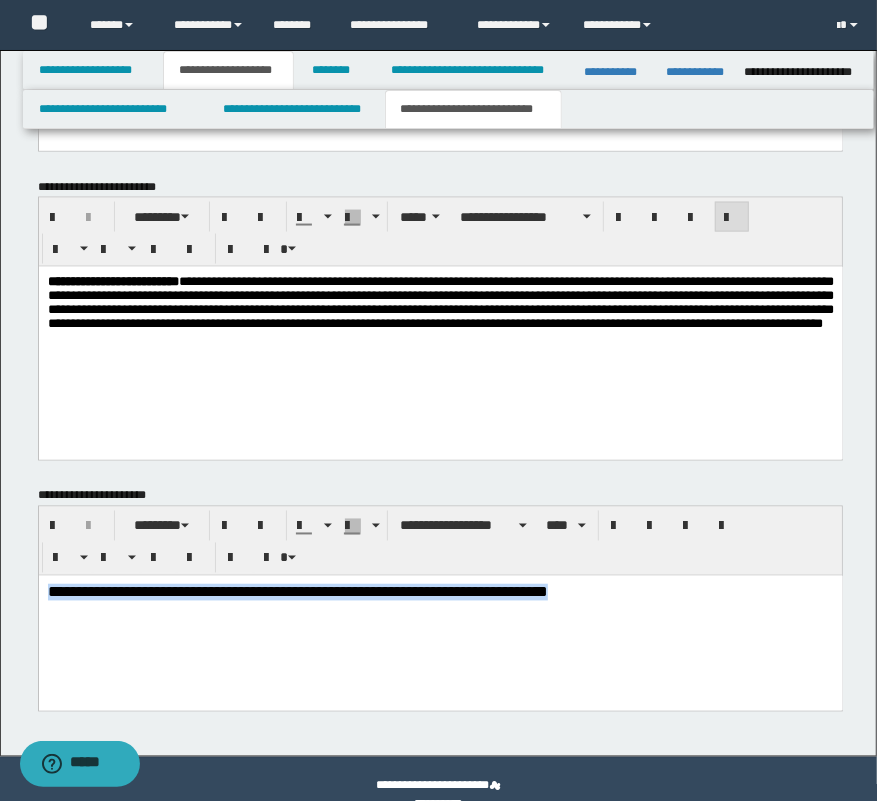 drag, startPoint x: 764, startPoint y: 610, endPoint x: -15, endPoint y: 592, distance: 779.20795 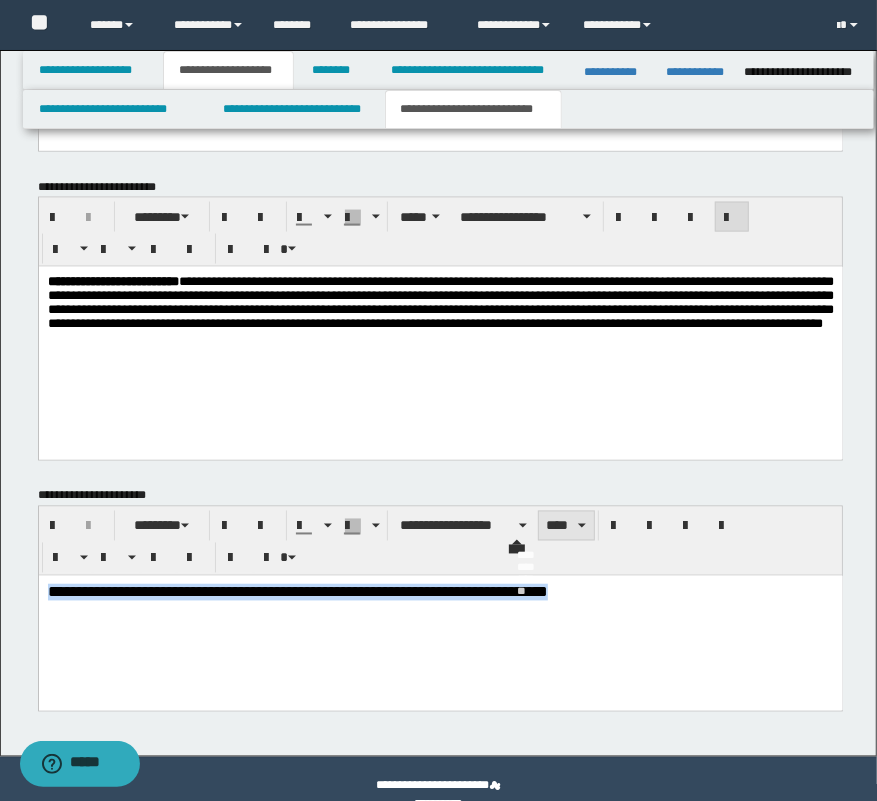 click on "****" at bounding box center [566, 526] 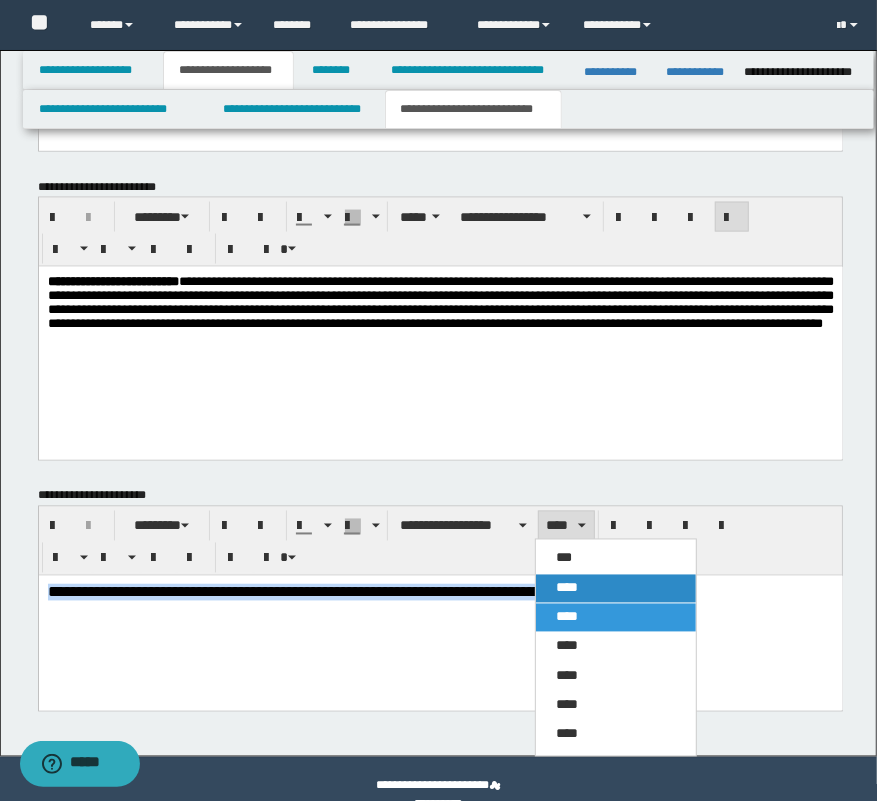 click on "****" at bounding box center (616, 589) 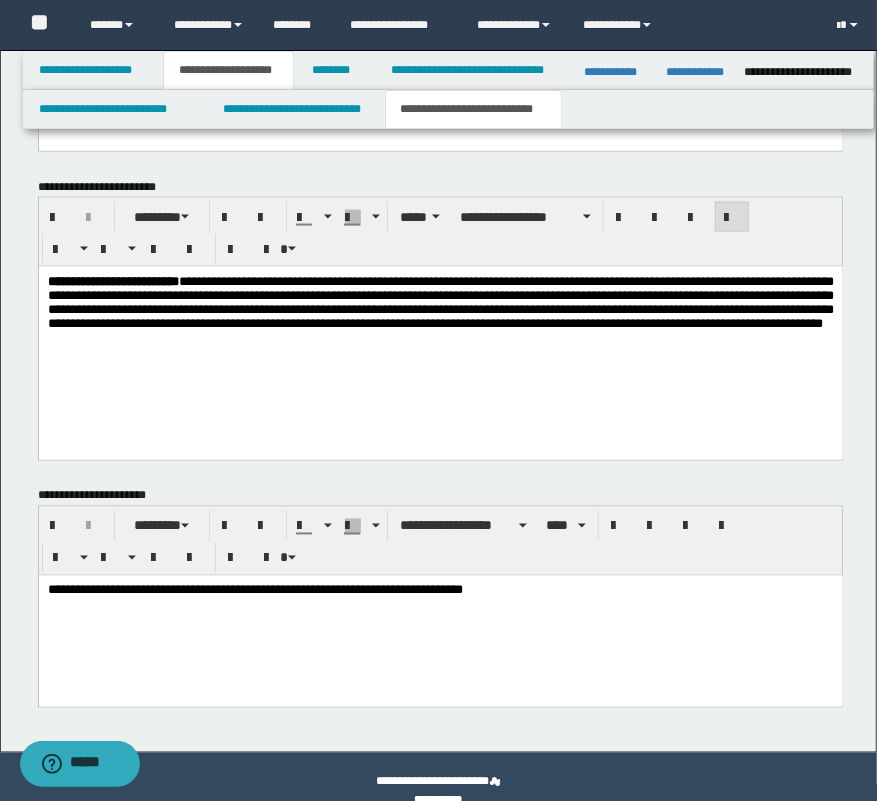 click on "**********" at bounding box center (440, 615) 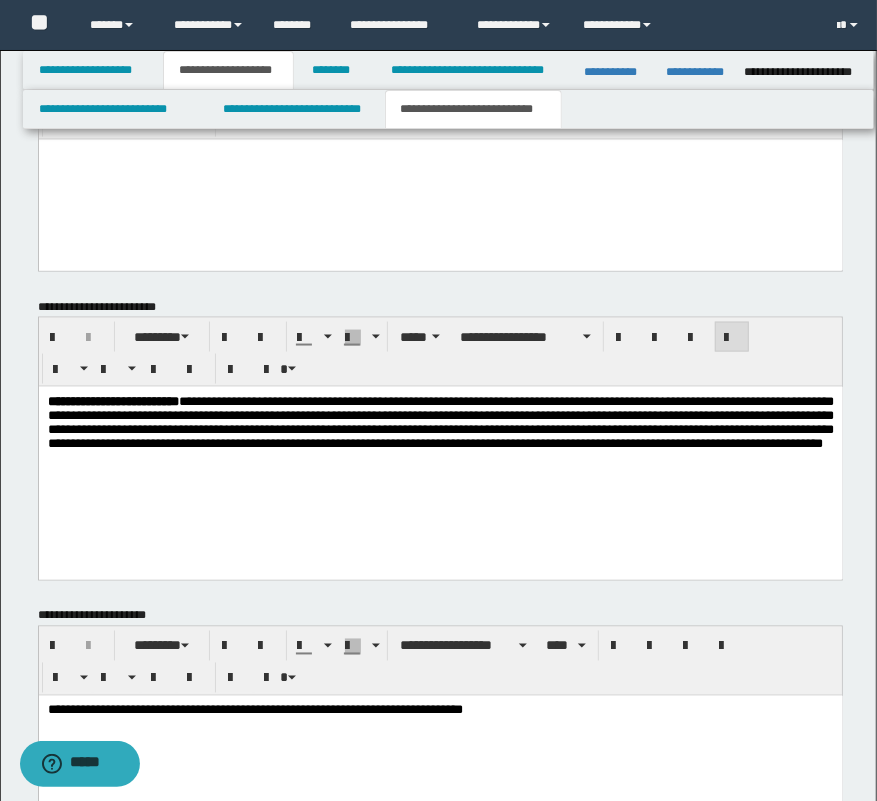 scroll, scrollTop: 976, scrollLeft: 0, axis: vertical 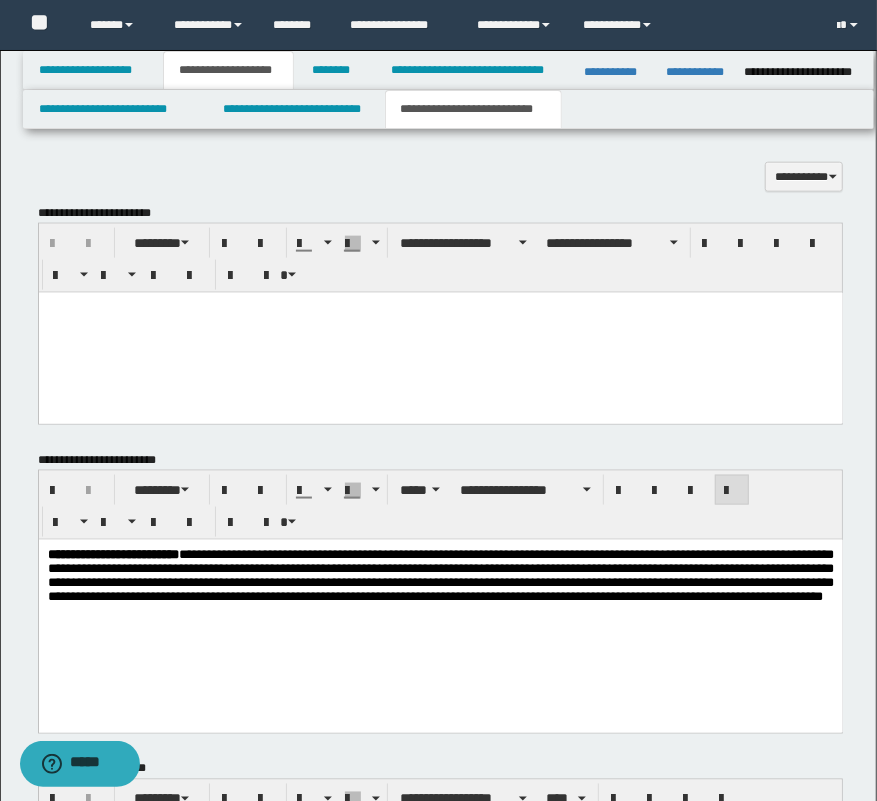 drag, startPoint x: 672, startPoint y: 626, endPoint x: 770, endPoint y: 623, distance: 98.045906 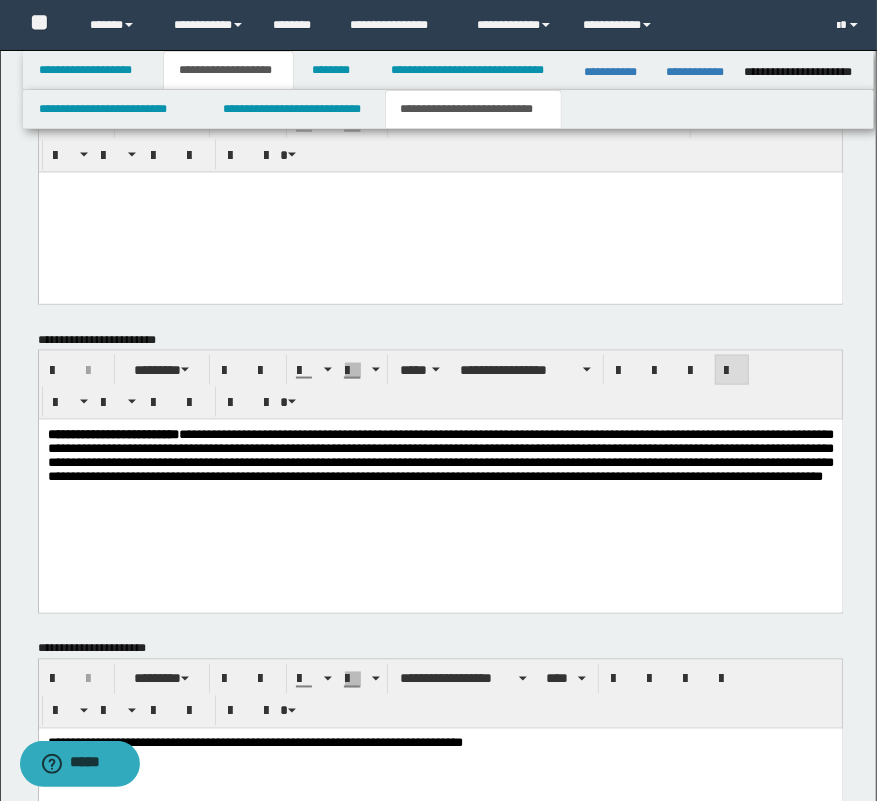 scroll, scrollTop: 823, scrollLeft: 0, axis: vertical 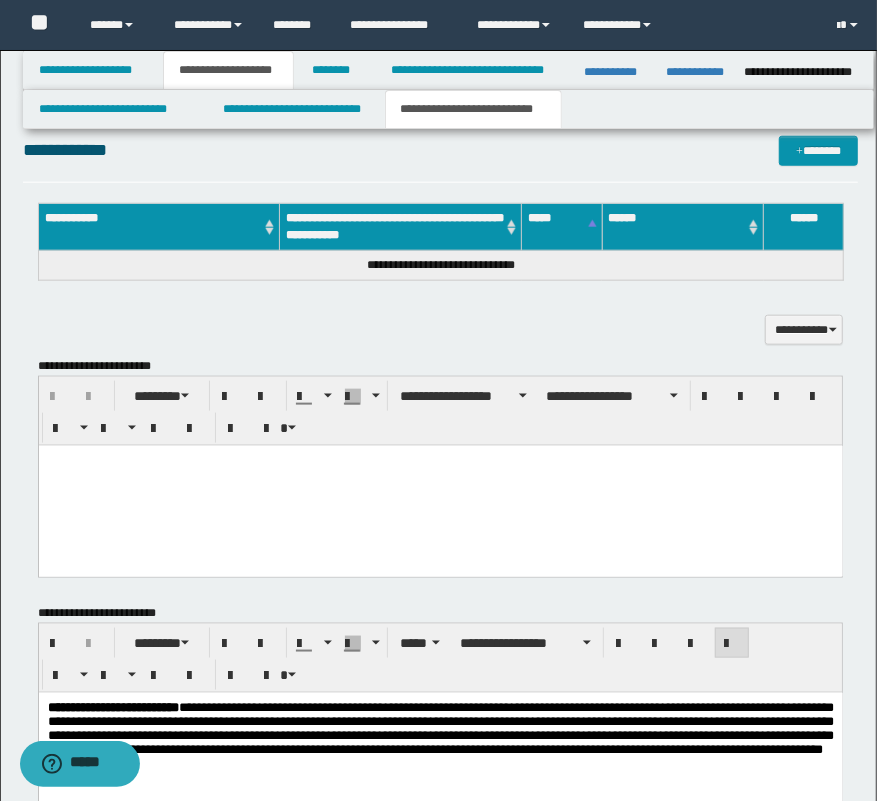 click on "**********" at bounding box center [441, 242] 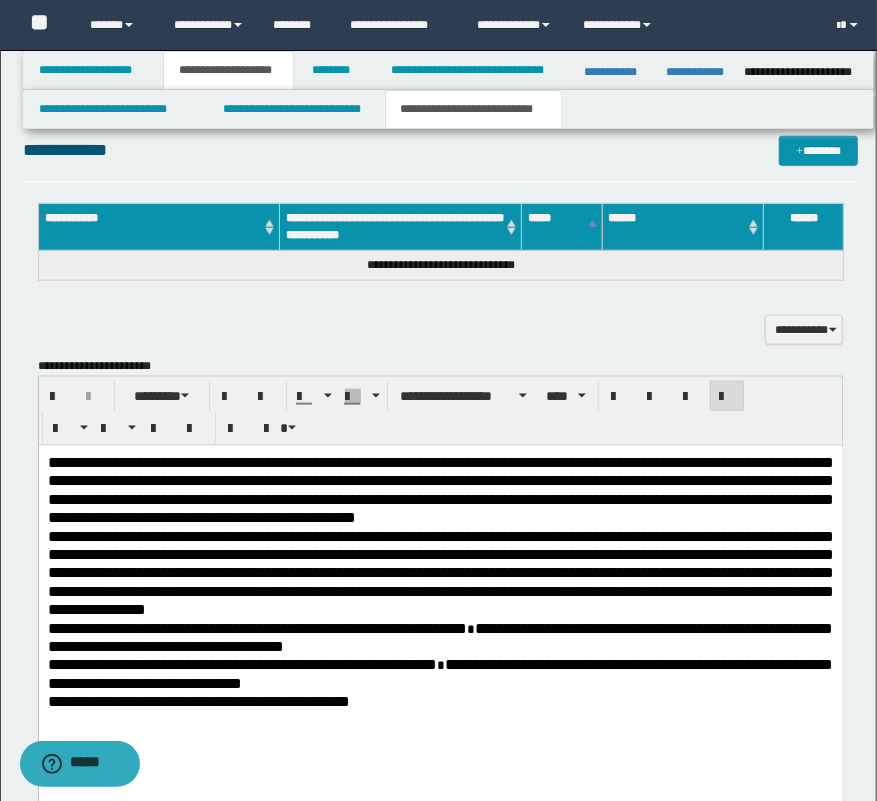 click on "**********" at bounding box center [440, 490] 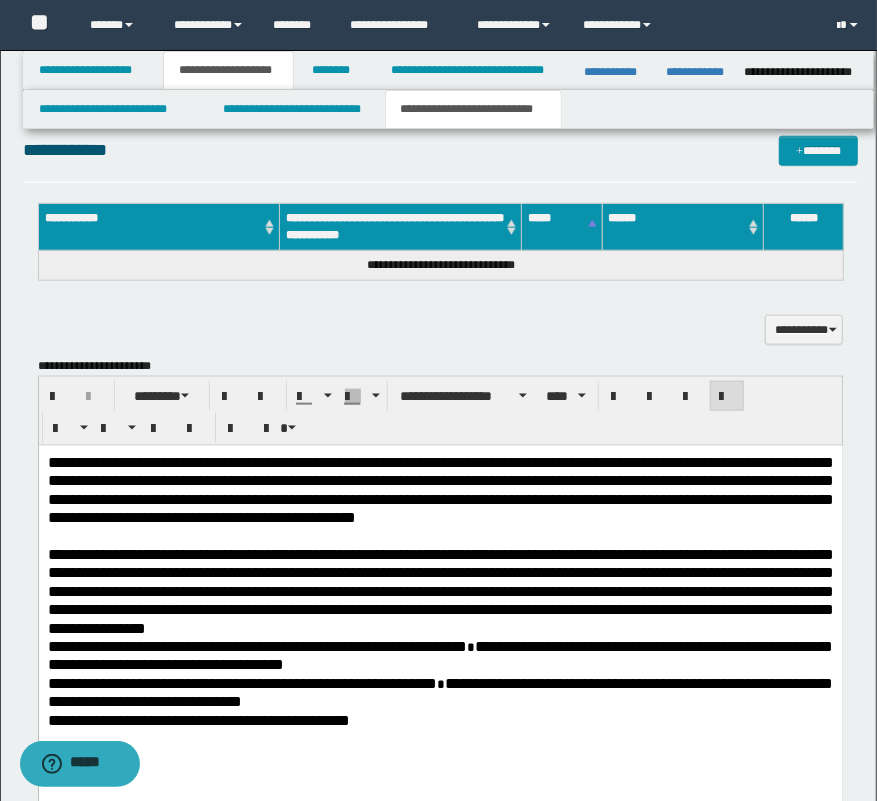 click on "**********" at bounding box center (440, 655) 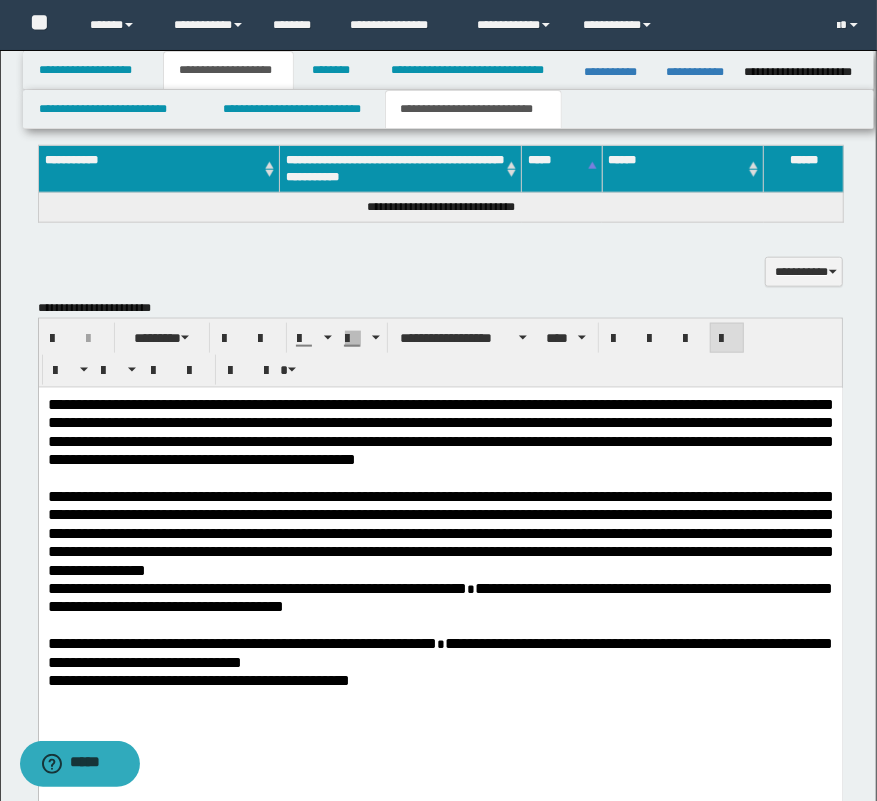 scroll, scrollTop: 914, scrollLeft: 0, axis: vertical 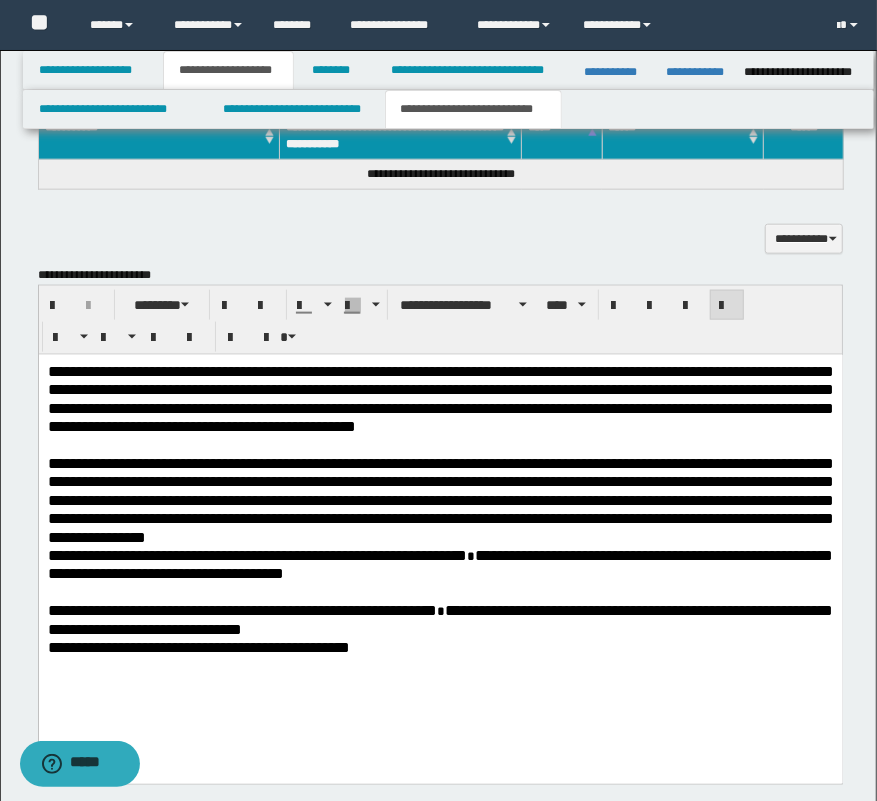 click on "**********" at bounding box center [440, 619] 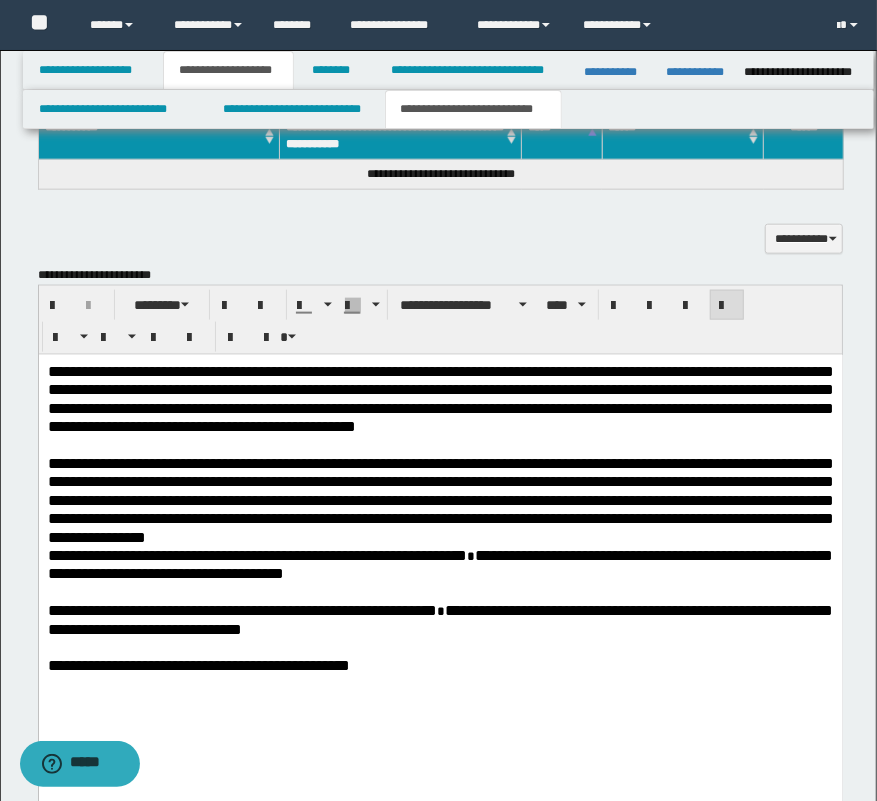click on "**********" at bounding box center [440, 543] 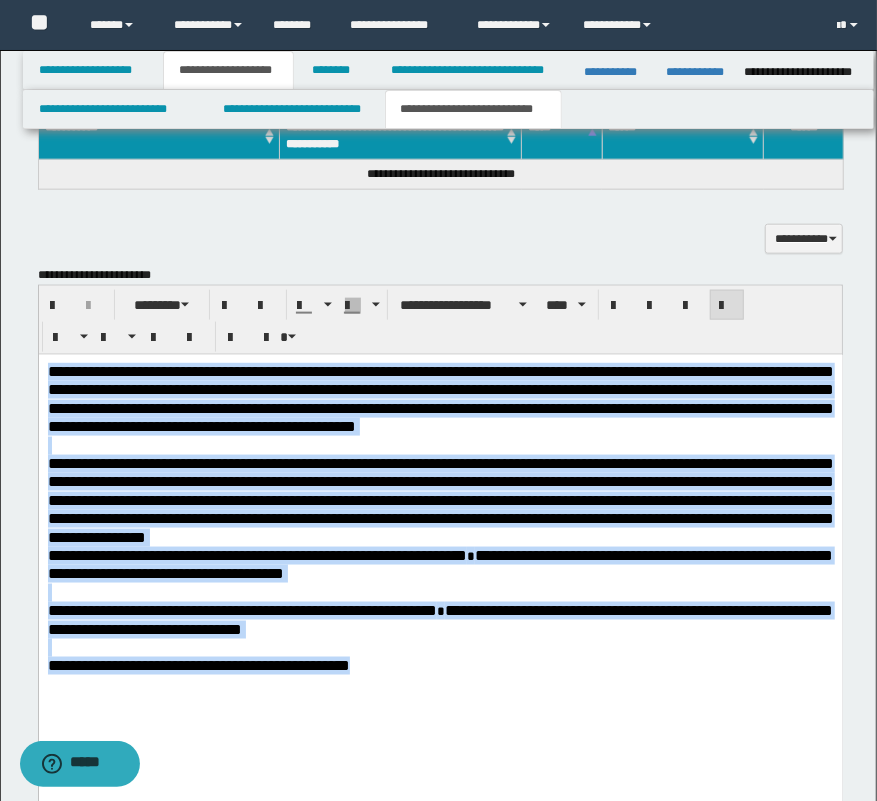 drag, startPoint x: 155, startPoint y: 635, endPoint x: 601, endPoint y: 363, distance: 522.3983 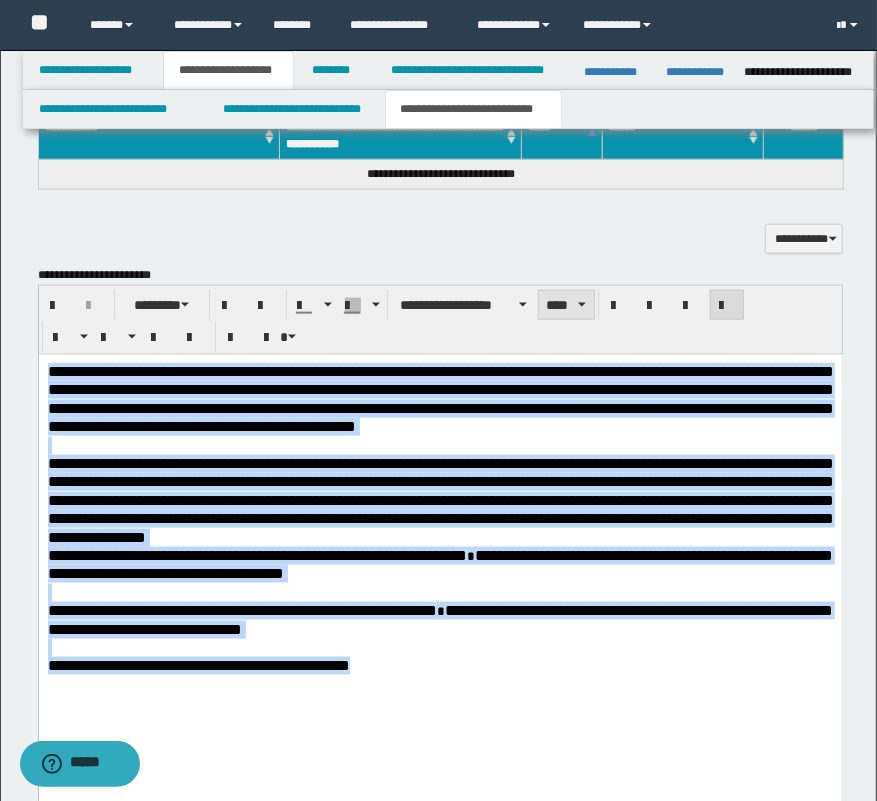 click on "****" at bounding box center (566, 305) 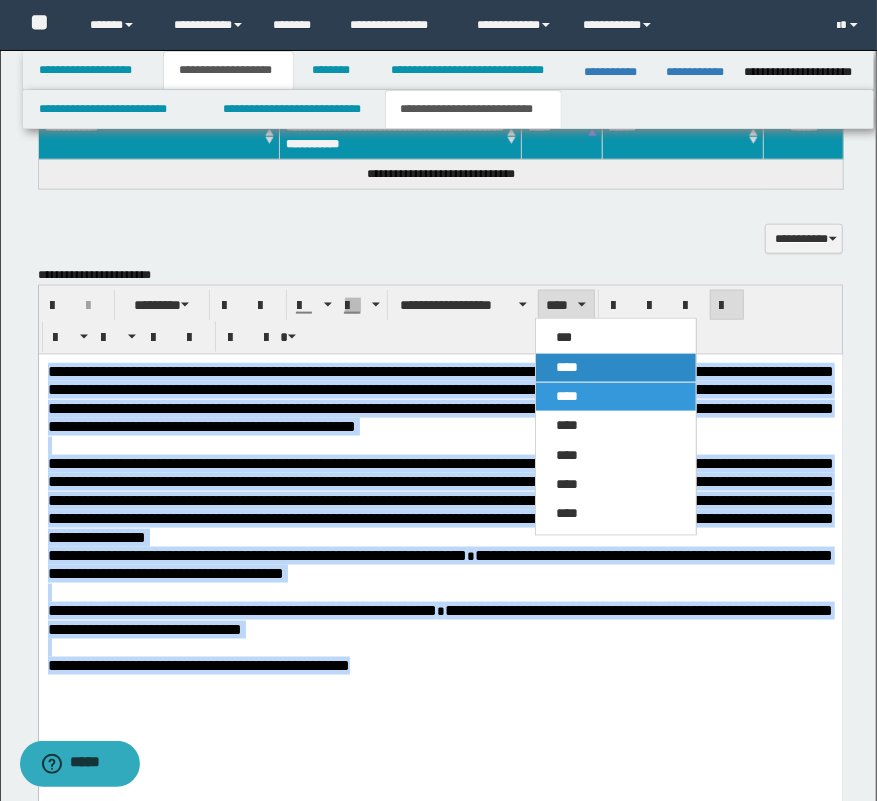 click on "****" at bounding box center (616, 368) 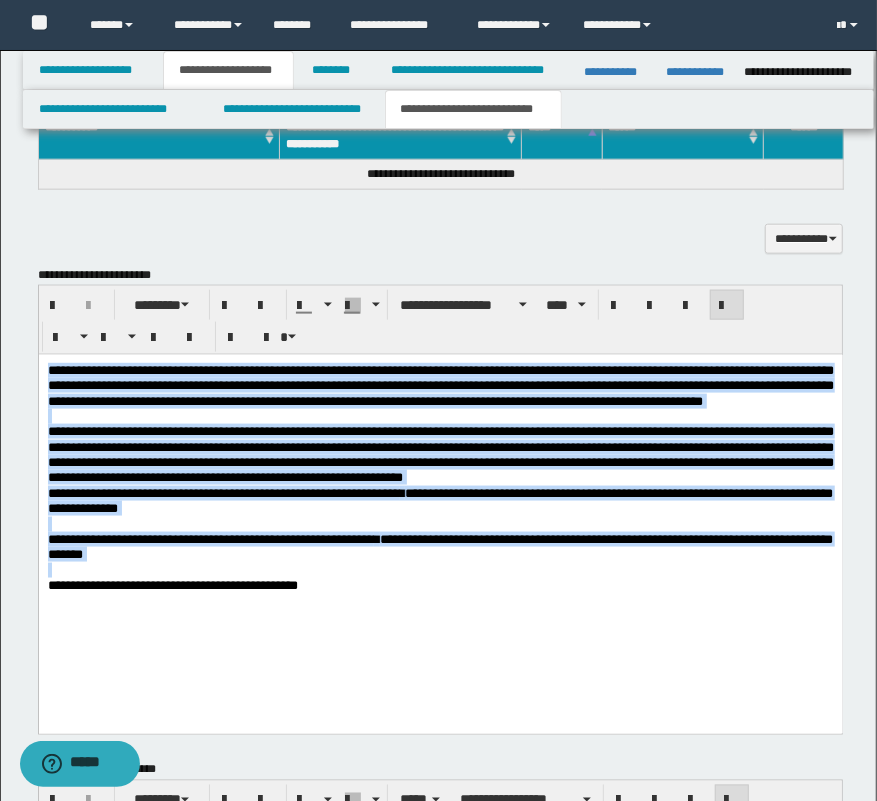 click on "**********" at bounding box center [440, 500] 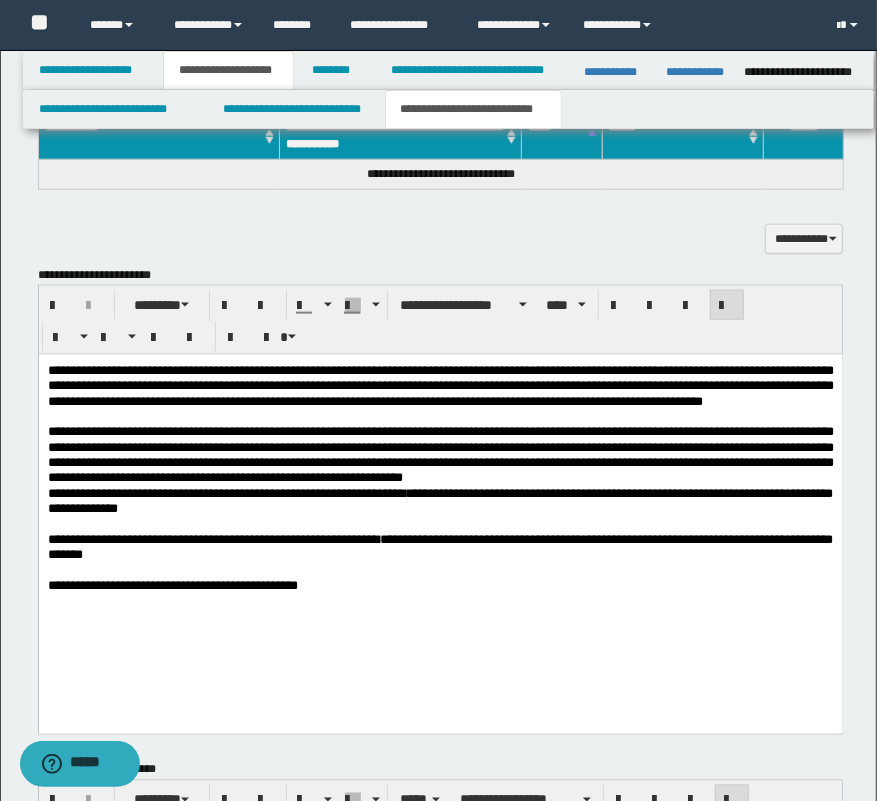 click on "**********" at bounding box center [440, 502] 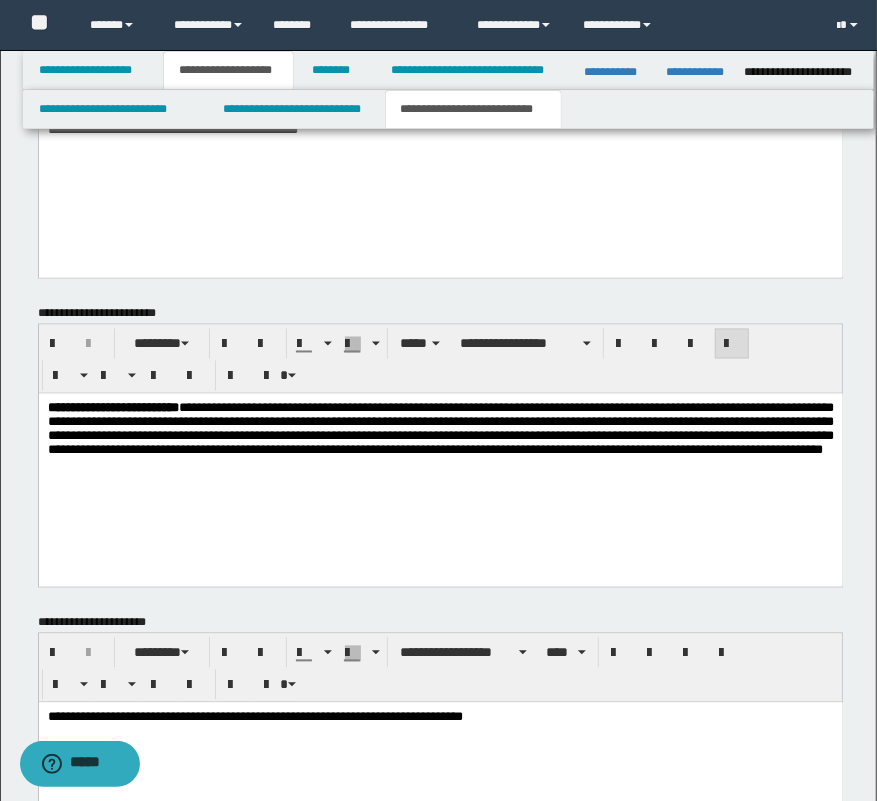 scroll, scrollTop: 1526, scrollLeft: 0, axis: vertical 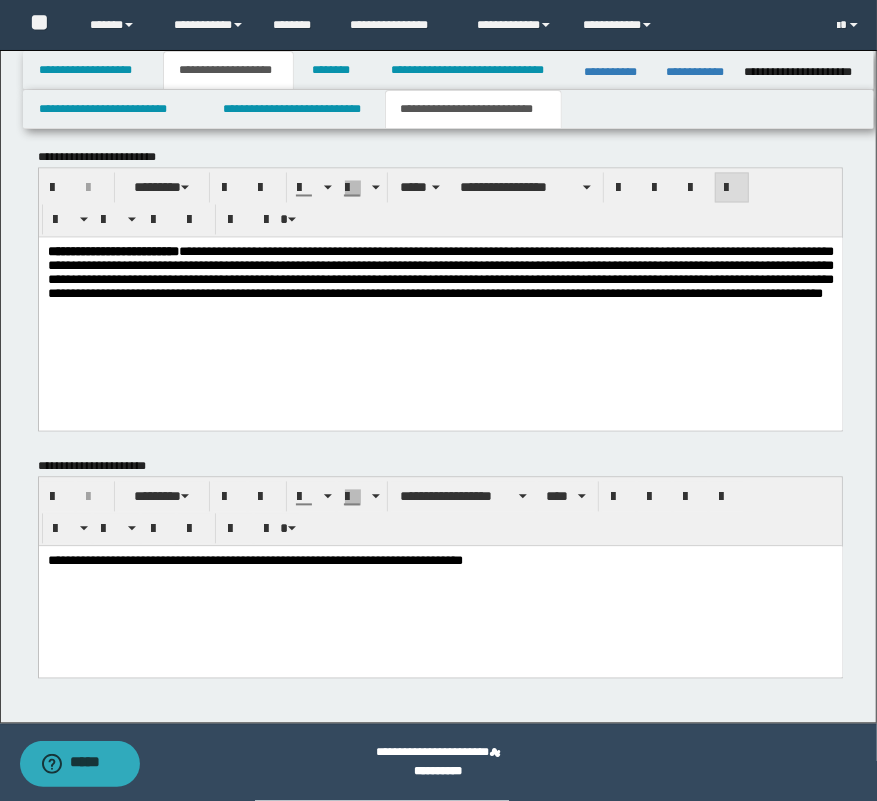 click on "**********" at bounding box center [440, 298] 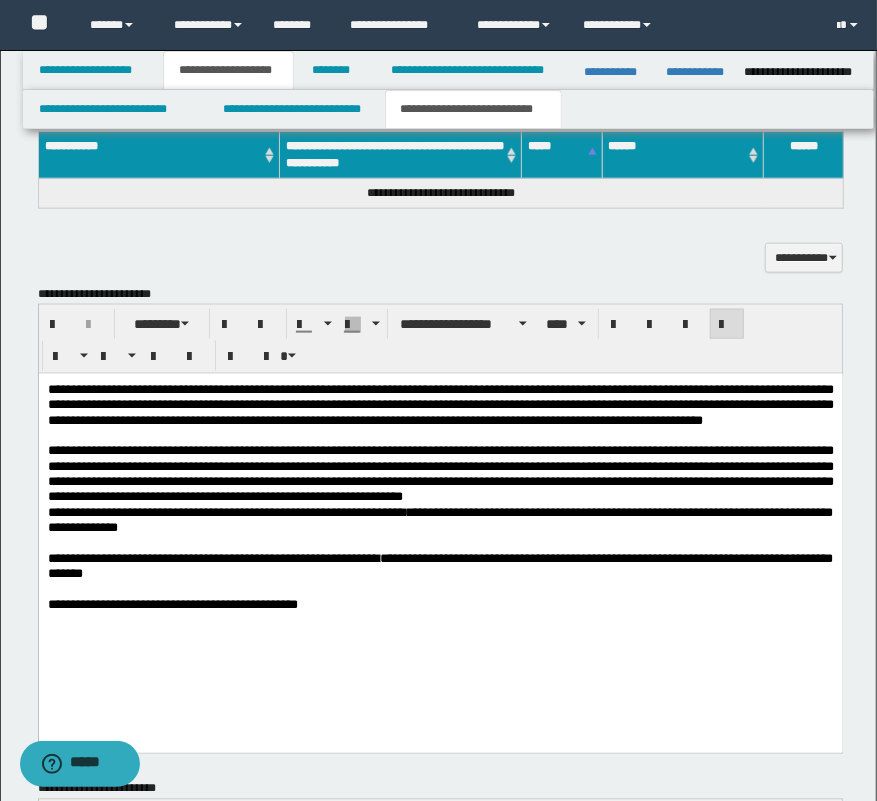scroll, scrollTop: 890, scrollLeft: 0, axis: vertical 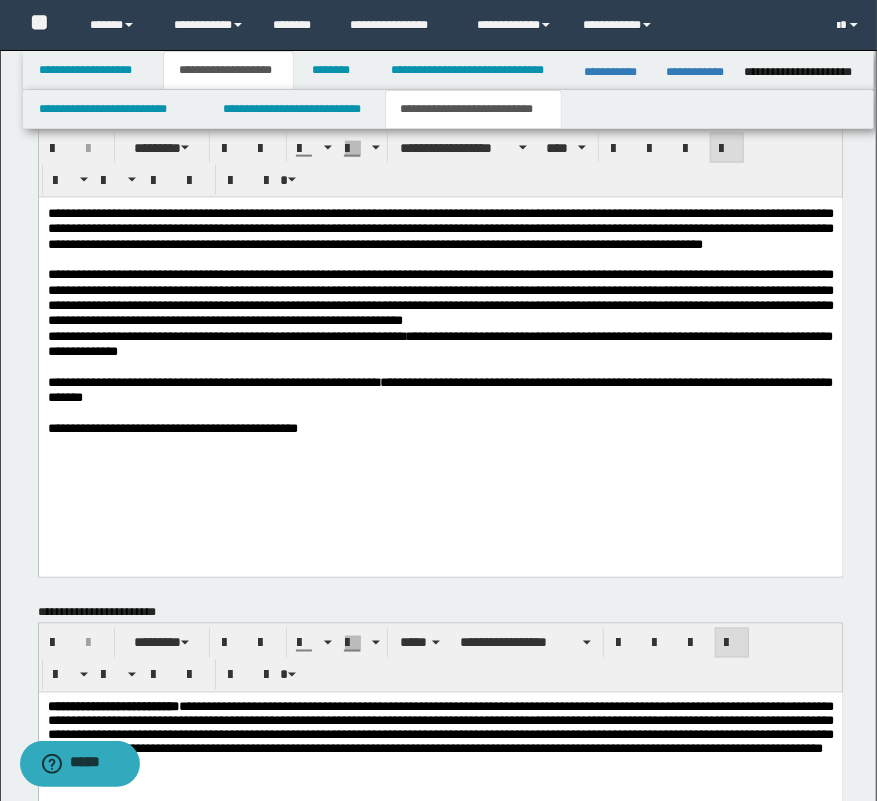 click on "**********" at bounding box center [440, 345] 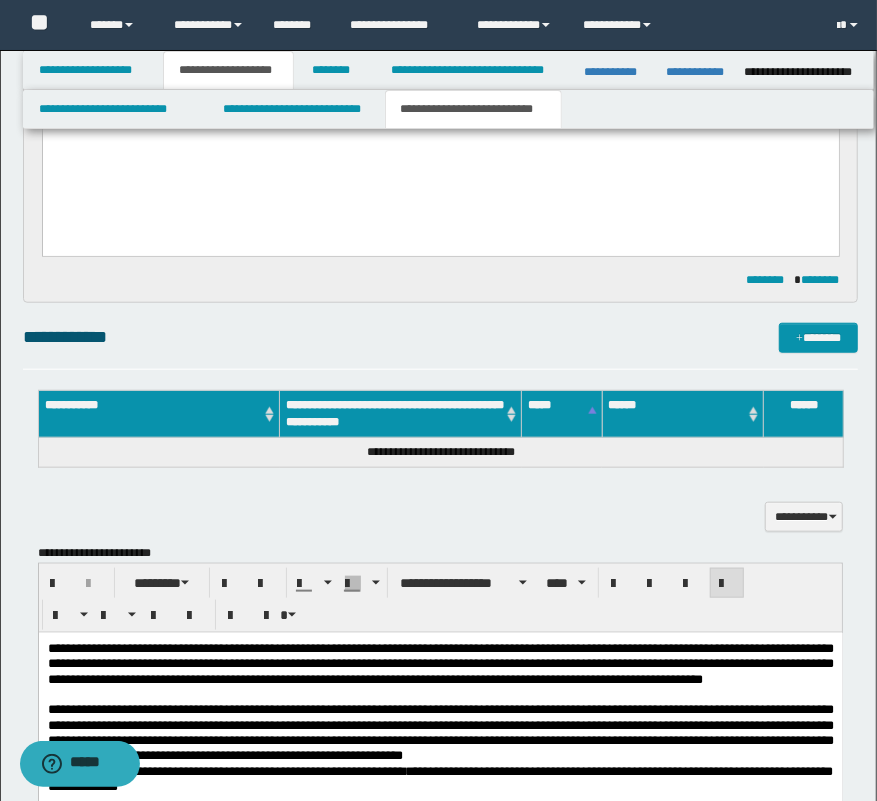 scroll, scrollTop: 617, scrollLeft: 0, axis: vertical 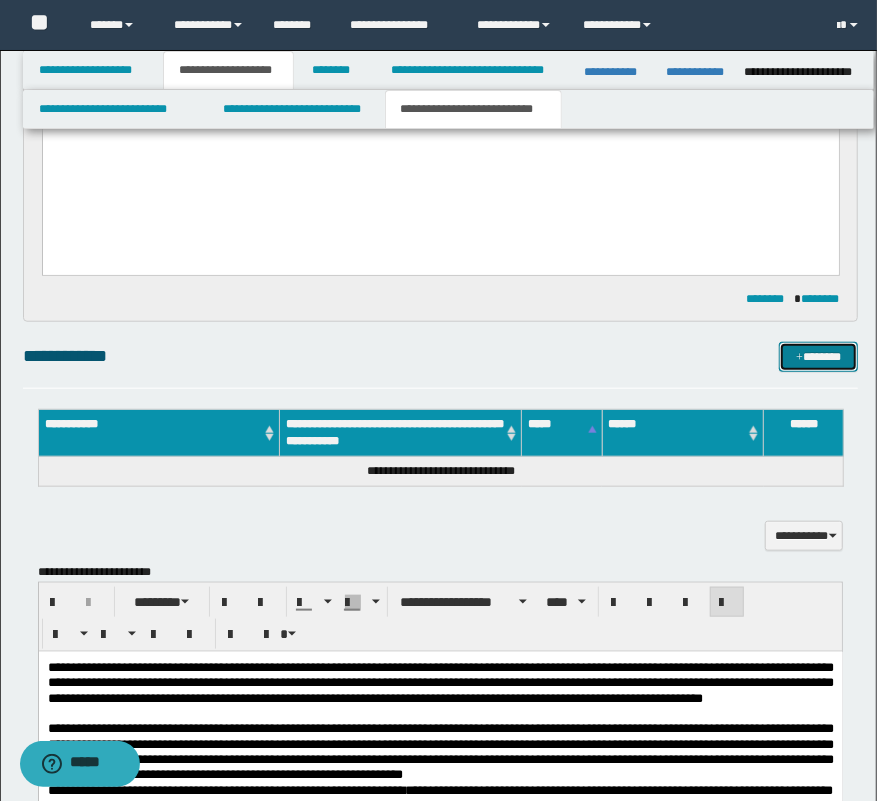 click on "*******" at bounding box center [819, 357] 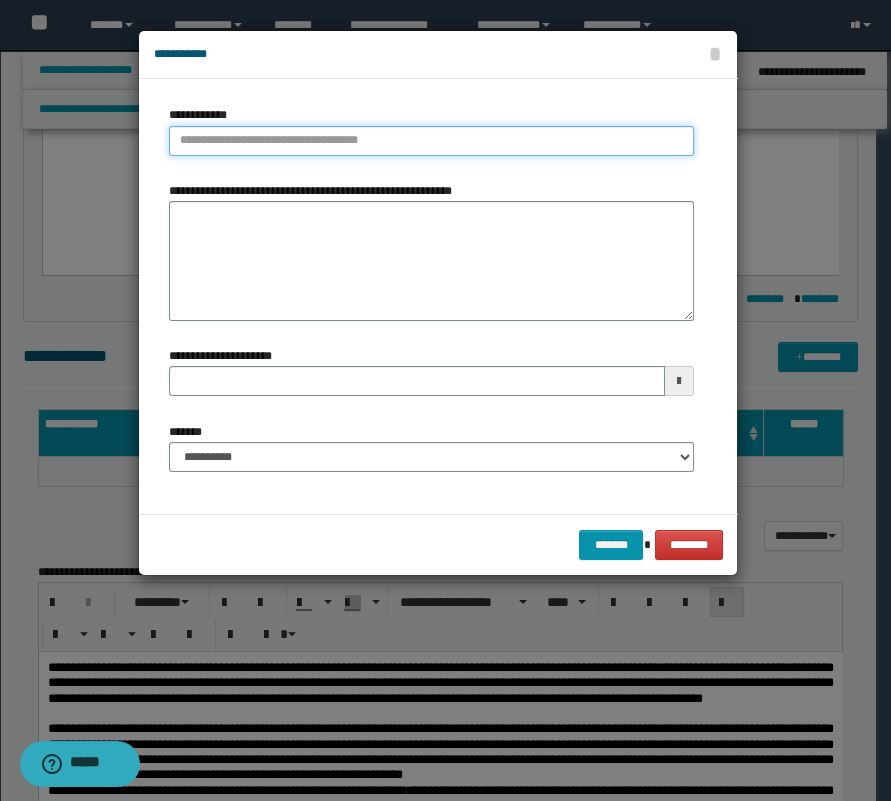 click on "**********" at bounding box center [431, 141] 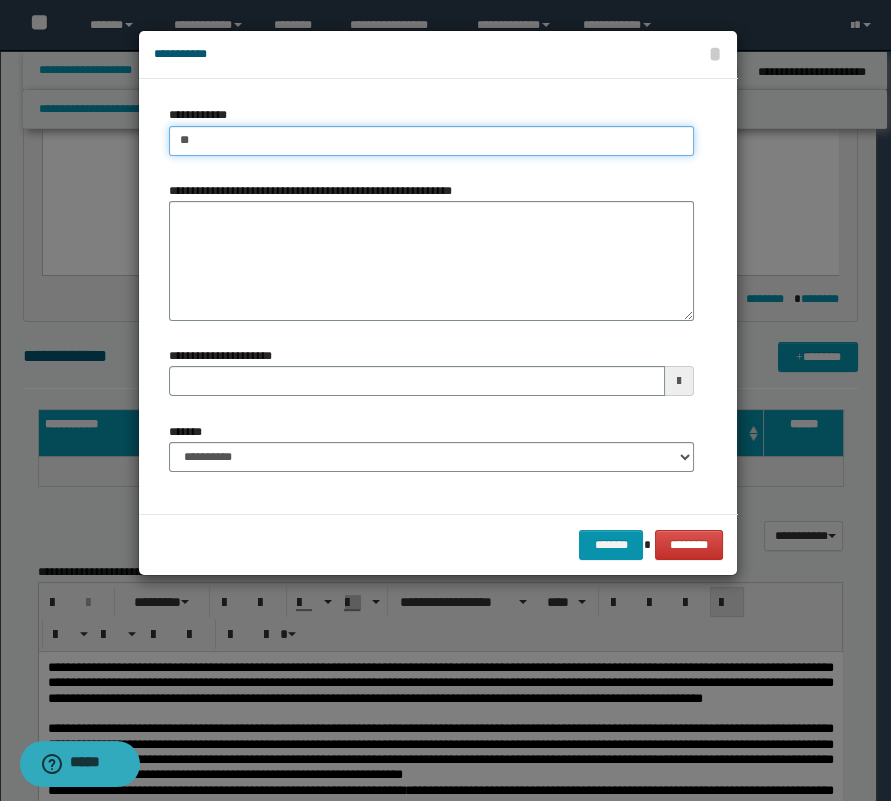 type on "***" 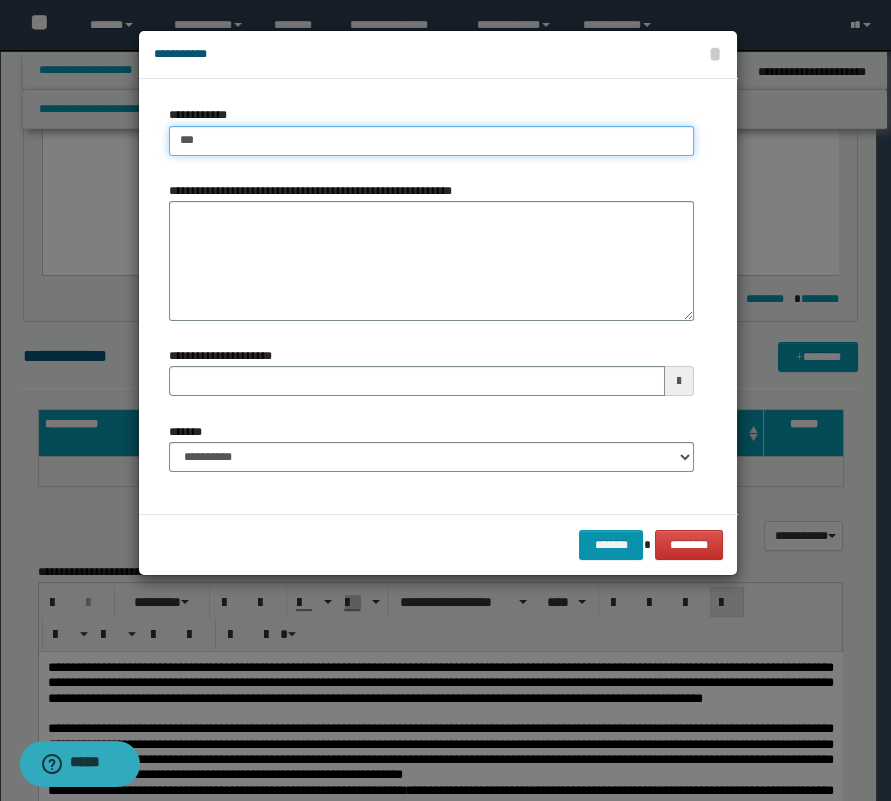type on "***" 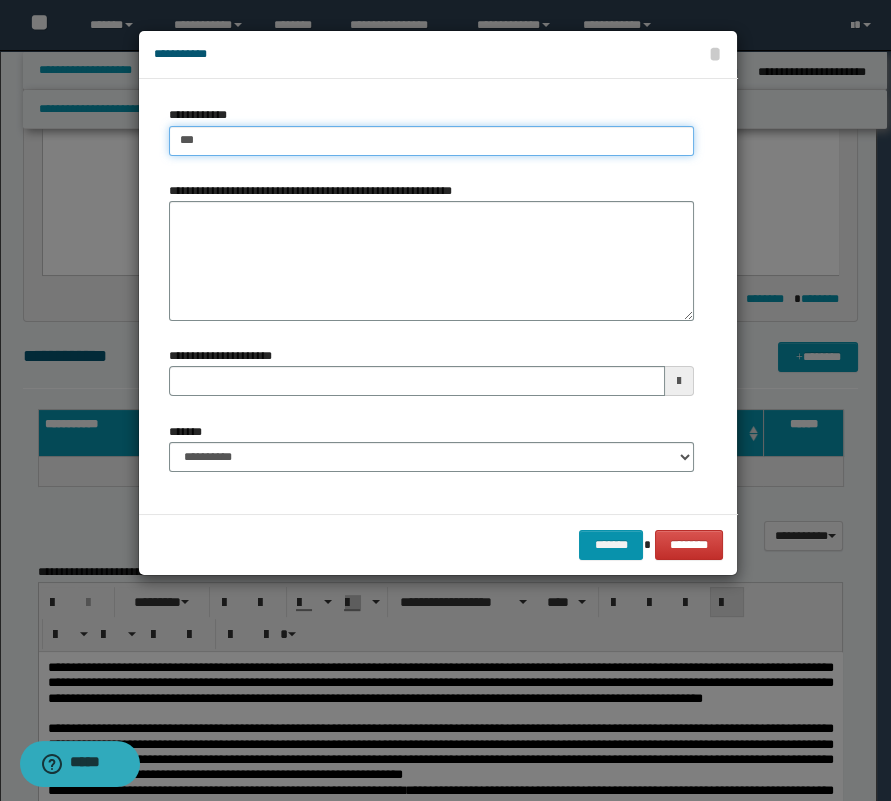type 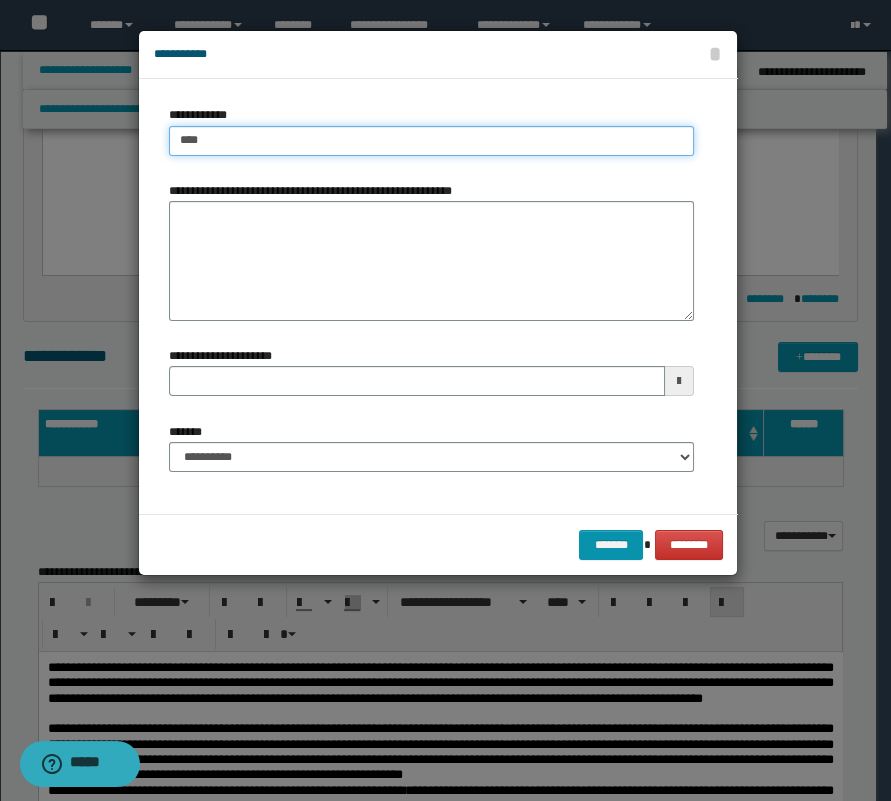 type on "***" 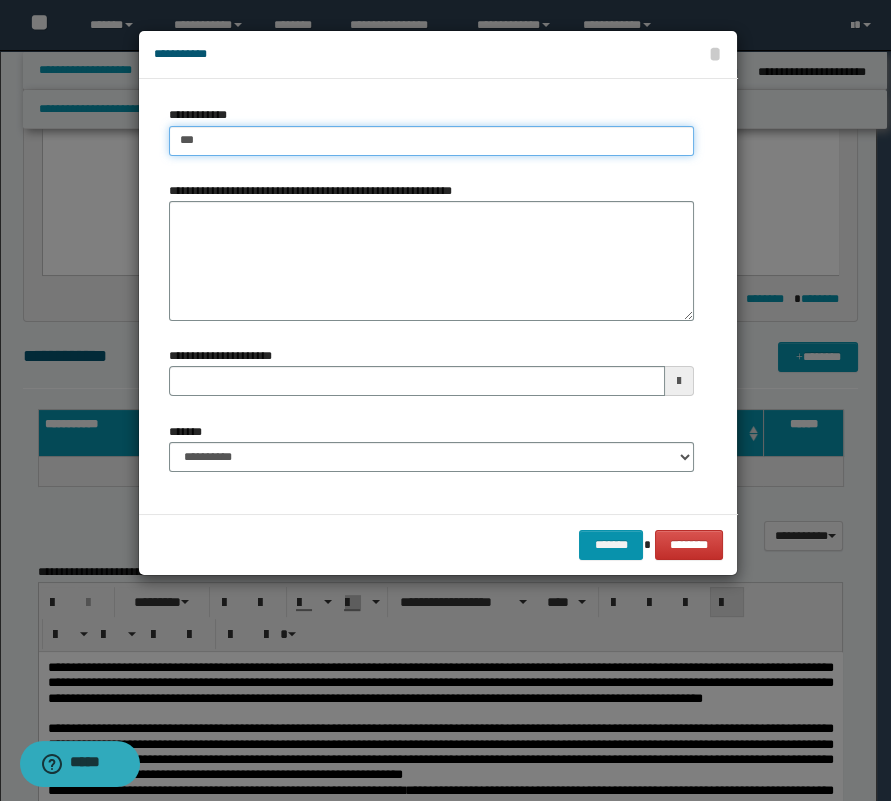 type on "***" 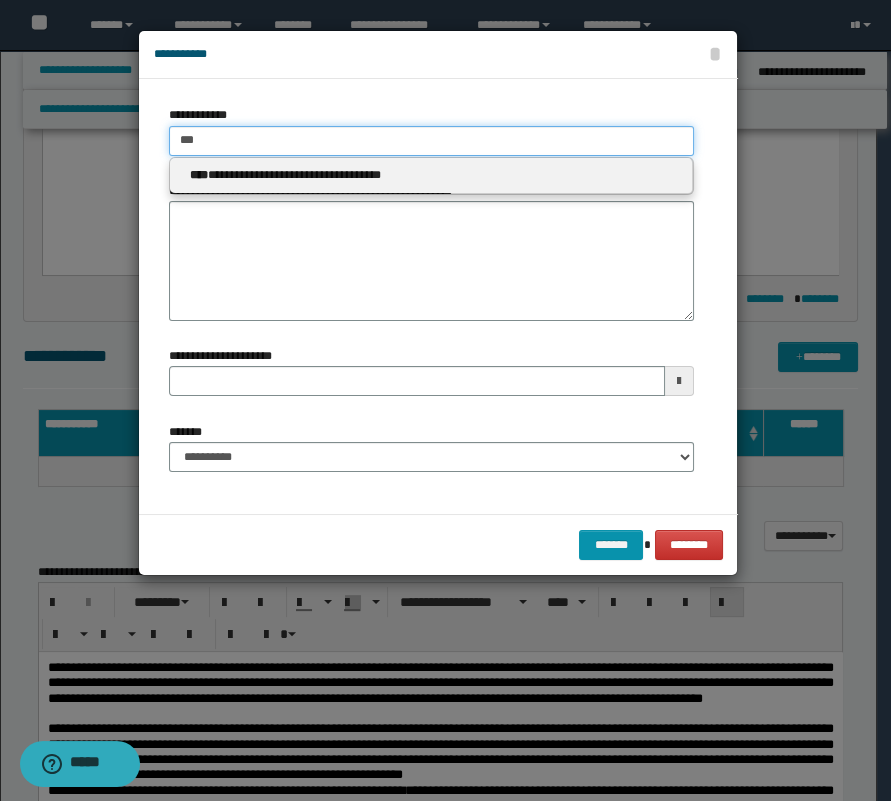 type 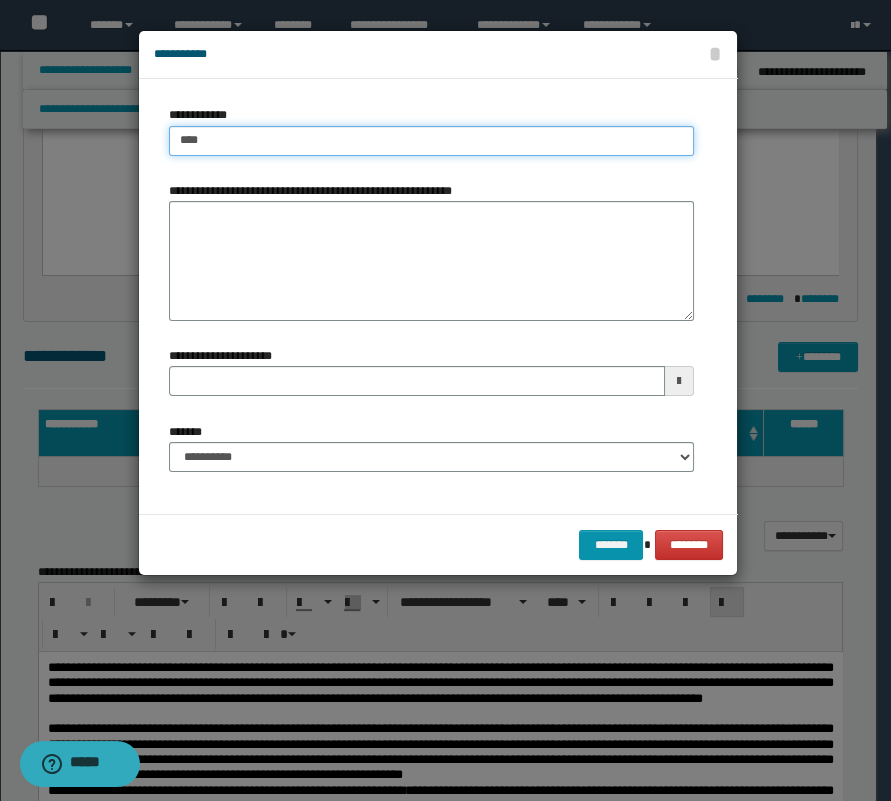 type on "****" 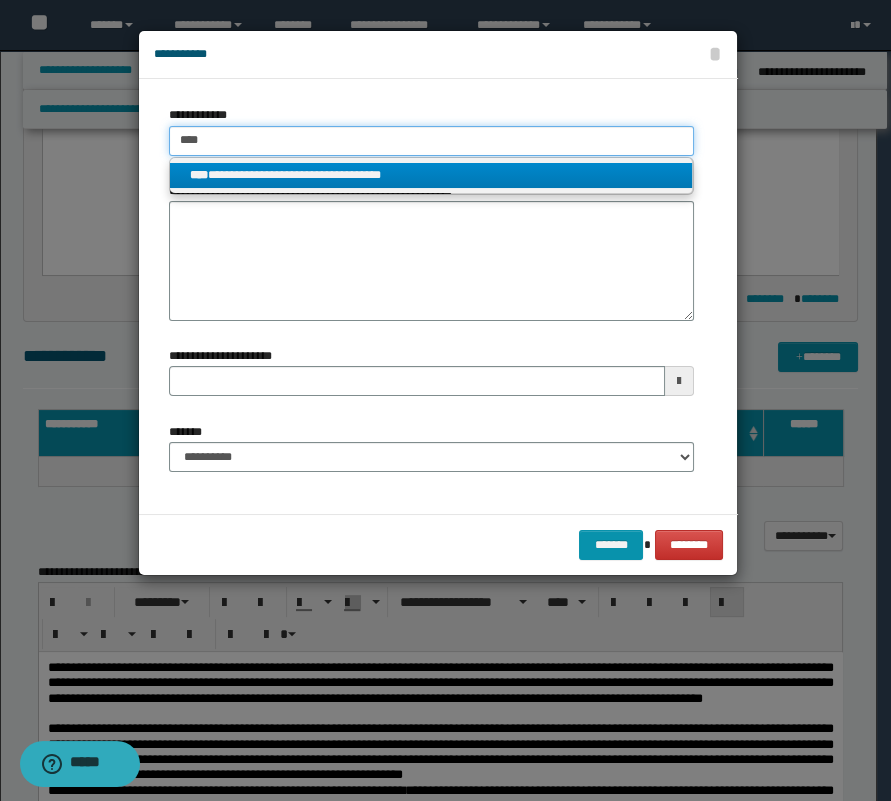 type on "****" 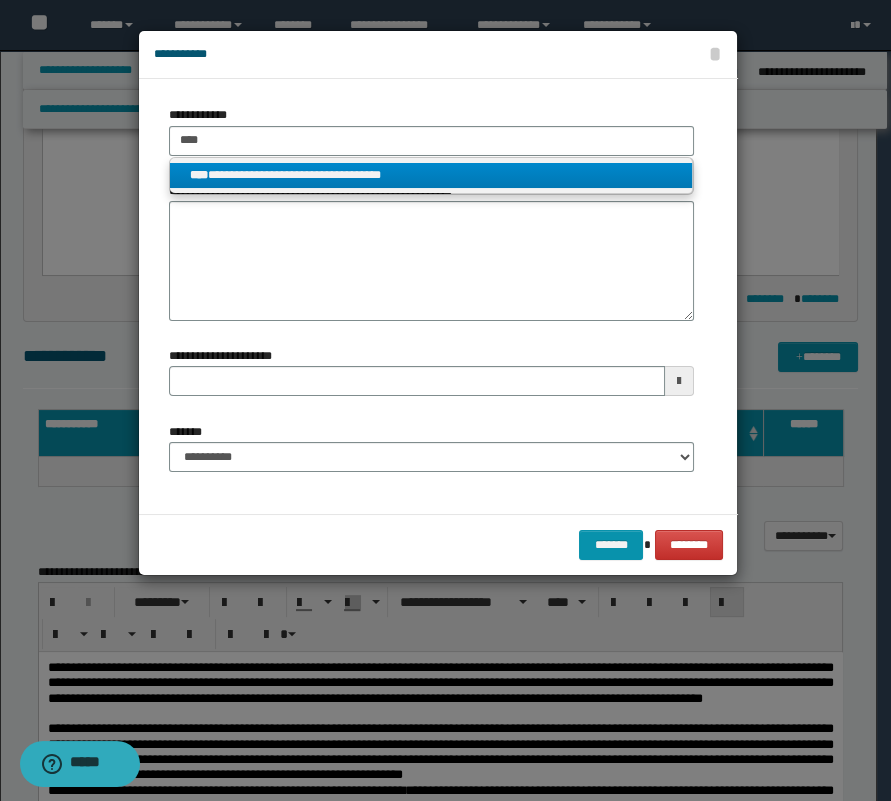 click on "**********" at bounding box center (431, 175) 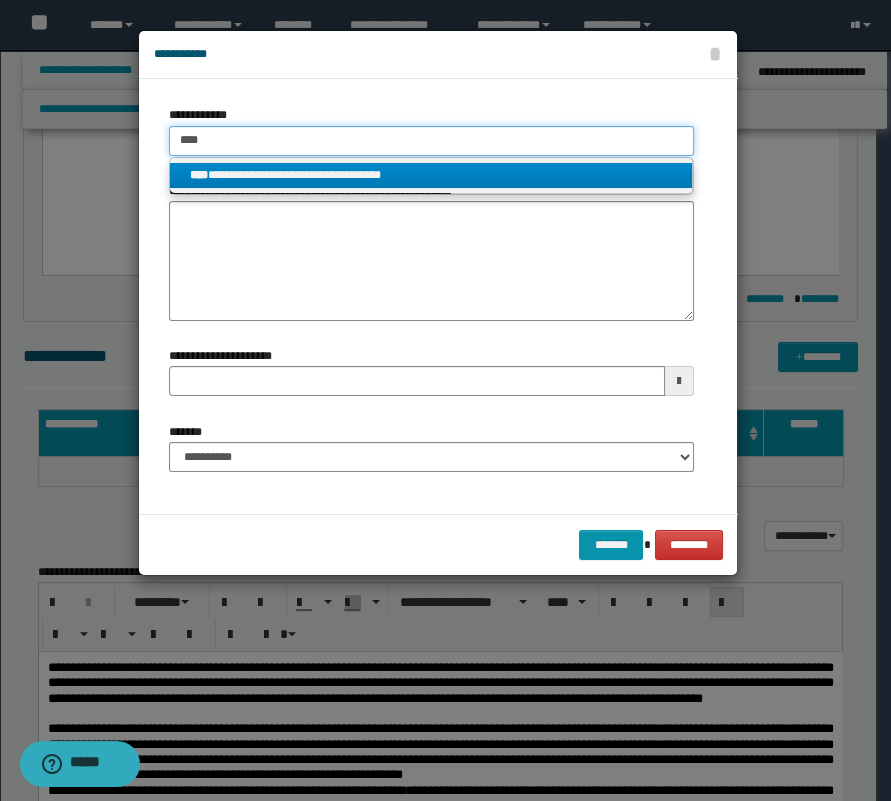type 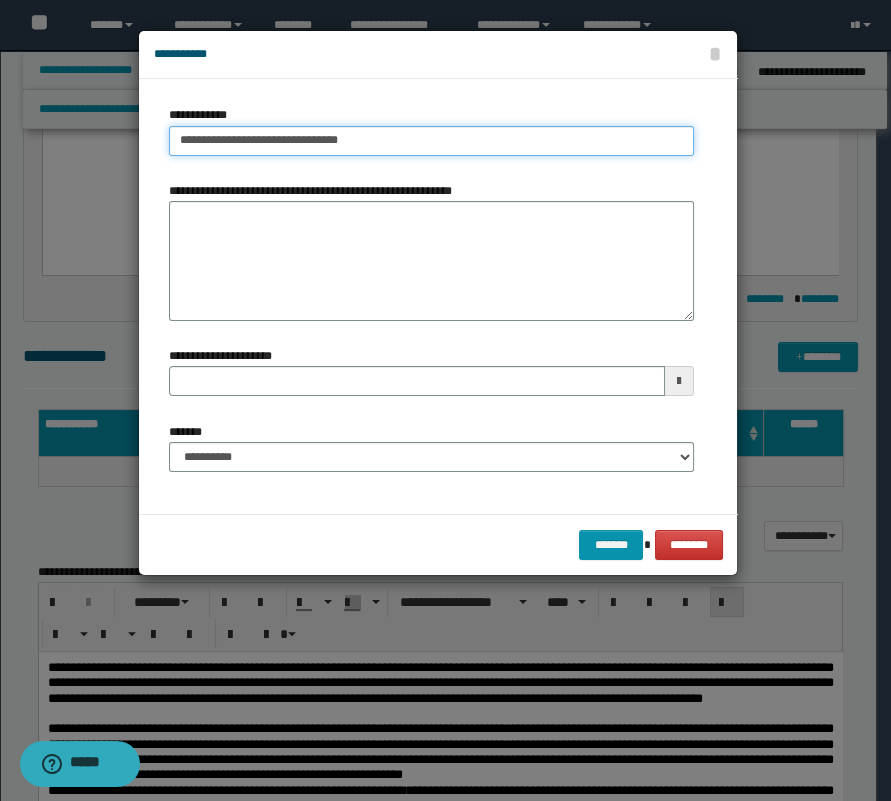 type 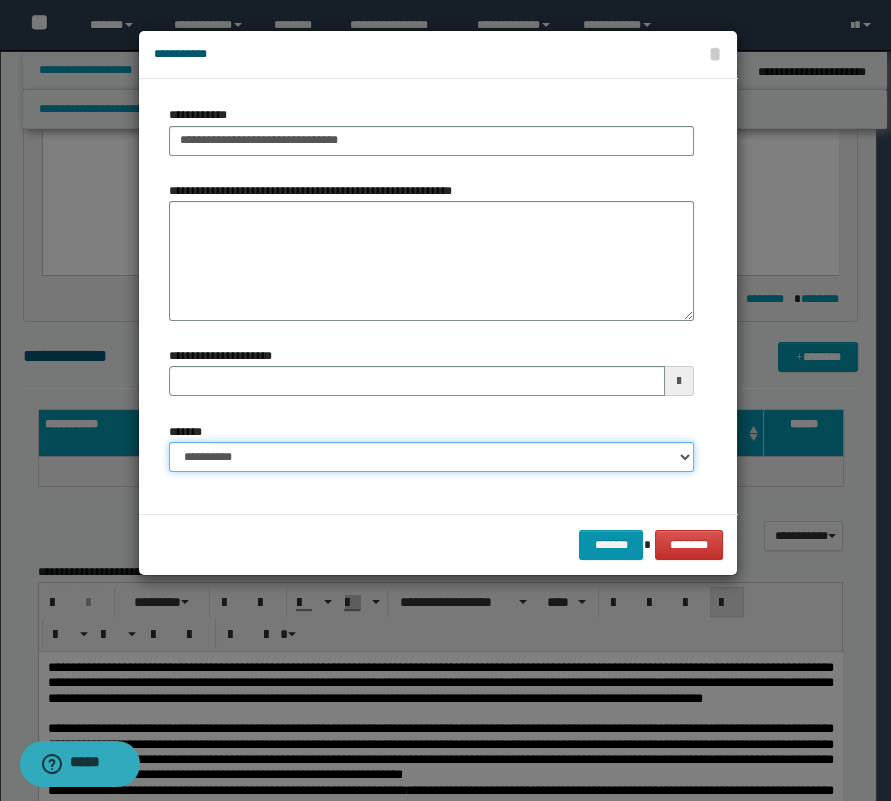 click on "**********" at bounding box center (431, 457) 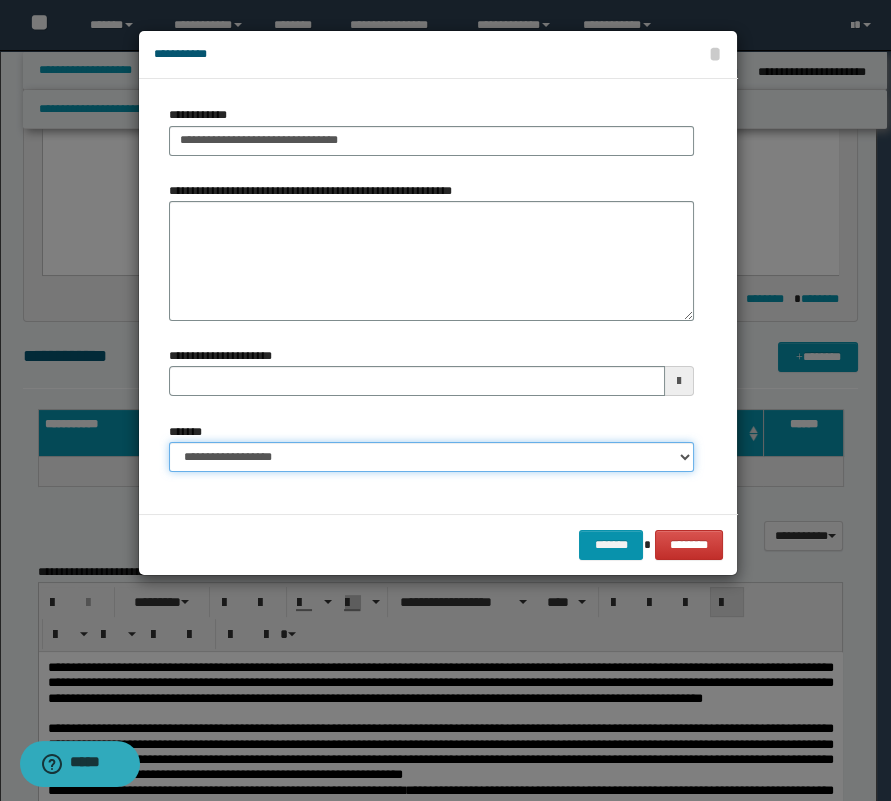 click on "**********" at bounding box center [431, 457] 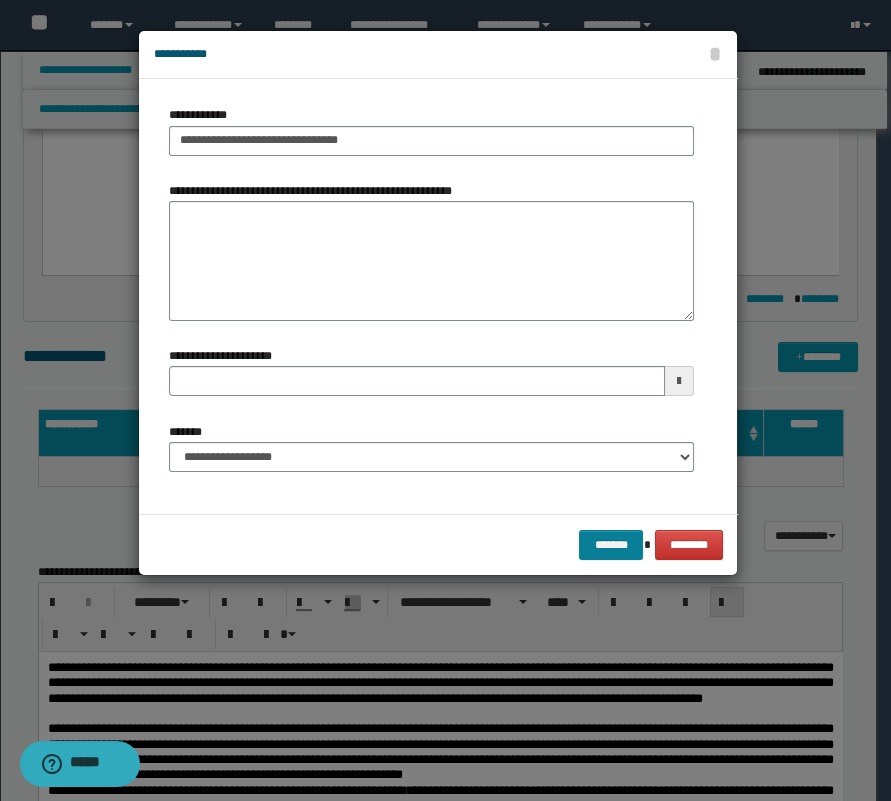 click on "*******
********" at bounding box center (438, 544) 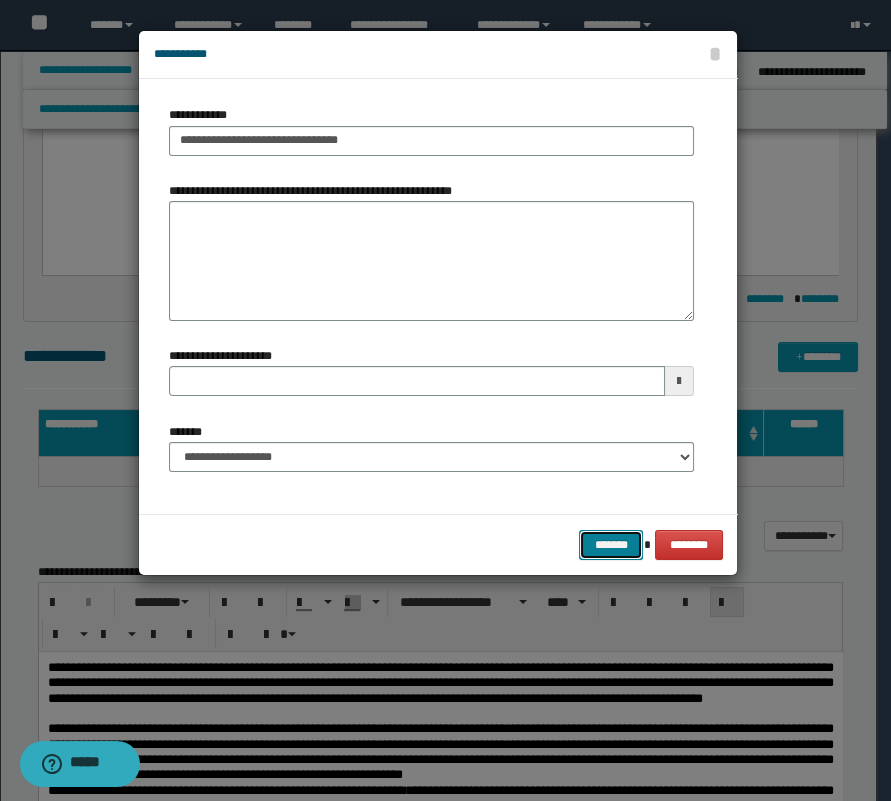 click on "*******" at bounding box center (611, 545) 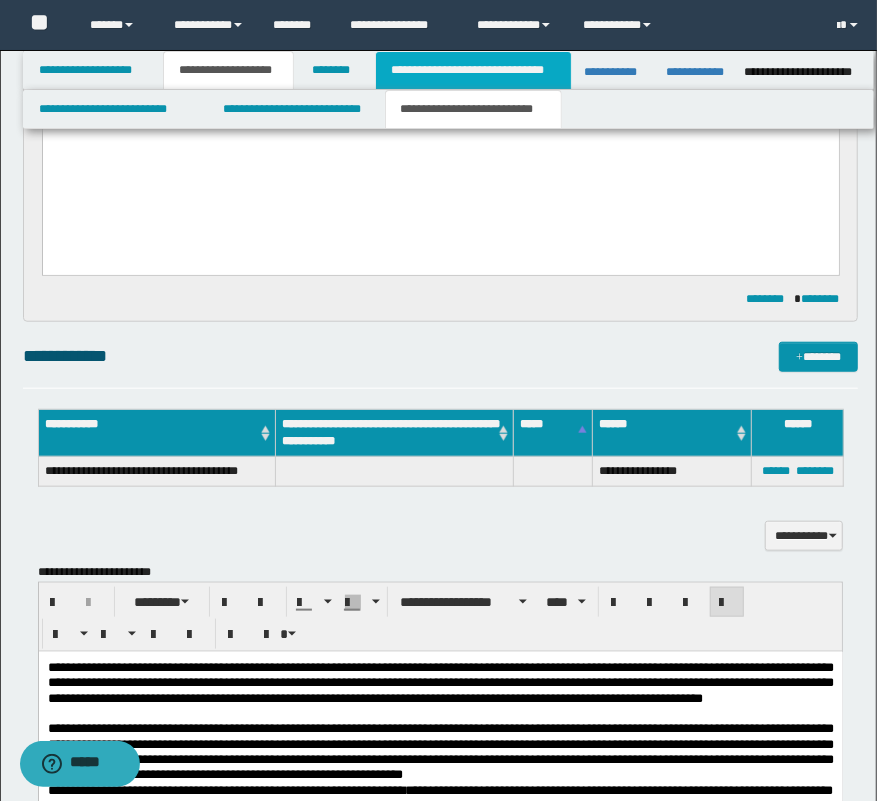 click on "**********" at bounding box center (473, 70) 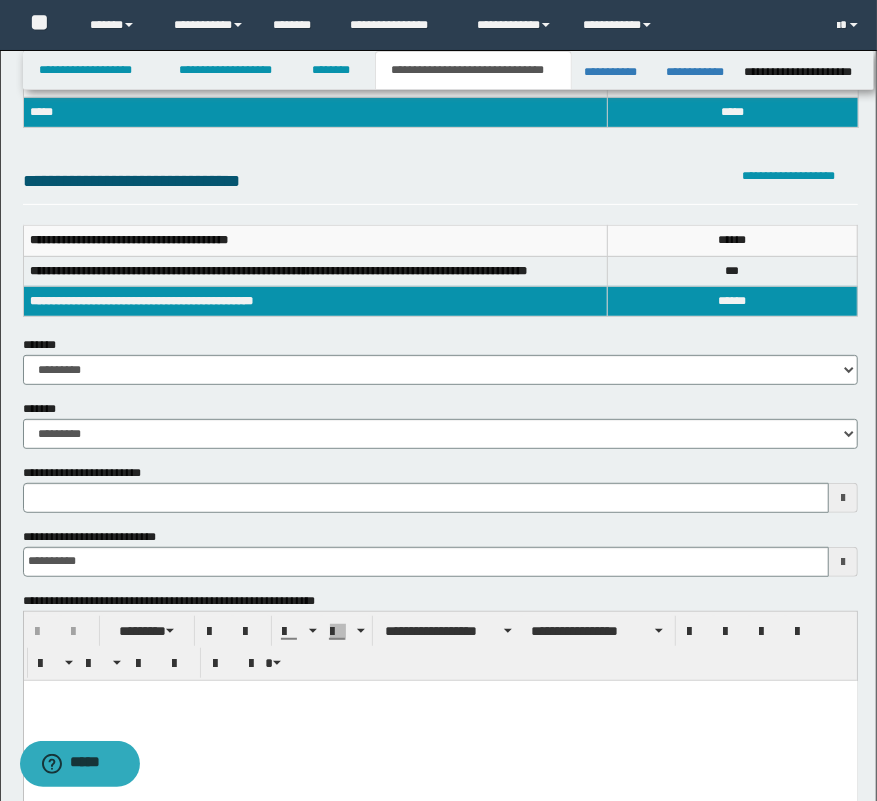 scroll, scrollTop: 181, scrollLeft: 0, axis: vertical 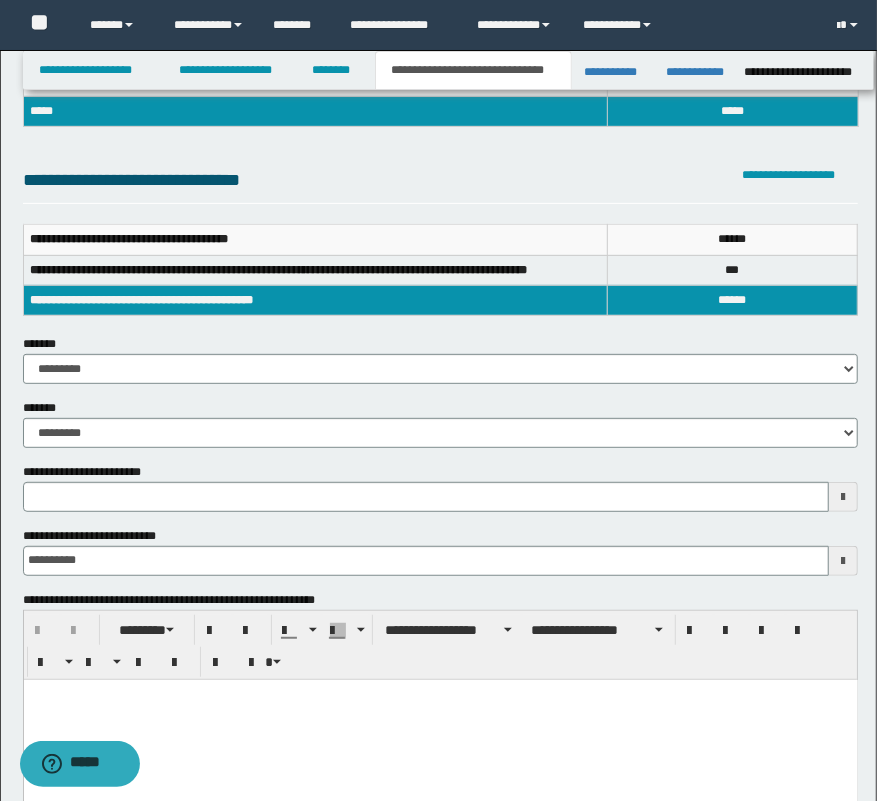 type 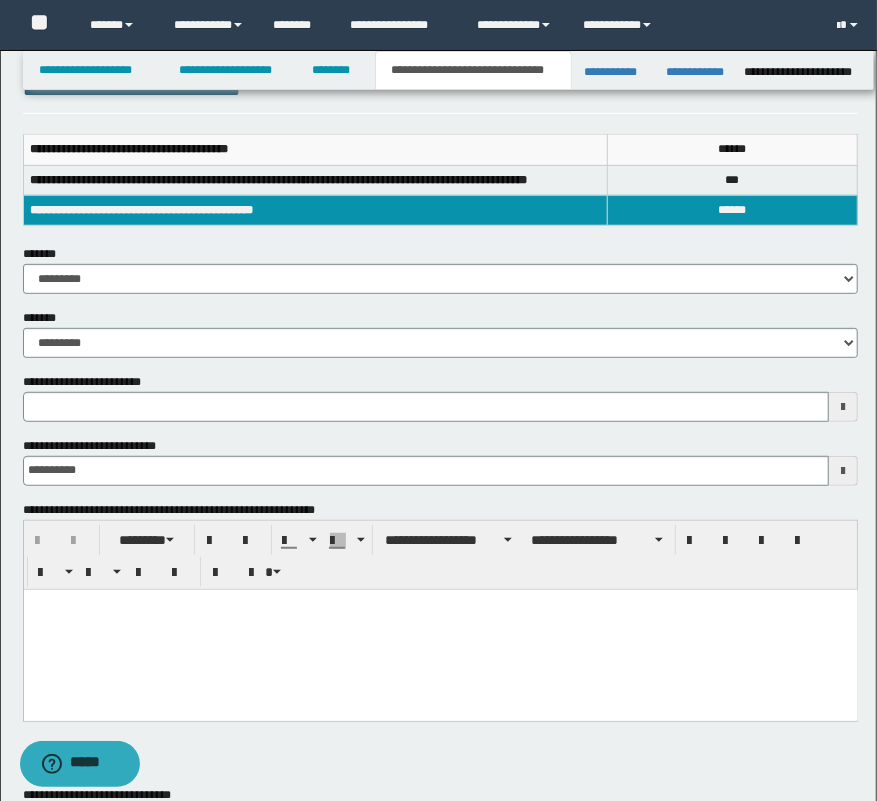 scroll, scrollTop: 272, scrollLeft: 0, axis: vertical 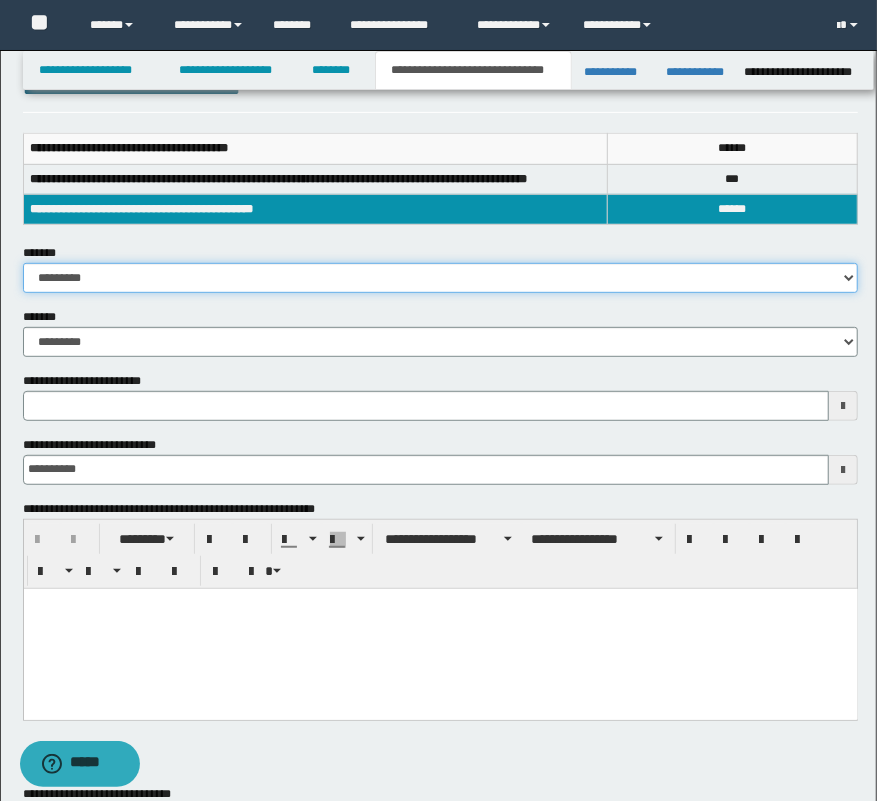 click on "**********" at bounding box center [441, 278] 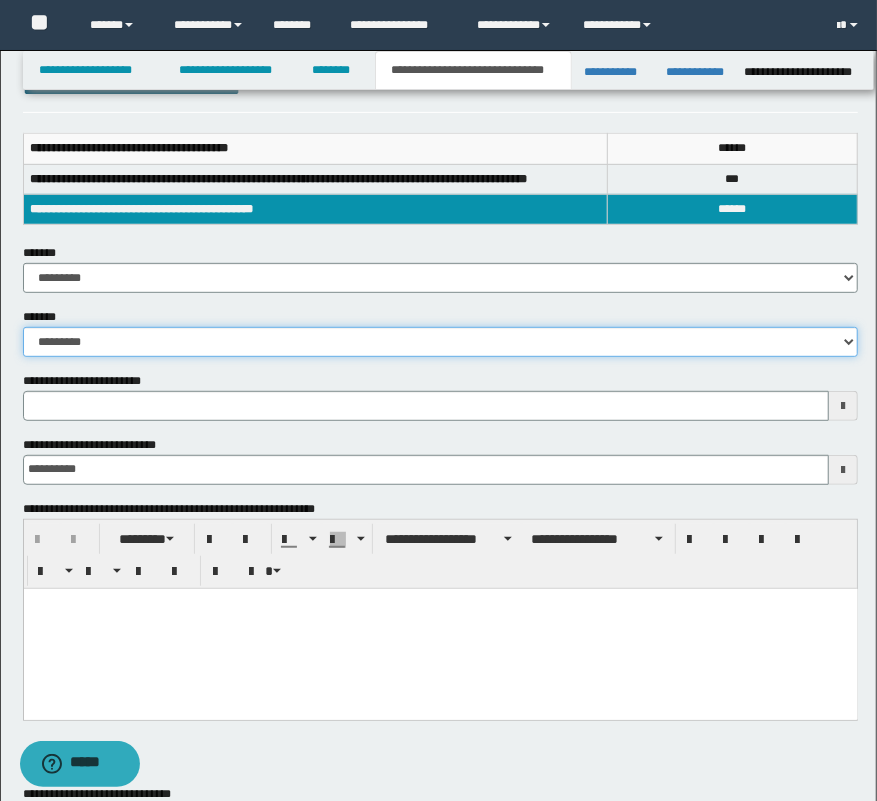 drag, startPoint x: 99, startPoint y: 334, endPoint x: 109, endPoint y: 352, distance: 20.59126 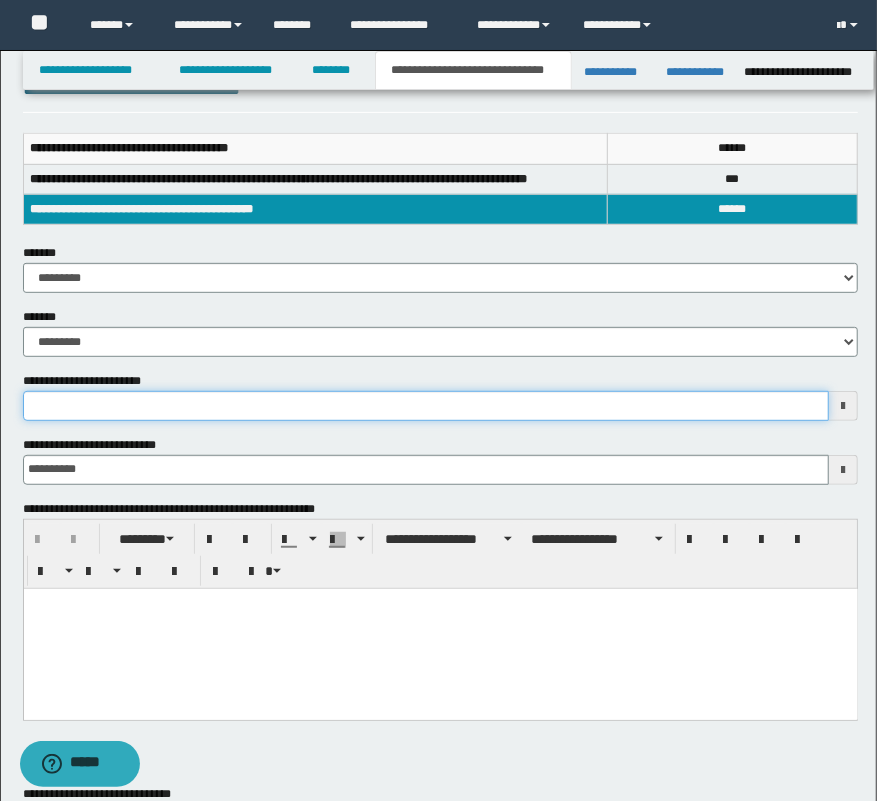 click on "**********" at bounding box center (426, 406) 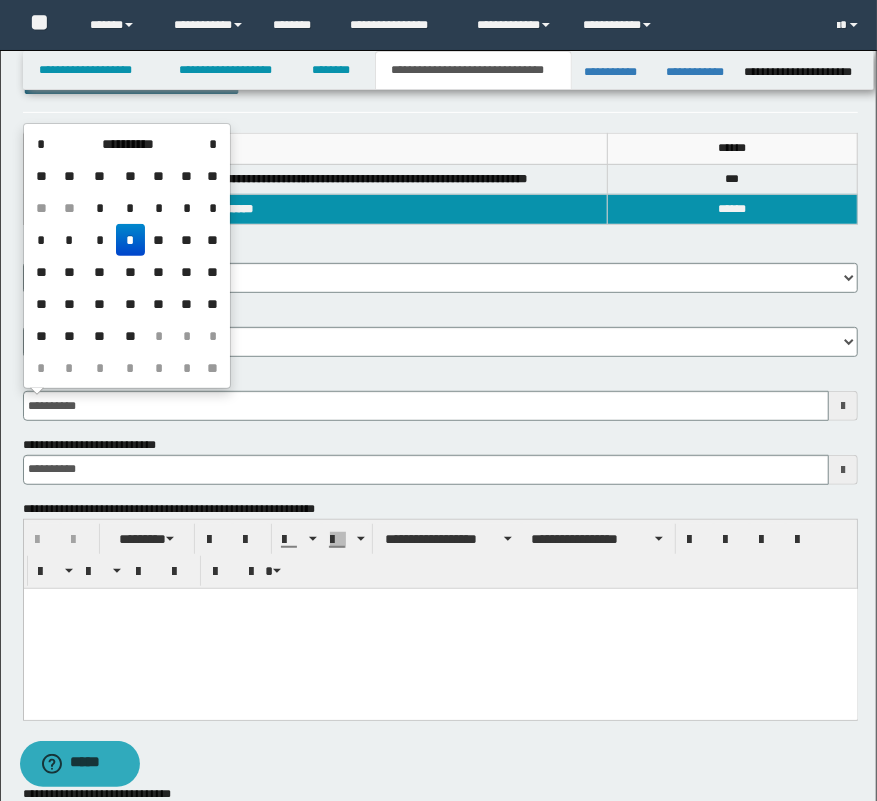 click on "*" at bounding box center [130, 240] 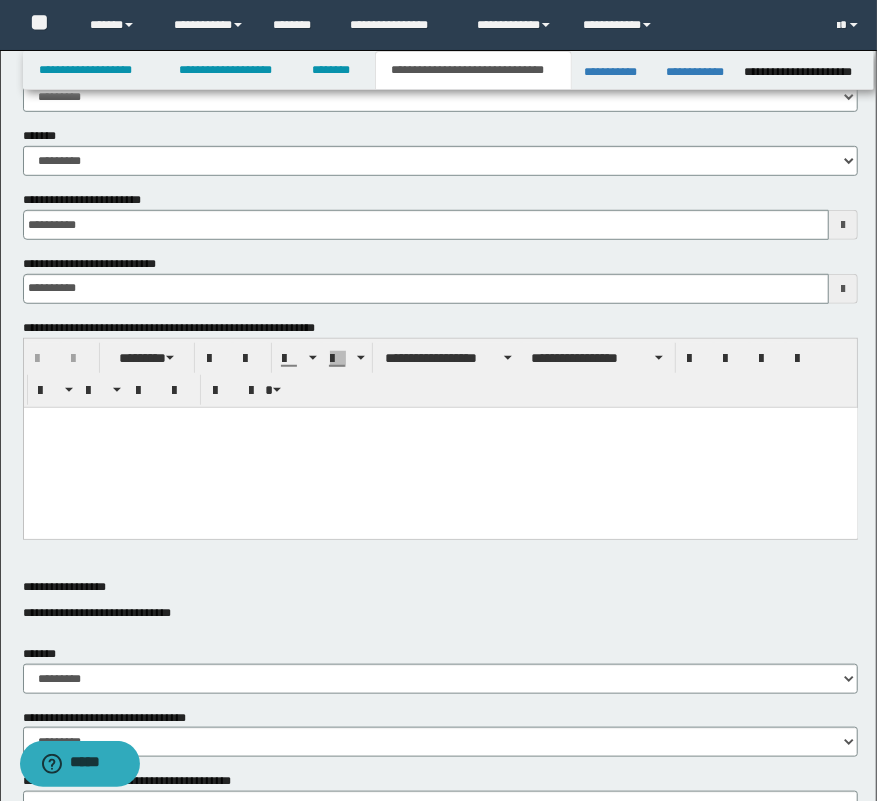scroll, scrollTop: 454, scrollLeft: 0, axis: vertical 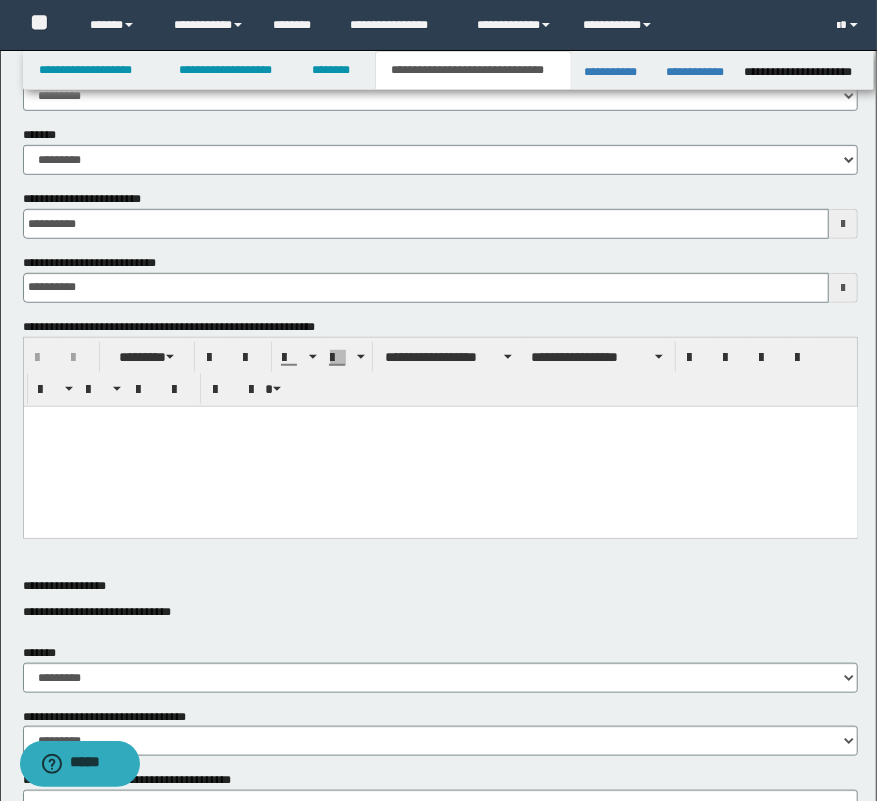 click at bounding box center (440, 446) 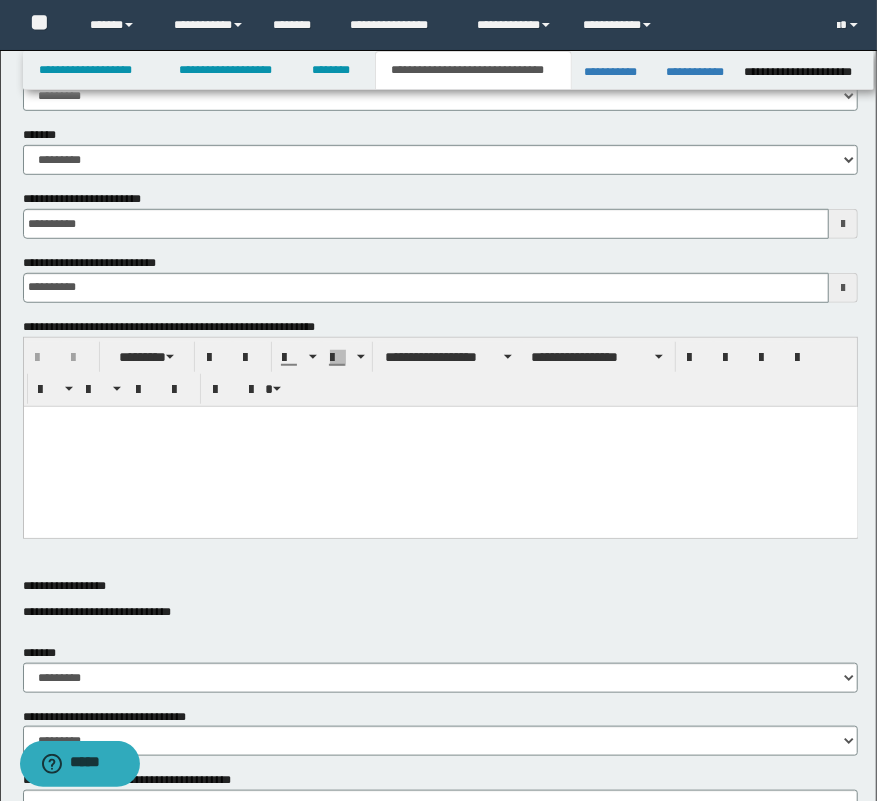 drag, startPoint x: 341, startPoint y: 489, endPoint x: 138, endPoint y: 471, distance: 203.79646 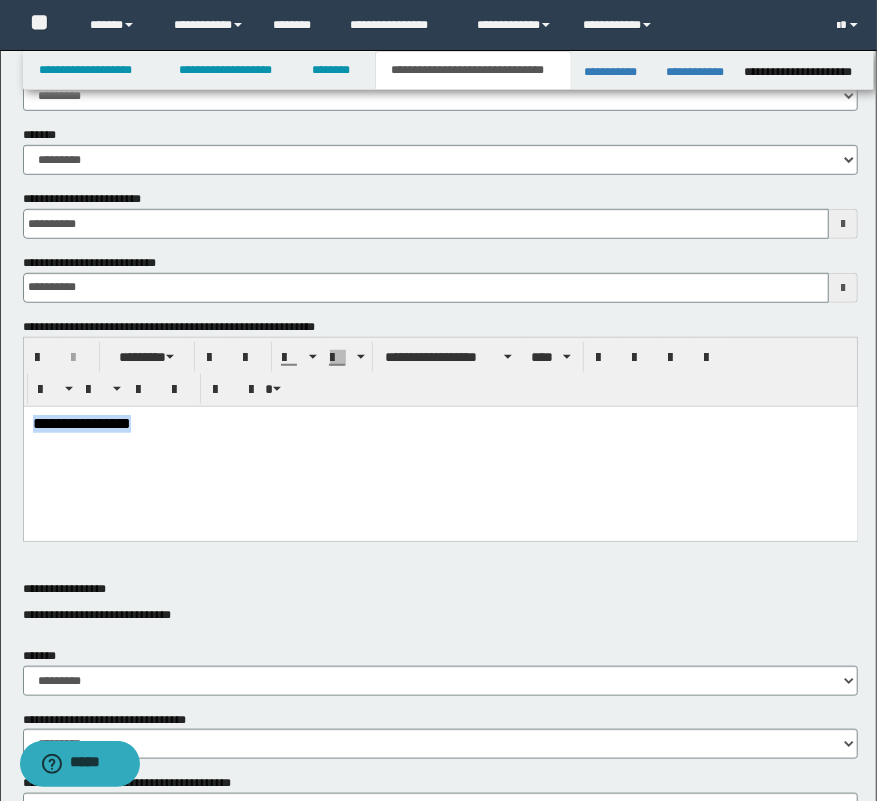 drag, startPoint x: 203, startPoint y: 442, endPoint x: -15, endPoint y: 387, distance: 224.83105 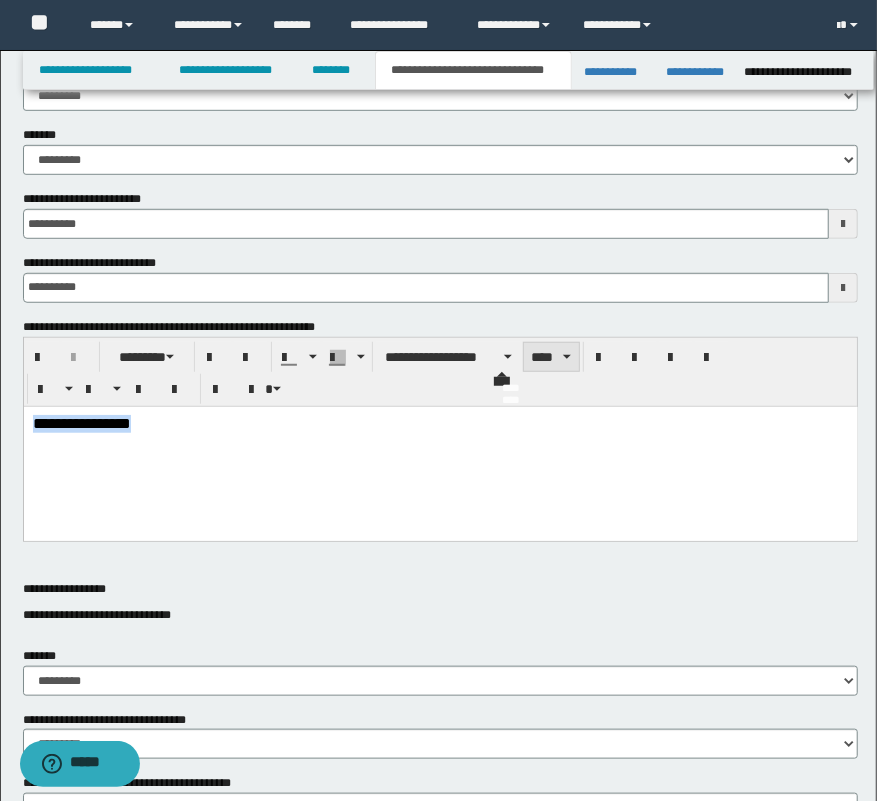 click on "****" at bounding box center [551, 357] 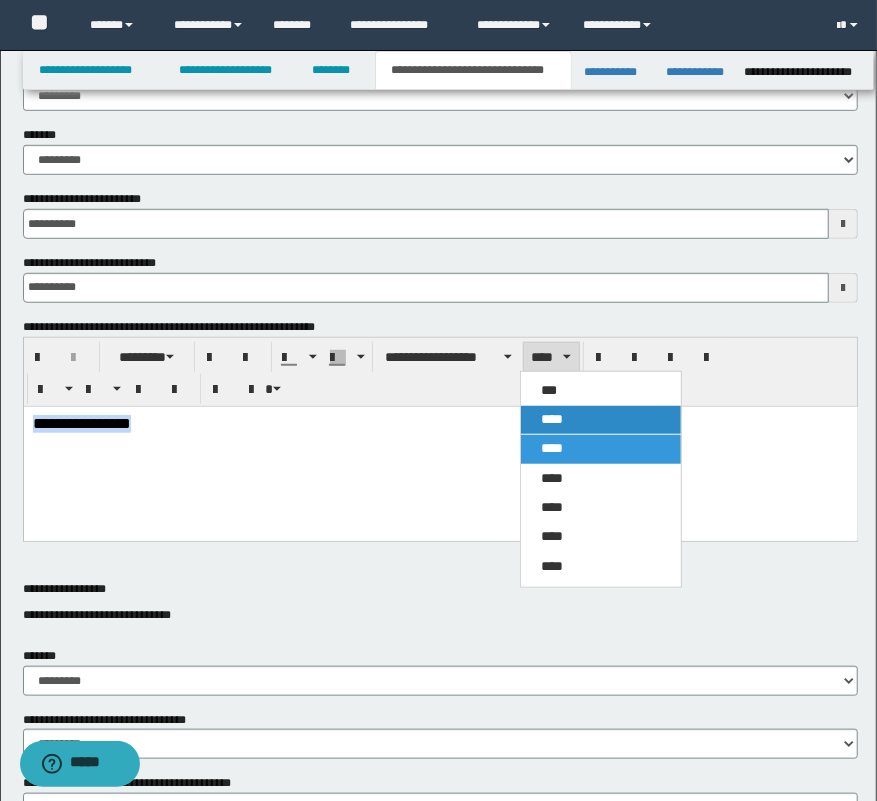 click on "****" at bounding box center (552, 419) 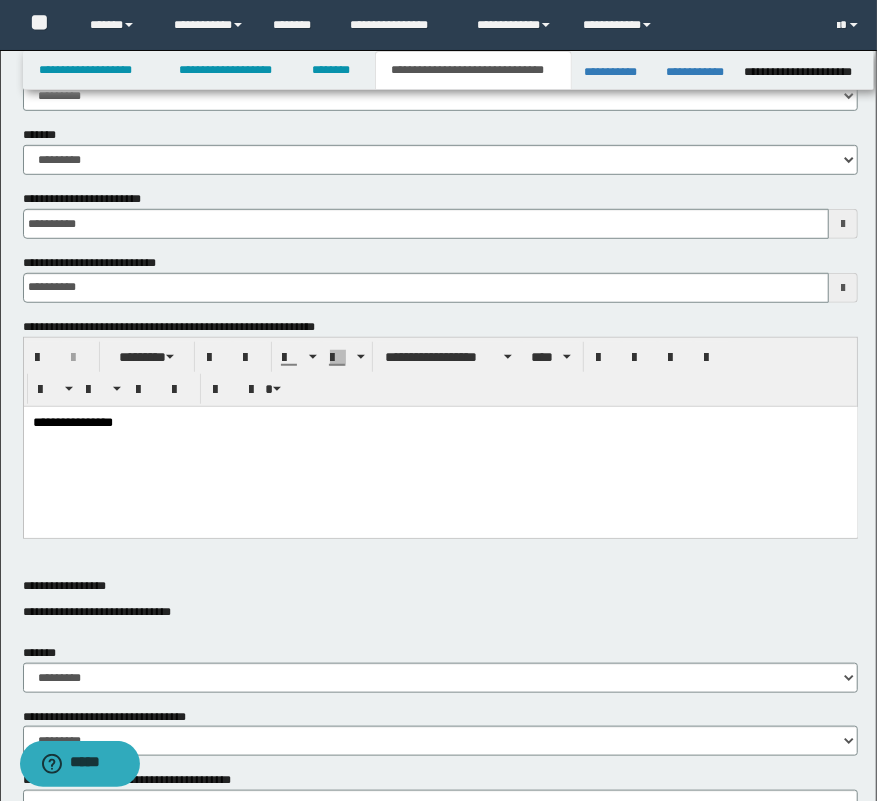 drag, startPoint x: 585, startPoint y: 500, endPoint x: 627, endPoint y: 502, distance: 42.047592 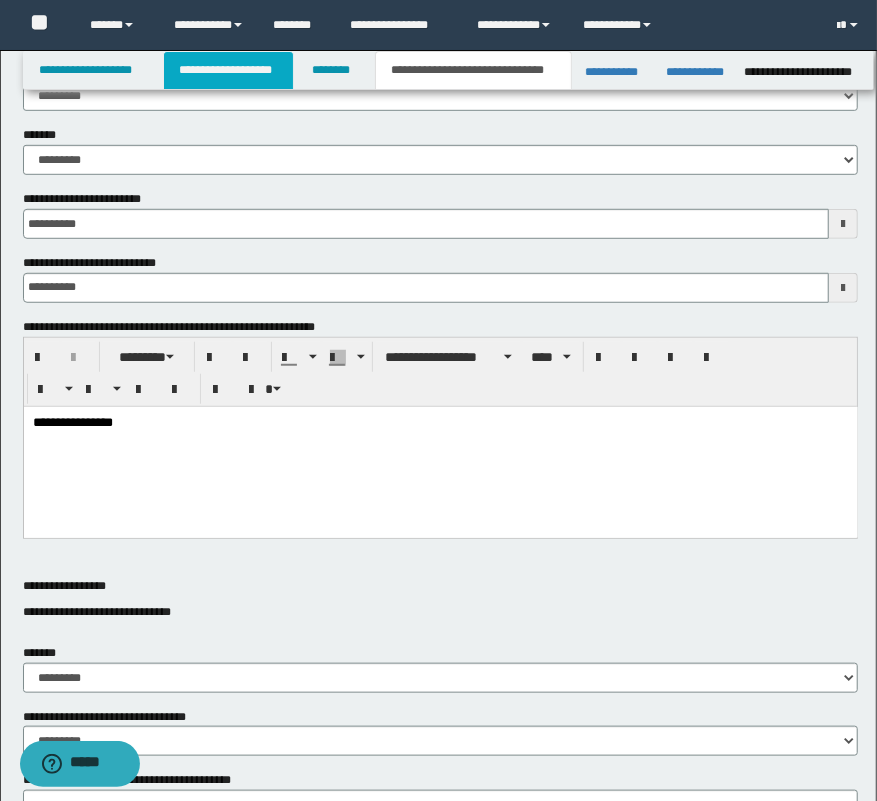 click on "**********" at bounding box center (228, 70) 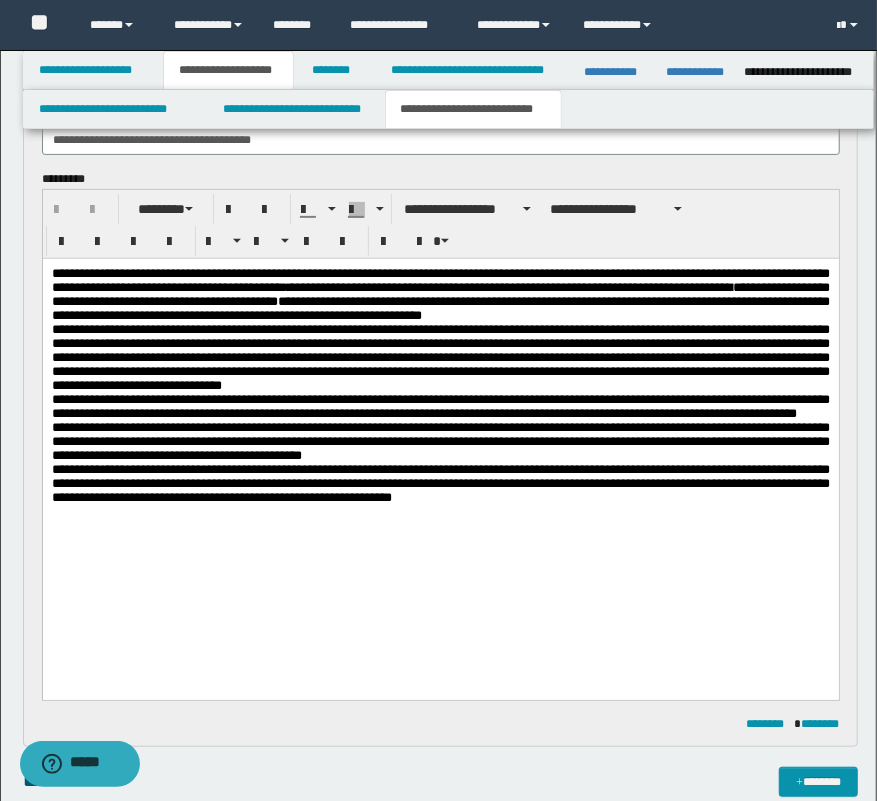 scroll, scrollTop: 121, scrollLeft: 0, axis: vertical 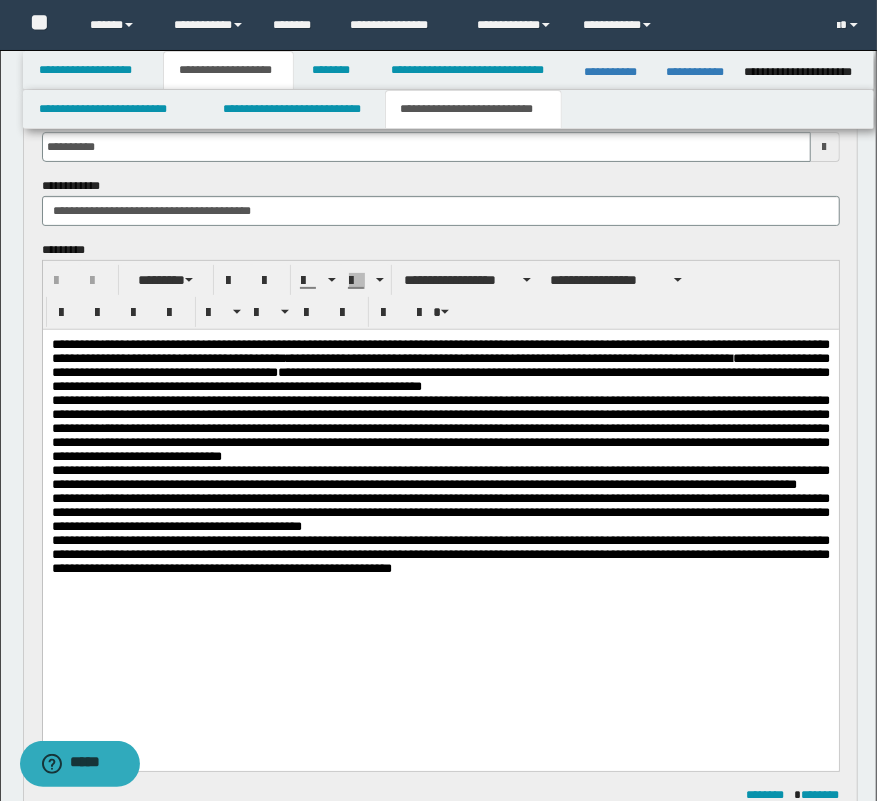 click on "**********" at bounding box center (440, 488) 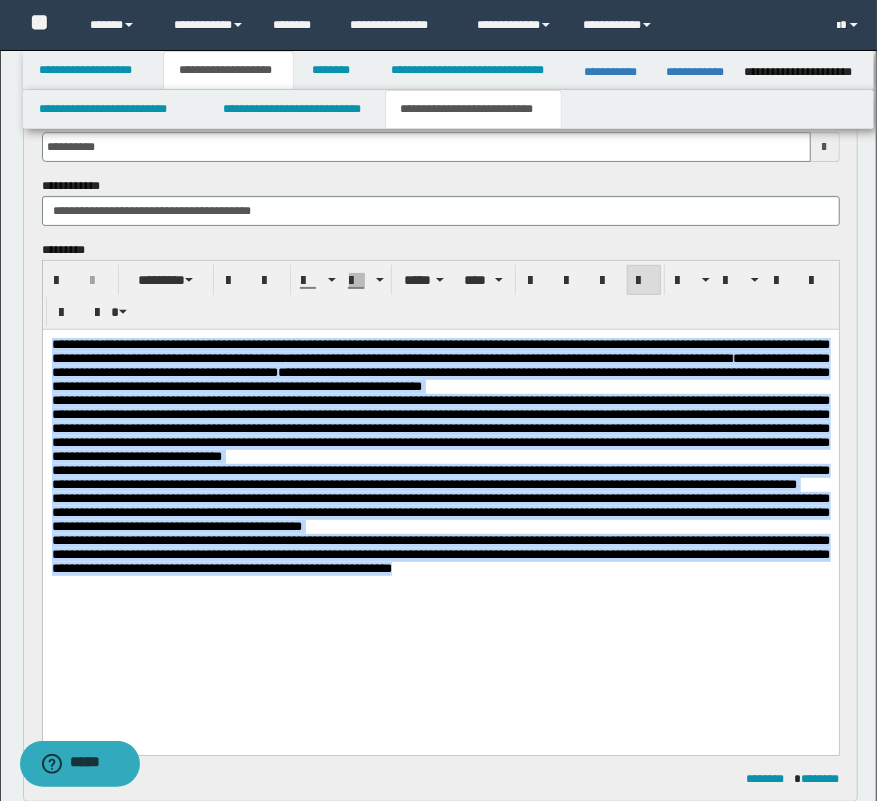 drag, startPoint x: 642, startPoint y: 644, endPoint x: -14, endPoint y: 342, distance: 722.17725 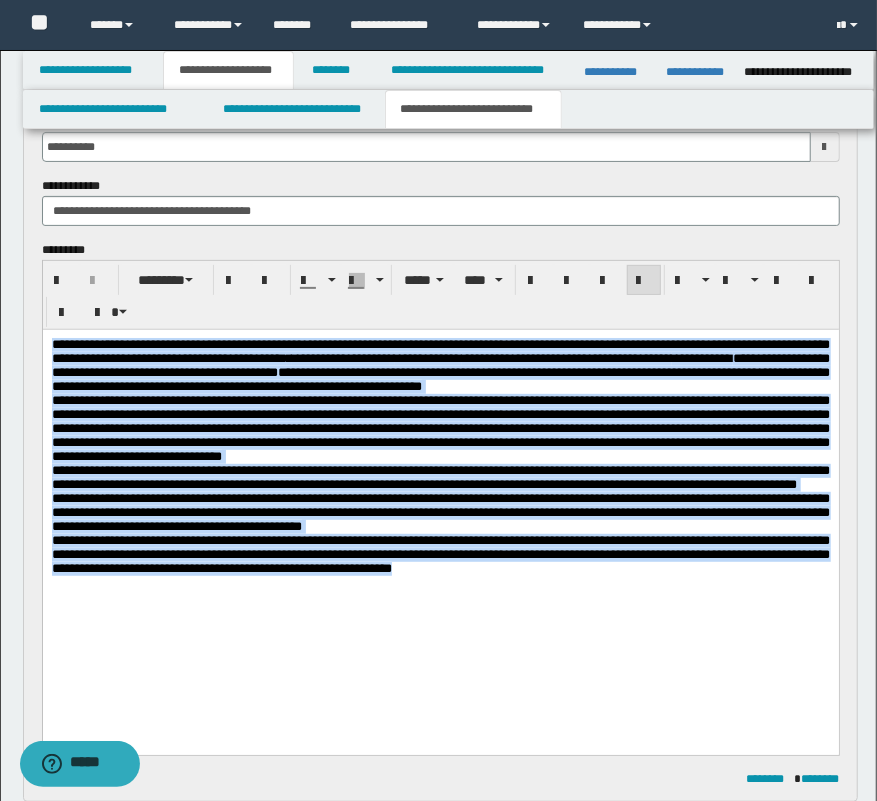 copy on "**********" 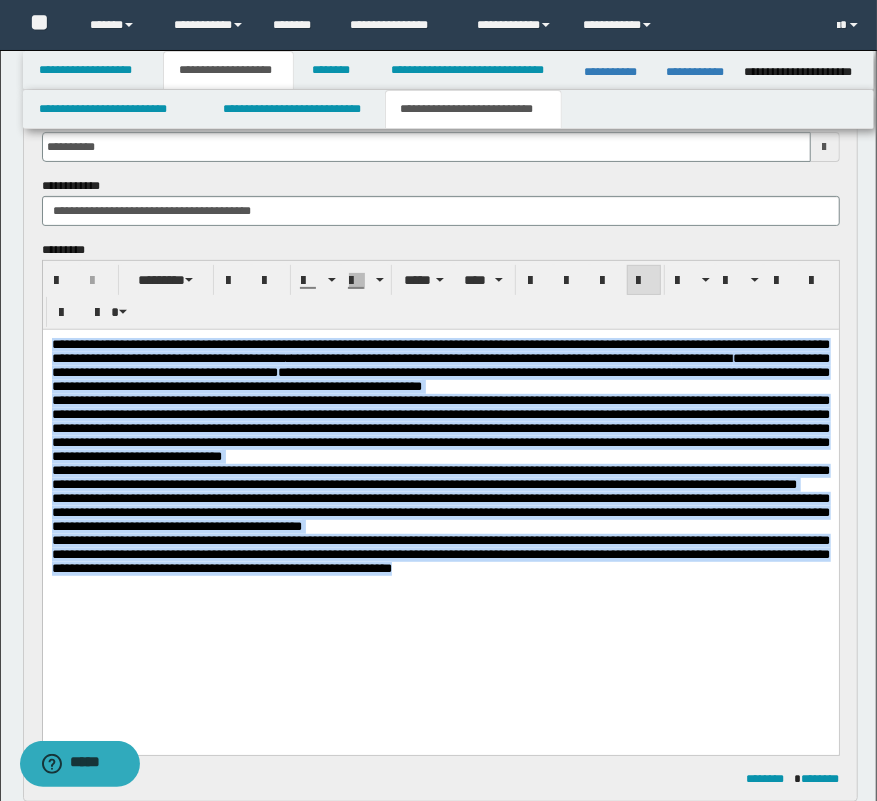 click on "**********" at bounding box center (440, 553) 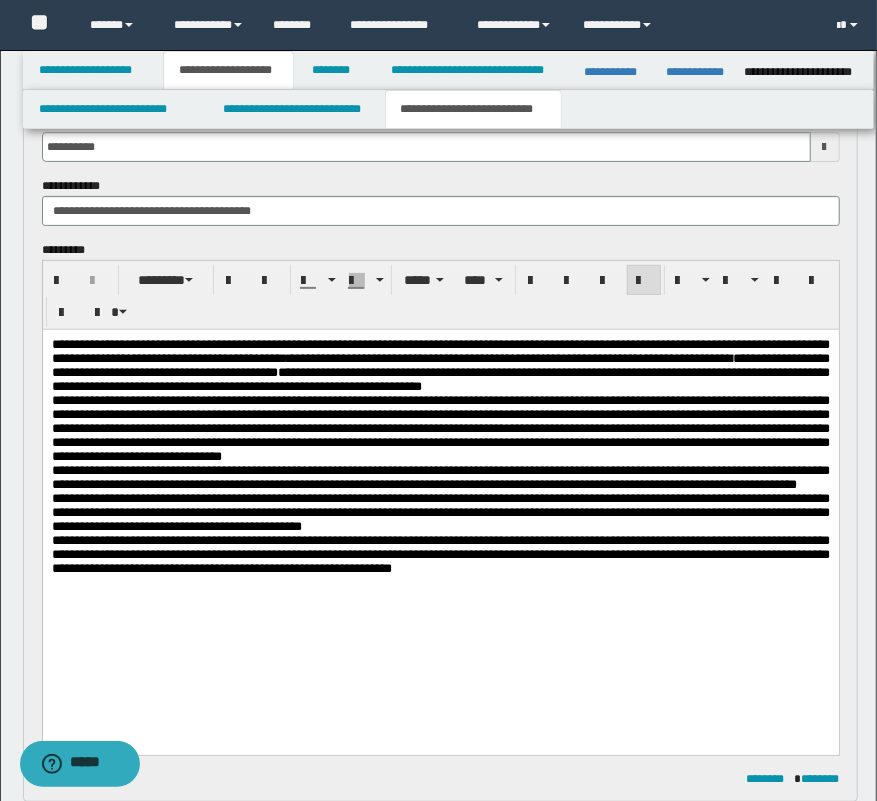 click on "**********" at bounding box center [440, 365] 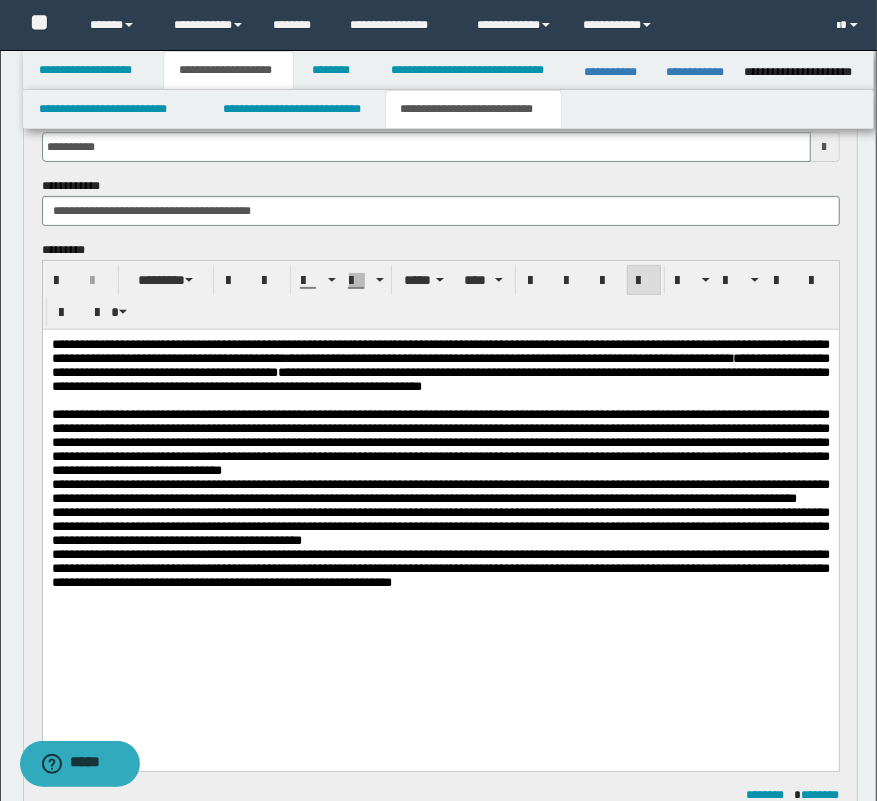 click on "**********" at bounding box center [440, 442] 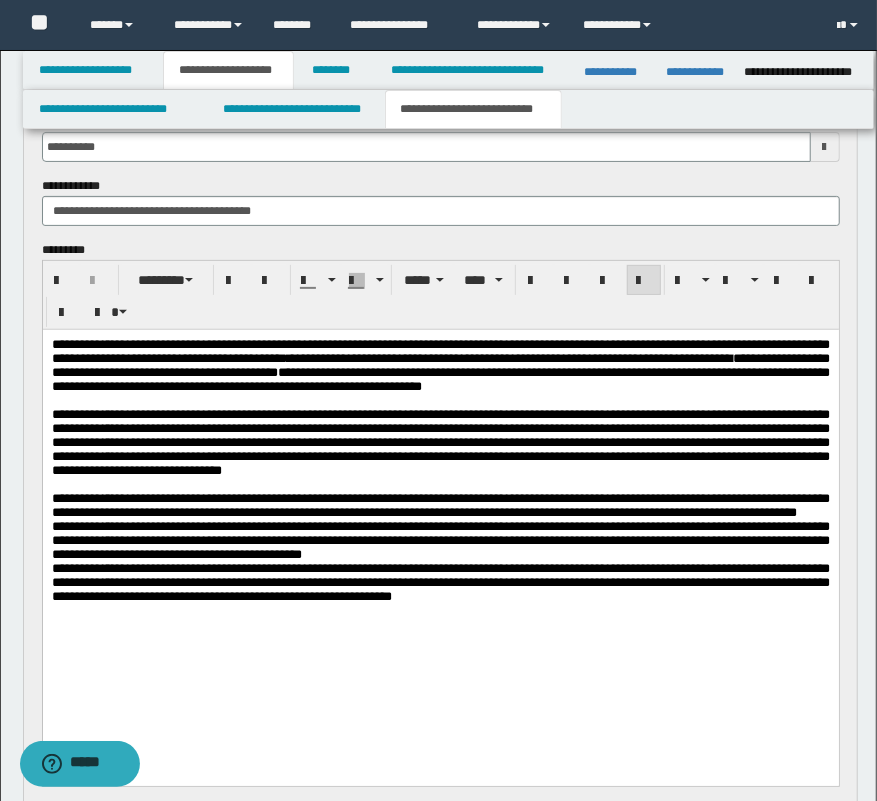 click on "**********" at bounding box center [440, 505] 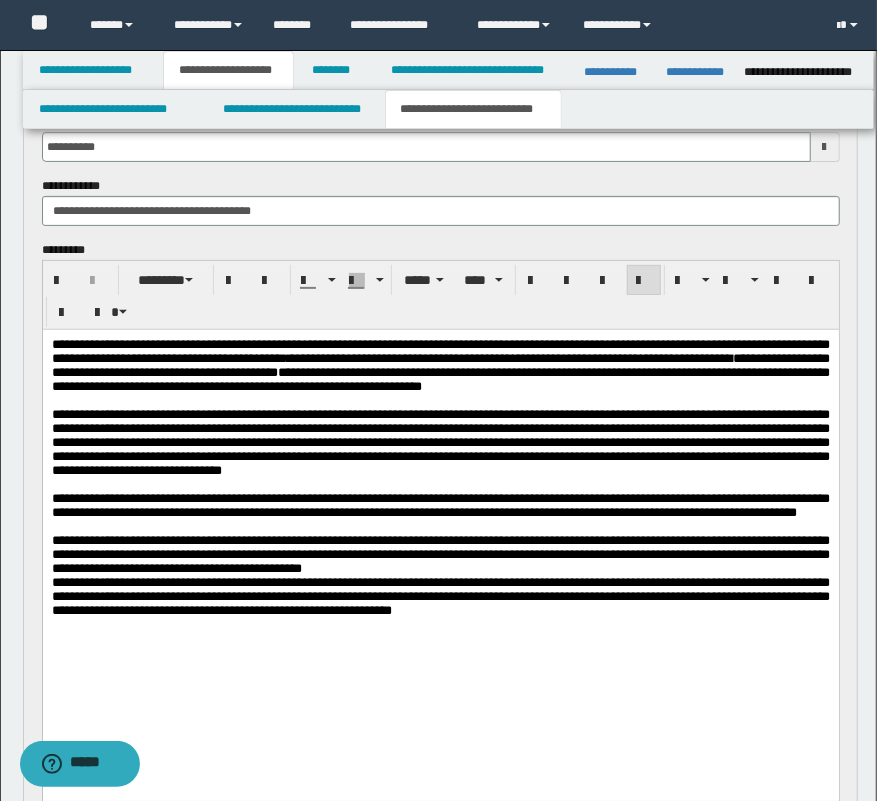click on "**********" at bounding box center (440, 554) 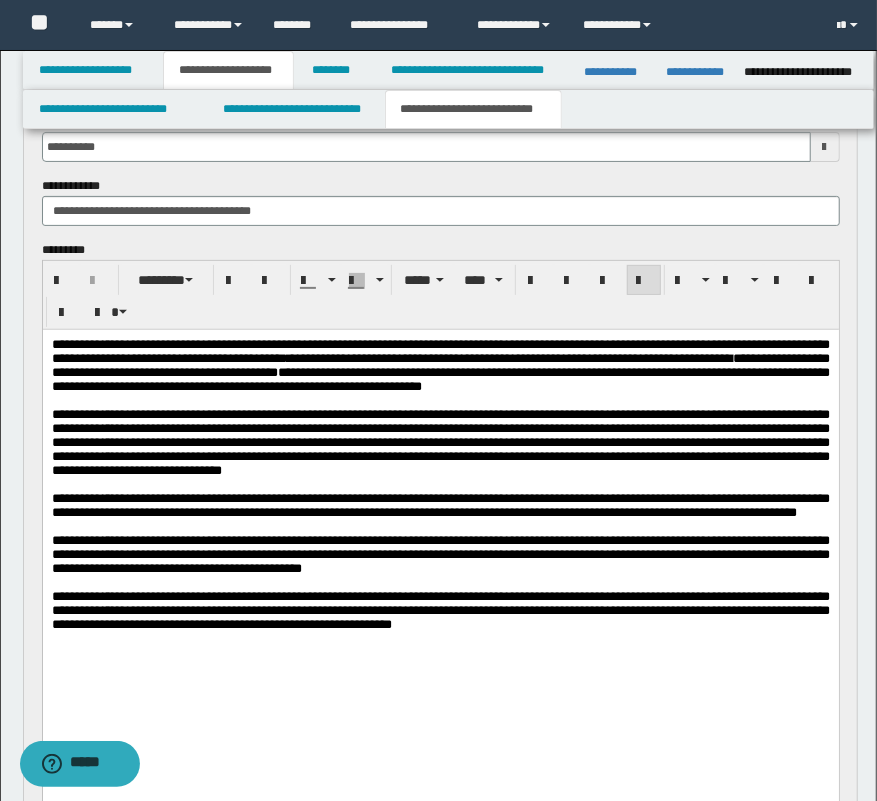 click on "**********" at bounding box center (440, 509) 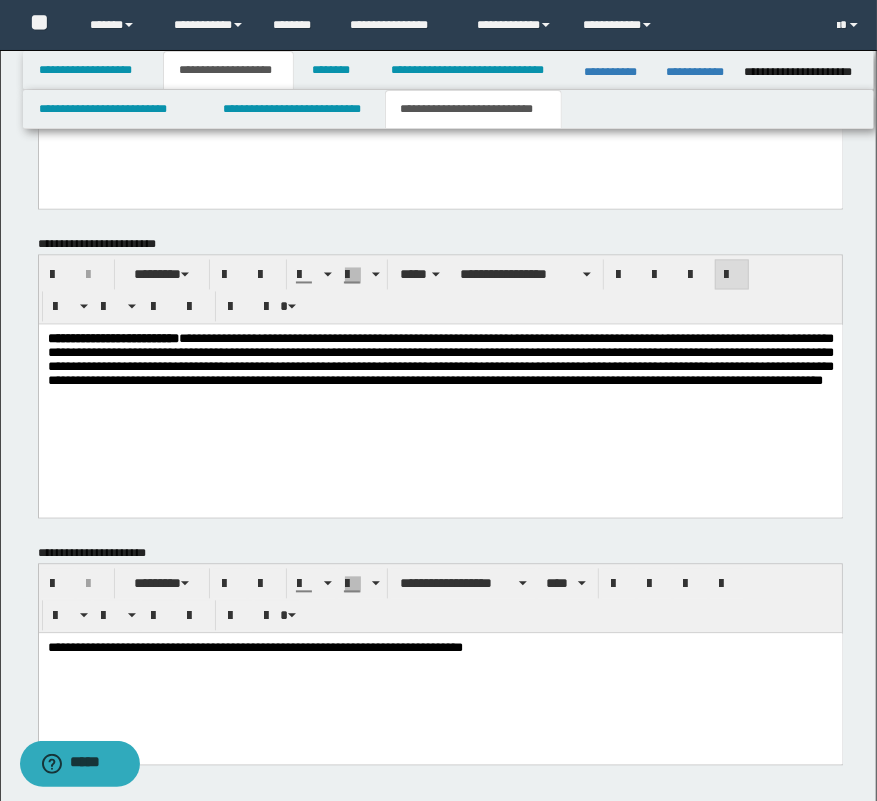 scroll, scrollTop: 1572, scrollLeft: 0, axis: vertical 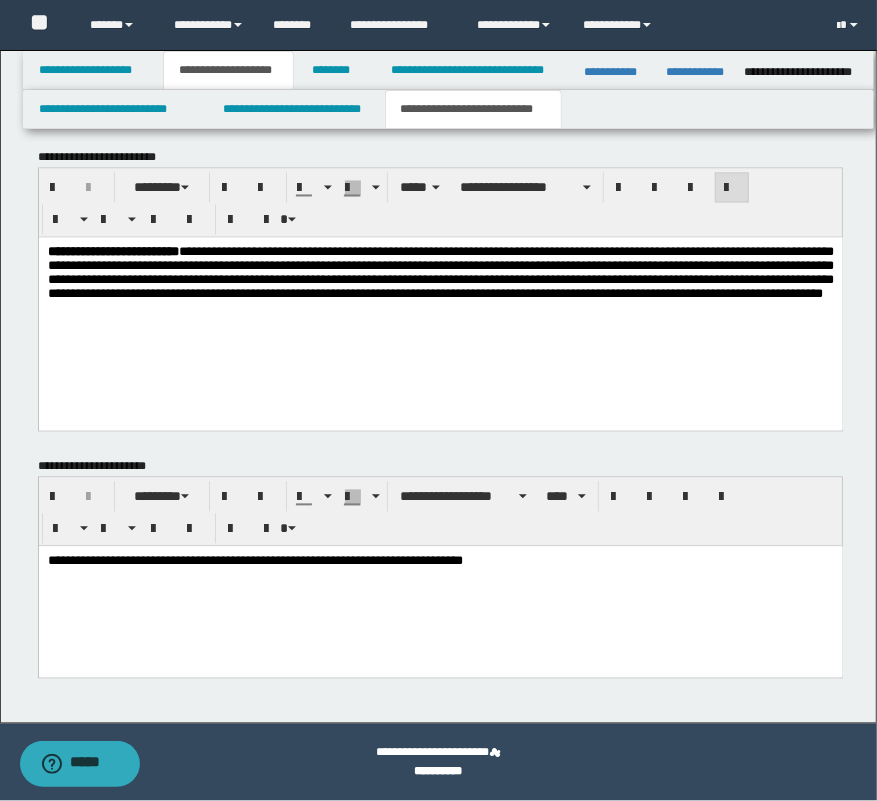 click on "**********" at bounding box center (440, 586) 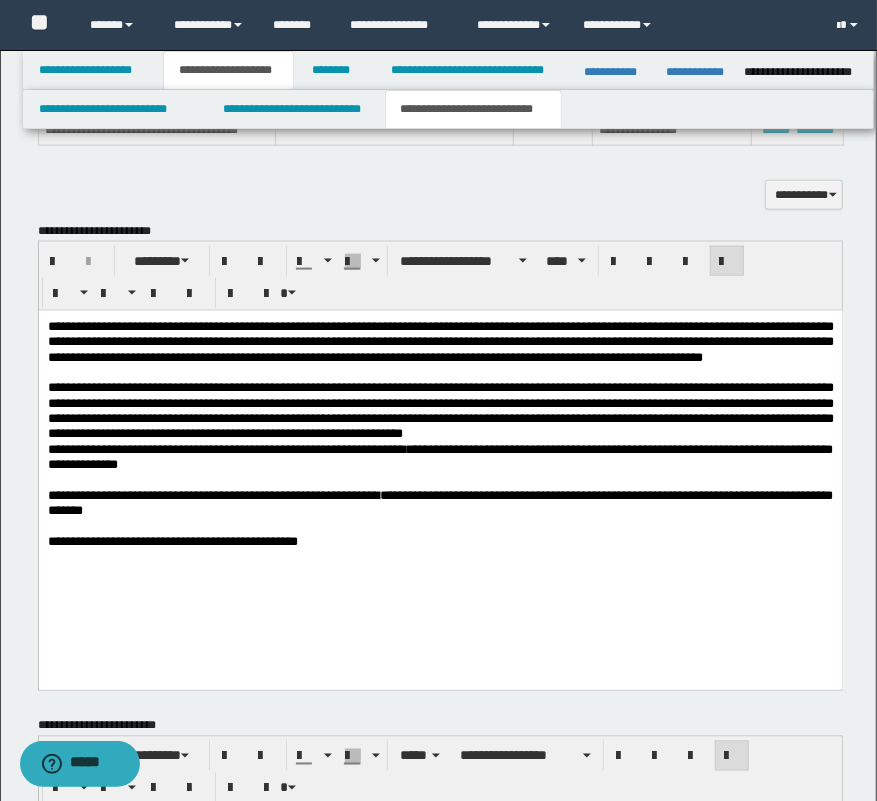 scroll, scrollTop: 845, scrollLeft: 0, axis: vertical 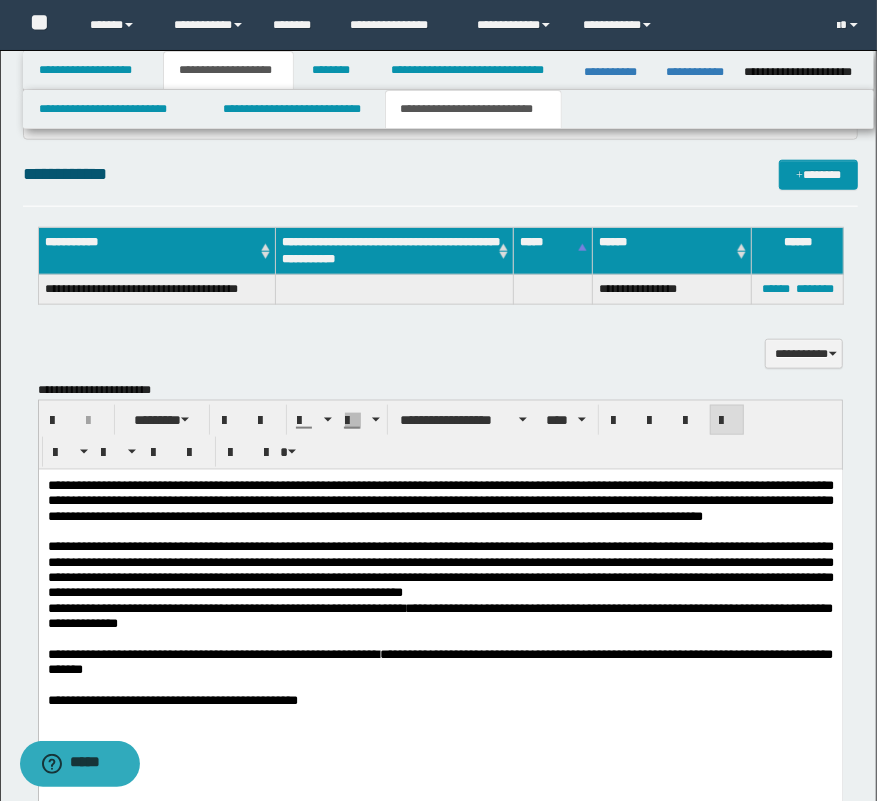 click on "**********" at bounding box center (440, 568) 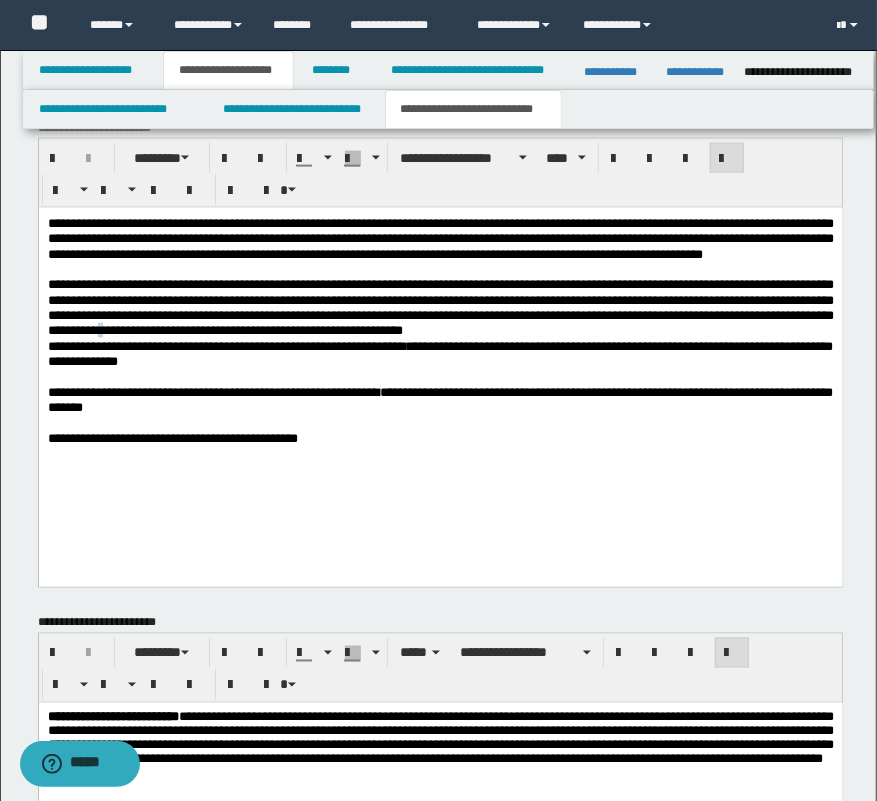 scroll, scrollTop: 936, scrollLeft: 0, axis: vertical 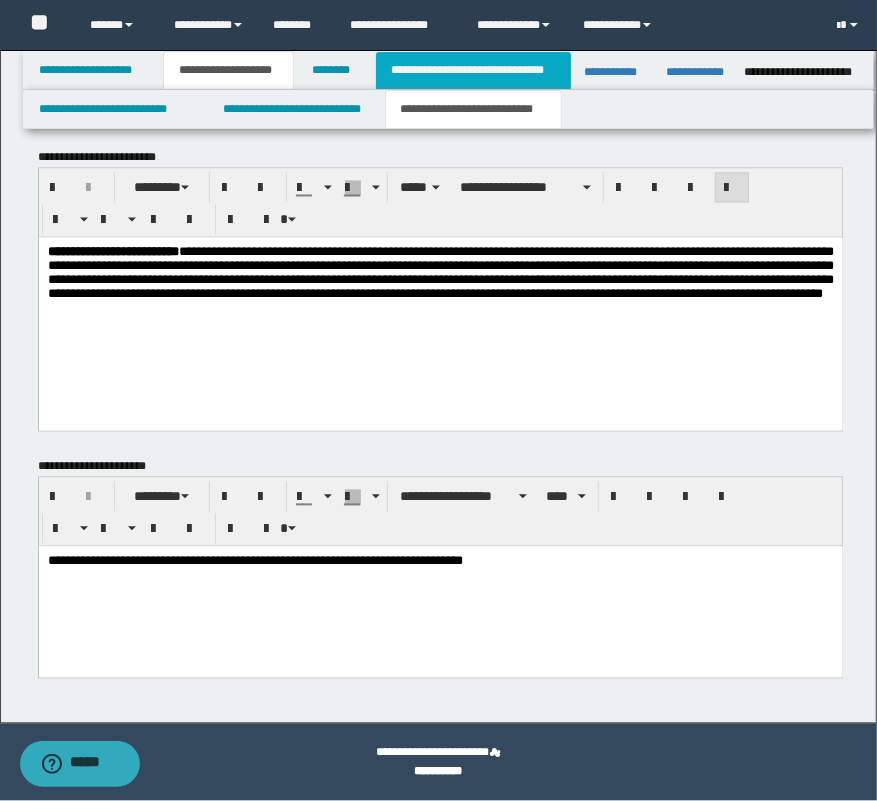 drag, startPoint x: 487, startPoint y: 69, endPoint x: 491, endPoint y: 84, distance: 15.524175 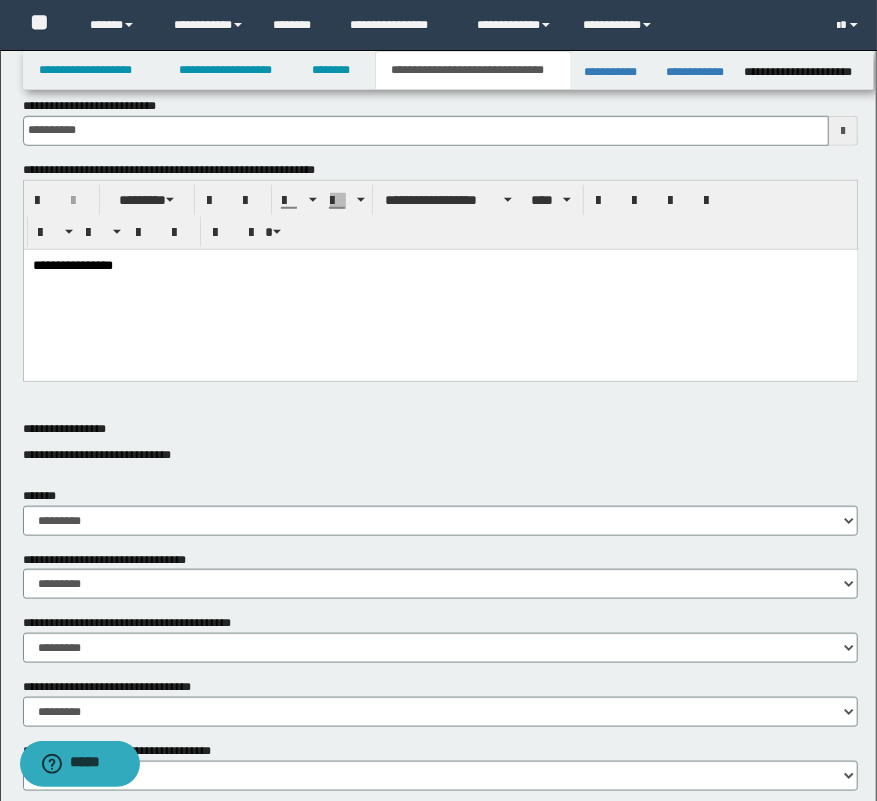 scroll, scrollTop: 632, scrollLeft: 0, axis: vertical 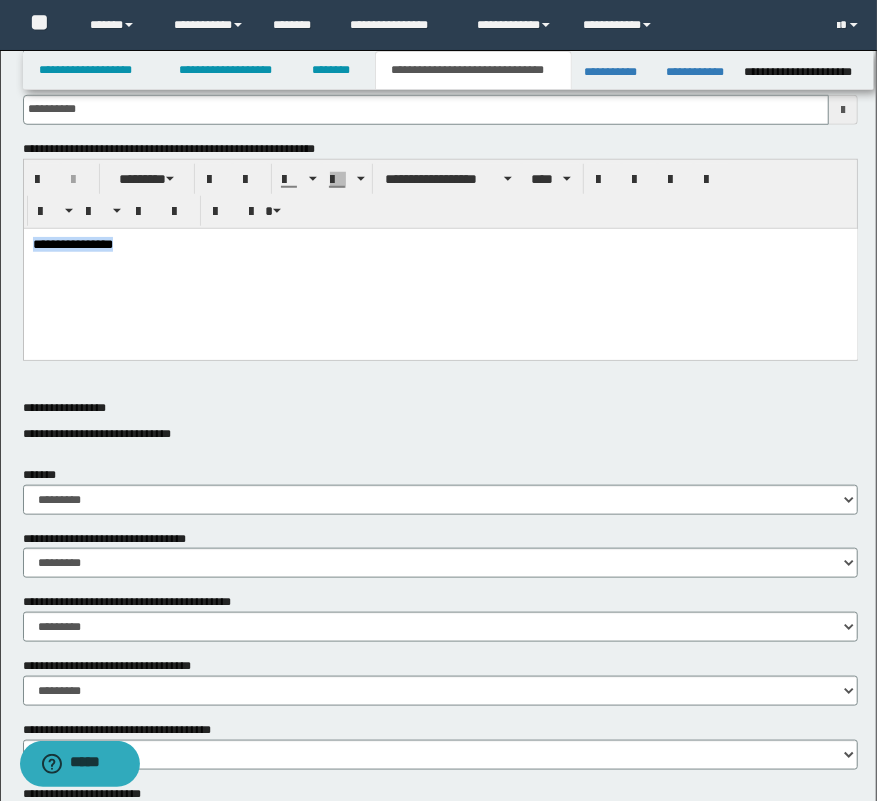click on "**********" at bounding box center [440, 268] 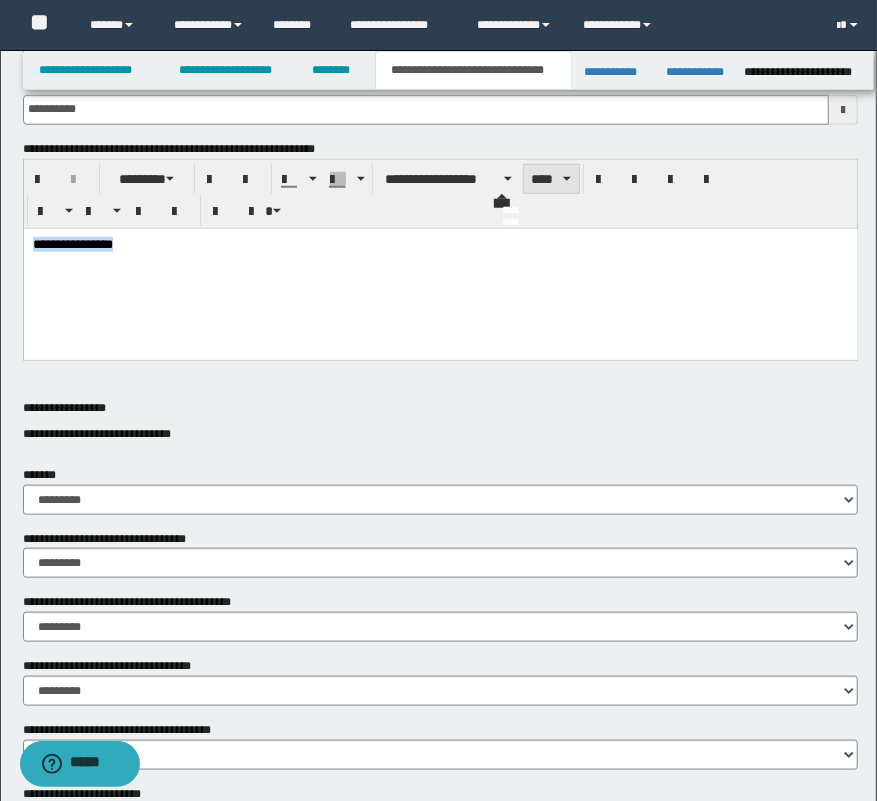 click on "****" at bounding box center (551, 179) 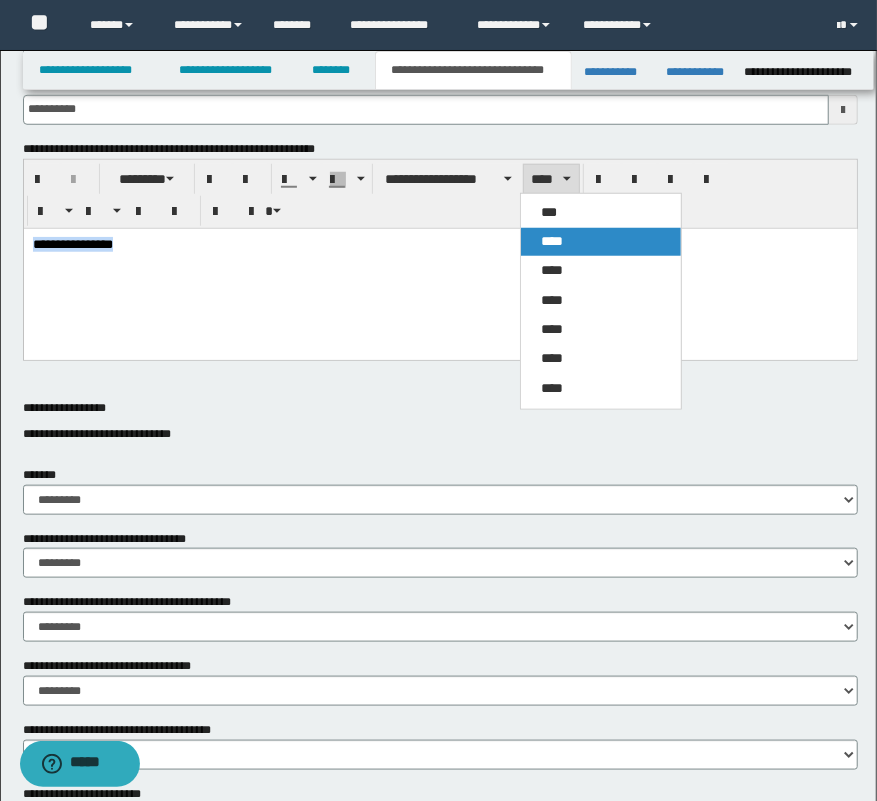 click on "****" at bounding box center (601, 242) 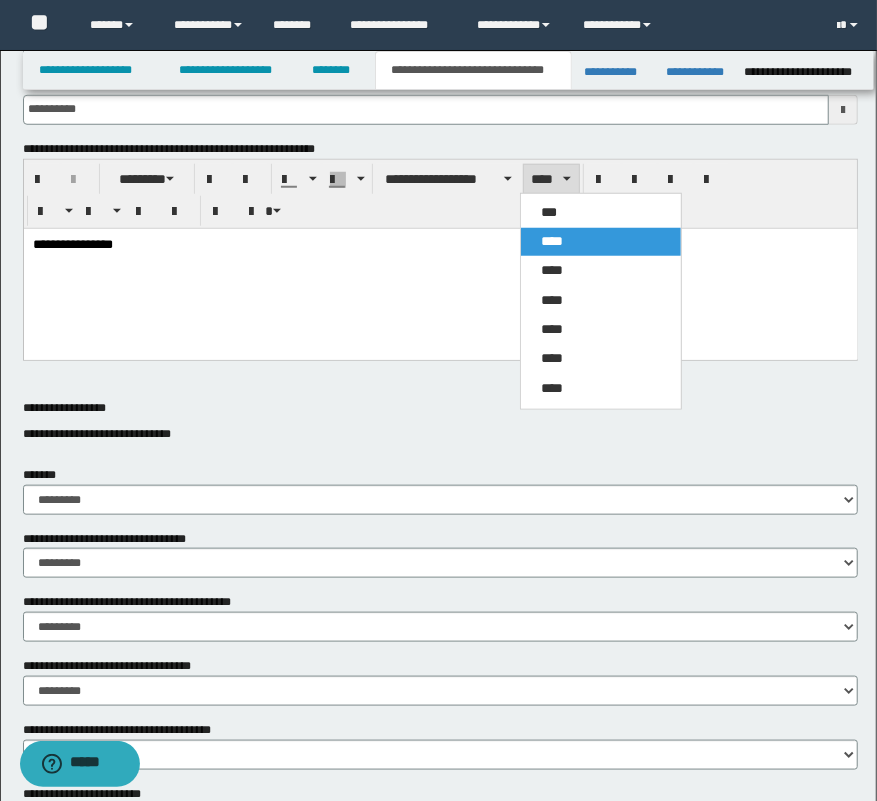 click on "**********" at bounding box center [440, 268] 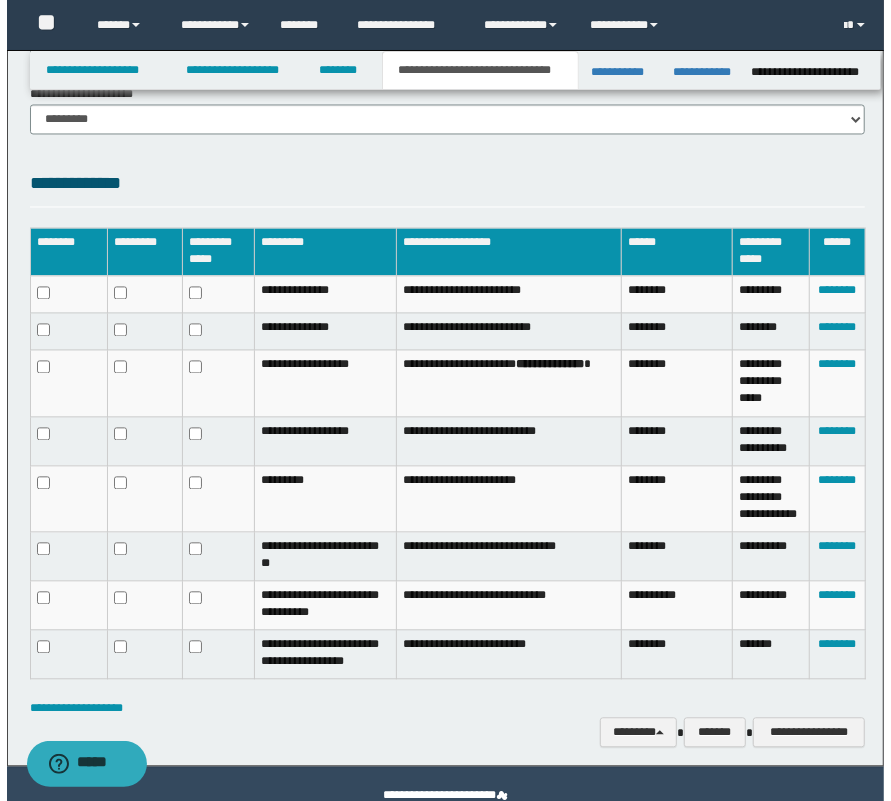scroll, scrollTop: 1630, scrollLeft: 0, axis: vertical 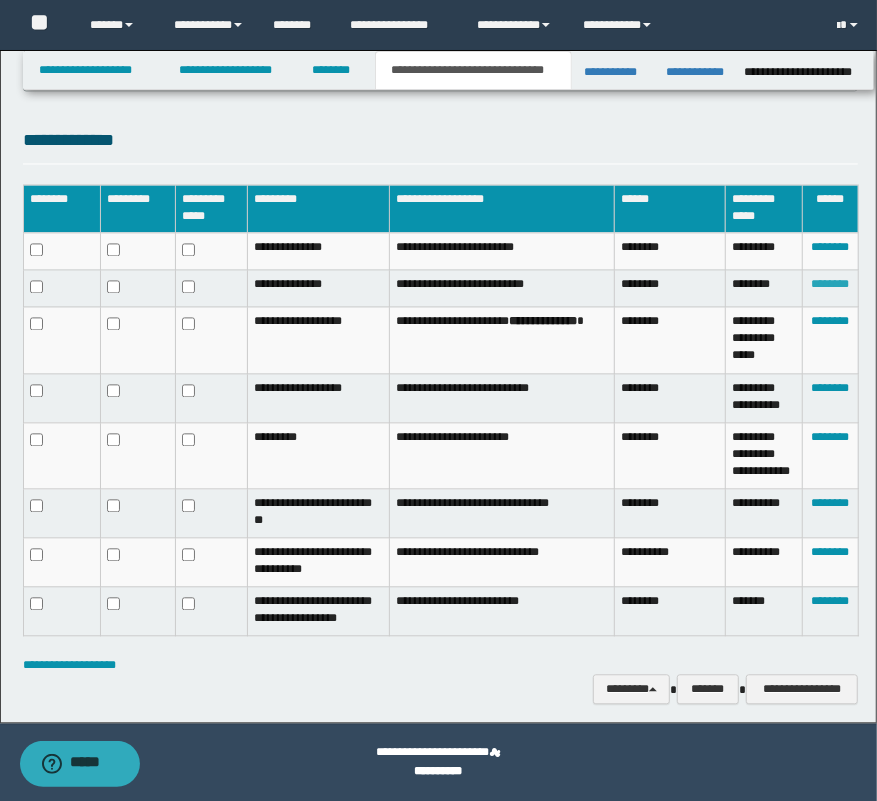 click on "********" at bounding box center [830, 284] 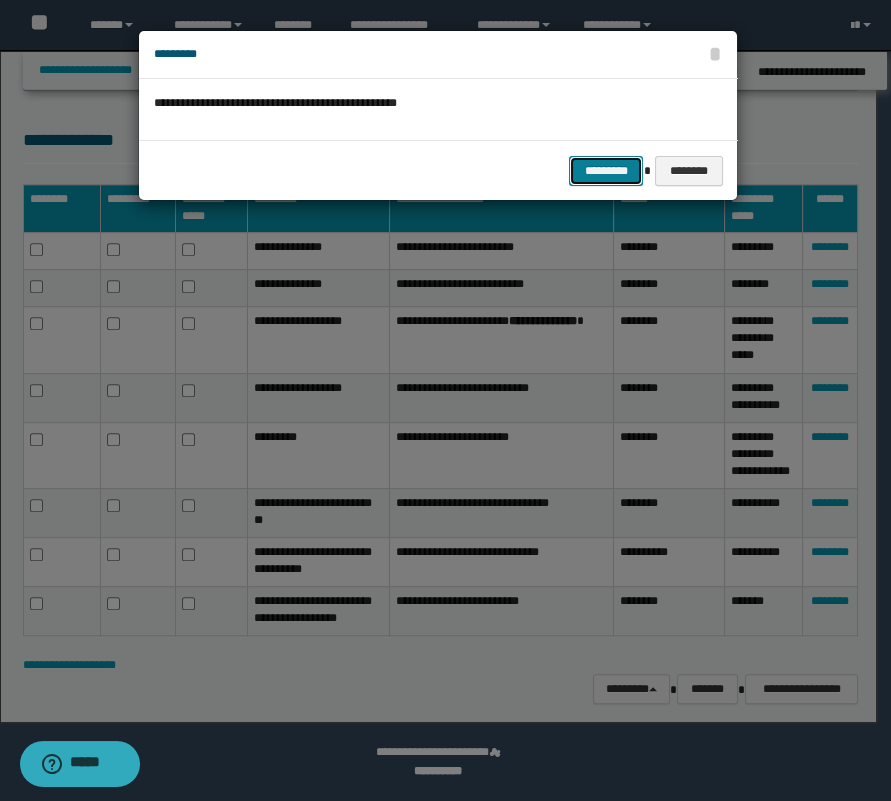 click on "*********" at bounding box center (606, 171) 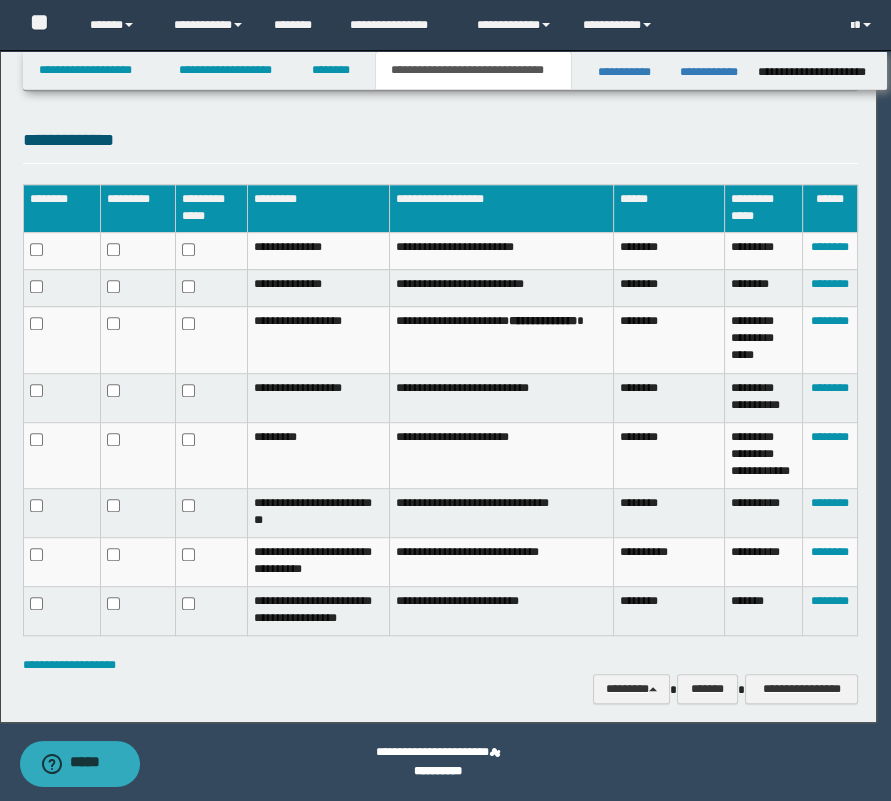 scroll, scrollTop: 1595, scrollLeft: 0, axis: vertical 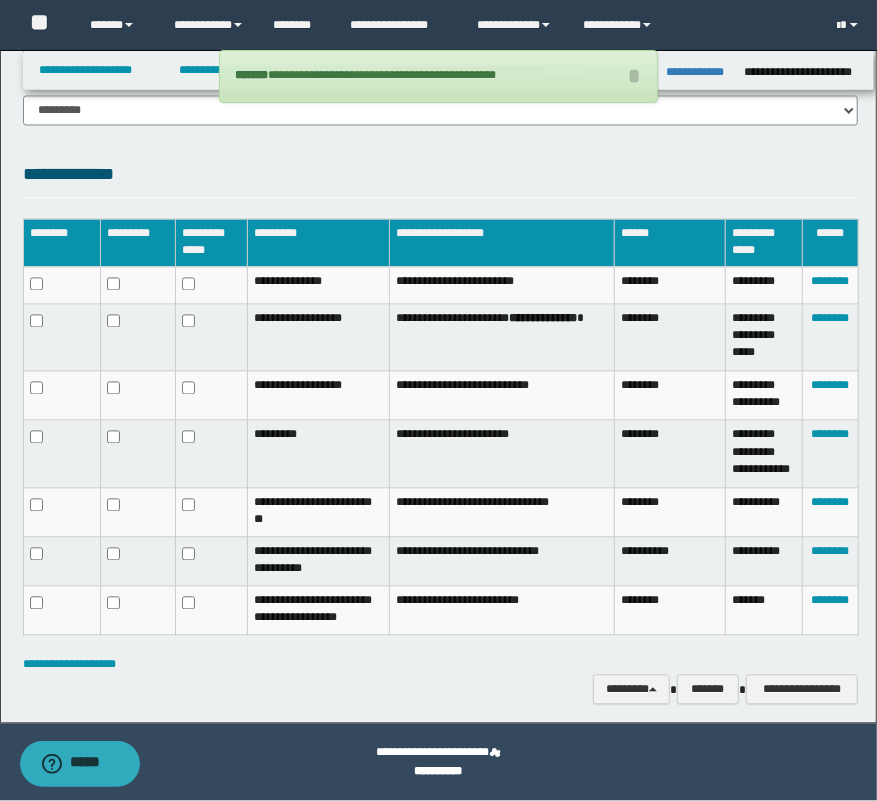 click on "********" at bounding box center (830, 338) 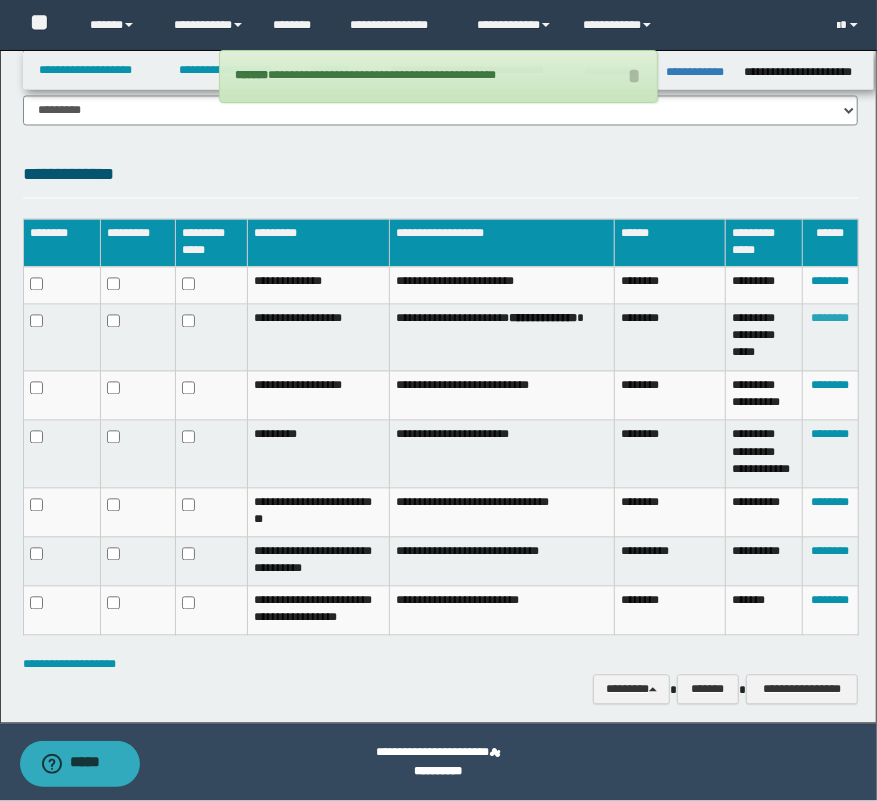 click on "********" at bounding box center (830, 319) 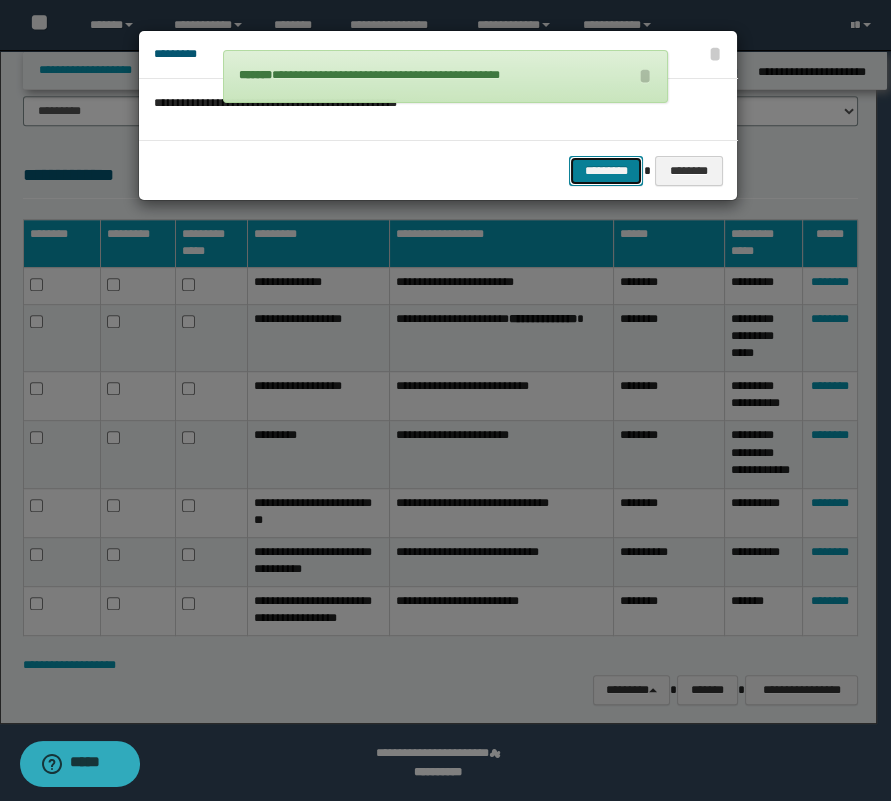 click on "*********" at bounding box center (606, 171) 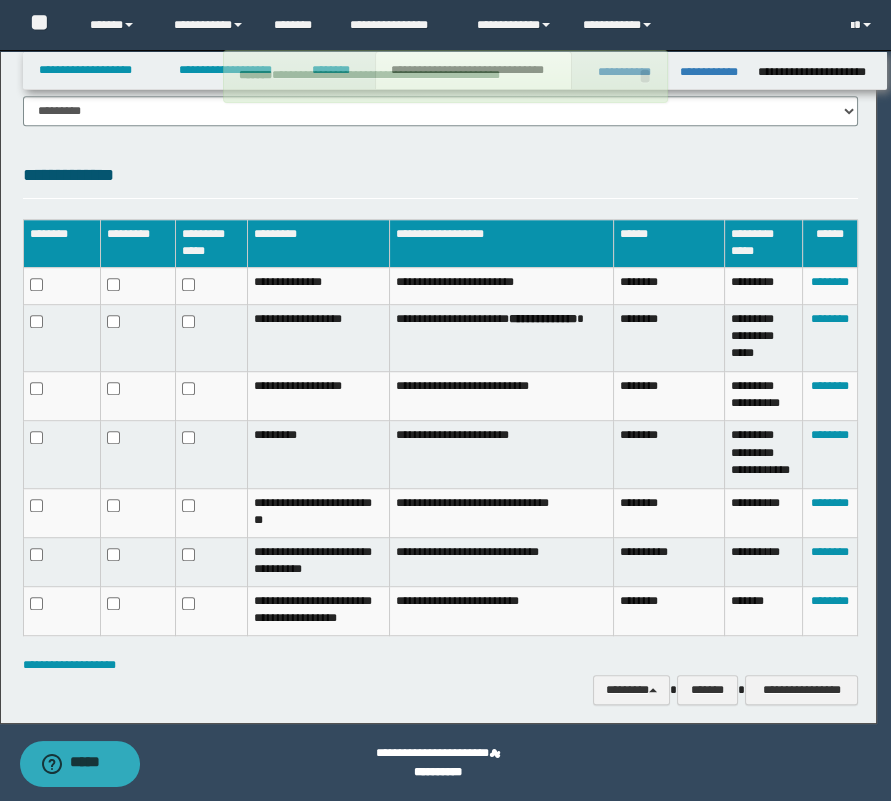 scroll, scrollTop: 1530, scrollLeft: 0, axis: vertical 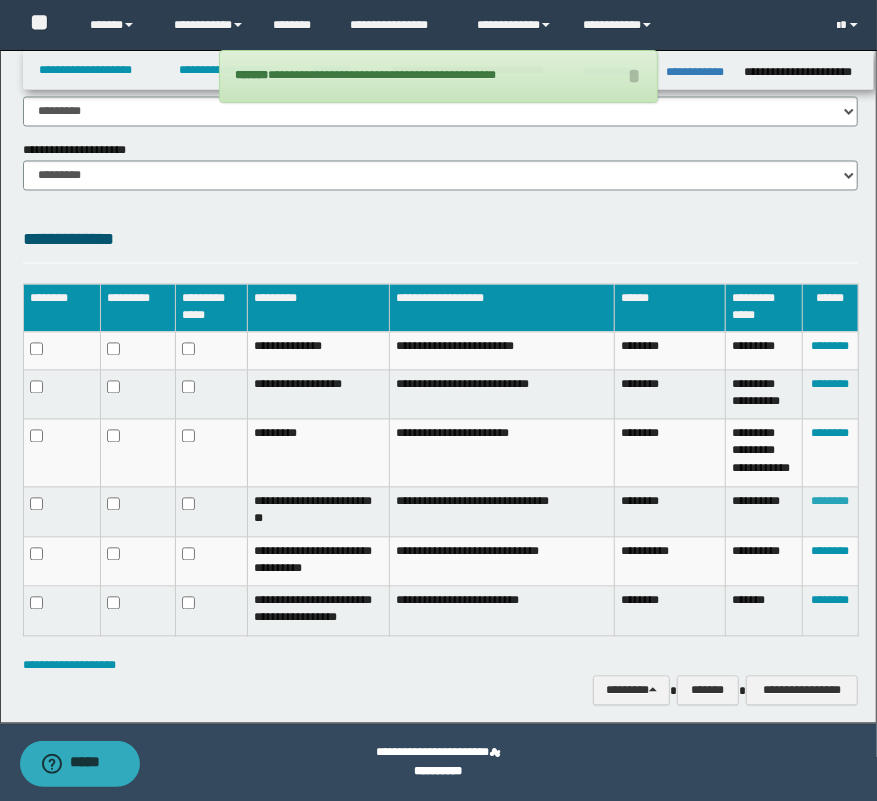 click on "********" at bounding box center (830, 502) 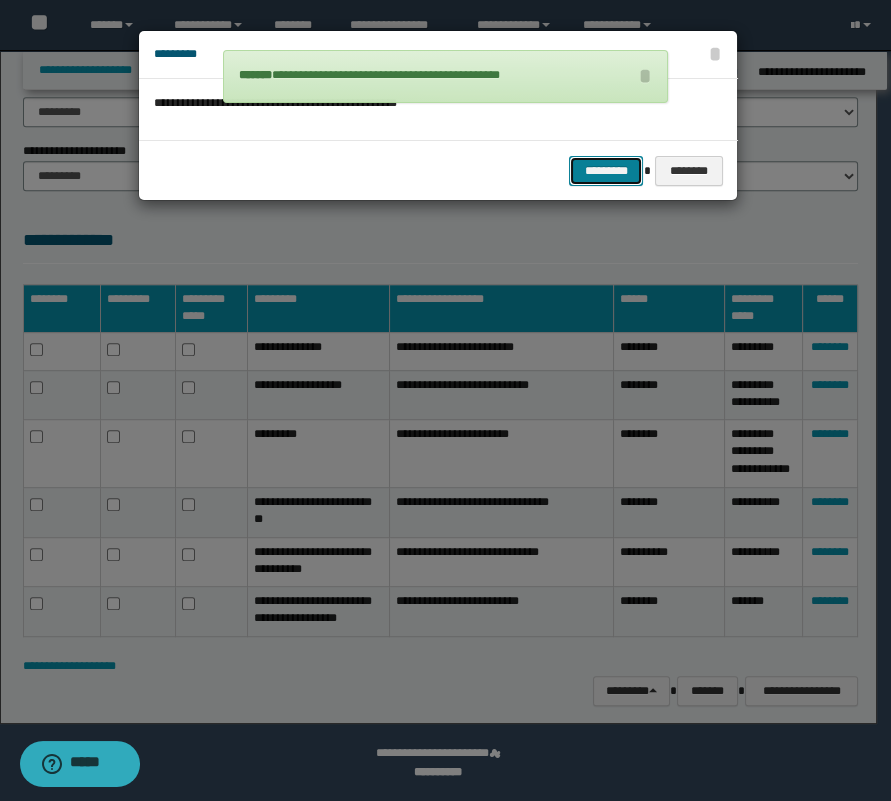 click on "*********" at bounding box center (606, 171) 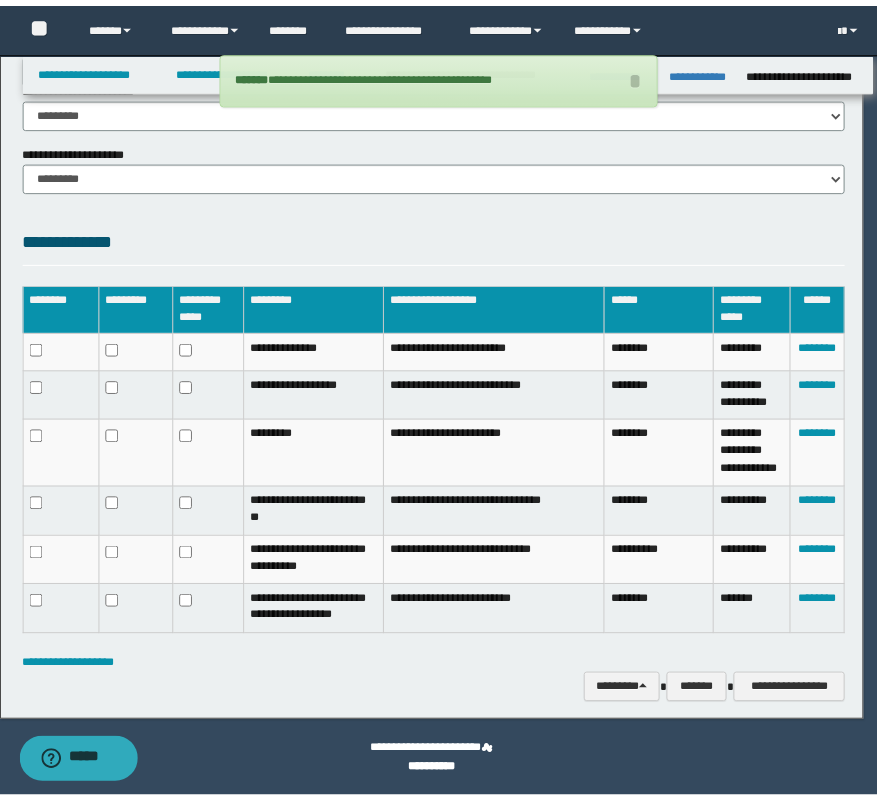 scroll, scrollTop: 1483, scrollLeft: 0, axis: vertical 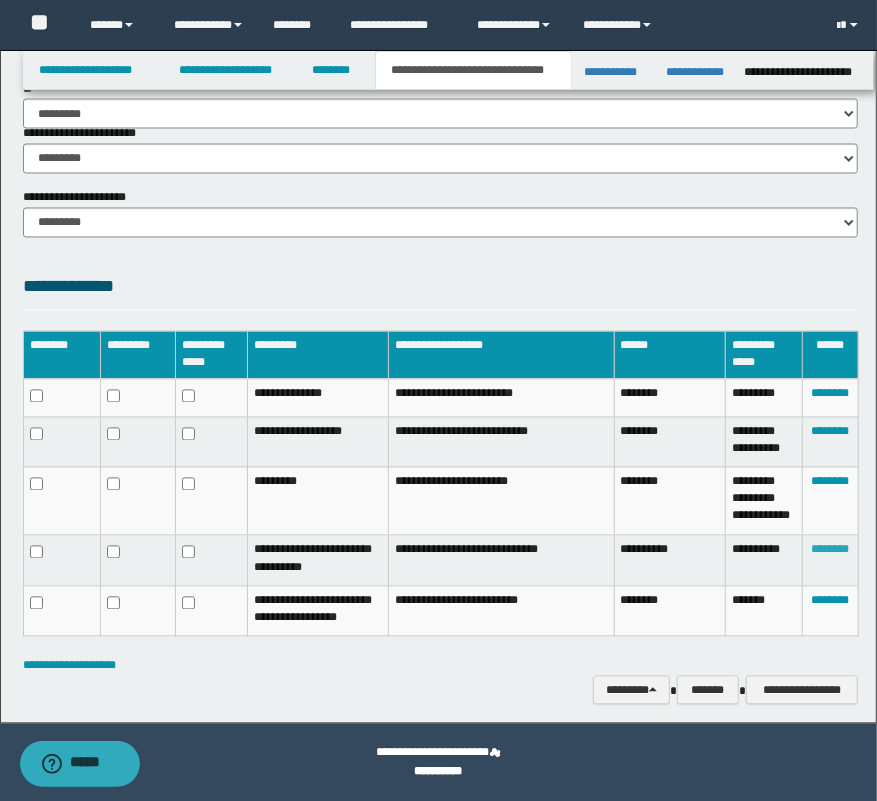 click on "********" at bounding box center (830, 550) 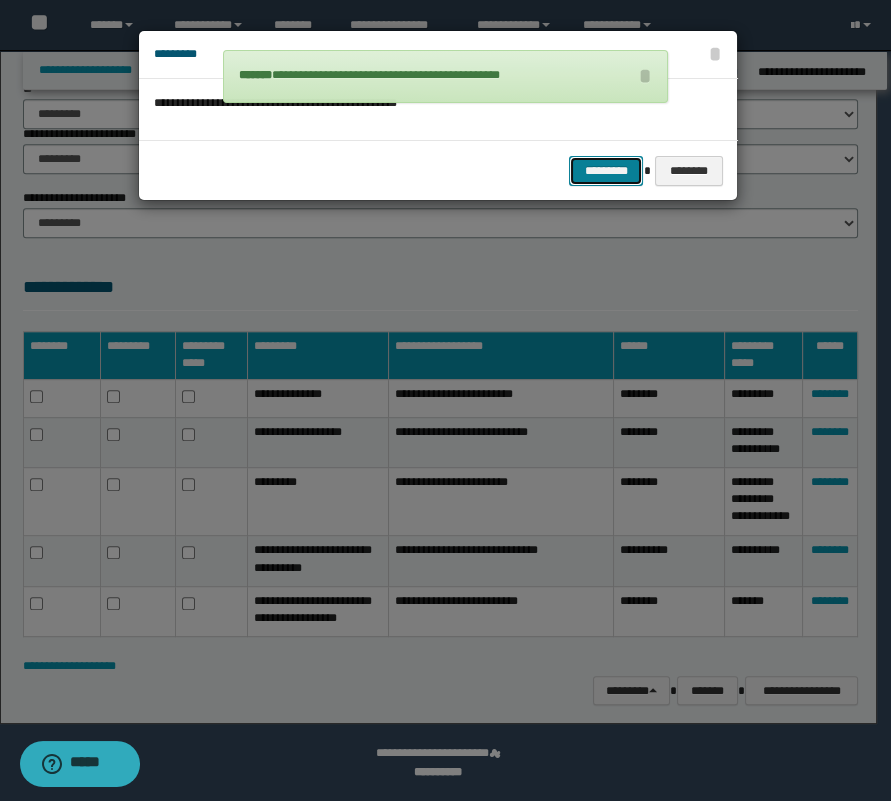 click on "*********" at bounding box center [606, 171] 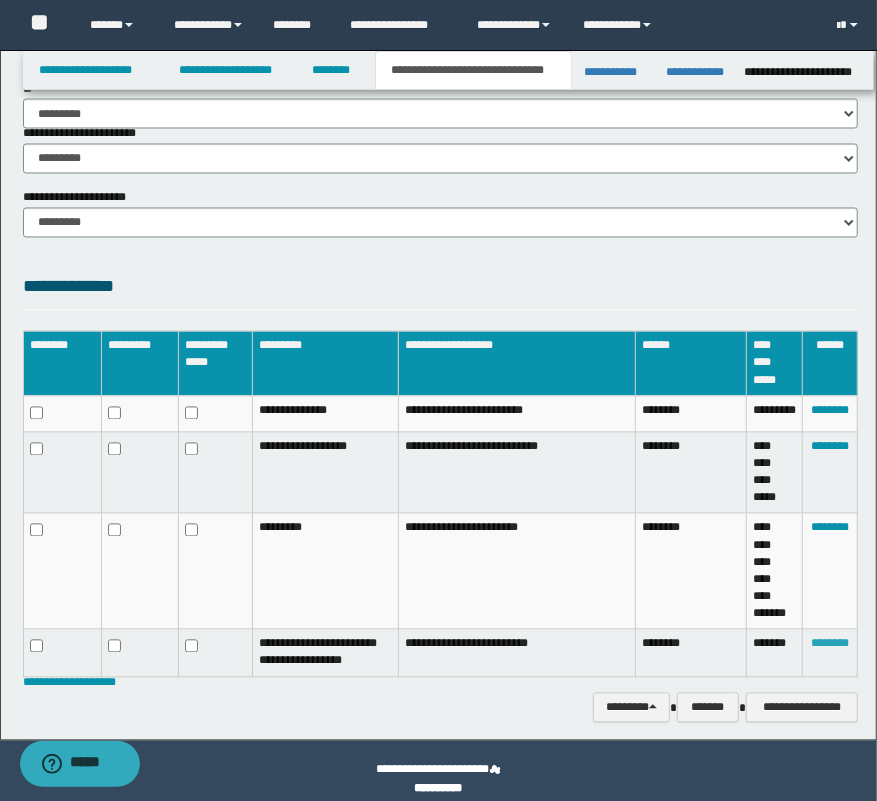click on "********" at bounding box center [830, 644] 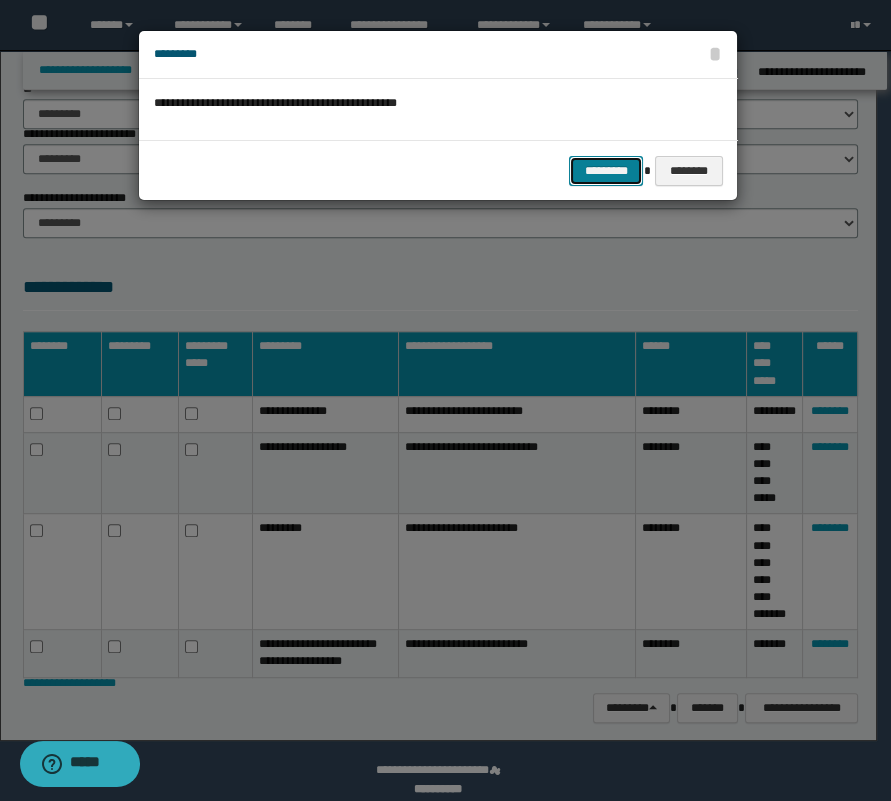 click on "*********" at bounding box center (606, 171) 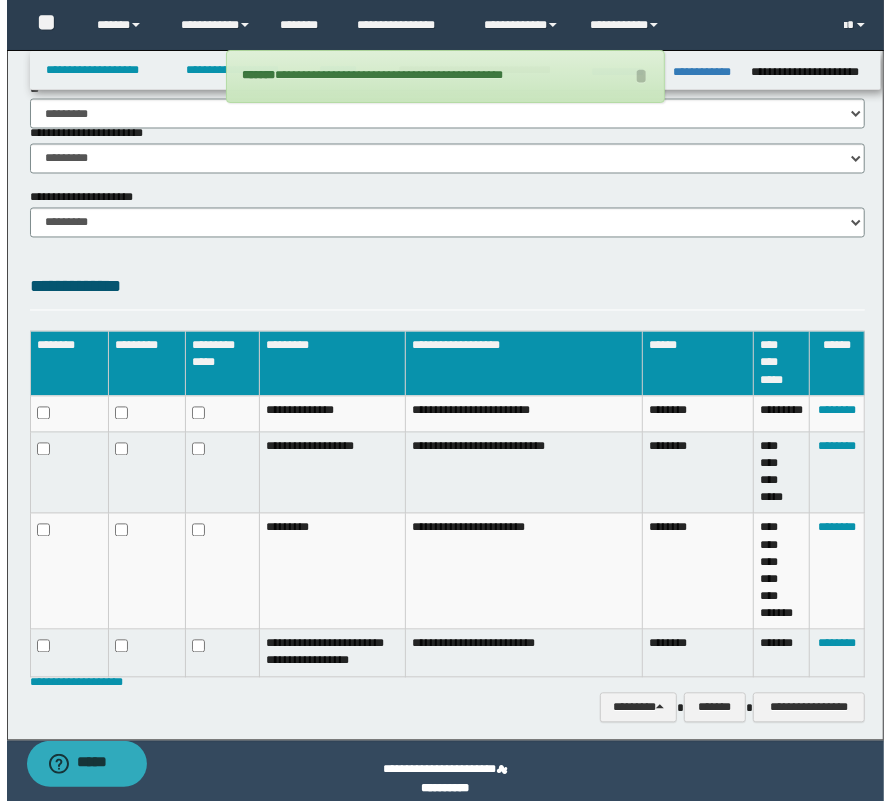 scroll, scrollTop: 1500, scrollLeft: 0, axis: vertical 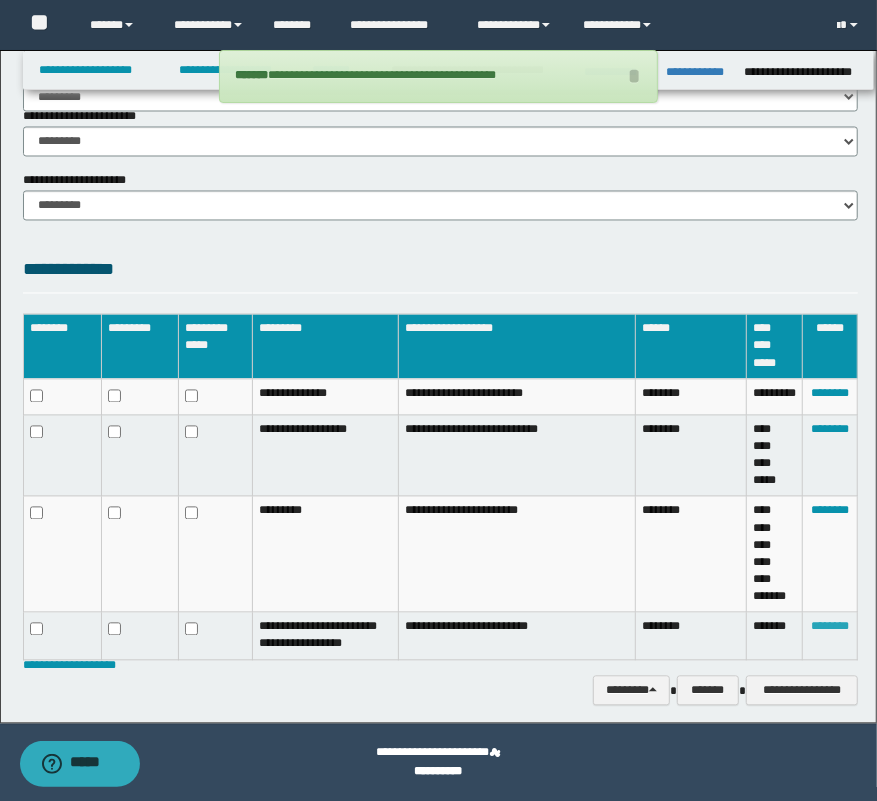 drag, startPoint x: 840, startPoint y: 605, endPoint x: 728, endPoint y: 460, distance: 183.21844 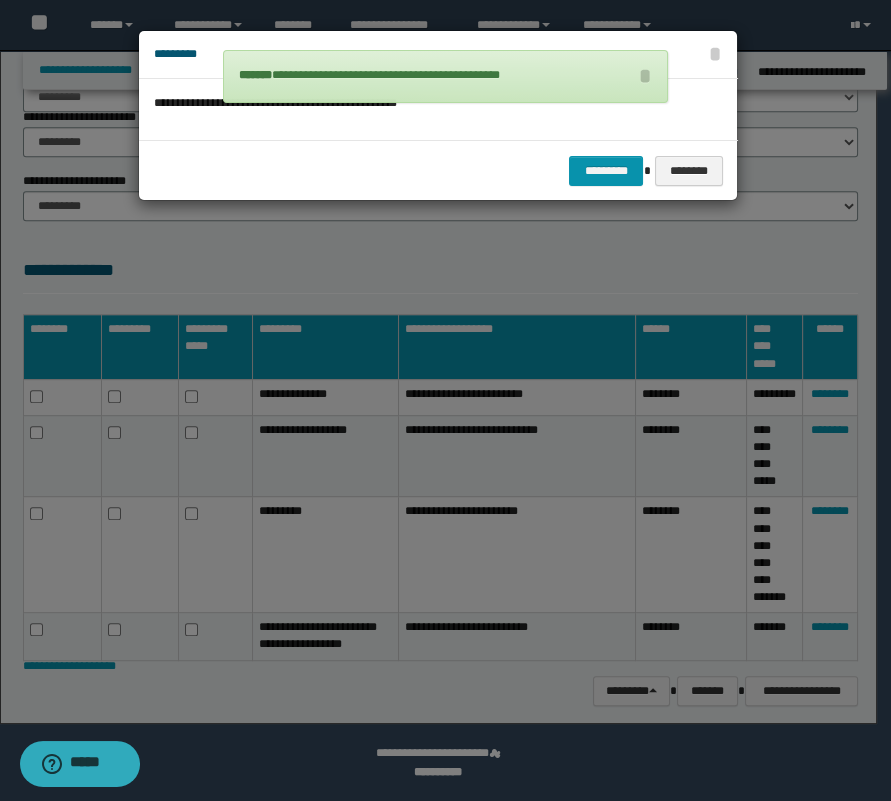 click on "*********
********" at bounding box center (438, 170) 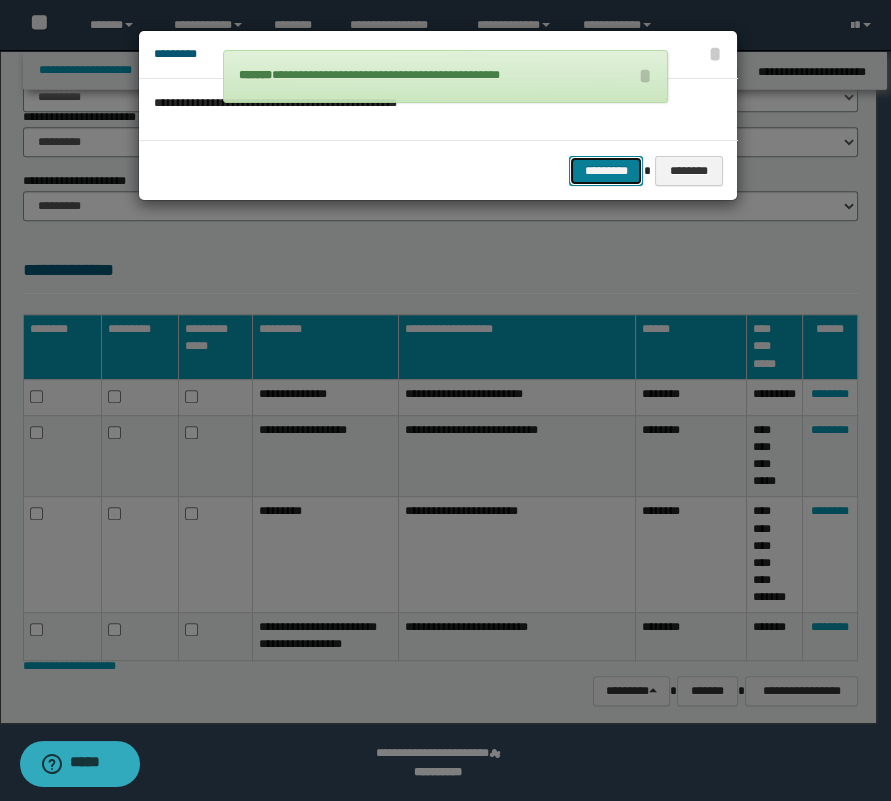 click on "*********" at bounding box center (606, 171) 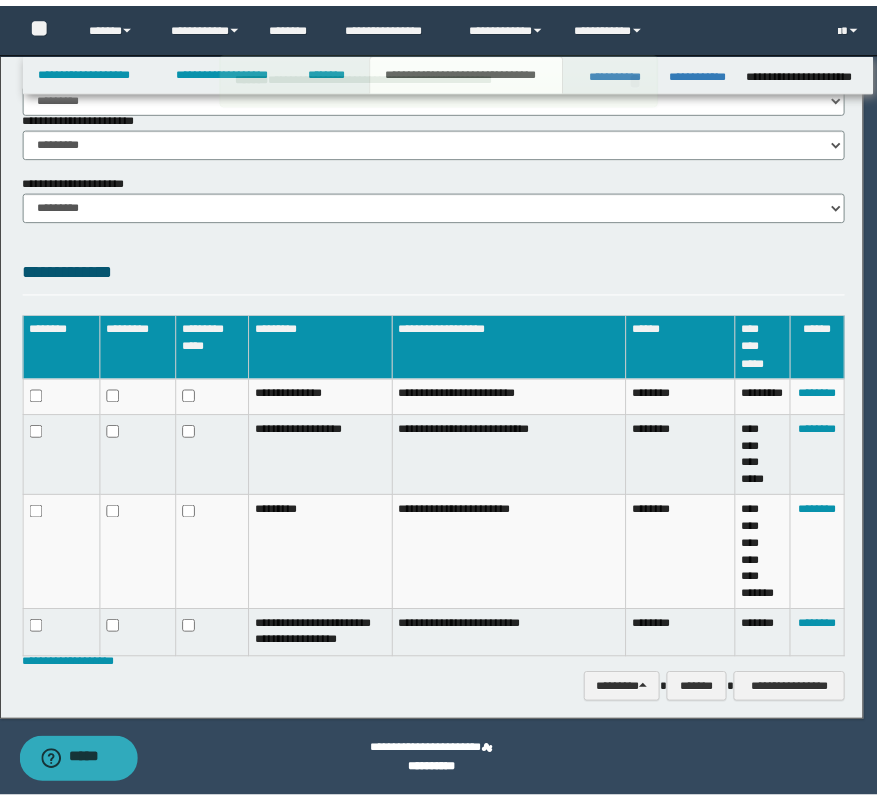 scroll, scrollTop: 1453, scrollLeft: 0, axis: vertical 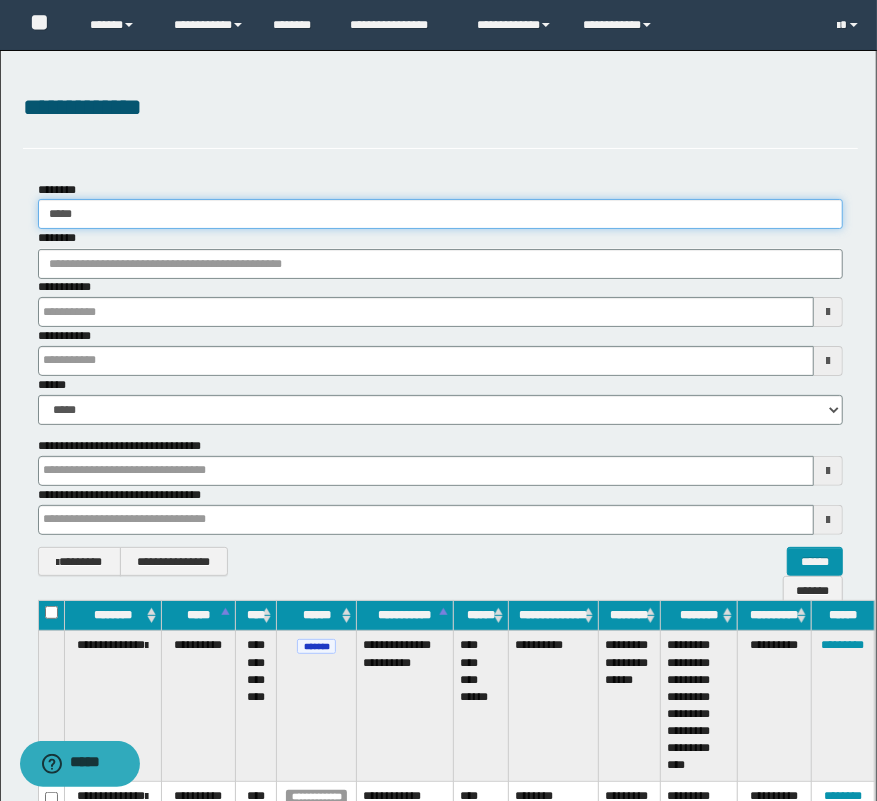 drag, startPoint x: 107, startPoint y: 219, endPoint x: -14, endPoint y: 222, distance: 121.037186 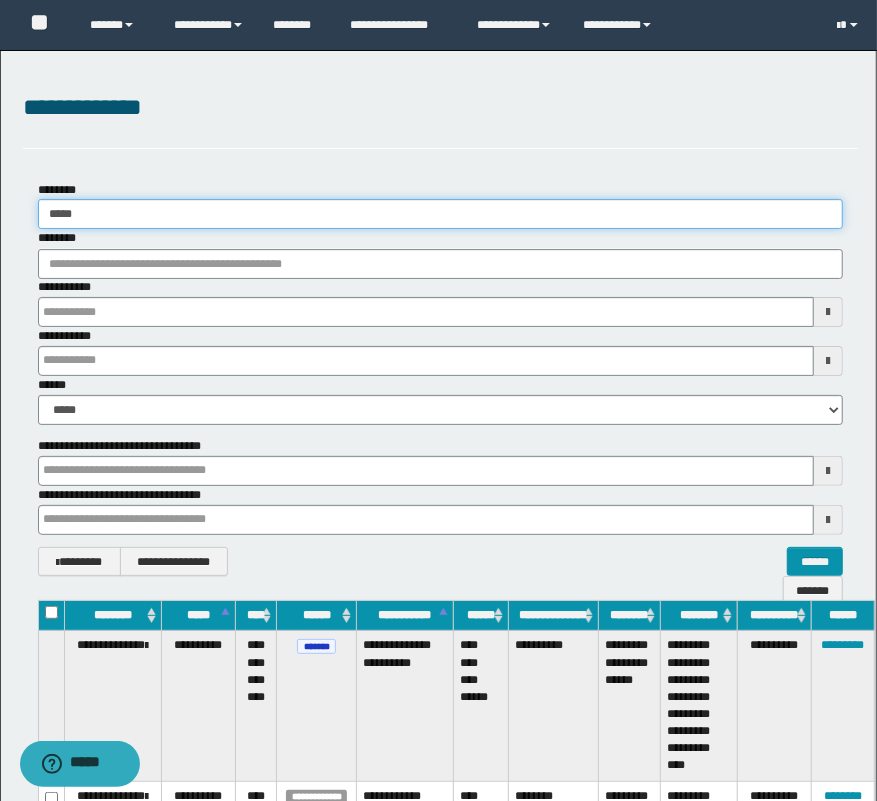 click on "**********" at bounding box center (438, 400) 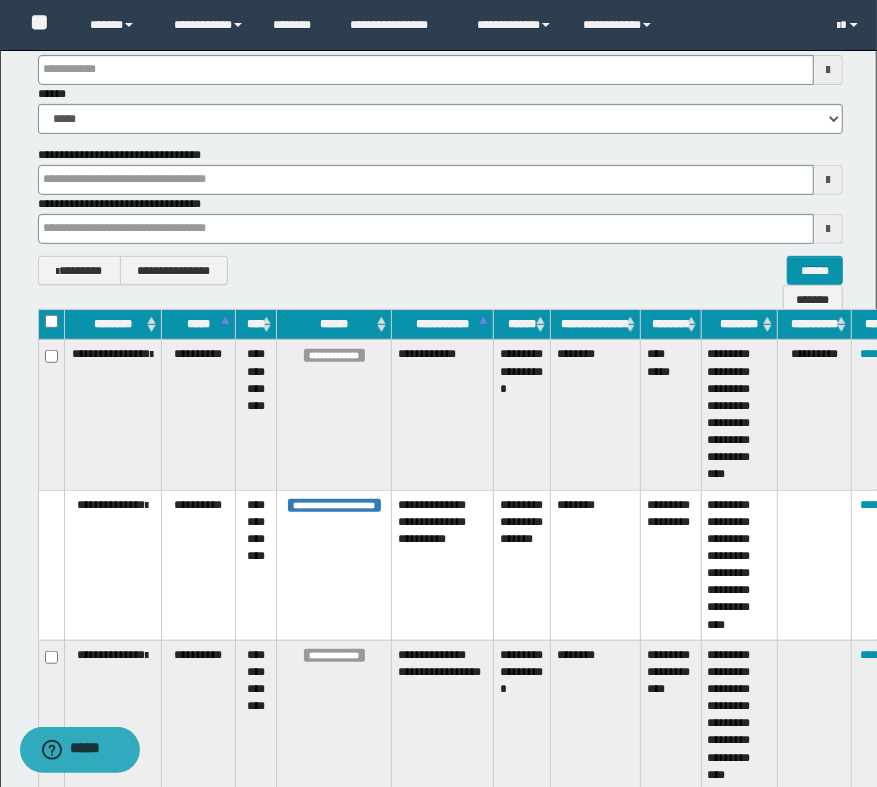 scroll, scrollTop: 452, scrollLeft: 0, axis: vertical 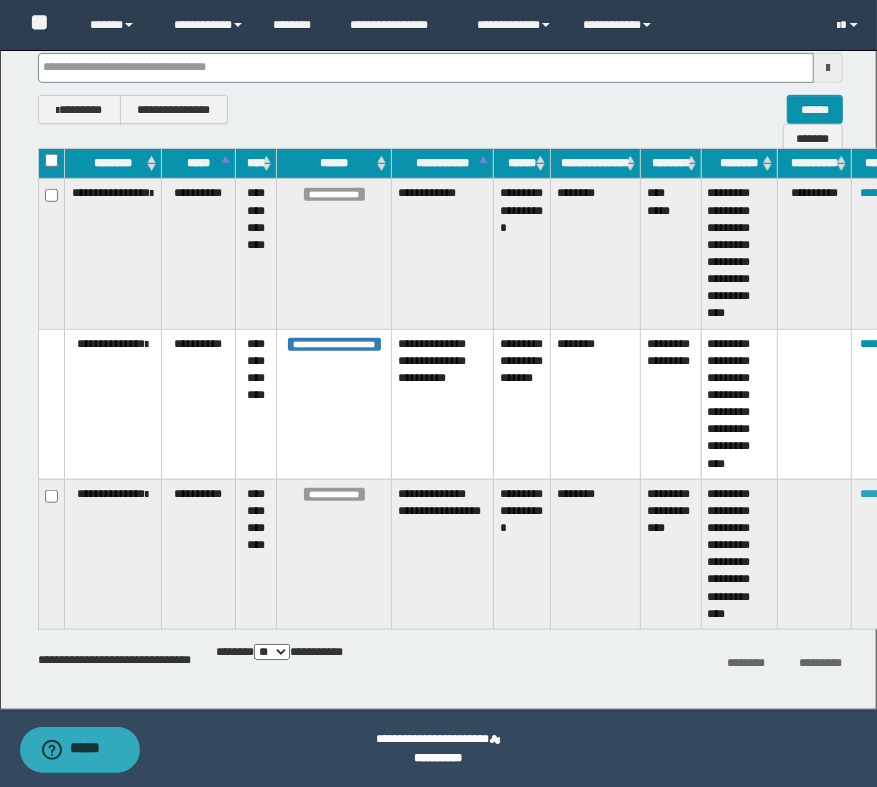 type on "*****" 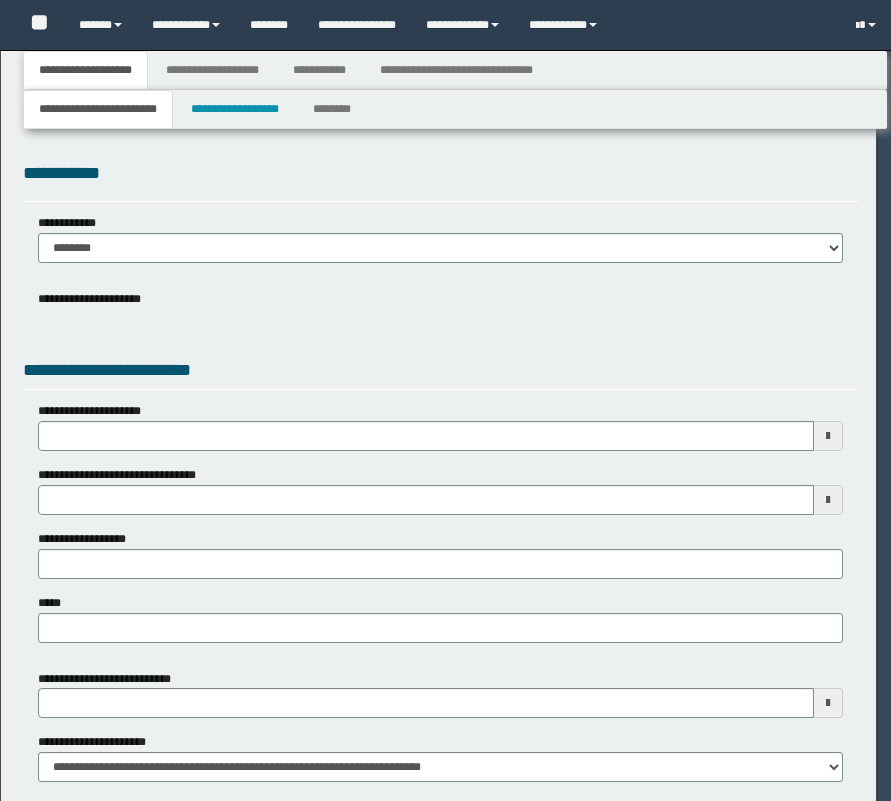 scroll, scrollTop: 0, scrollLeft: 0, axis: both 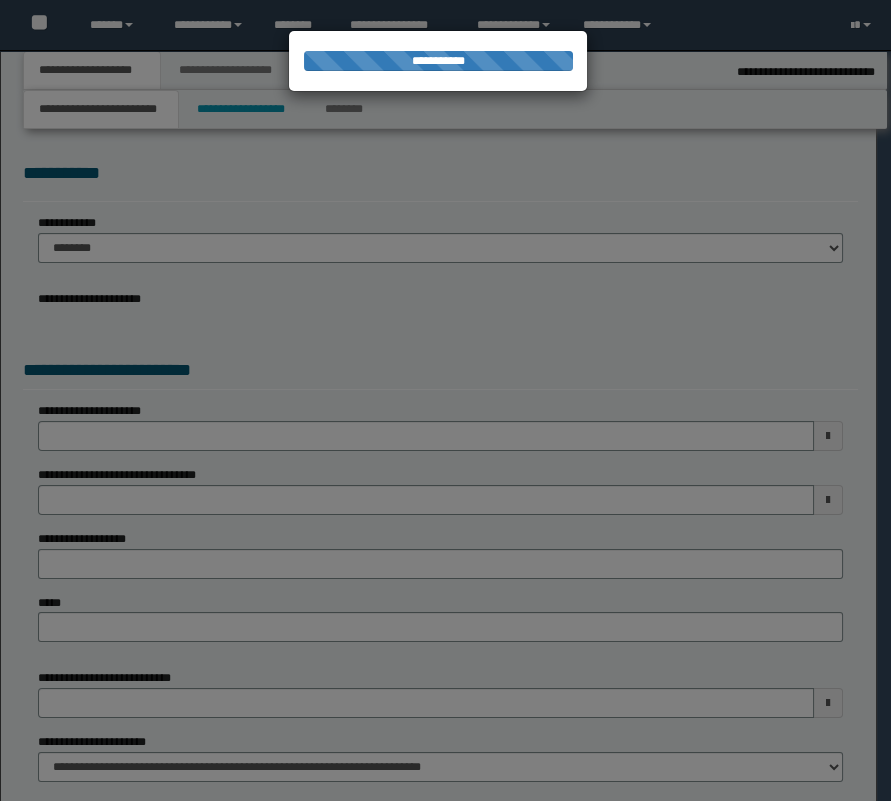 select on "**" 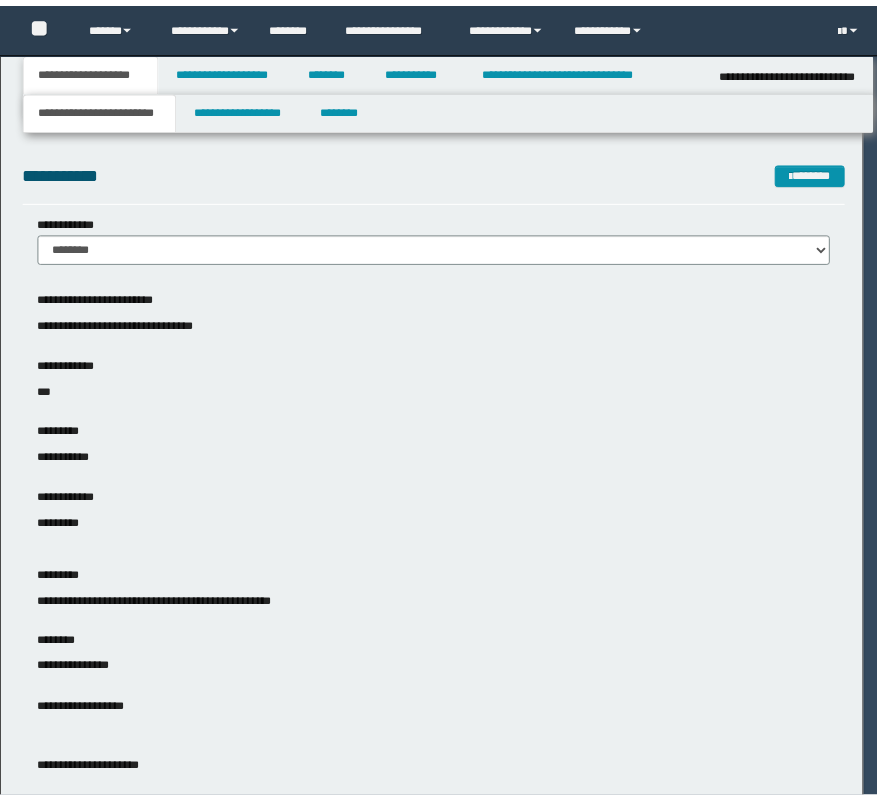 scroll, scrollTop: 0, scrollLeft: 0, axis: both 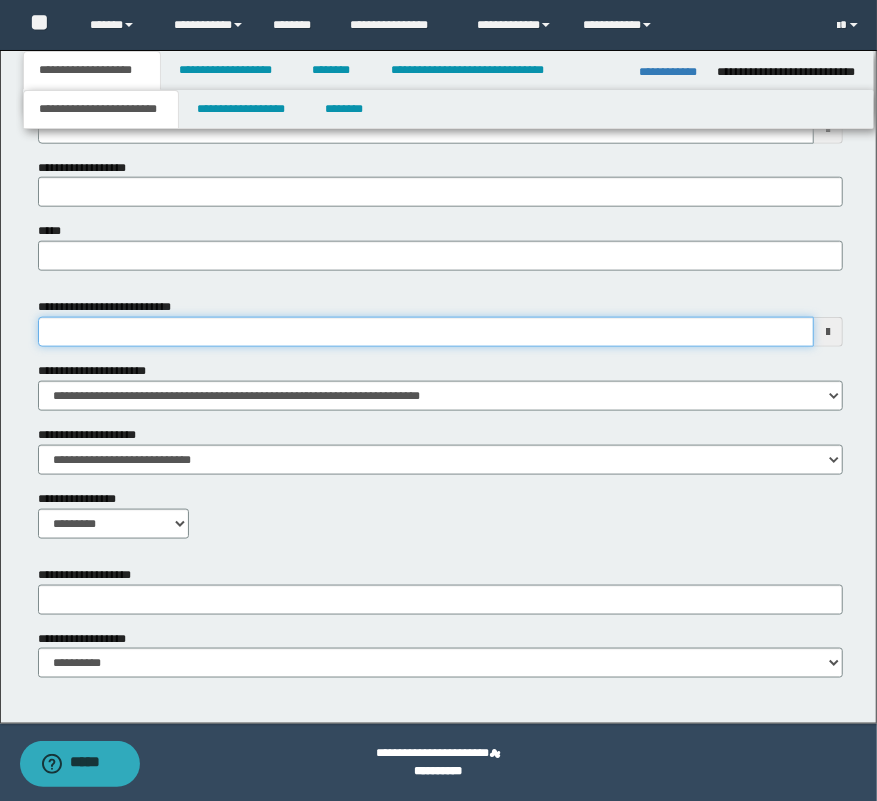 drag, startPoint x: 117, startPoint y: 319, endPoint x: 136, endPoint y: 341, distance: 29.068884 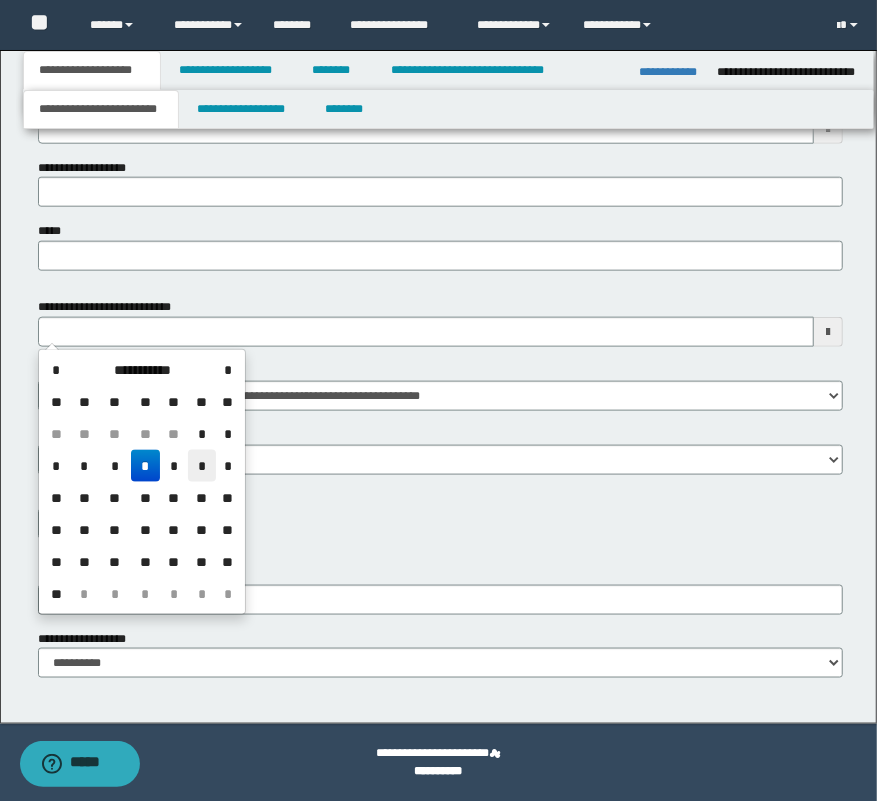 click on "*" at bounding box center [202, 466] 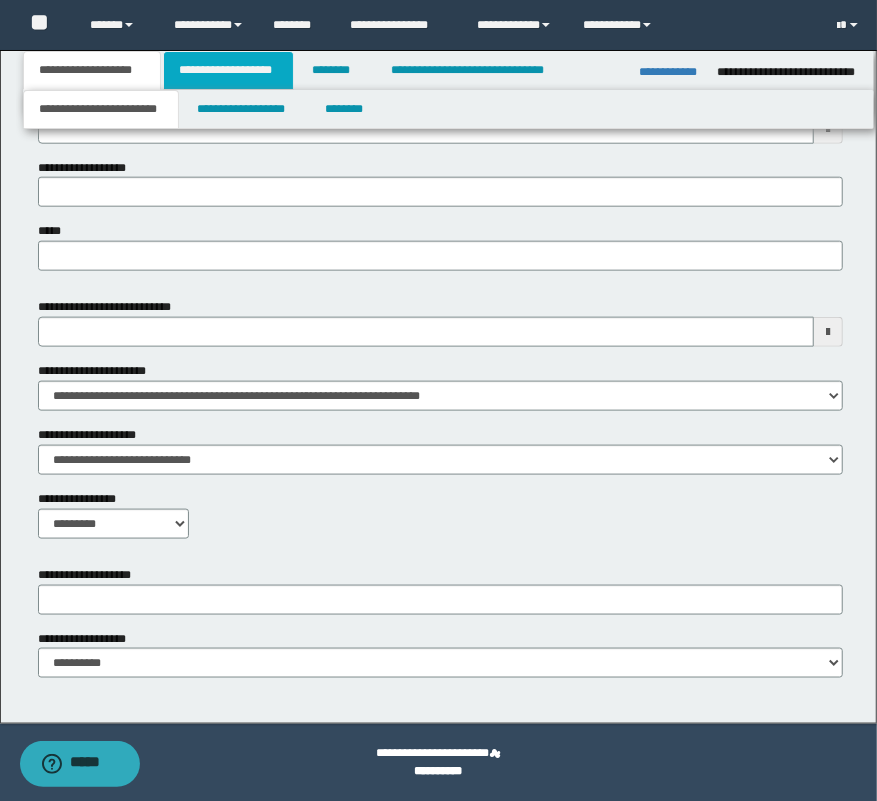 click on "**********" at bounding box center (228, 70) 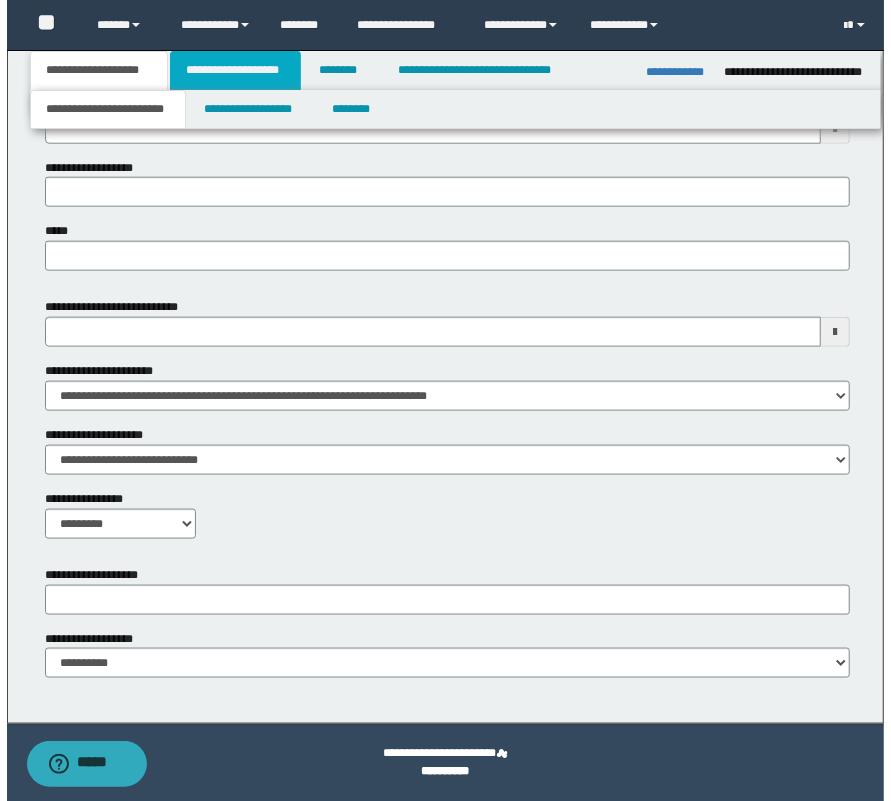 scroll, scrollTop: 0, scrollLeft: 0, axis: both 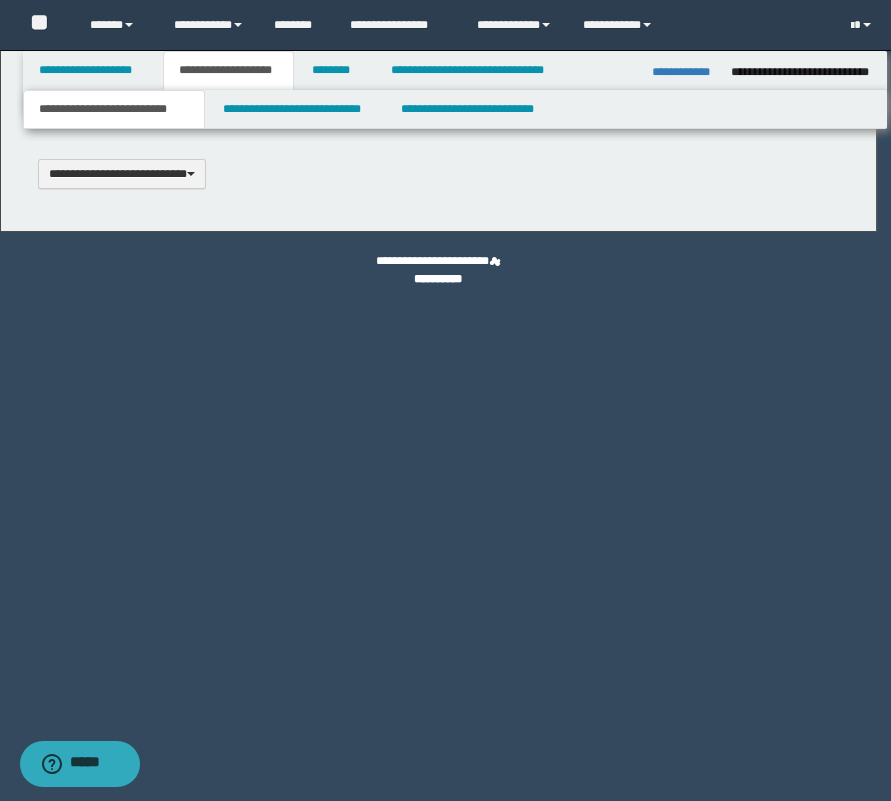 type 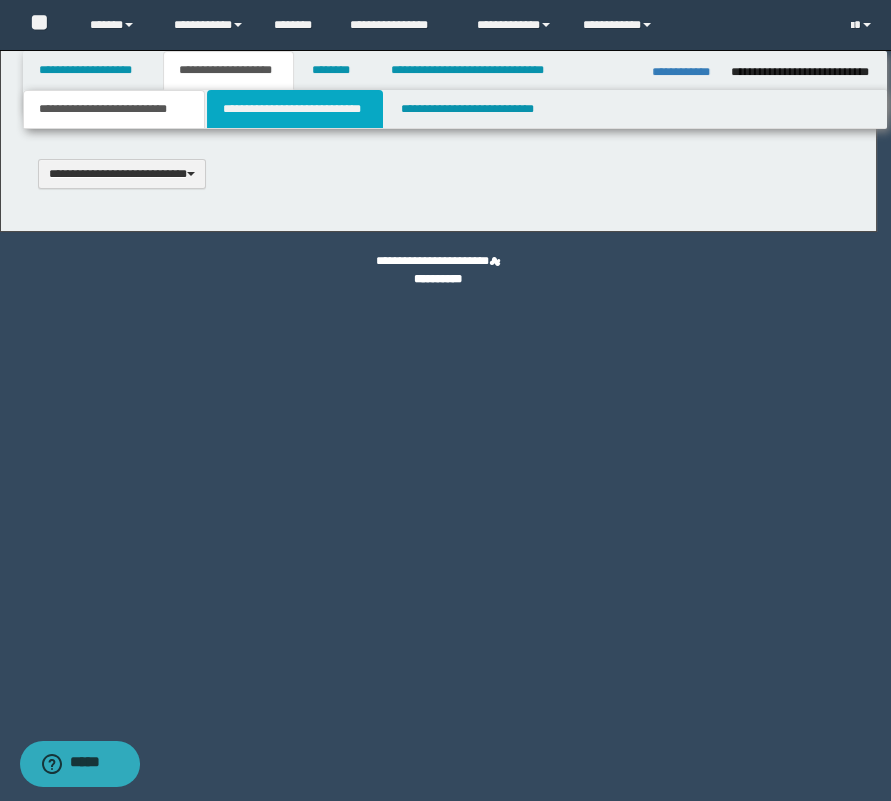 click on "**********" at bounding box center (294, 109) 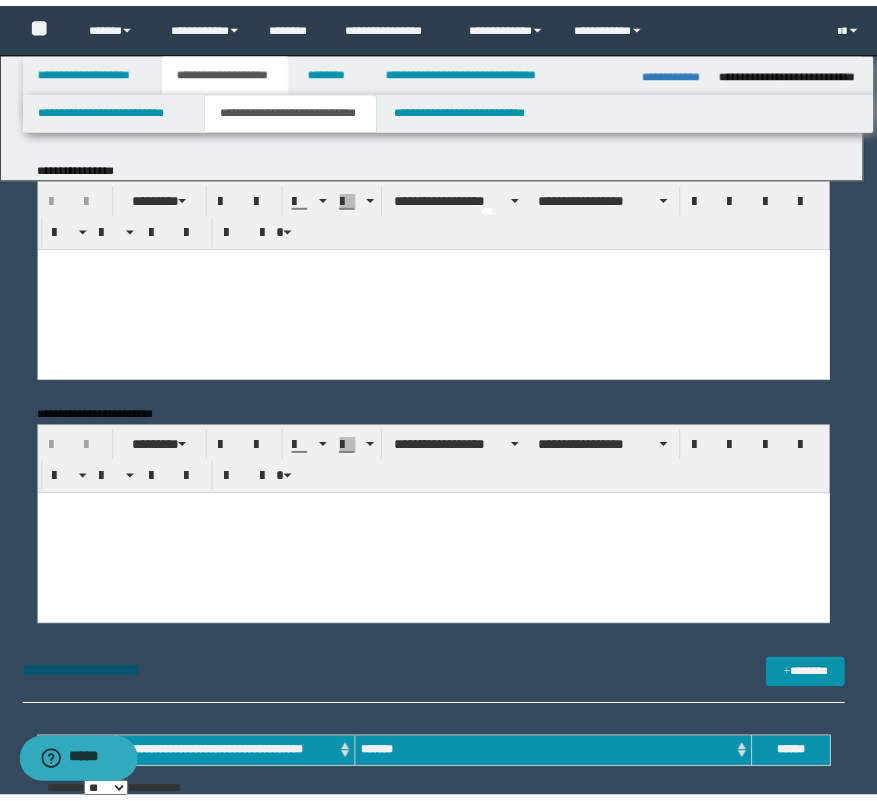 scroll, scrollTop: 0, scrollLeft: 0, axis: both 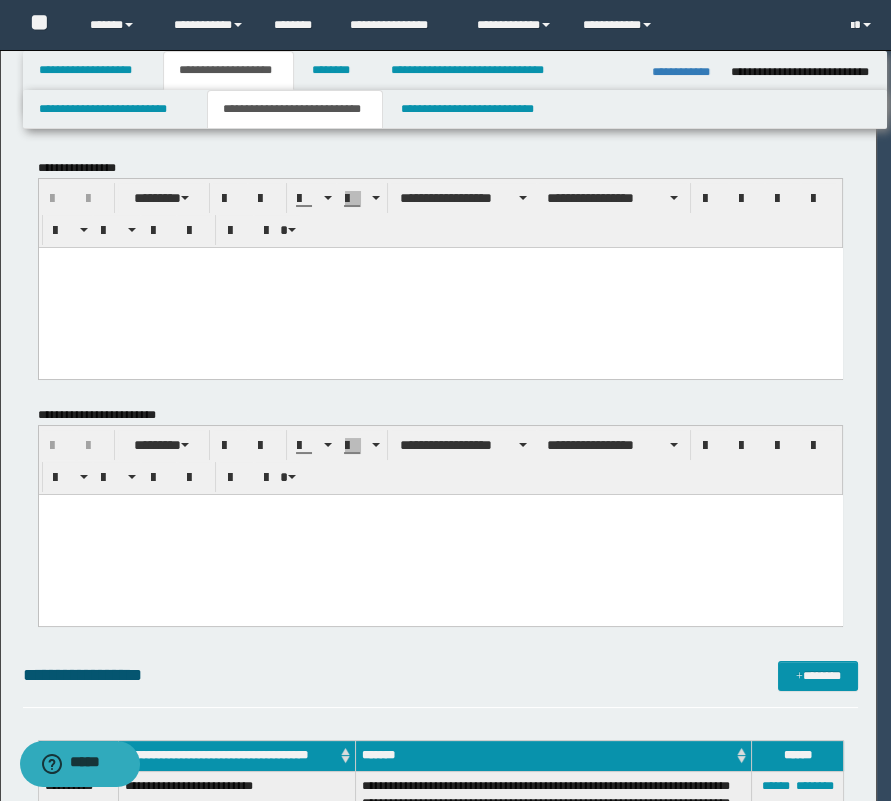 click at bounding box center [440, 287] 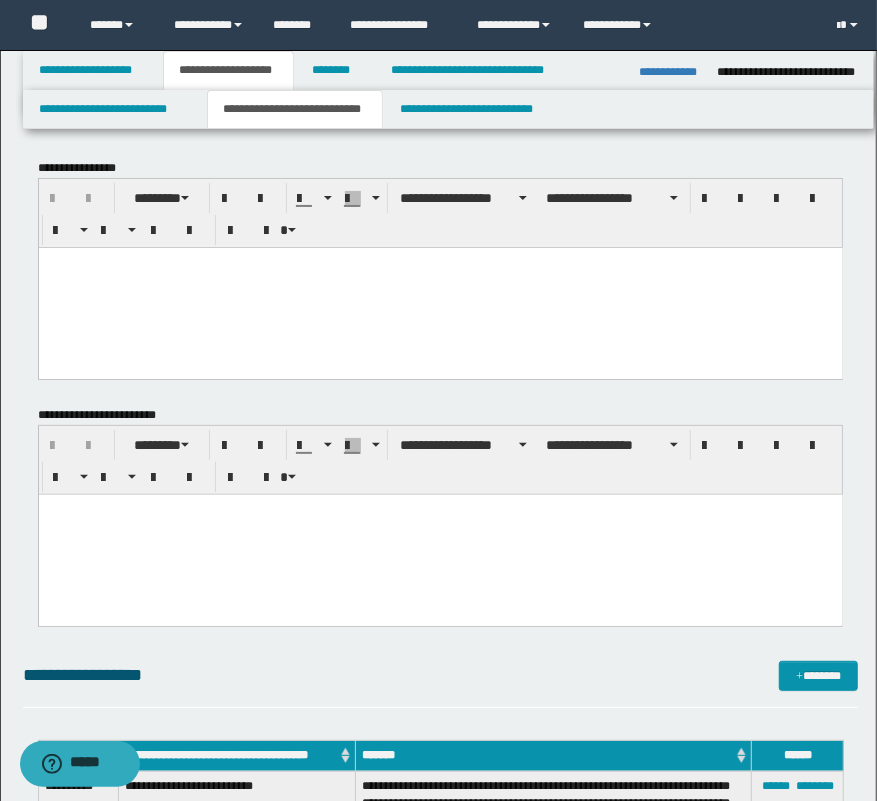 click at bounding box center [440, 287] 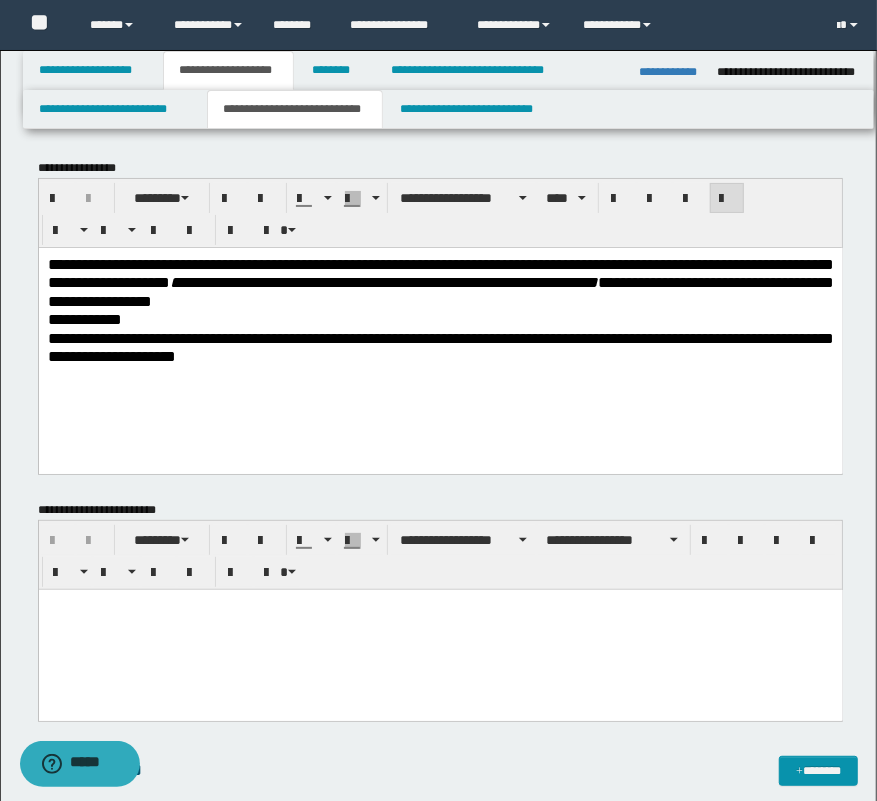 click on "**********" at bounding box center [440, 282] 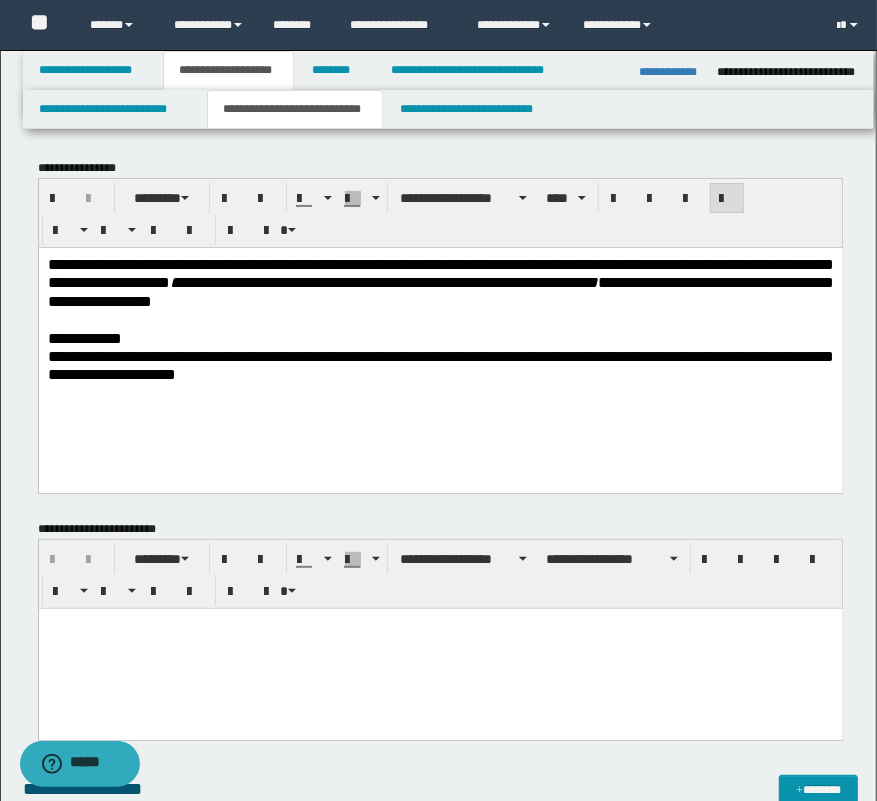 click on "**********" at bounding box center (84, 337) 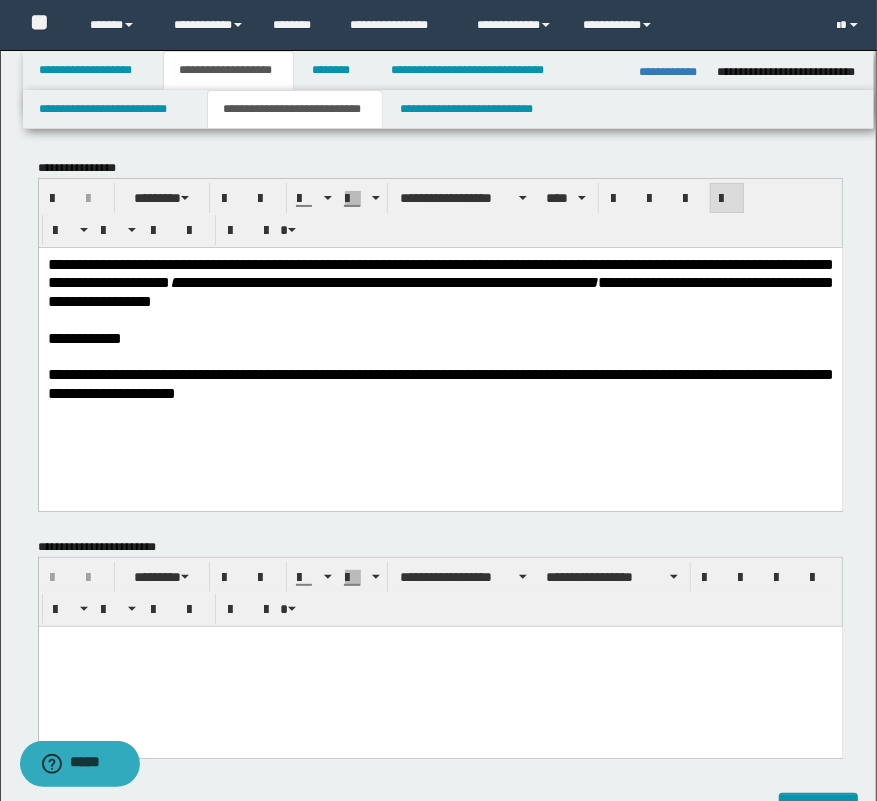 click on "**********" at bounding box center (440, 383) 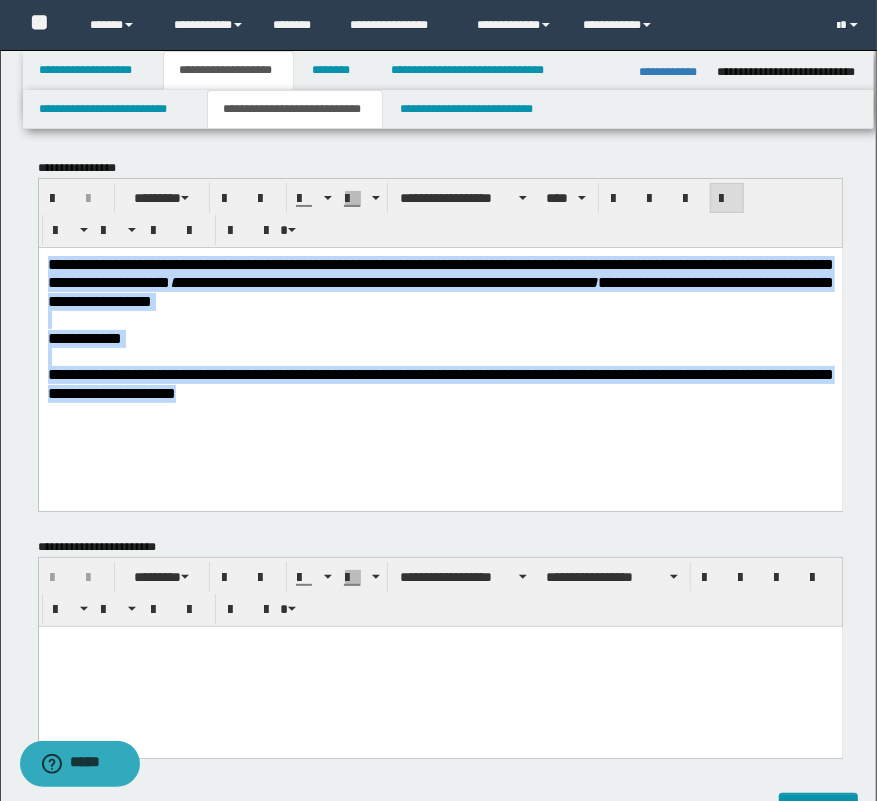 drag, startPoint x: 447, startPoint y: 425, endPoint x: -15, endPoint y: 126, distance: 550.31354 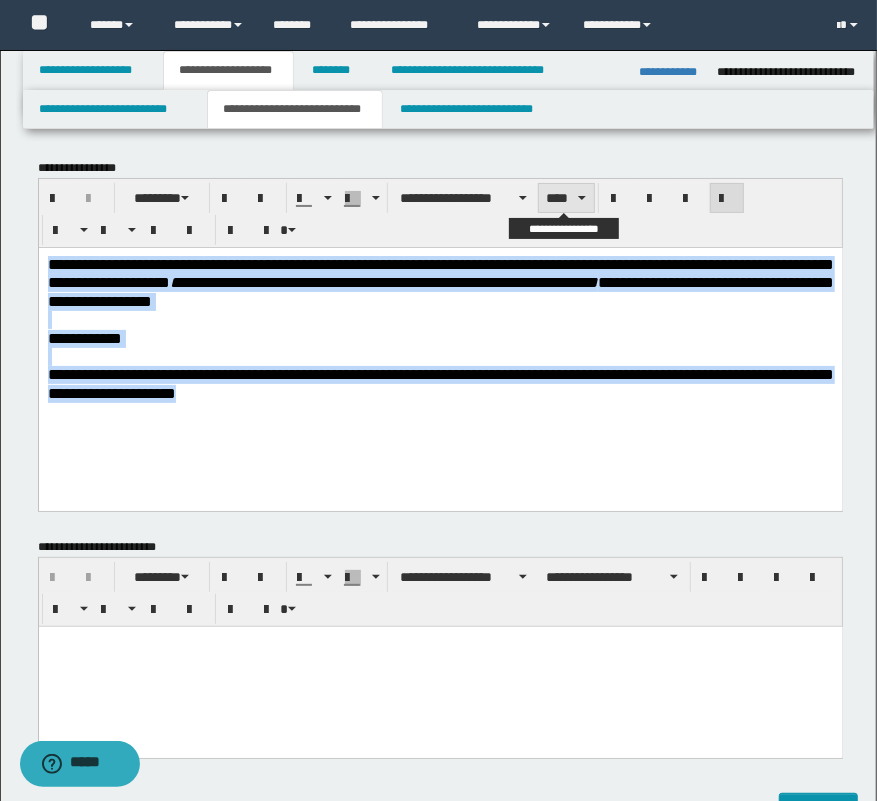 click on "****" at bounding box center (566, 198) 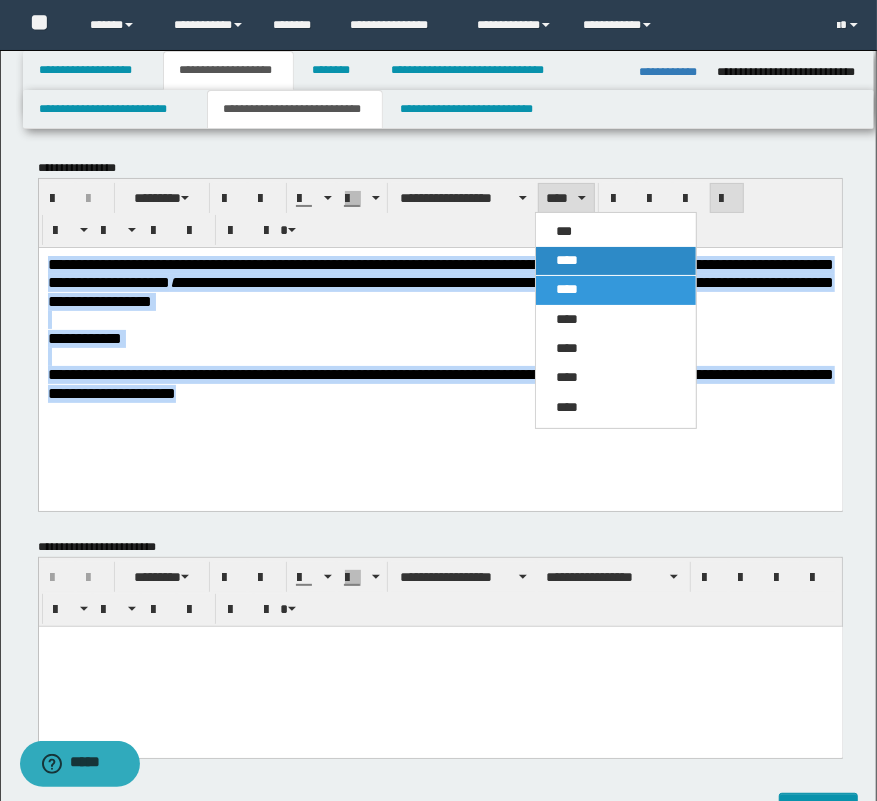 click on "****" at bounding box center (567, 260) 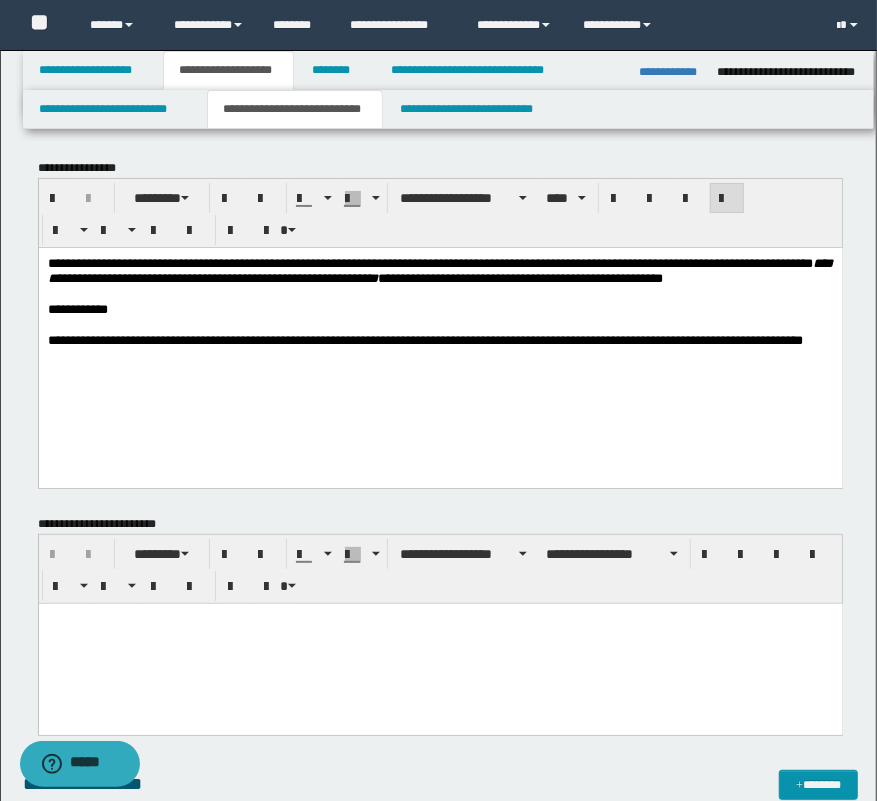 click on "**********" at bounding box center [440, 326] 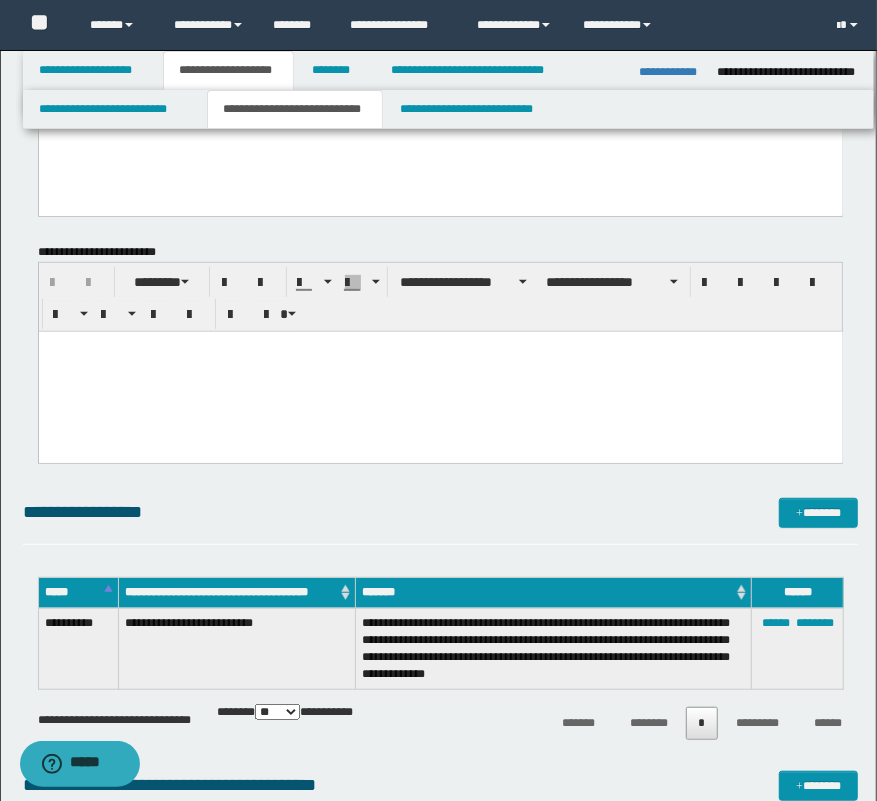 click at bounding box center (440, 371) 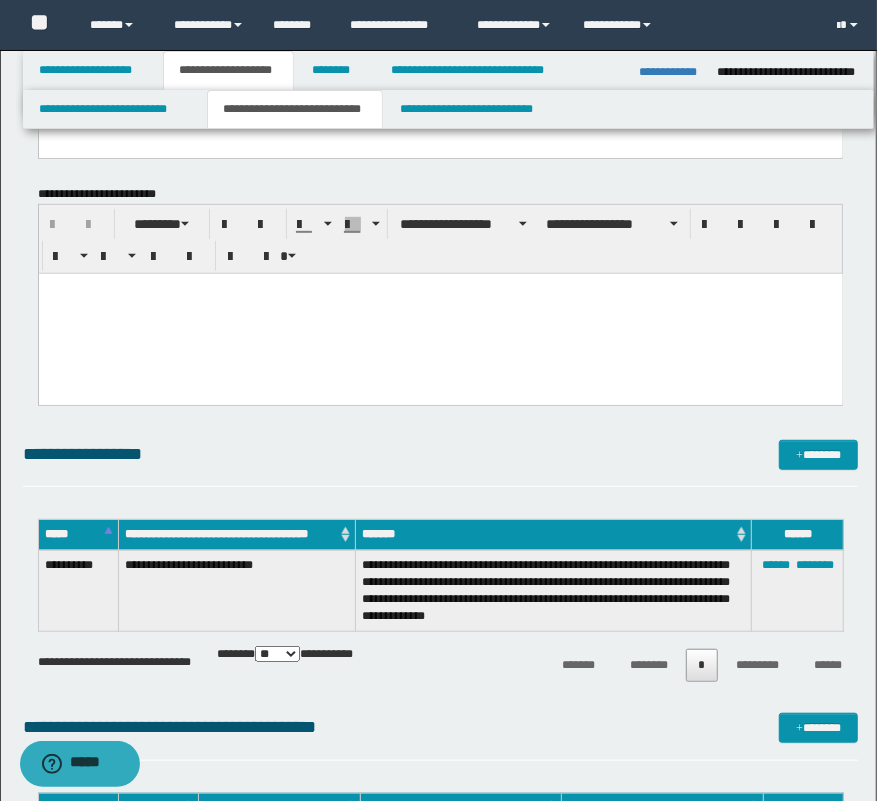 scroll, scrollTop: 363, scrollLeft: 0, axis: vertical 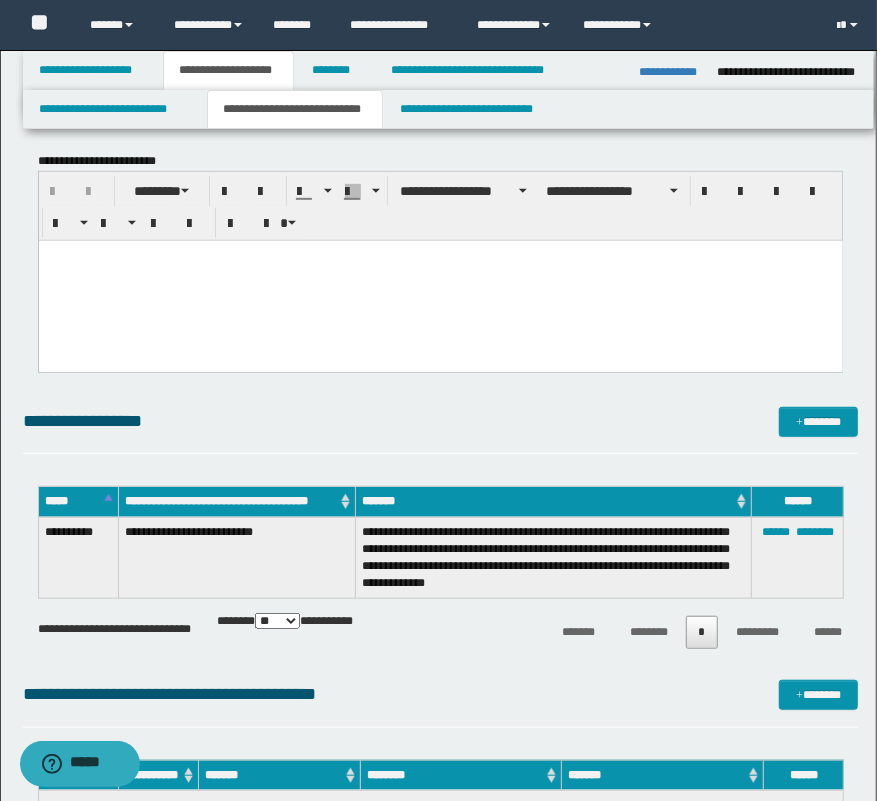 click at bounding box center (440, 280) 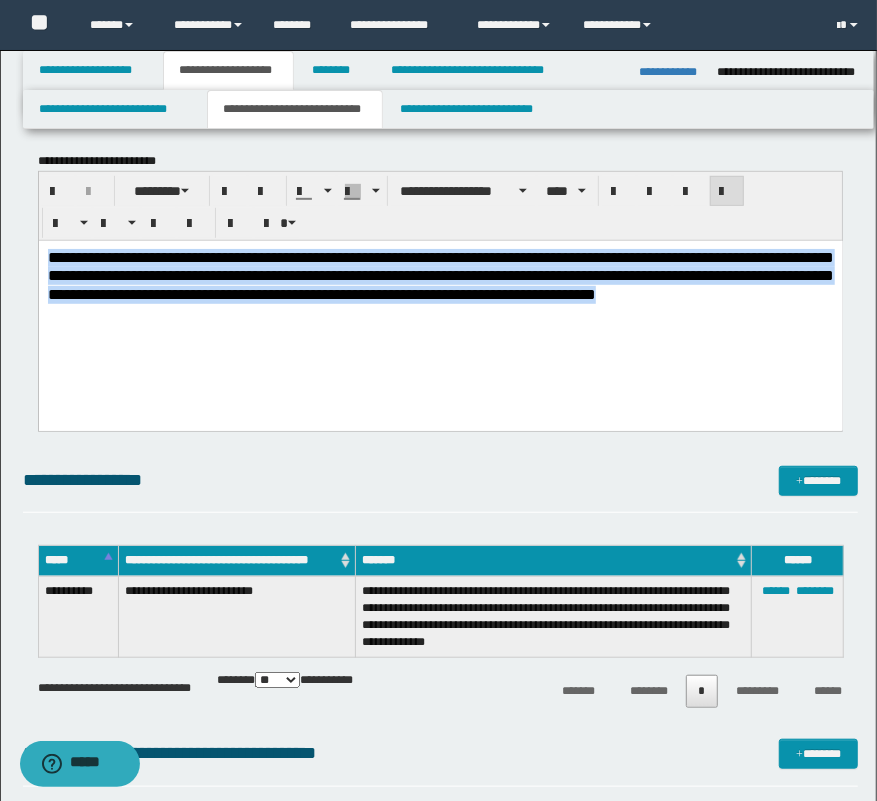 drag, startPoint x: -15, startPoint y: 192, endPoint x: -15, endPoint y: 81, distance: 111 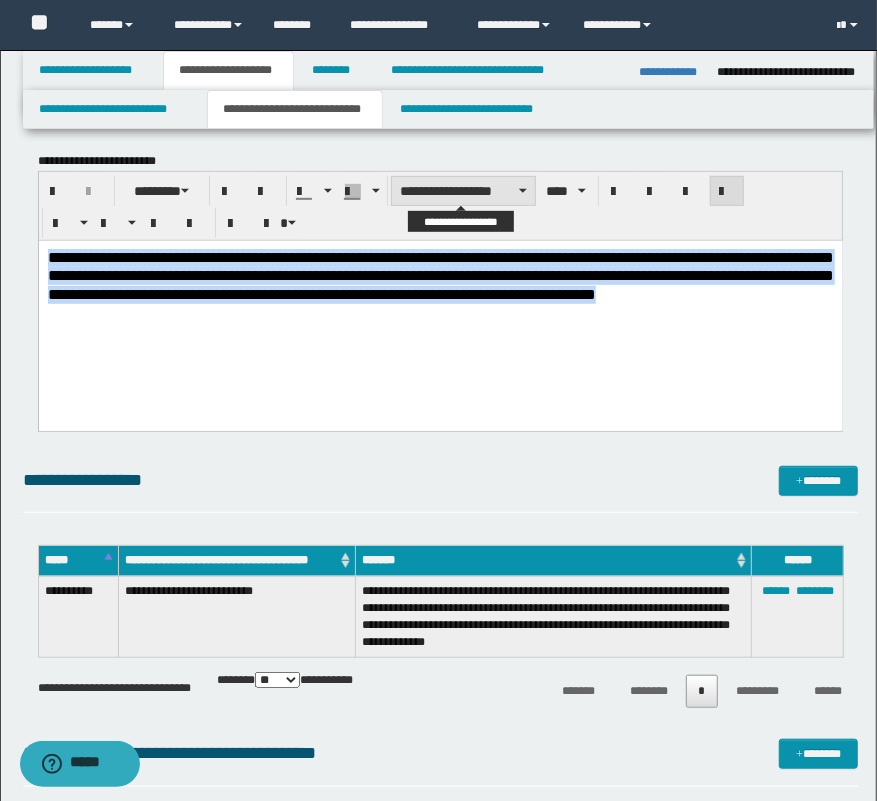 drag, startPoint x: 530, startPoint y: 195, endPoint x: 567, endPoint y: 228, distance: 49.57822 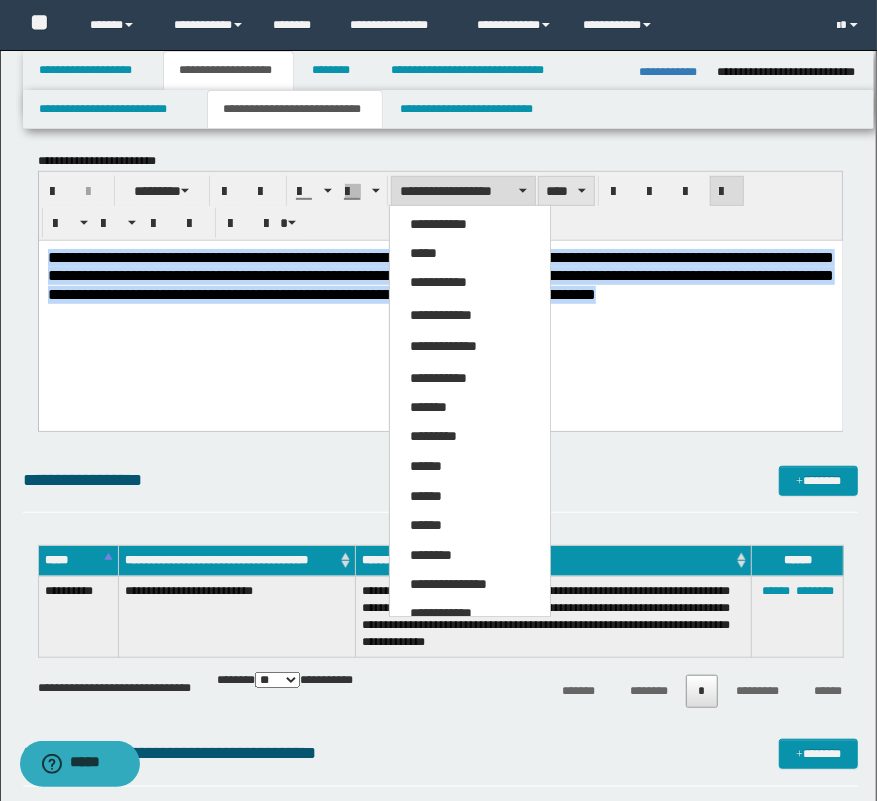 click on "****" at bounding box center (566, 191) 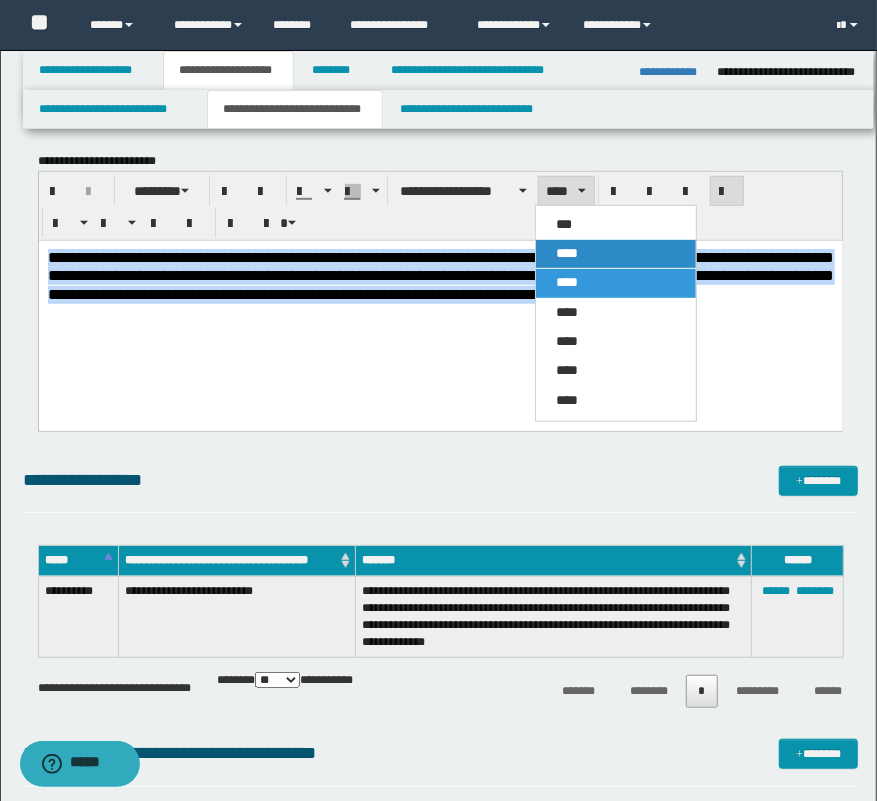 click on "****" at bounding box center [567, 253] 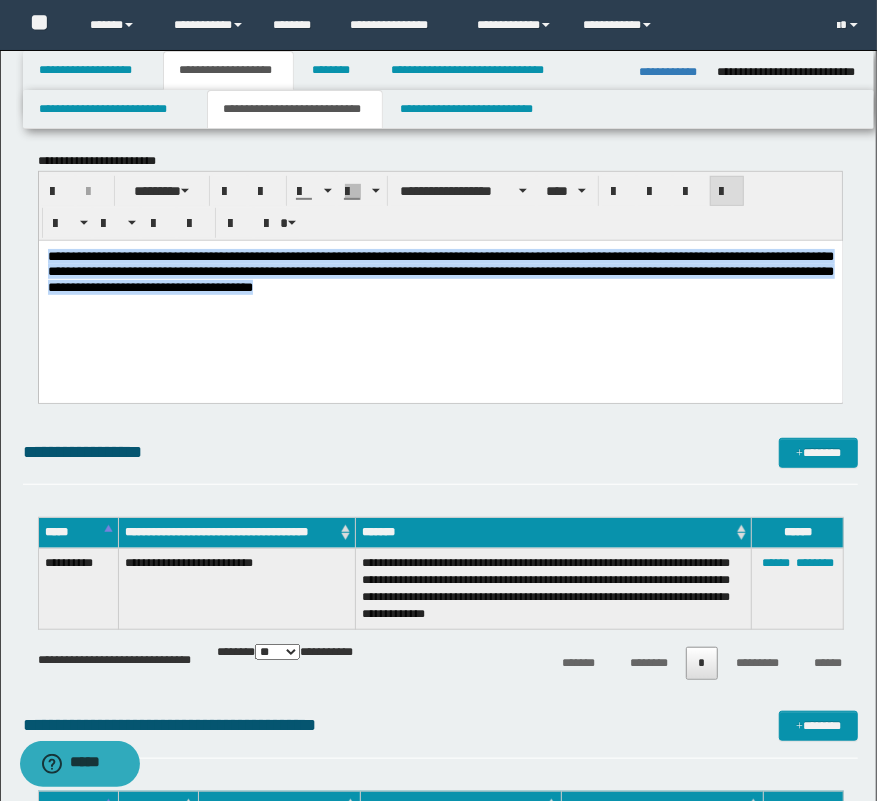 click on "**********" at bounding box center (440, 296) 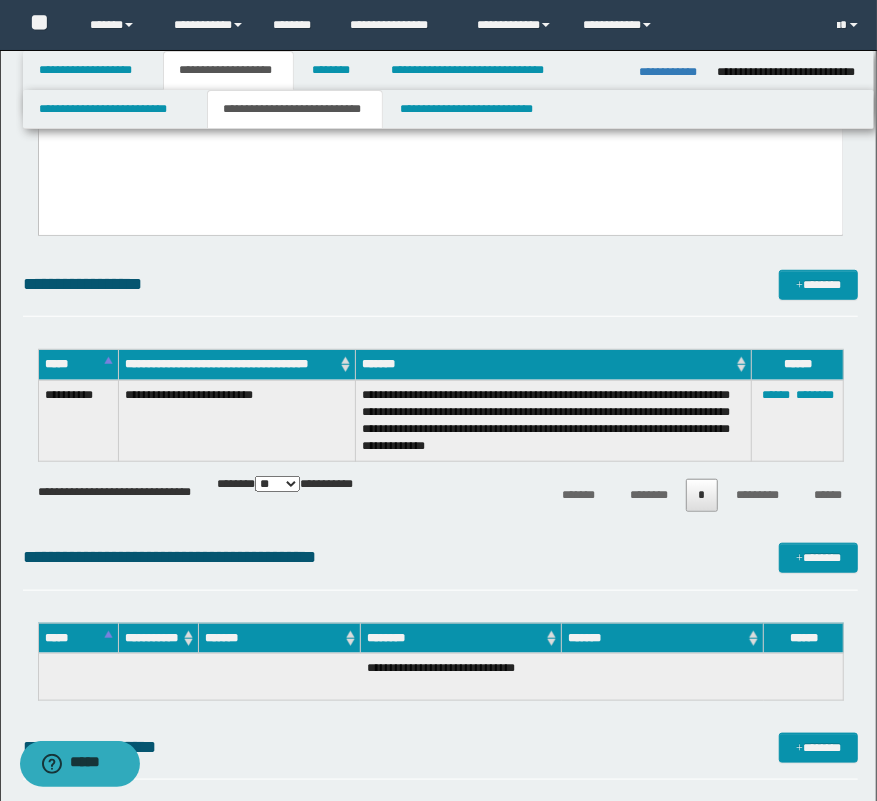 scroll, scrollTop: 545, scrollLeft: 0, axis: vertical 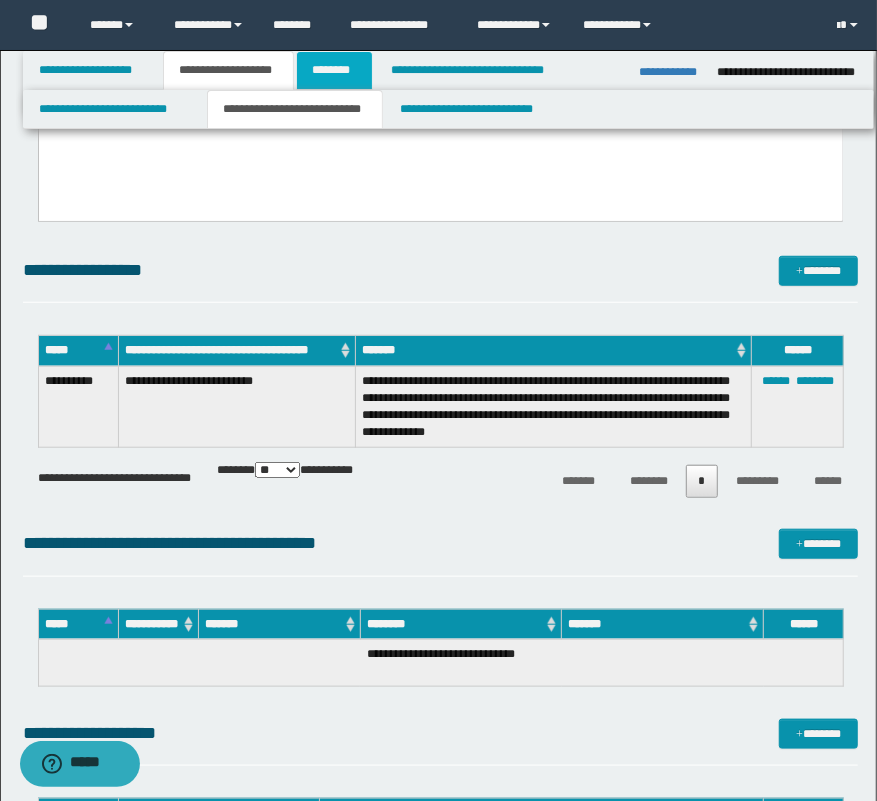 click on "********" at bounding box center (334, 70) 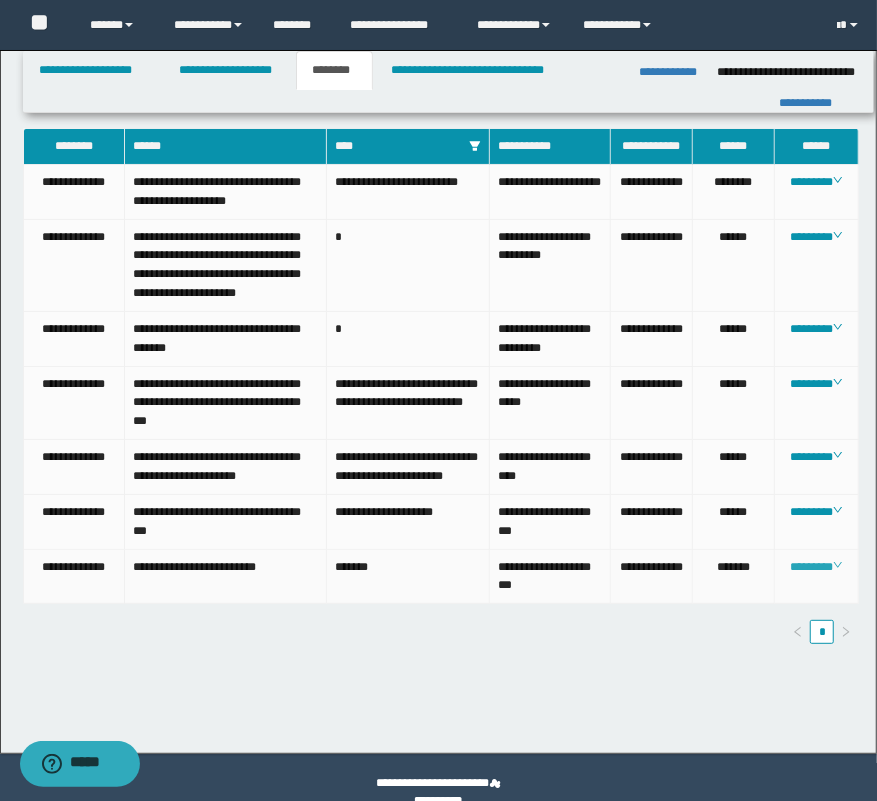 click on "********" at bounding box center (816, 567) 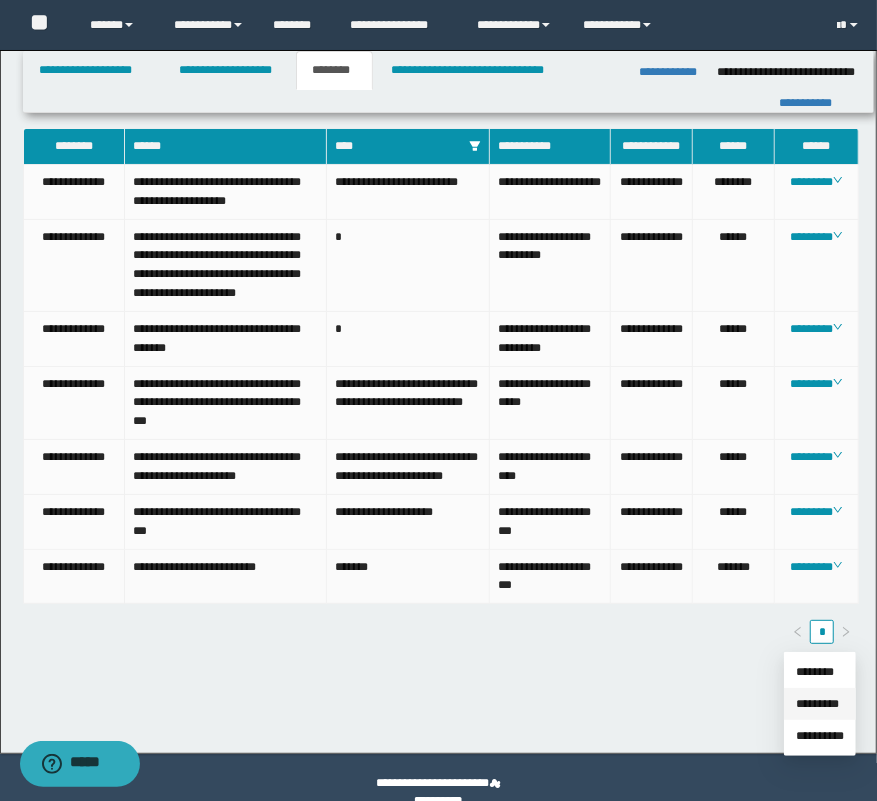 click on "*********" at bounding box center (817, 704) 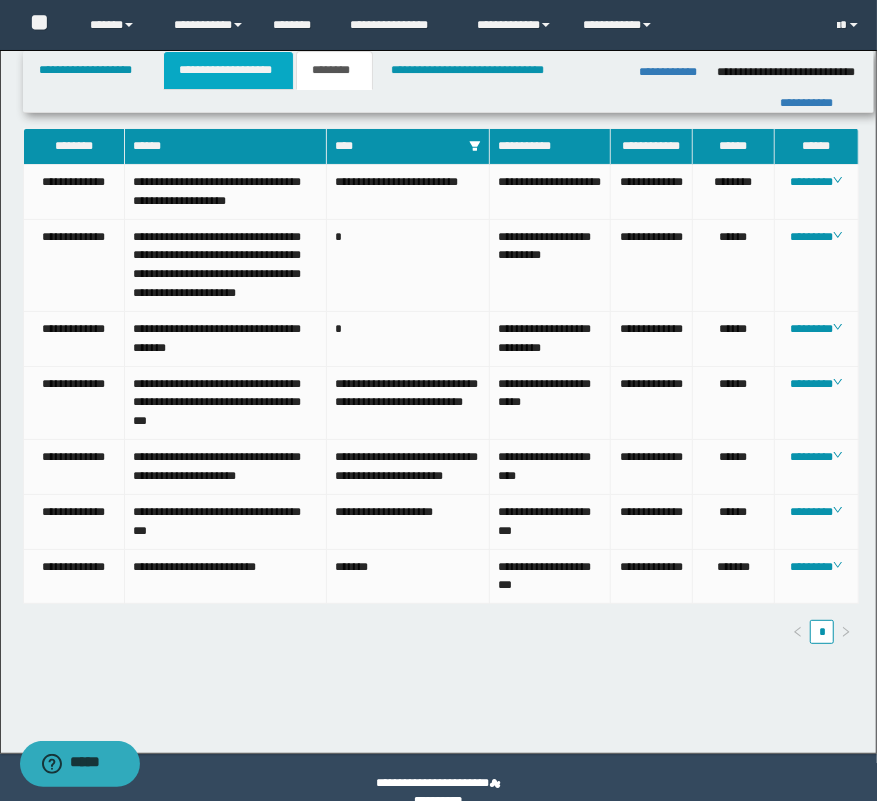click on "**********" at bounding box center (228, 70) 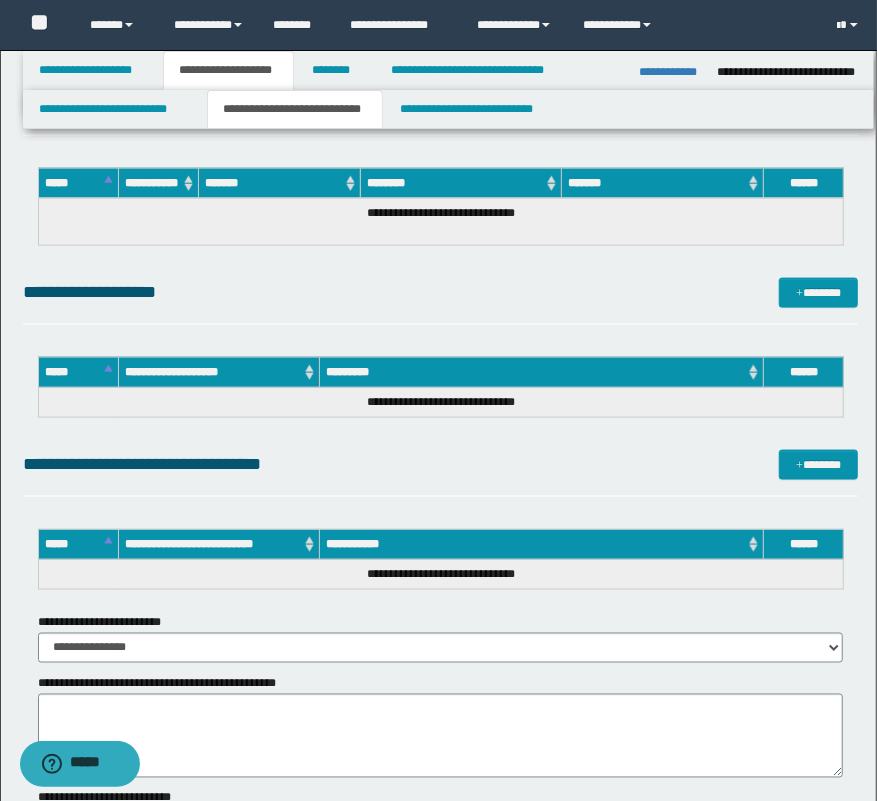 scroll, scrollTop: 1000, scrollLeft: 0, axis: vertical 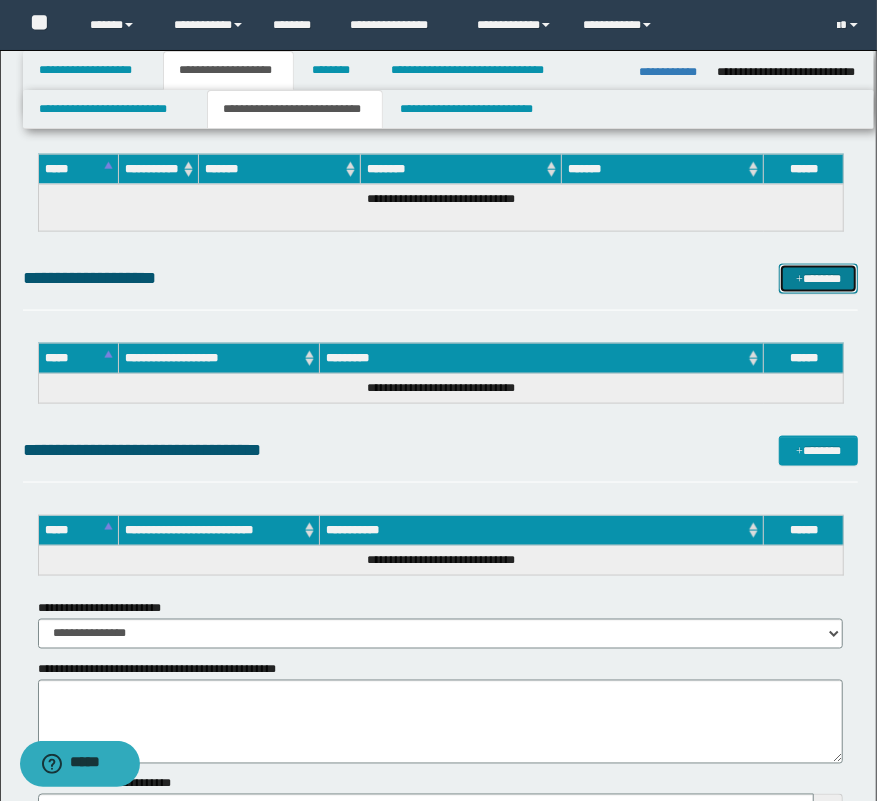 click on "*******" at bounding box center (819, 279) 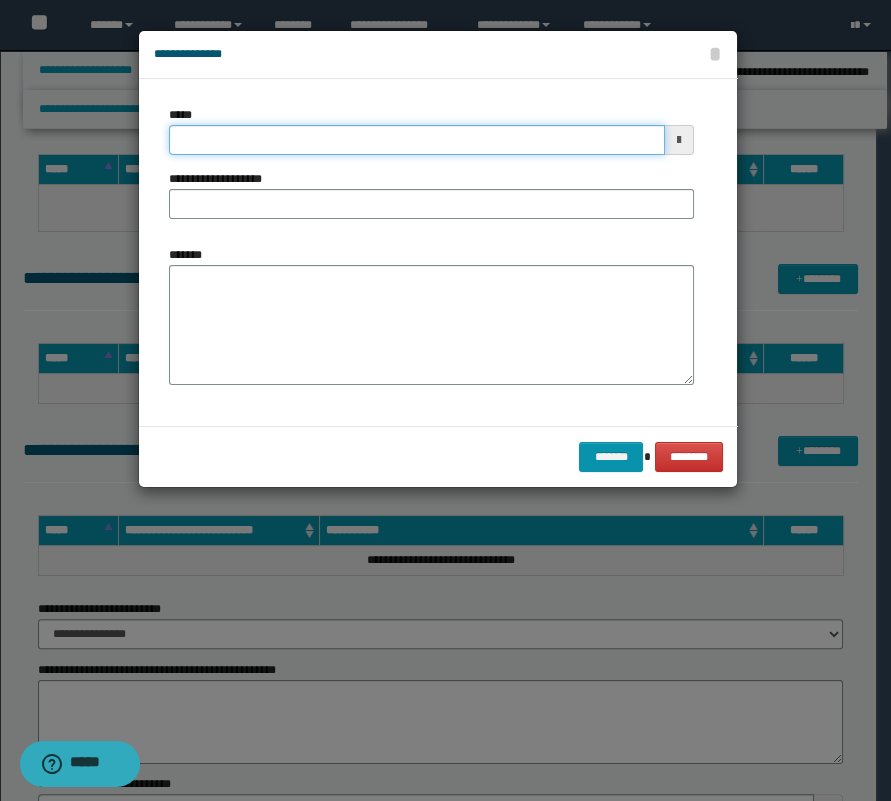 drag, startPoint x: 474, startPoint y: 142, endPoint x: 457, endPoint y: 141, distance: 17.029387 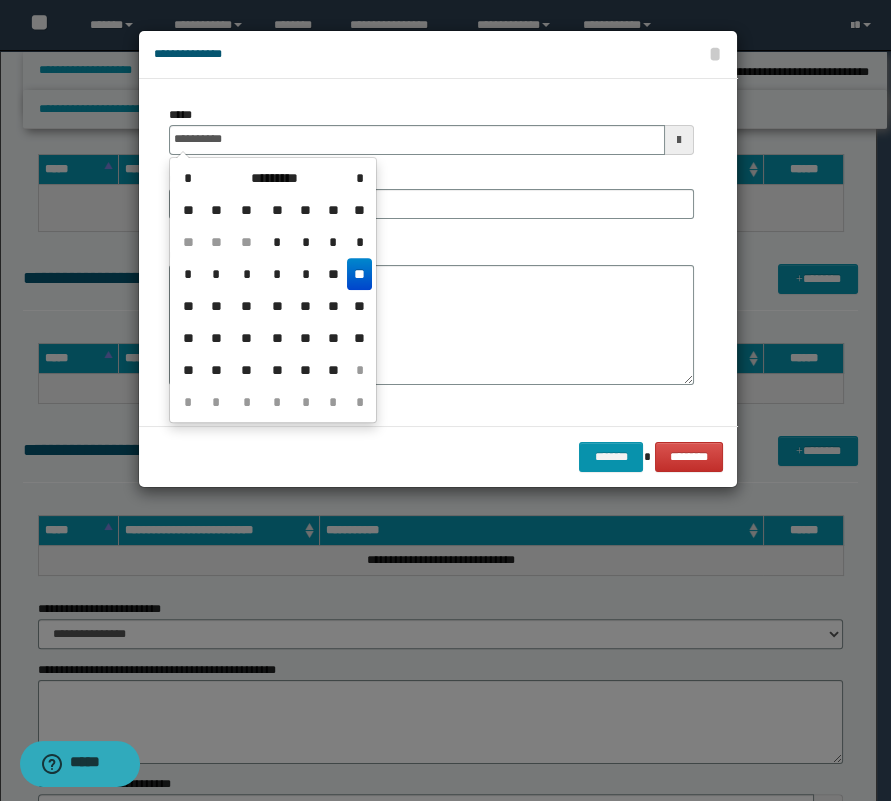 click on "**" at bounding box center (359, 274) 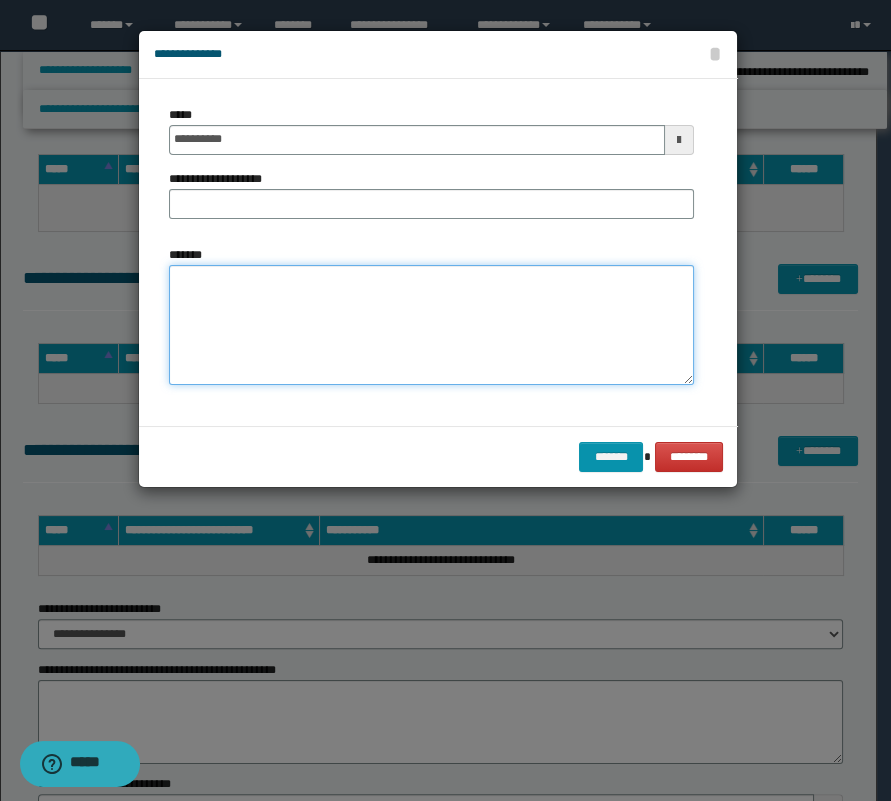 click on "*******" at bounding box center (431, 325) 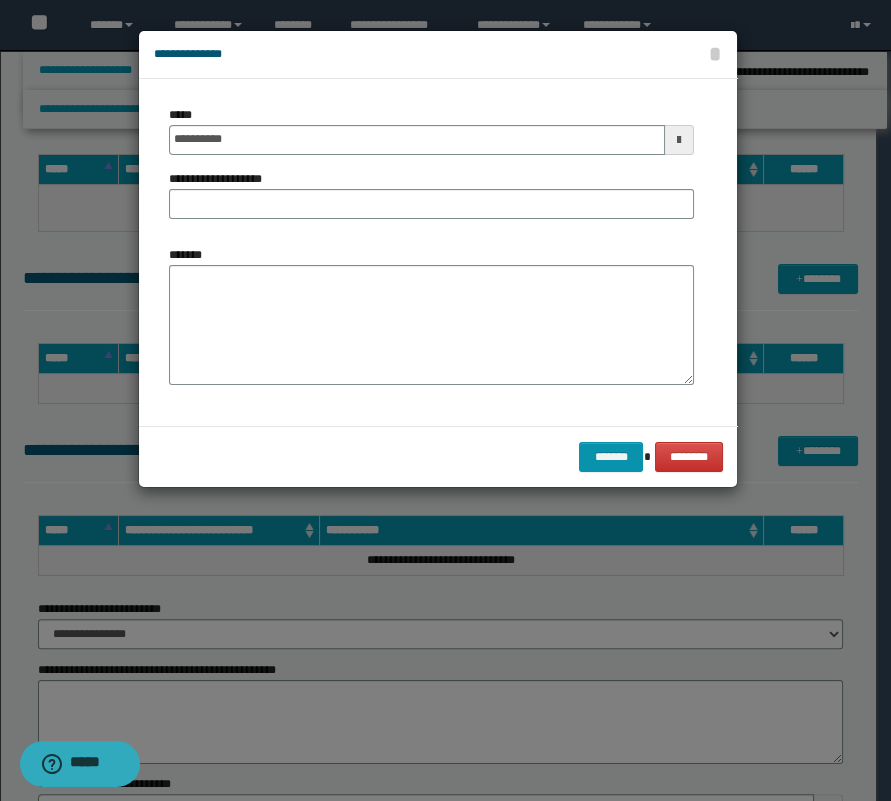 click on "**********" at bounding box center (431, 194) 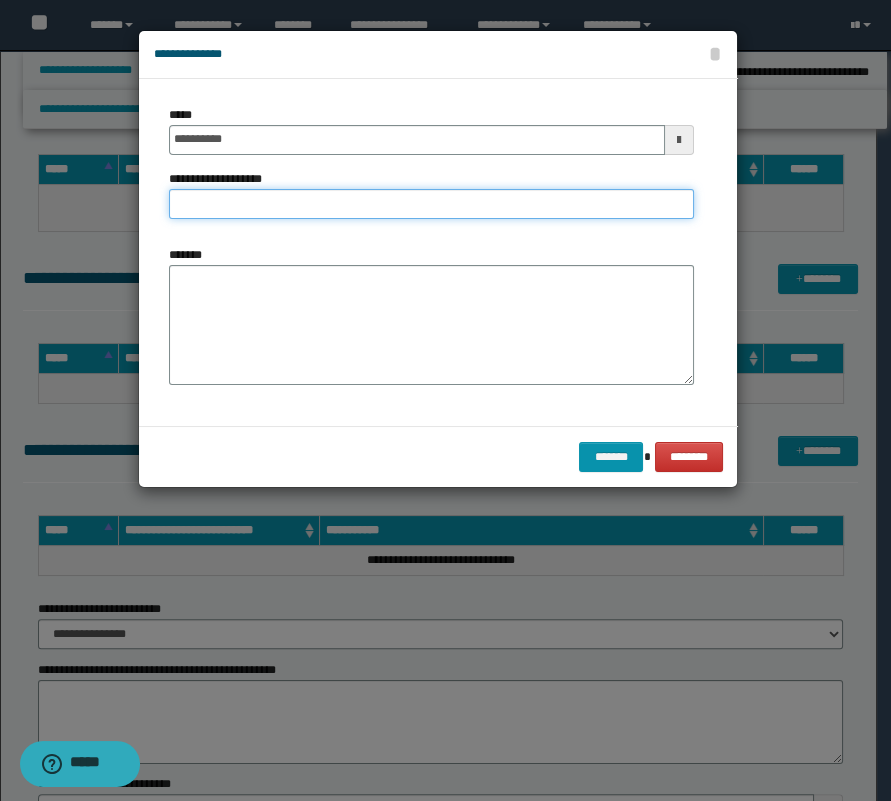 click on "**********" at bounding box center (431, 204) 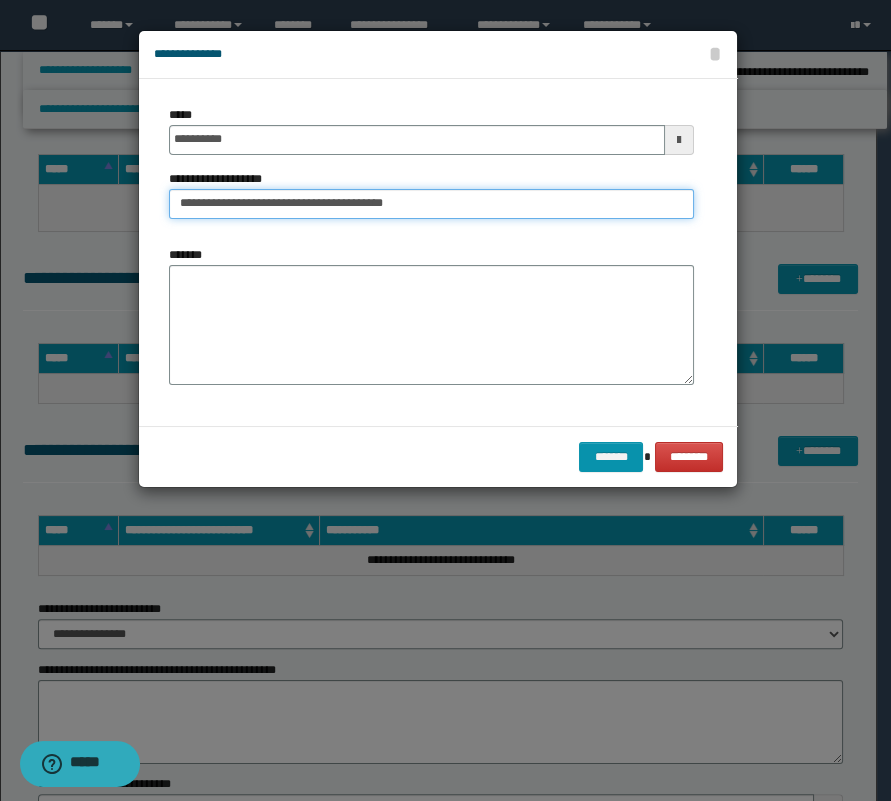 type on "**********" 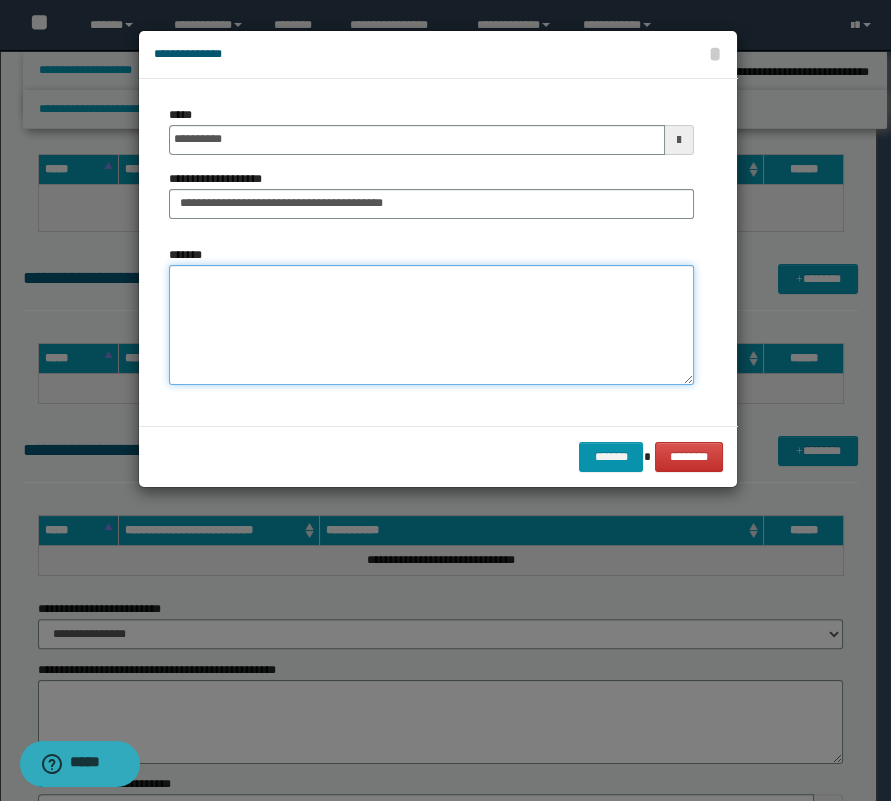 click on "*******" at bounding box center (431, 325) 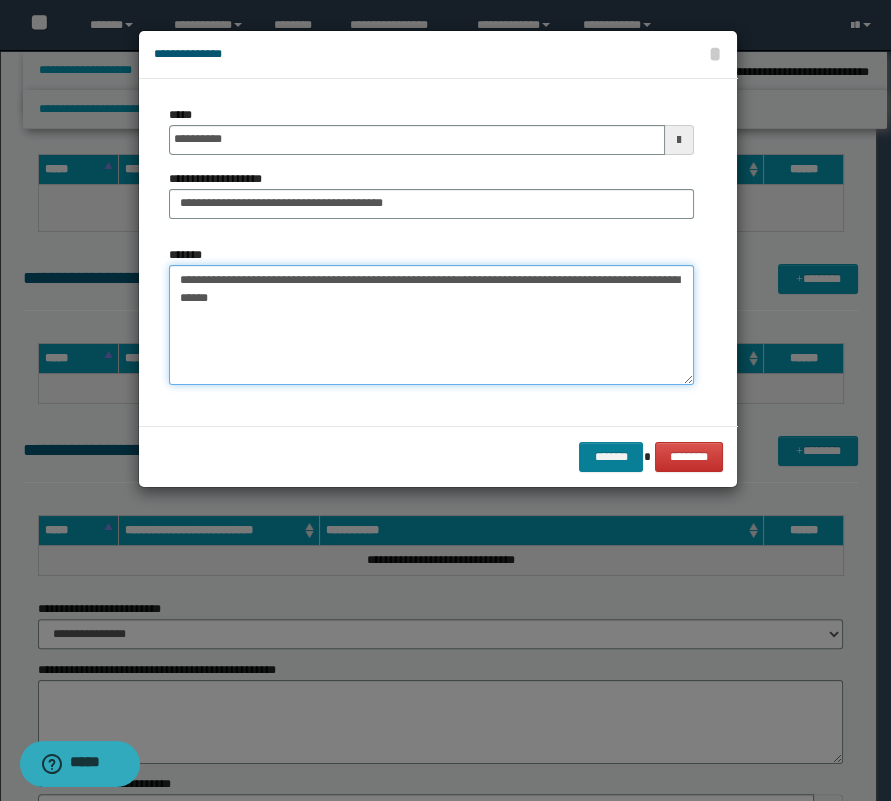 type on "**********" 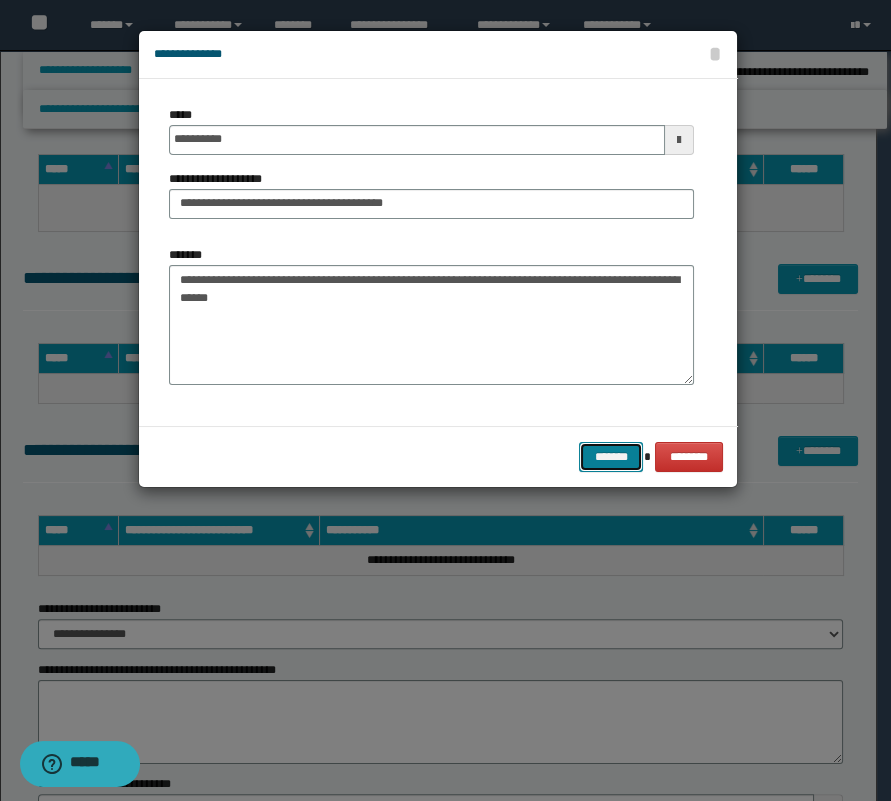 click on "*******" at bounding box center (611, 457) 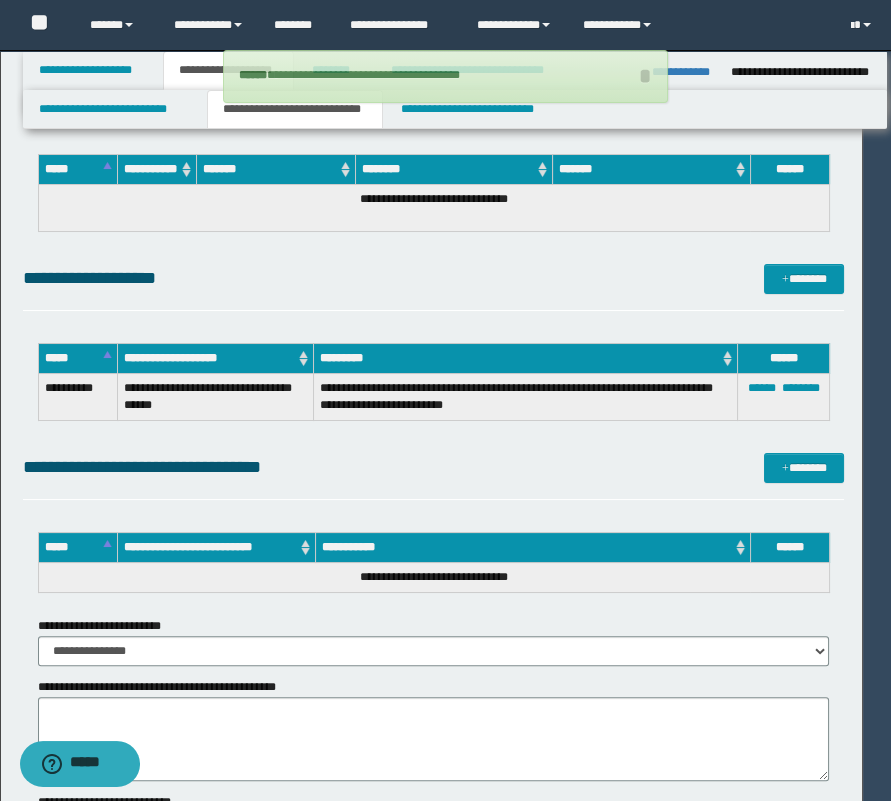 type 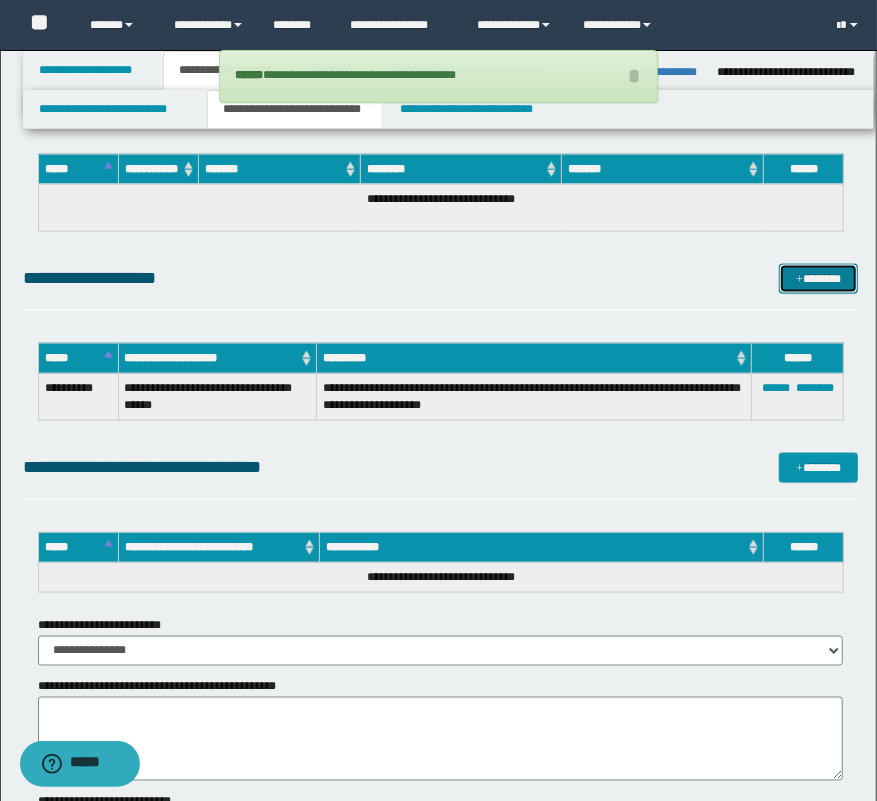 click on "*******" at bounding box center [819, 279] 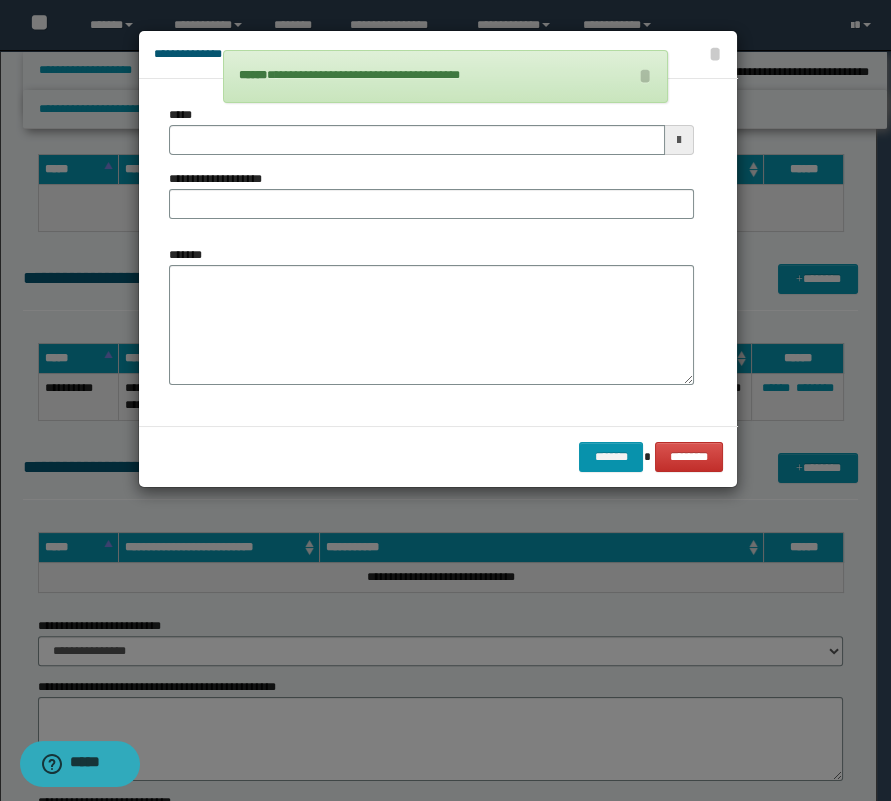 click on "**********" at bounding box center [431, 170] 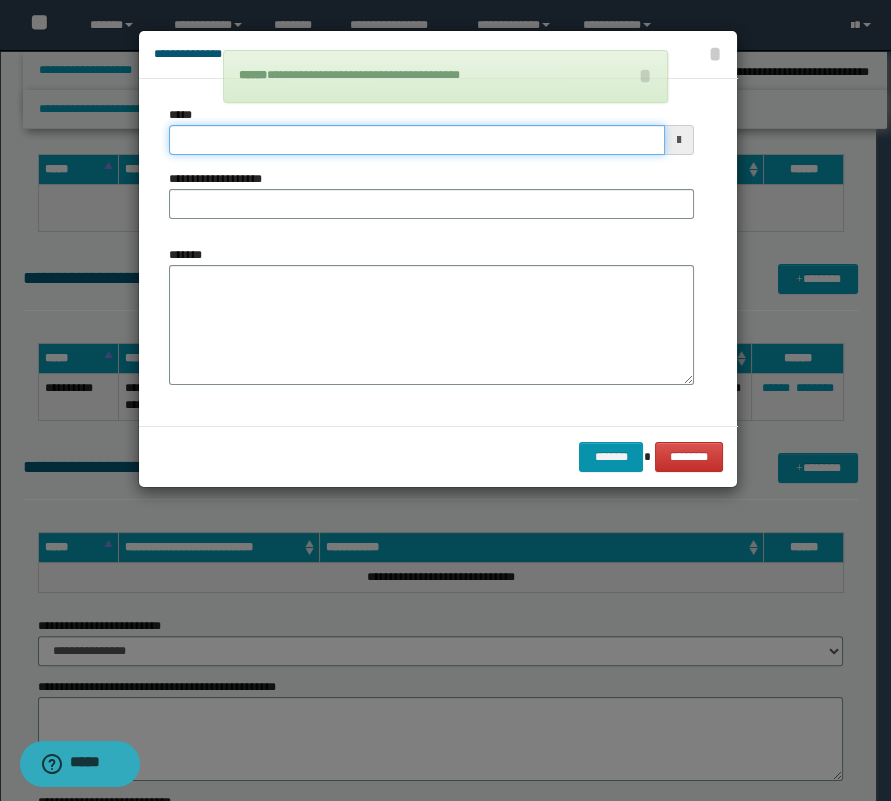click on "*****" at bounding box center (417, 140) 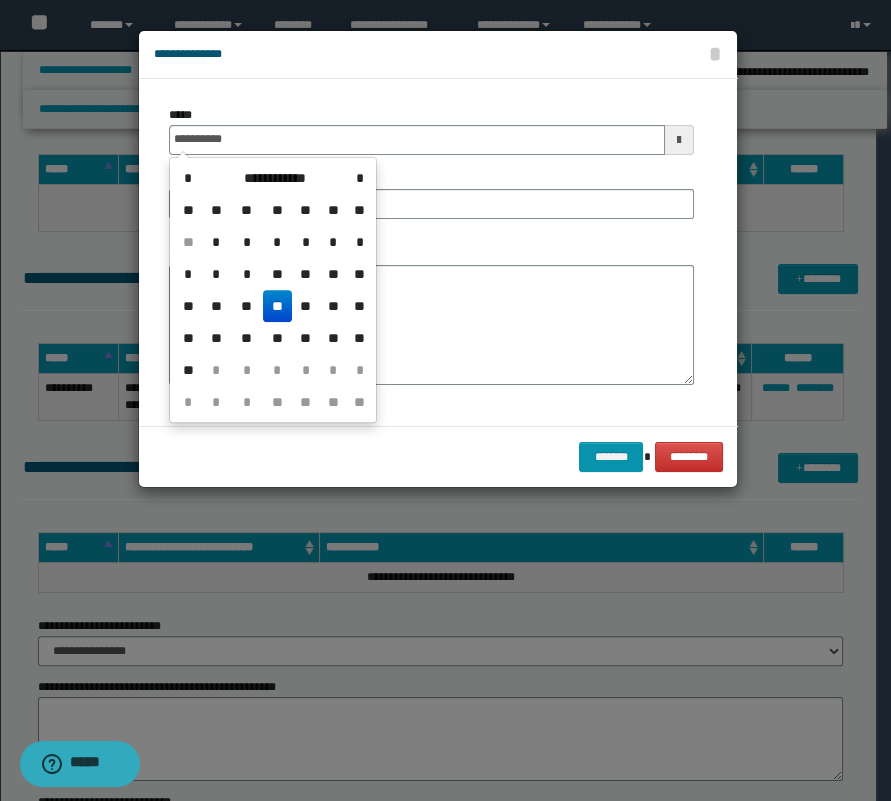 click on "**" at bounding box center [277, 306] 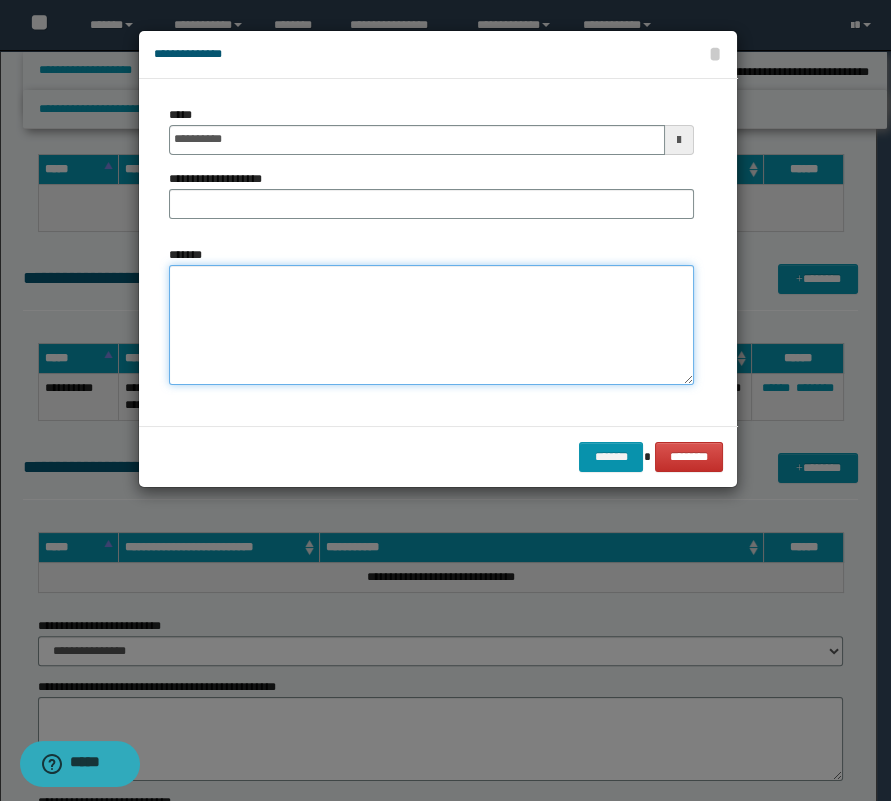 click on "*******" at bounding box center (431, 325) 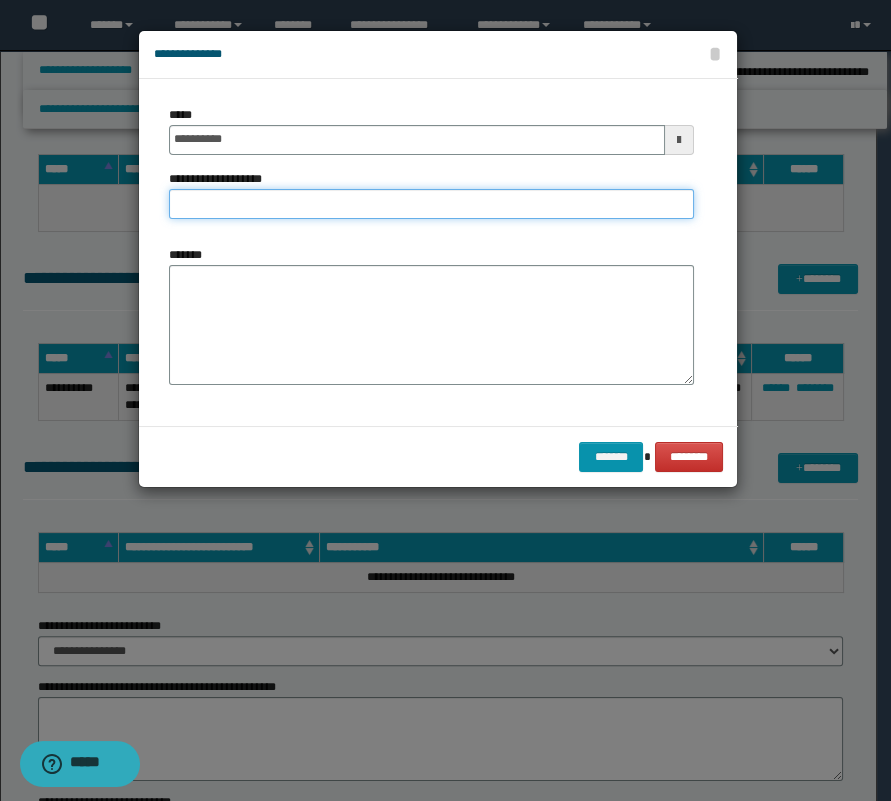 click on "**********" at bounding box center (431, 170) 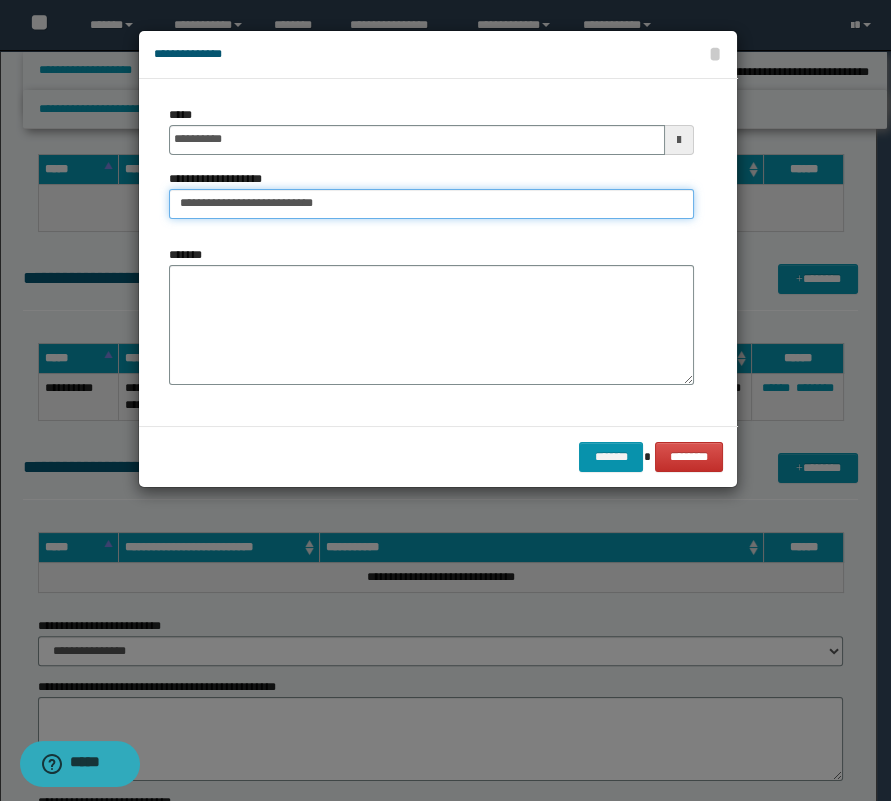 type on "**********" 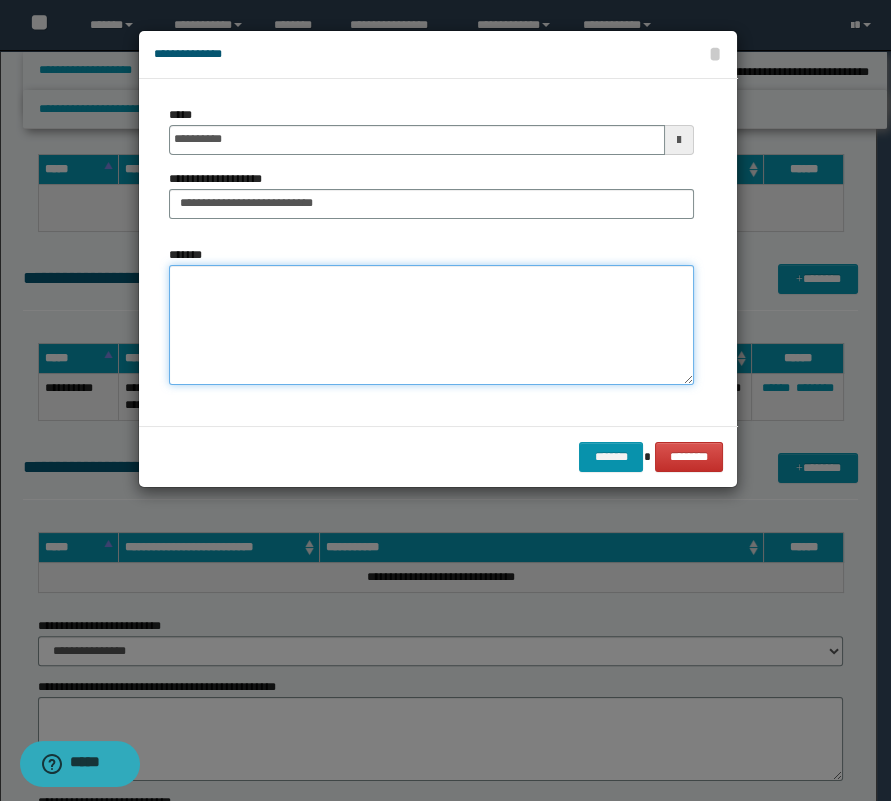 click on "*******" at bounding box center [431, 325] 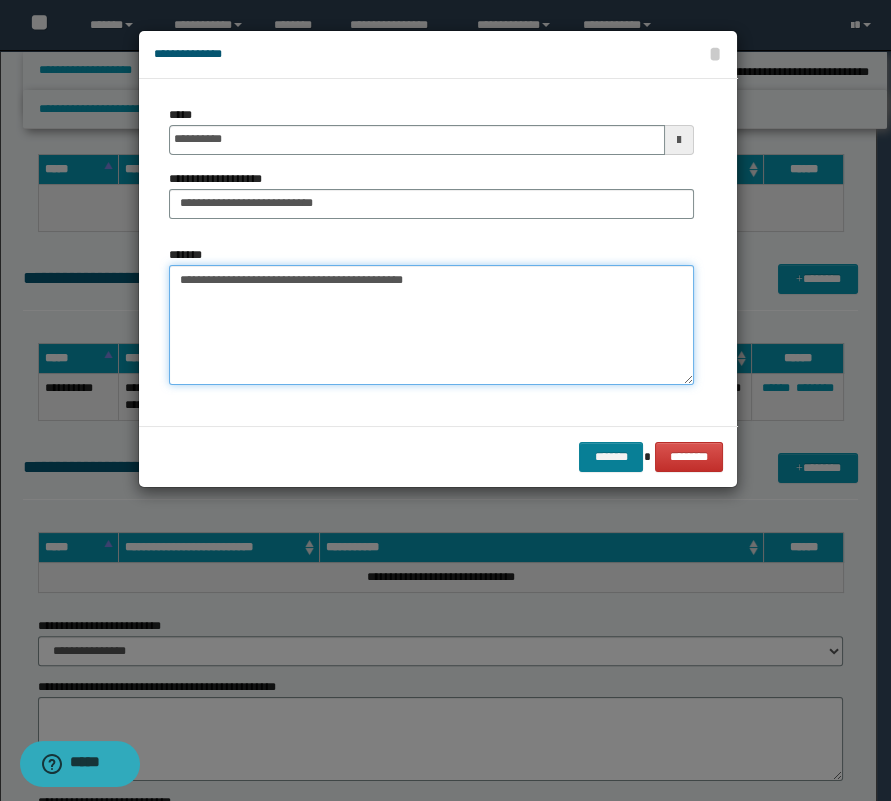 type on "**********" 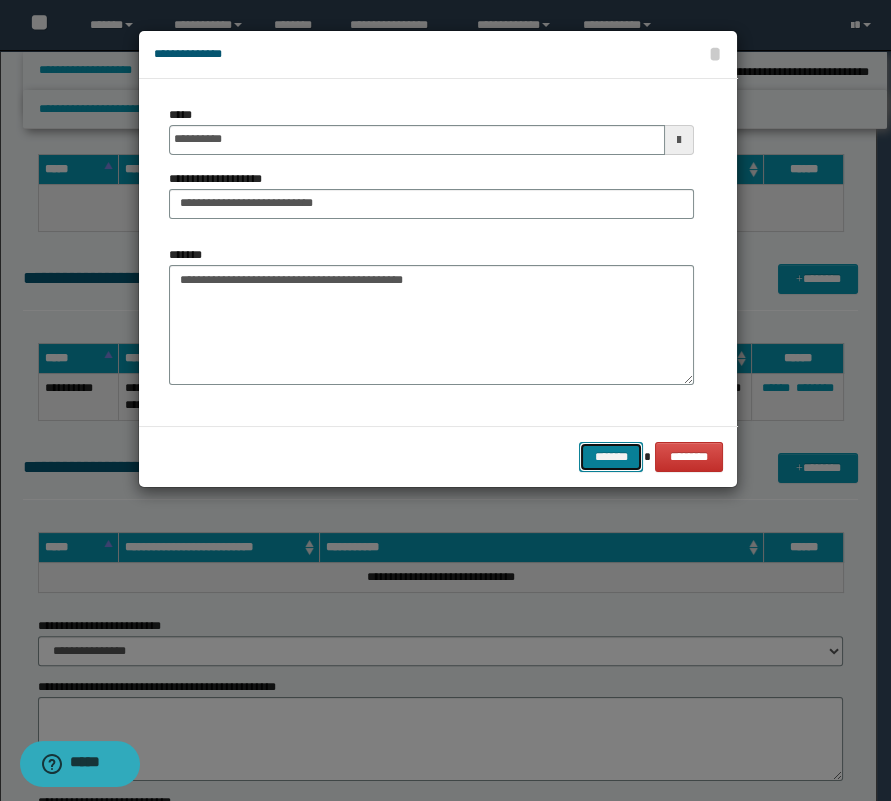 click on "*******" at bounding box center (611, 457) 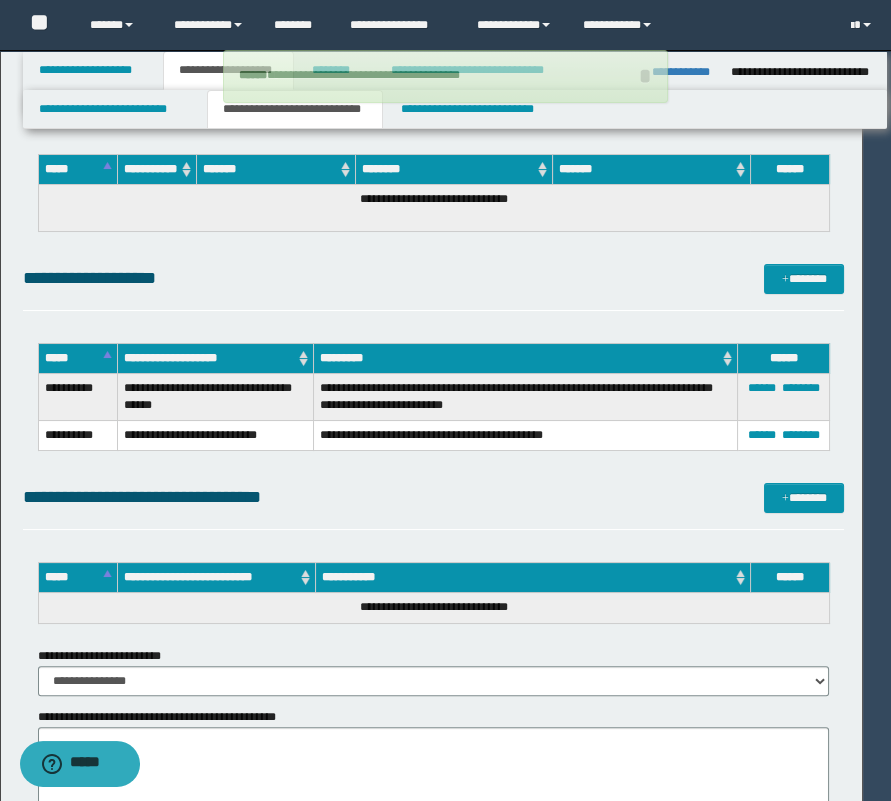type 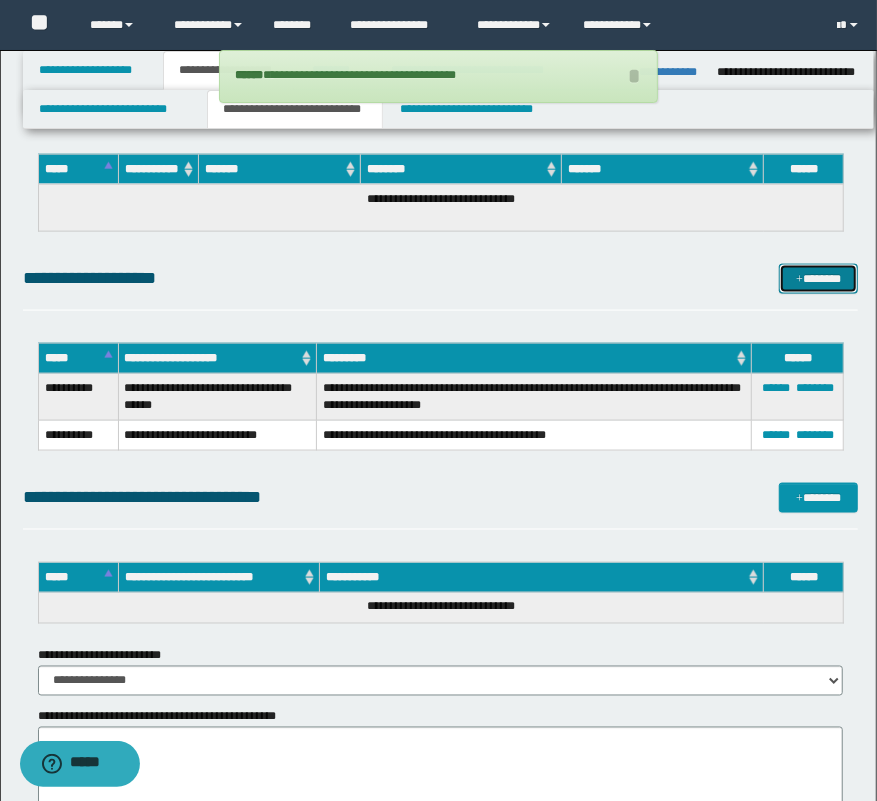 click on "*******" at bounding box center [819, 279] 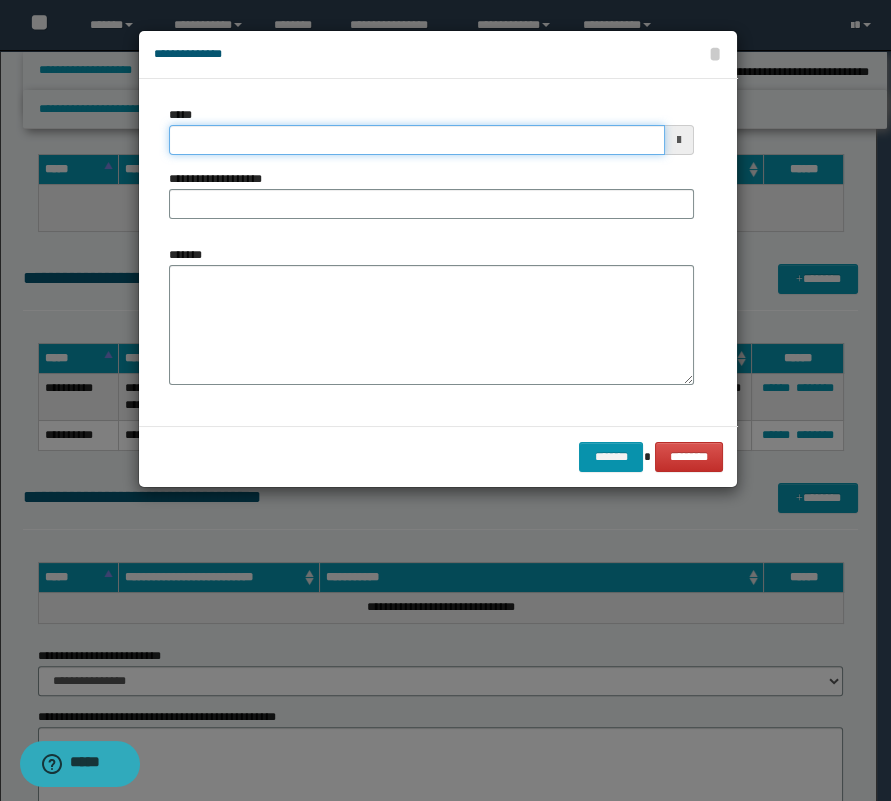 click on "*****" at bounding box center [417, 140] 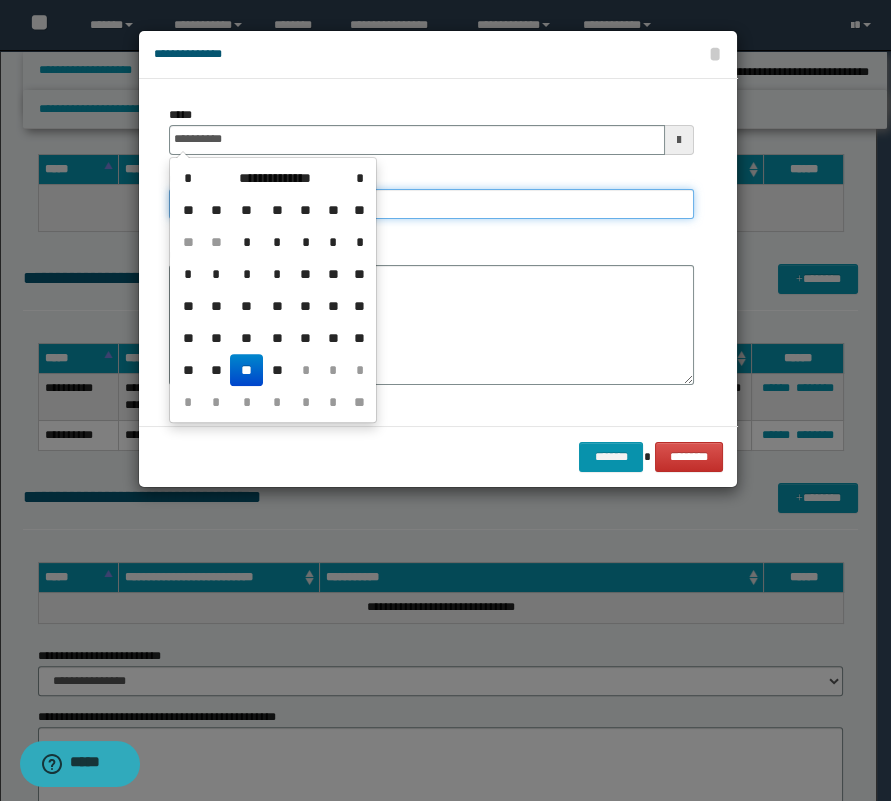 type on "**********" 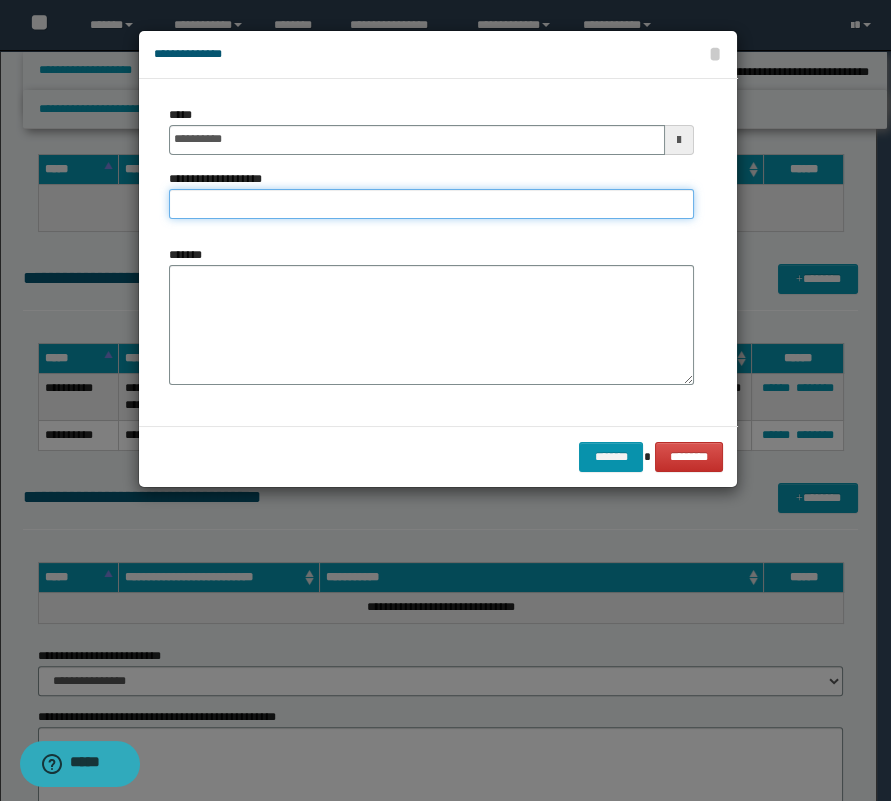 click on "**********" at bounding box center [431, 204] 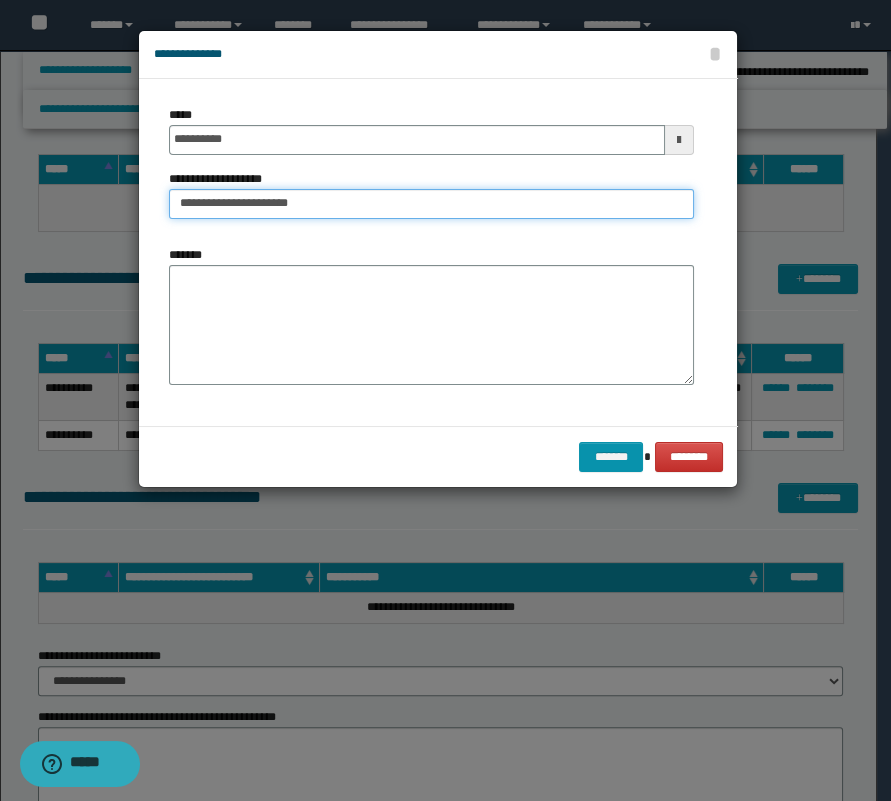 type on "**********" 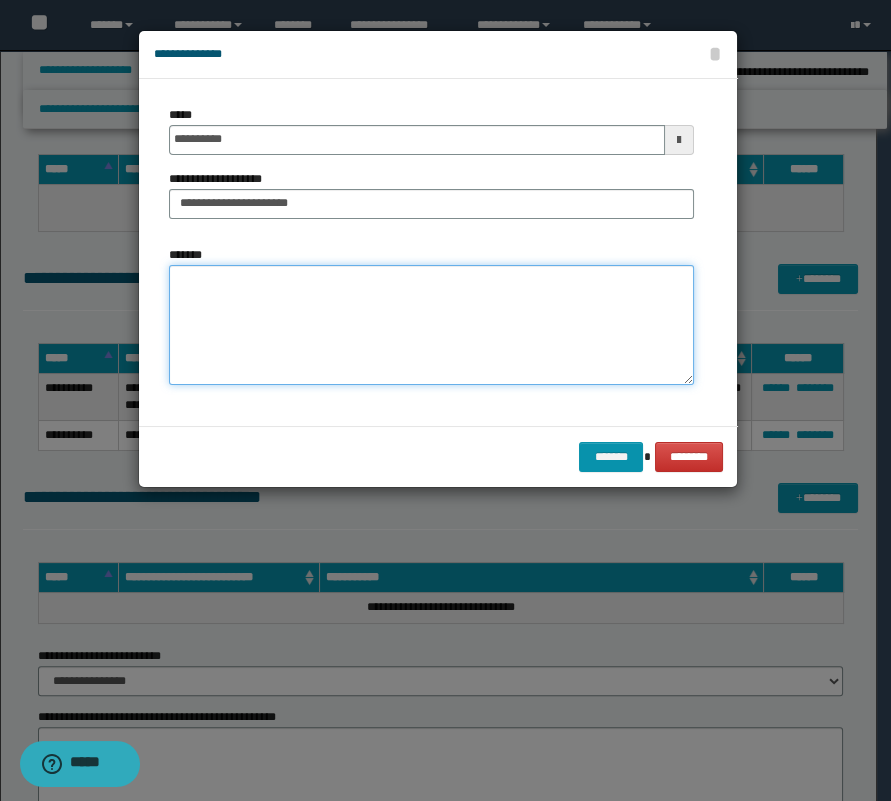 click on "*******" at bounding box center (431, 325) 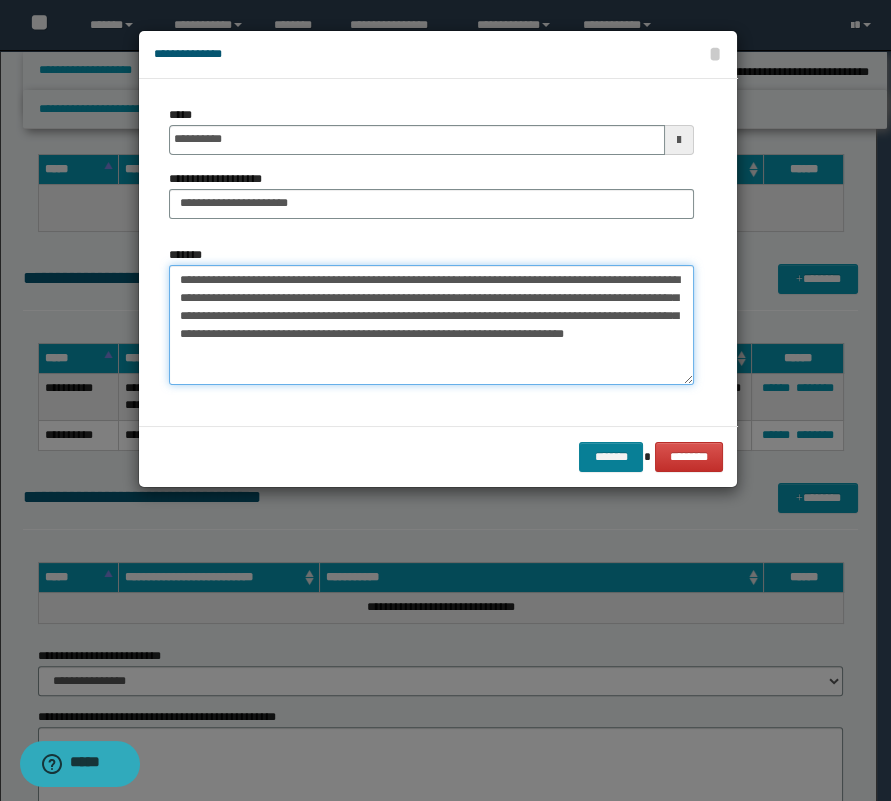 type on "**********" 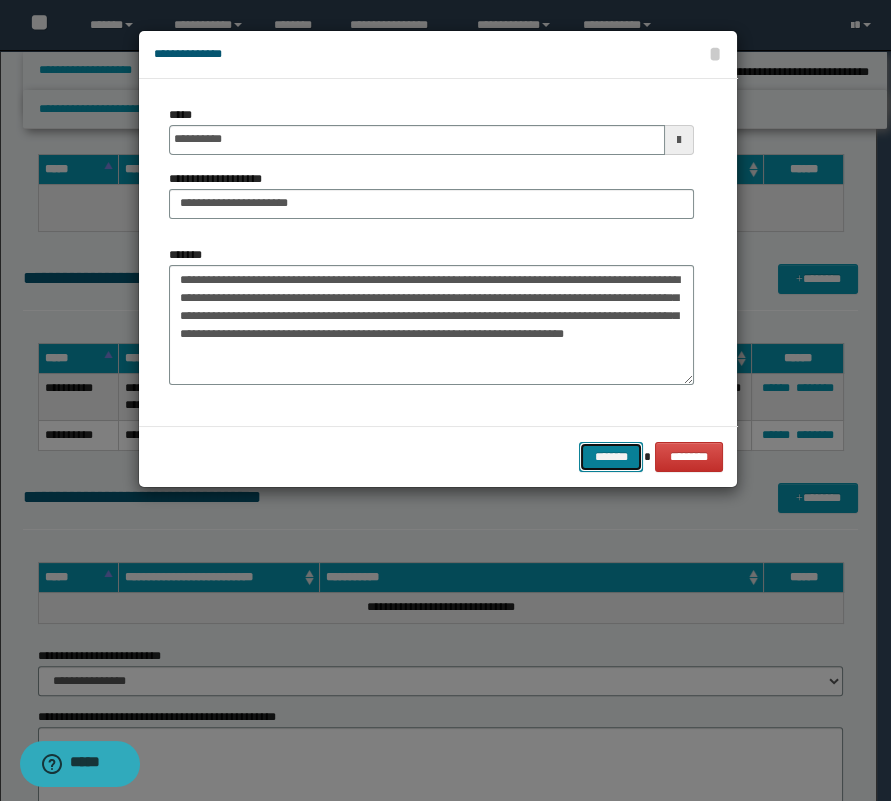 click on "*******" at bounding box center [611, 457] 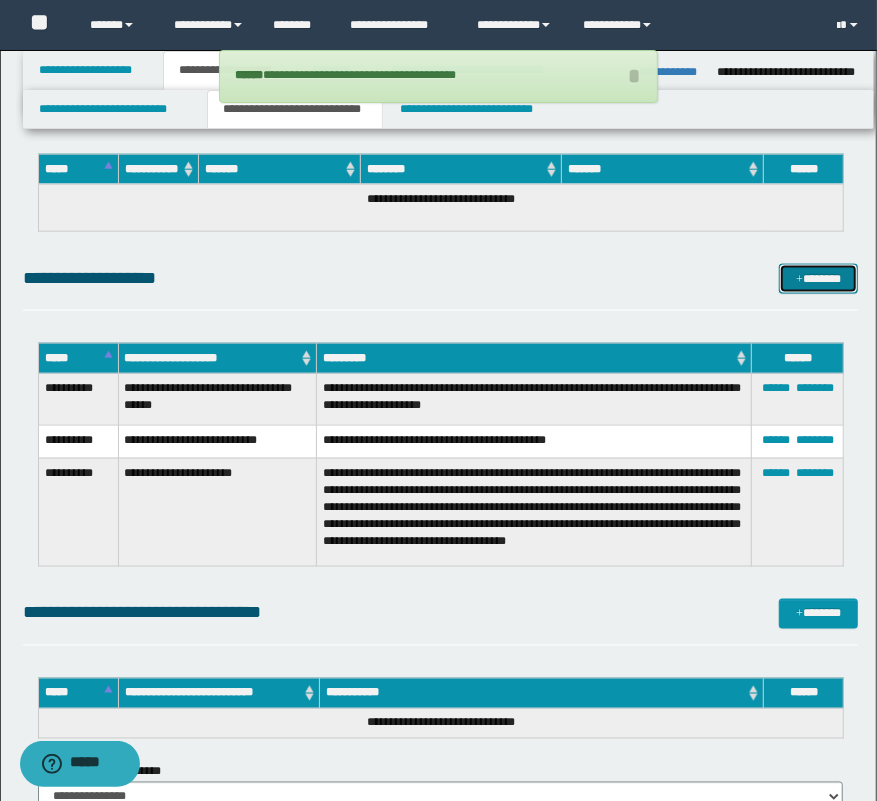 click on "*******" at bounding box center (819, 279) 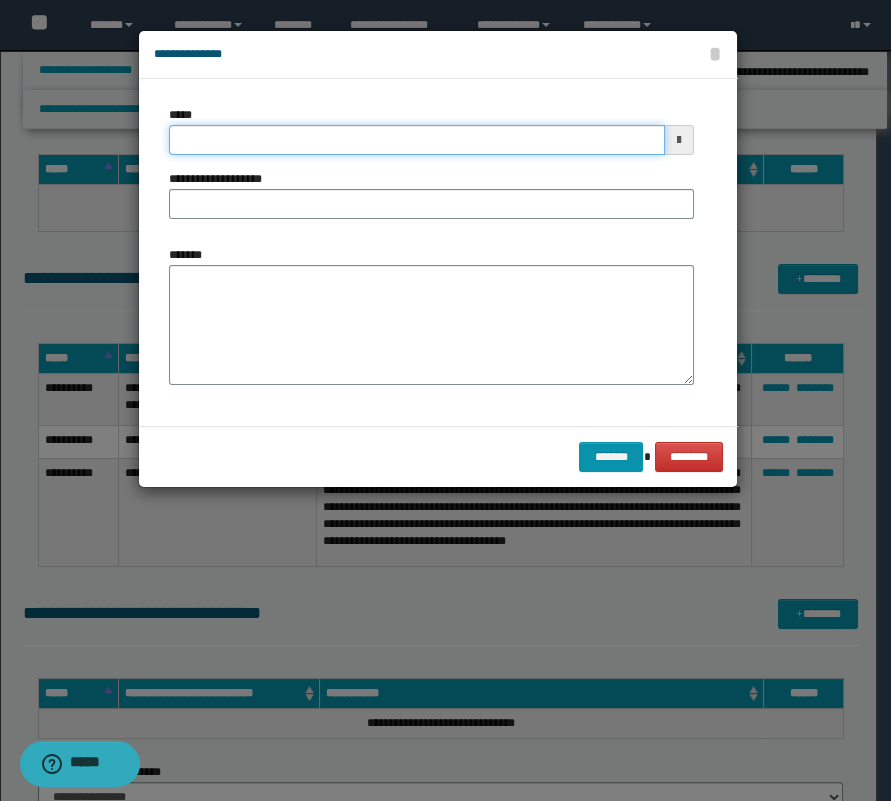 click on "*****" at bounding box center [417, 140] 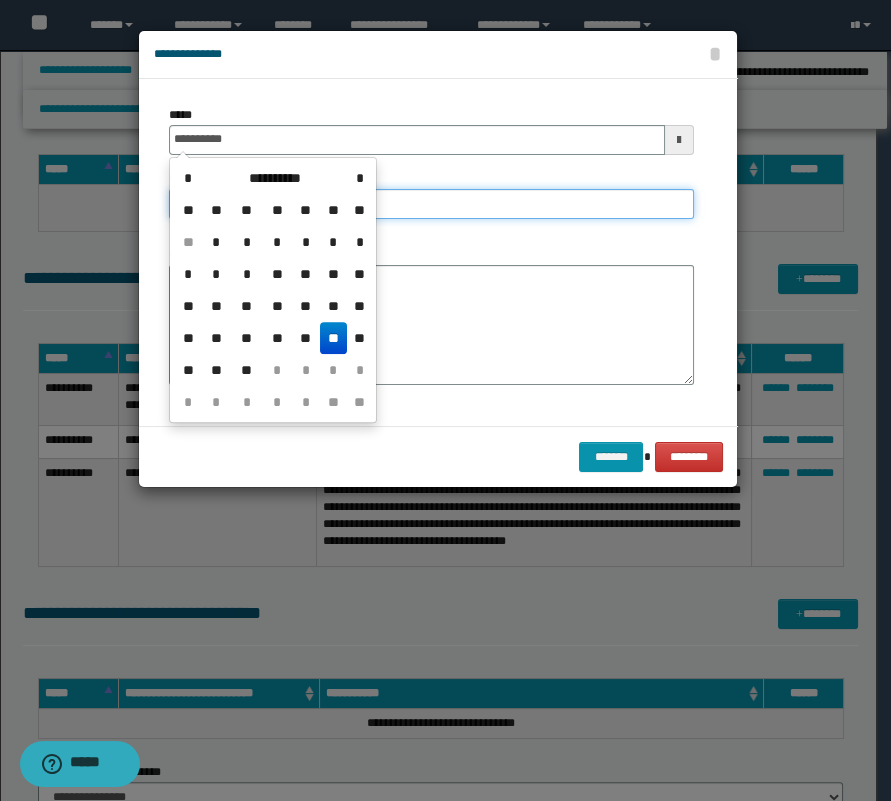 type on "**********" 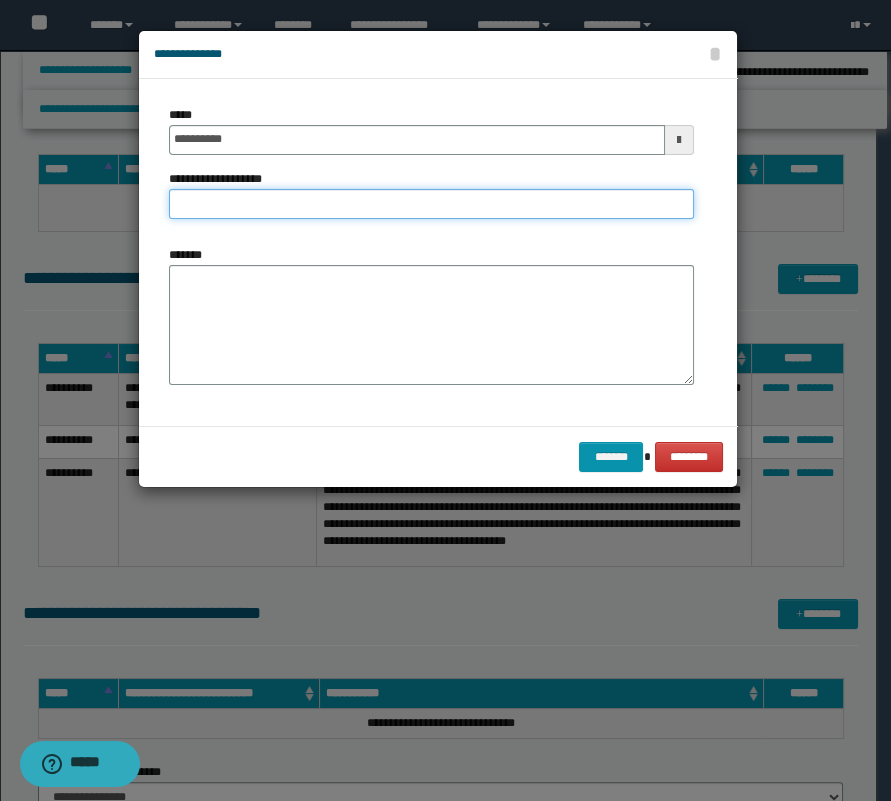 drag, startPoint x: 523, startPoint y: 201, endPoint x: 645, endPoint y: 229, distance: 125.17188 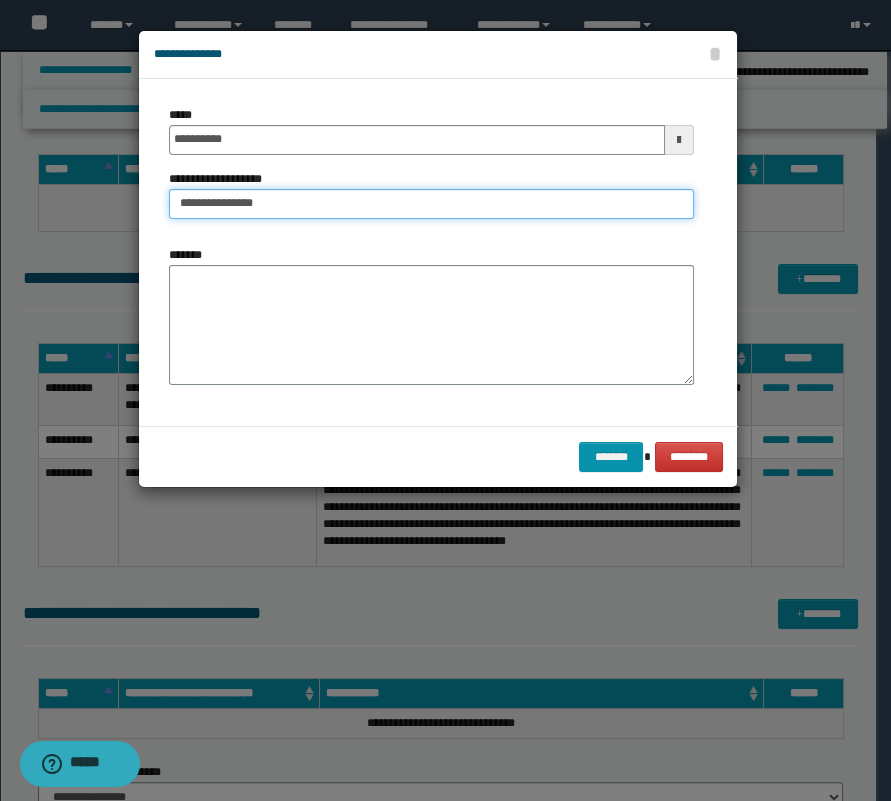 click on "**********" at bounding box center [431, 204] 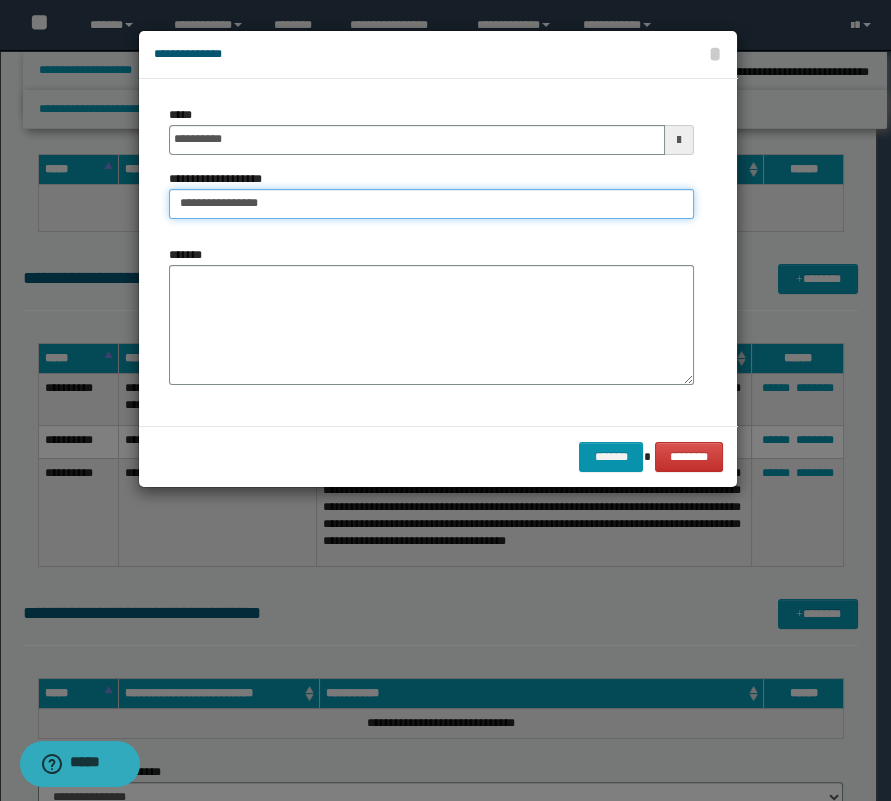 type on "**********" 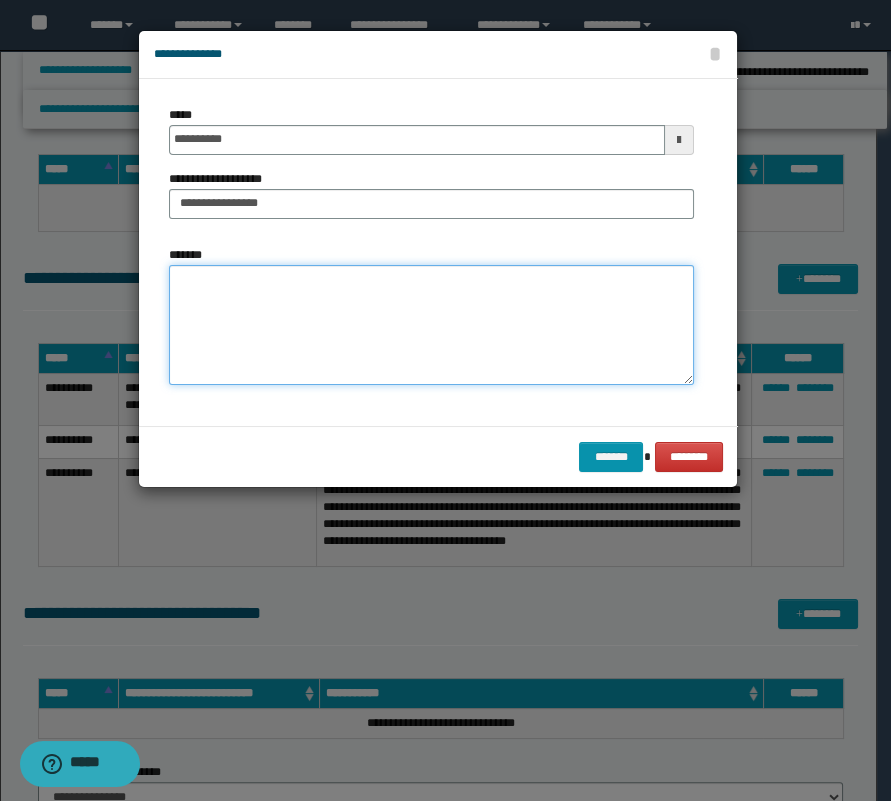 click on "*******" at bounding box center [431, 325] 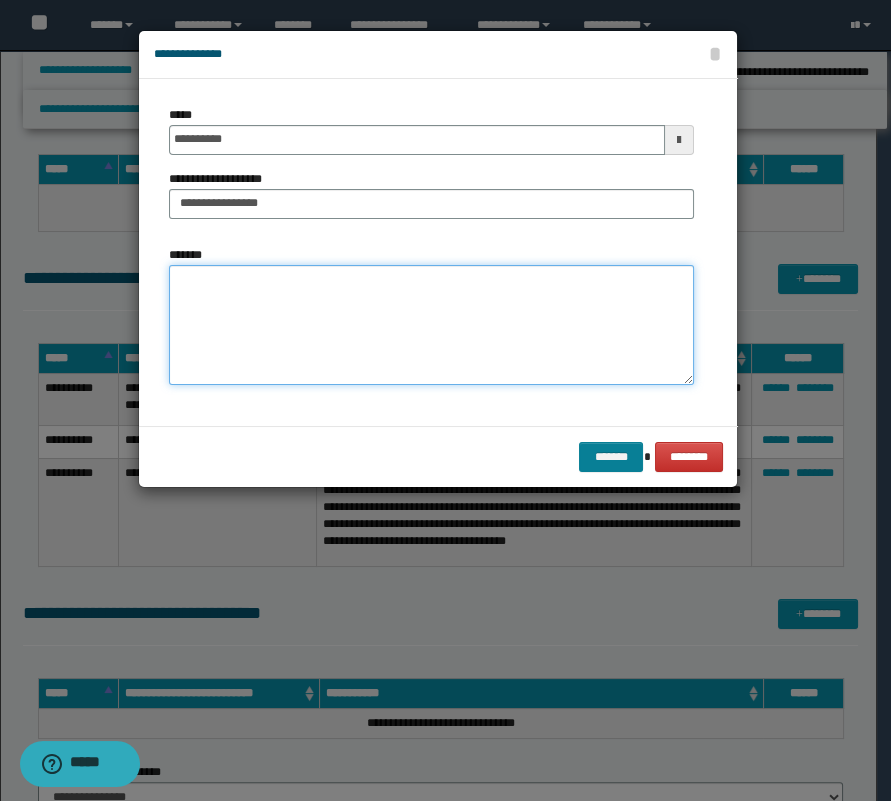 paste on "**********" 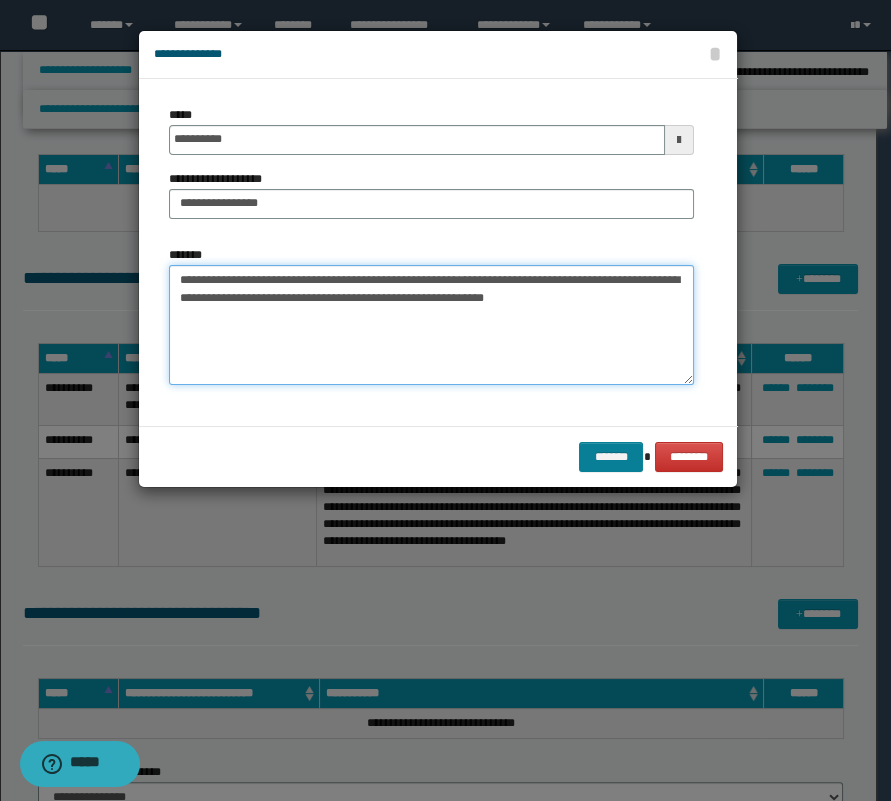type on "**********" 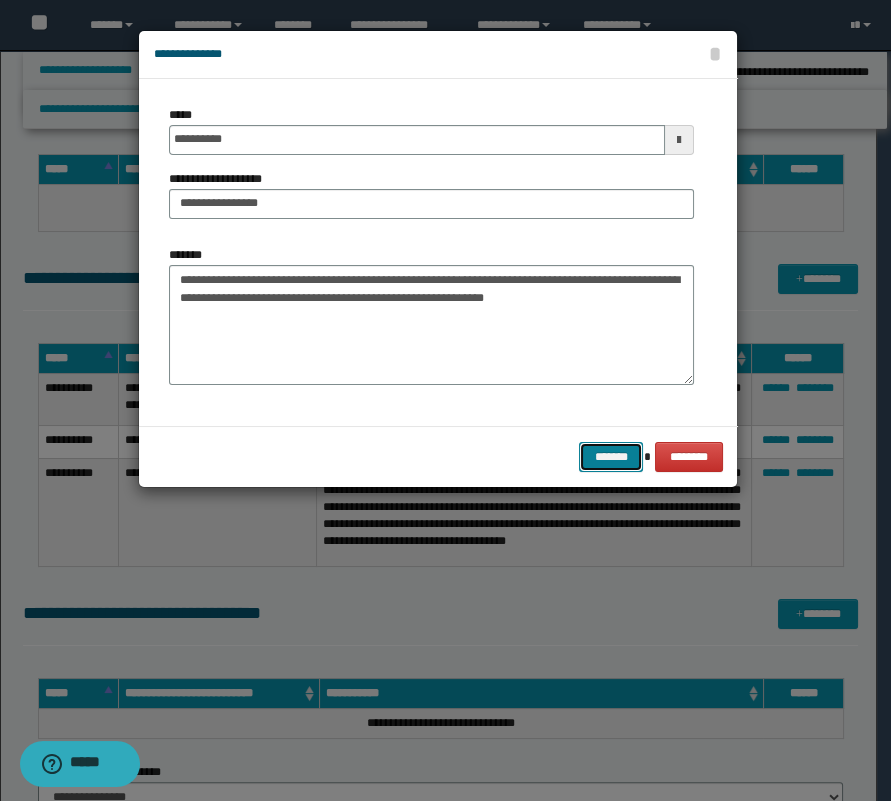 click on "*******" at bounding box center (611, 457) 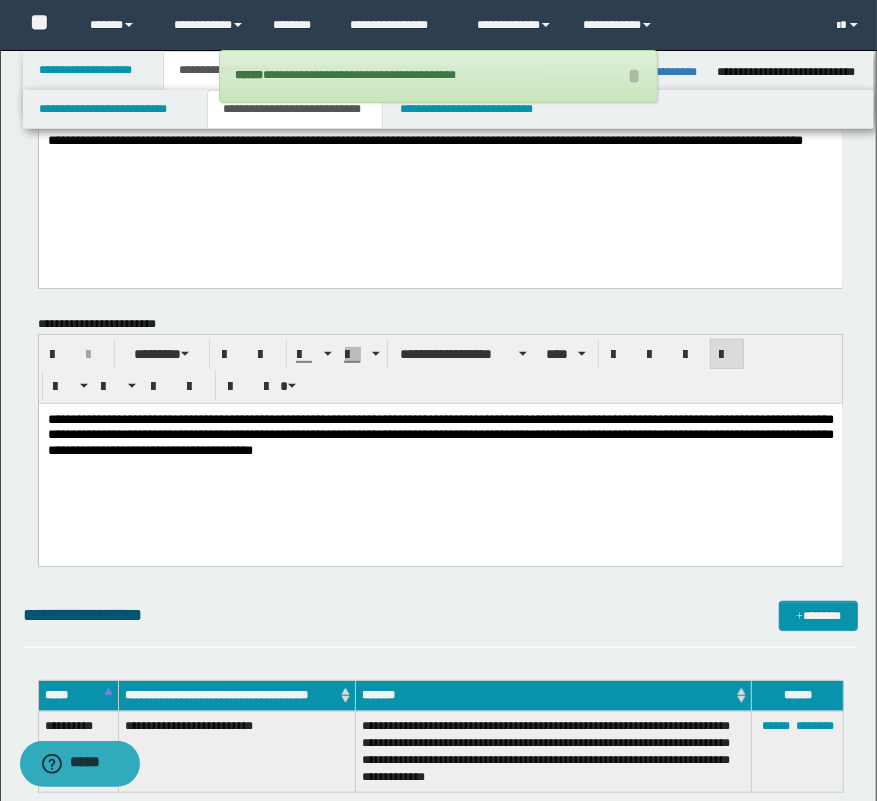 scroll, scrollTop: 181, scrollLeft: 0, axis: vertical 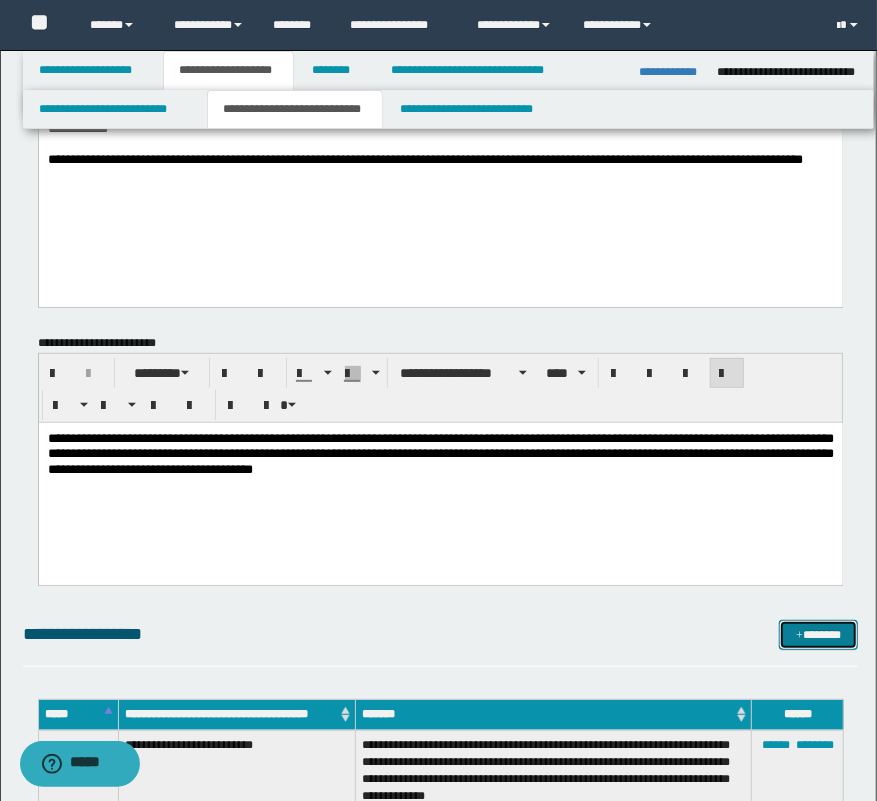 drag, startPoint x: 848, startPoint y: 619, endPoint x: 860, endPoint y: 595, distance: 26.832815 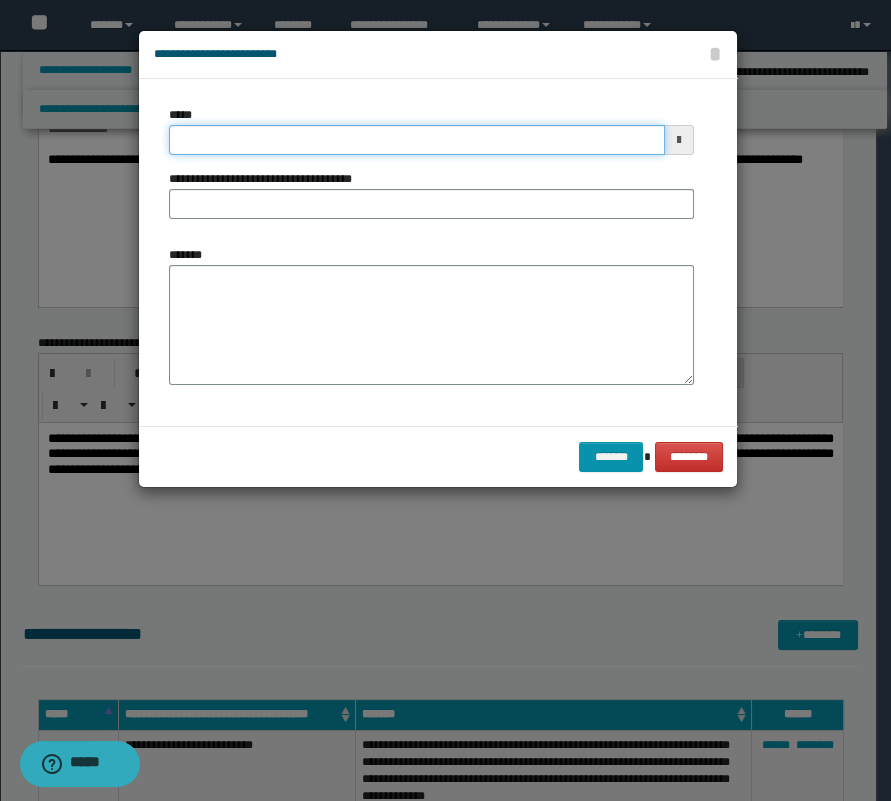 click on "*****" at bounding box center (417, 140) 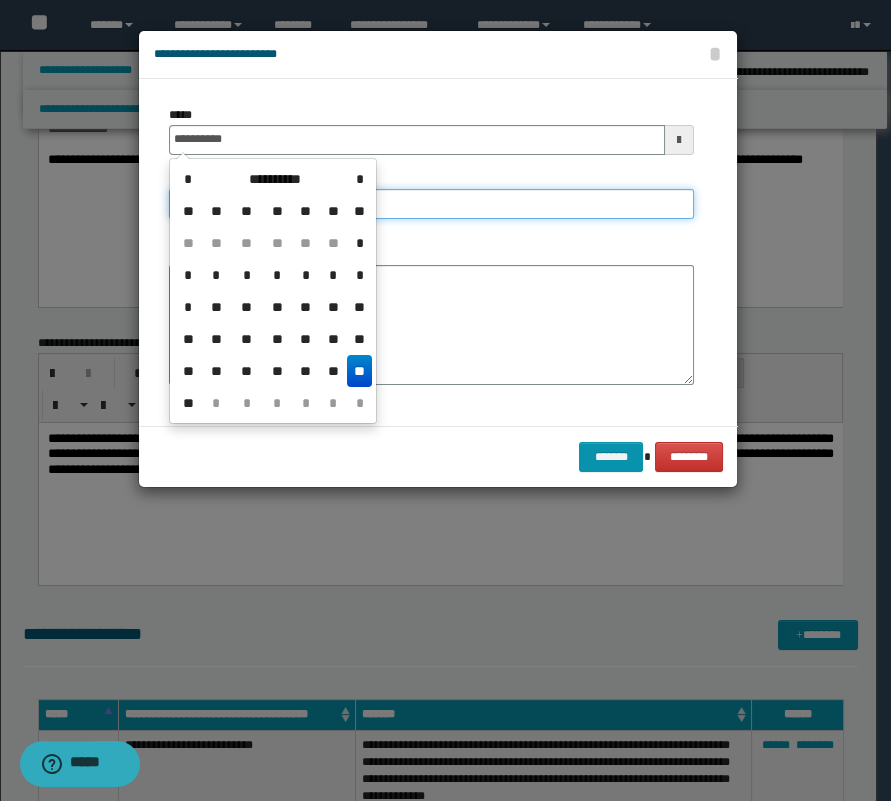 type on "**********" 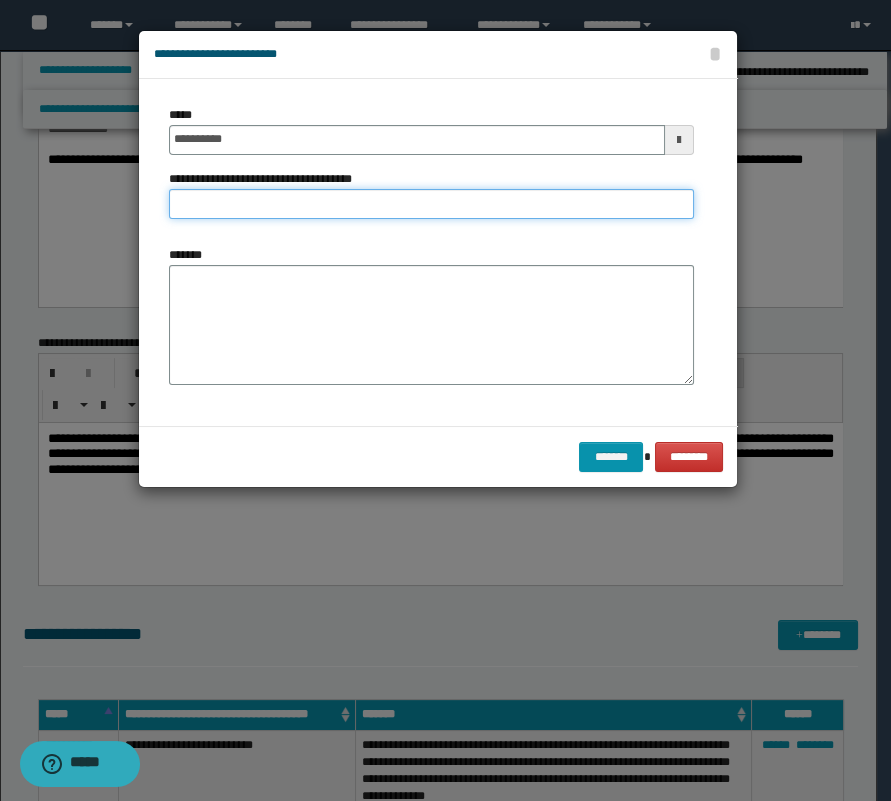 click on "**********" at bounding box center [431, 204] 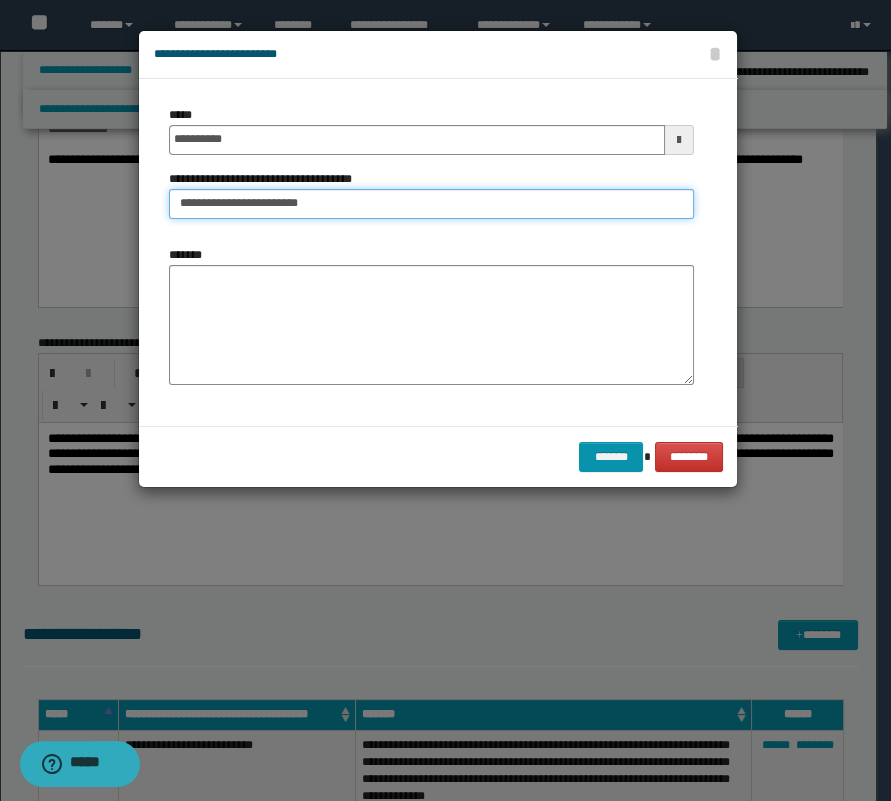 type on "**********" 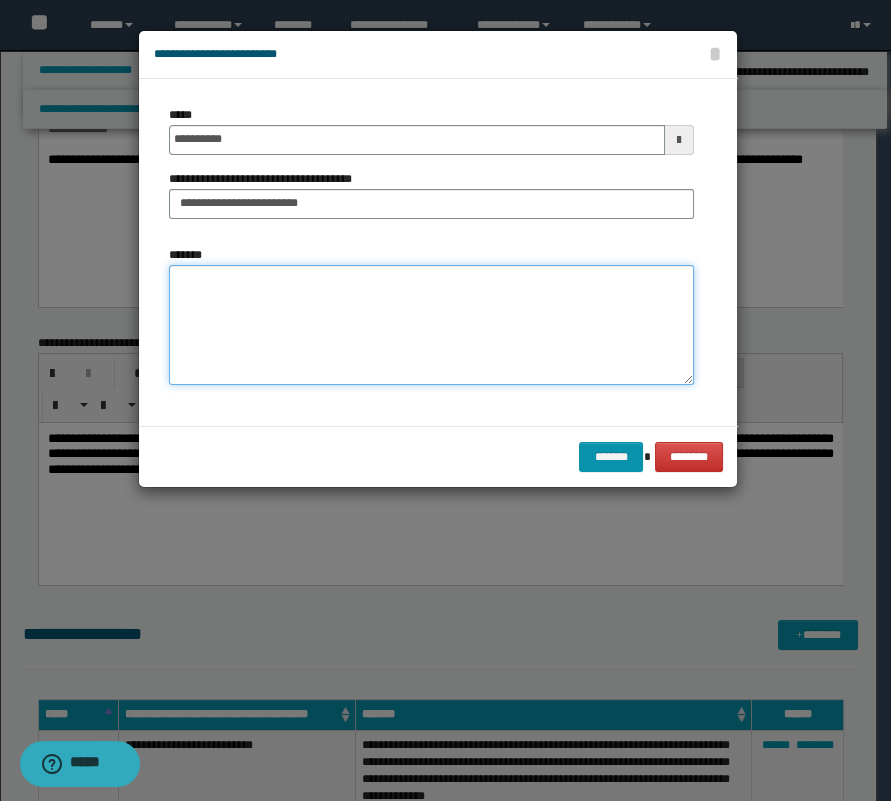 click on "*******" at bounding box center (431, 325) 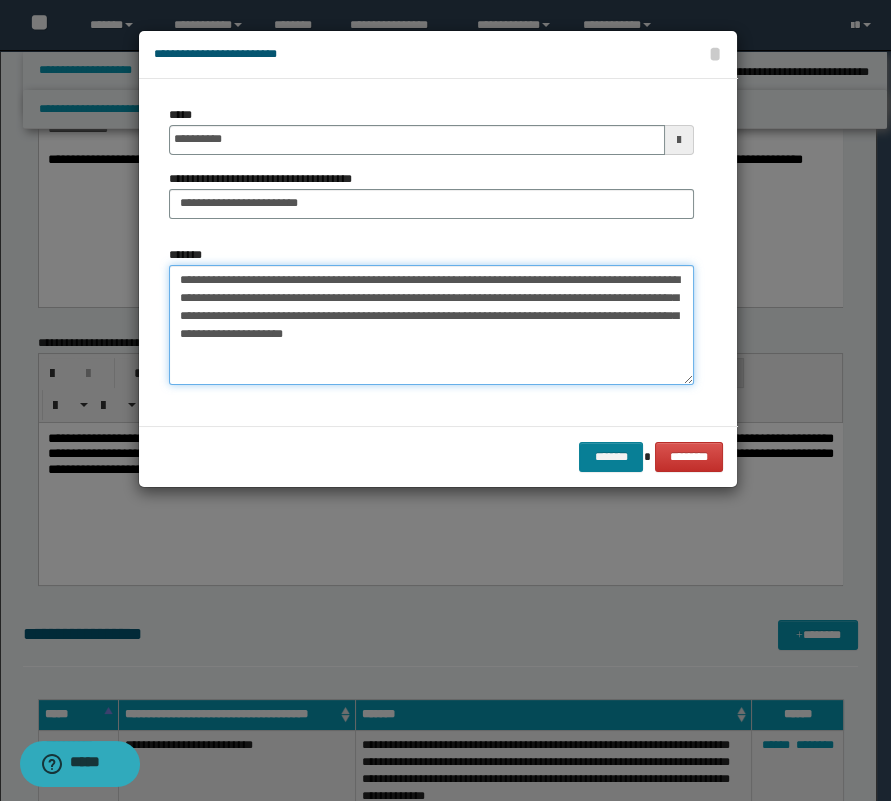 type on "**********" 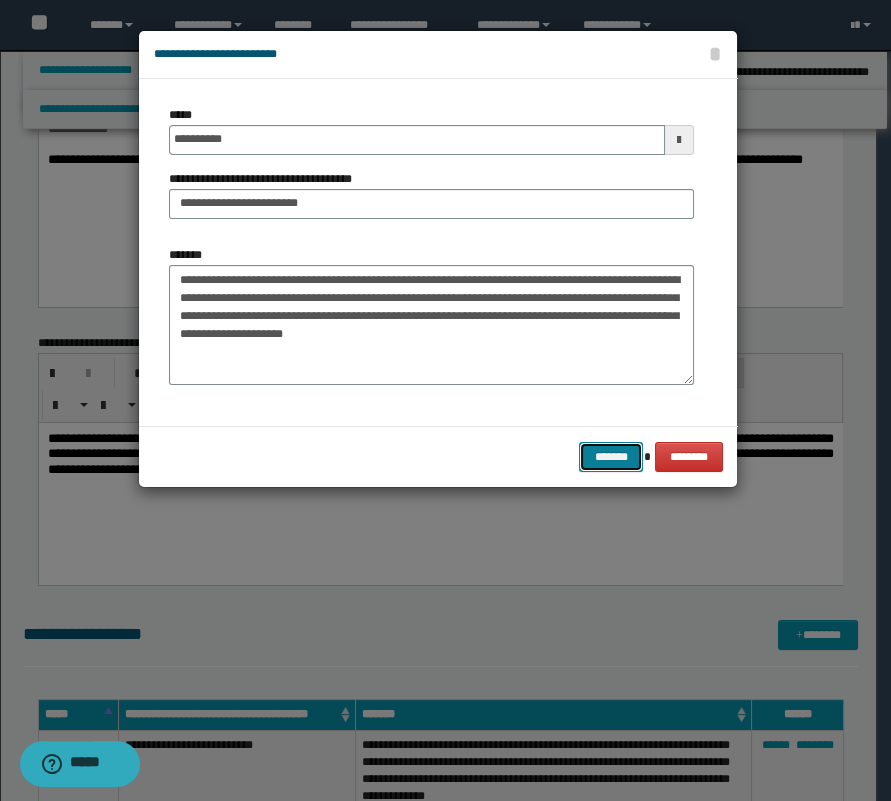 click on "*******" at bounding box center (611, 457) 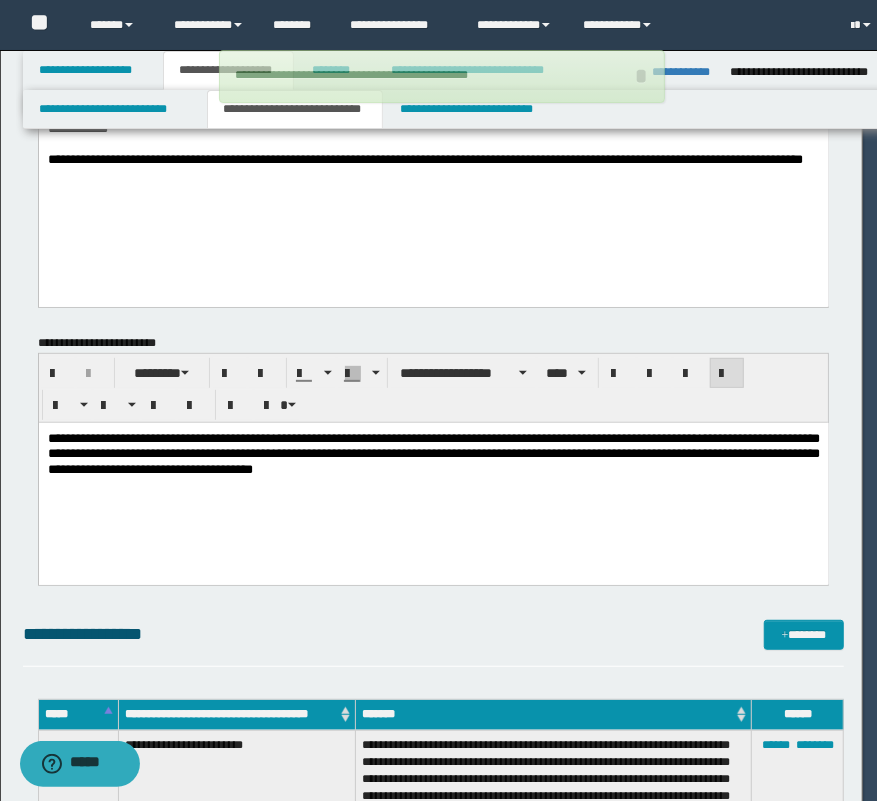 type 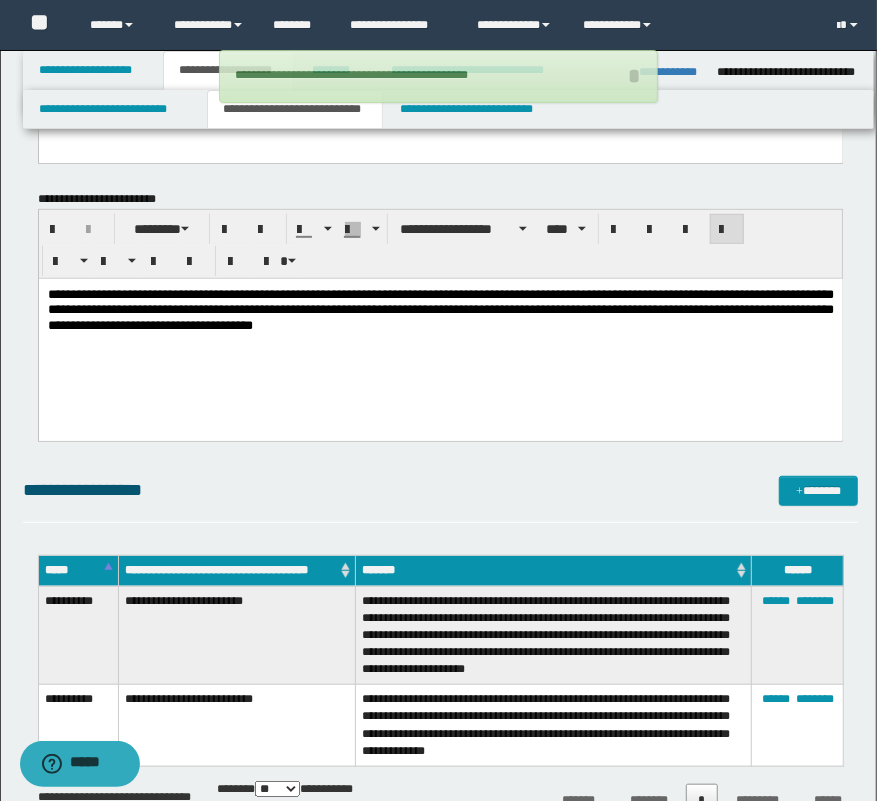 scroll, scrollTop: 454, scrollLeft: 0, axis: vertical 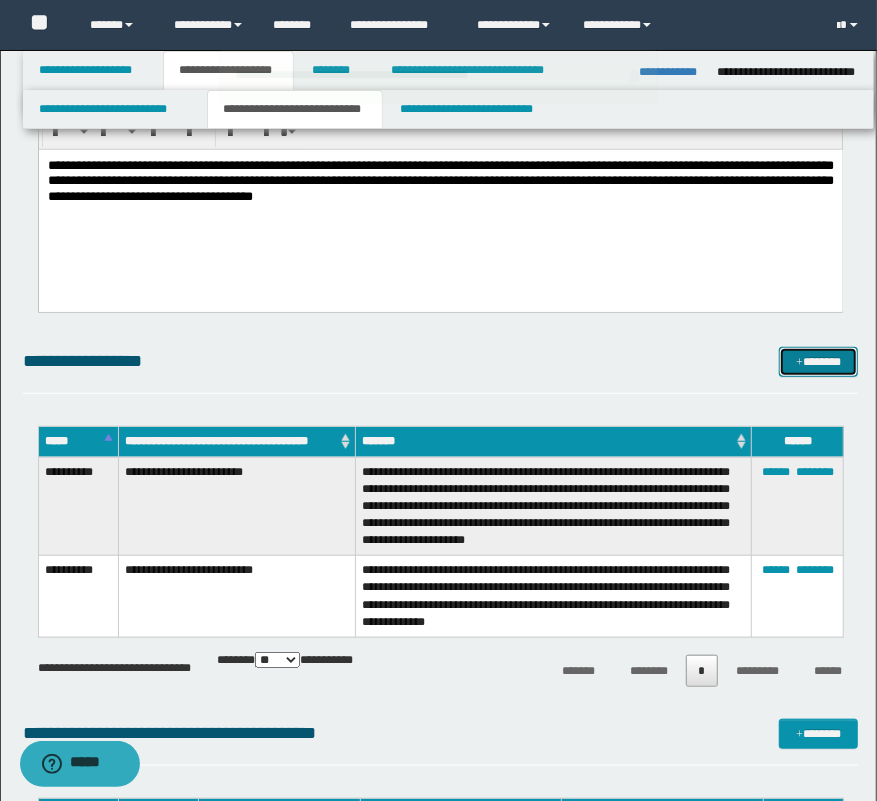 drag, startPoint x: 814, startPoint y: 354, endPoint x: 874, endPoint y: 364, distance: 60.827625 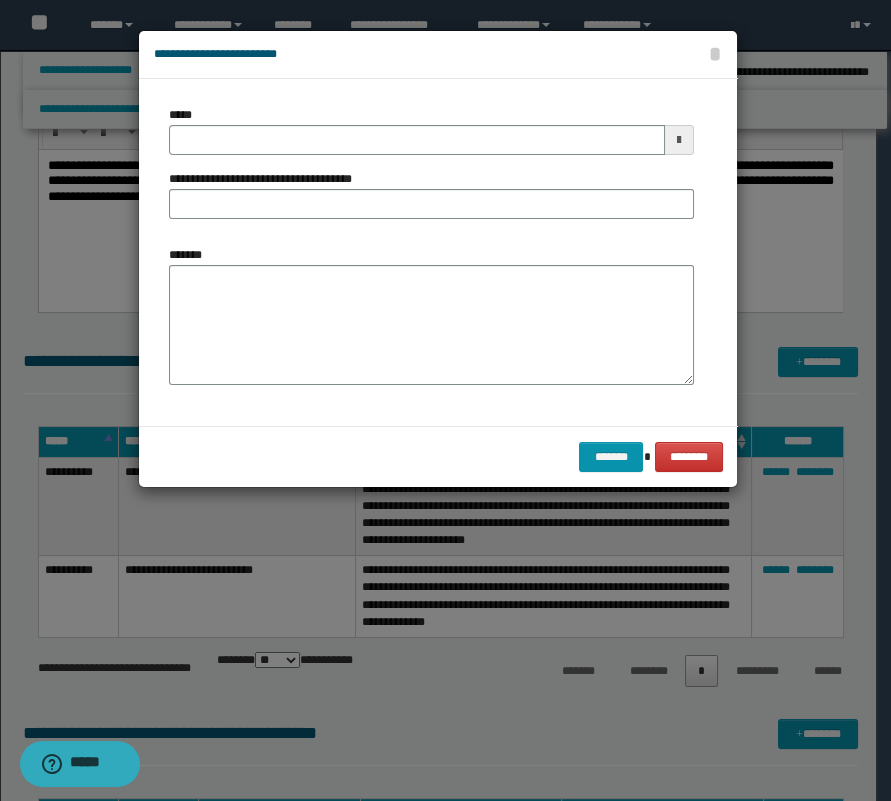 click on "**********" at bounding box center [268, 179] 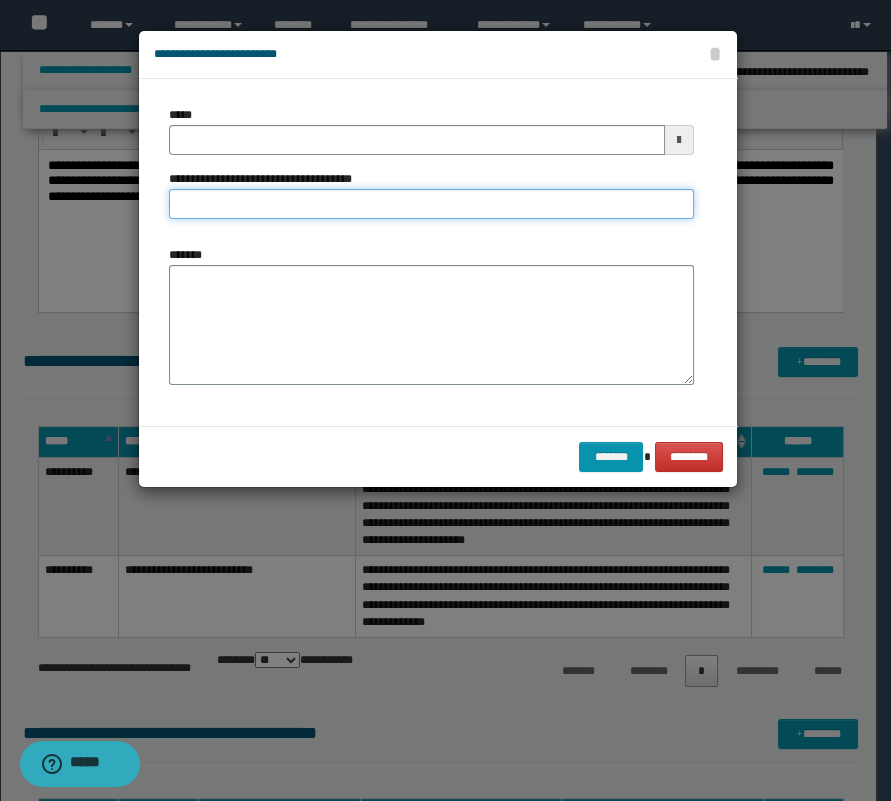 click on "**********" at bounding box center [431, 204] 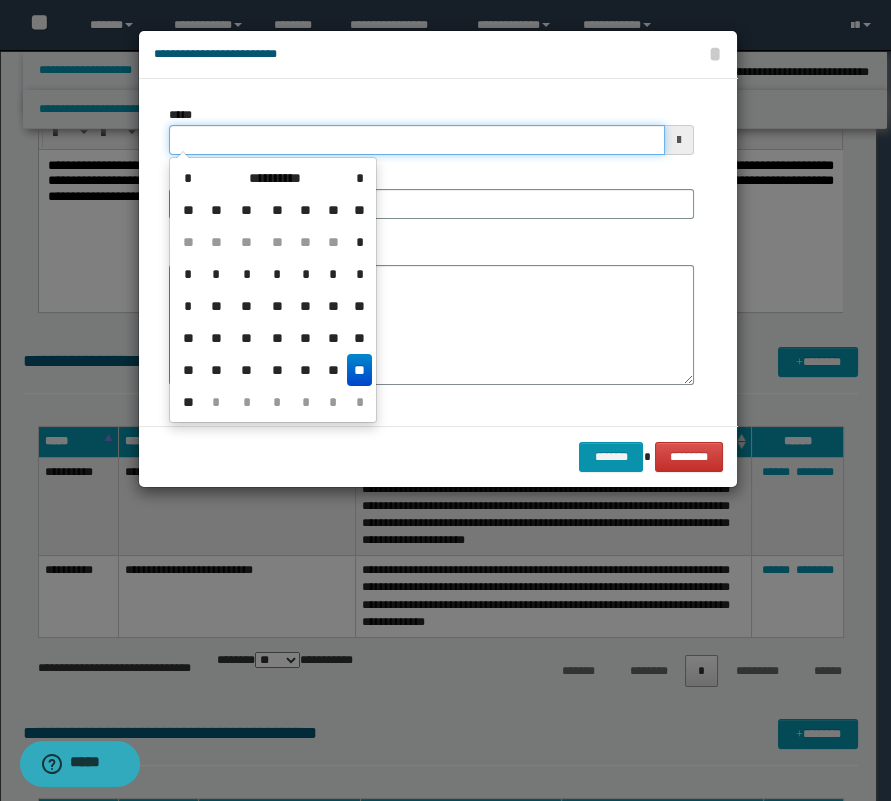 click on "*****" at bounding box center (417, 140) 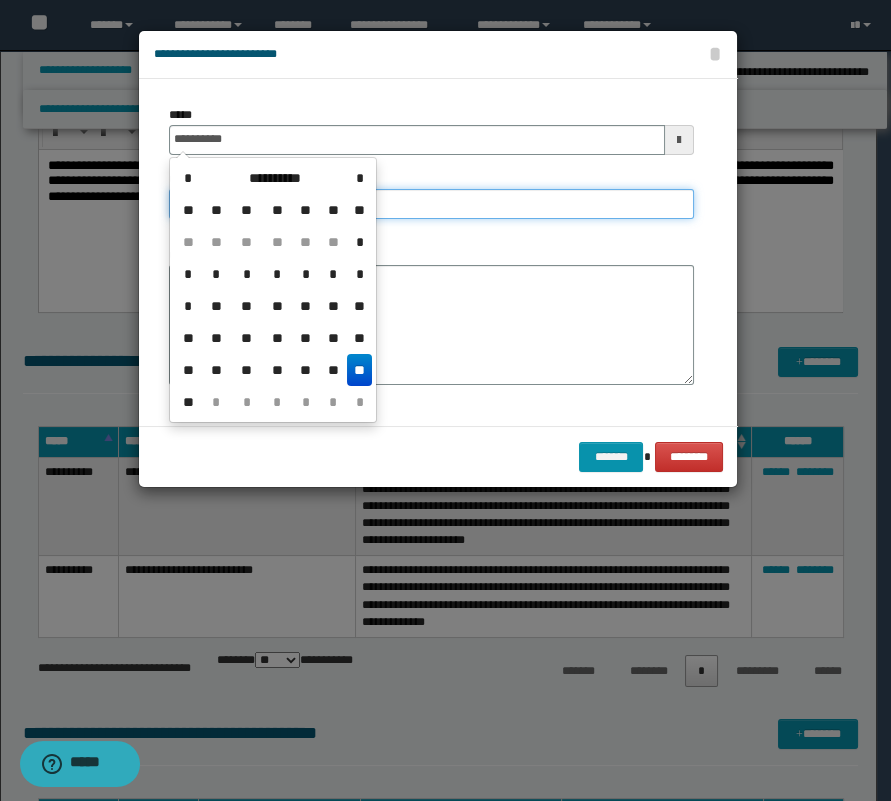 type on "**********" 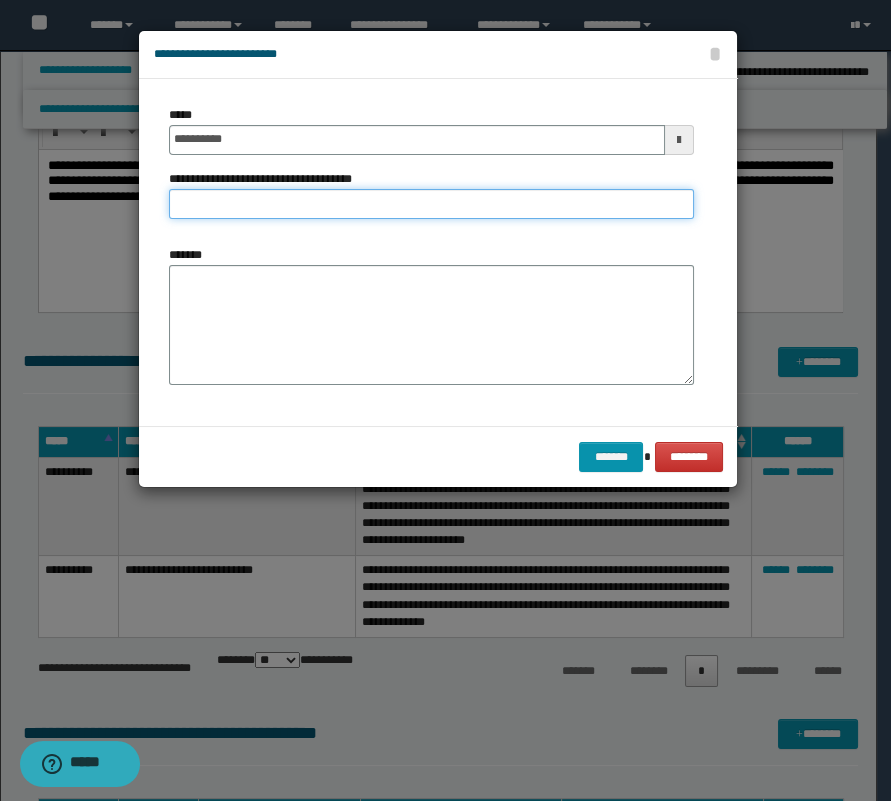 click on "**********" at bounding box center (431, 204) 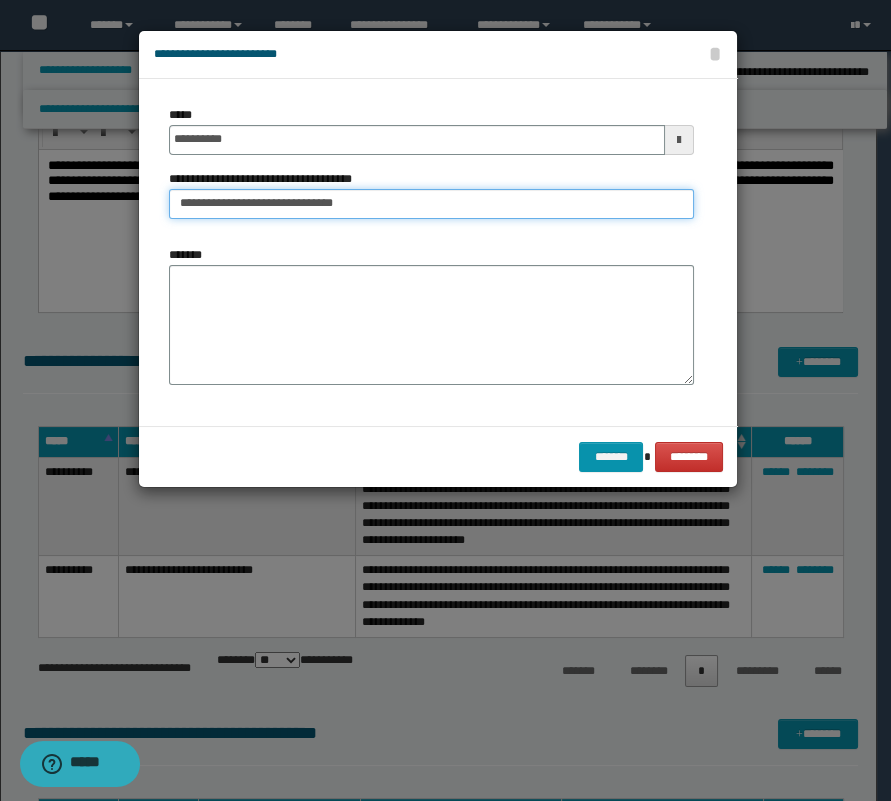 type on "**********" 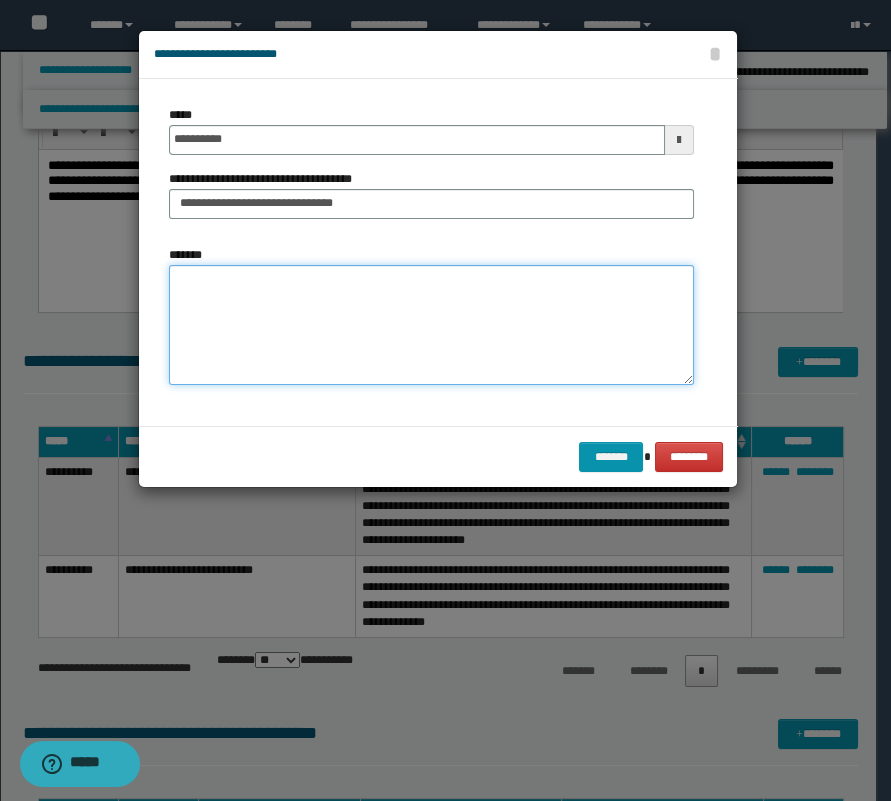 drag, startPoint x: 509, startPoint y: 288, endPoint x: 879, endPoint y: 332, distance: 372.60703 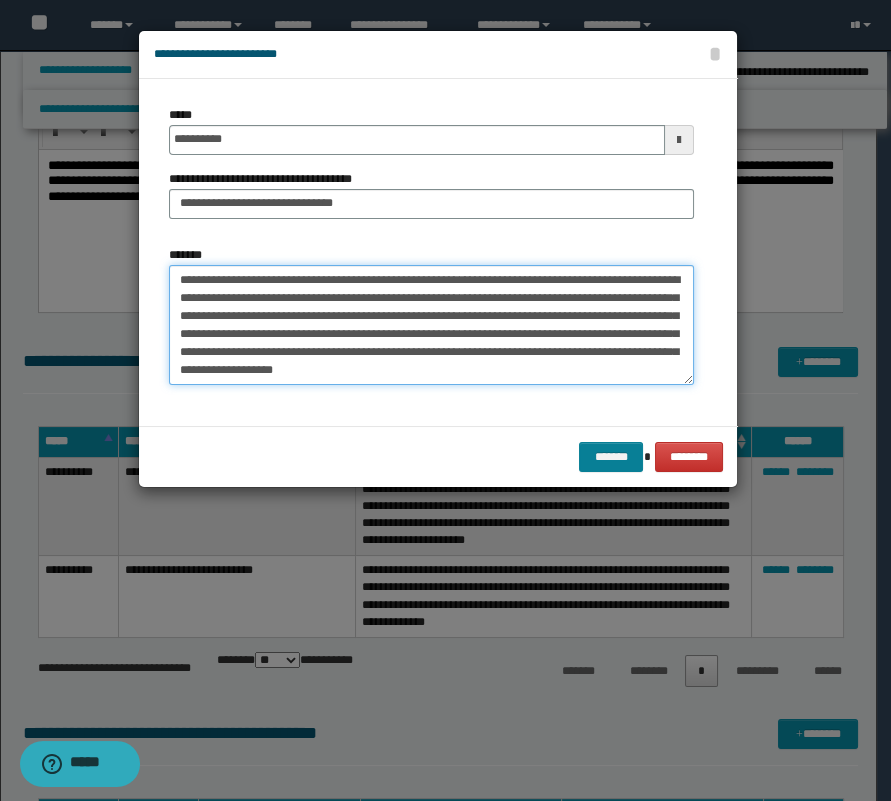 type on "**********" 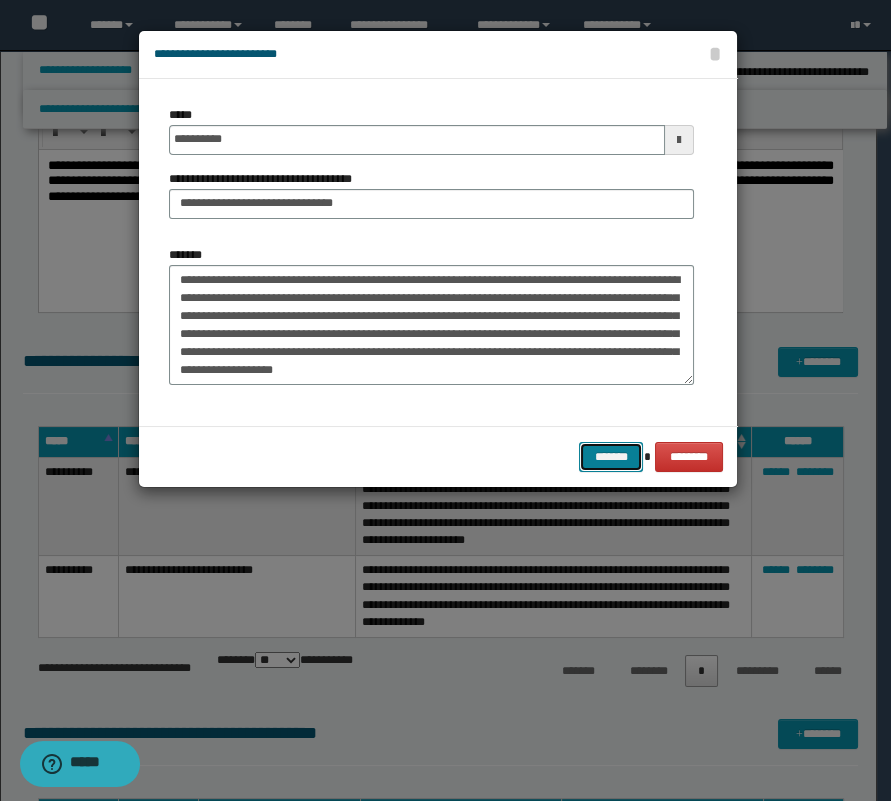 click on "*******" at bounding box center [611, 457] 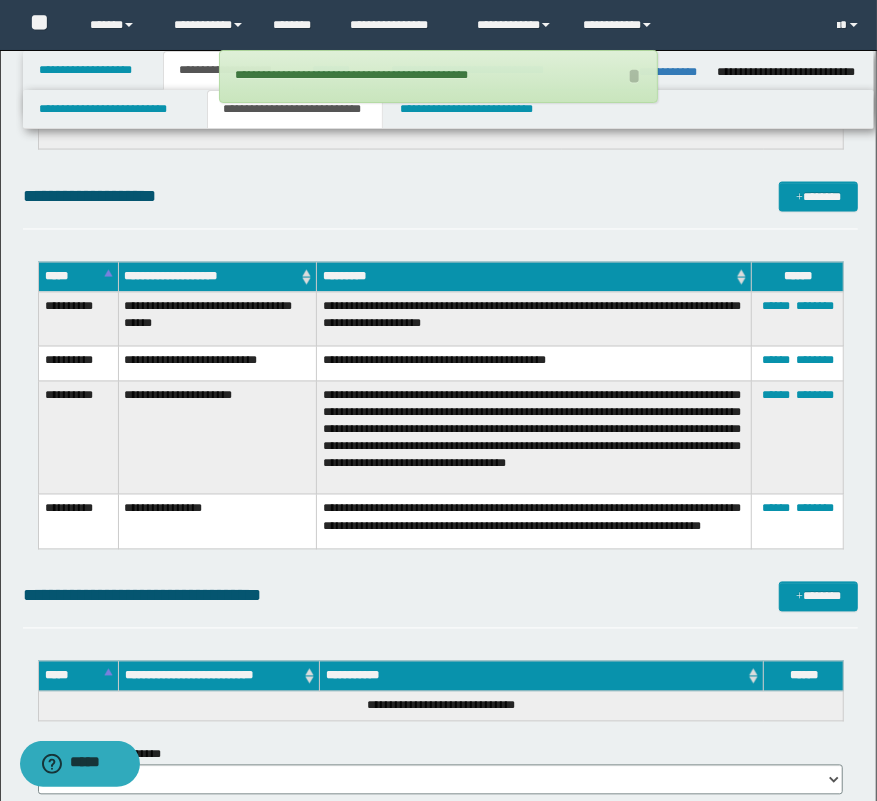 scroll, scrollTop: 1181, scrollLeft: 0, axis: vertical 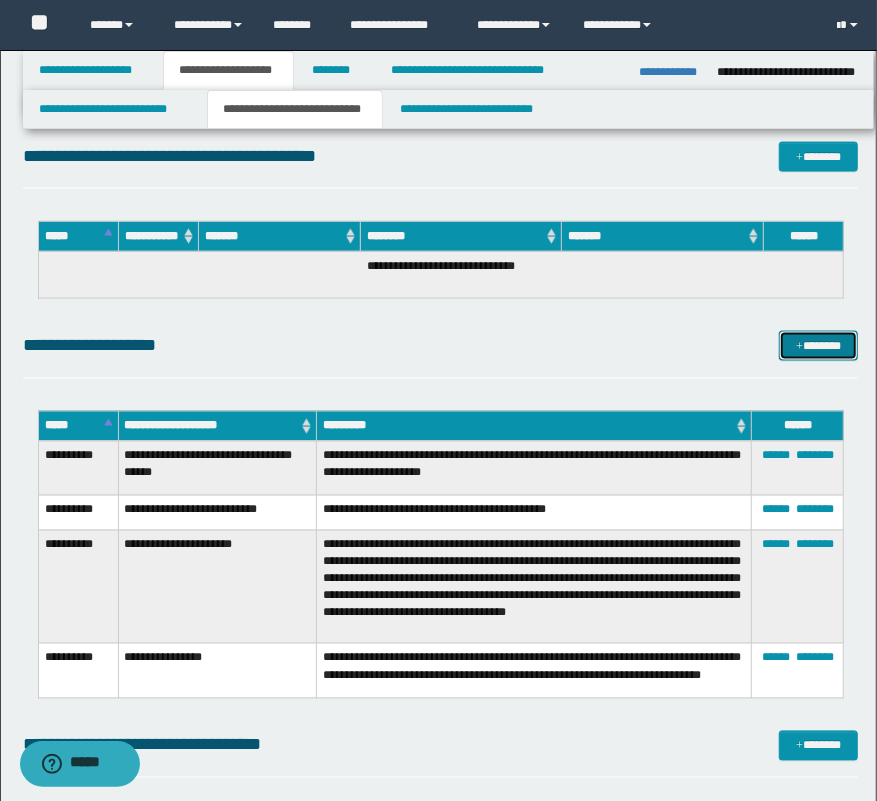 click on "*******" at bounding box center [819, 346] 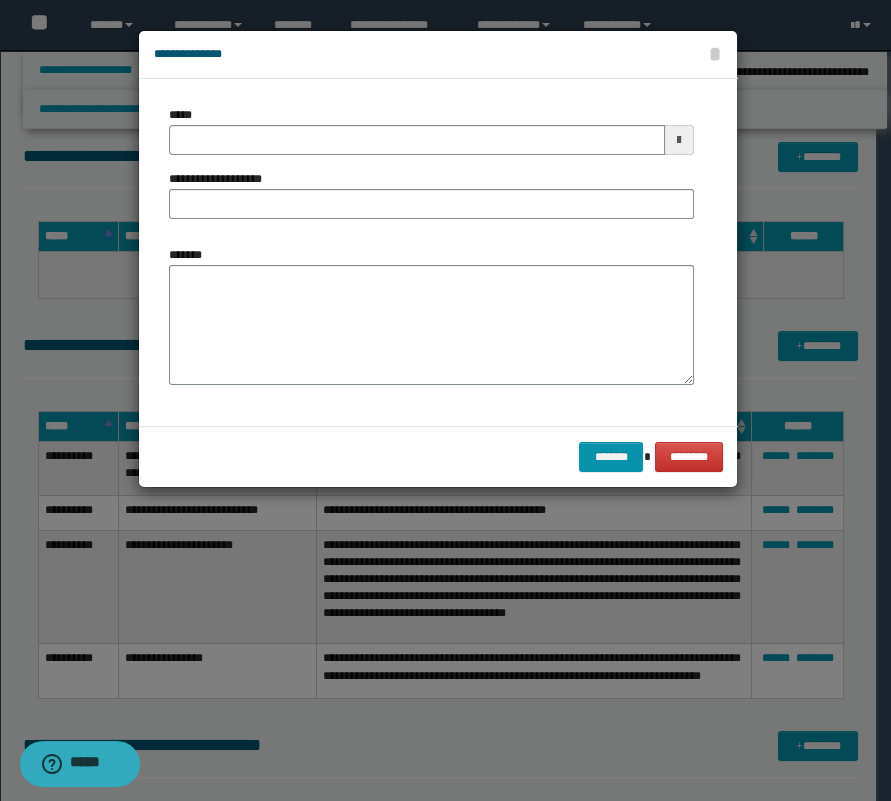 click on "**********" at bounding box center [431, 194] 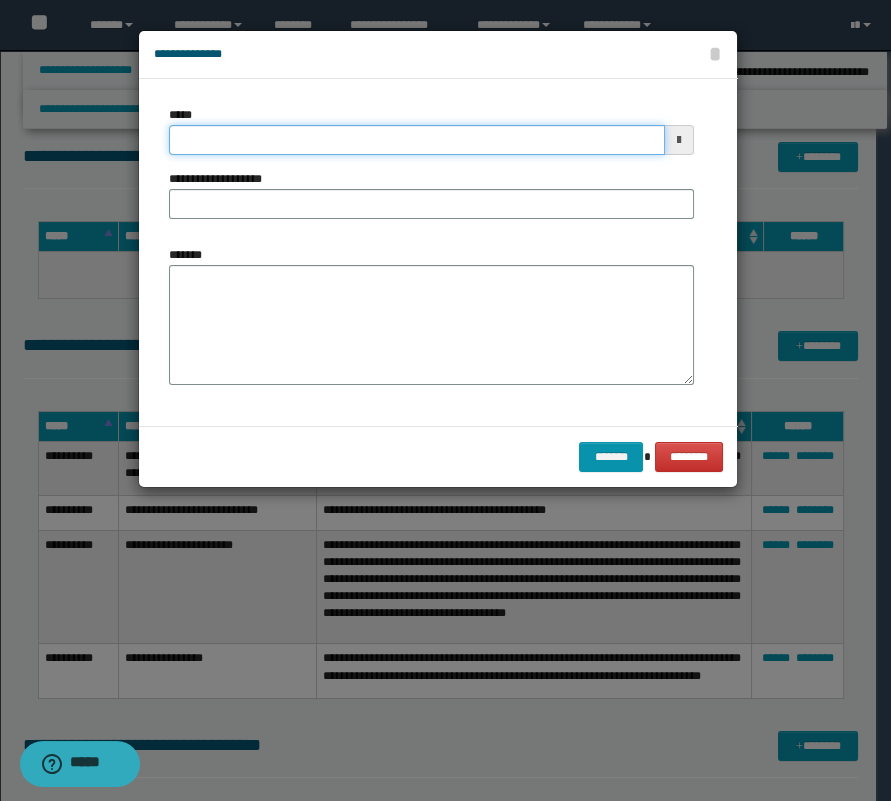 click on "*****" at bounding box center (417, 140) 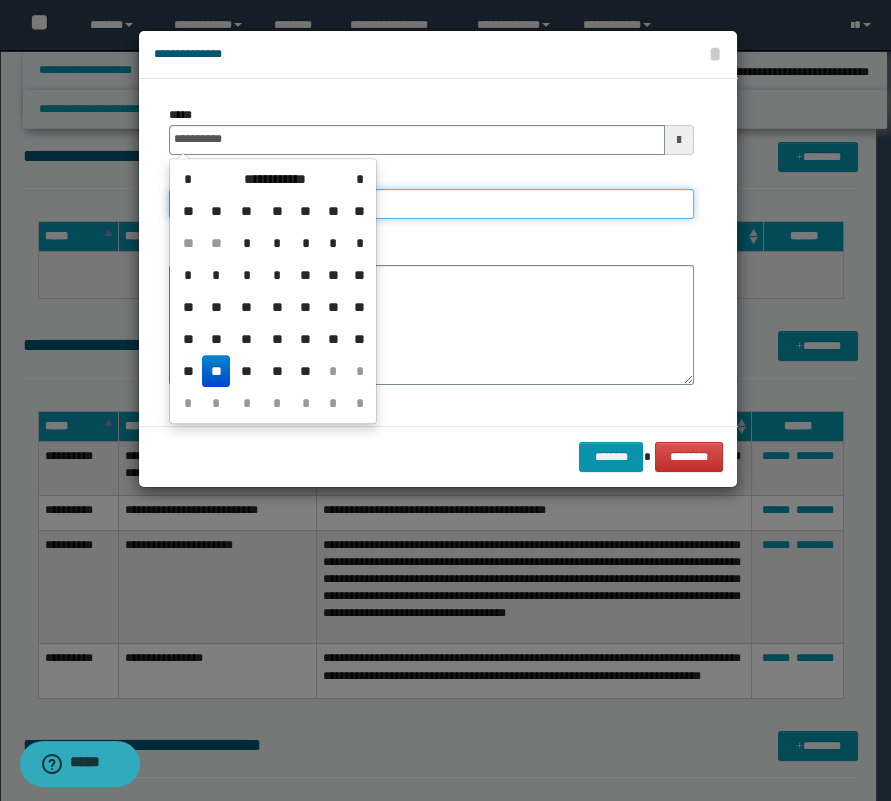 type on "**********" 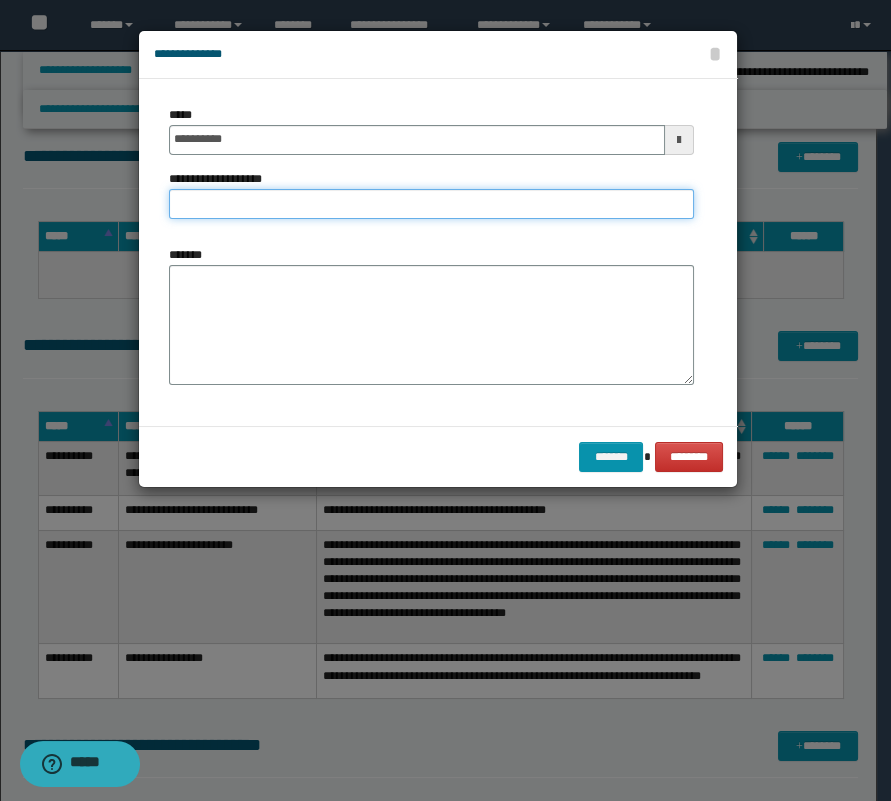 click on "**********" at bounding box center (431, 204) 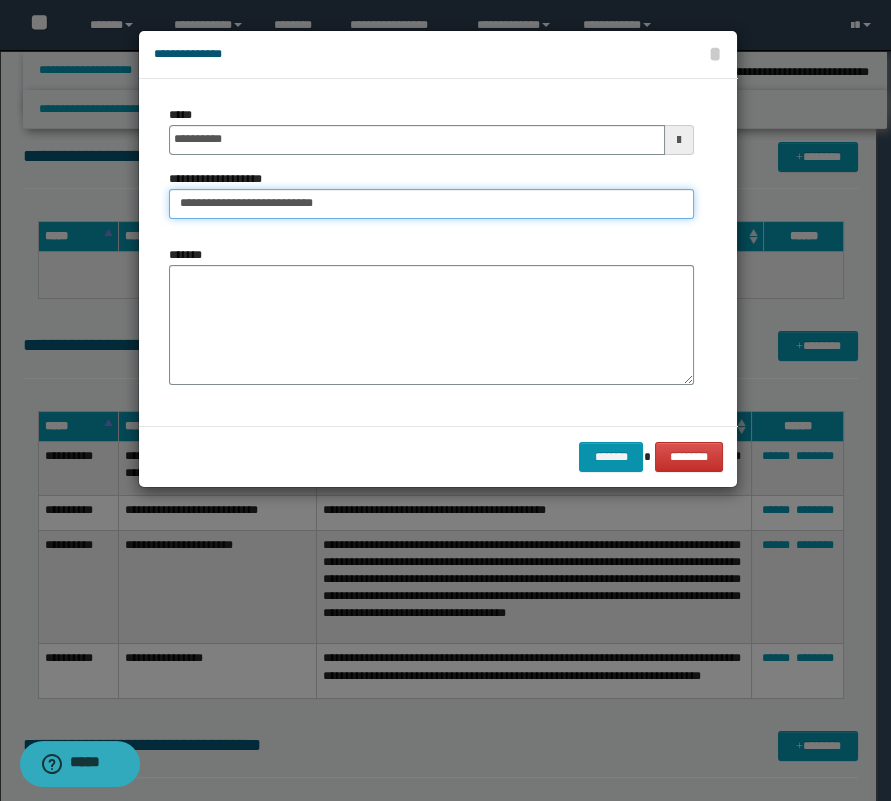 type on "**********" 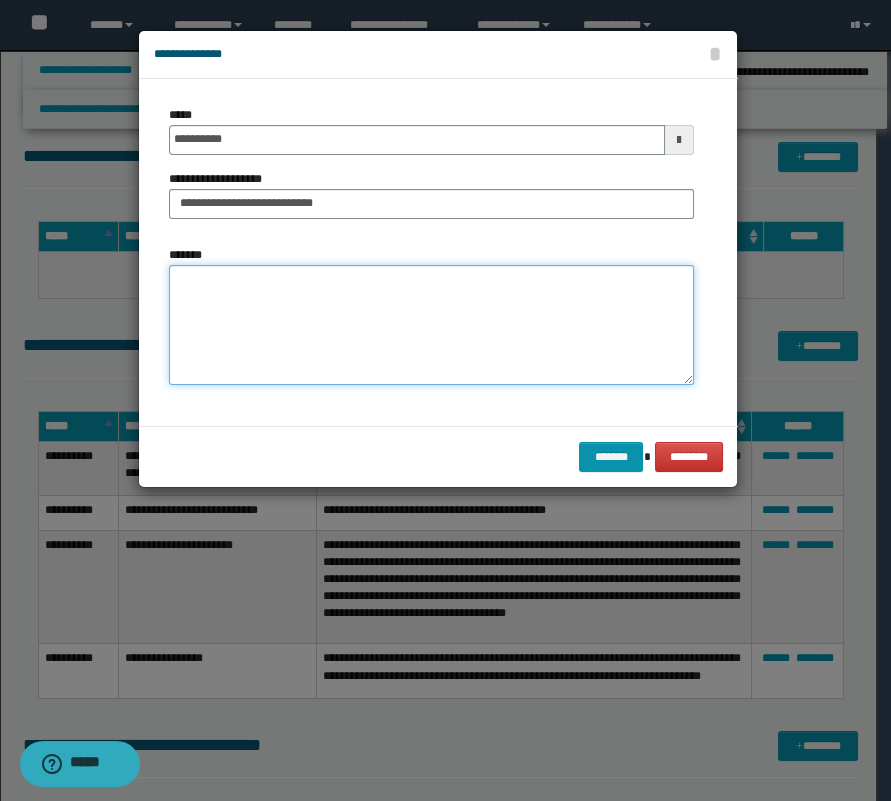 click on "*******" at bounding box center (431, 325) 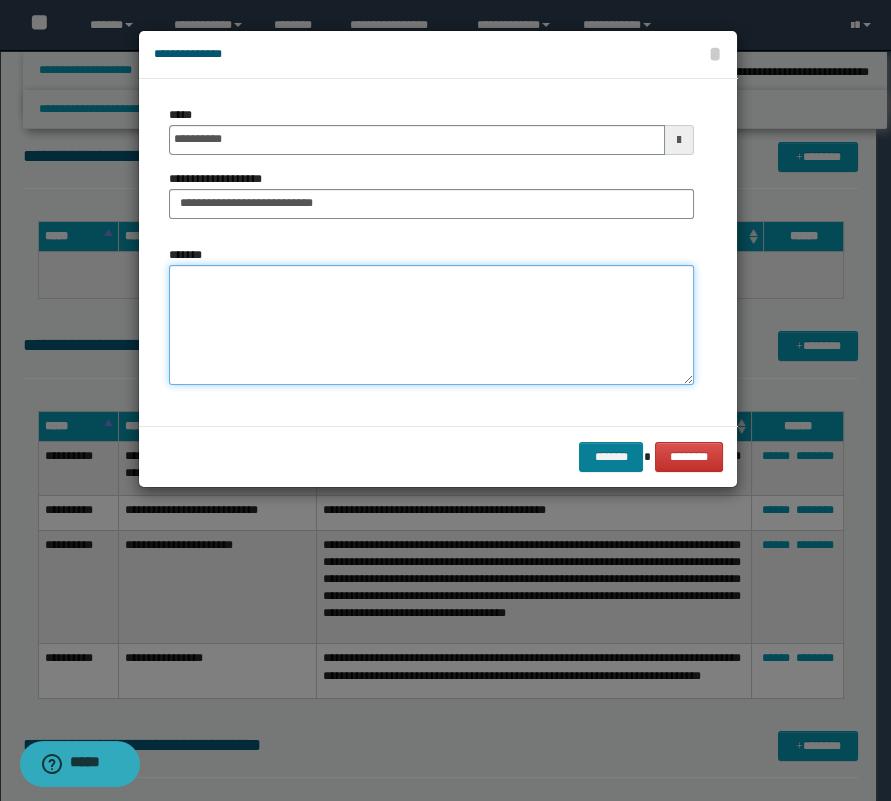 paste on "**********" 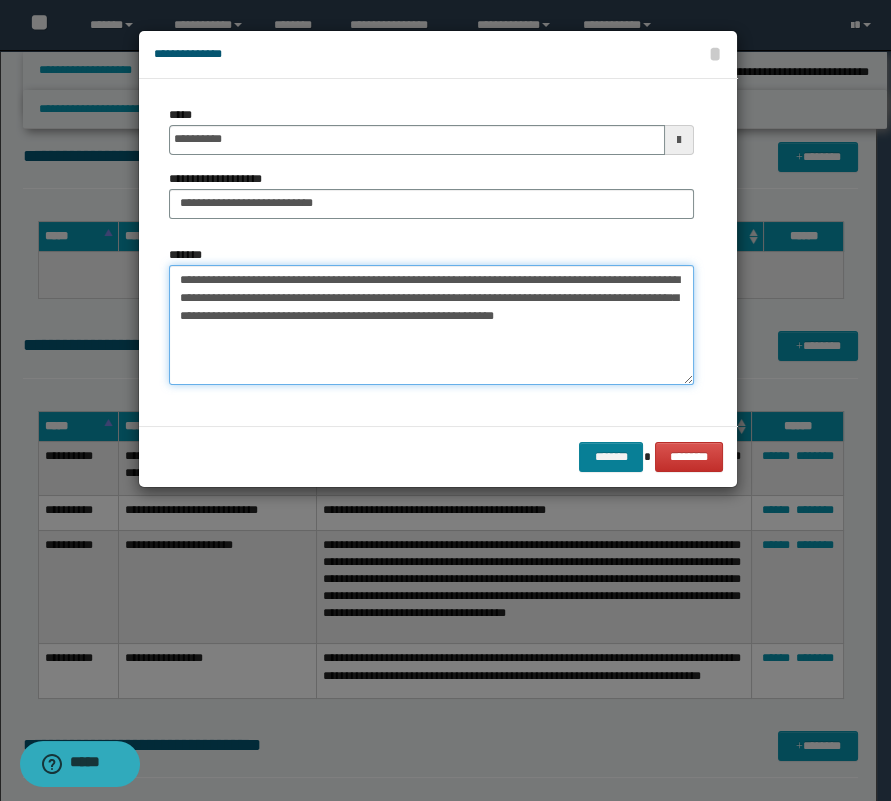 type on "**********" 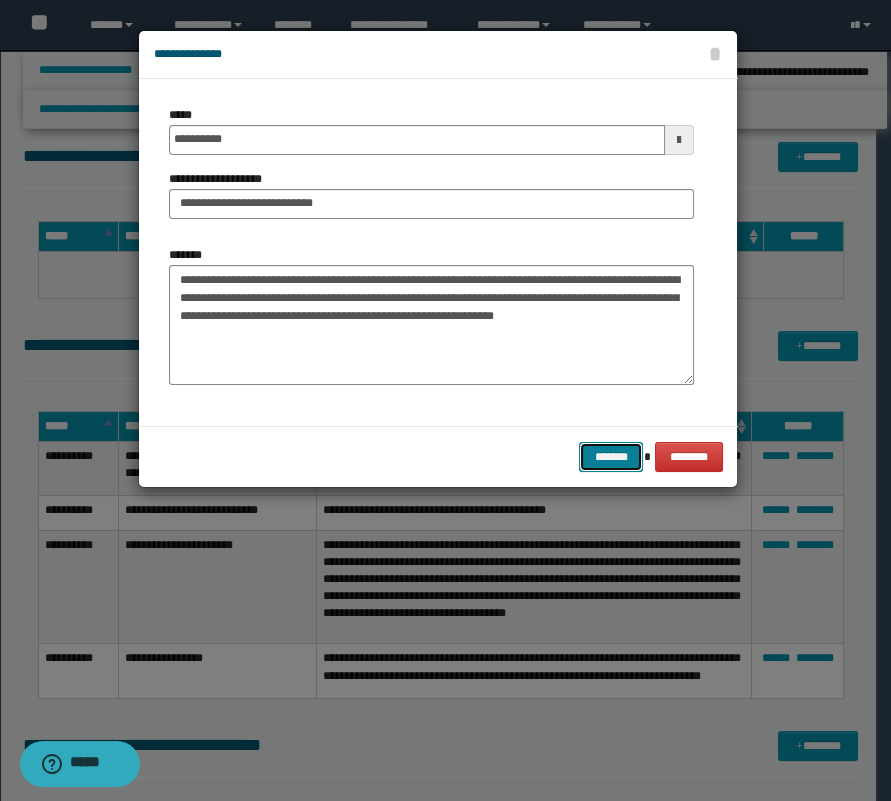 click on "*******" at bounding box center [611, 457] 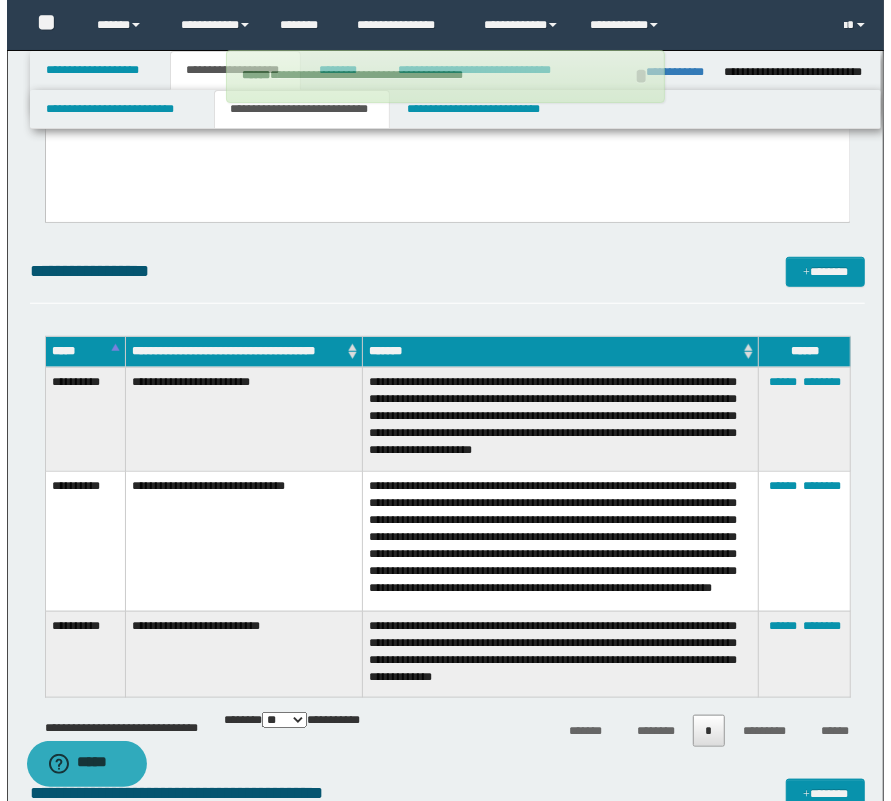 scroll, scrollTop: 363, scrollLeft: 0, axis: vertical 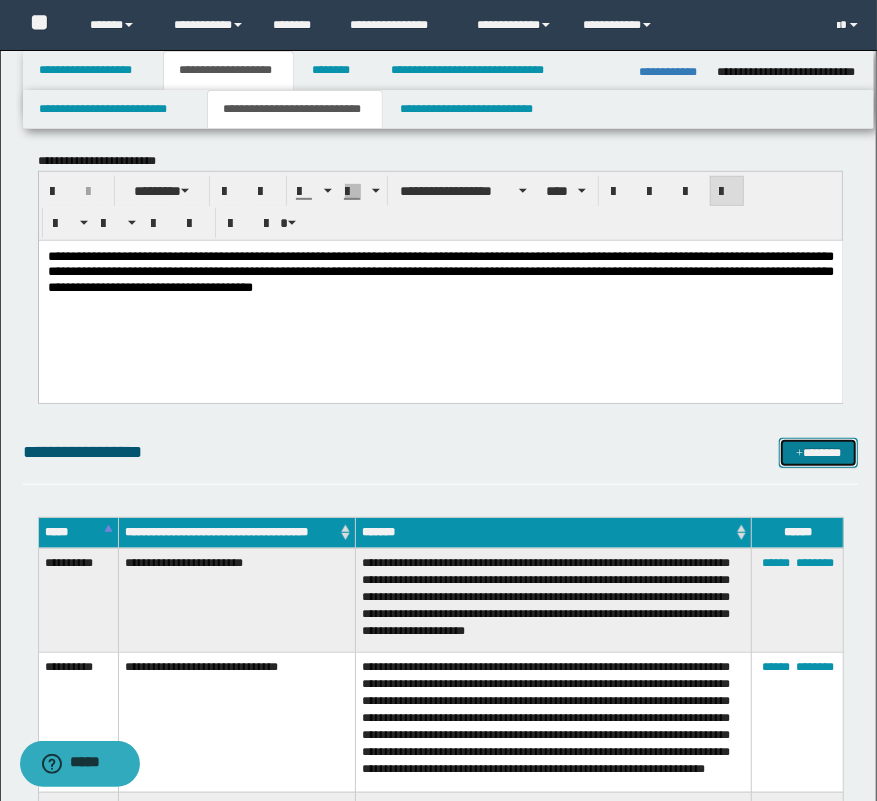 click on "*******" at bounding box center [819, 453] 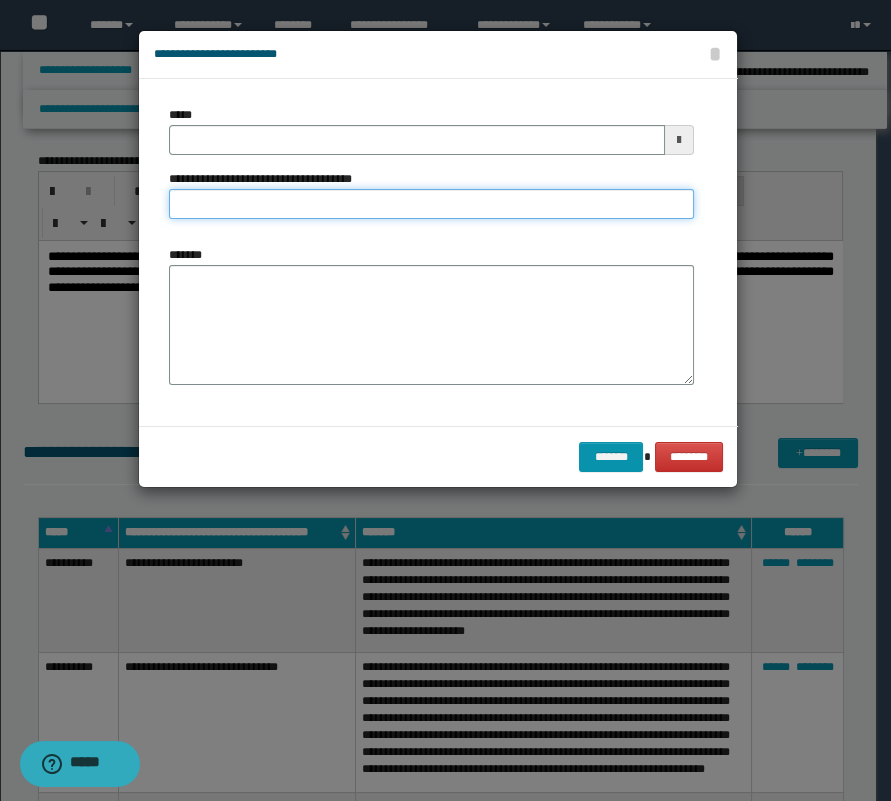click on "**********" at bounding box center (431, 204) 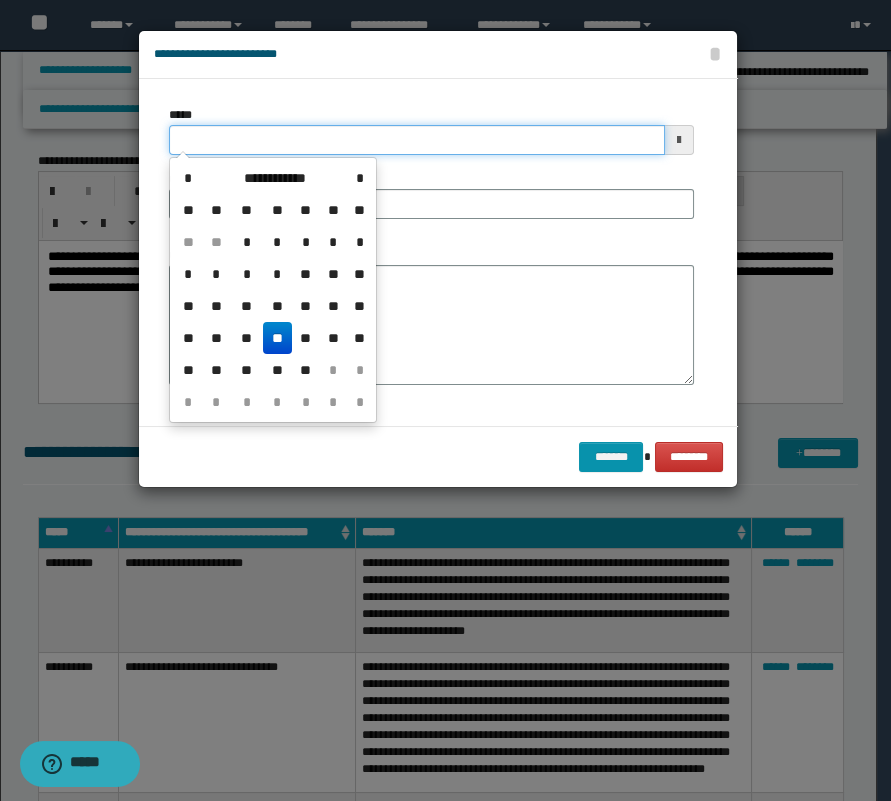 click on "*****" at bounding box center [417, 140] 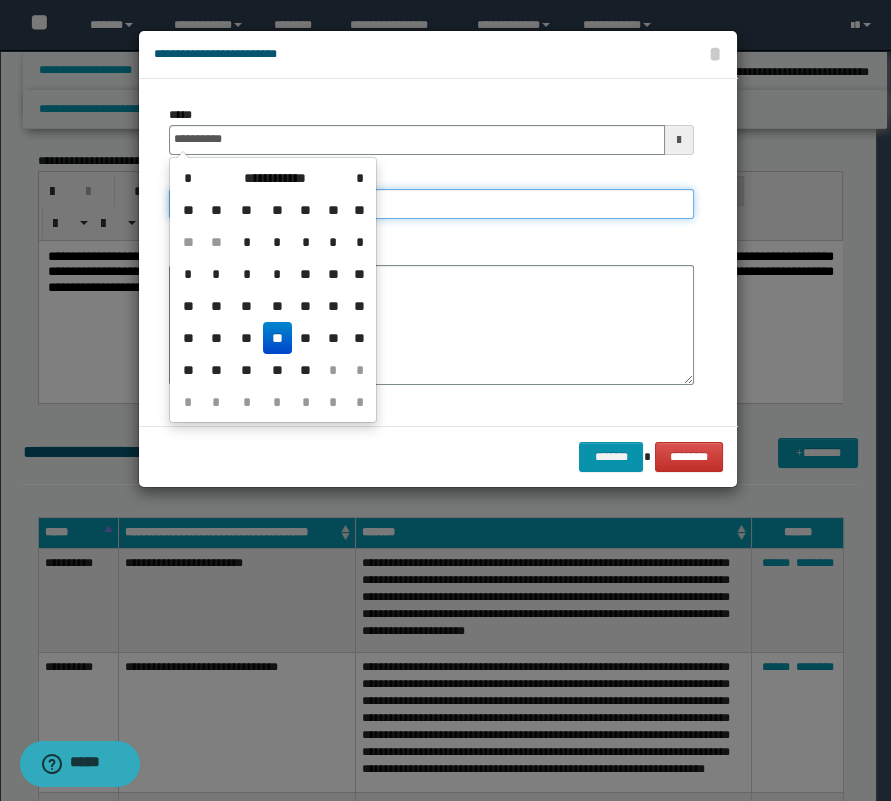 type on "**********" 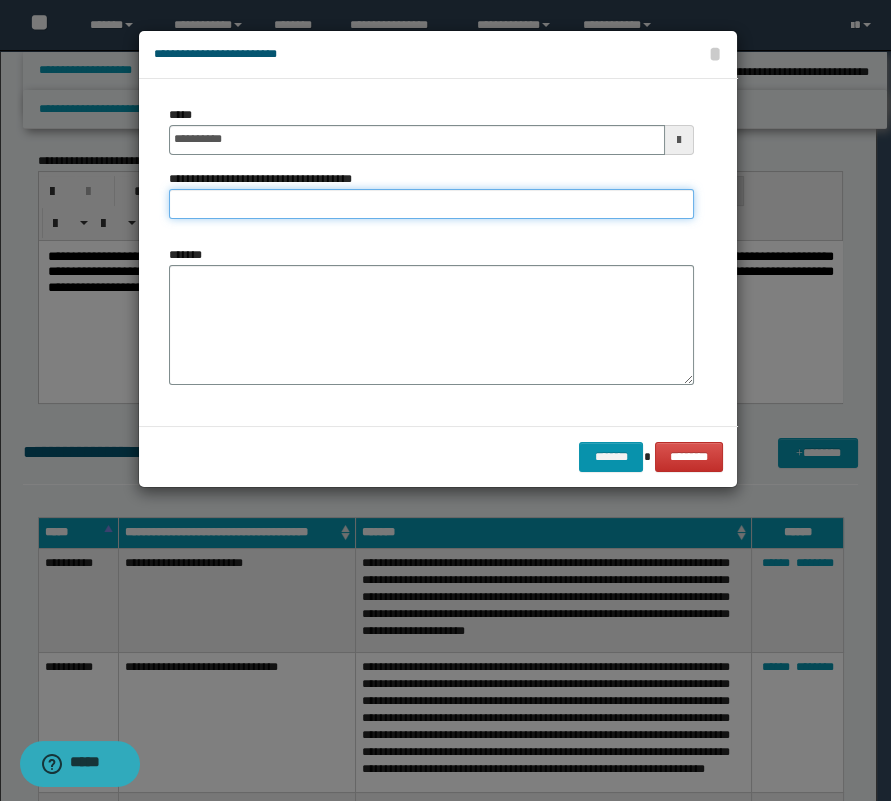 drag, startPoint x: 456, startPoint y: 215, endPoint x: 520, endPoint y: 219, distance: 64.12488 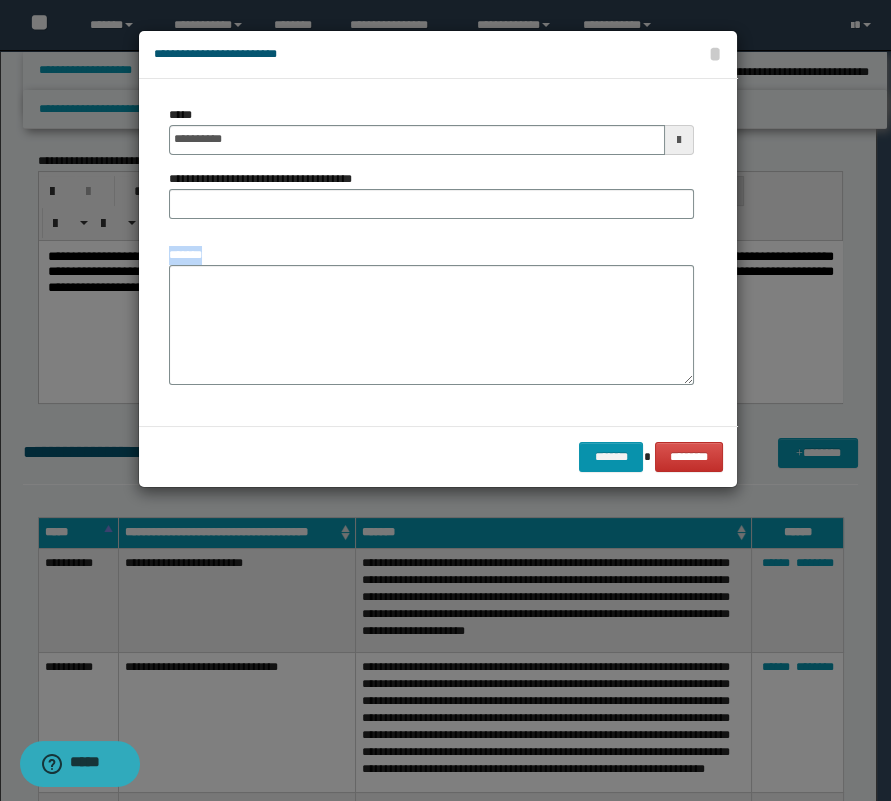 click on "**********" at bounding box center (431, 252) 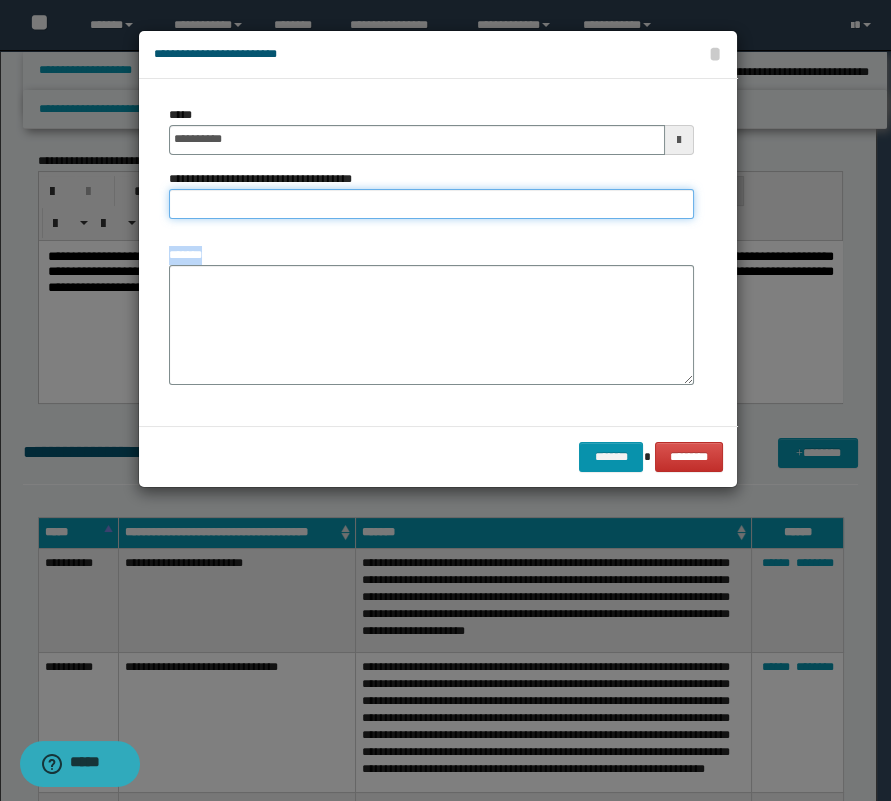 click on "**********" at bounding box center [431, 204] 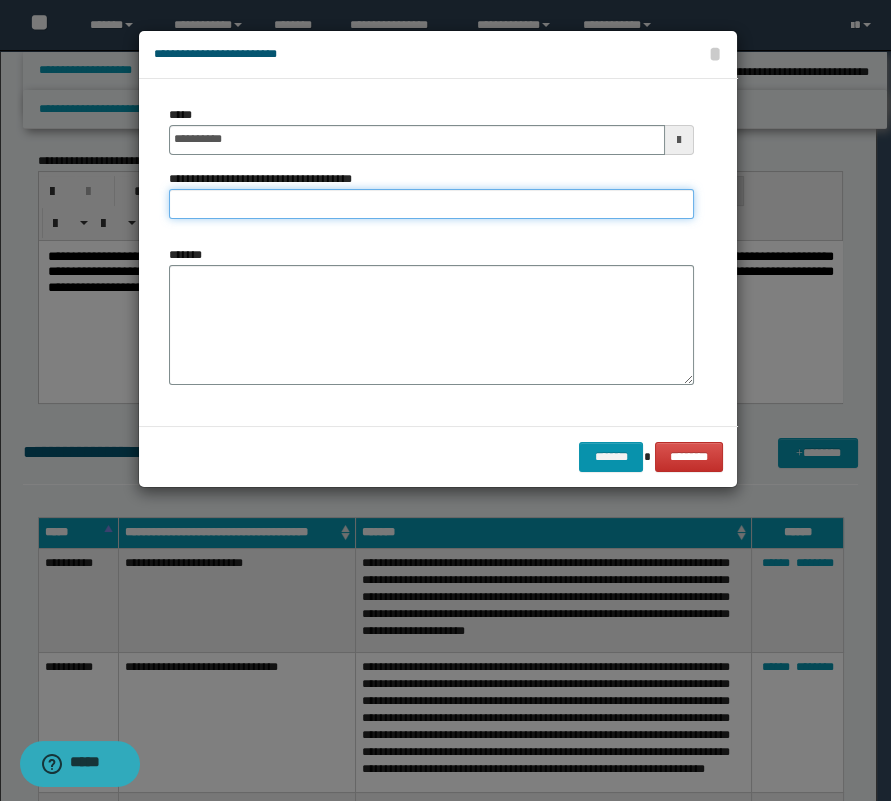 paste on "**********" 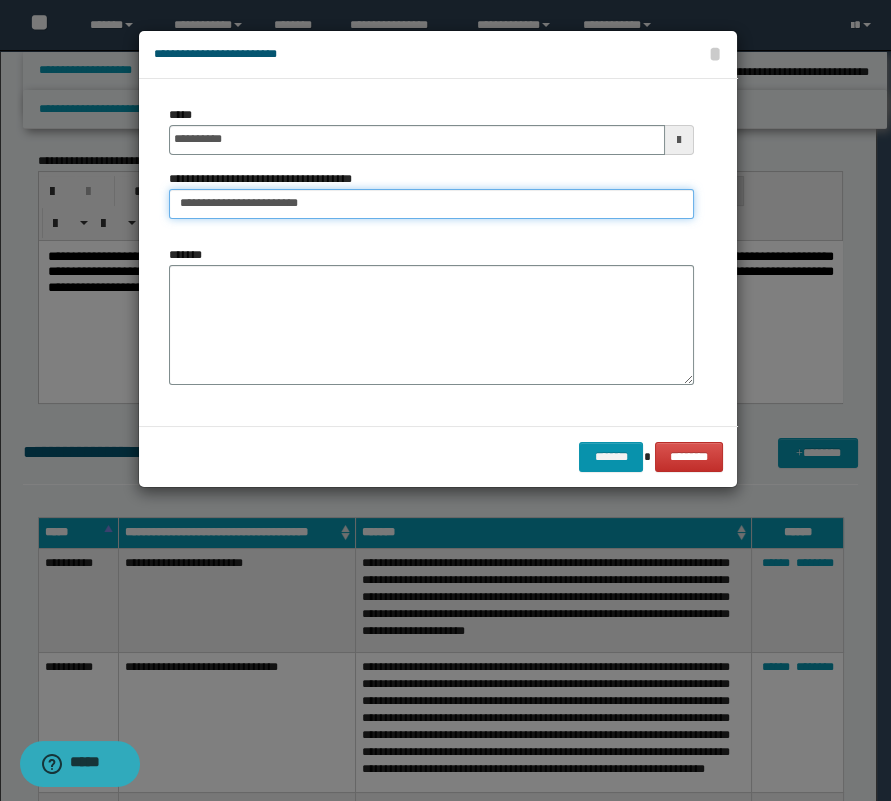 type on "**********" 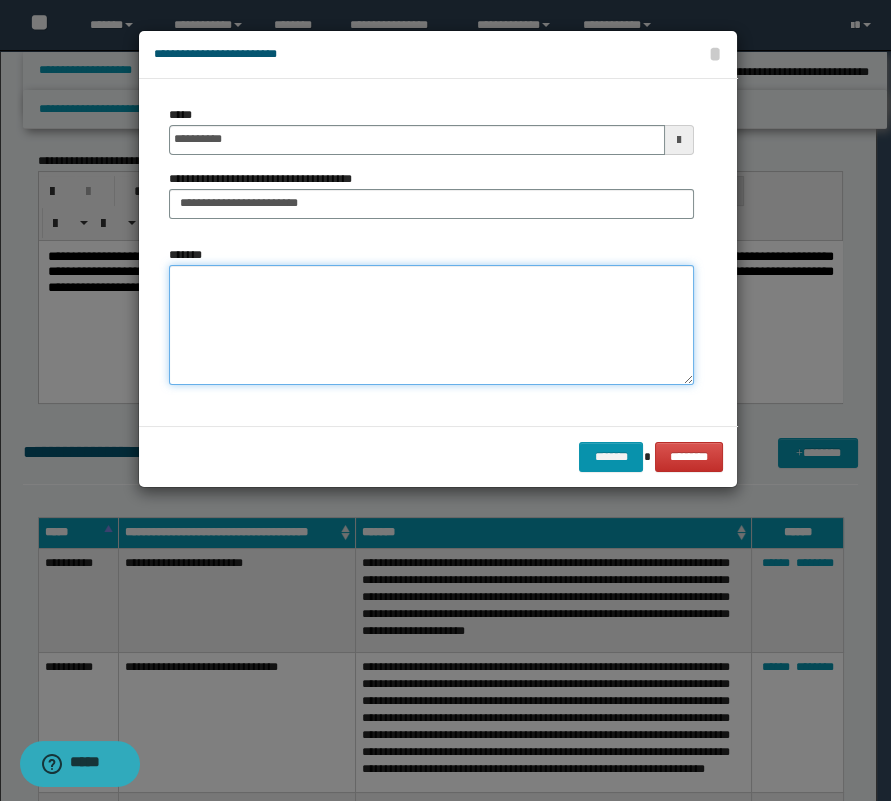 click on "*******" at bounding box center (431, 325) 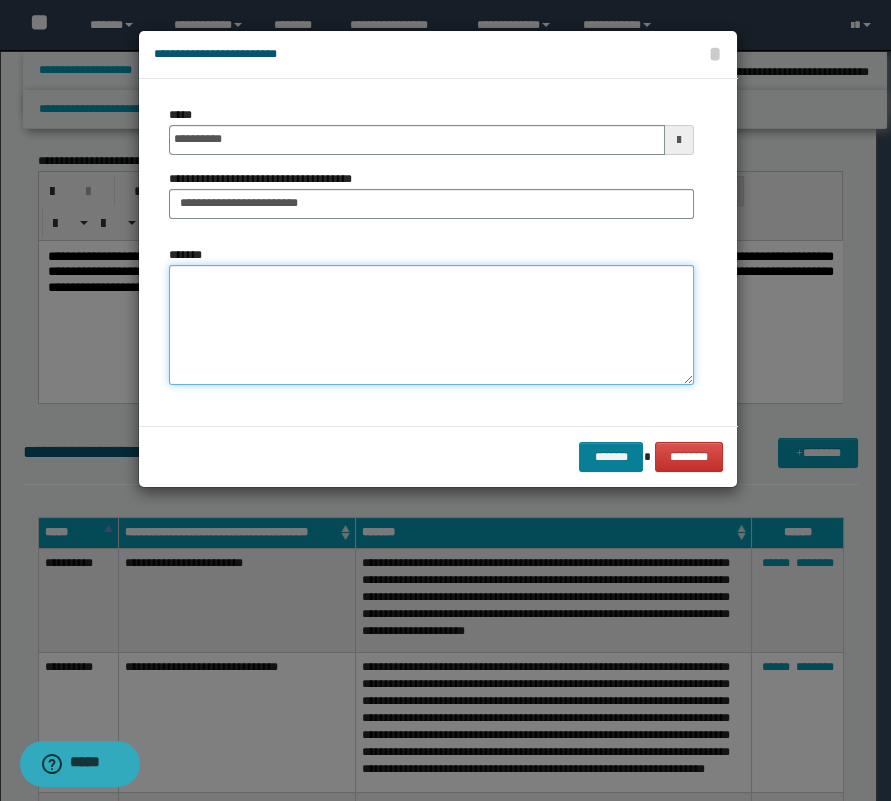 paste on "**********" 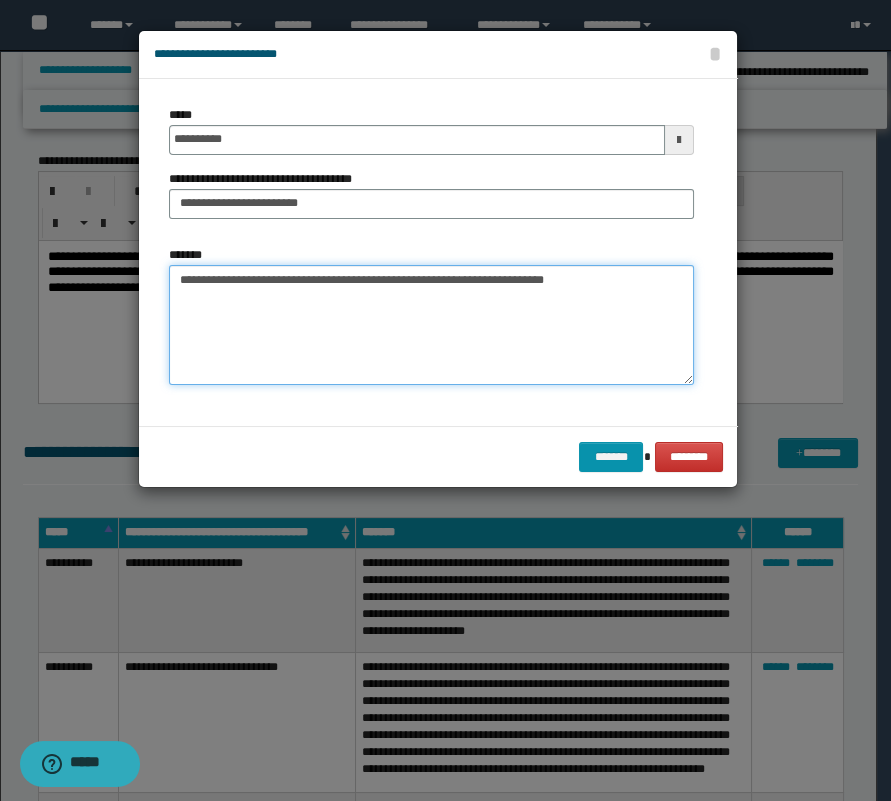 type on "**********" 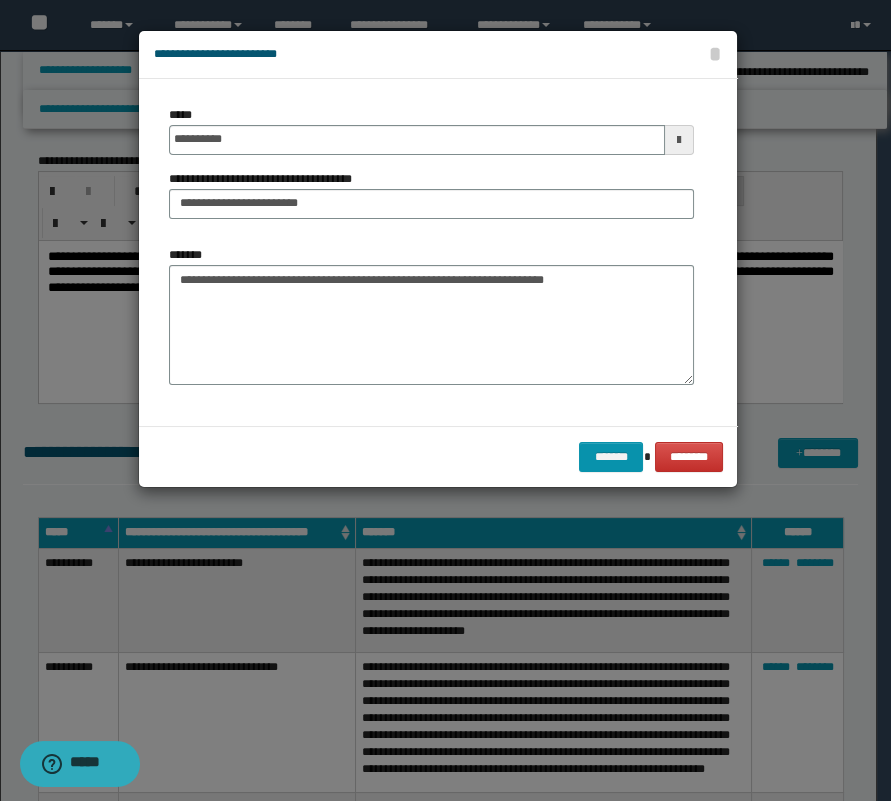click on "*******
********" at bounding box center (438, 456) 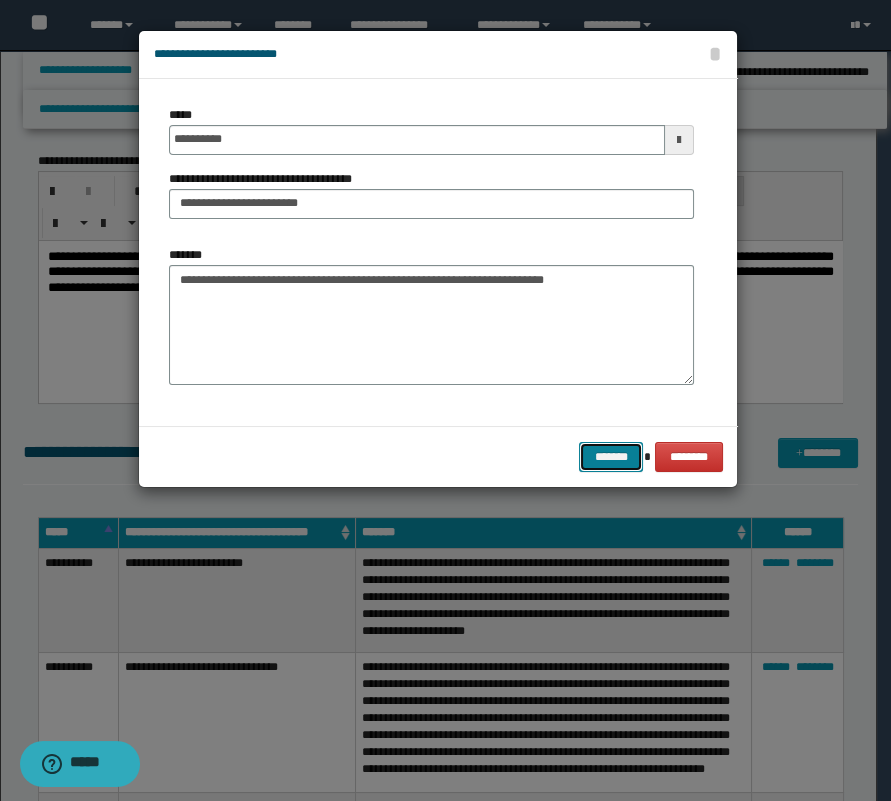 click on "*******" at bounding box center (611, 457) 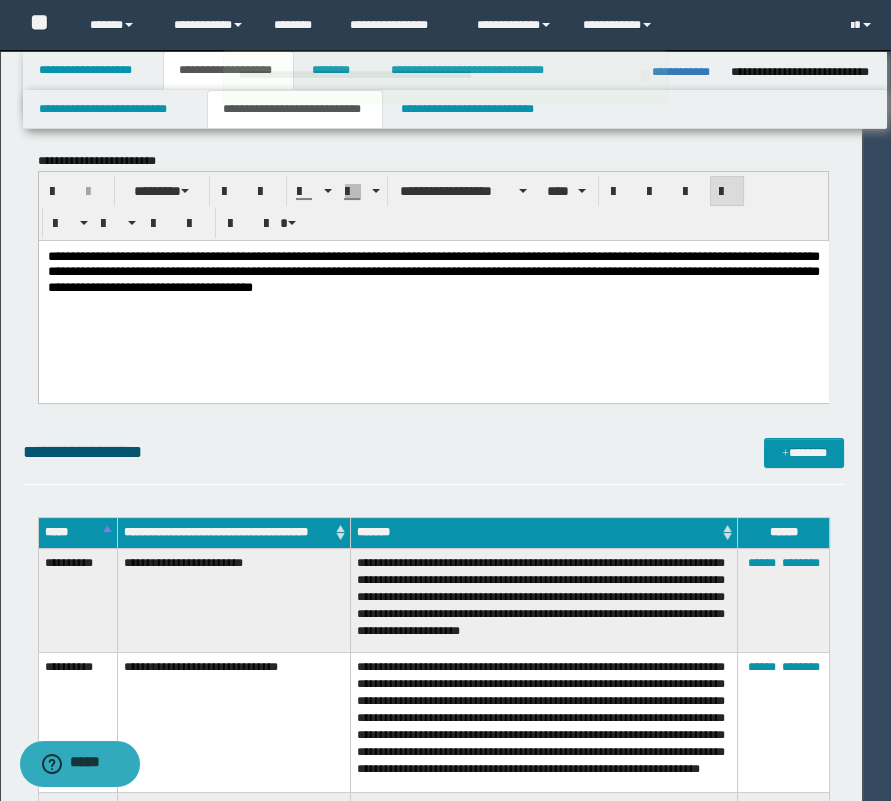 type 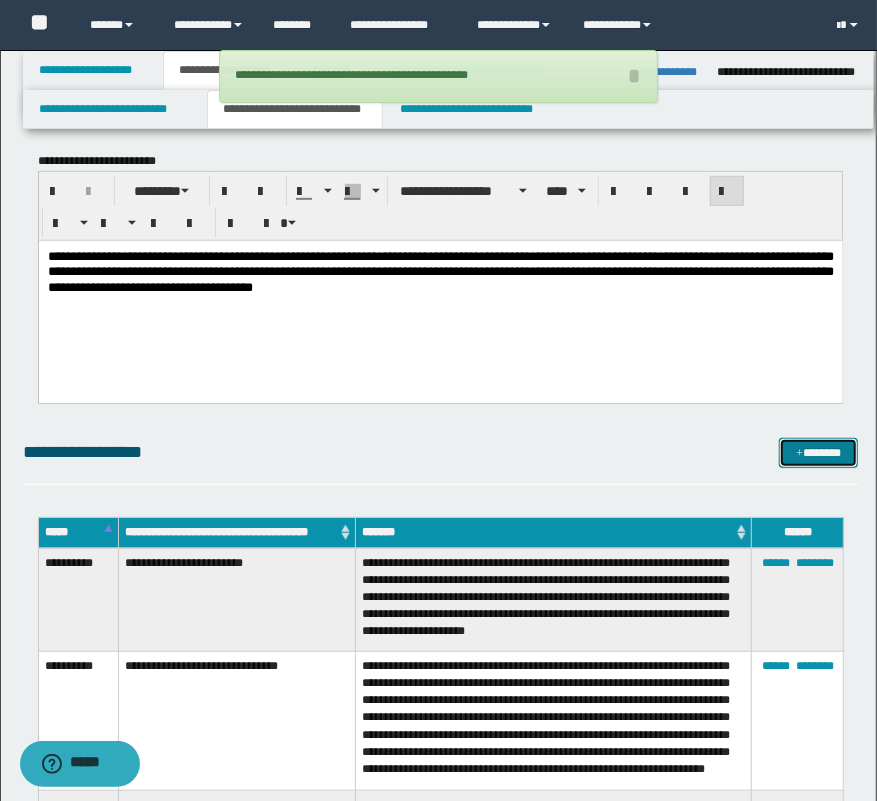 click on "*******" at bounding box center (819, 453) 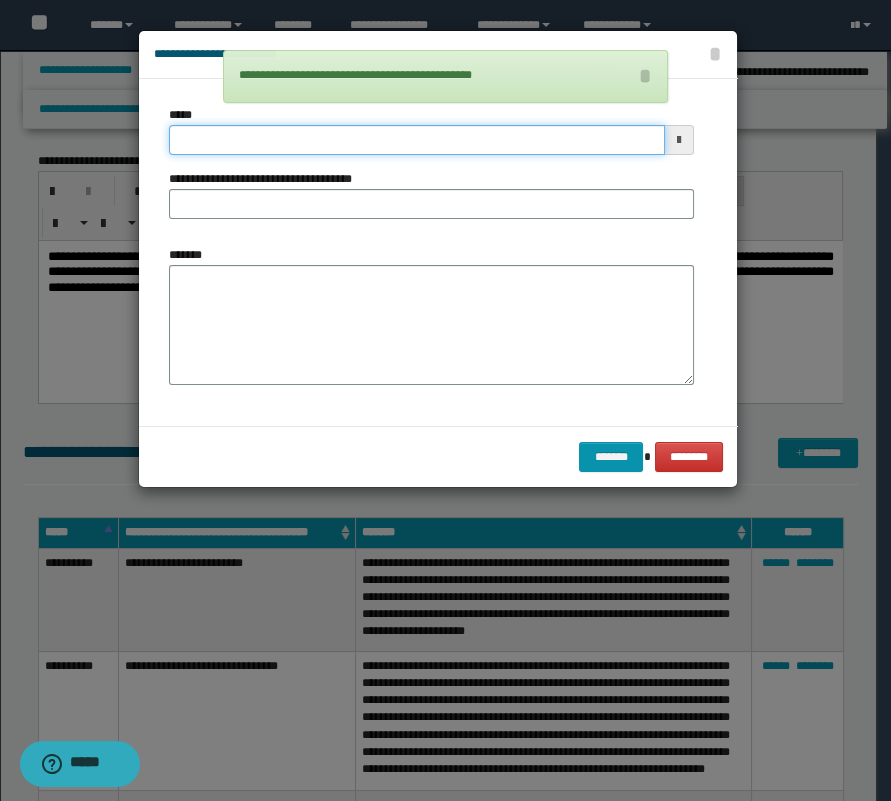 click on "*****" at bounding box center (417, 140) 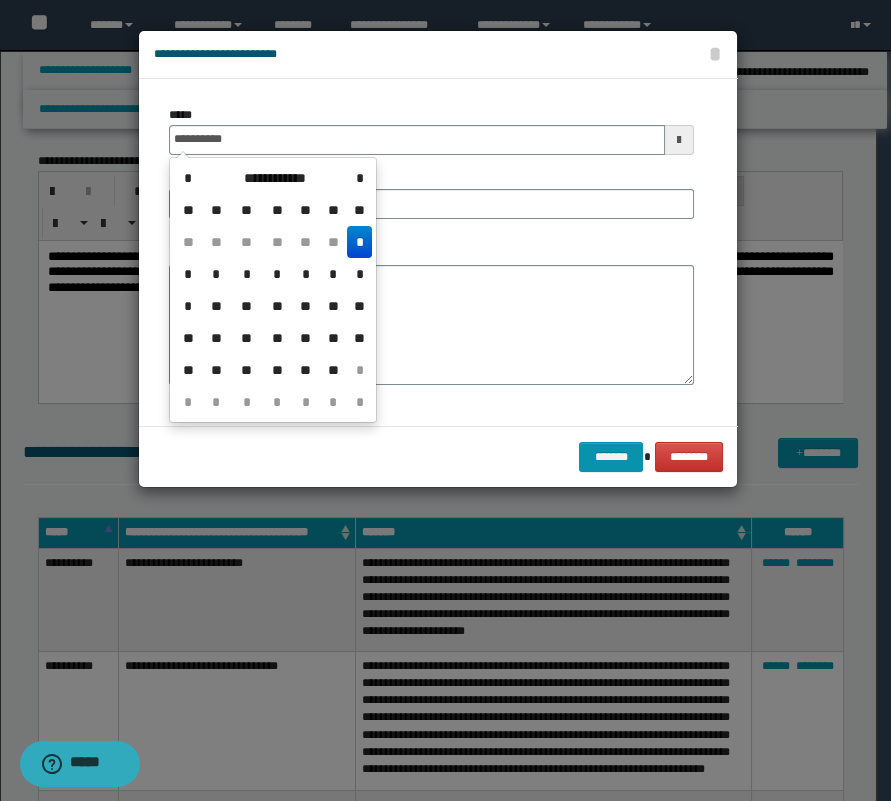 click on "*" at bounding box center [359, 242] 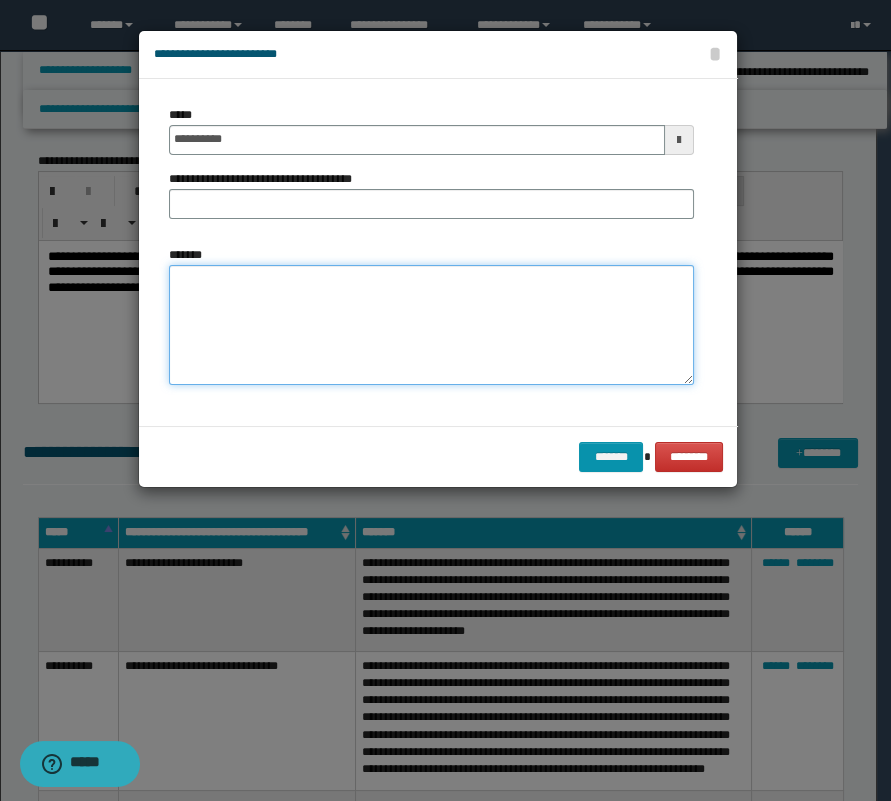 click on "*******" at bounding box center (431, 325) 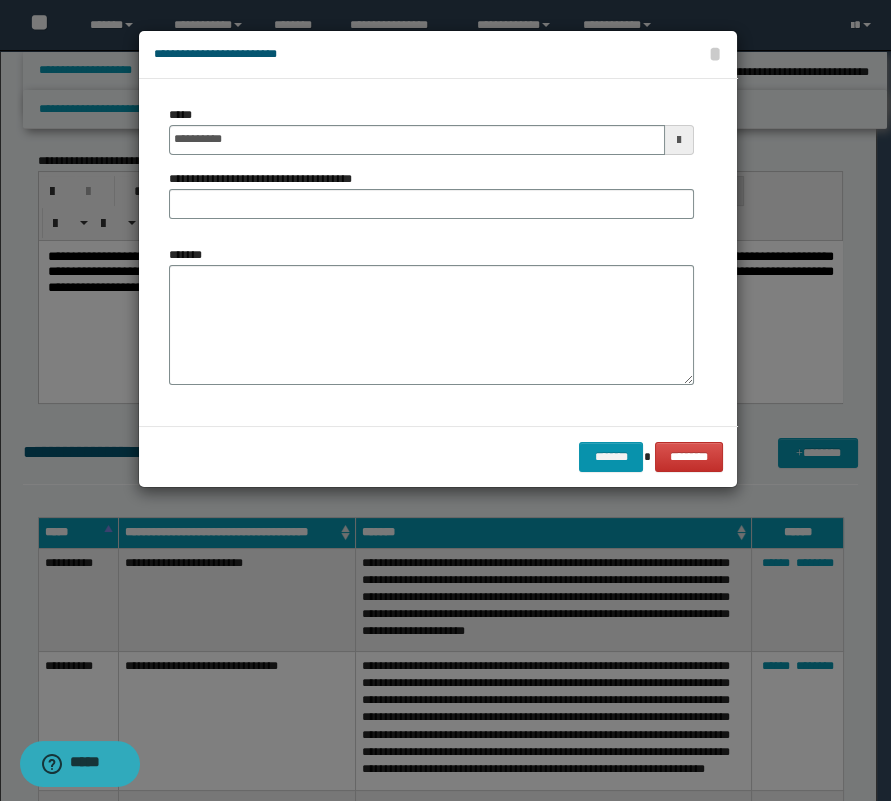 drag, startPoint x: 397, startPoint y: 183, endPoint x: 410, endPoint y: 190, distance: 14.764823 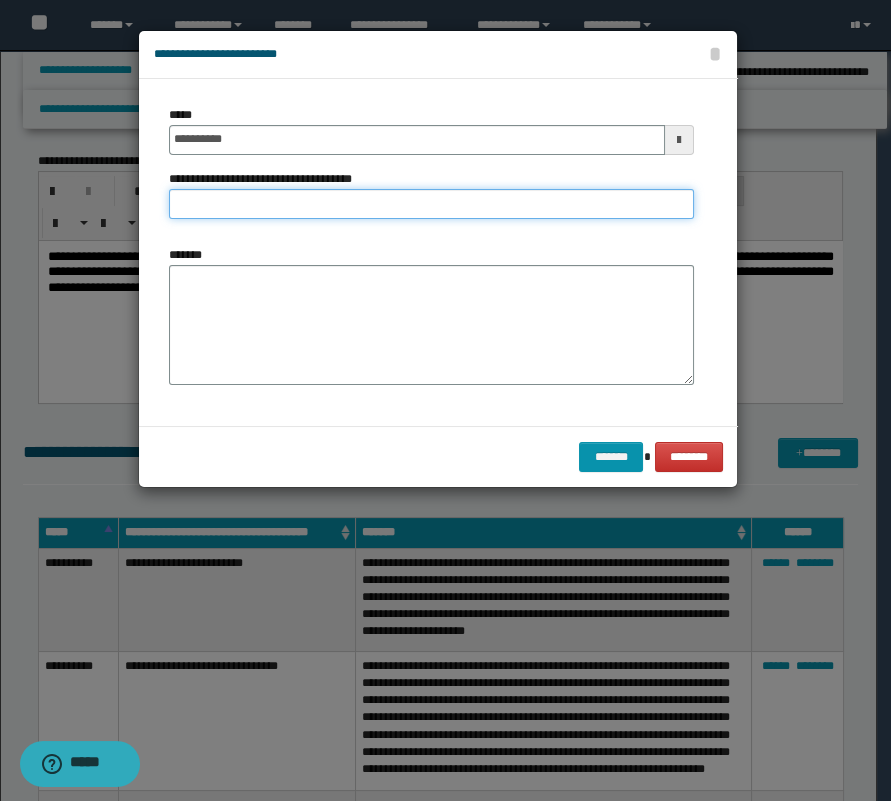 click on "**********" at bounding box center [431, 204] 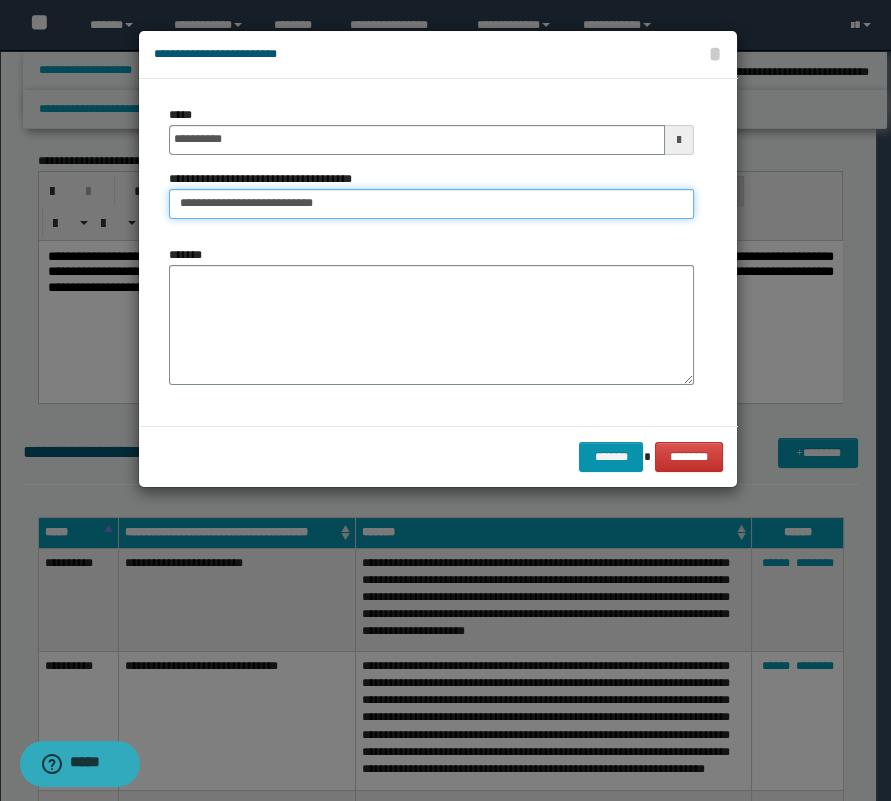 type on "**********" 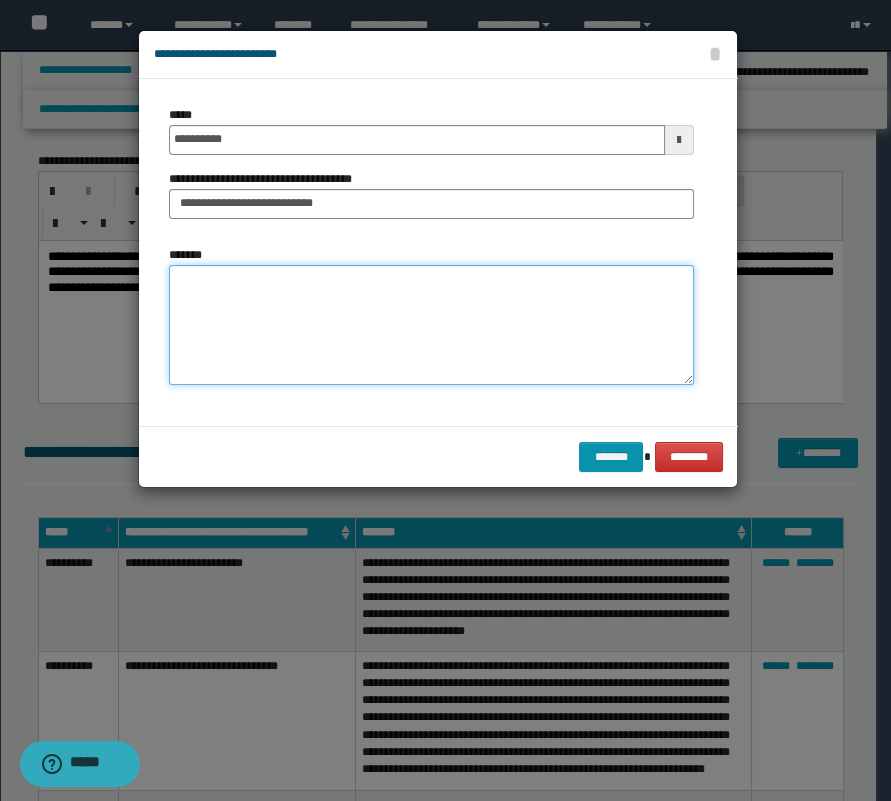 click on "*******" at bounding box center [431, 325] 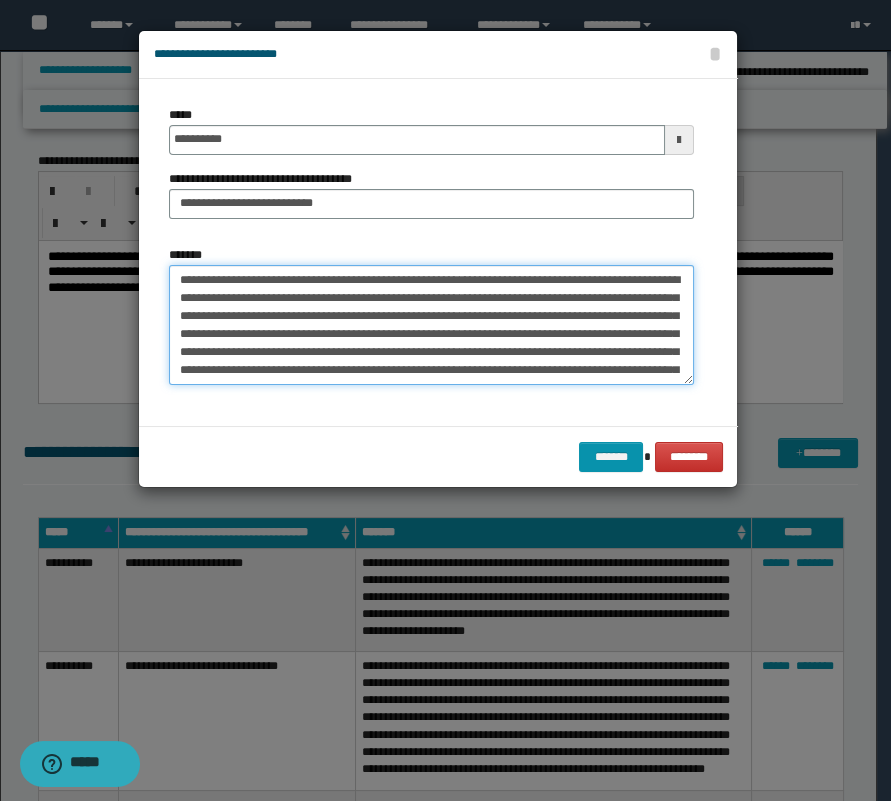 scroll, scrollTop: 65, scrollLeft: 0, axis: vertical 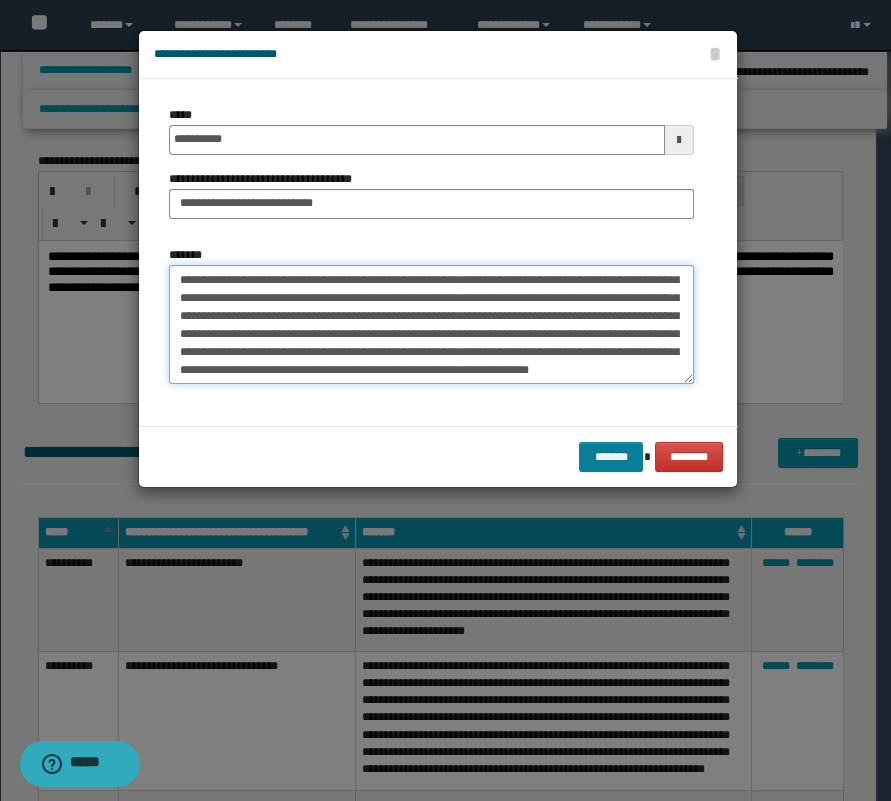 type on "**********" 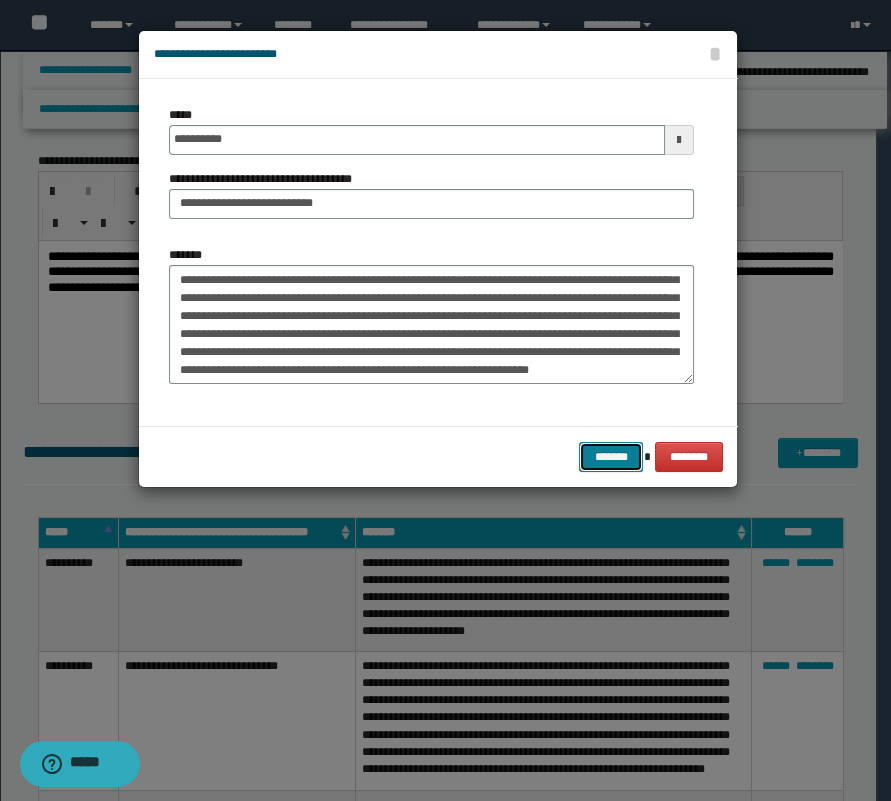 click on "*******" at bounding box center [611, 457] 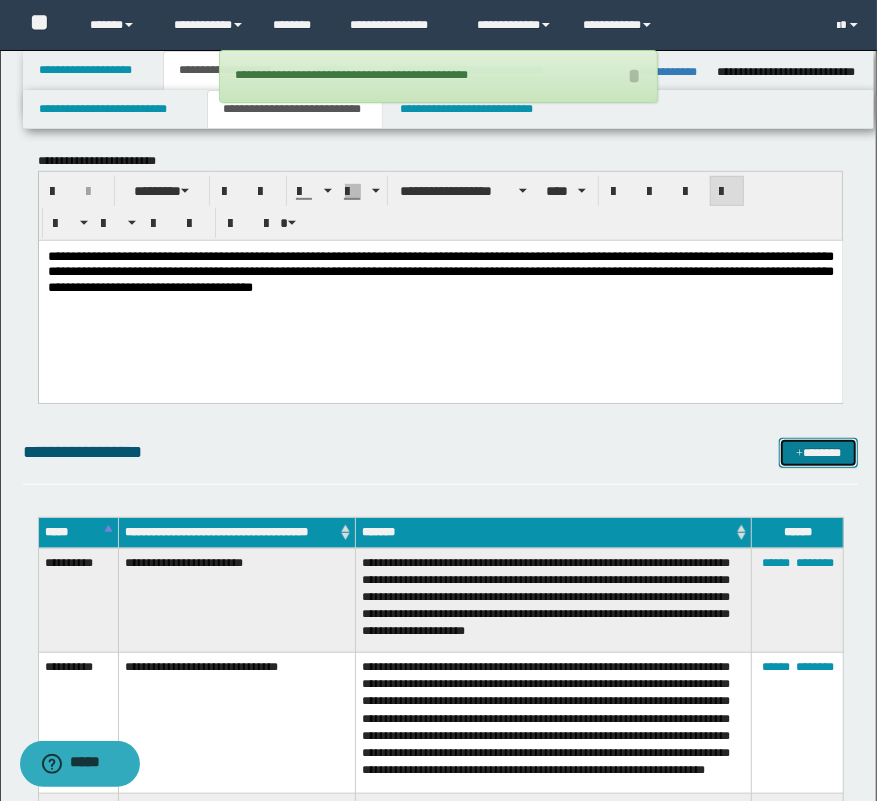 drag, startPoint x: 800, startPoint y: 456, endPoint x: 735, endPoint y: 460, distance: 65.12296 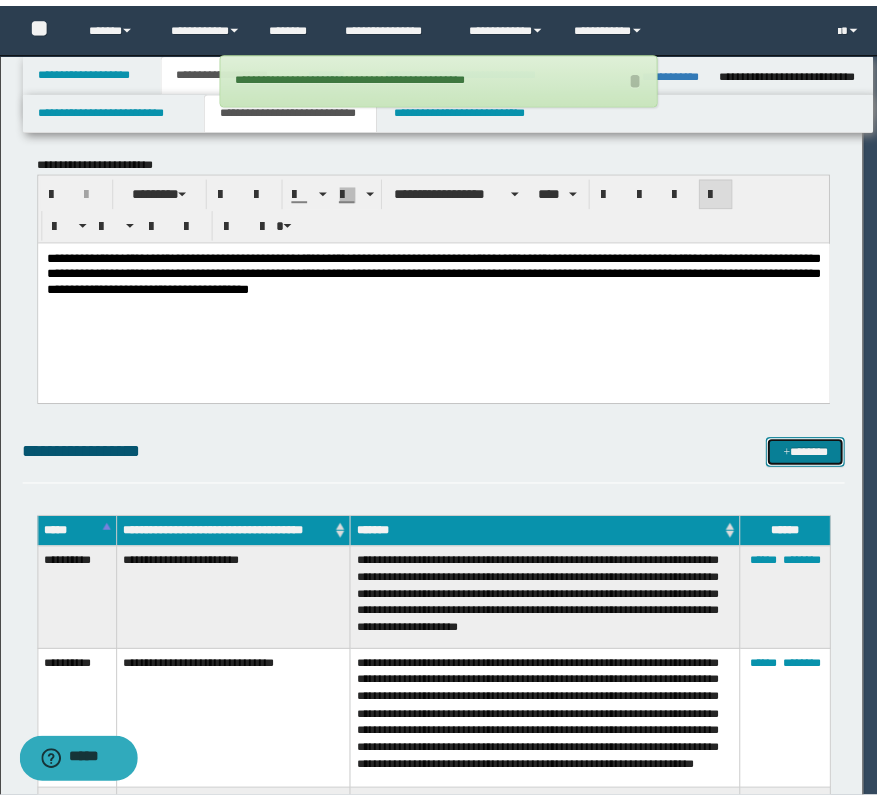 scroll, scrollTop: 0, scrollLeft: 0, axis: both 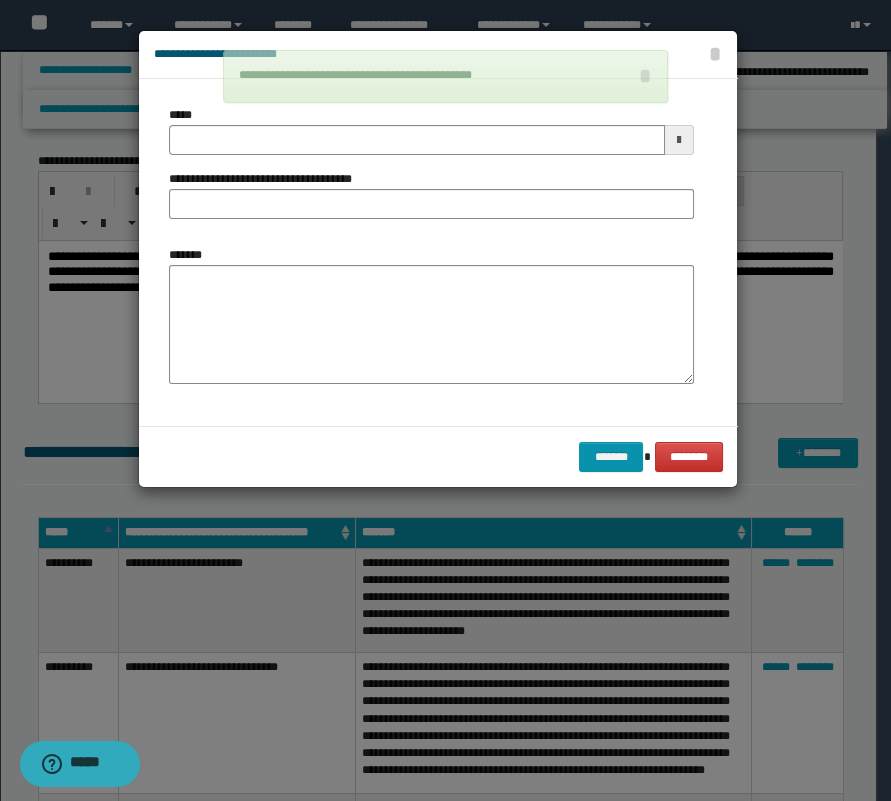 type 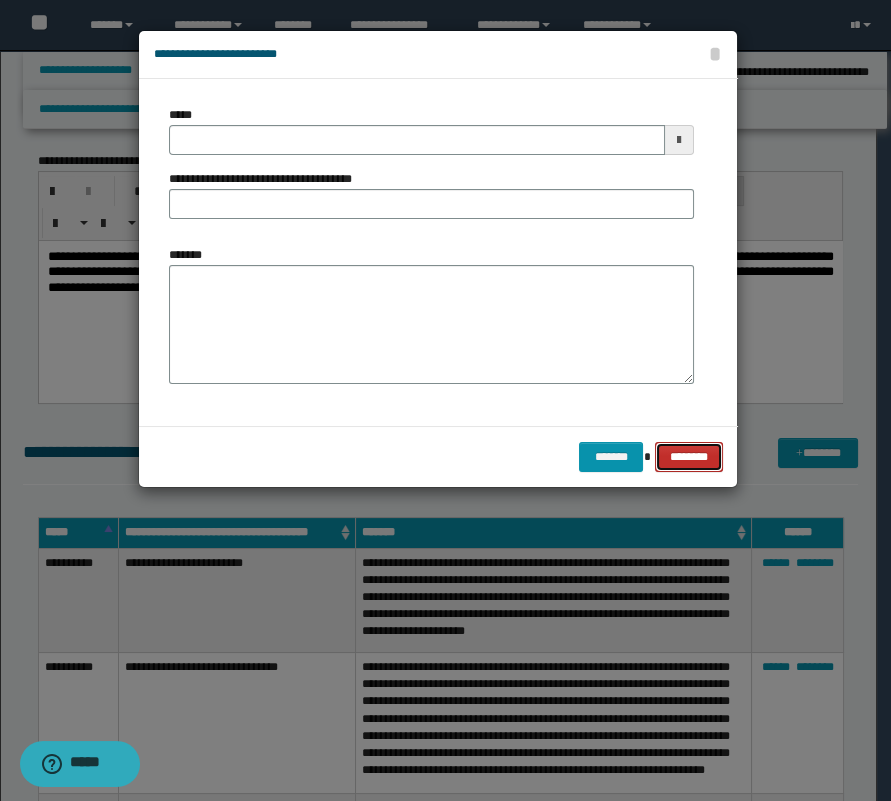 click on "********" at bounding box center (688, 457) 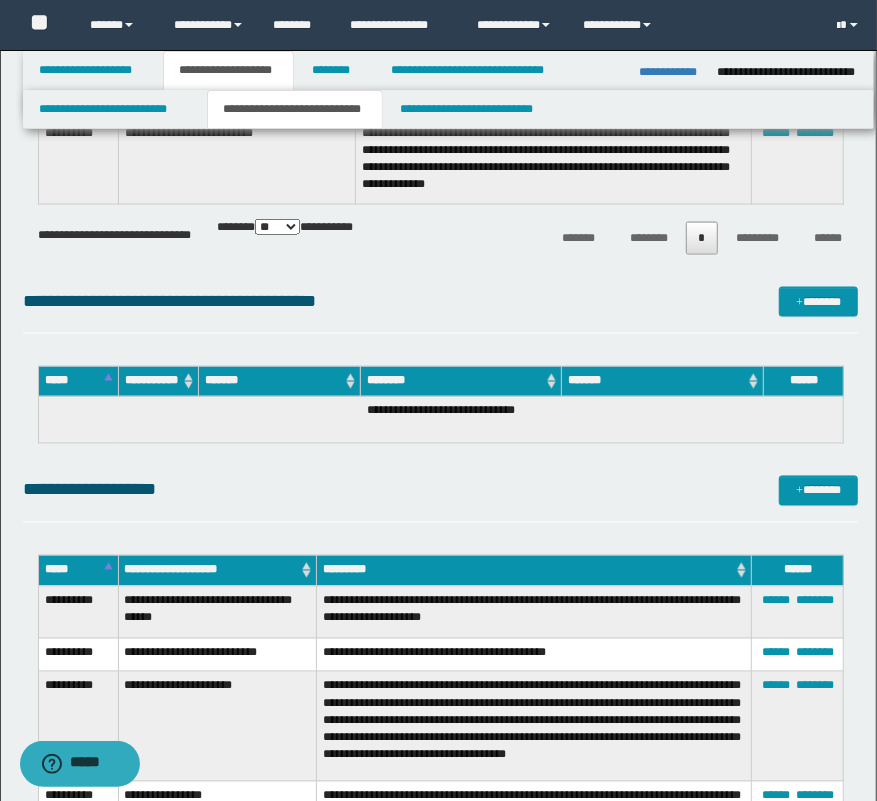 scroll, scrollTop: 1454, scrollLeft: 0, axis: vertical 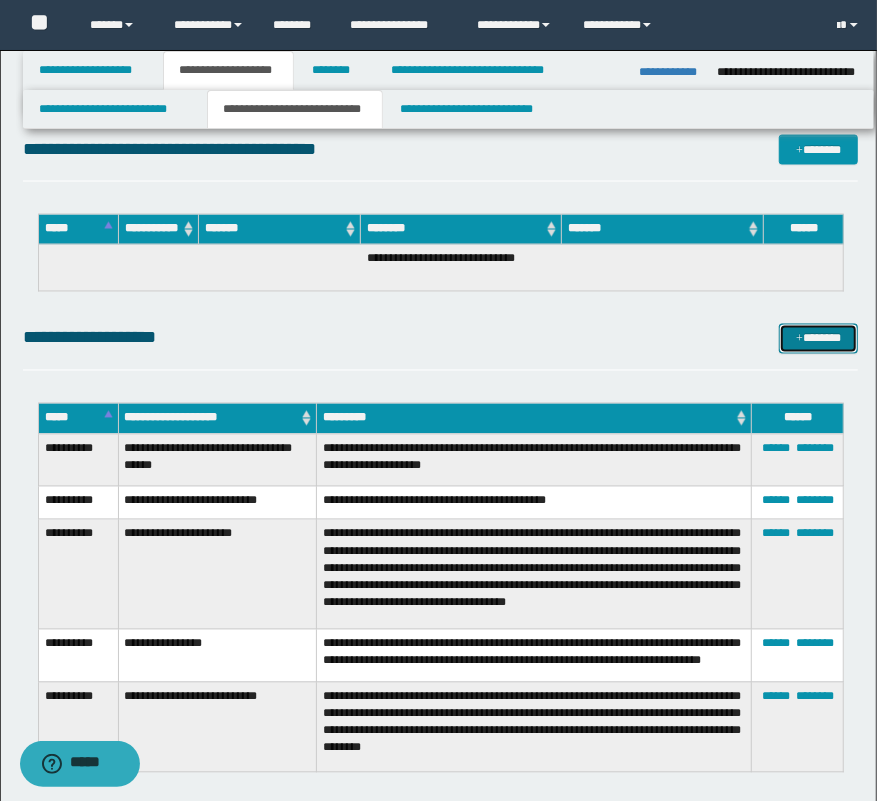 click on "*******" at bounding box center [819, 339] 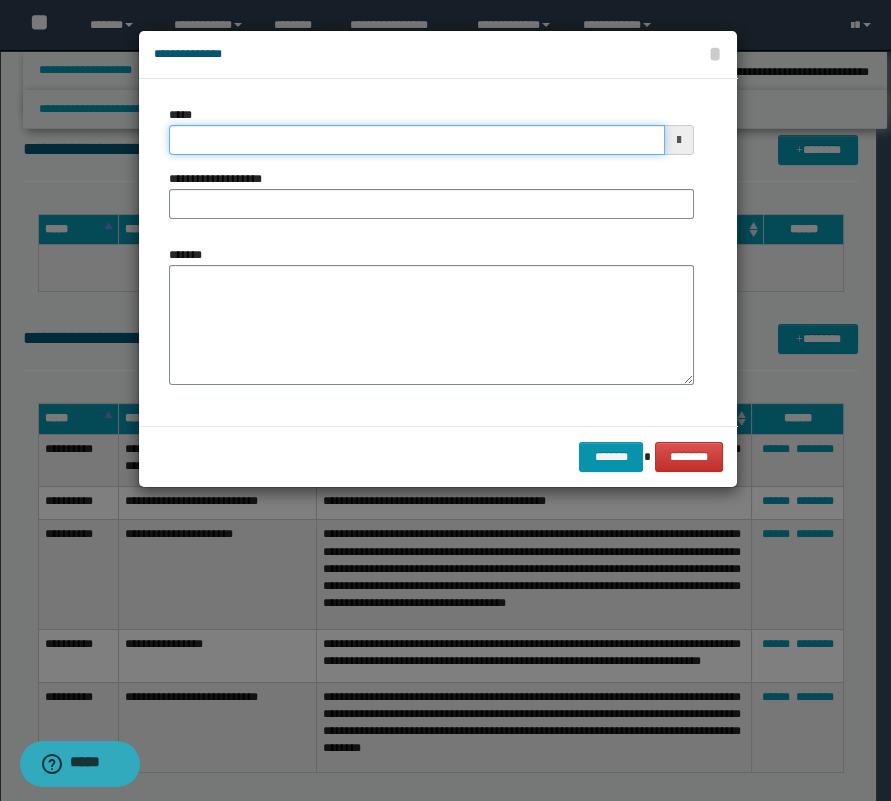 click on "*****" at bounding box center [417, 140] 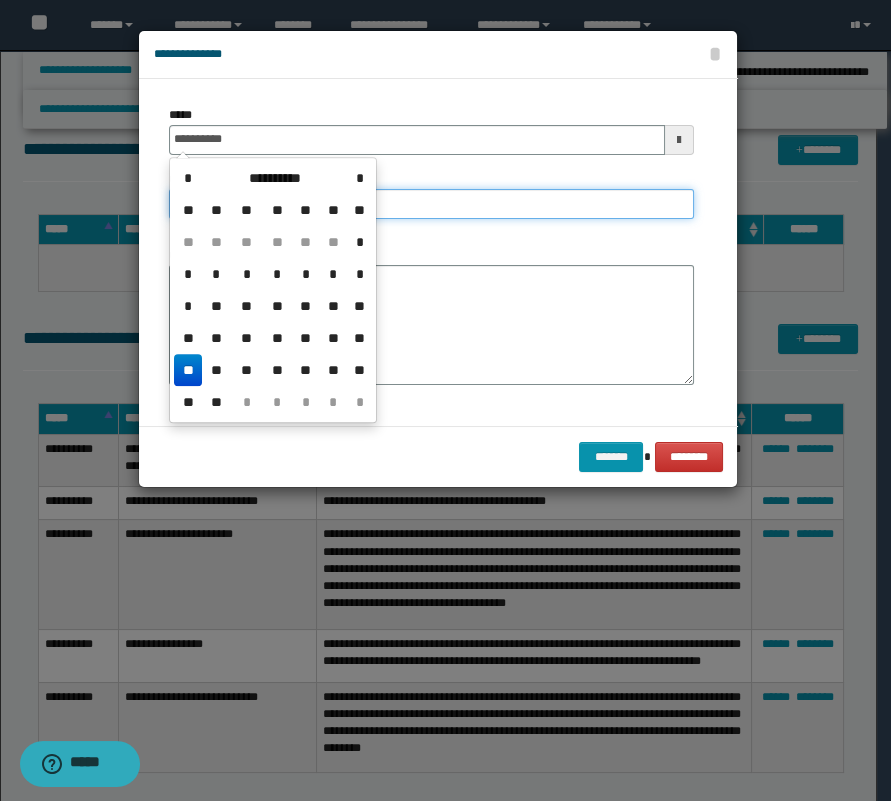type on "**********" 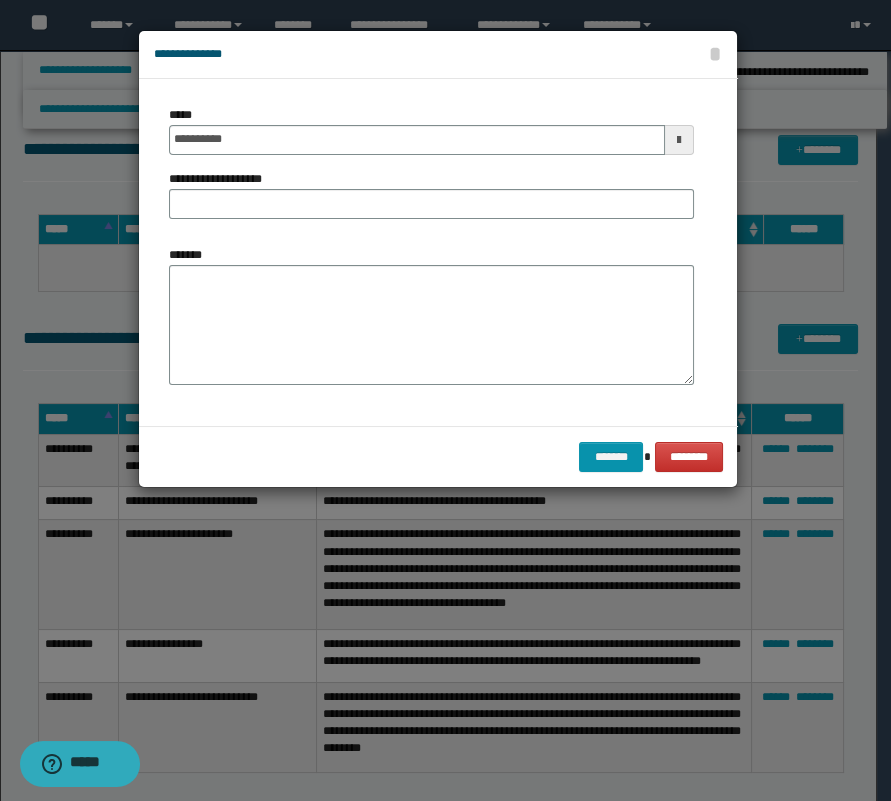 click on "**********" at bounding box center [431, 194] 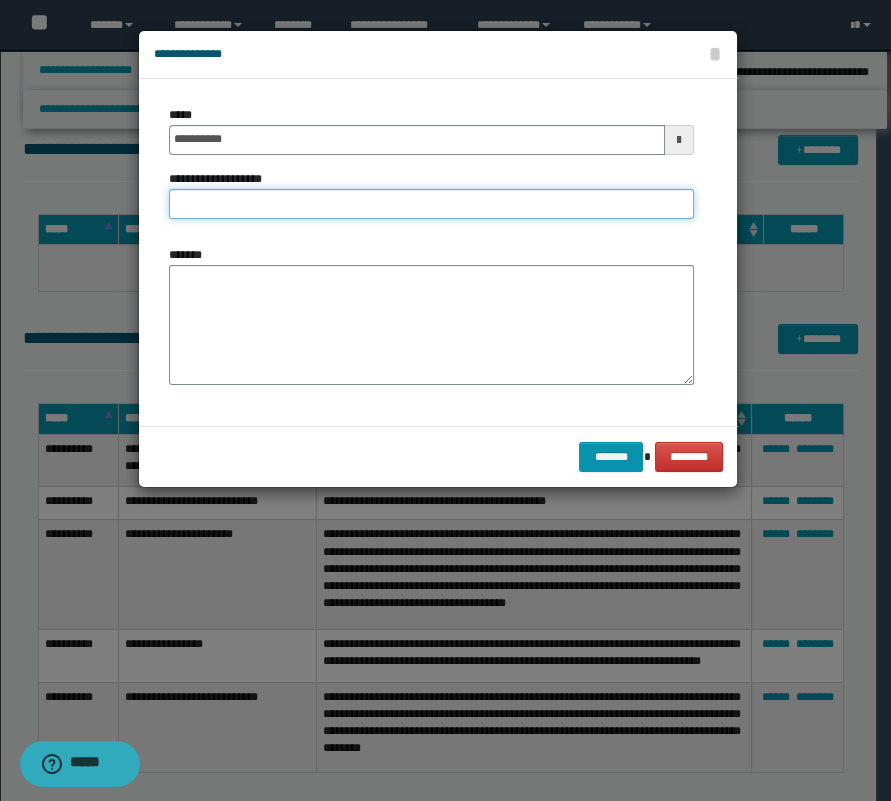 click on "**********" at bounding box center [431, 204] 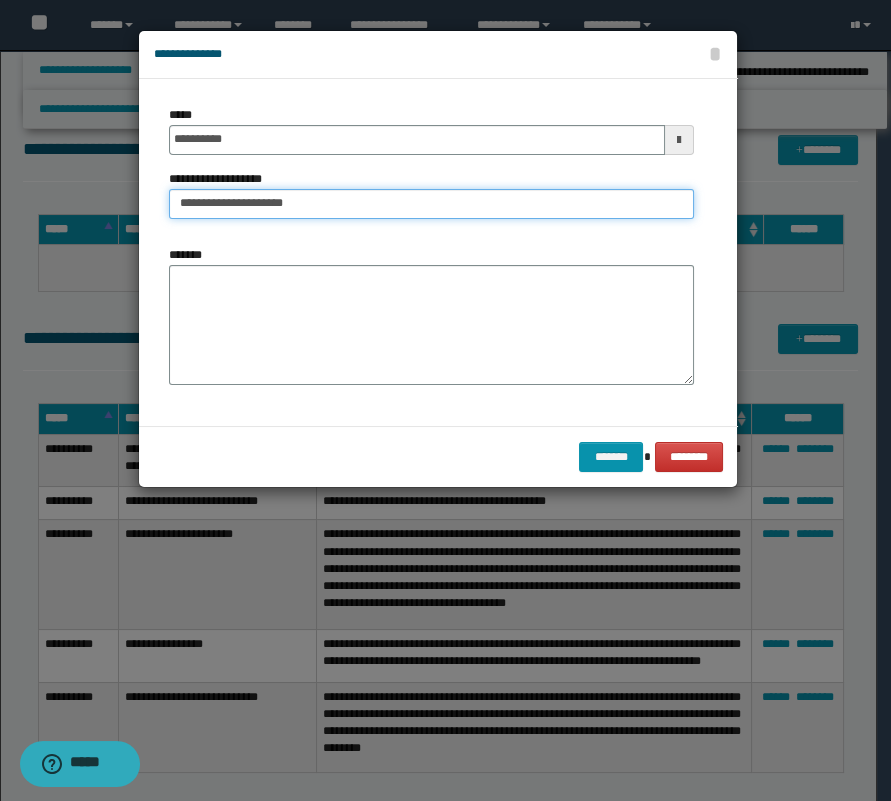 type on "**********" 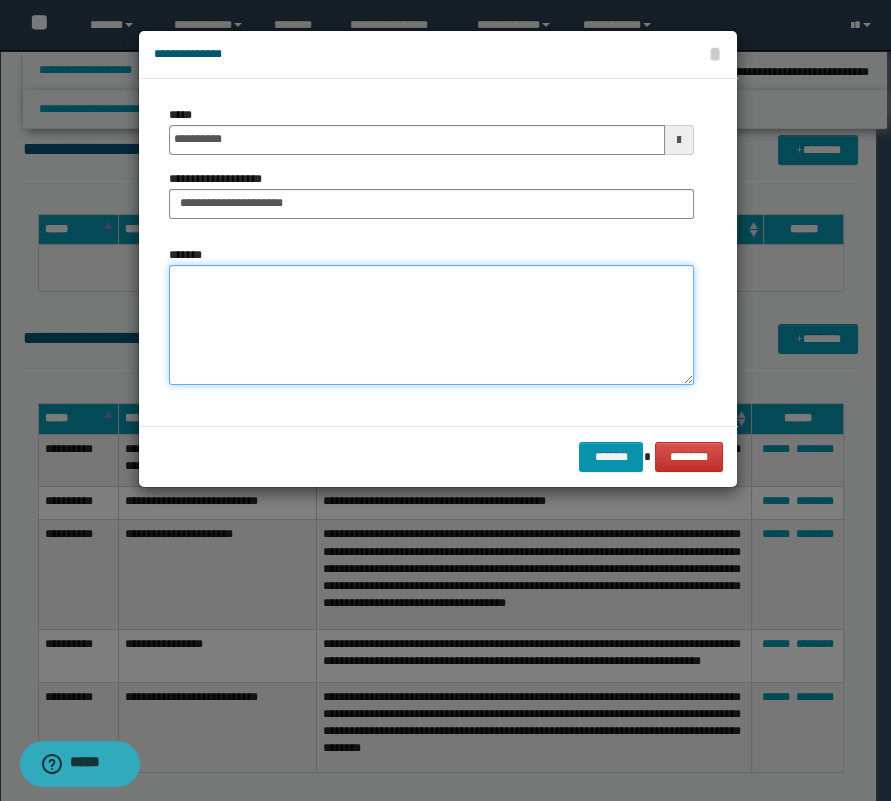 click on "*******" at bounding box center [431, 325] 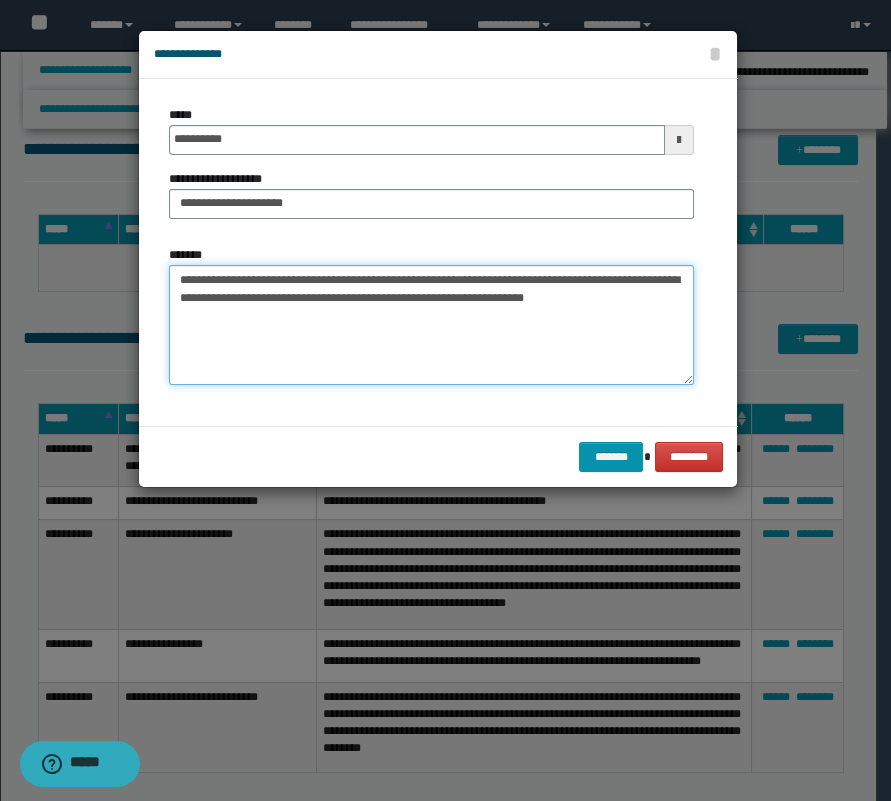 type on "**********" 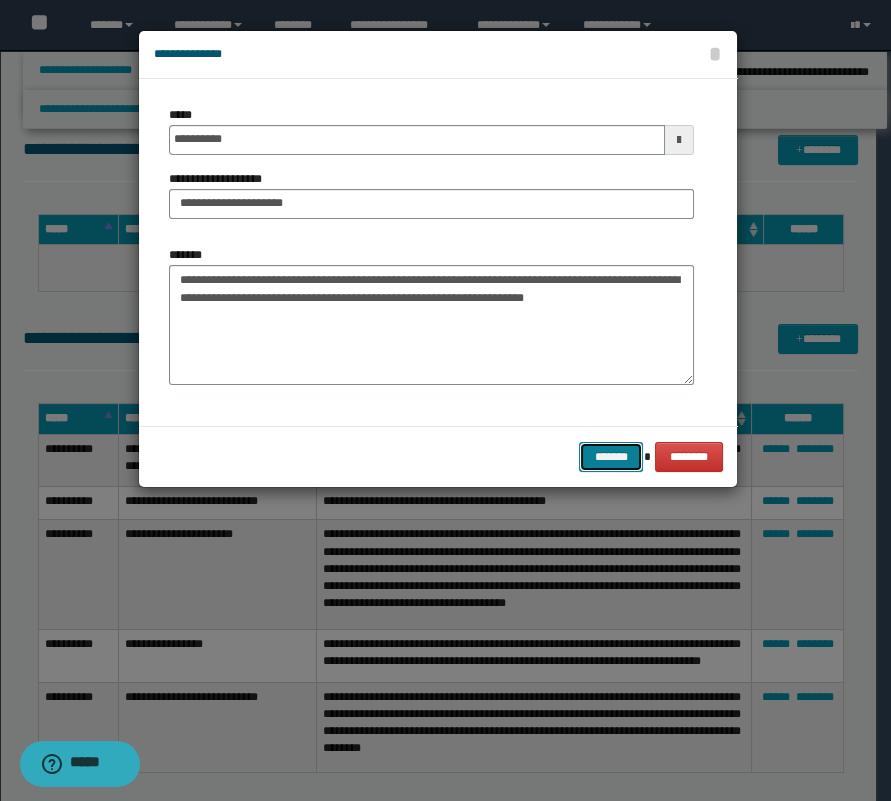 click on "*******" at bounding box center (611, 457) 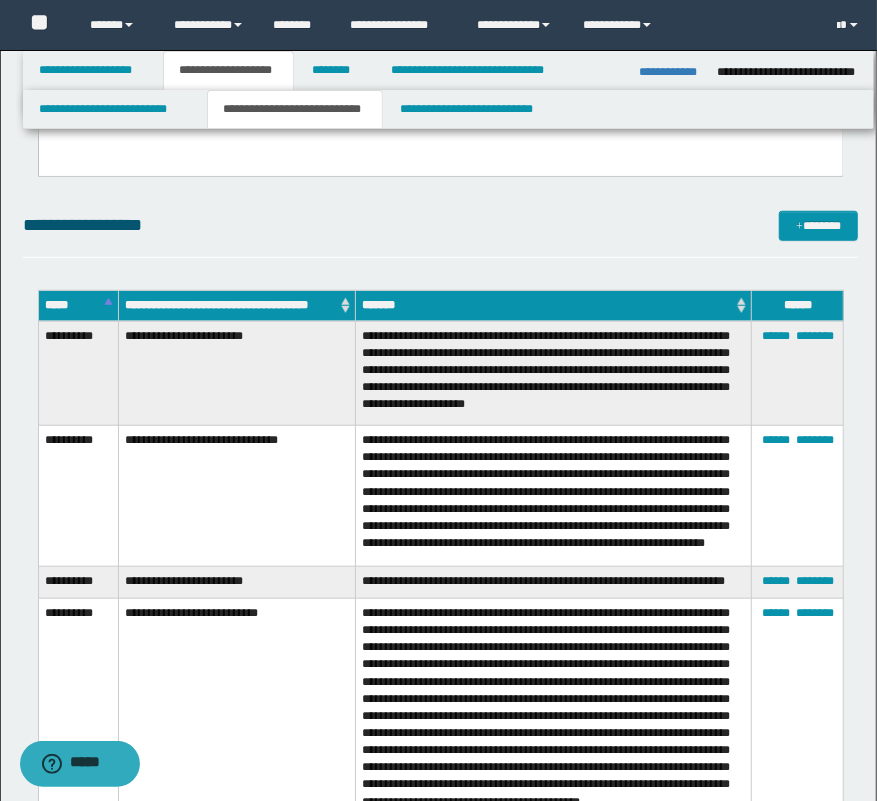 scroll, scrollTop: 454, scrollLeft: 0, axis: vertical 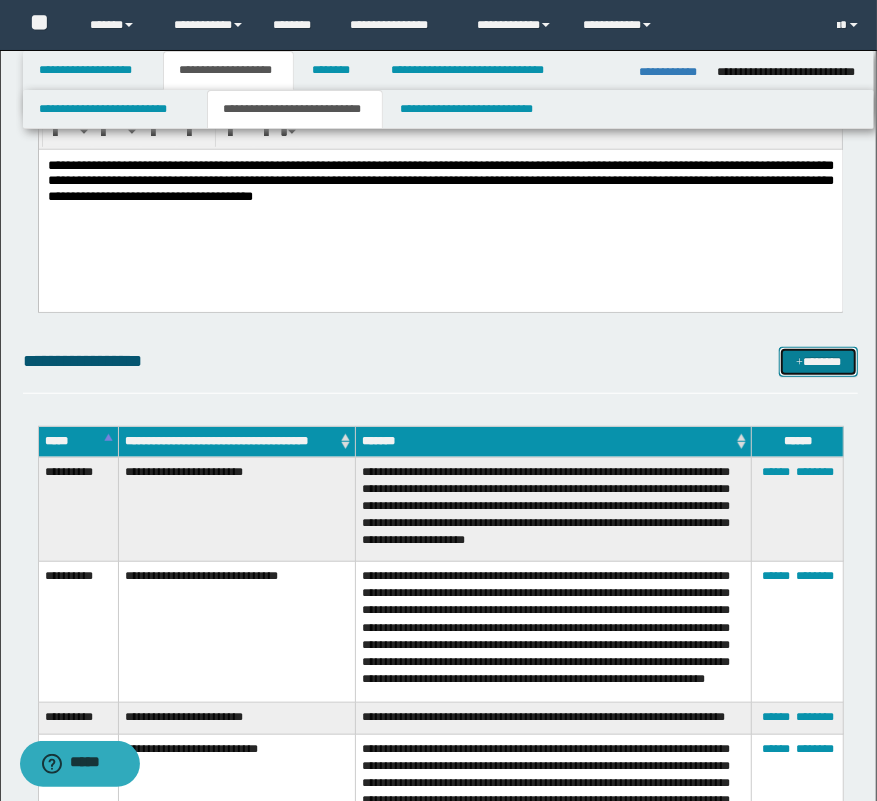 drag, startPoint x: 824, startPoint y: 360, endPoint x: 845, endPoint y: 379, distance: 28.319605 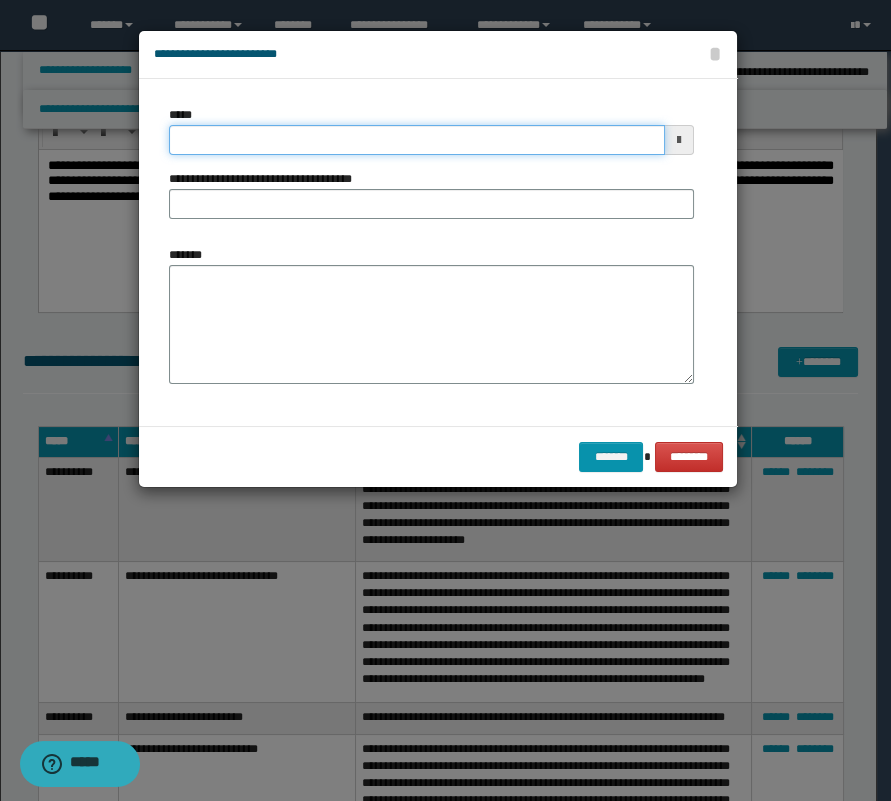 click on "*****" at bounding box center (417, 140) 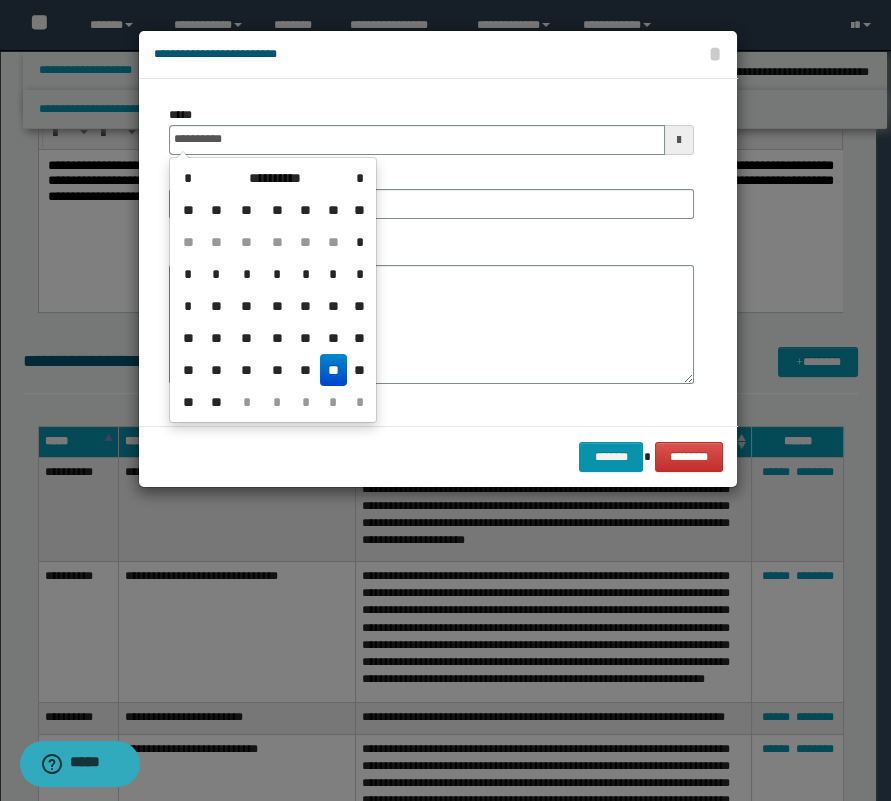 click on "**" at bounding box center [334, 370] 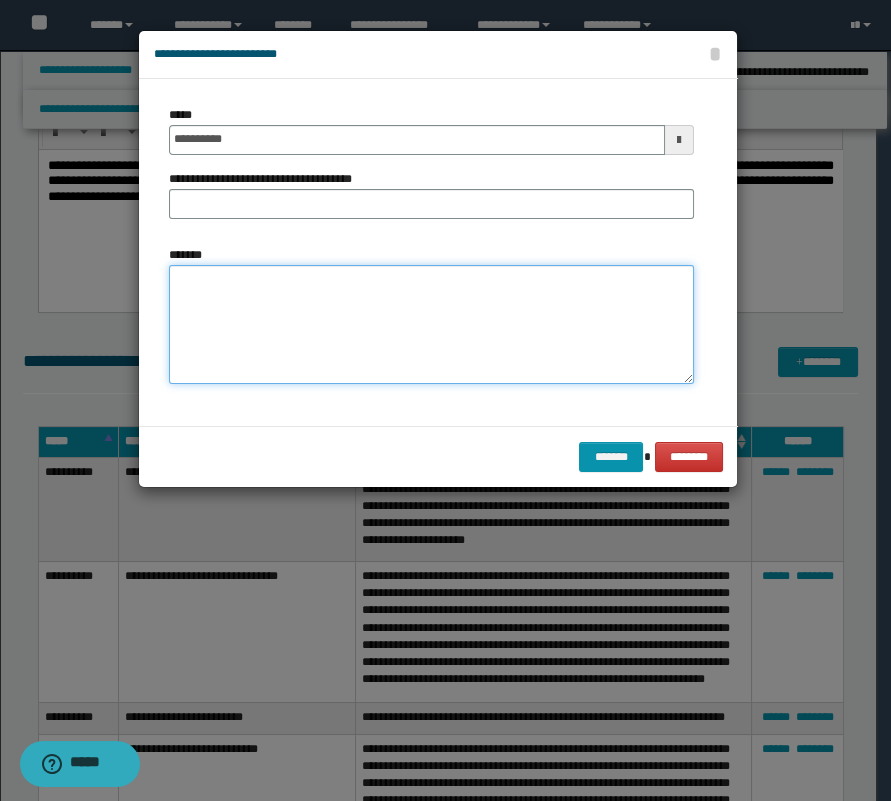 drag, startPoint x: 380, startPoint y: 354, endPoint x: 570, endPoint y: 362, distance: 190.16835 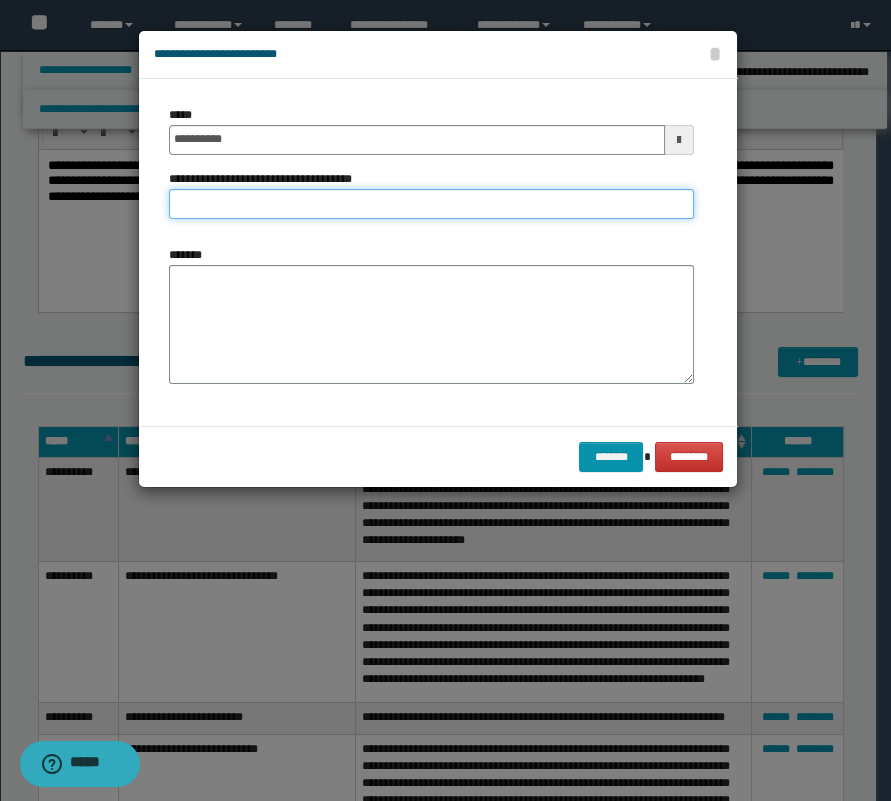 click on "**********" at bounding box center [431, 204] 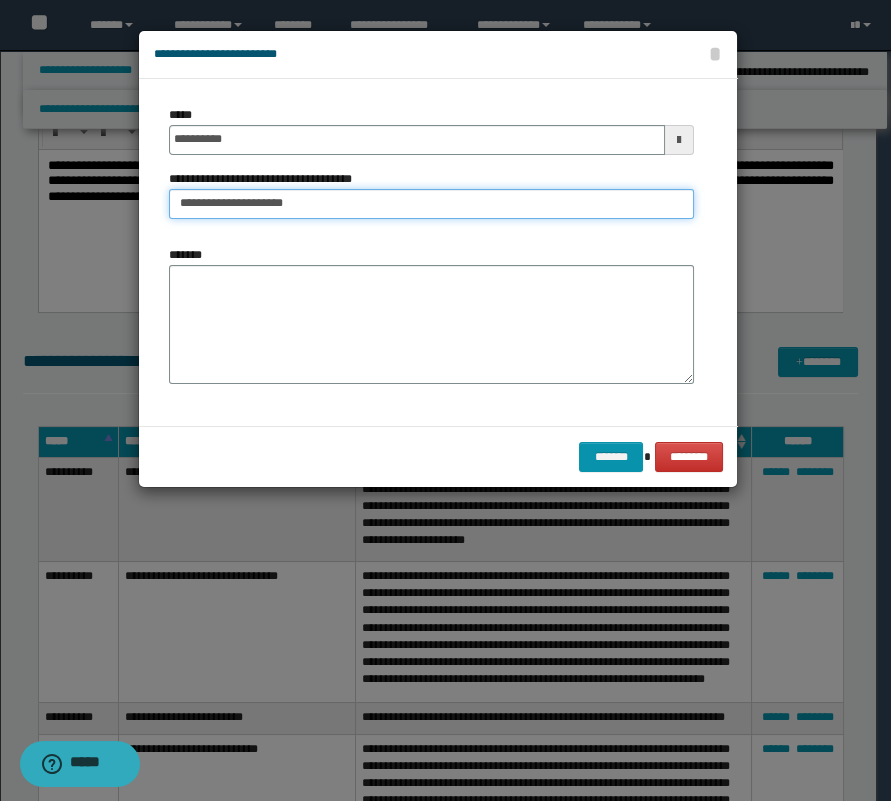 type on "**********" 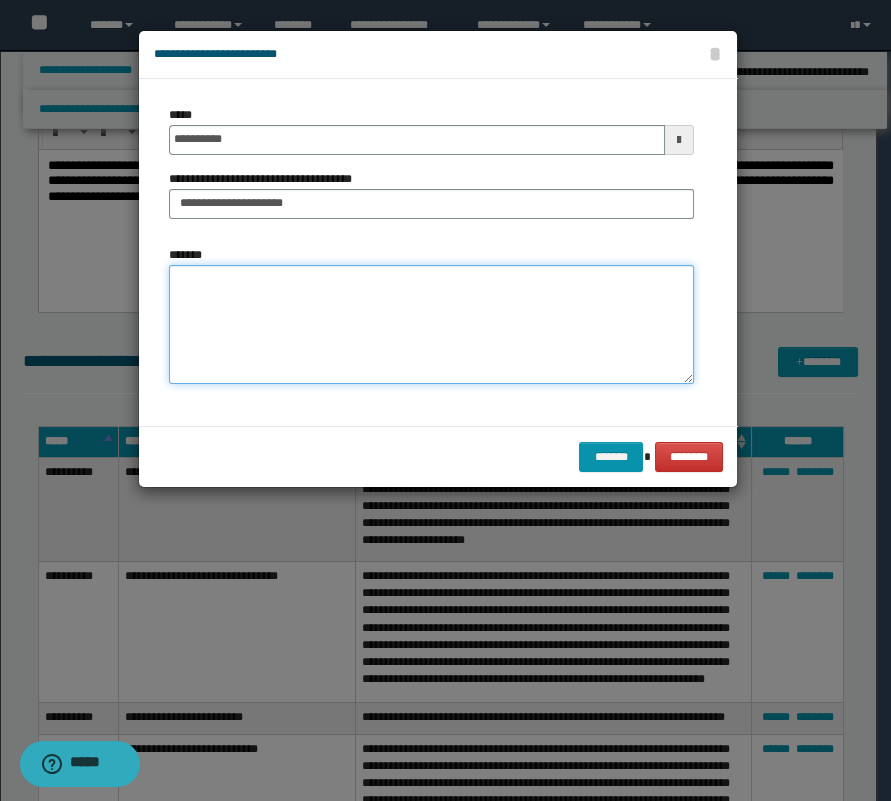 click on "*******" at bounding box center [431, 325] 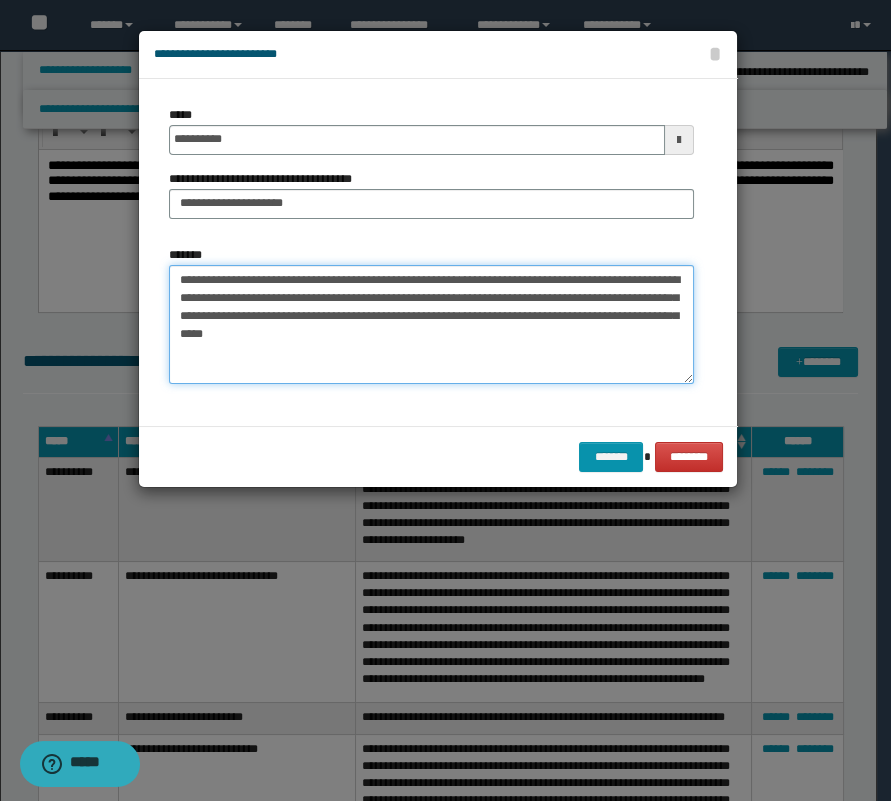 type on "**********" 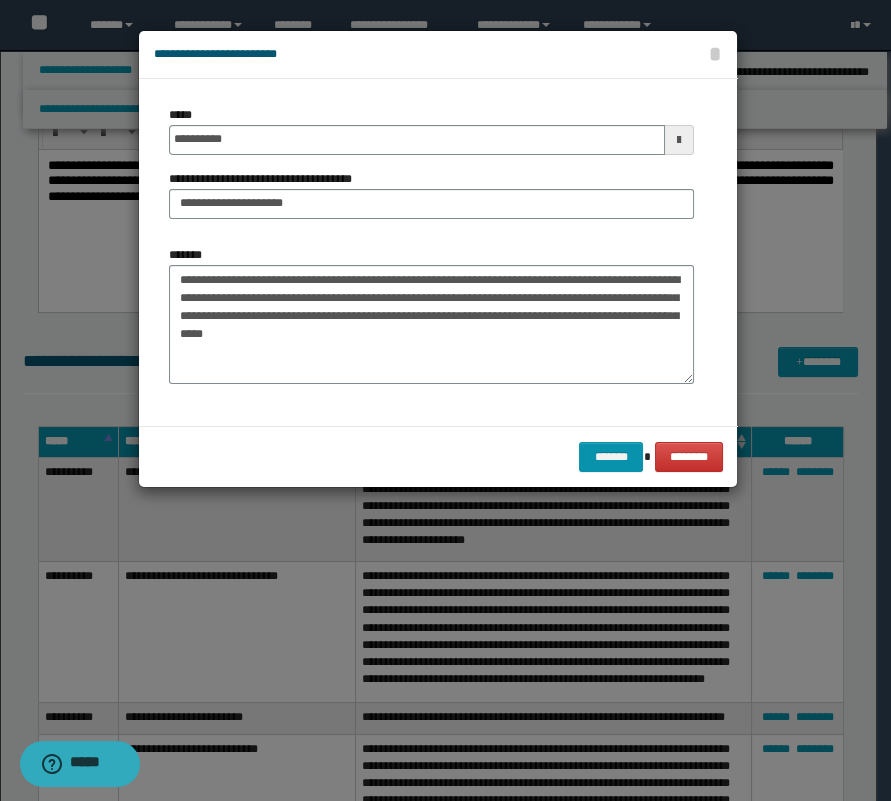 click on "*******
********" at bounding box center [438, 456] 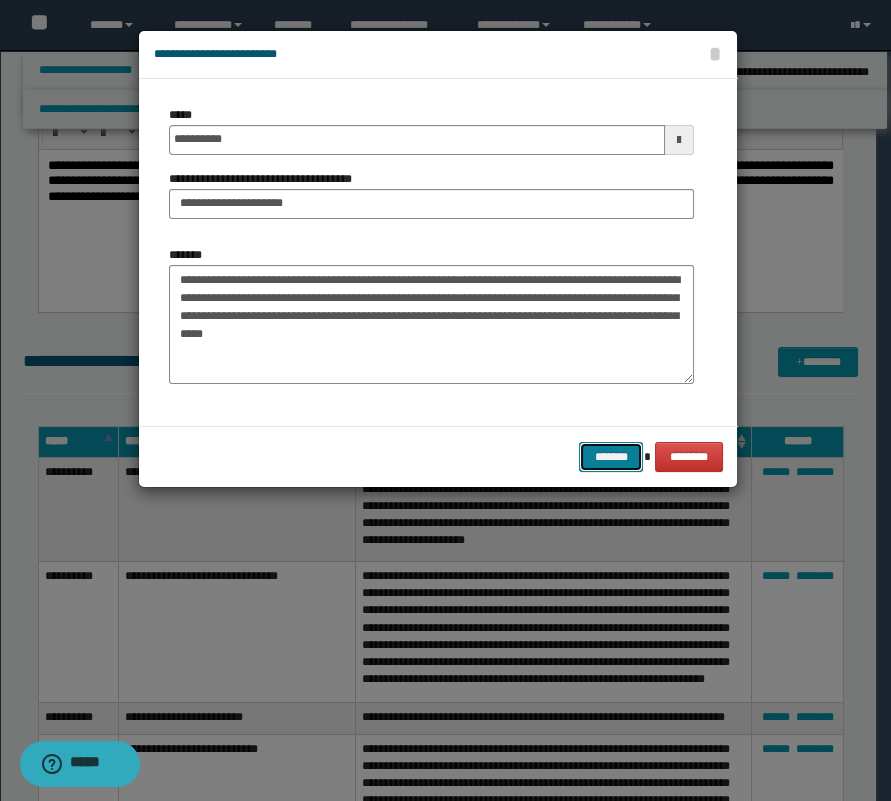 click on "*******" at bounding box center (611, 457) 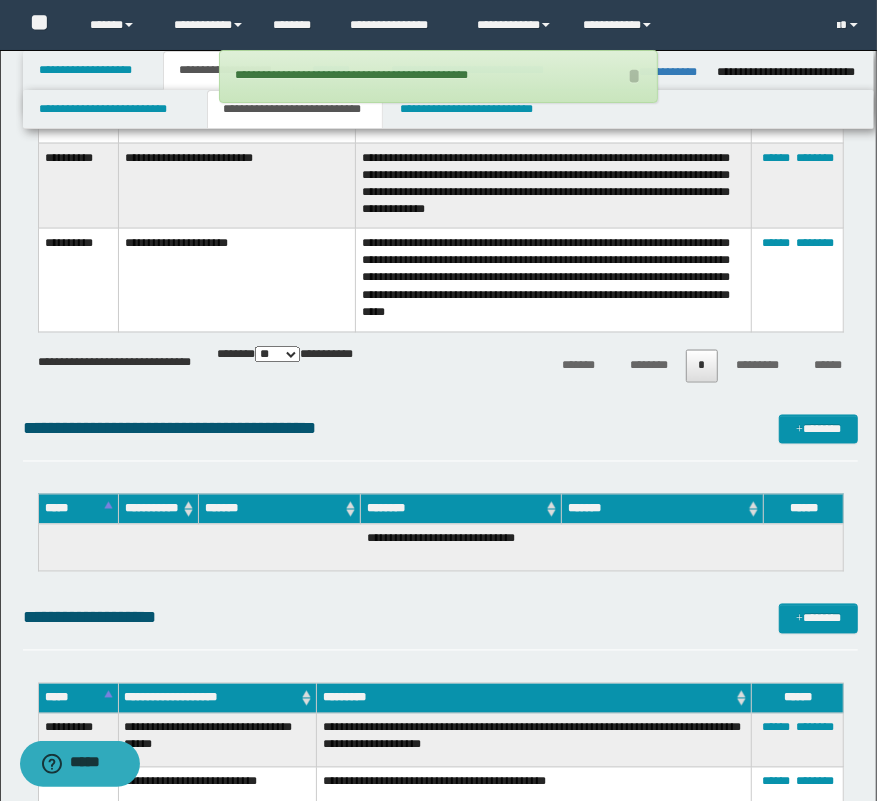 scroll, scrollTop: 1454, scrollLeft: 0, axis: vertical 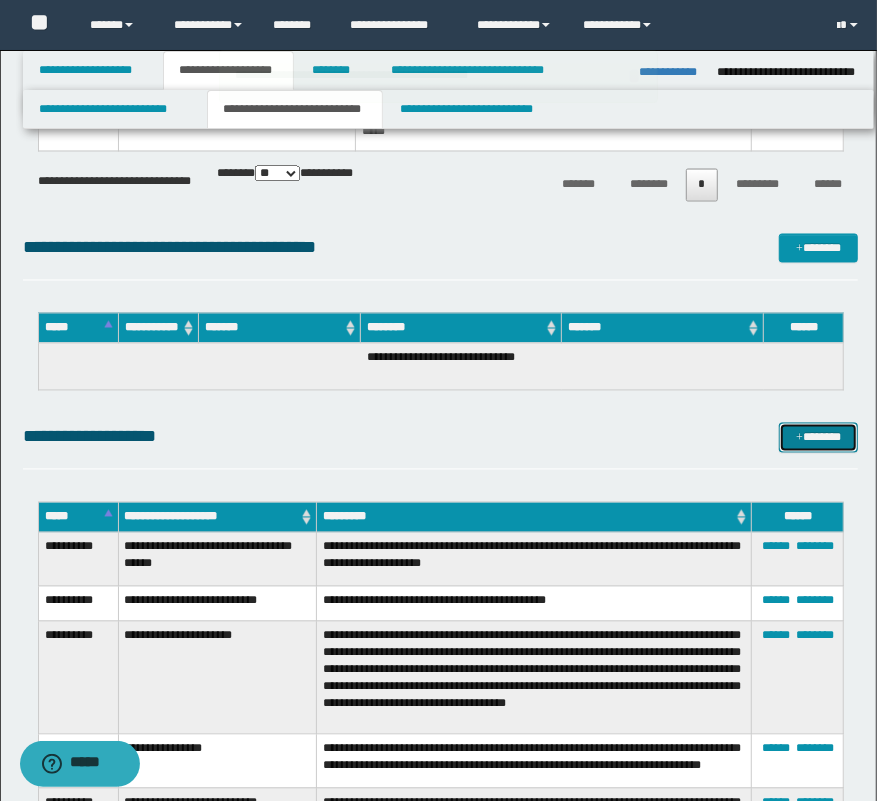 click on "*******" at bounding box center [819, 438] 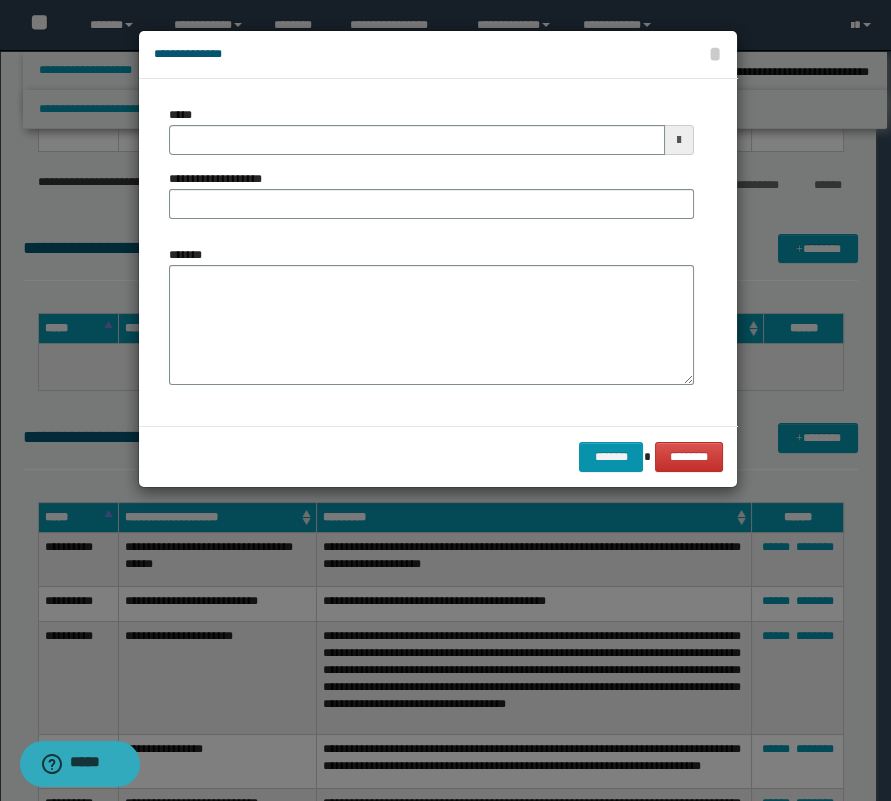 click on "**********" at bounding box center [431, 170] 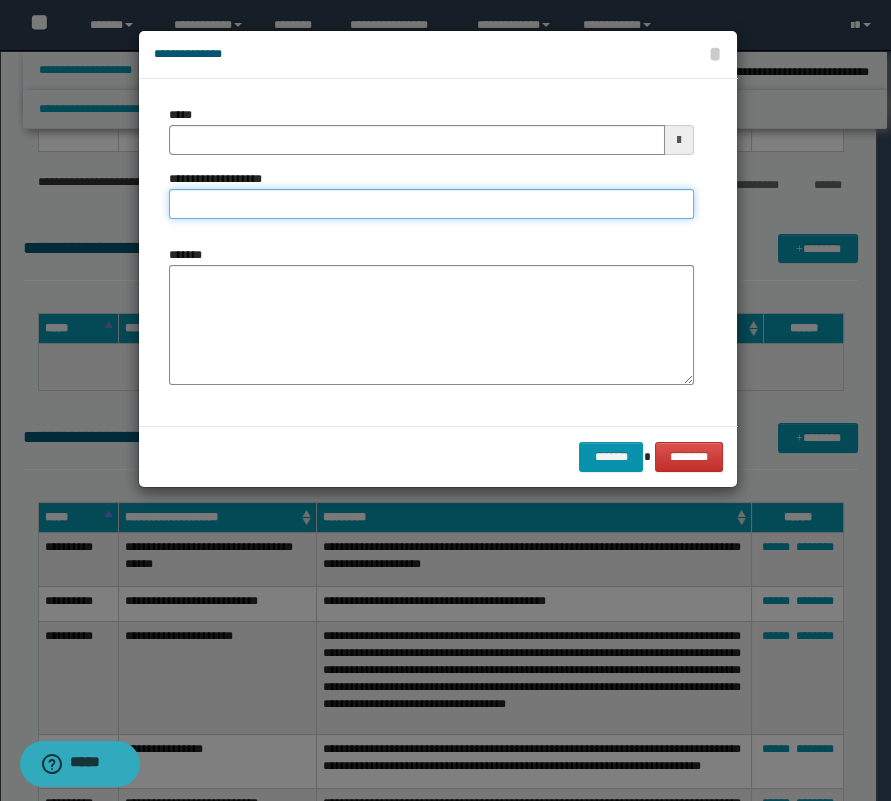 click on "**********" at bounding box center (431, 204) 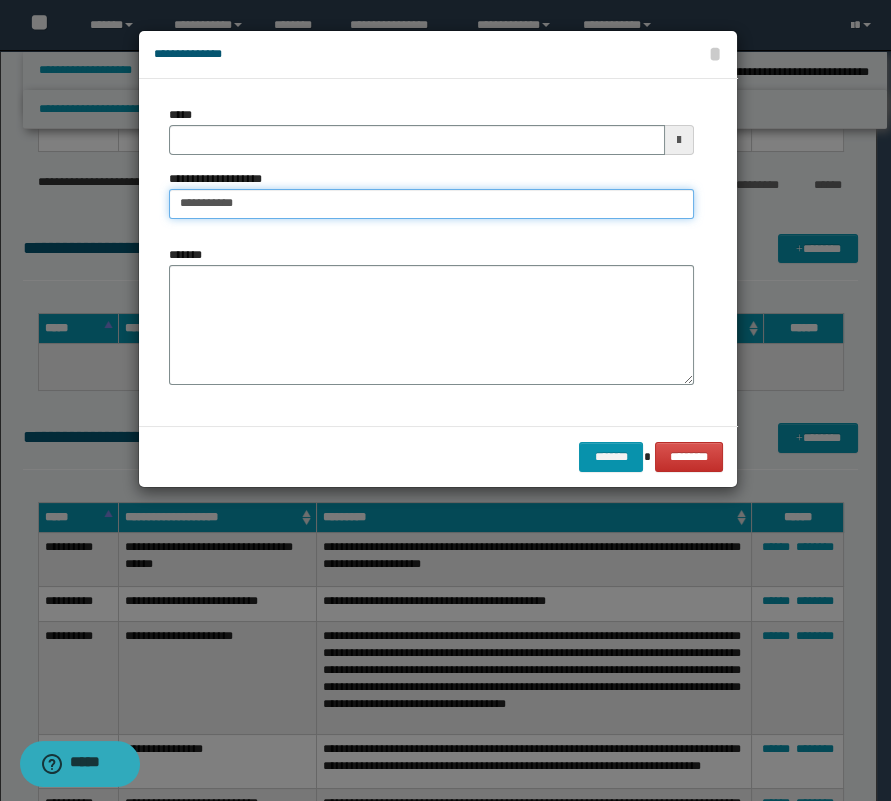type 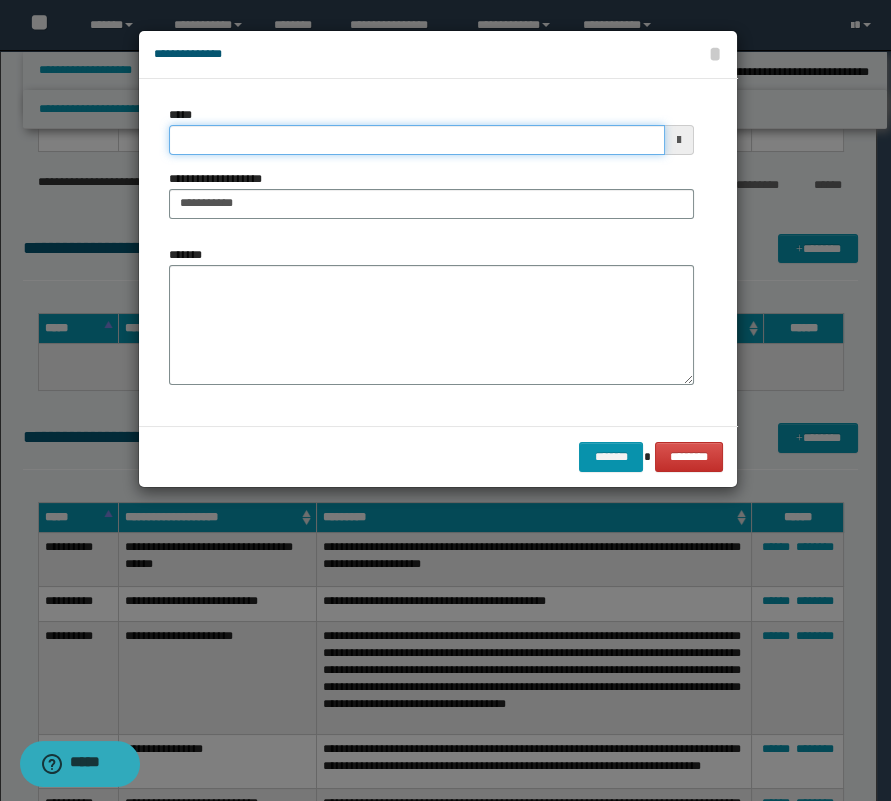 click on "*****" at bounding box center [417, 140] 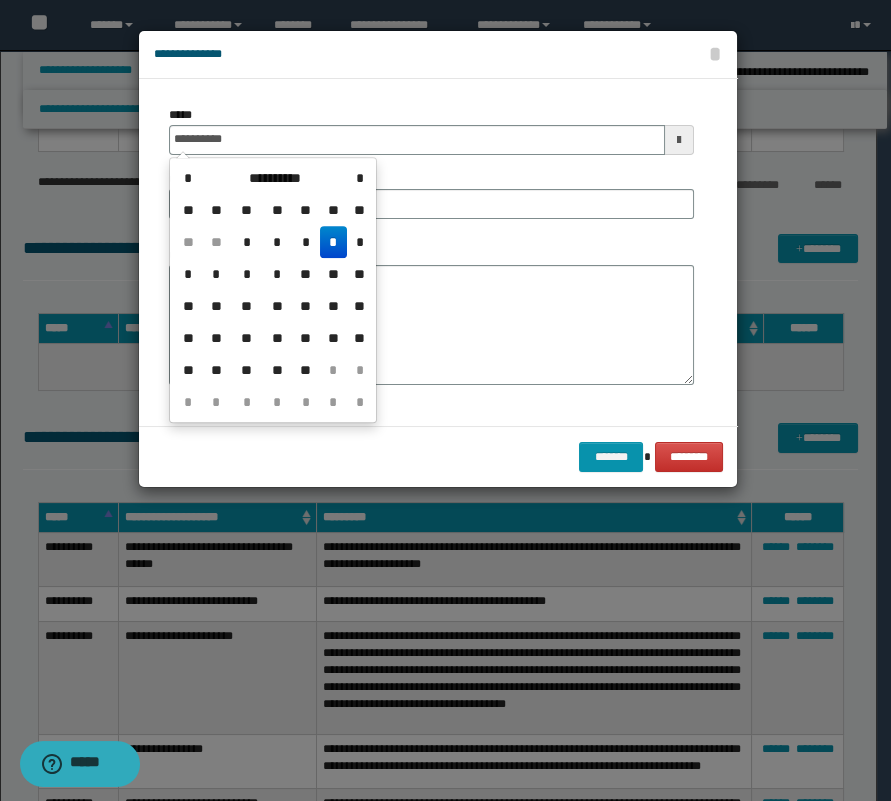 type on "**********" 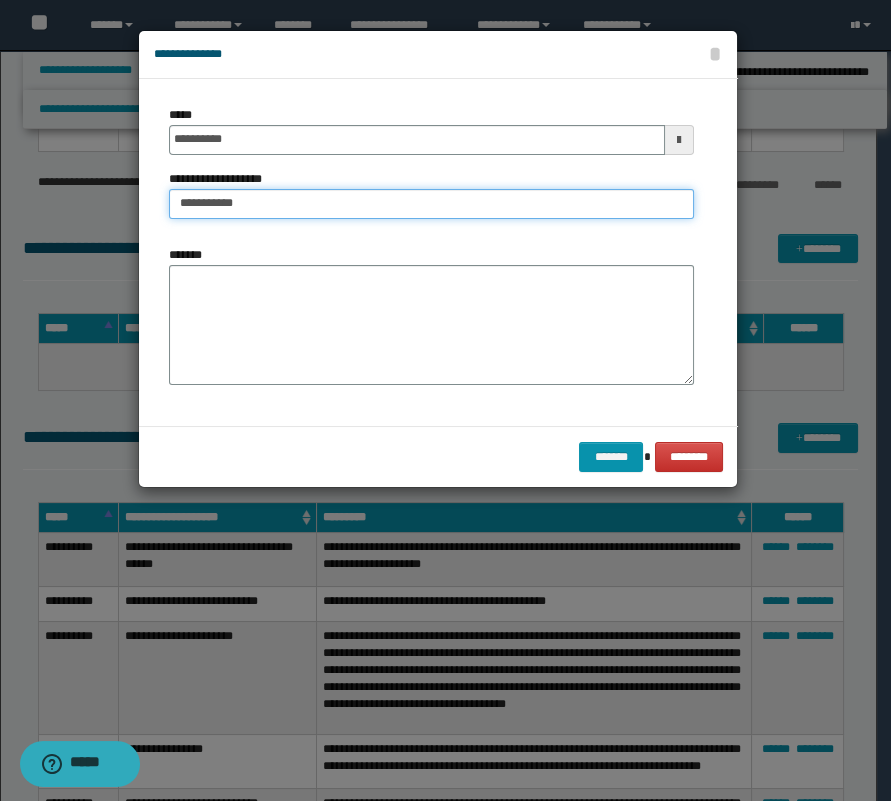 click on "**********" at bounding box center (431, 204) 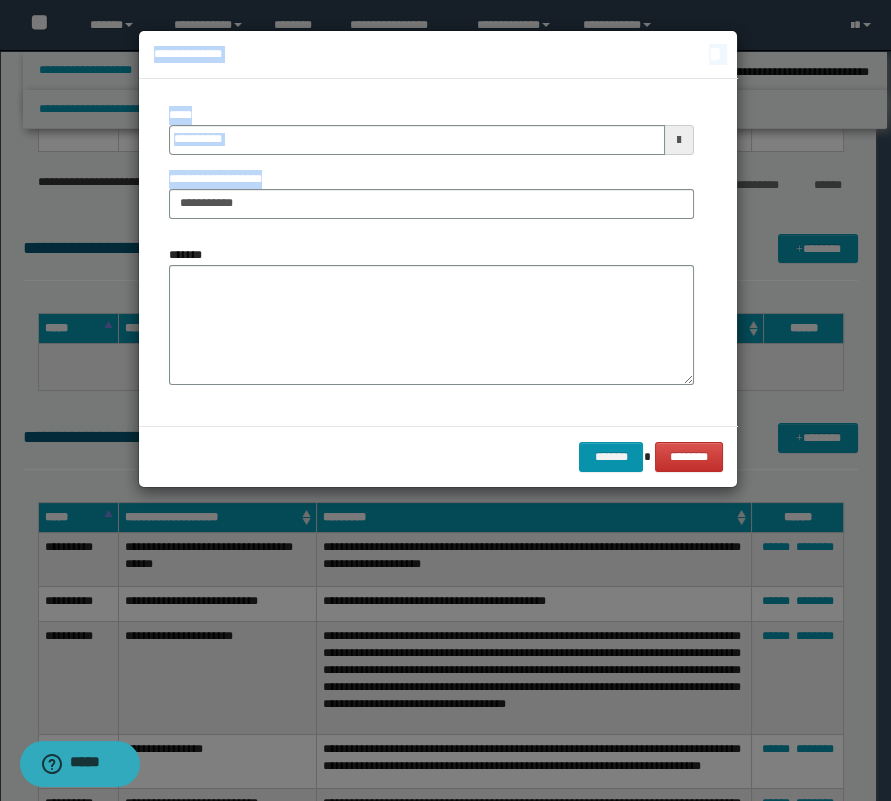 drag, startPoint x: 355, startPoint y: 185, endPoint x: 83, endPoint y: 181, distance: 272.02942 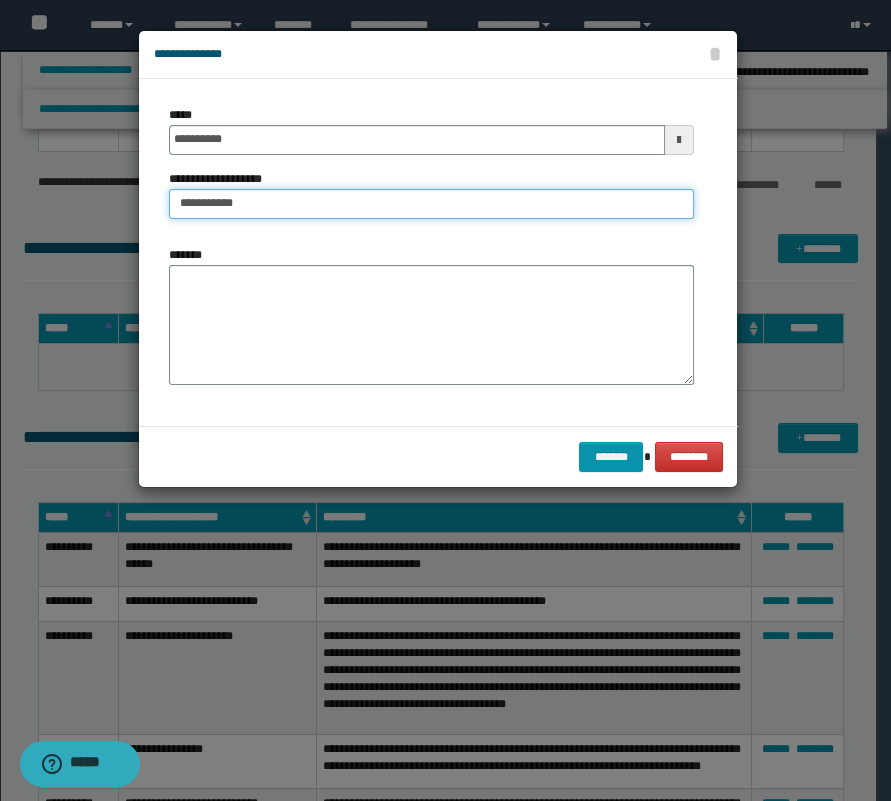 drag, startPoint x: 249, startPoint y: 209, endPoint x: 5, endPoint y: 209, distance: 244 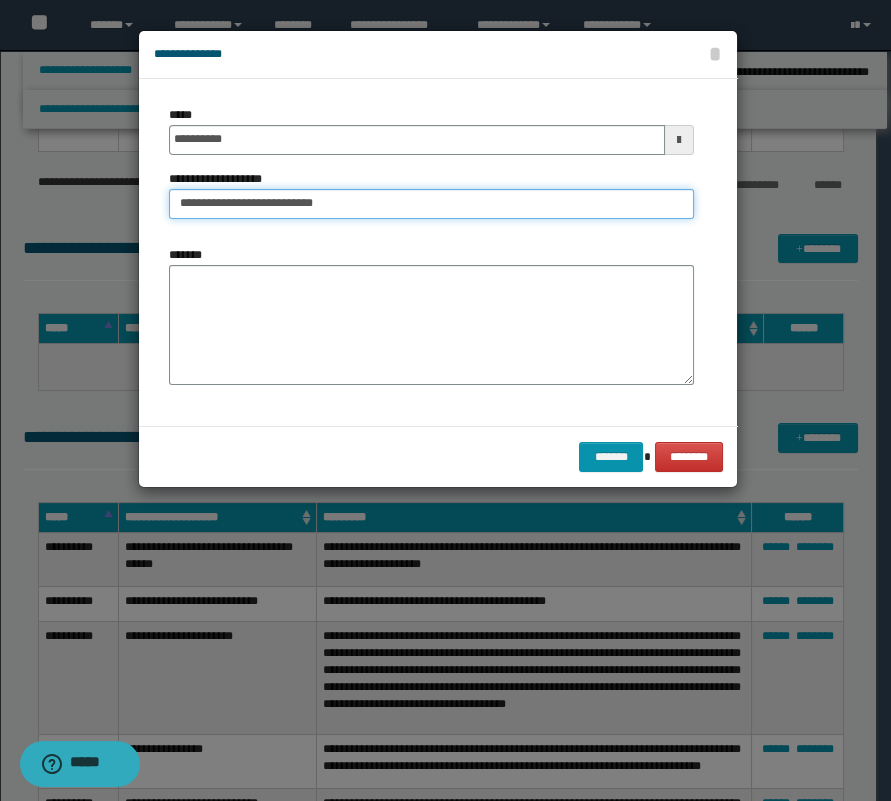 type on "**********" 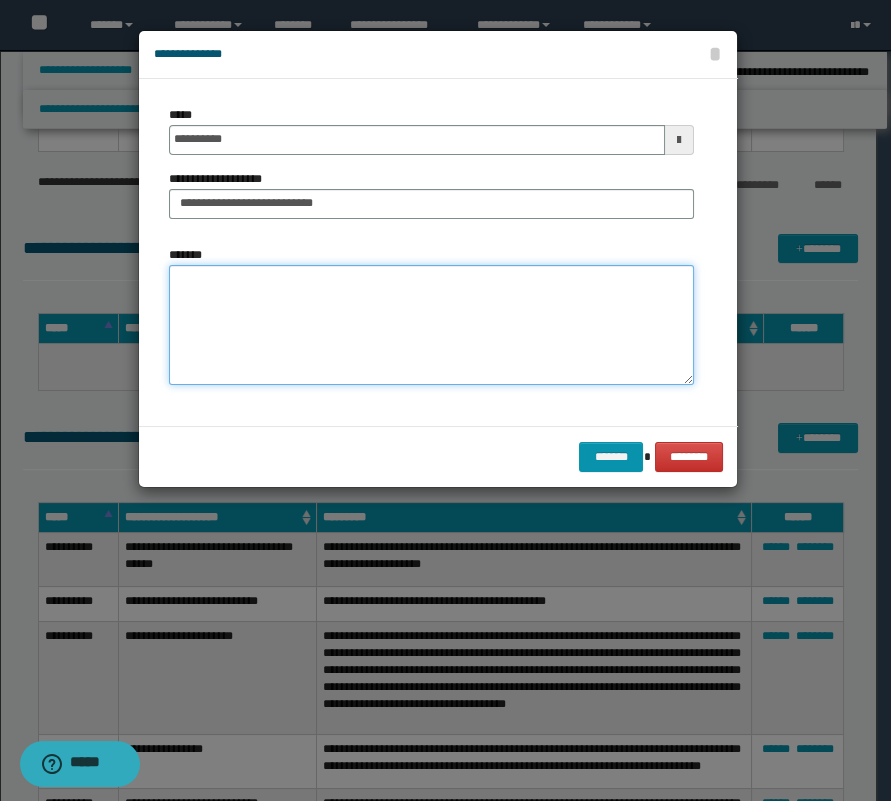 click on "*******" at bounding box center (431, 325) 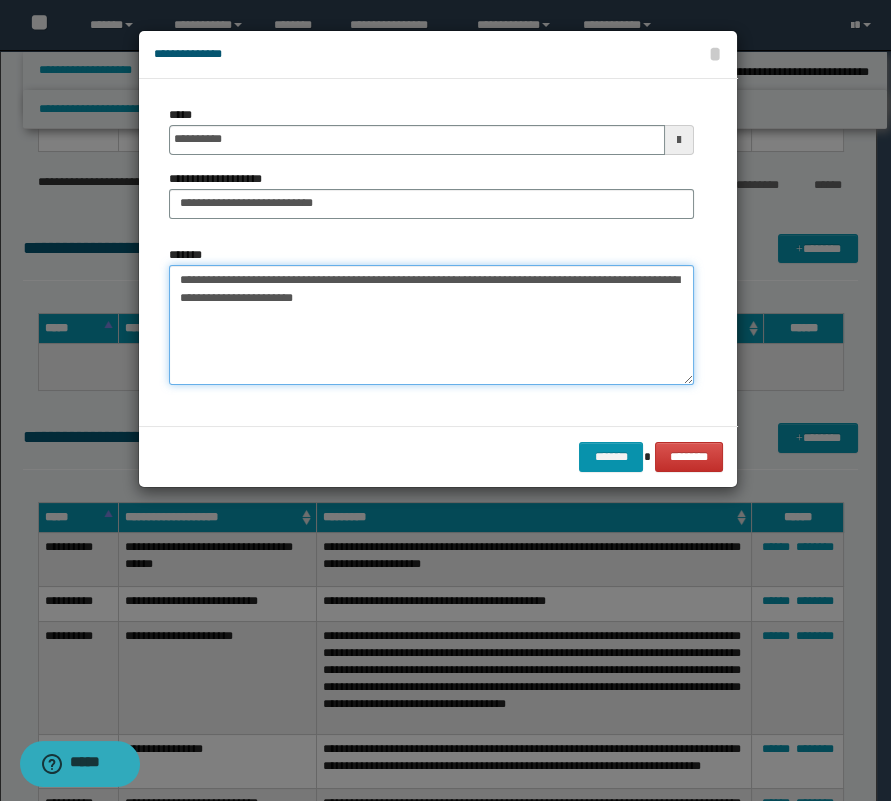 type on "**********" 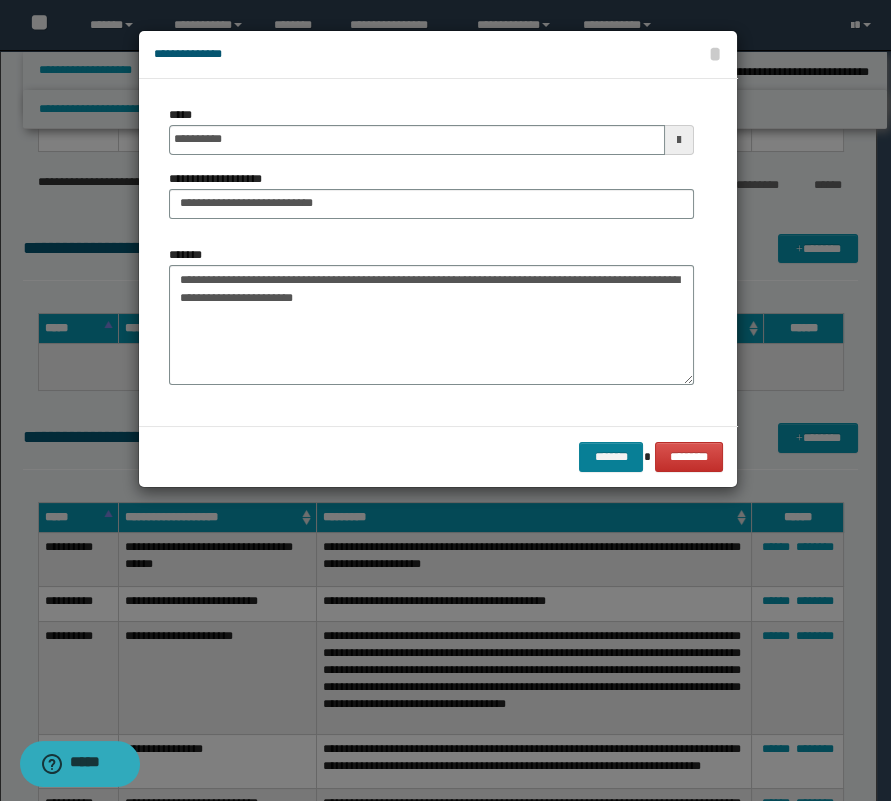 click on "*******
********" at bounding box center [438, 456] 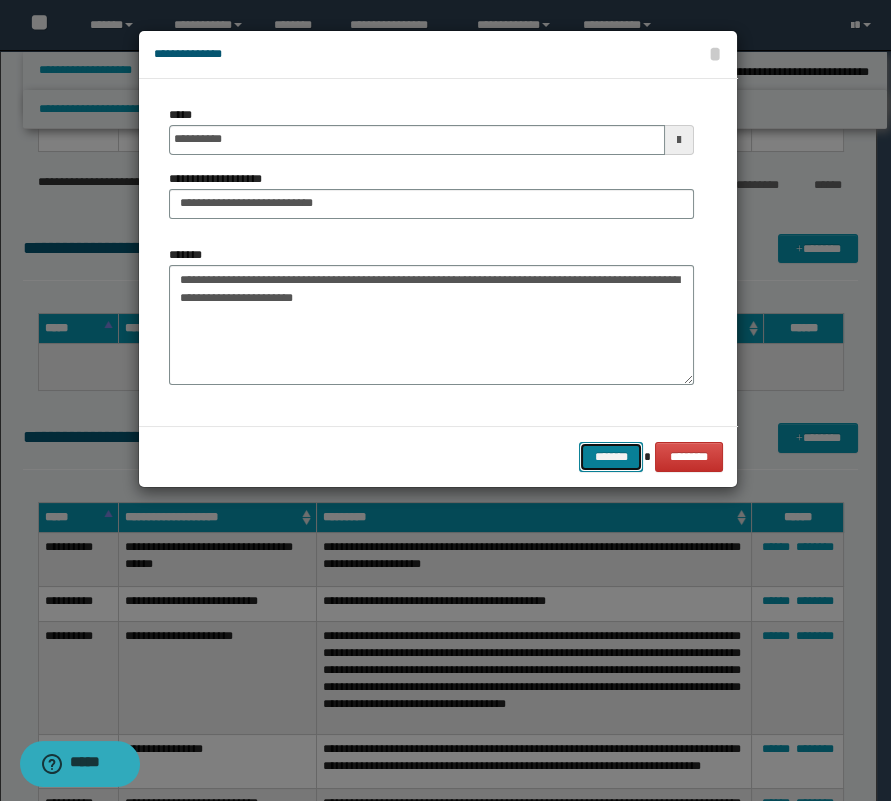 click on "*******" at bounding box center (611, 457) 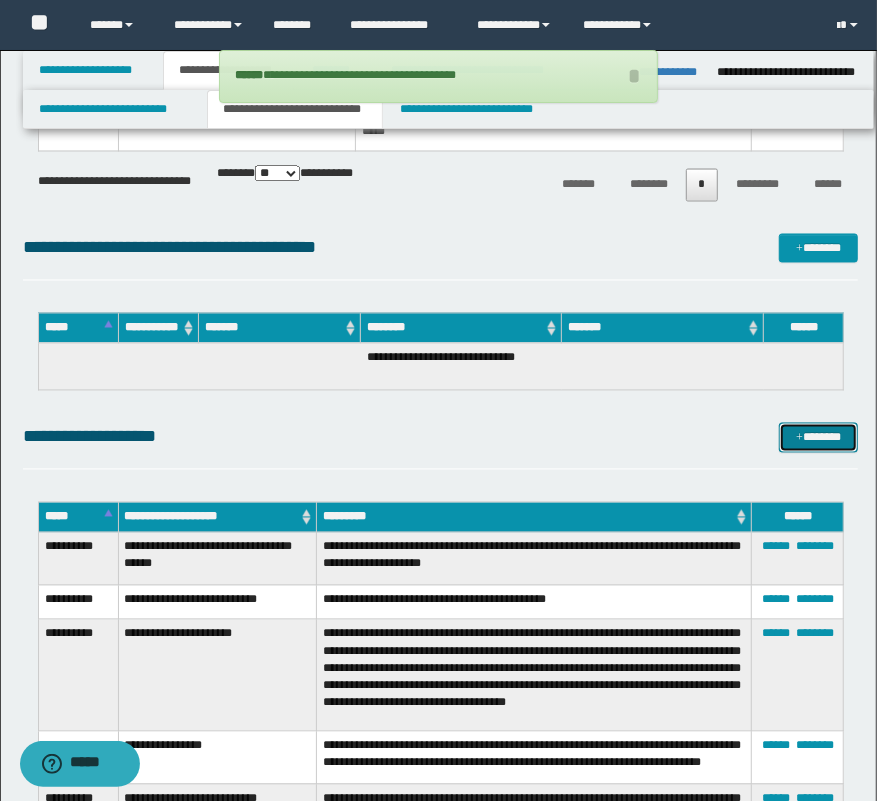 click on "*******" at bounding box center [819, 438] 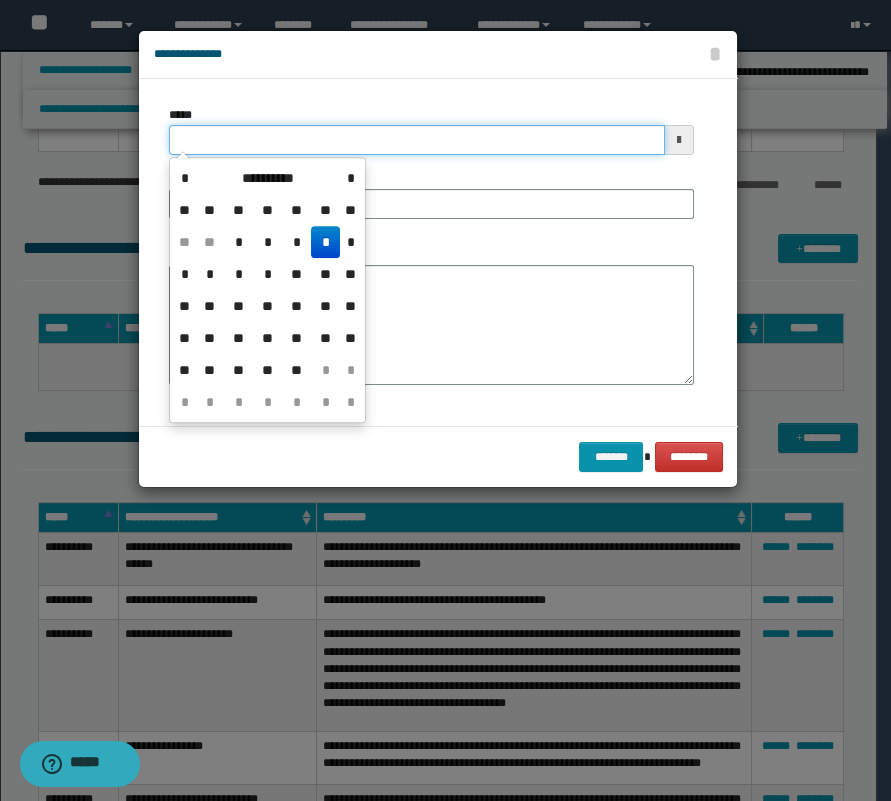 click on "*****" at bounding box center [417, 140] 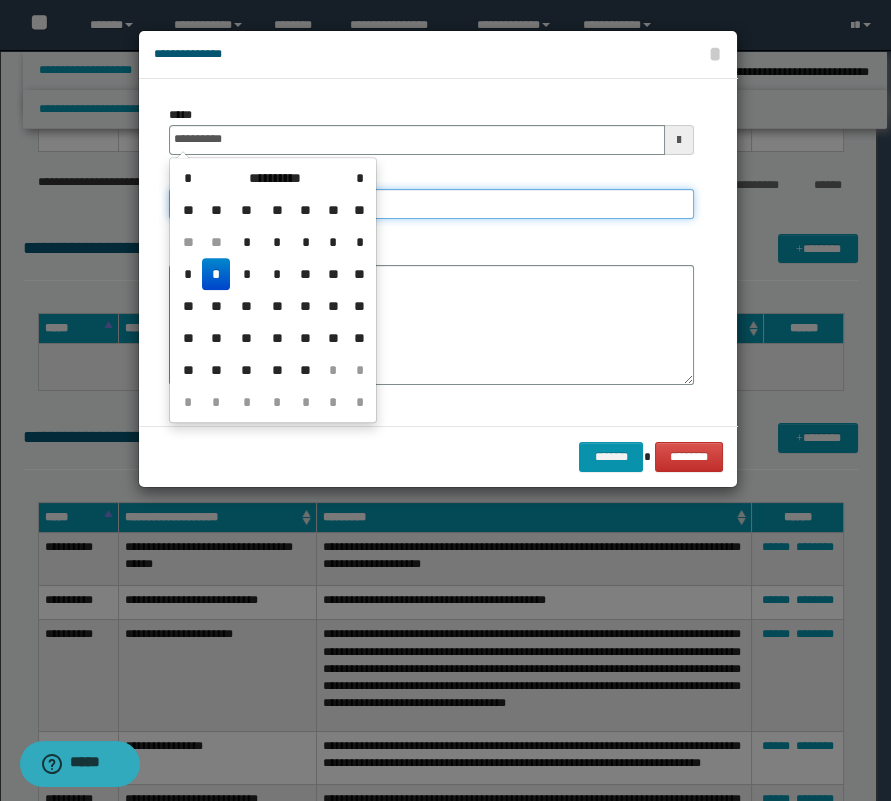 type on "**********" 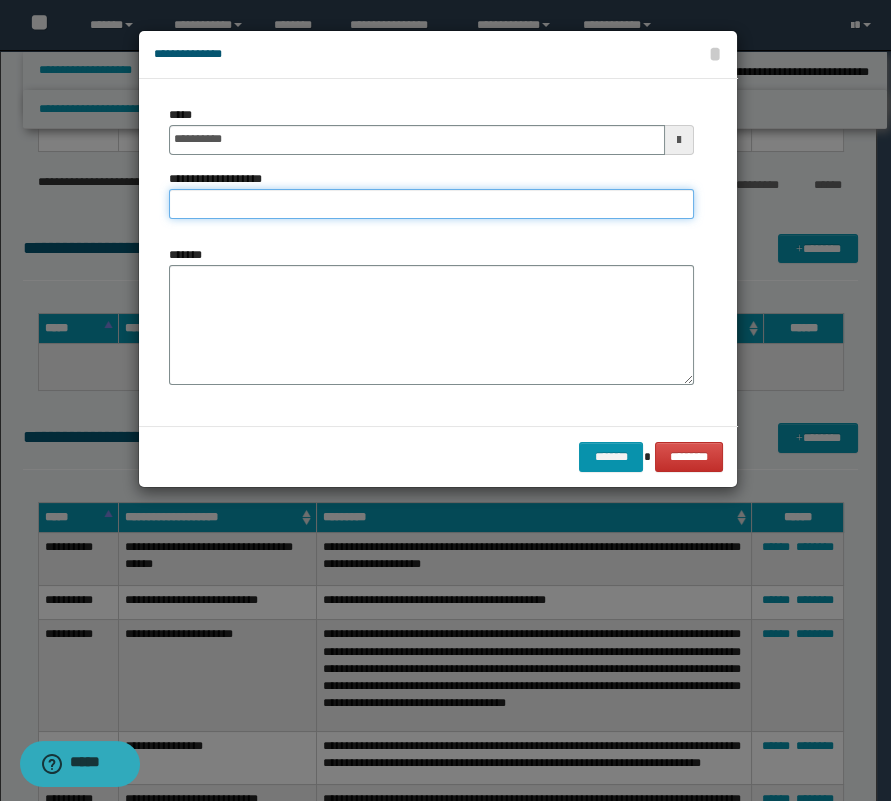 click on "**********" at bounding box center (431, 204) 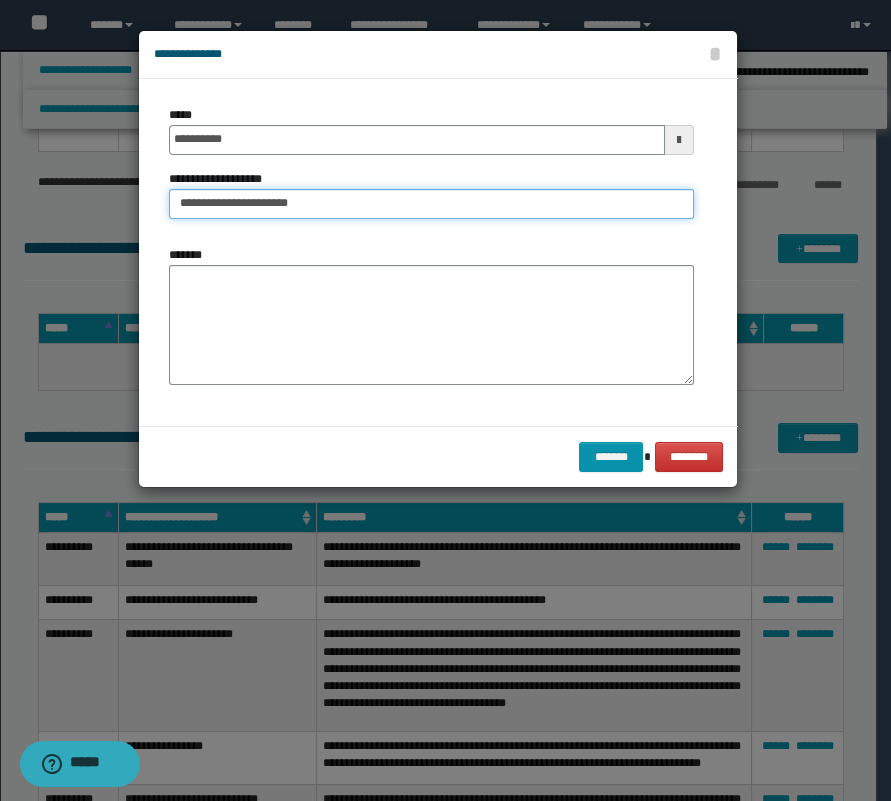 type on "**********" 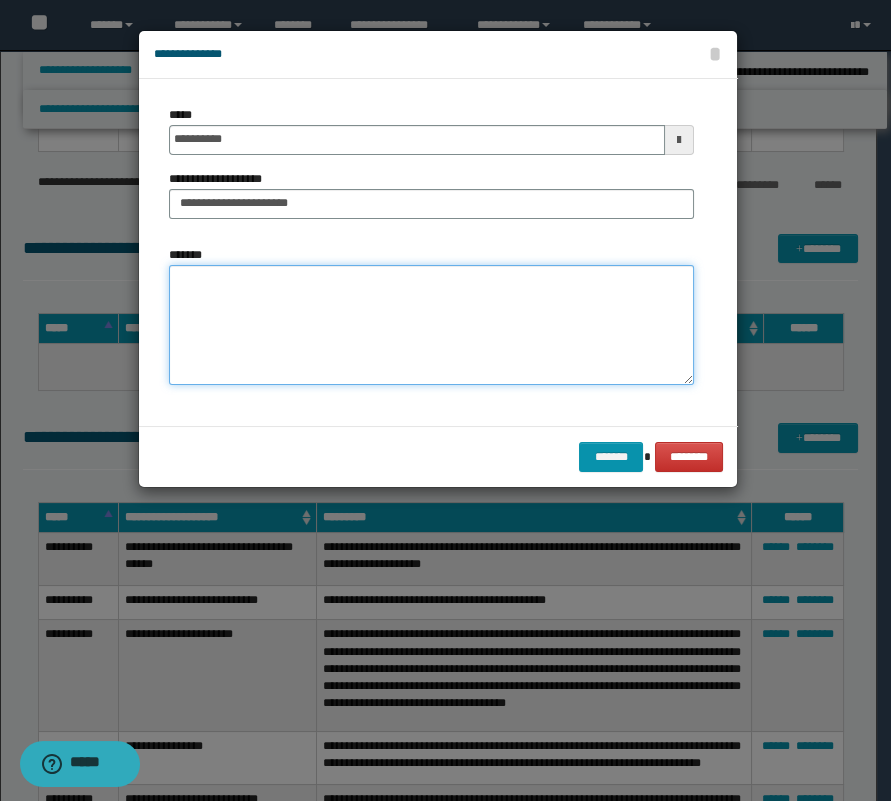 click on "*******" at bounding box center [431, 325] 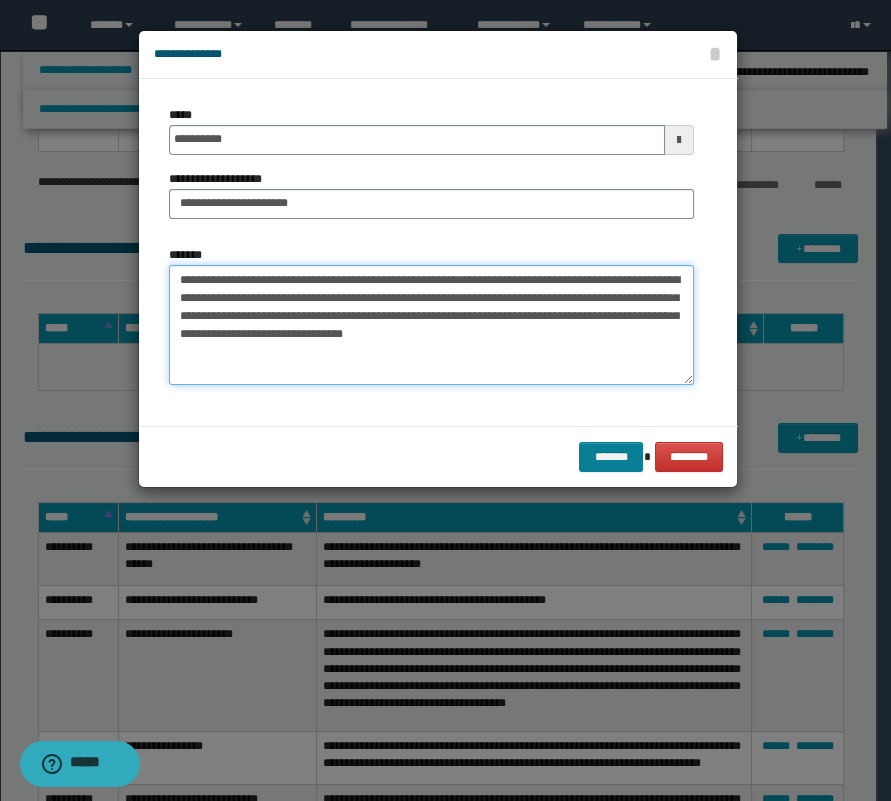 type on "**********" 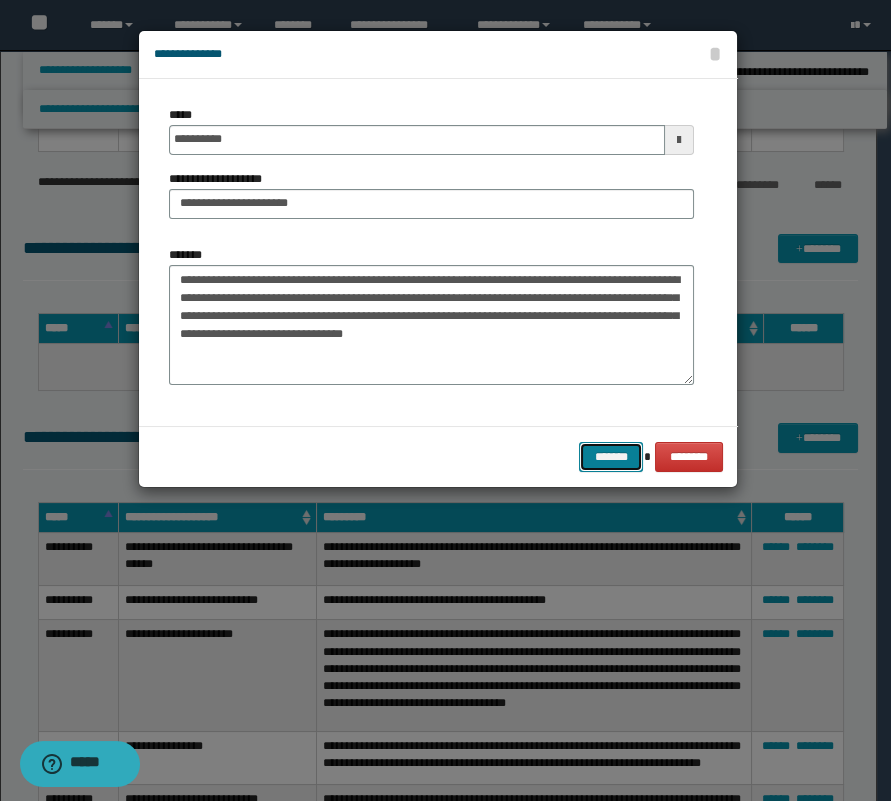 click on "*******" at bounding box center [611, 457] 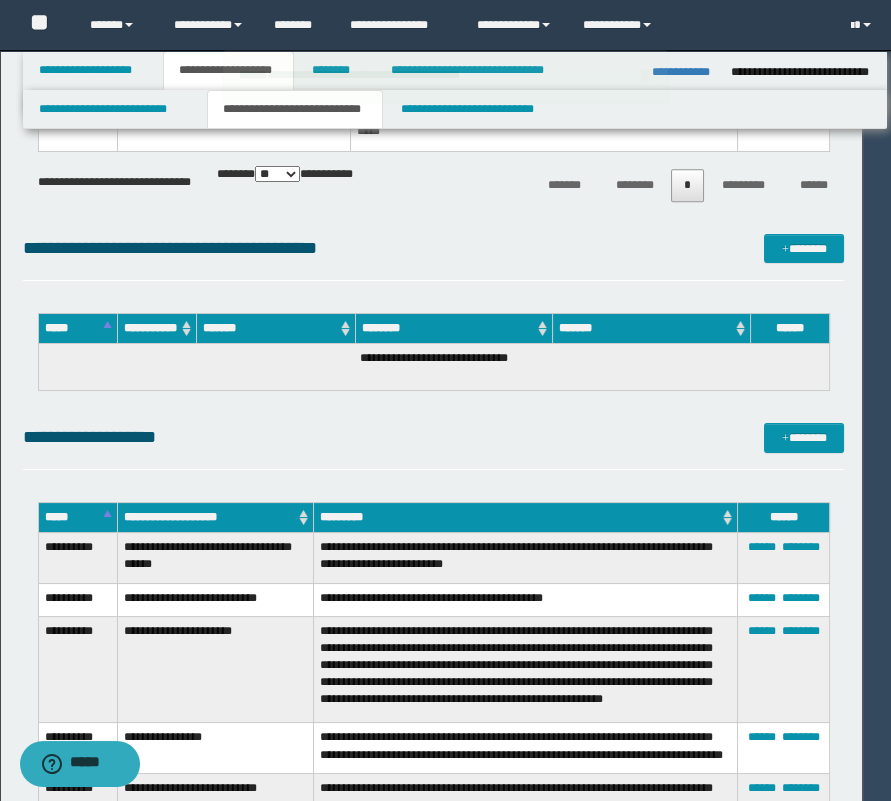 type 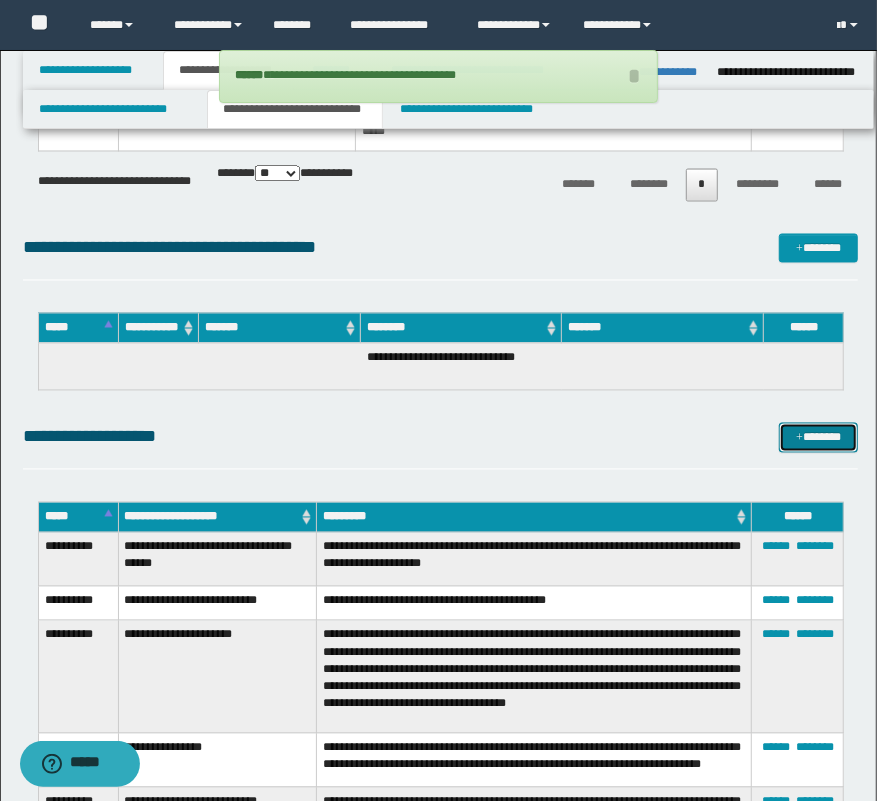 drag, startPoint x: 827, startPoint y: 429, endPoint x: 871, endPoint y: 429, distance: 44 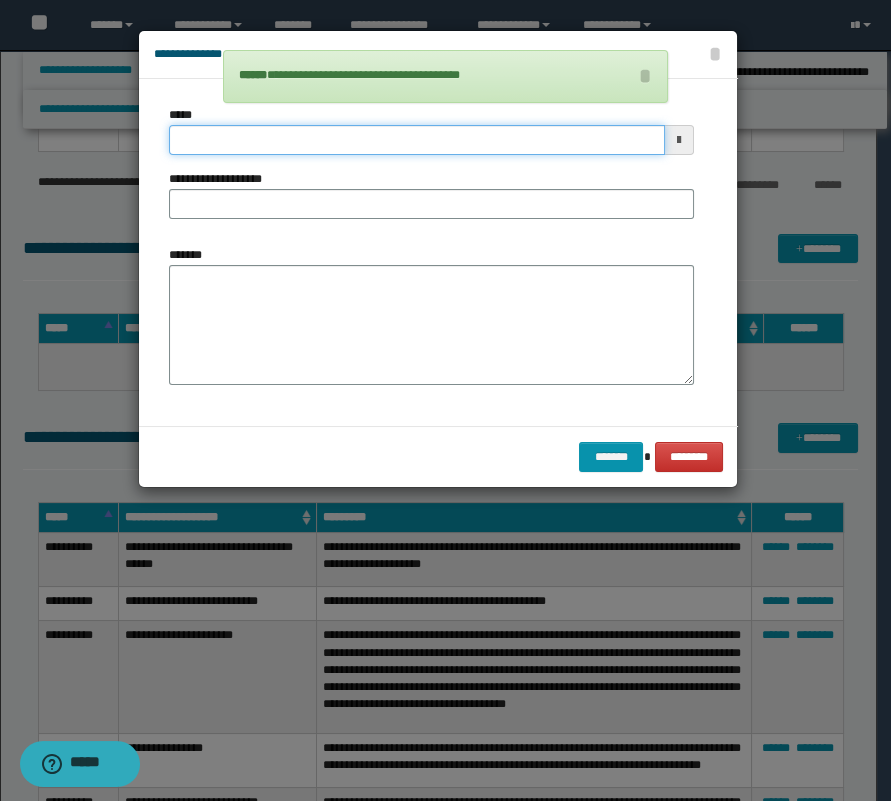 click on "*****" at bounding box center (417, 140) 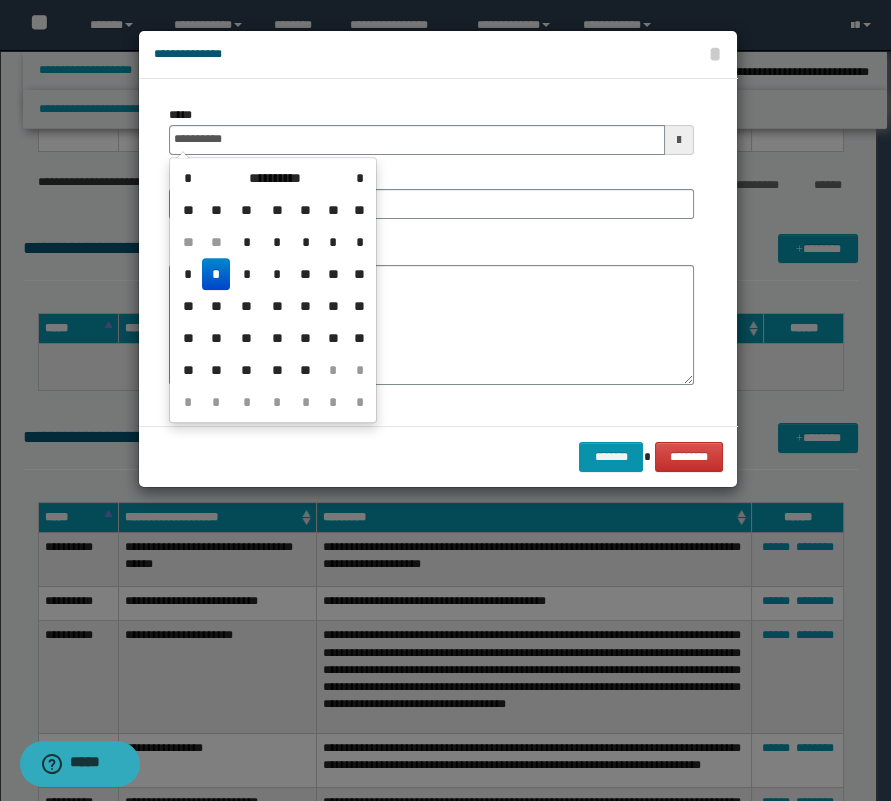 click on "*" at bounding box center [216, 274] 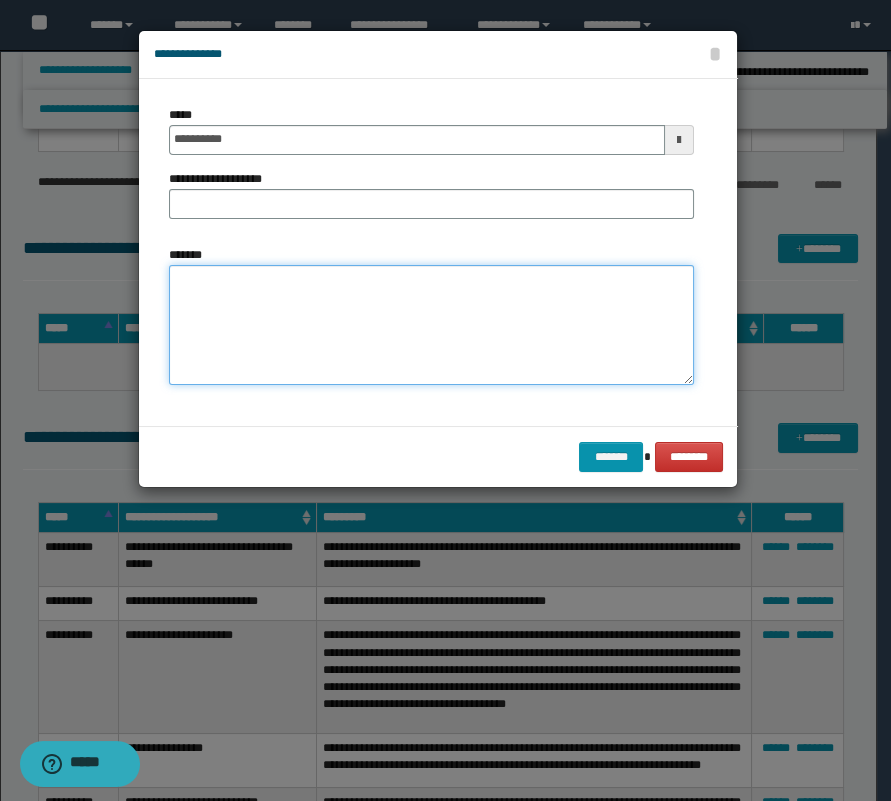 click on "*******" at bounding box center (431, 325) 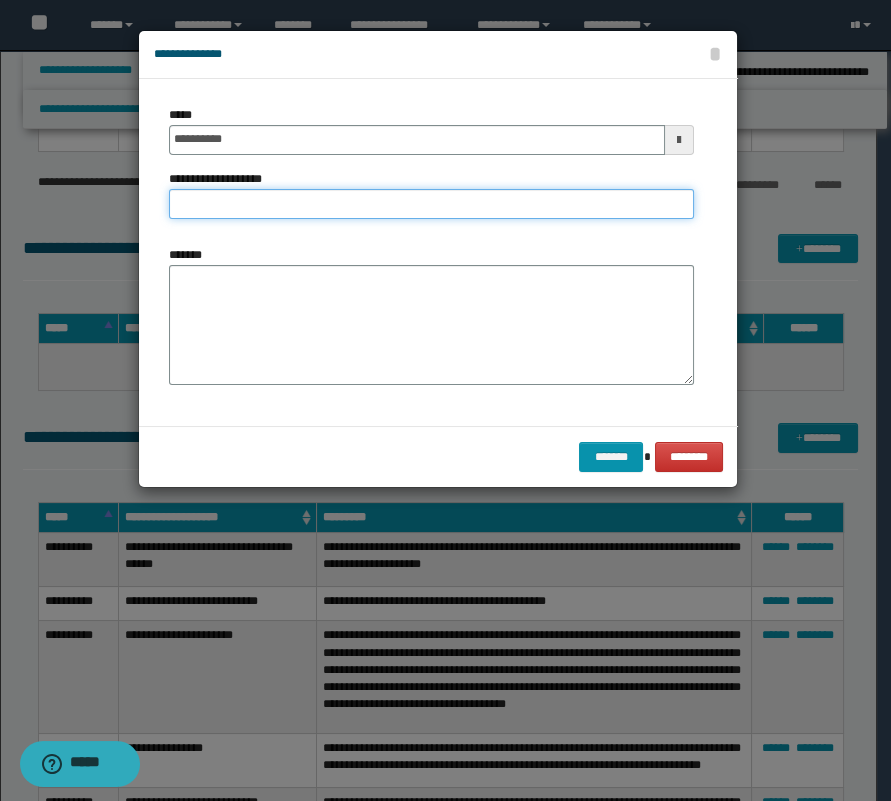 click on "**********" at bounding box center [431, 204] 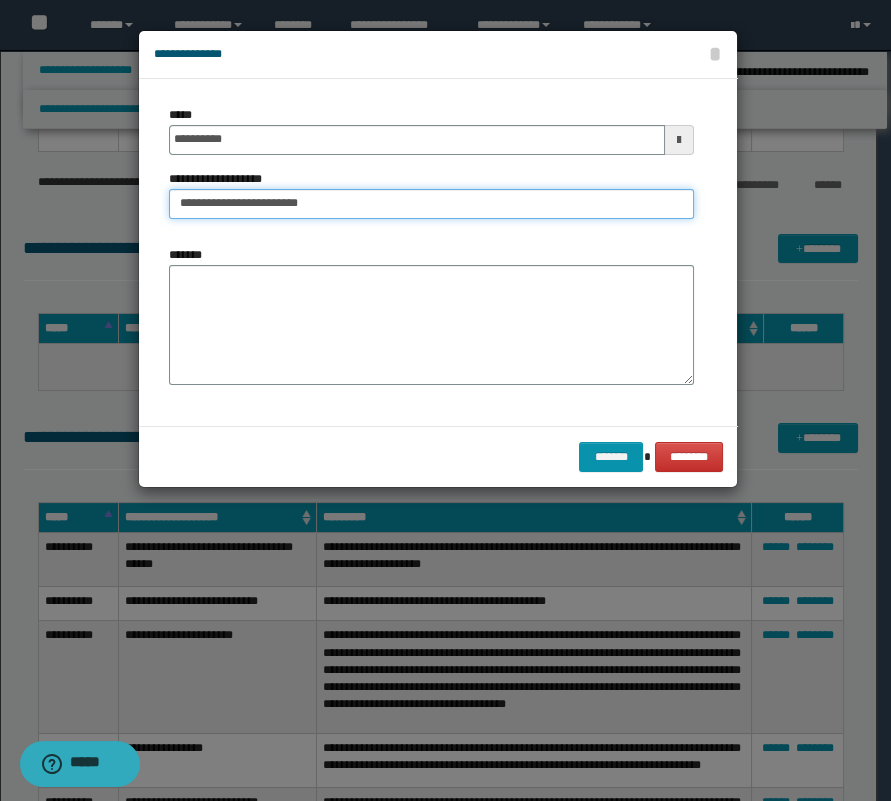 type on "**********" 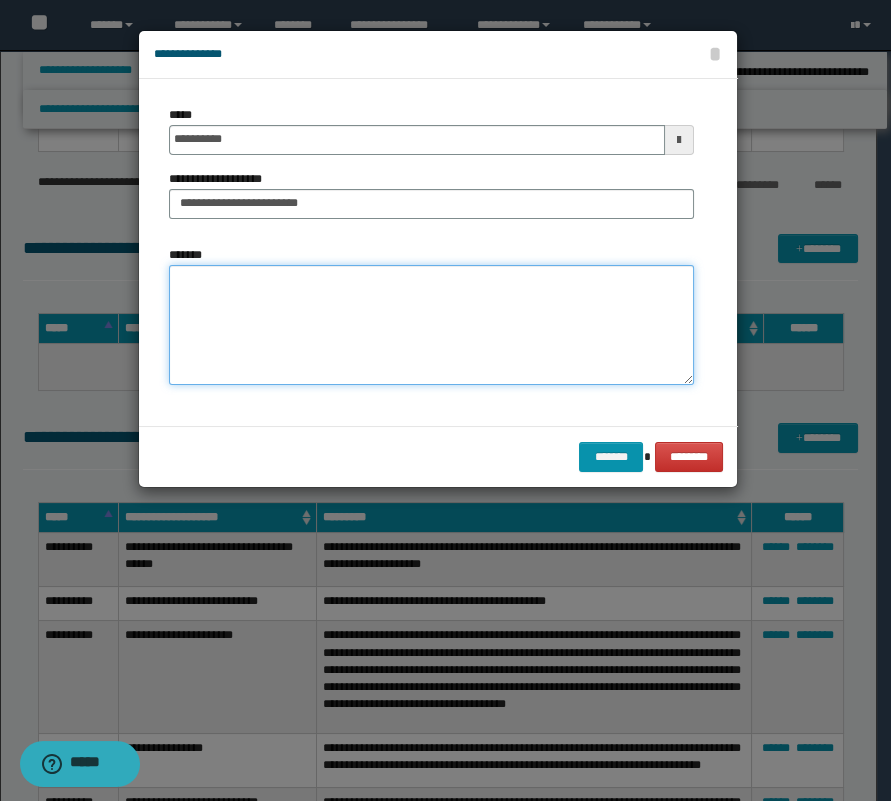 click on "*******" at bounding box center [431, 325] 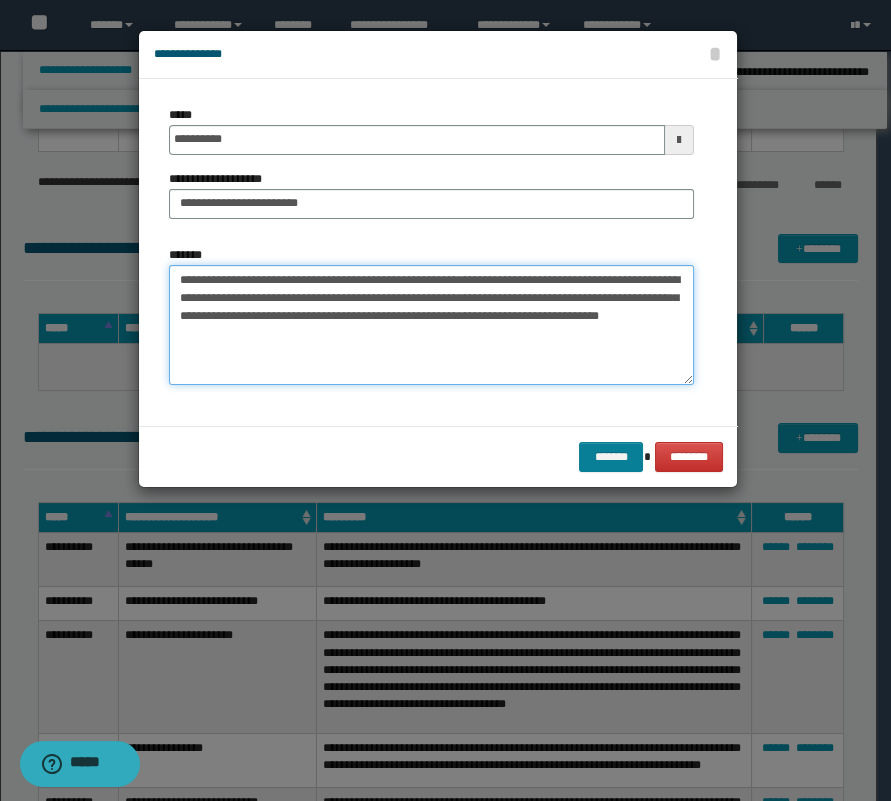 type on "**********" 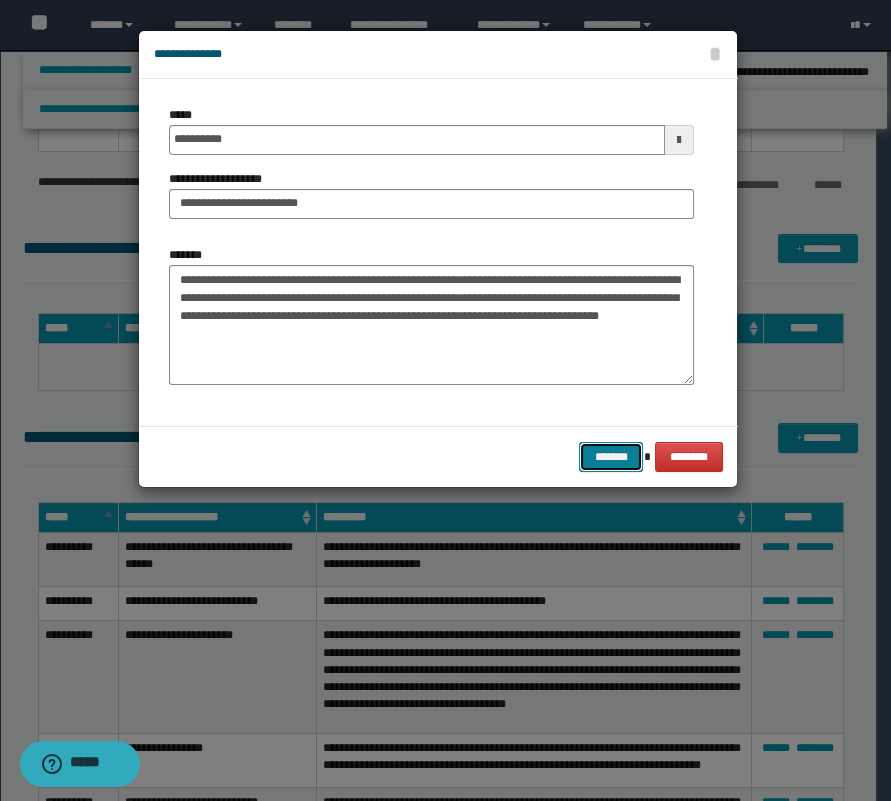 click on "*******" at bounding box center [611, 457] 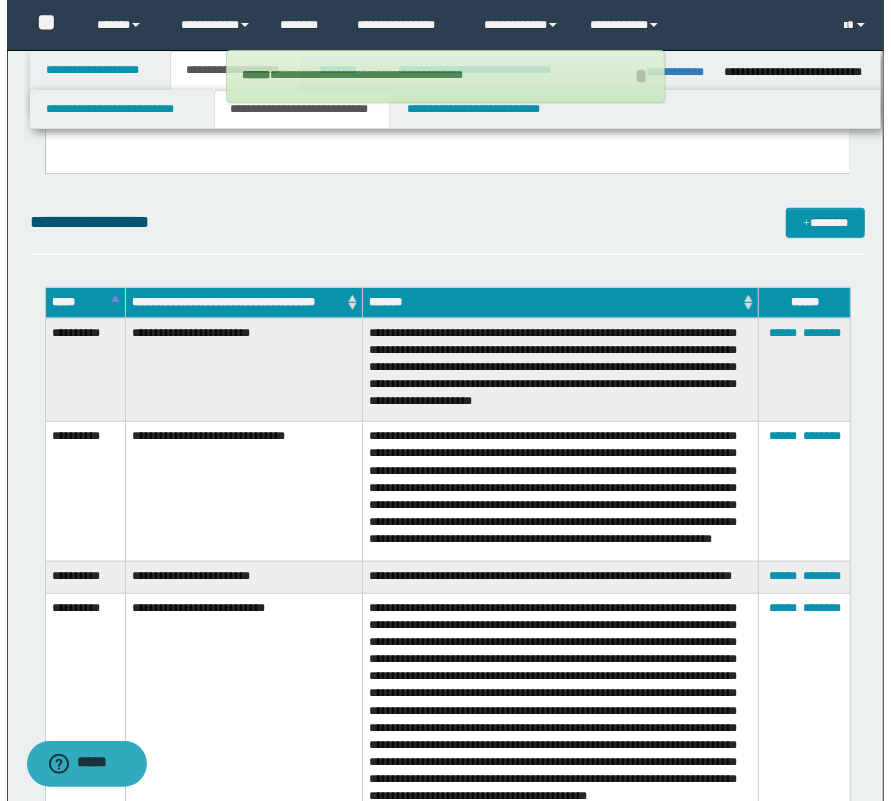 scroll, scrollTop: 454, scrollLeft: 0, axis: vertical 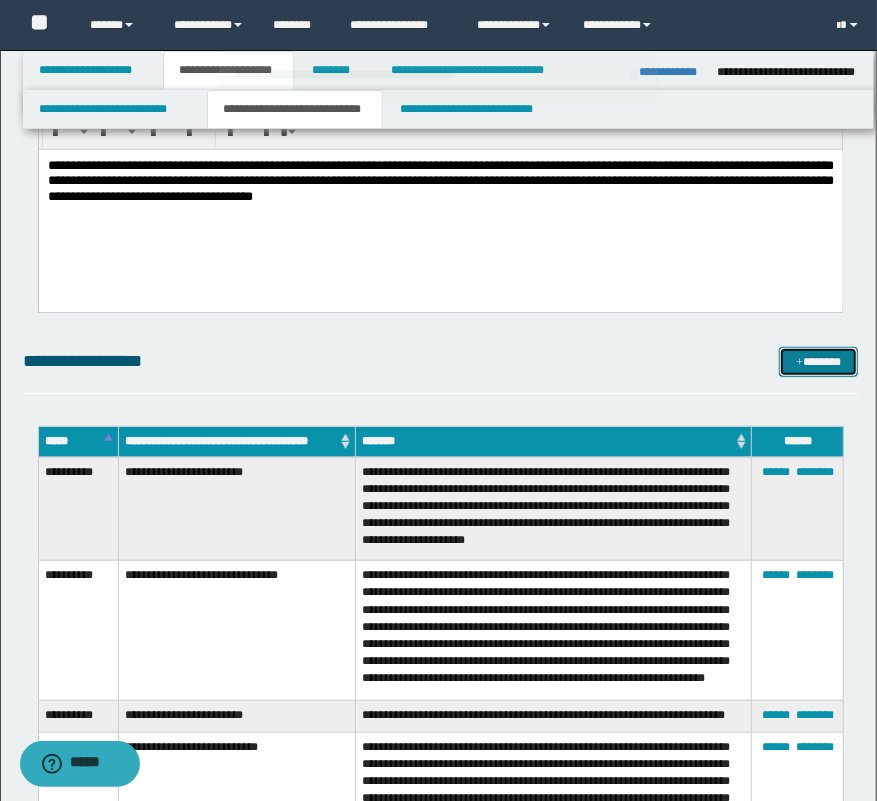 click on "*******" at bounding box center [819, 362] 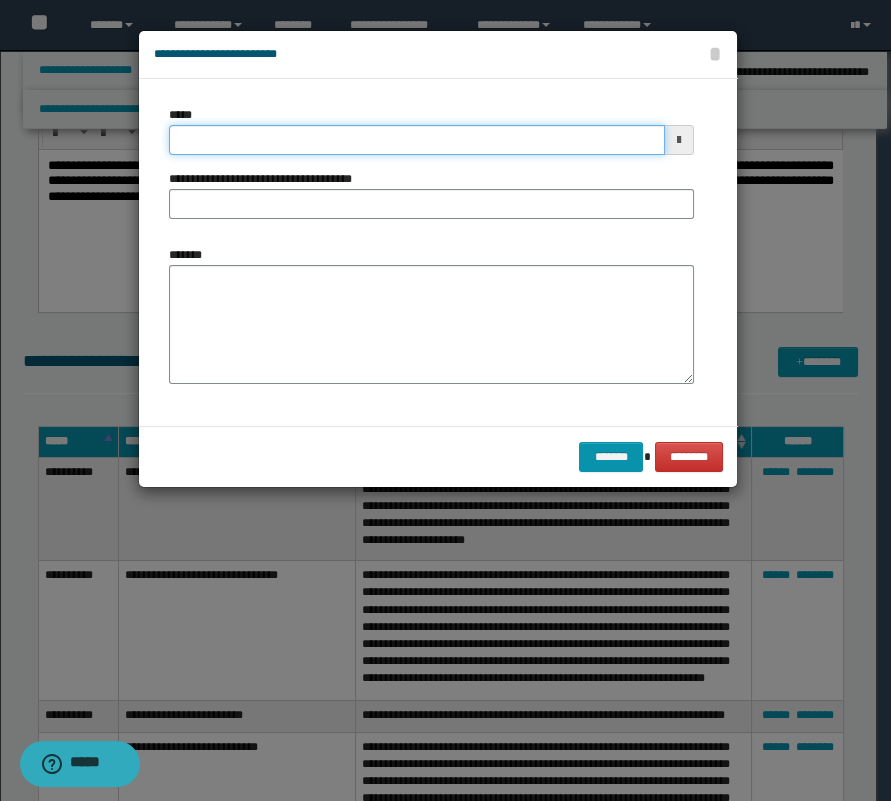 drag, startPoint x: 518, startPoint y: 144, endPoint x: 529, endPoint y: 160, distance: 19.416489 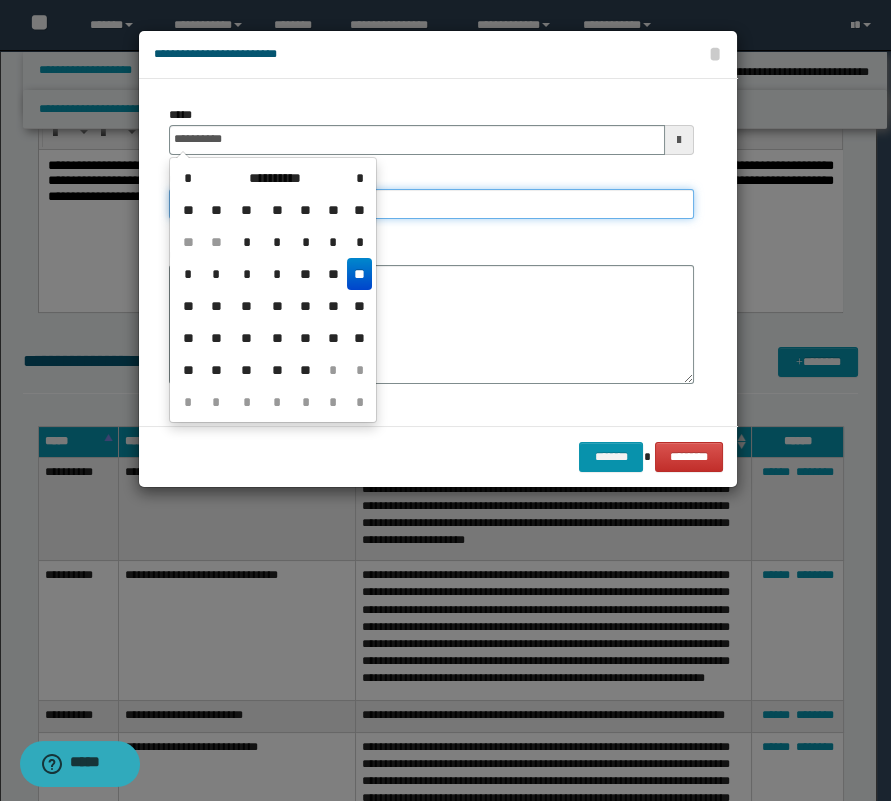 type on "**********" 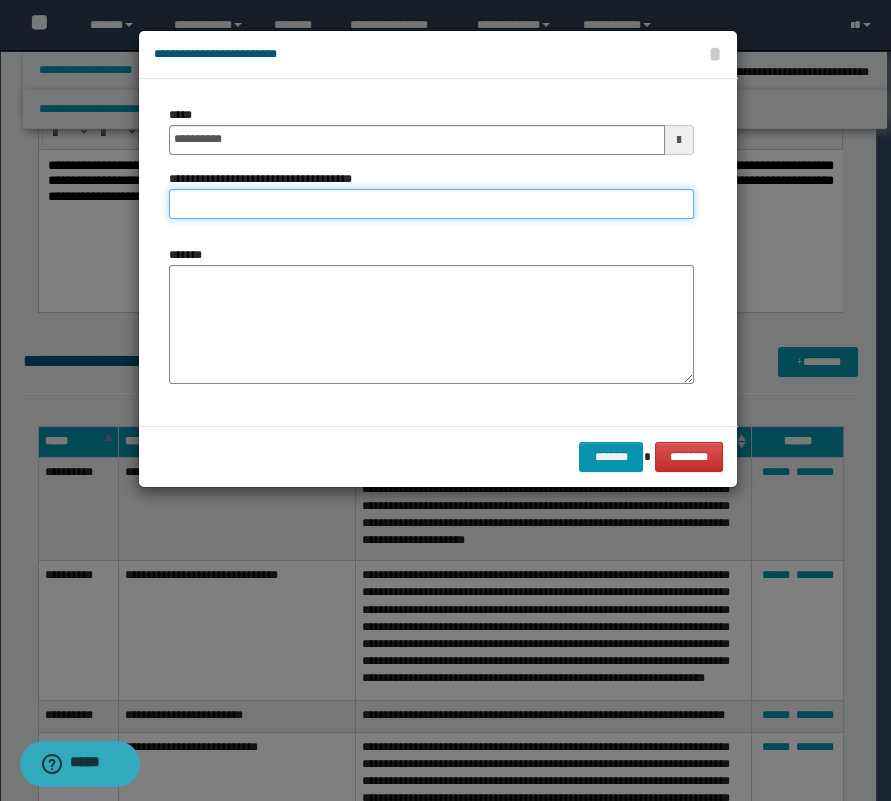 click on "**********" at bounding box center [431, 204] 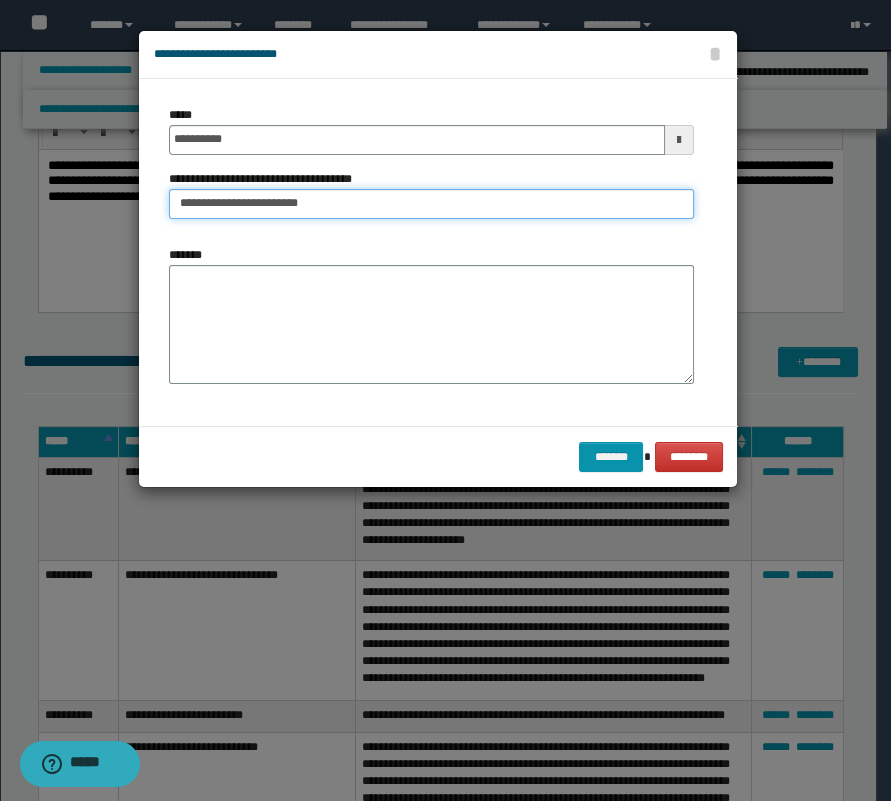 type on "**********" 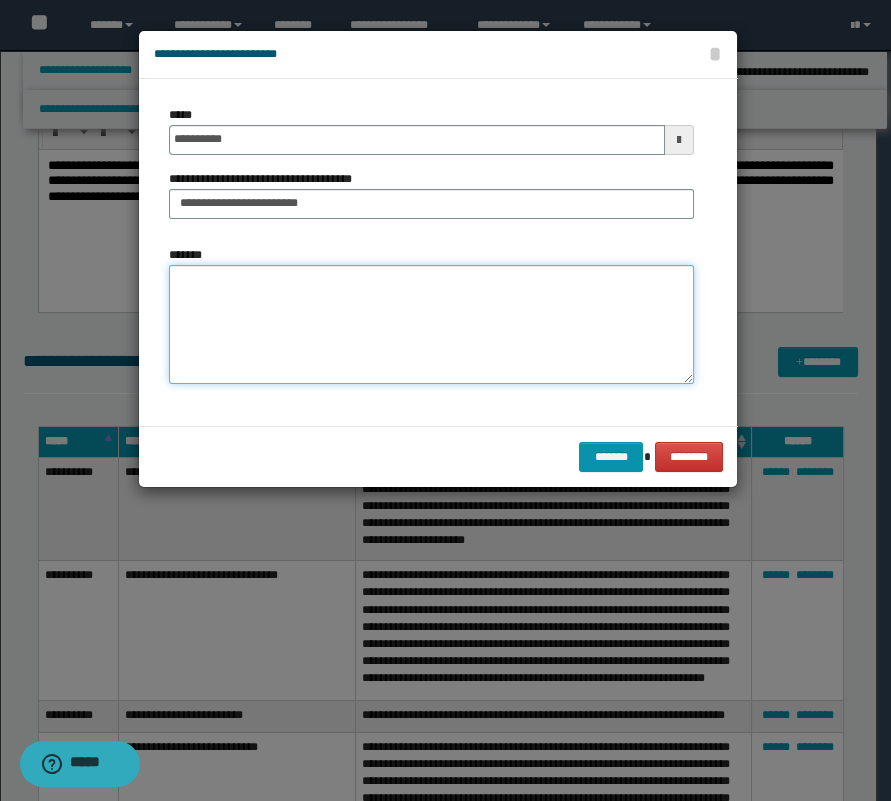 drag, startPoint x: 509, startPoint y: 321, endPoint x: 886, endPoint y: 365, distance: 379.55896 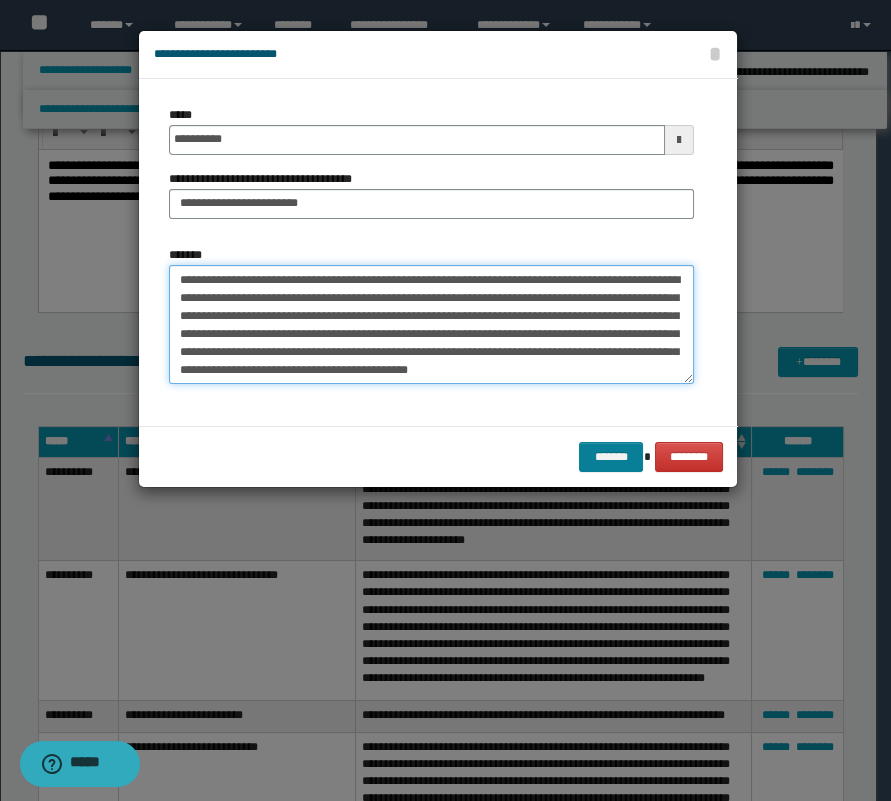 type on "**********" 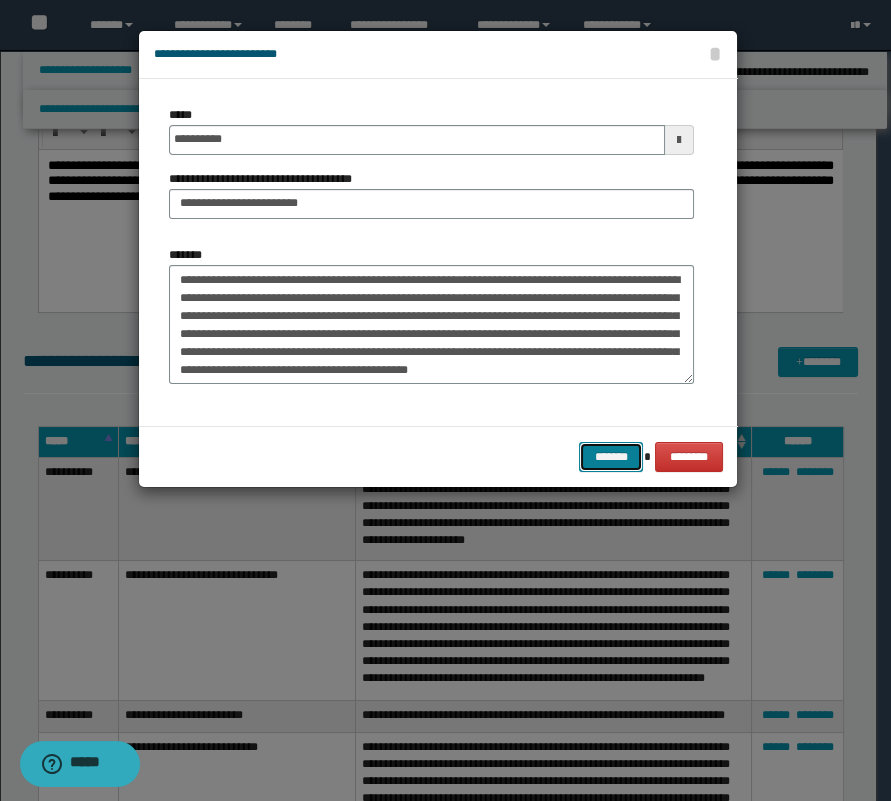 click on "*******" at bounding box center [611, 457] 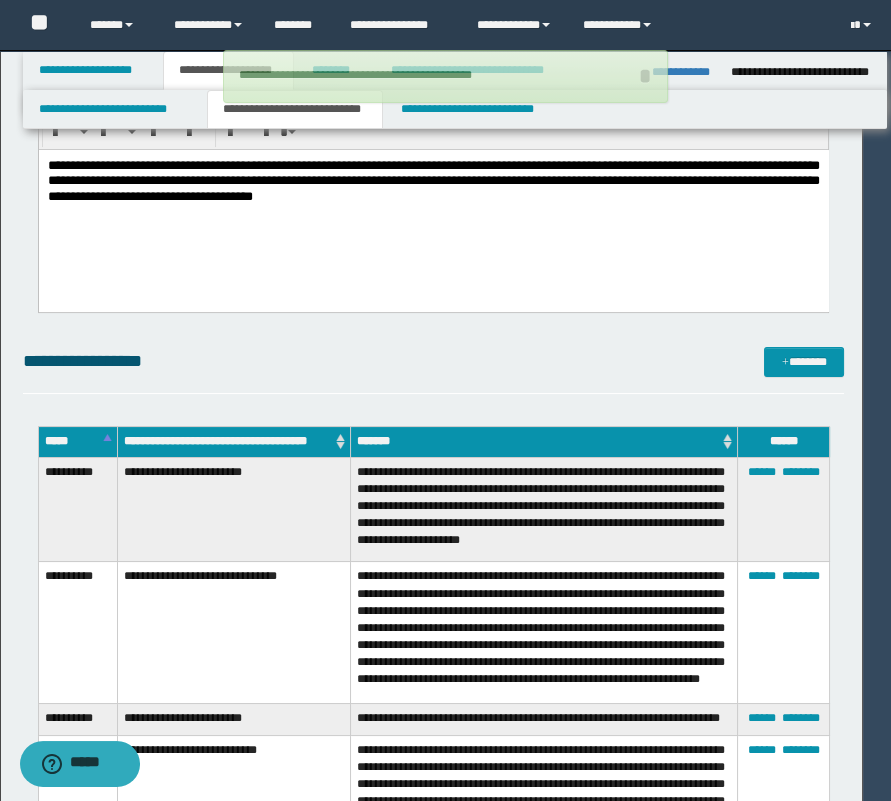 type 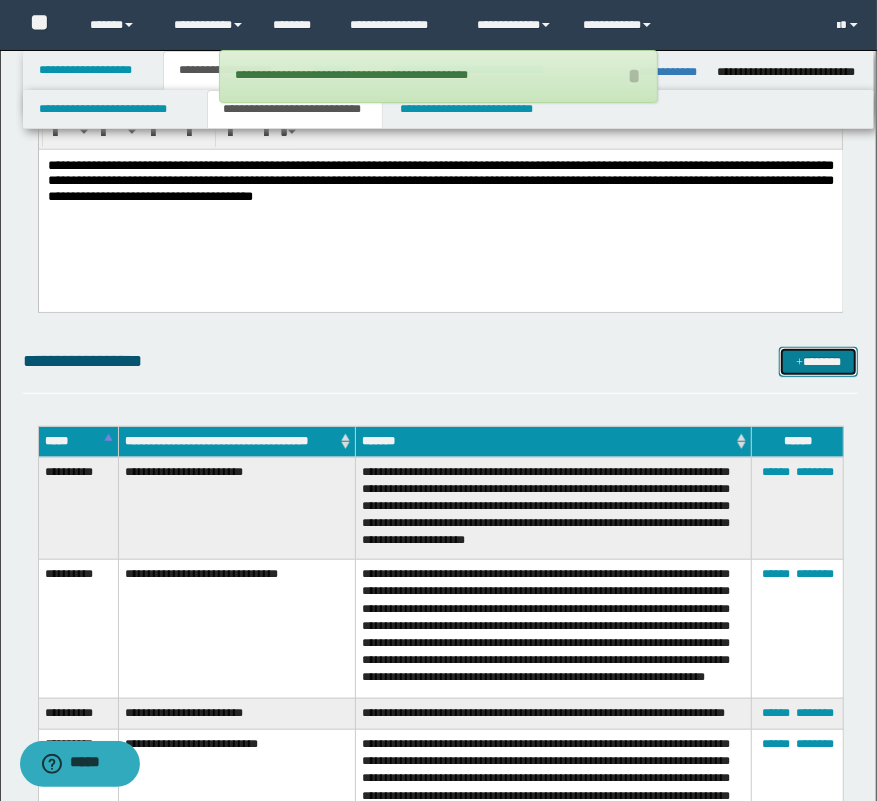 click on "*******" at bounding box center (819, 362) 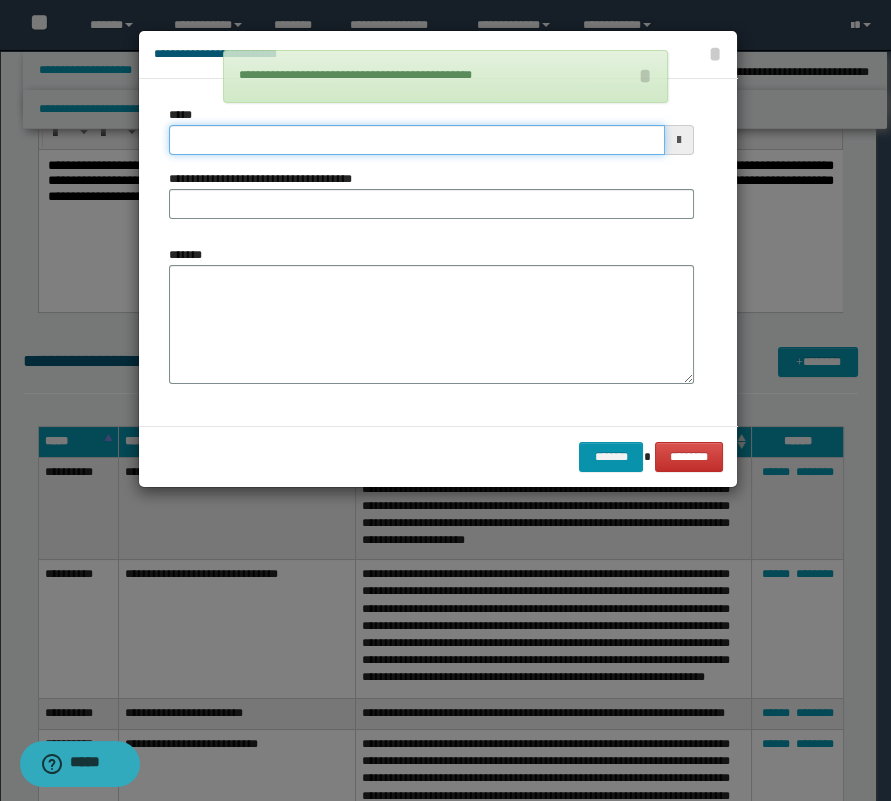 click on "*****" at bounding box center [417, 140] 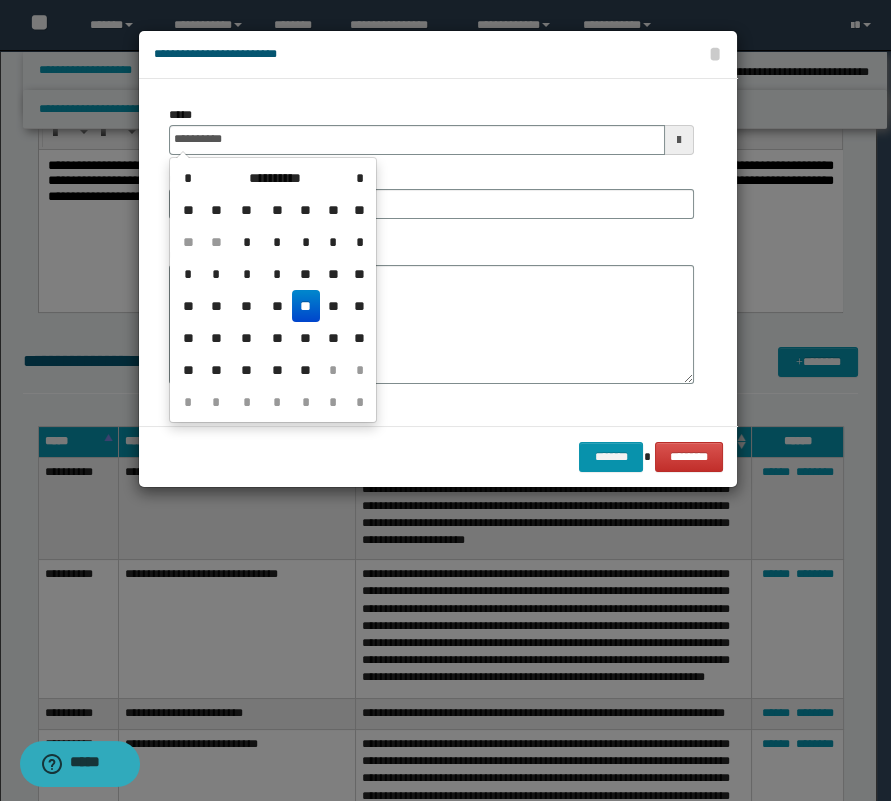 click on "**" at bounding box center (306, 306) 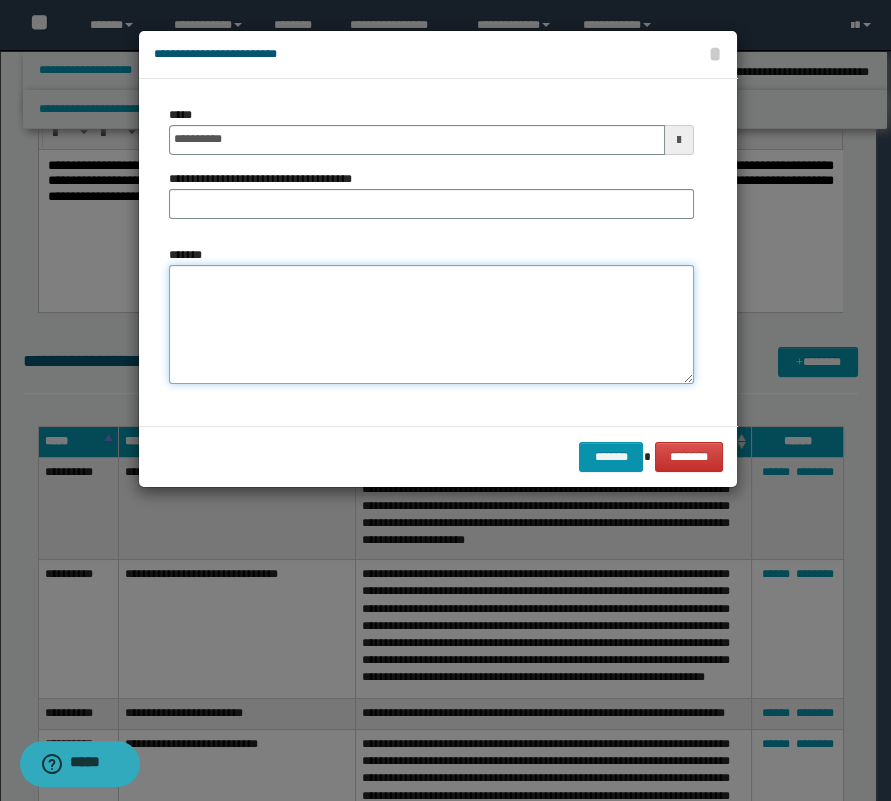 click on "*******" at bounding box center (431, 325) 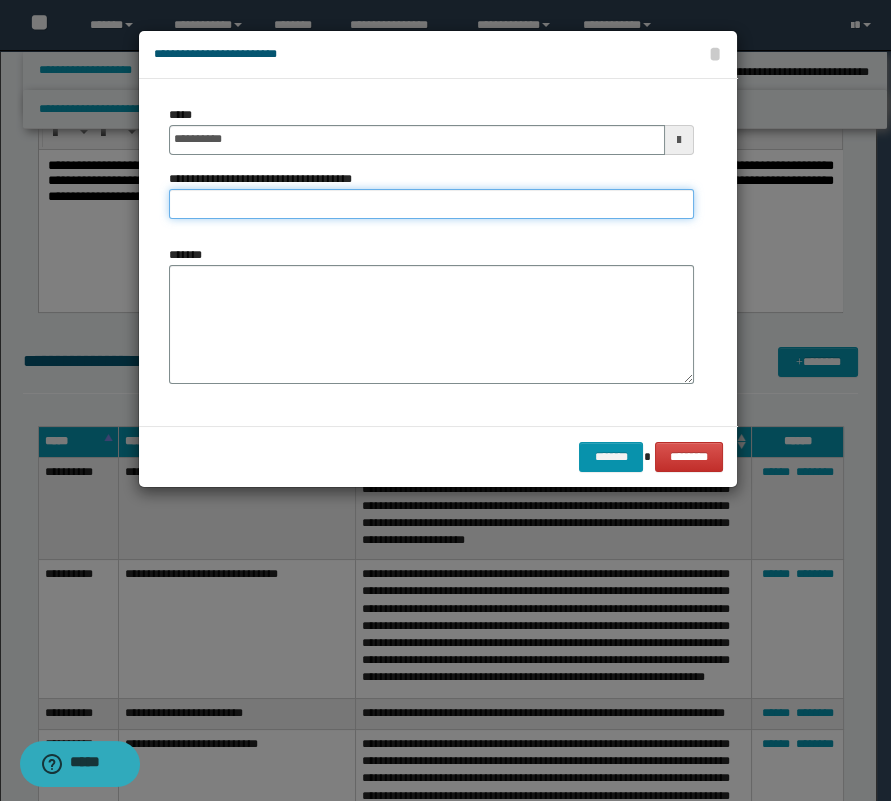 click on "**********" at bounding box center (431, 204) 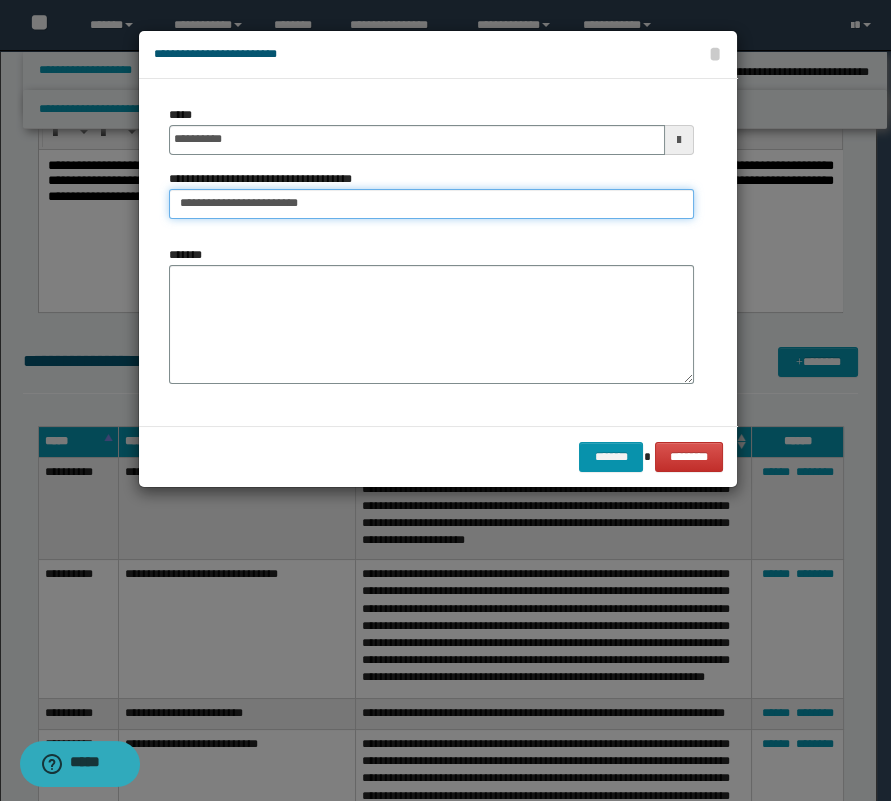 type on "**********" 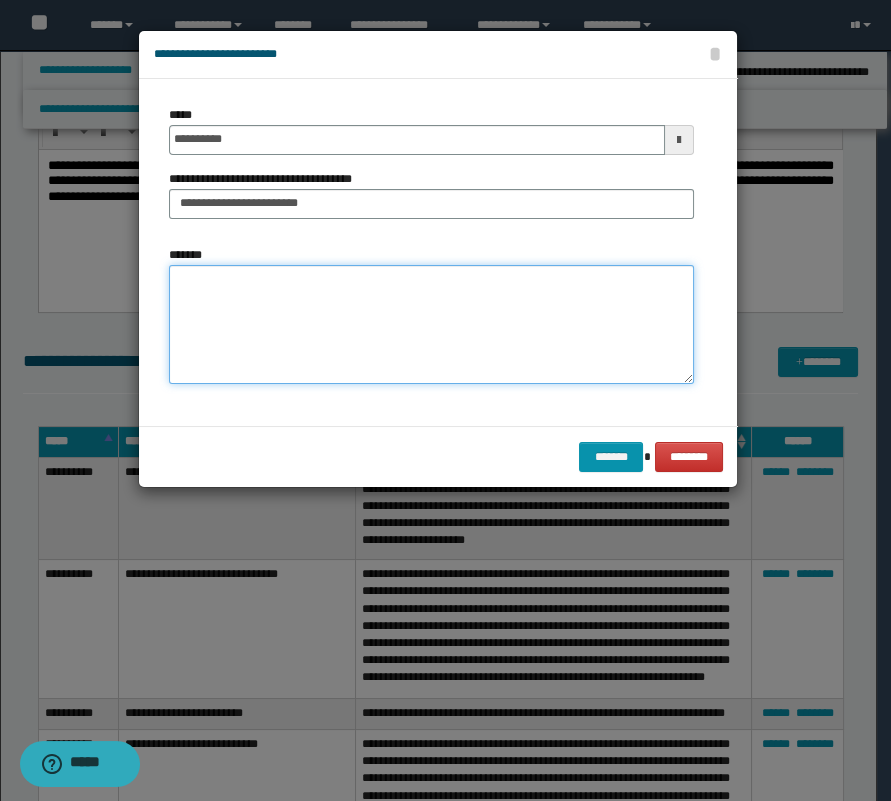 click on "*******" at bounding box center [431, 325] 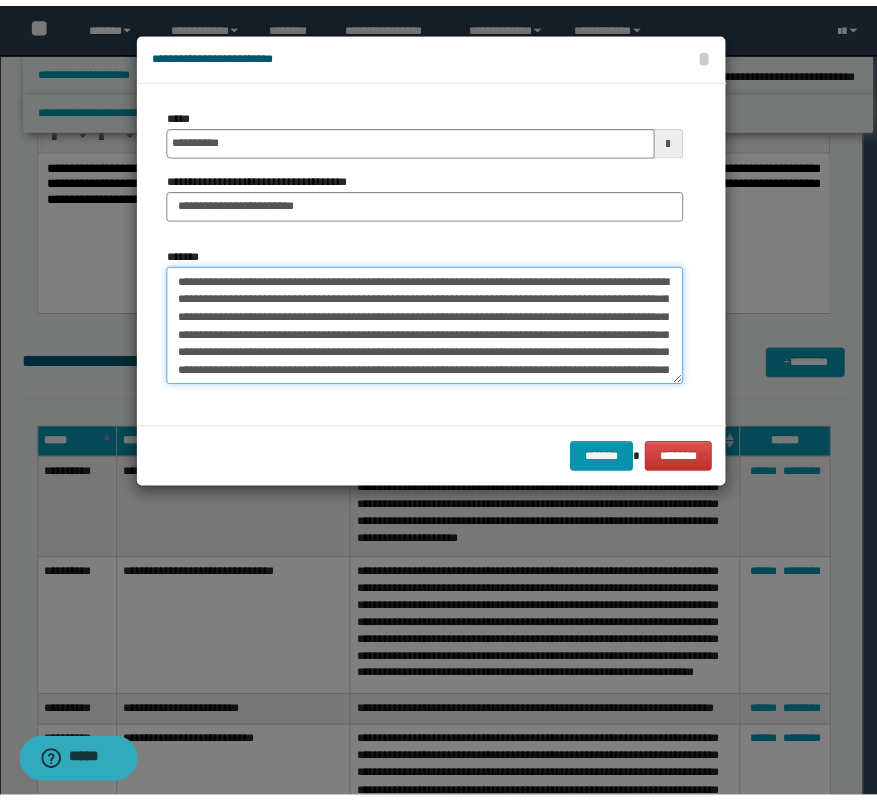 scroll, scrollTop: 155, scrollLeft: 0, axis: vertical 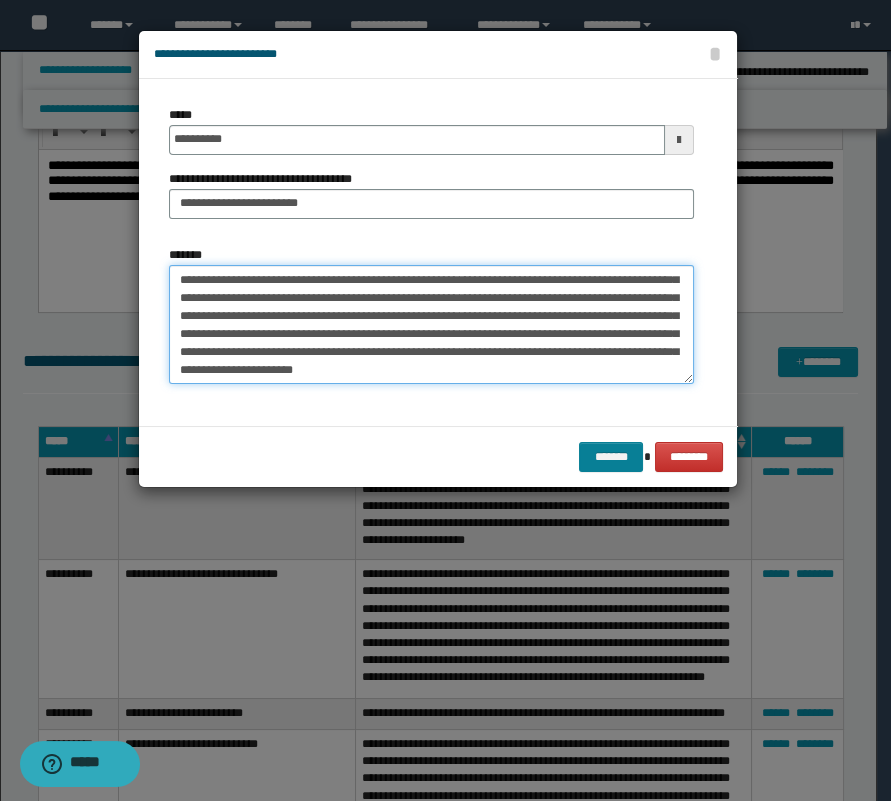 type on "**********" 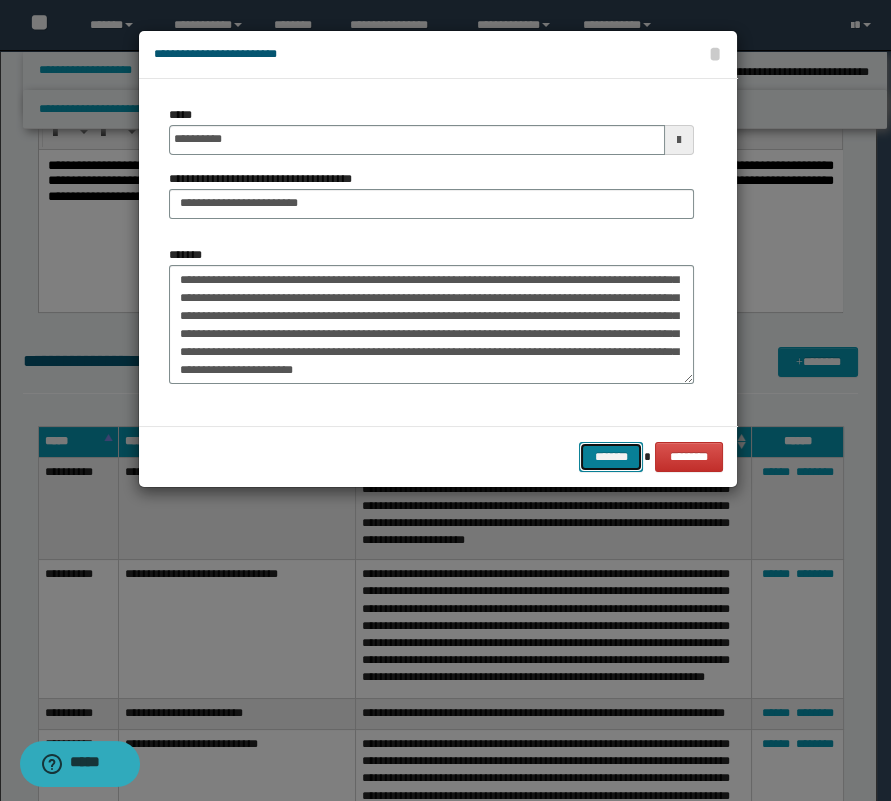 click on "*******" at bounding box center [611, 457] 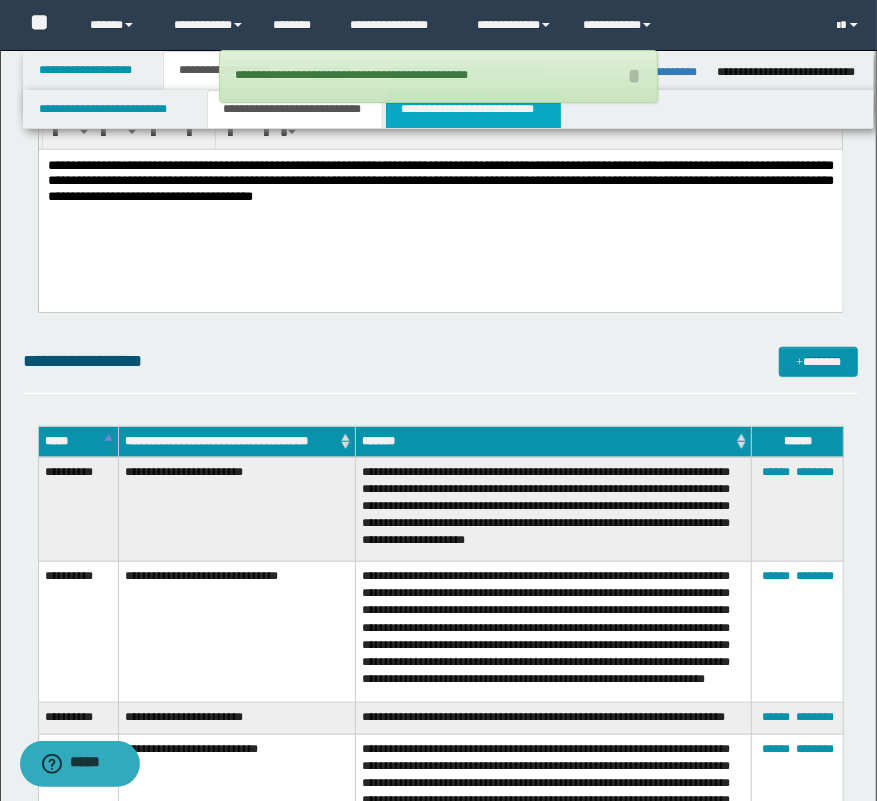 click on "**********" at bounding box center [473, 109] 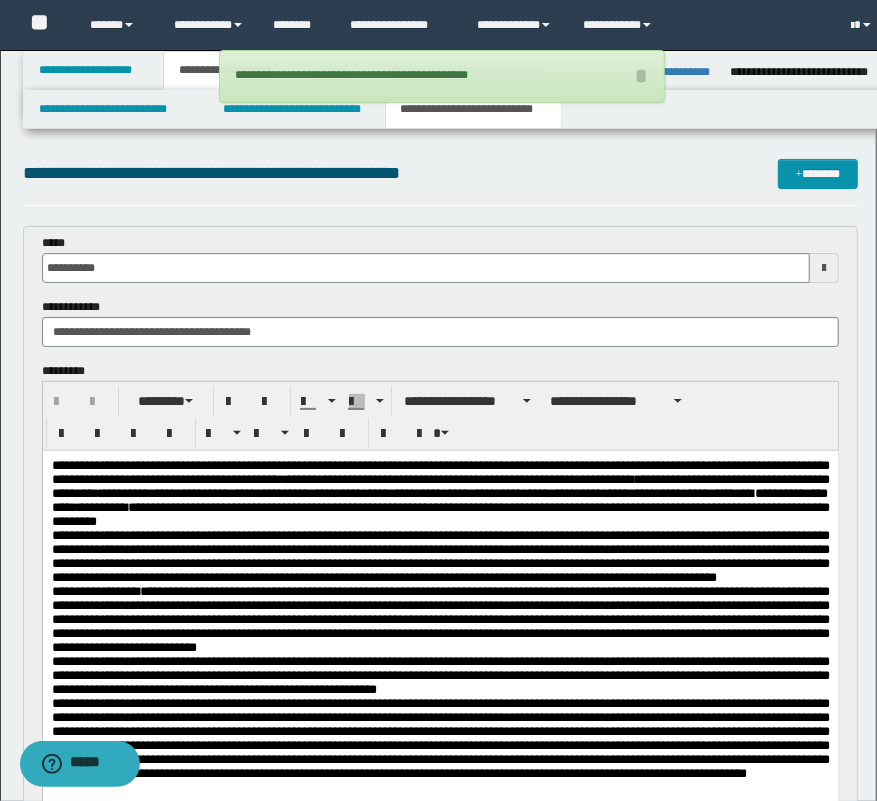 scroll, scrollTop: 0, scrollLeft: 0, axis: both 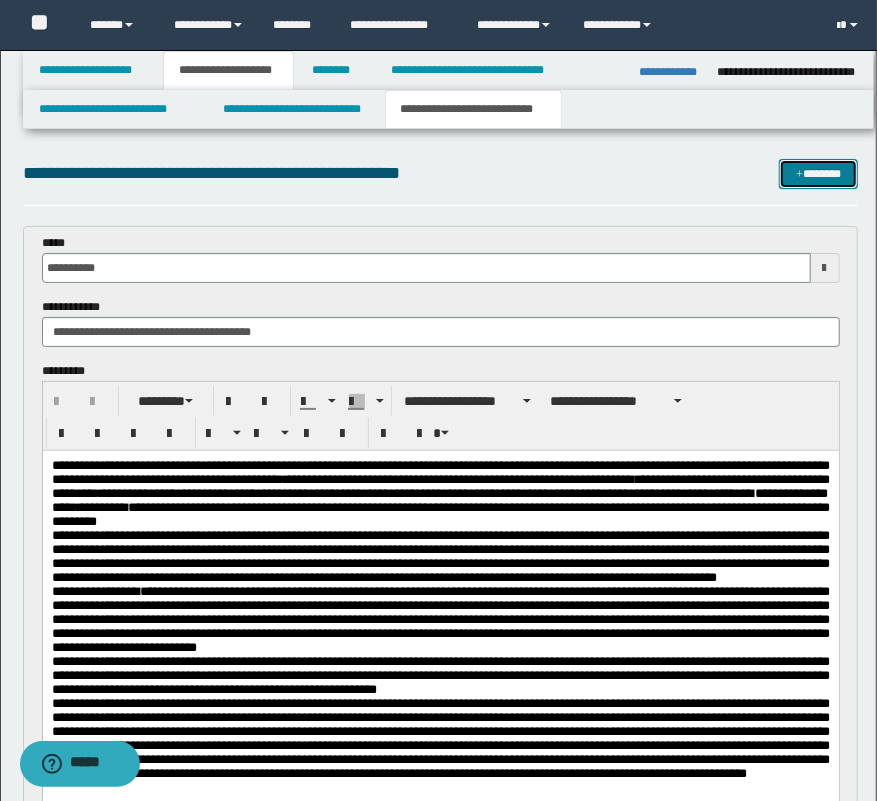 click on "*******" at bounding box center [819, 174] 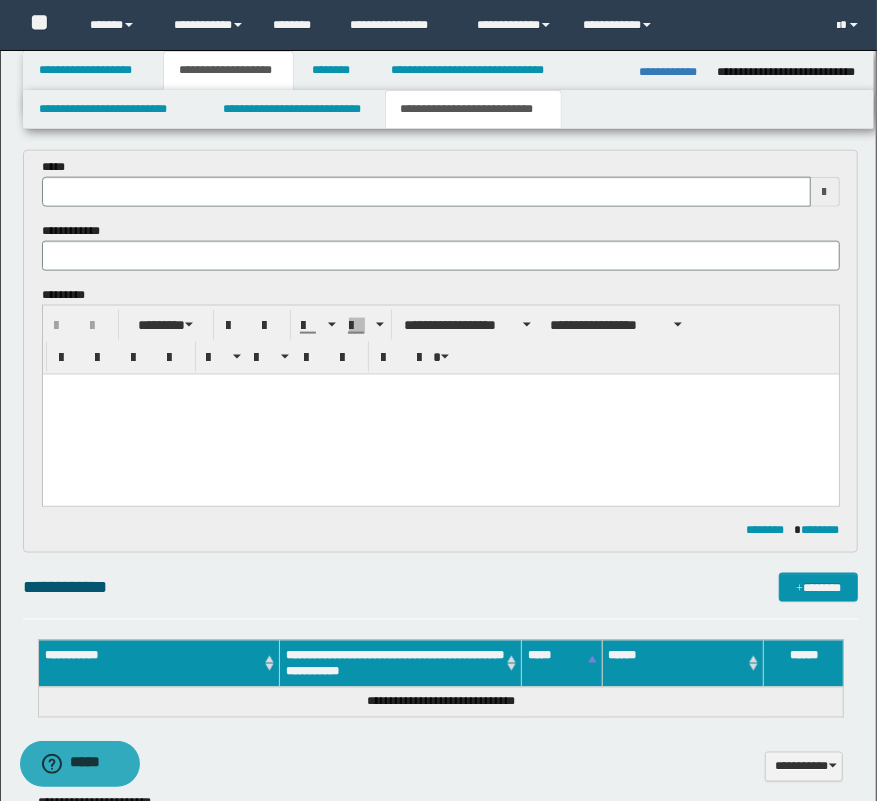 scroll, scrollTop: 842, scrollLeft: 0, axis: vertical 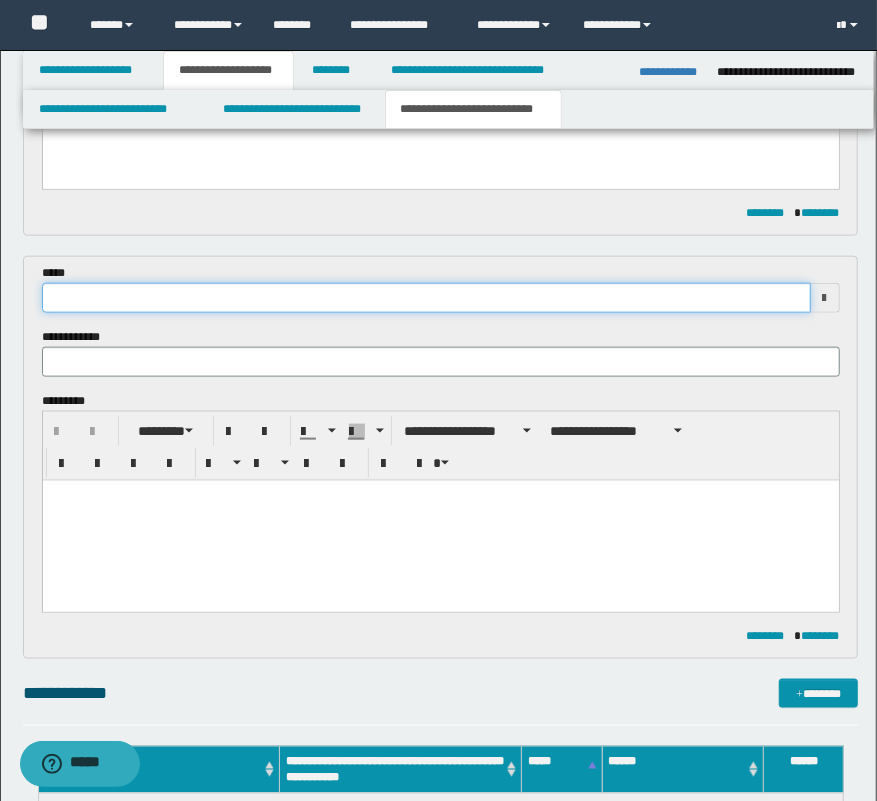 click at bounding box center [426, 298] 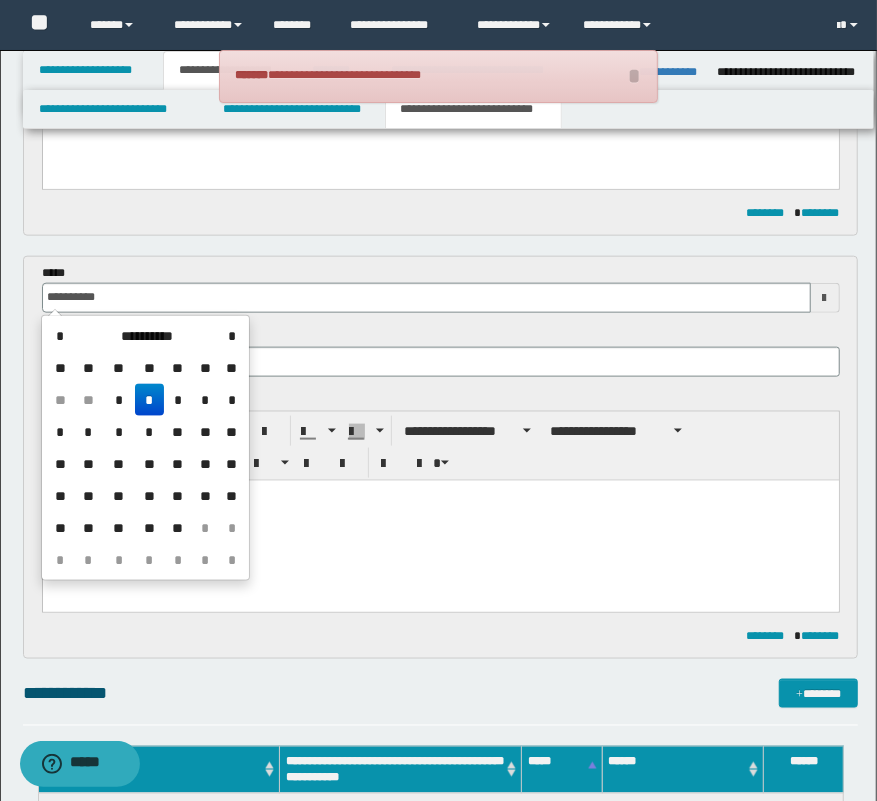 click on "*" at bounding box center [149, 400] 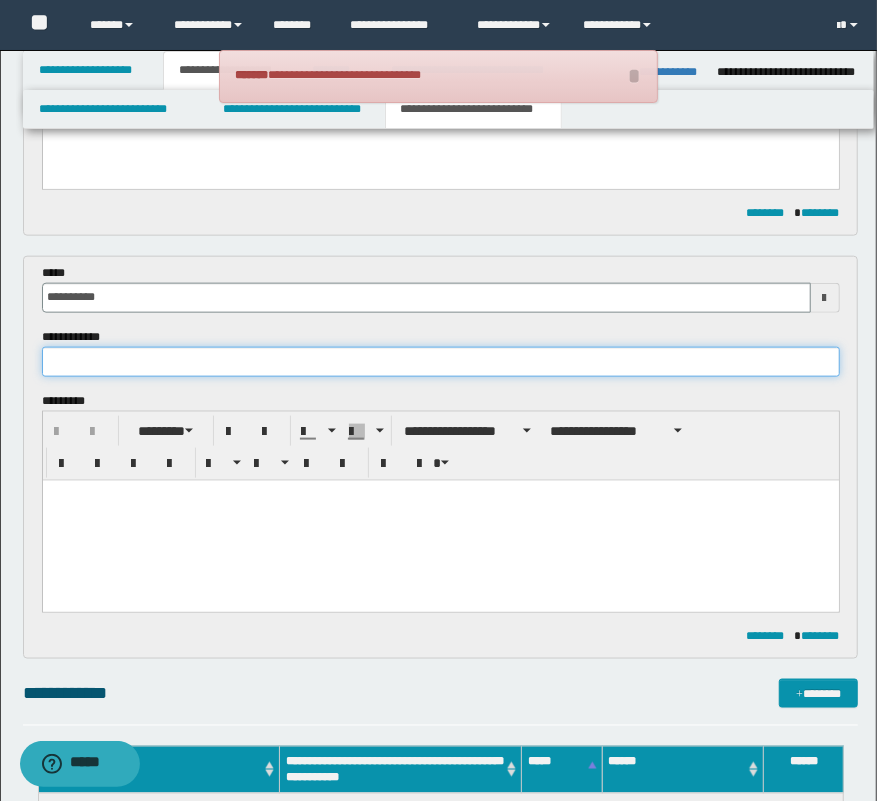 click at bounding box center (441, 362) 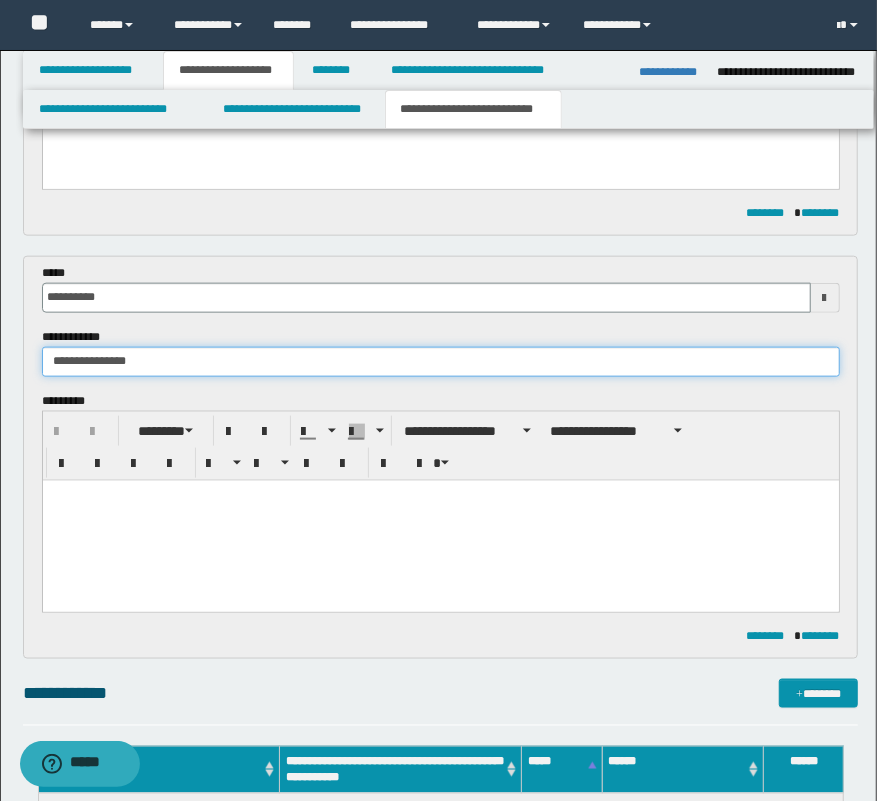 type on "**********" 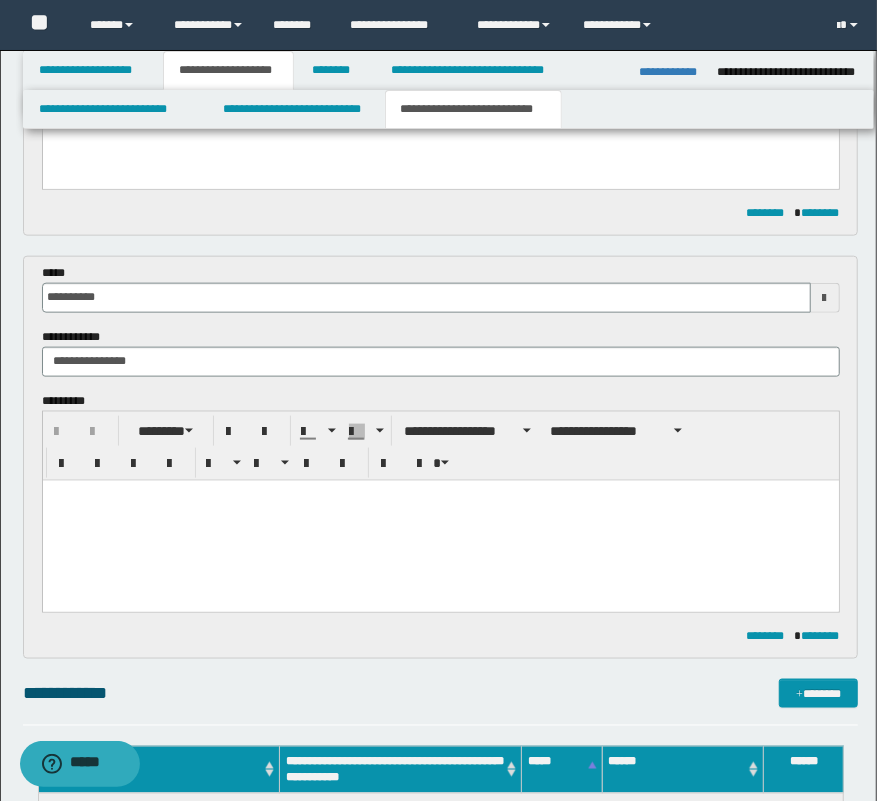 click at bounding box center [440, 520] 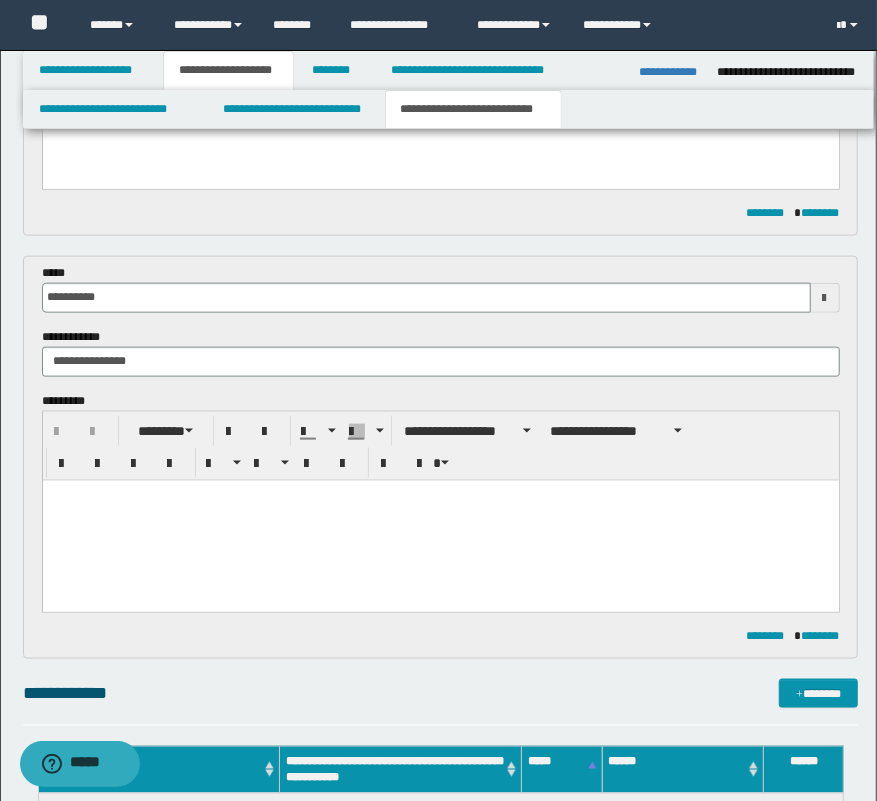 paste 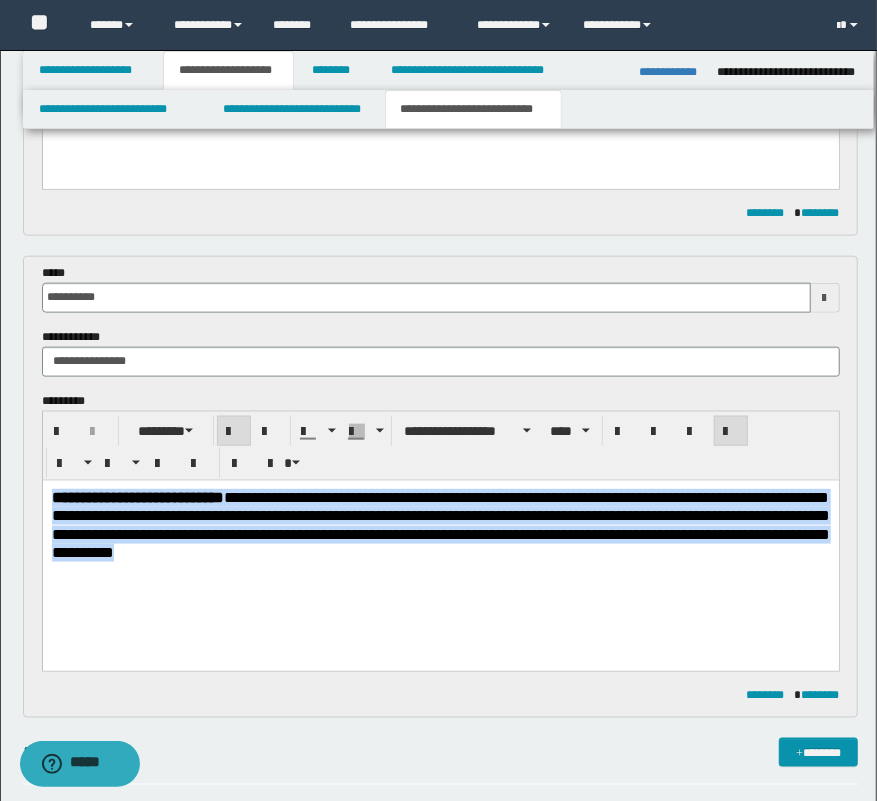drag, startPoint x: 639, startPoint y: 572, endPoint x: -14, endPoint y: 380, distance: 680.6416 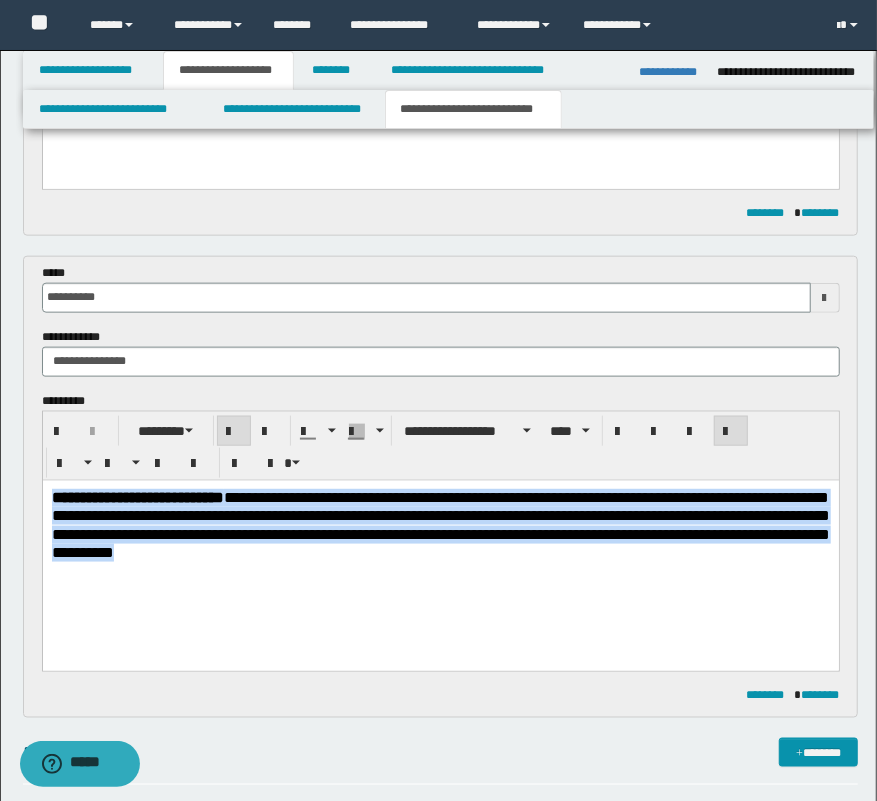 click on "**********" at bounding box center [440, 550] 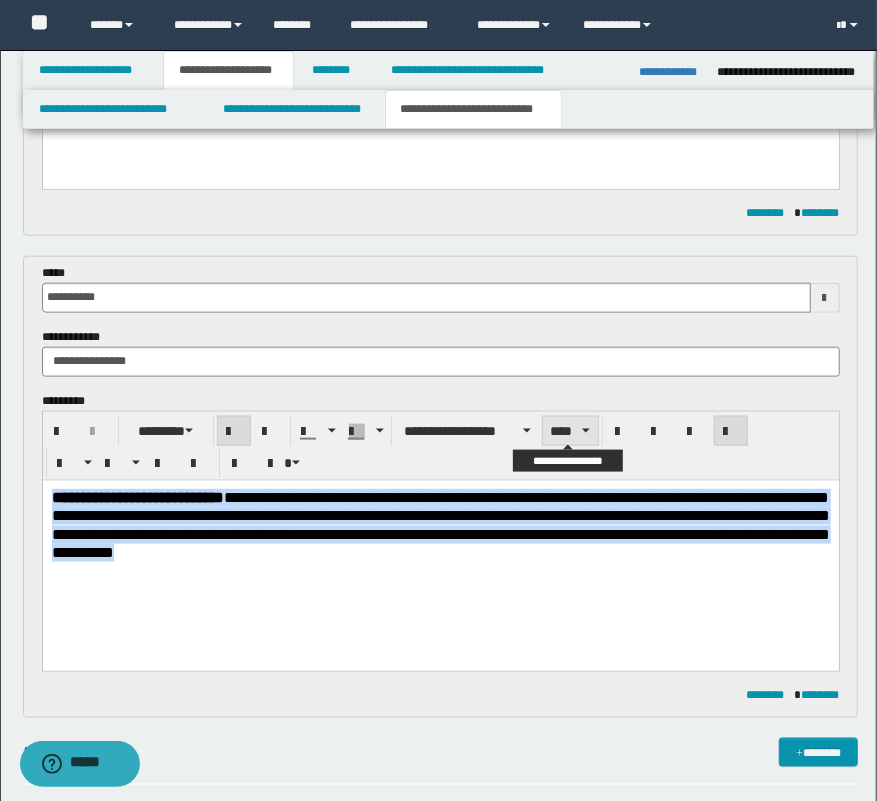 click on "****" at bounding box center [570, 431] 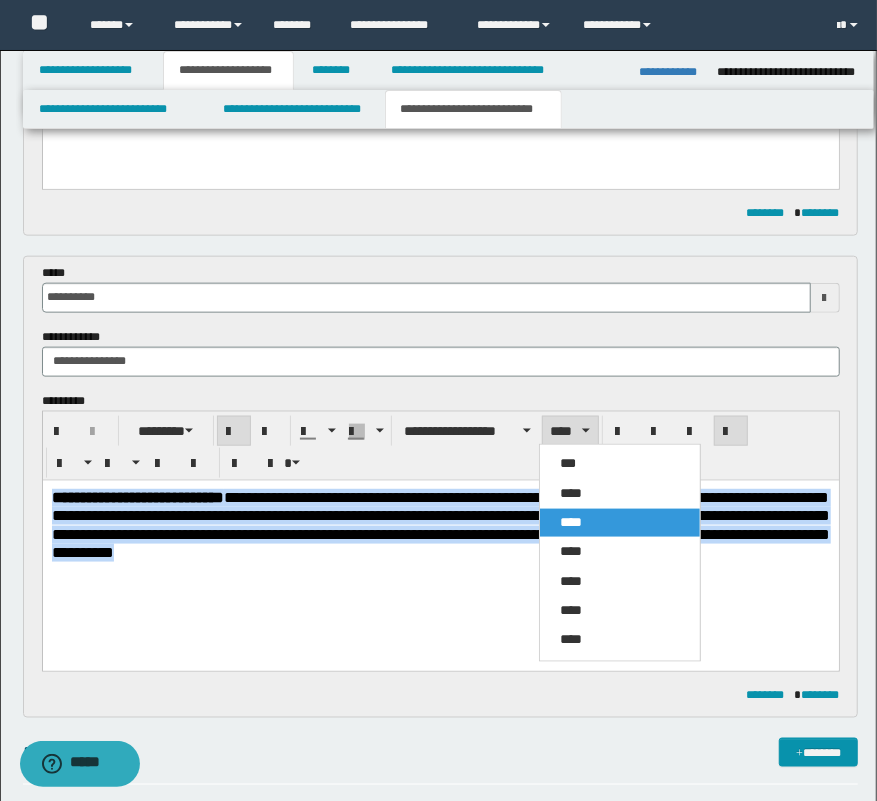 click on "****" at bounding box center (571, 493) 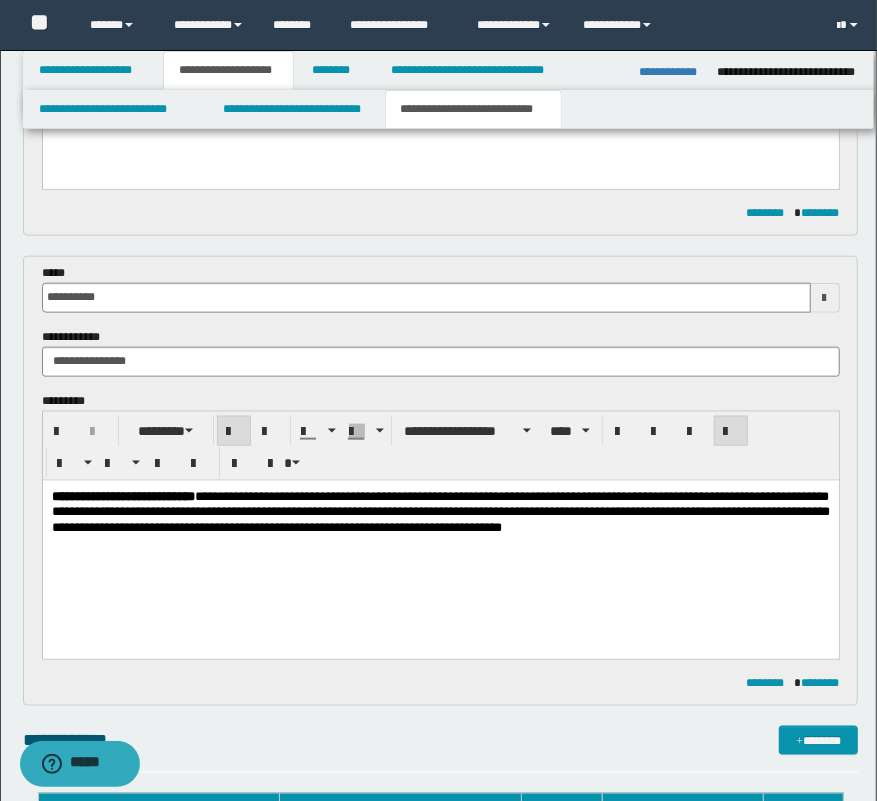 click on "**********" at bounding box center [440, 536] 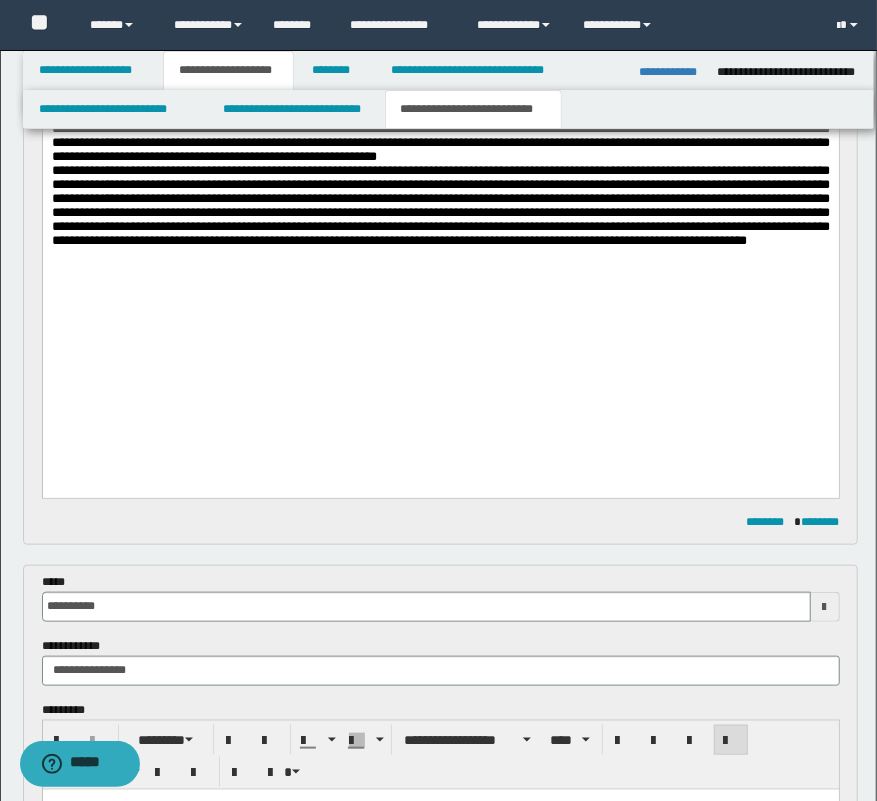 scroll, scrollTop: 388, scrollLeft: 0, axis: vertical 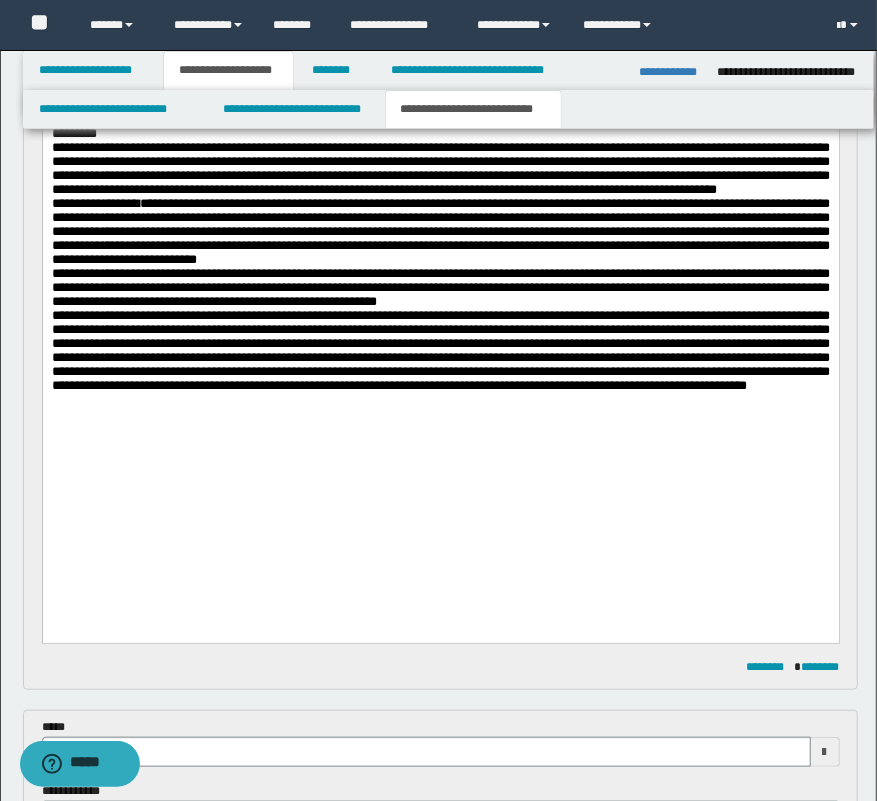 click on "**********" at bounding box center [440, 270] 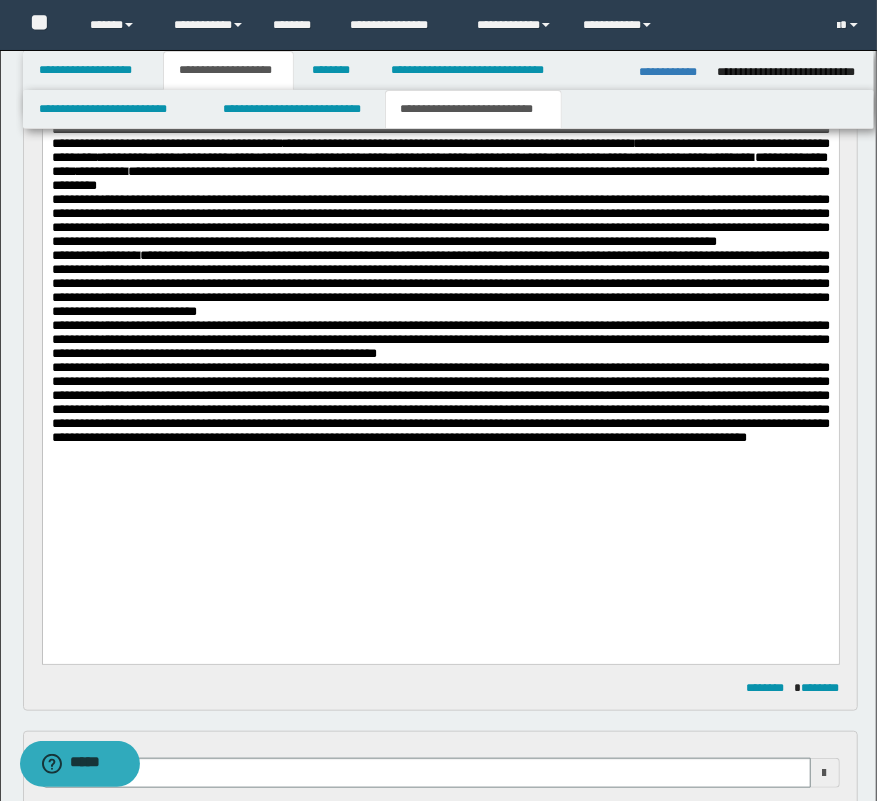 scroll, scrollTop: 297, scrollLeft: 0, axis: vertical 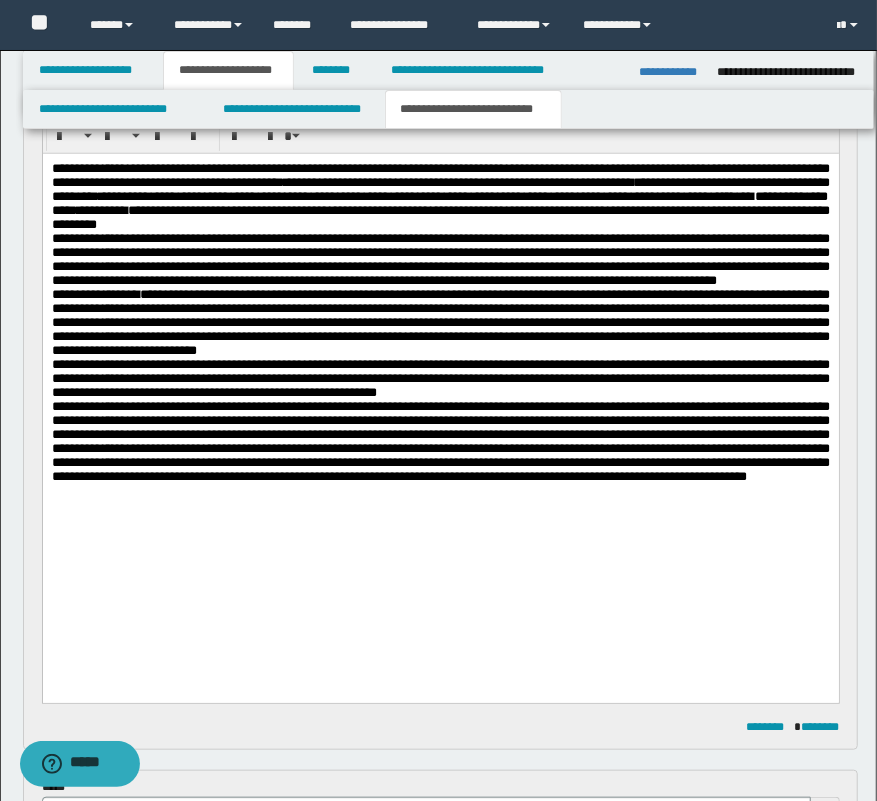 click on "**********" at bounding box center (440, 347) 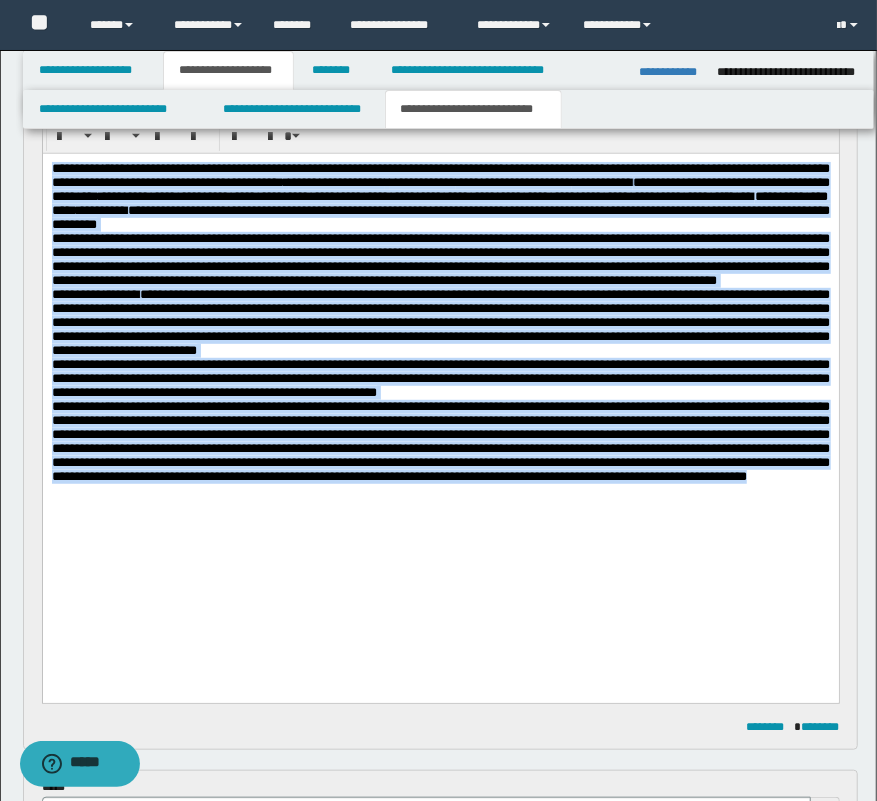 drag, startPoint x: 292, startPoint y: 600, endPoint x: 236, endPoint y: 298, distance: 307.14816 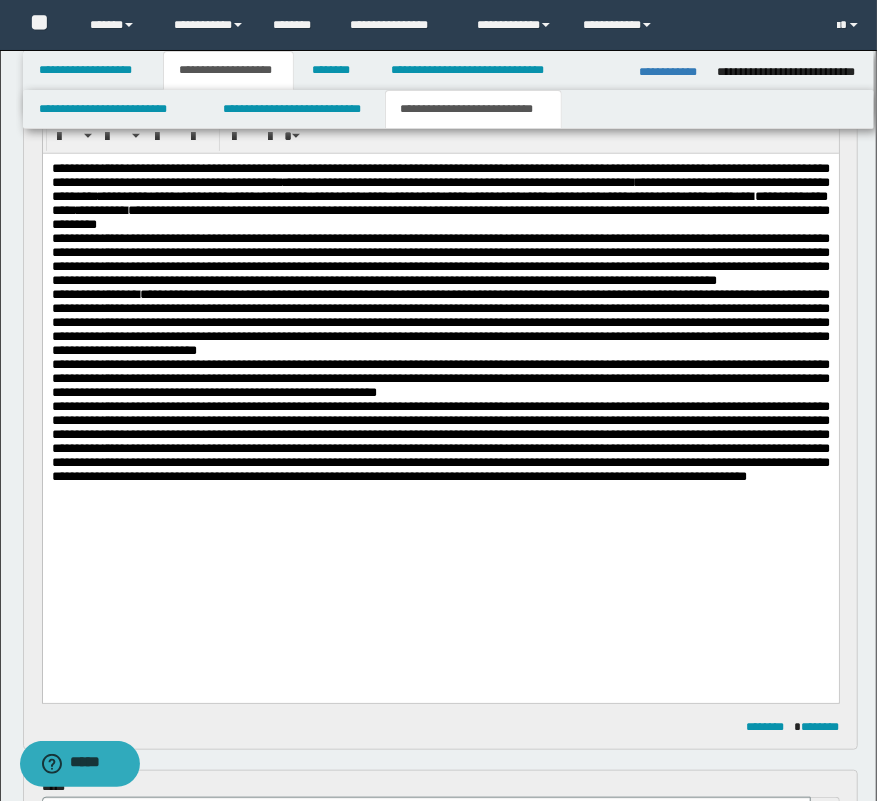 click on "**********" at bounding box center [440, 196] 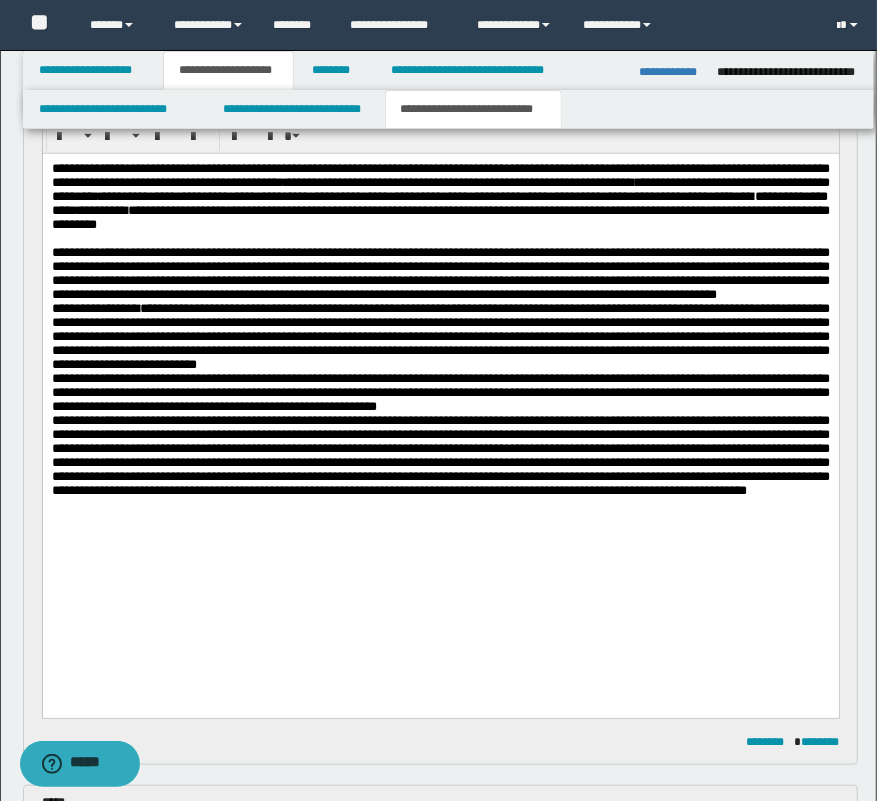 click on "**********" at bounding box center (440, 273) 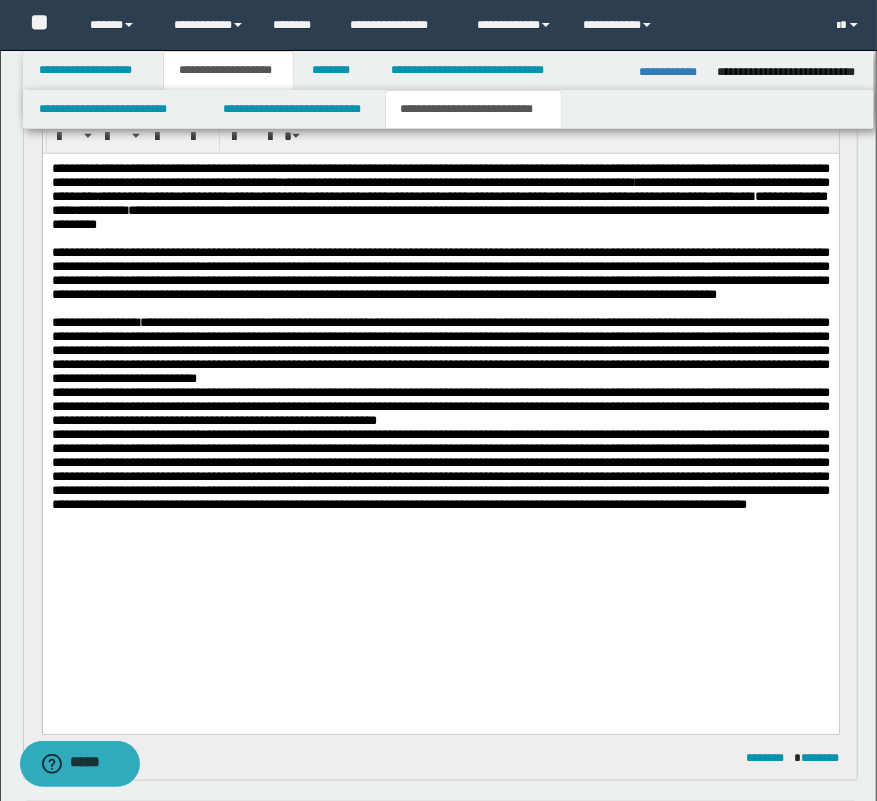 click on "**********" at bounding box center (440, 350) 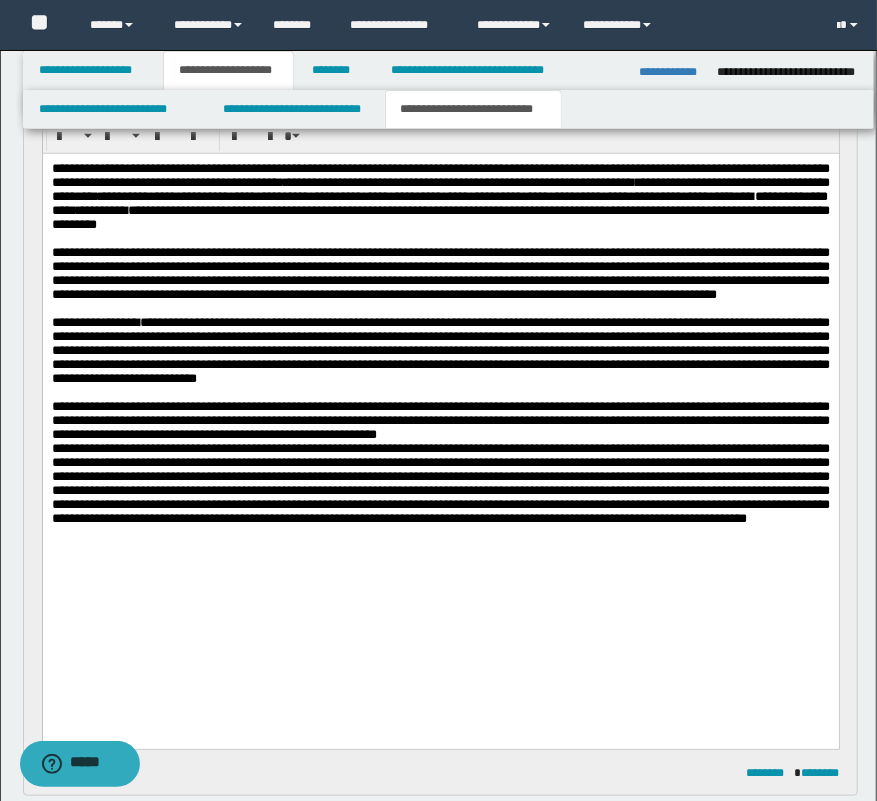click on "**********" at bounding box center (440, 420) 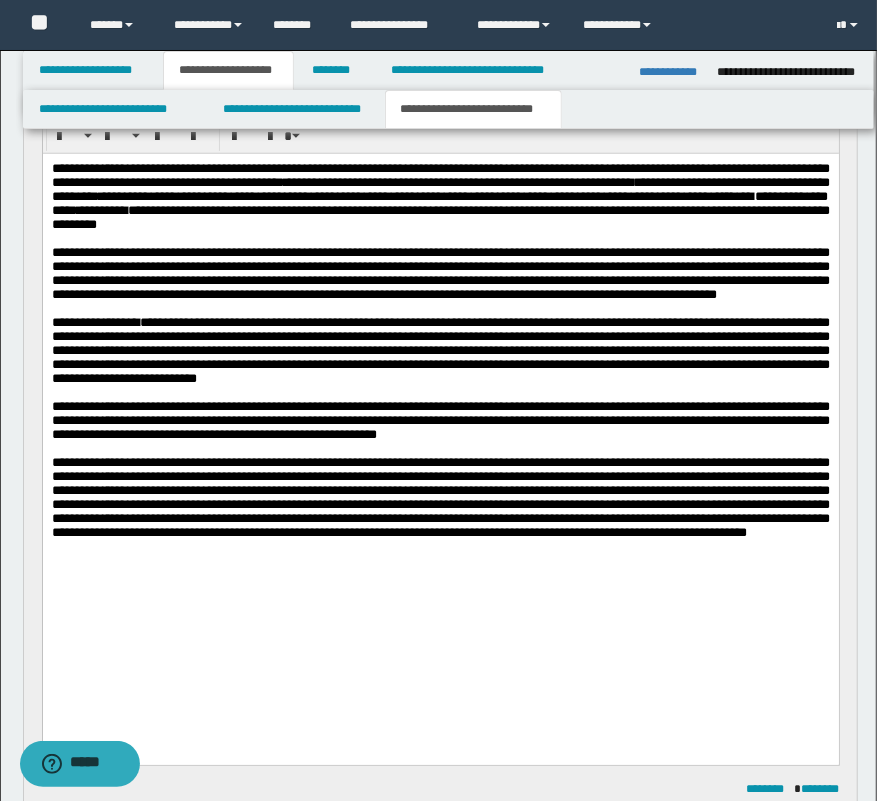 click on "**********" at bounding box center [440, 349] 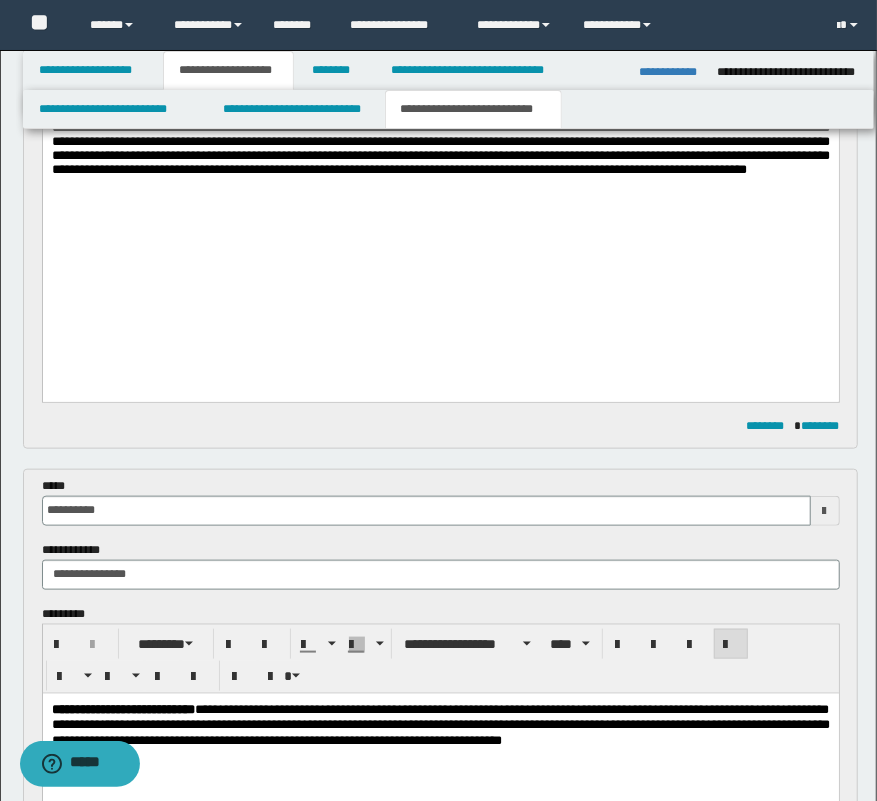 click on "**********" at bounding box center (440, 13) 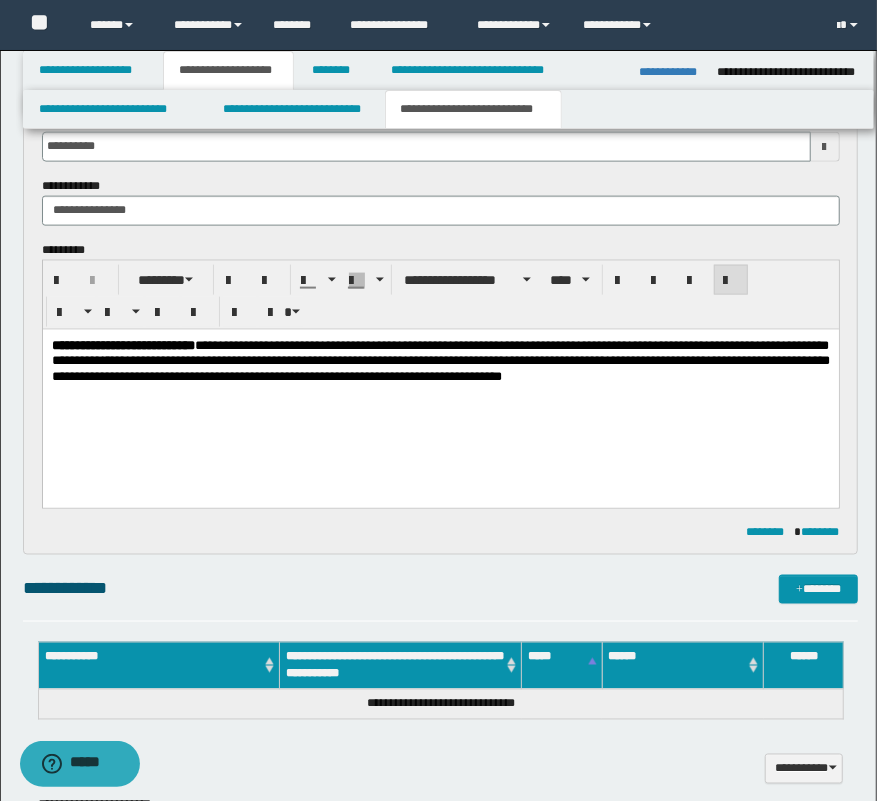 click on "**********" at bounding box center [440, 385] 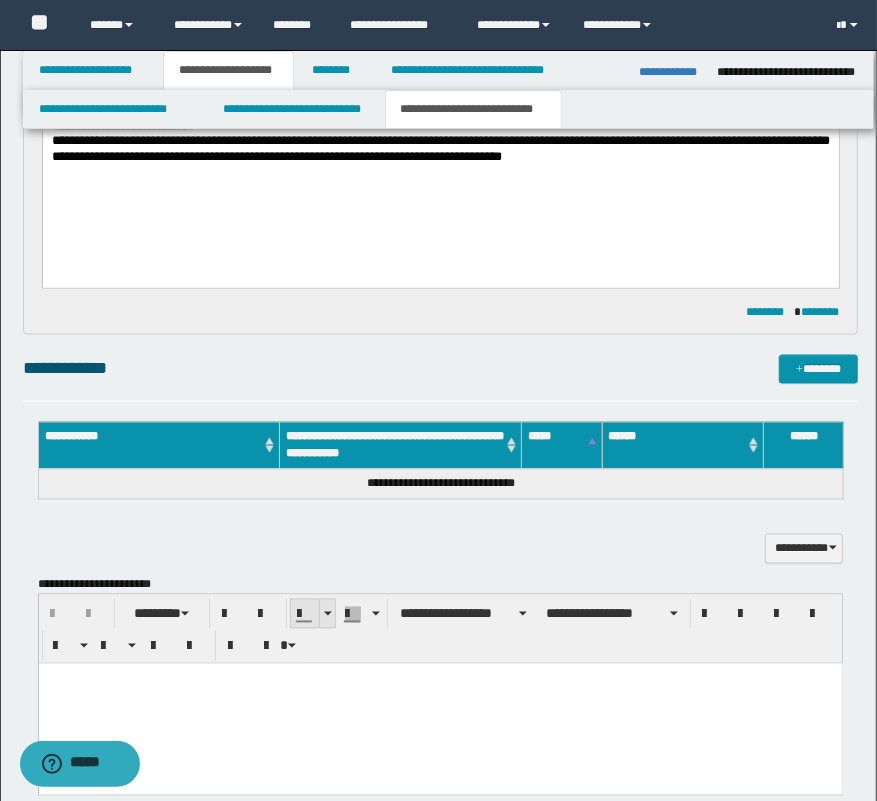 scroll, scrollTop: 1388, scrollLeft: 0, axis: vertical 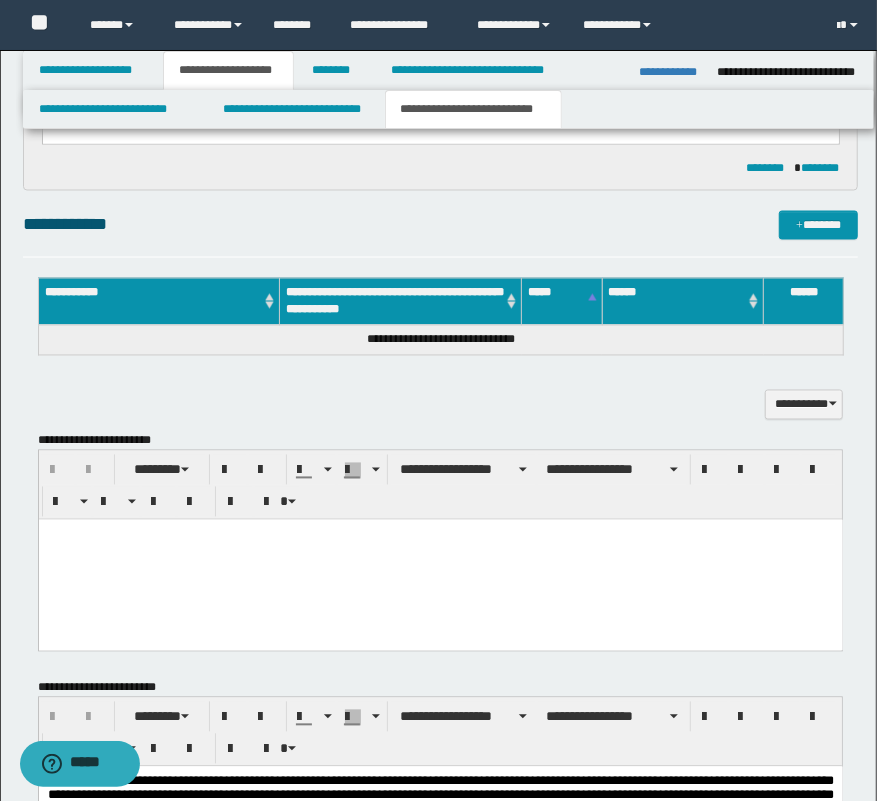 click at bounding box center (440, 560) 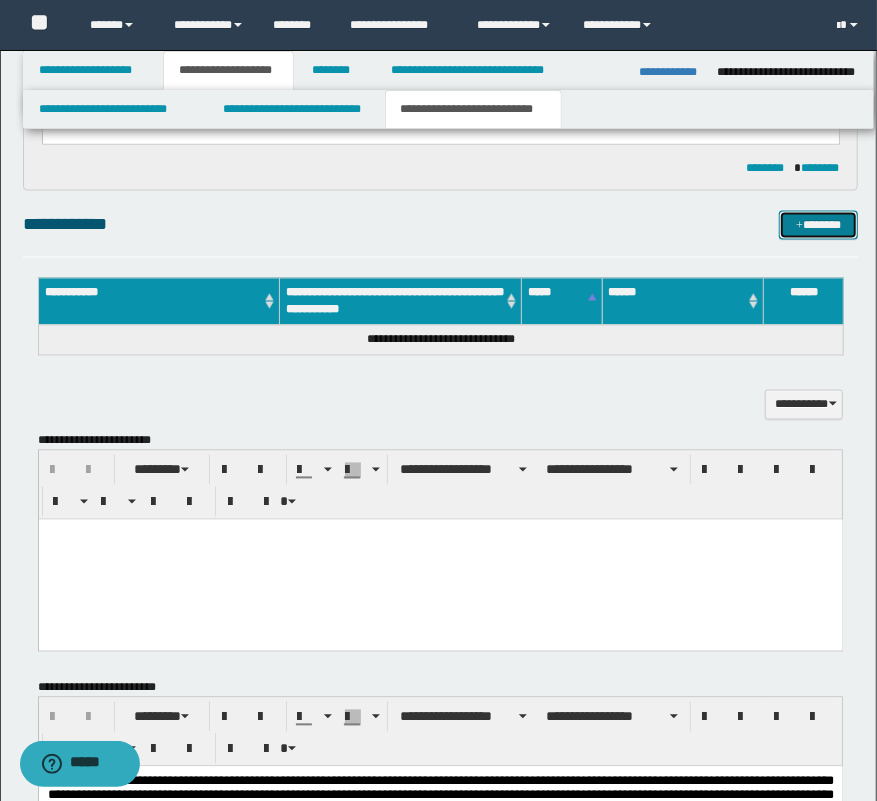 drag, startPoint x: 842, startPoint y: 234, endPoint x: 670, endPoint y: 233, distance: 172.00291 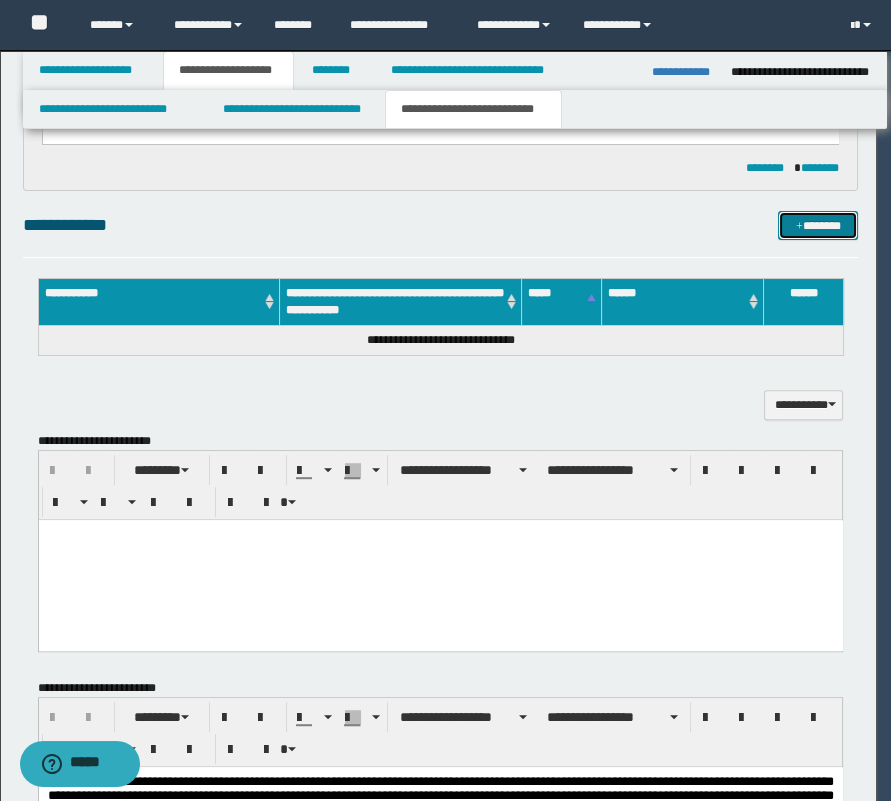 type 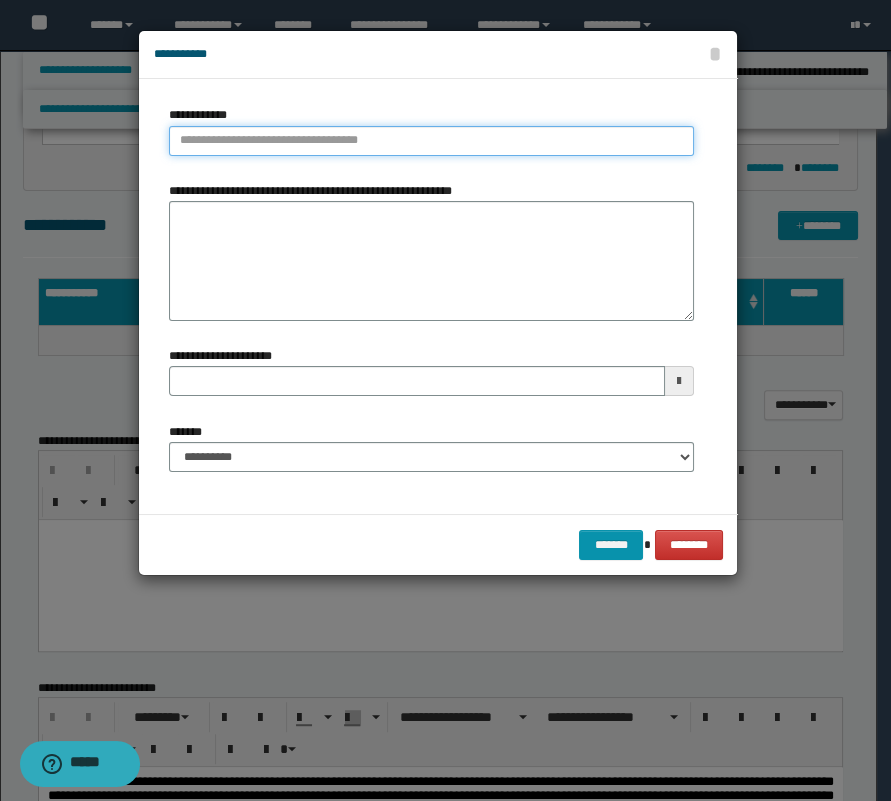 click on "**********" at bounding box center (431, 141) 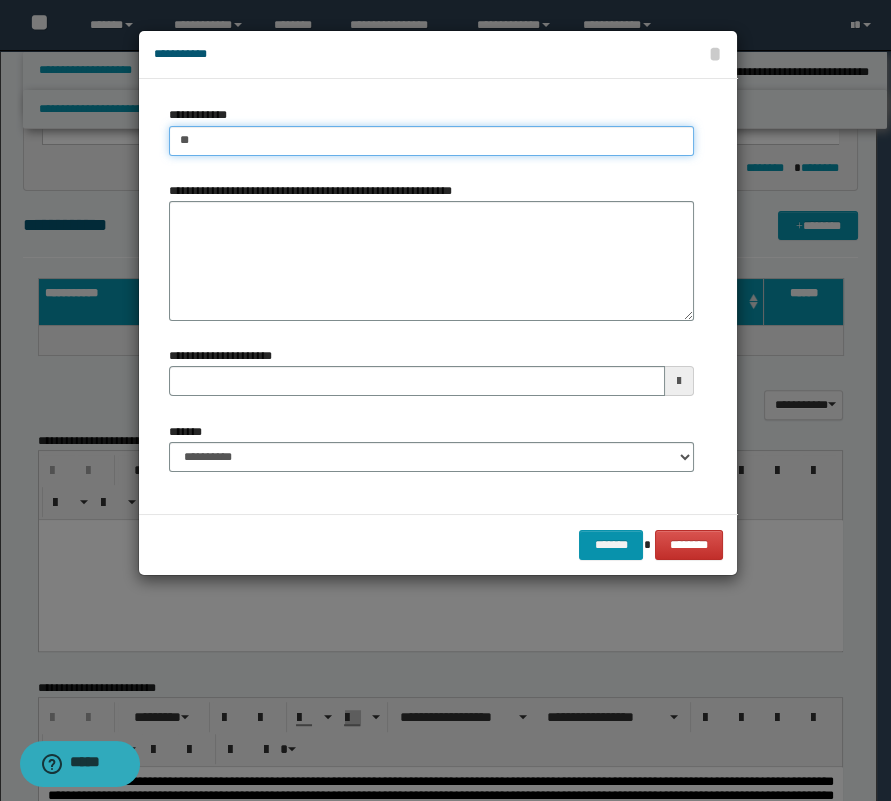 type on "***" 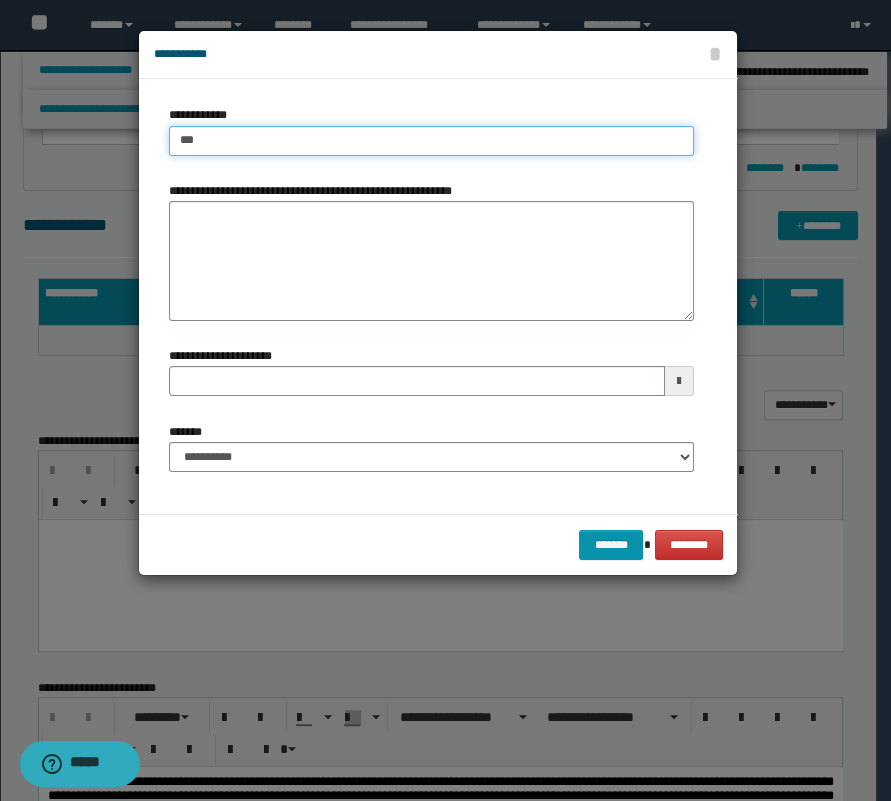 type 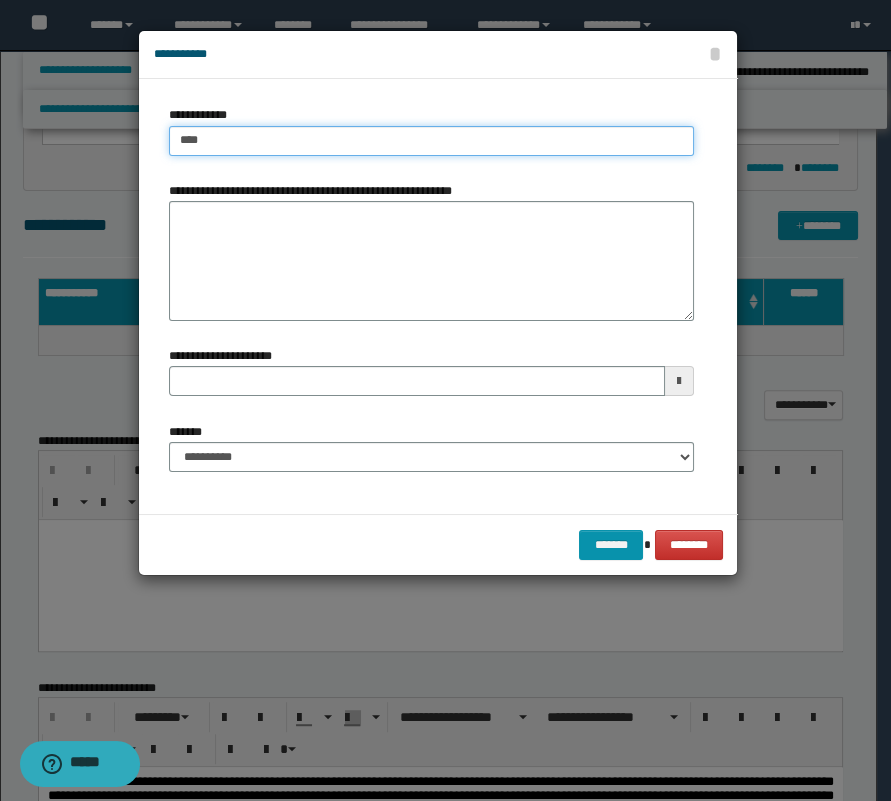 type on "****" 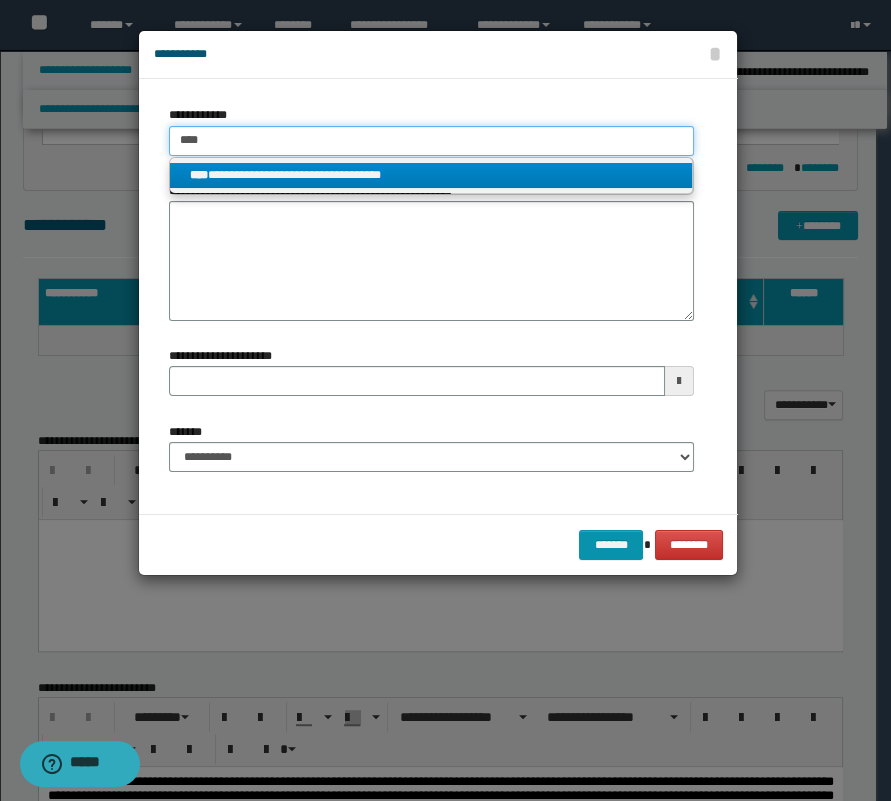 type on "****" 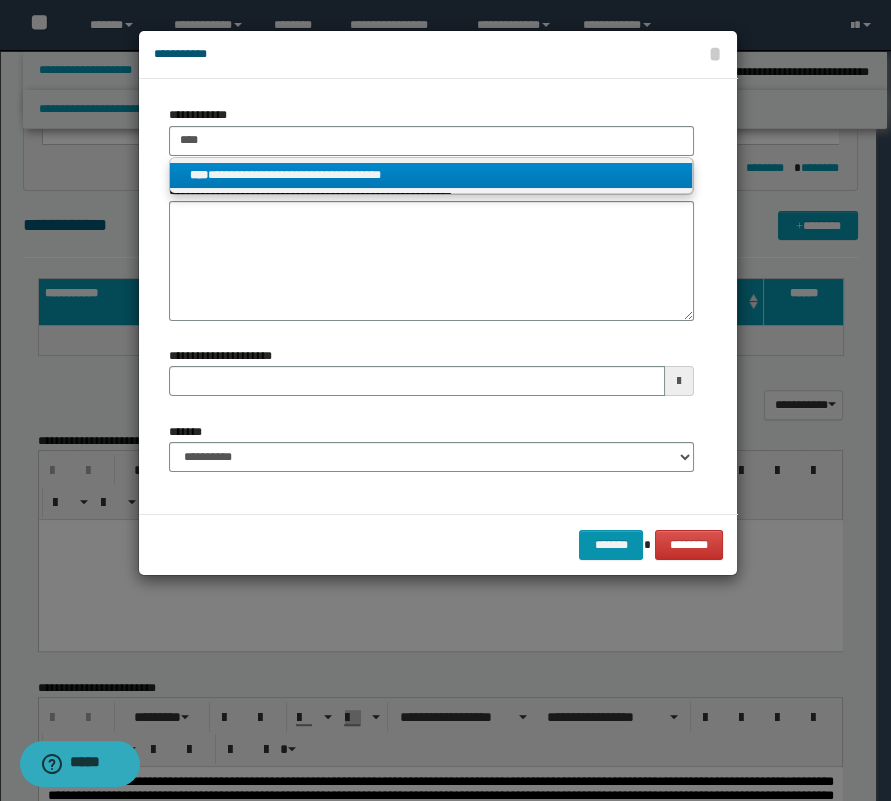 click on "**********" at bounding box center [431, 175] 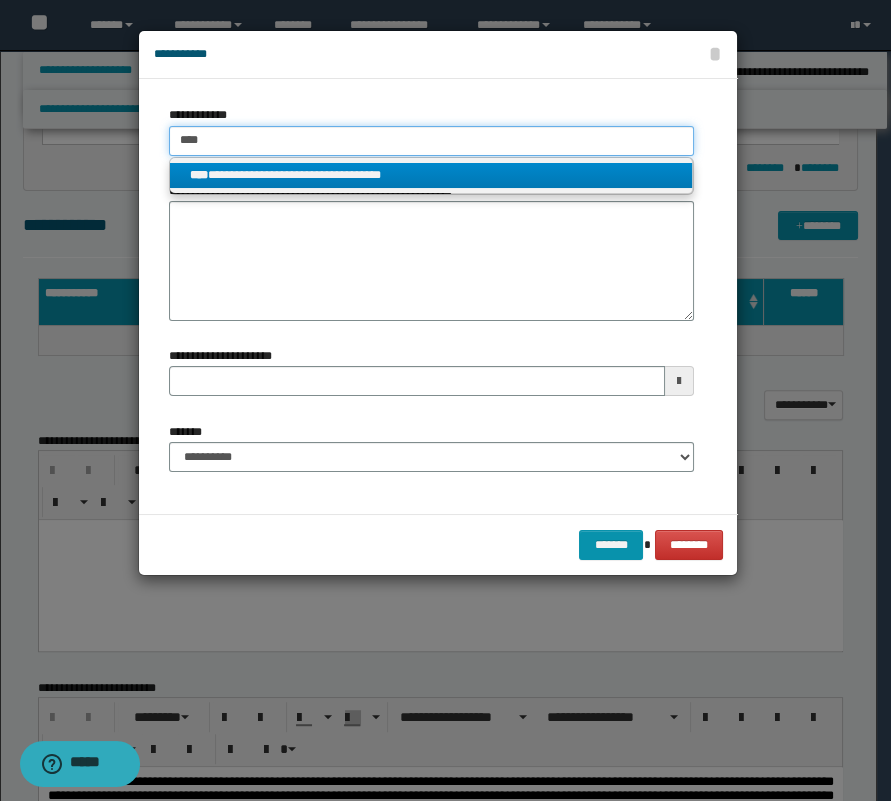 type 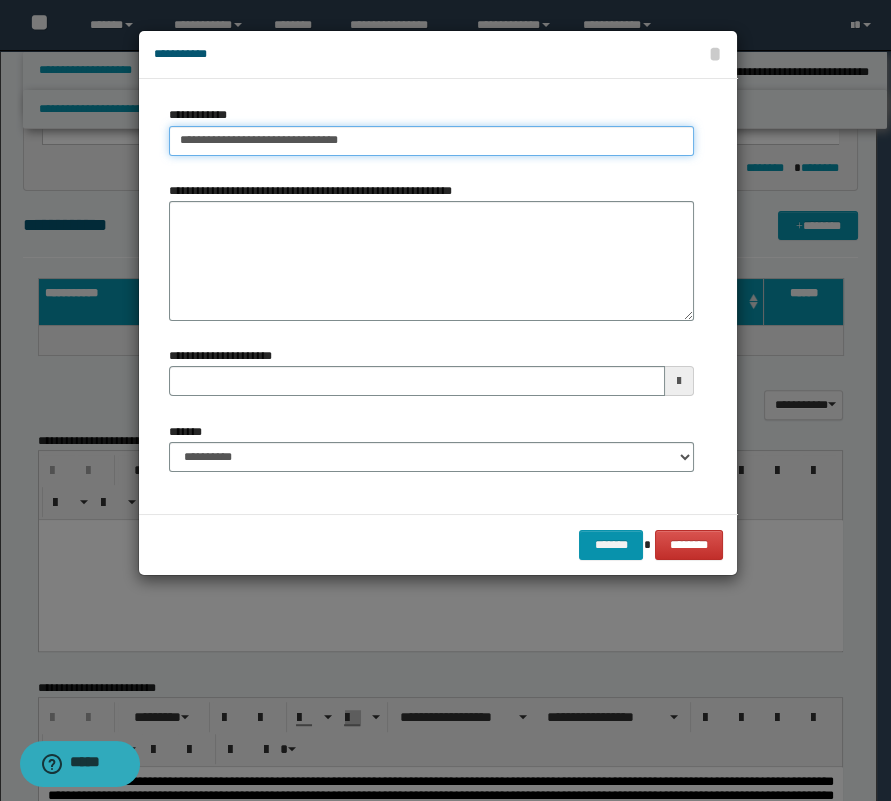 type 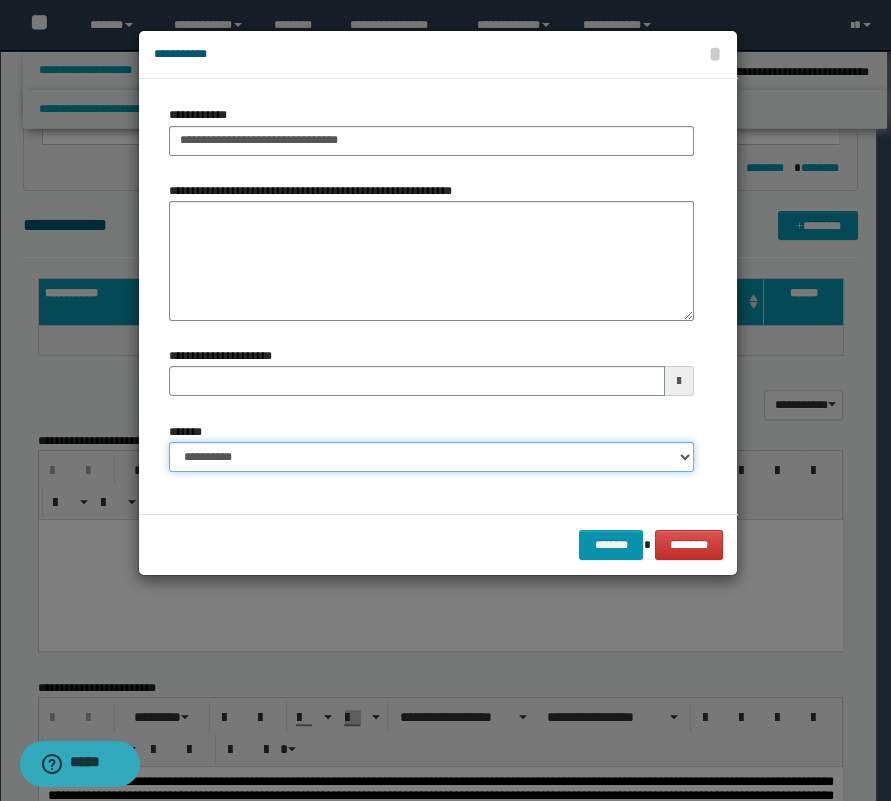 click on "**********" at bounding box center [431, 457] 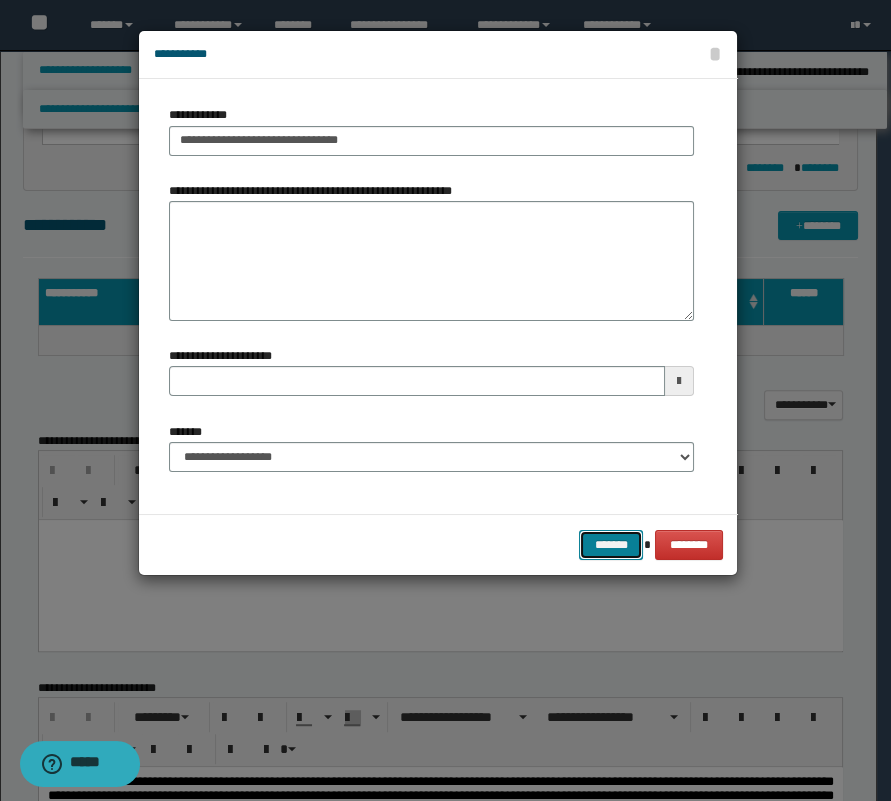 click on "*******" at bounding box center (611, 545) 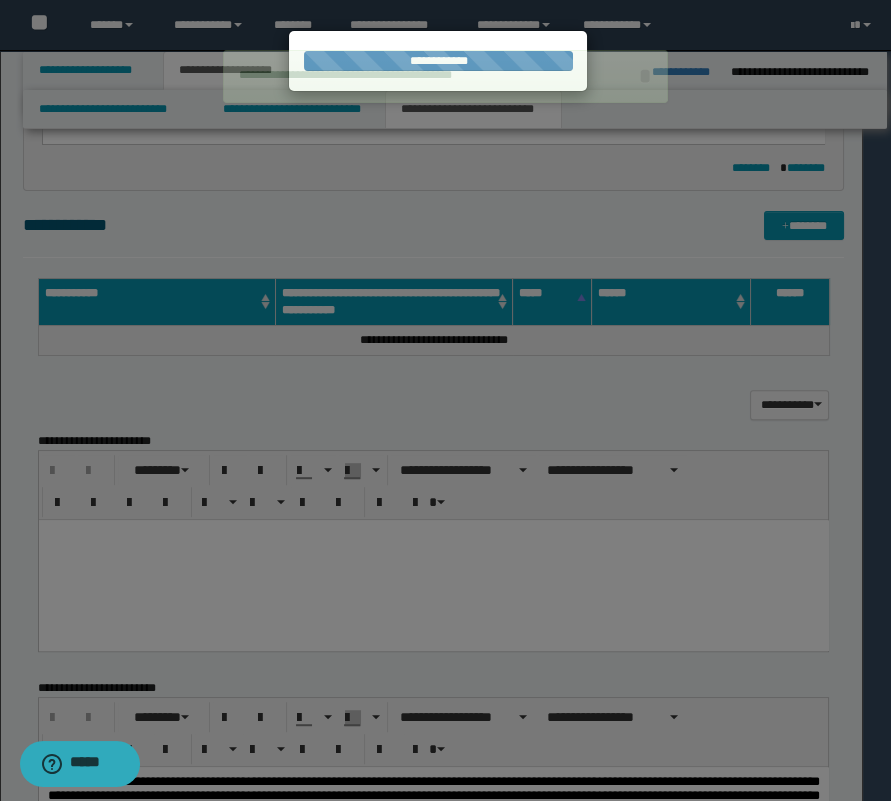 type 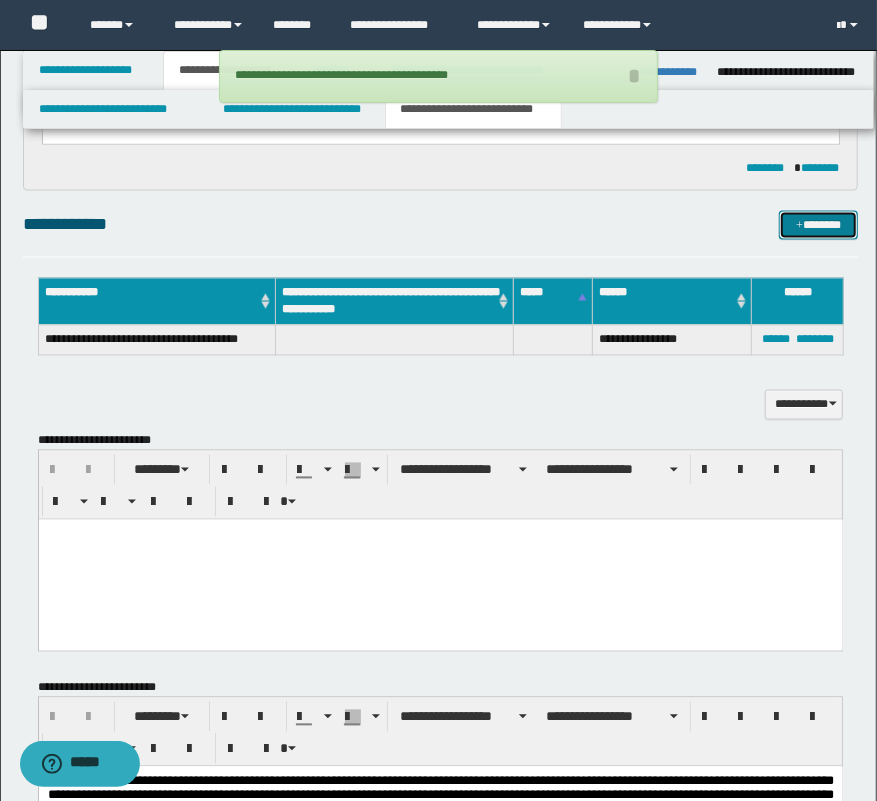 click at bounding box center [799, 227] 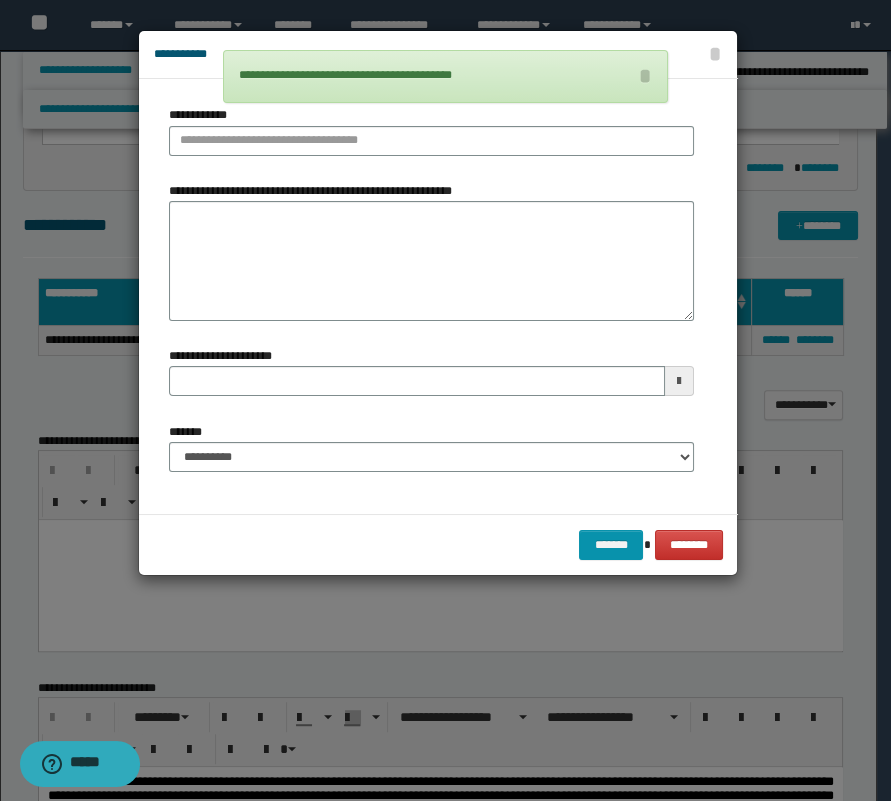 drag, startPoint x: 309, startPoint y: 114, endPoint x: 307, endPoint y: 130, distance: 16.124516 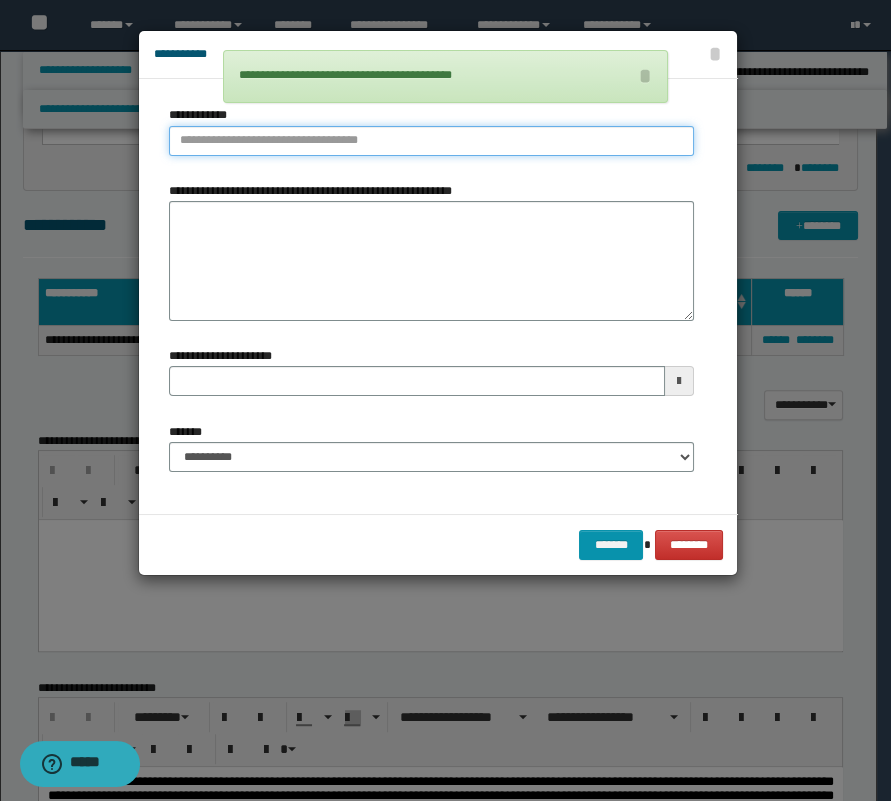 type on "**********" 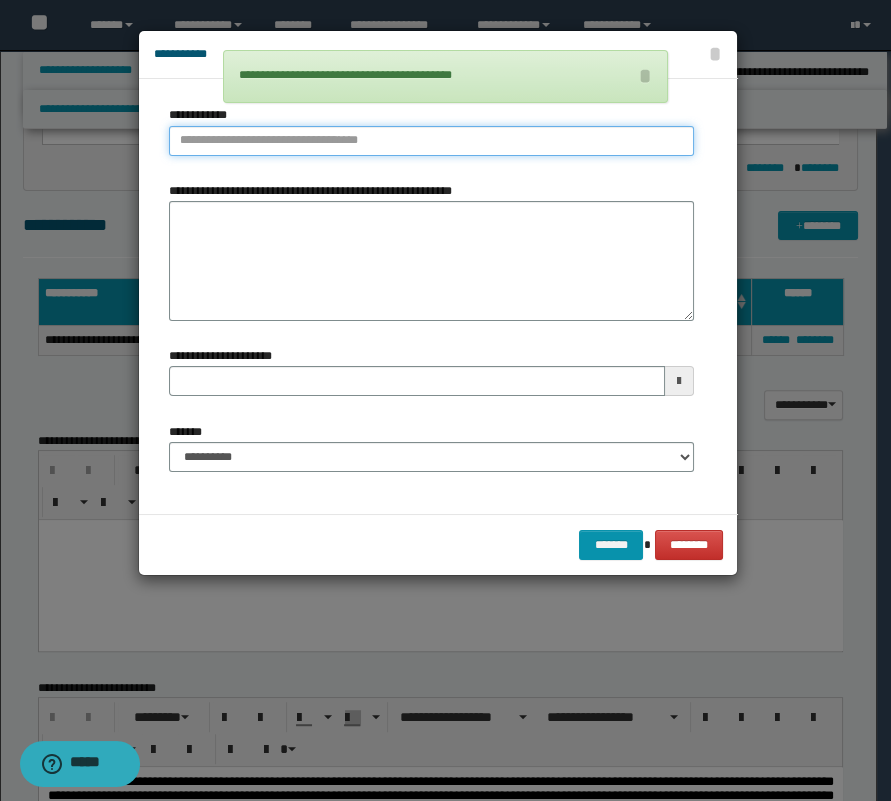 click on "**********" at bounding box center (431, 141) 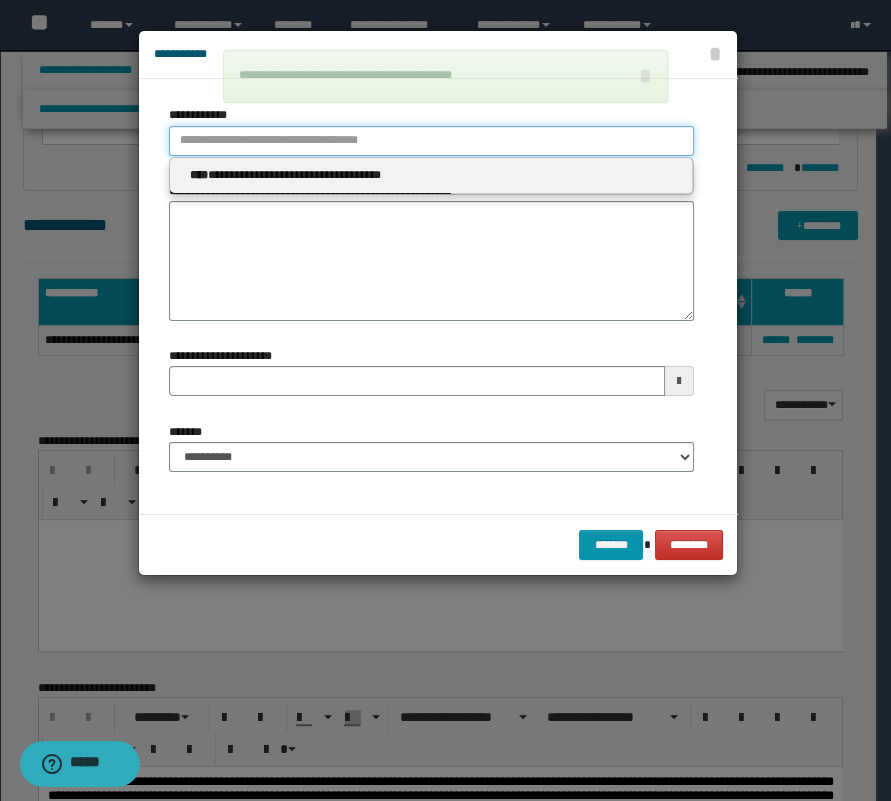 type 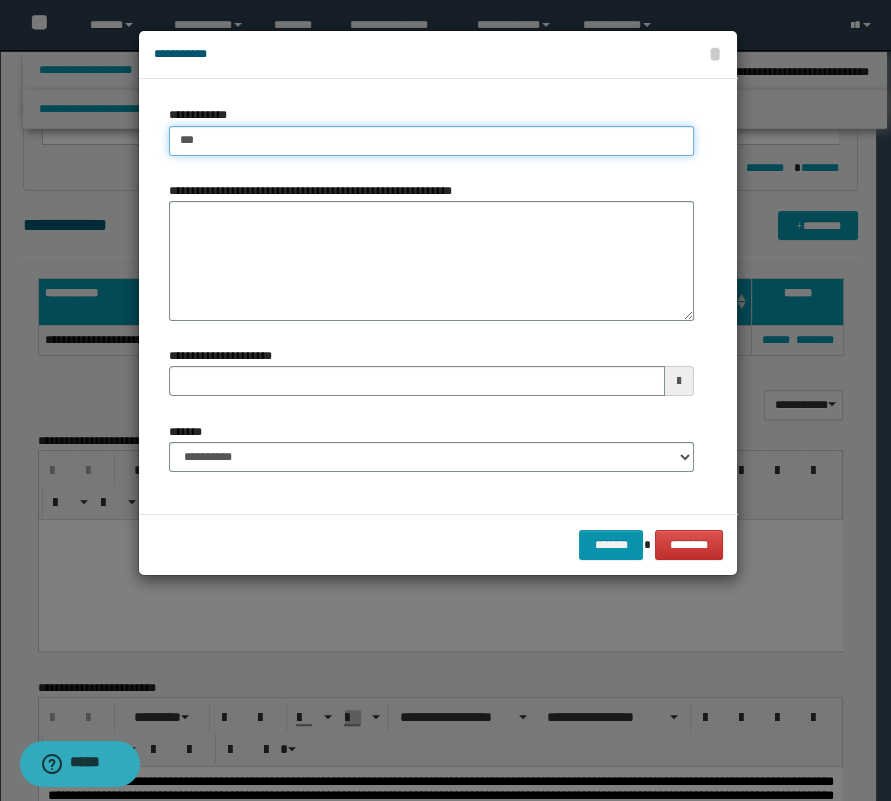type on "****" 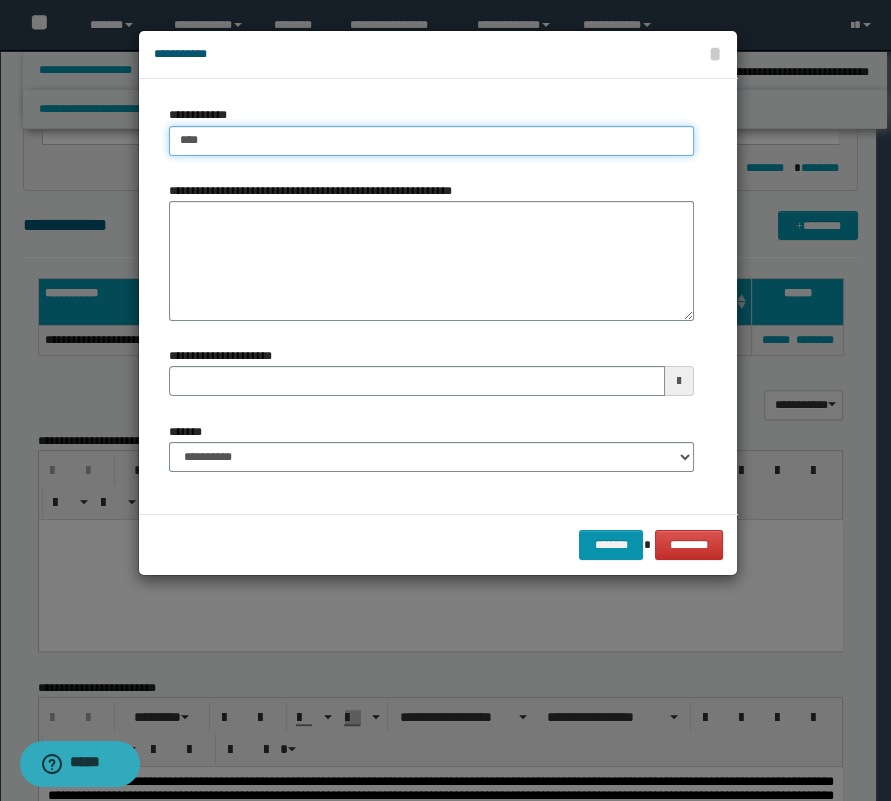 type on "****" 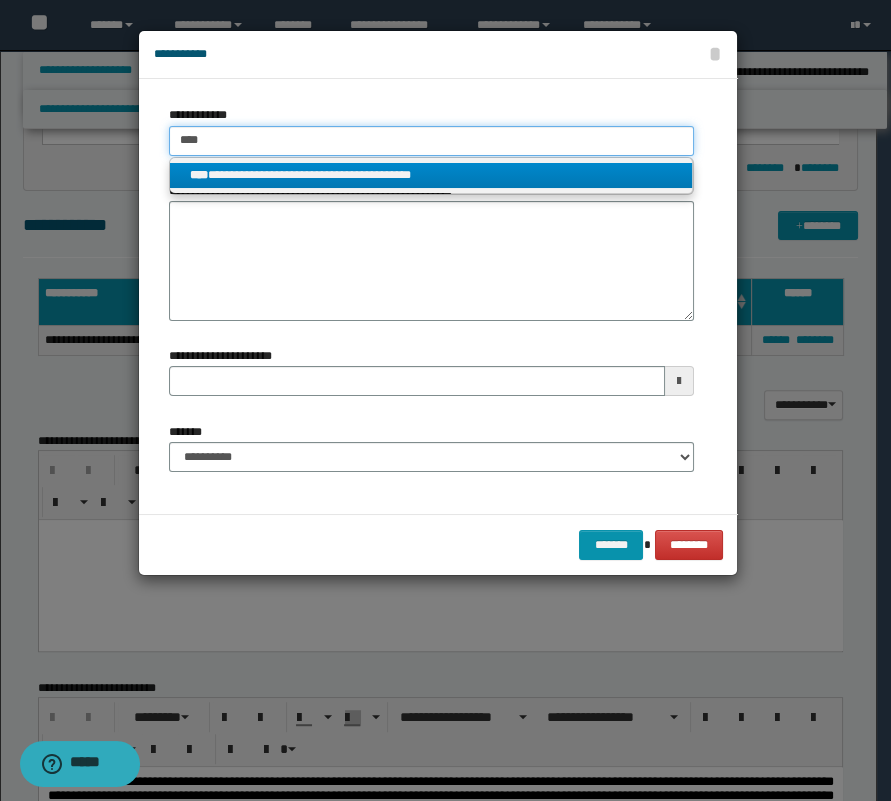 type on "****" 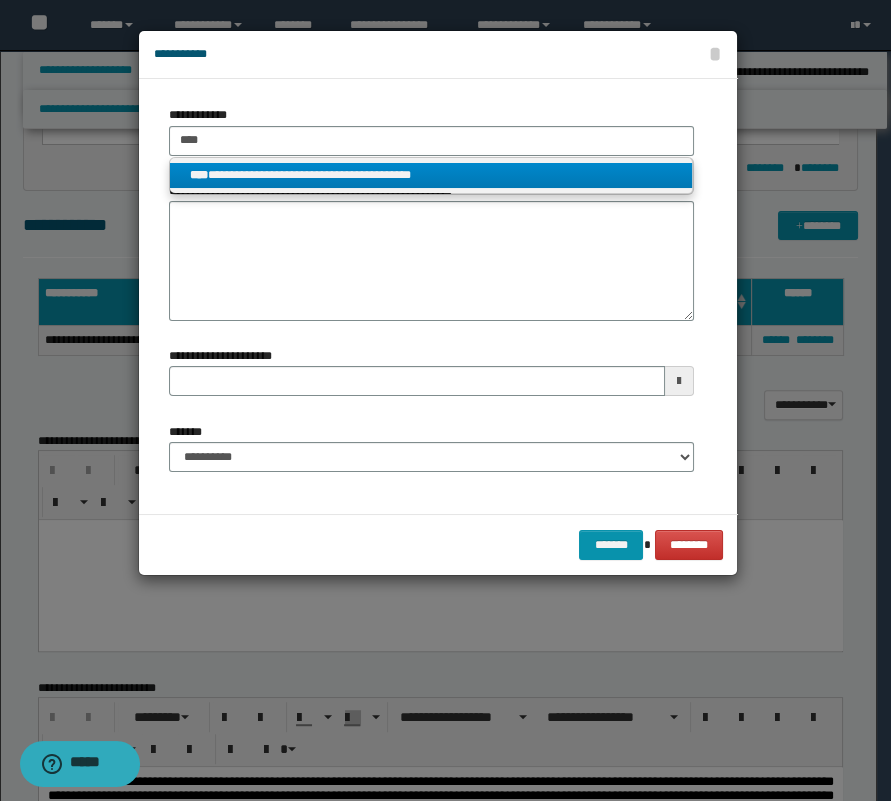 click on "**********" at bounding box center [431, 175] 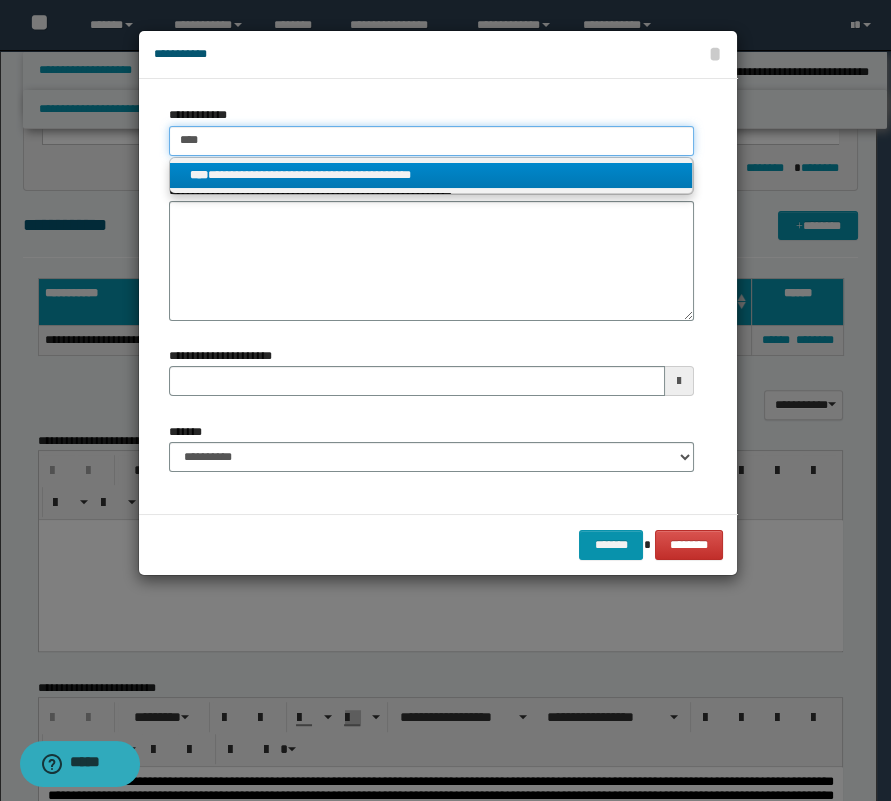 type 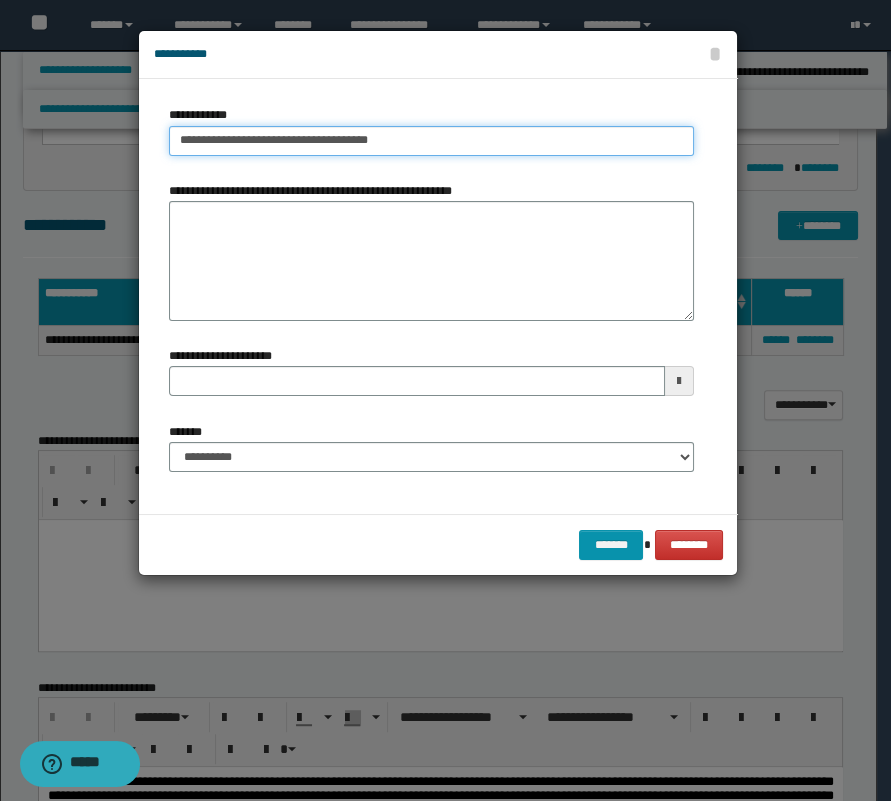 type 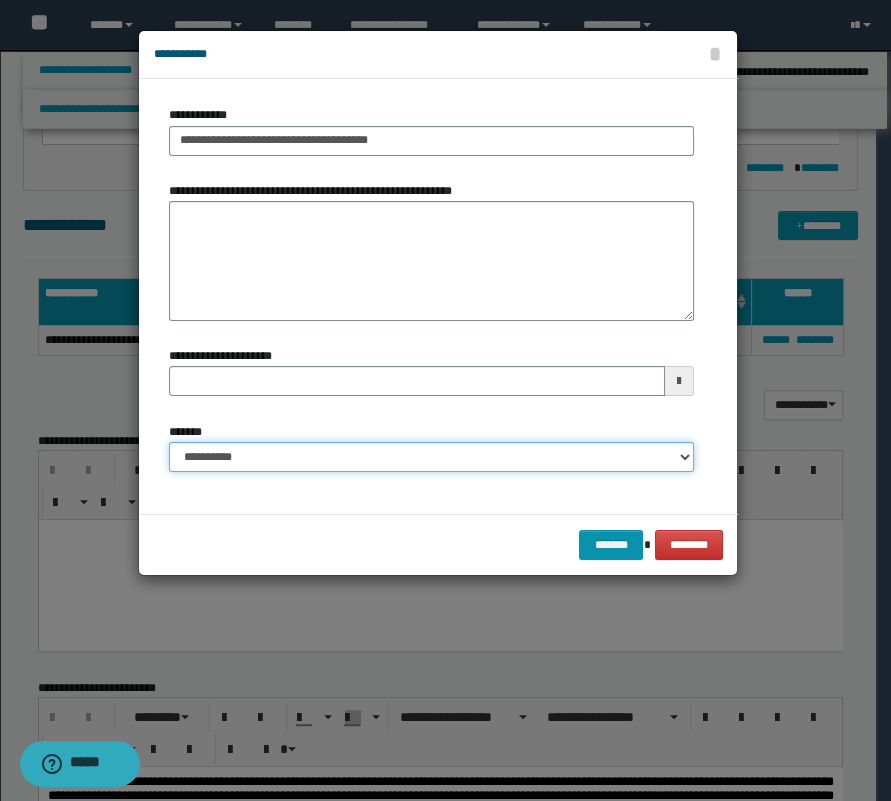 click on "**********" at bounding box center [431, 457] 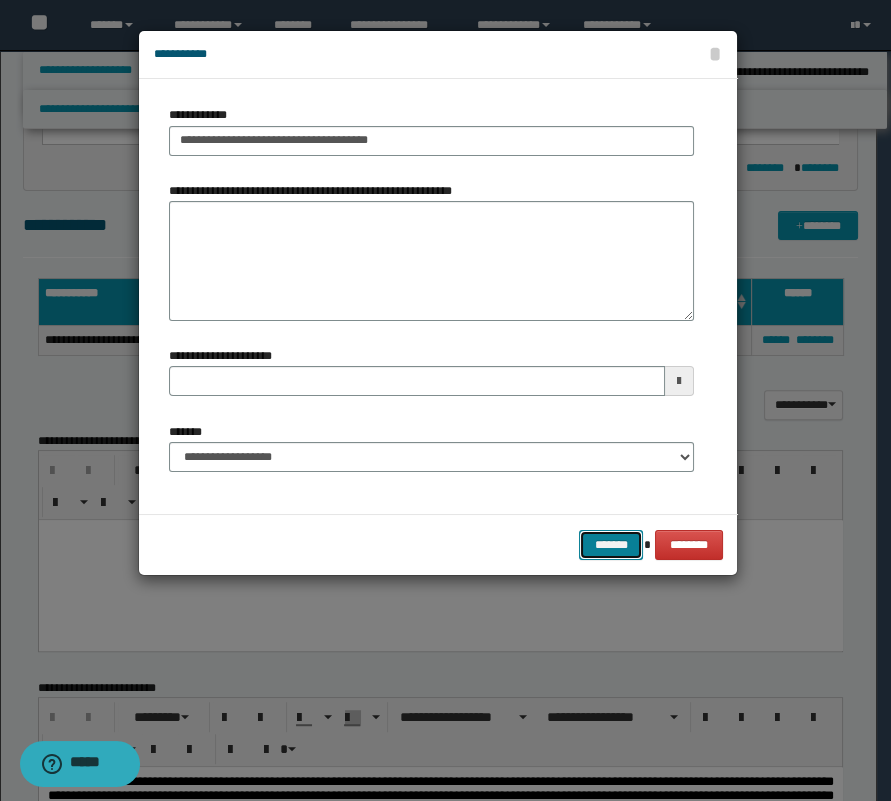 click on "*******" at bounding box center [611, 545] 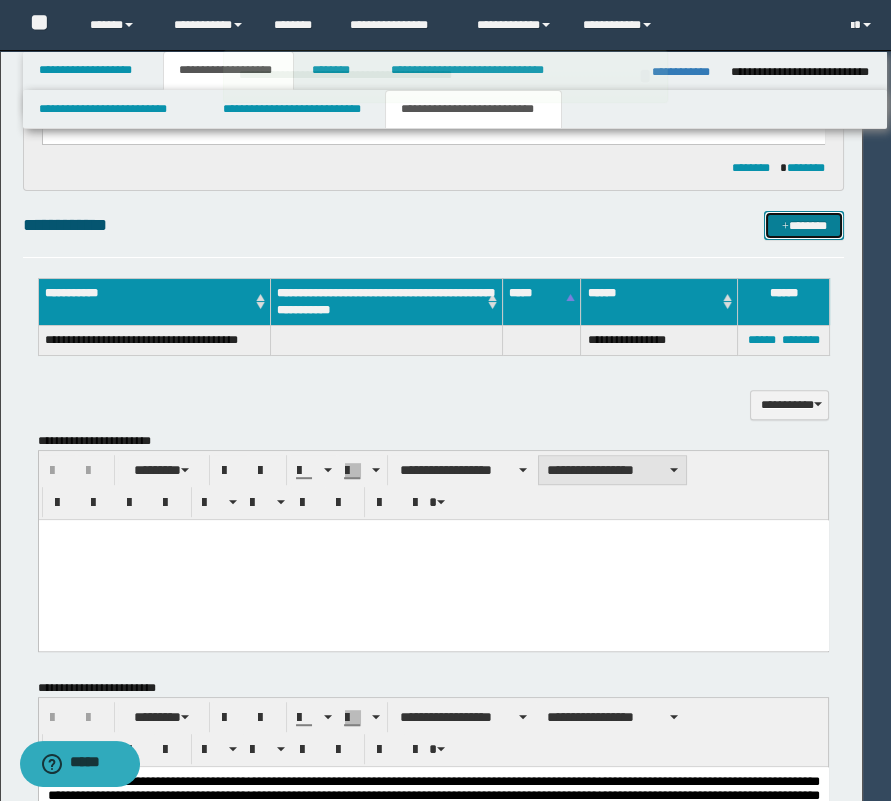type 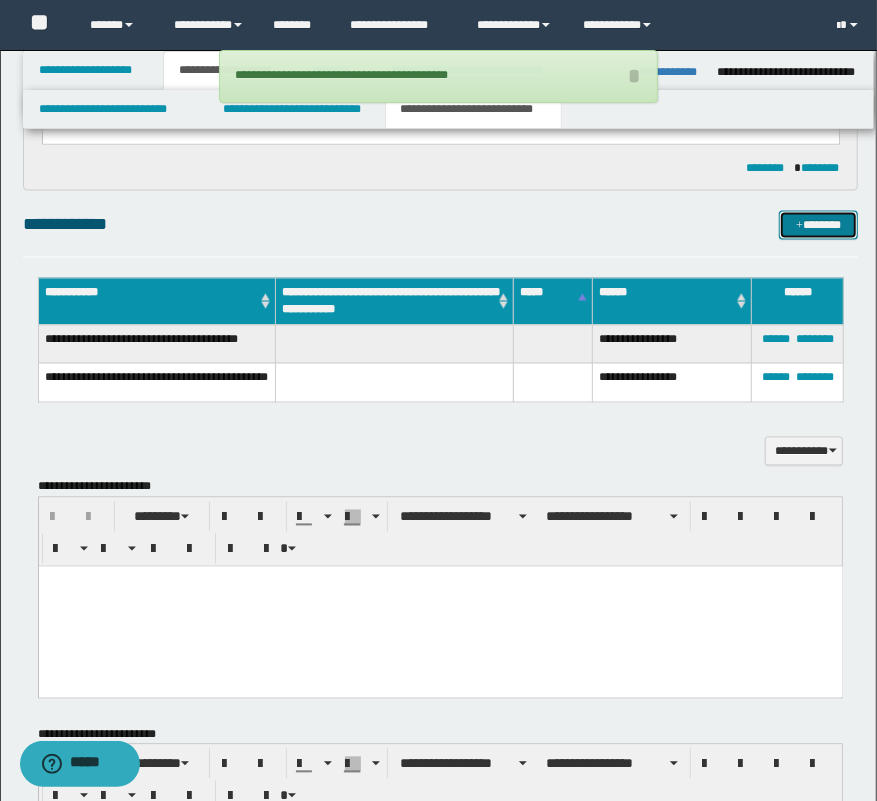 drag, startPoint x: 809, startPoint y: 211, endPoint x: 573, endPoint y: 233, distance: 237.02321 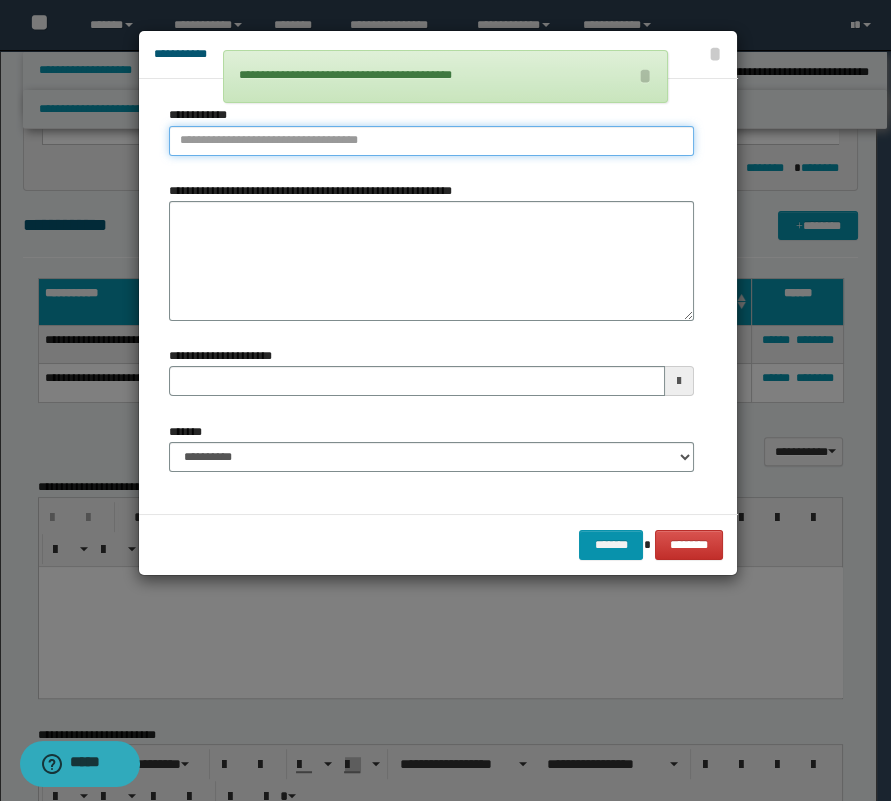 type on "**********" 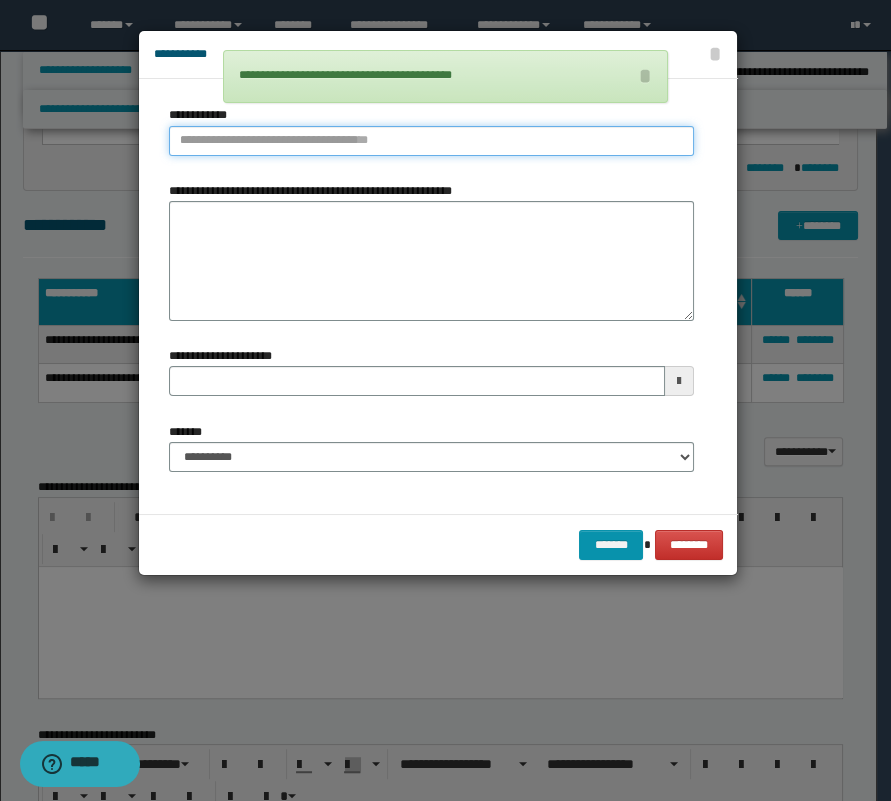 click on "**********" at bounding box center (431, 141) 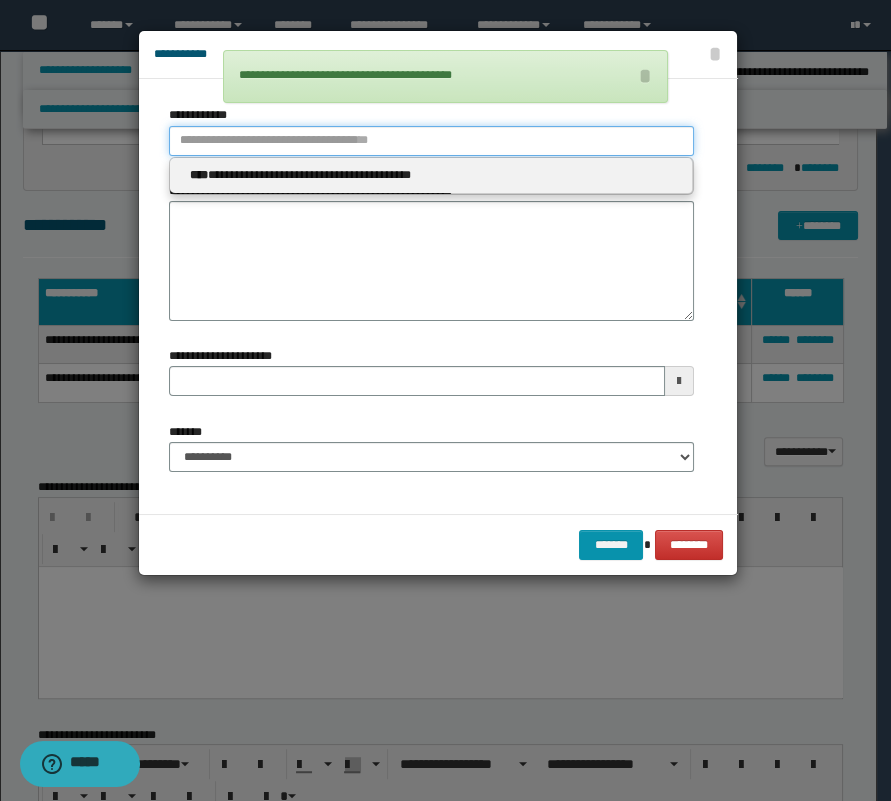 type 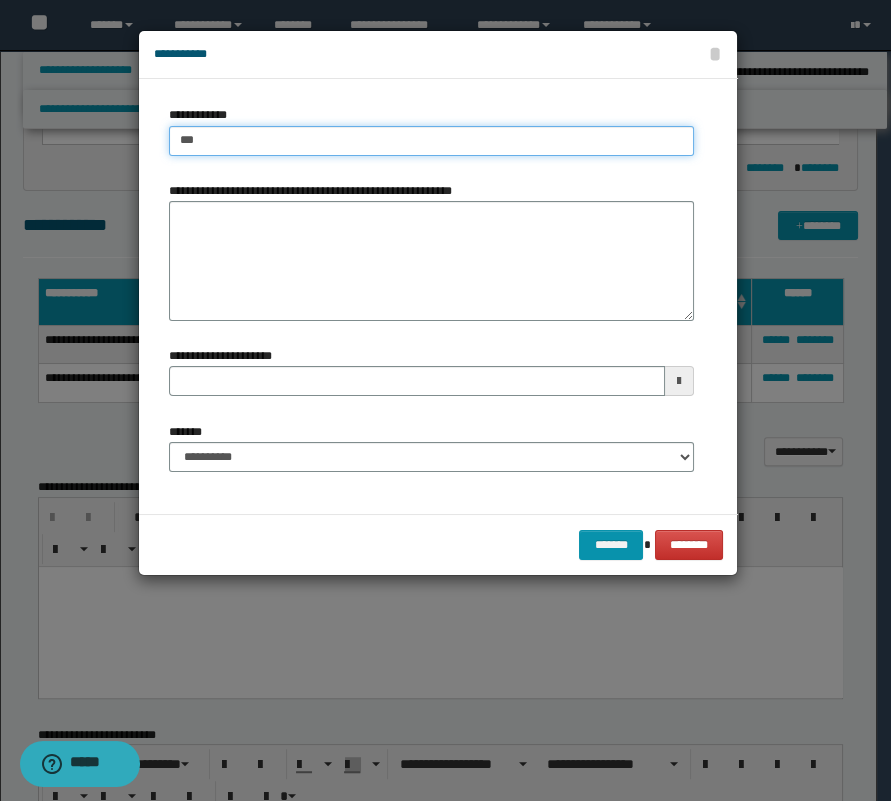 type on "****" 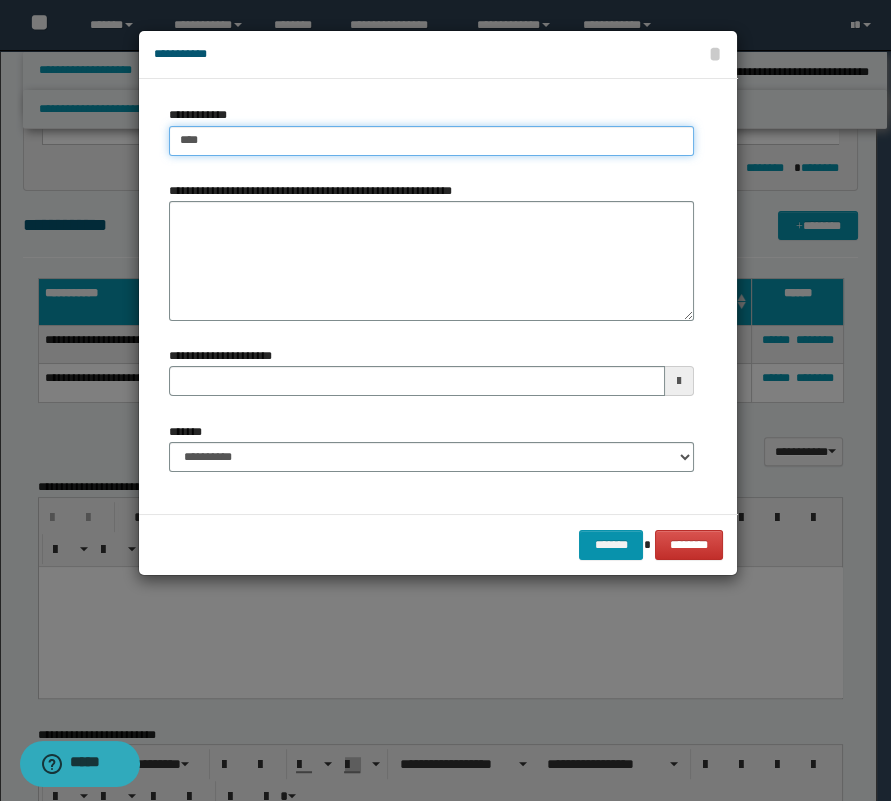 type on "****" 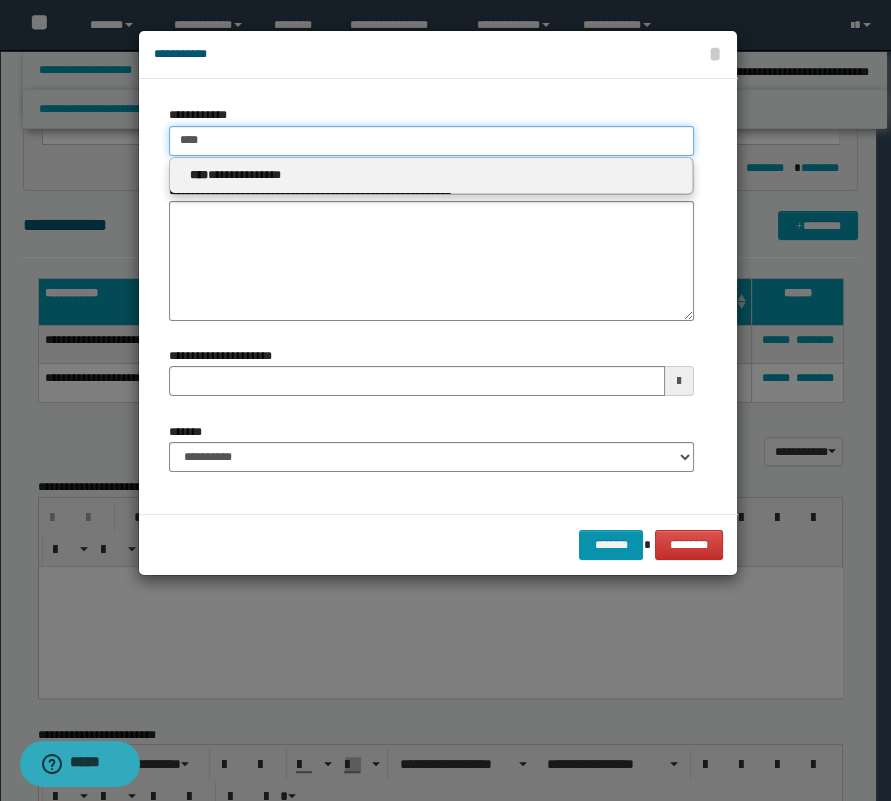 type on "****" 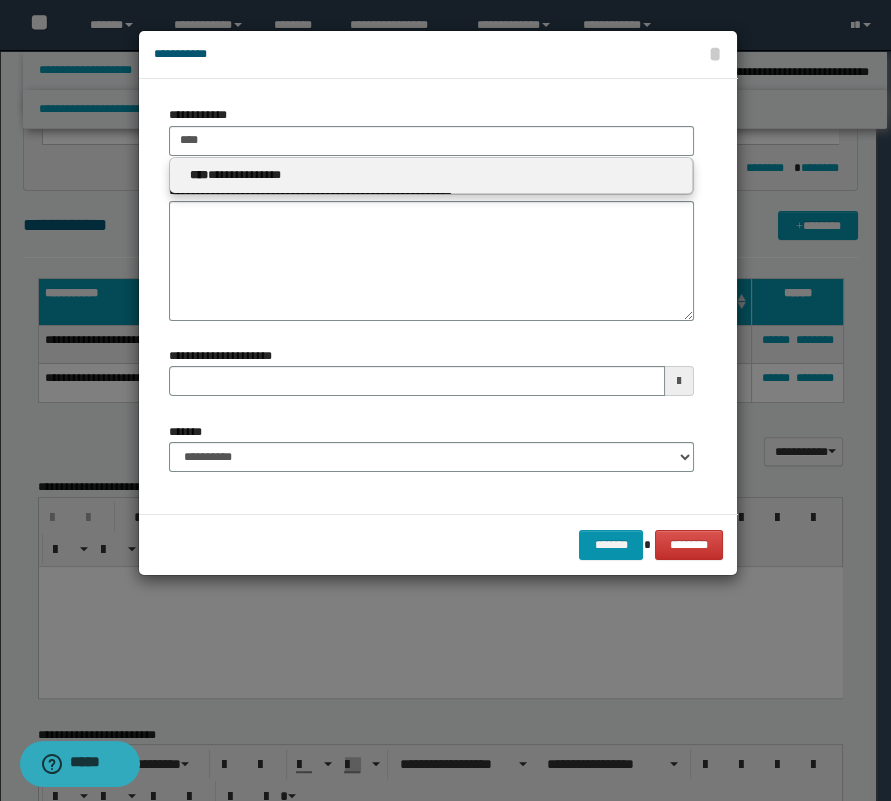 click on "**********" at bounding box center [431, 175] 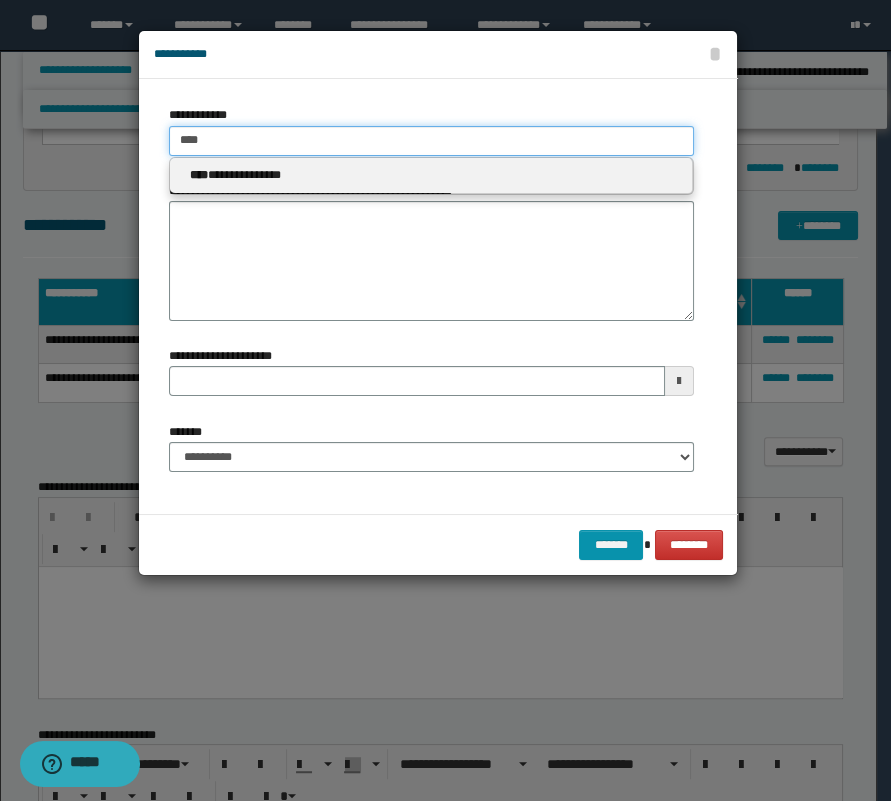 type 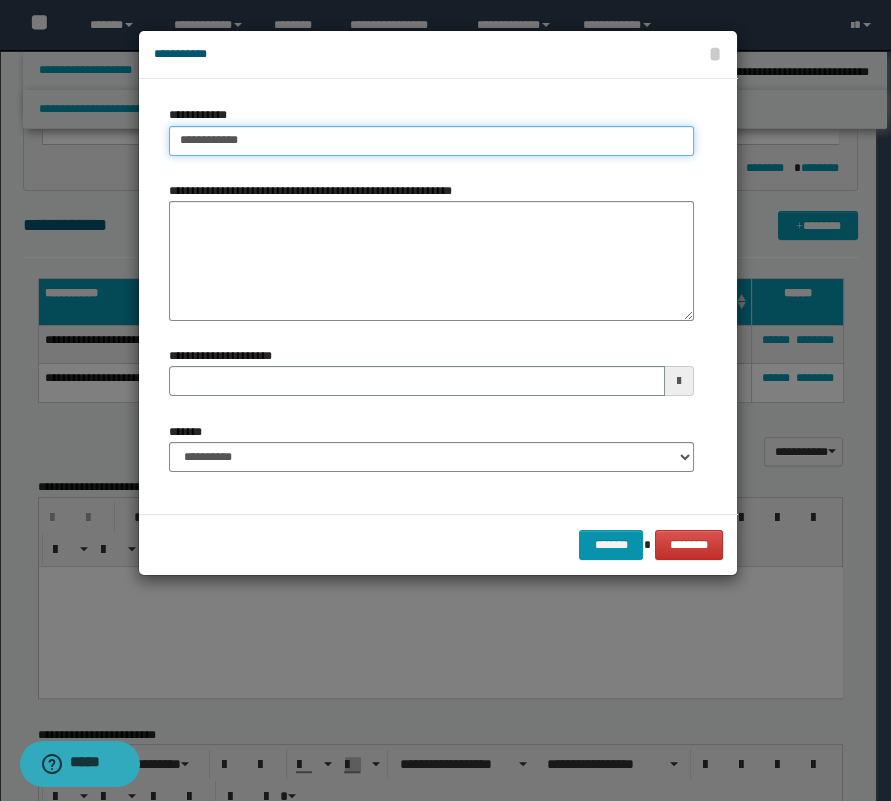type 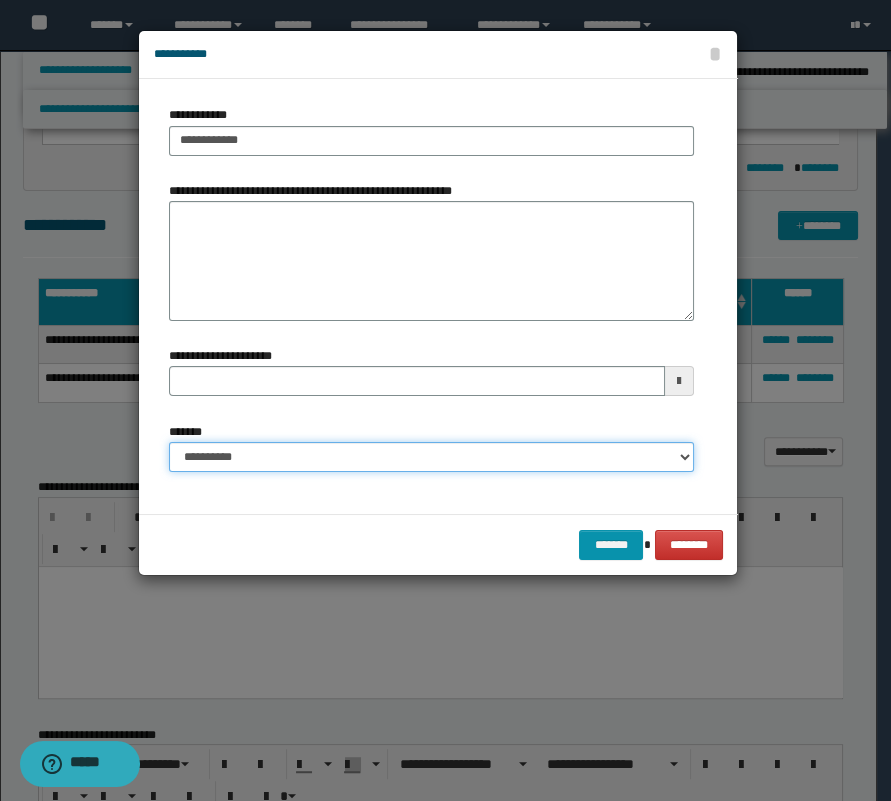 drag, startPoint x: 244, startPoint y: 444, endPoint x: 247, endPoint y: 456, distance: 12.369317 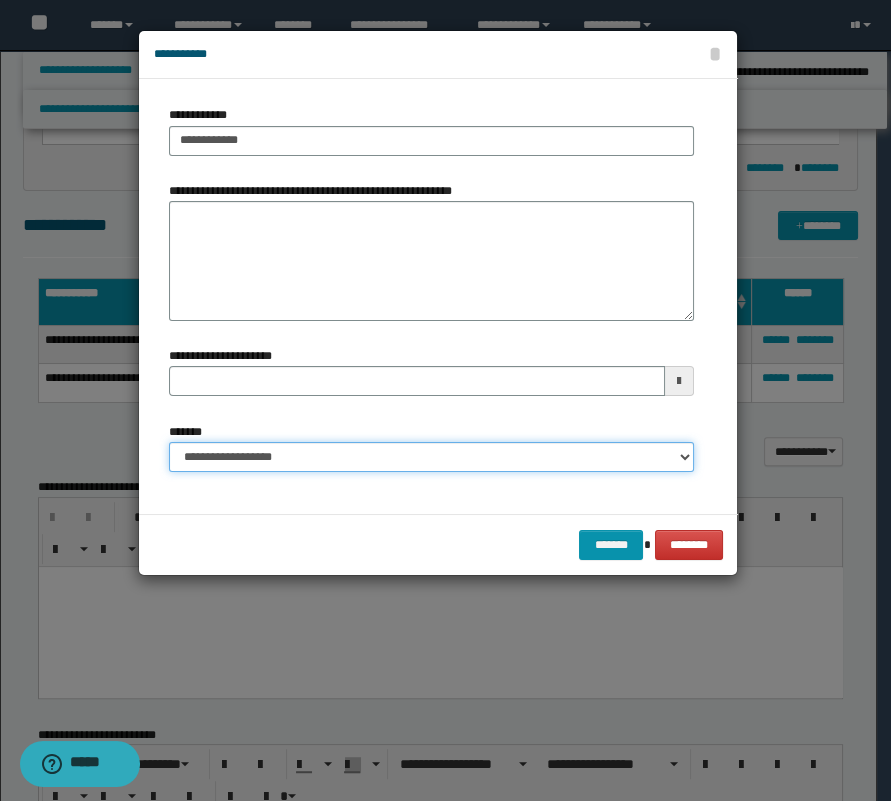 click on "**********" at bounding box center (431, 457) 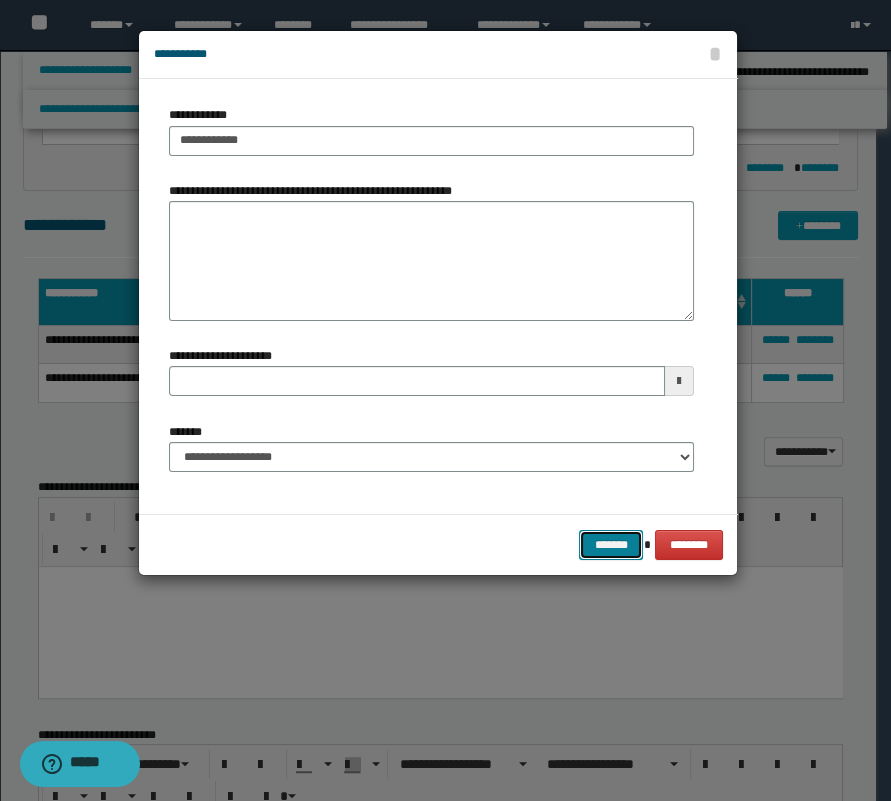 click on "*******" at bounding box center (611, 545) 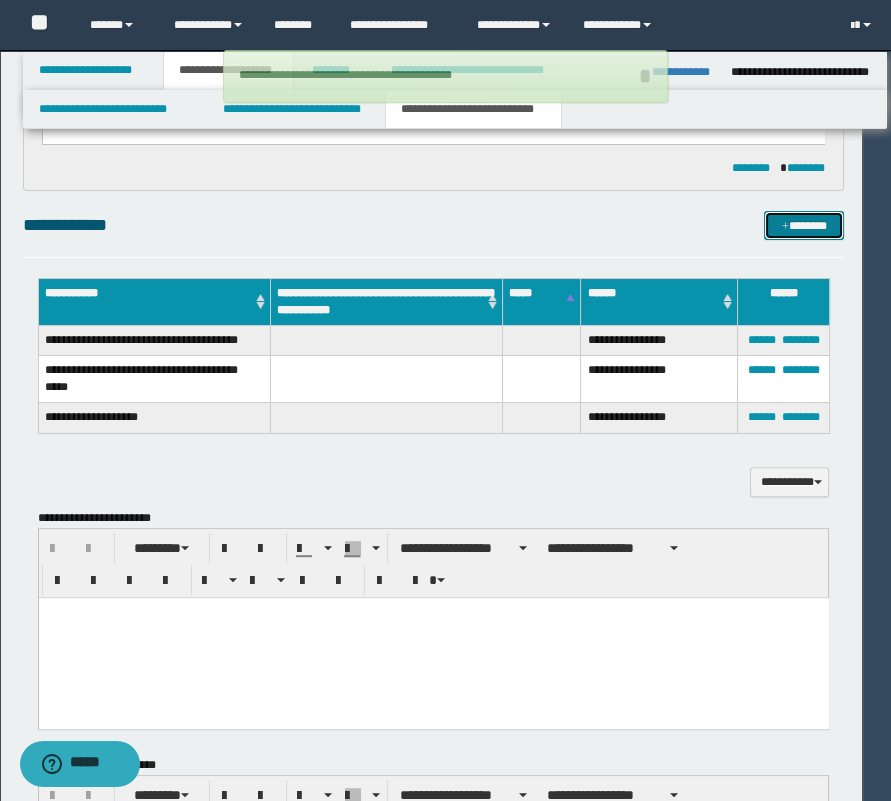 type 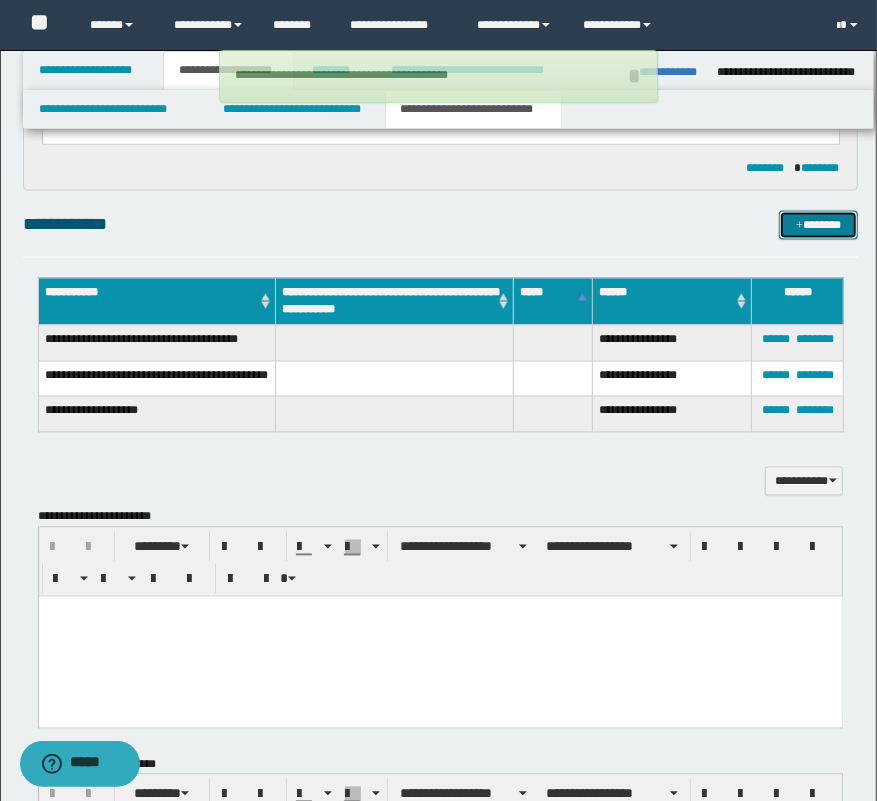 click on "*******" at bounding box center [819, 226] 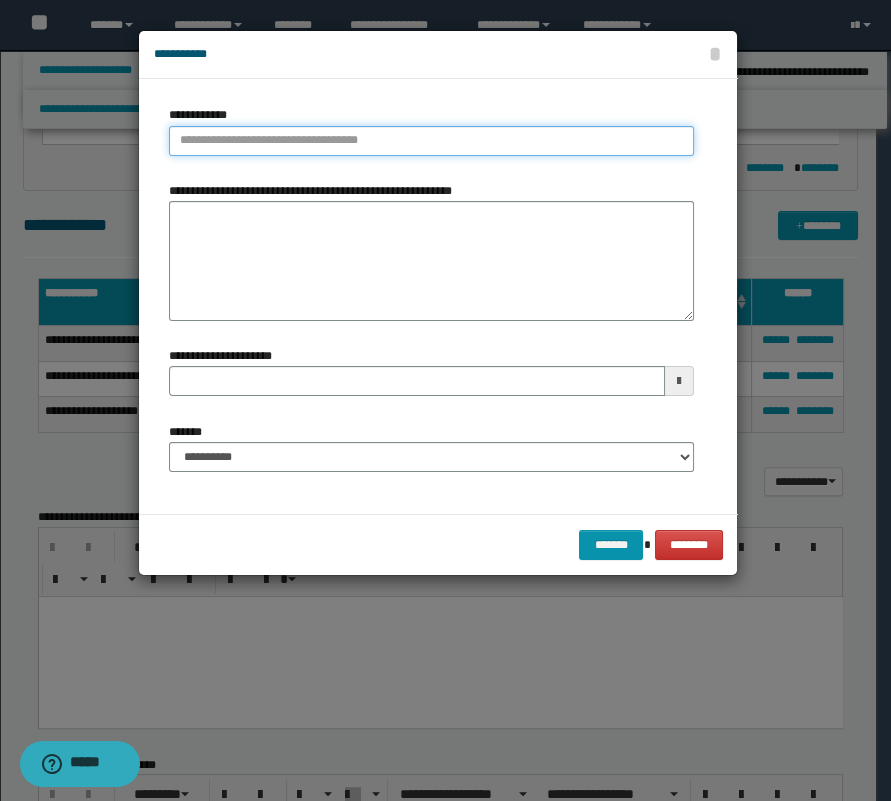 type on "**********" 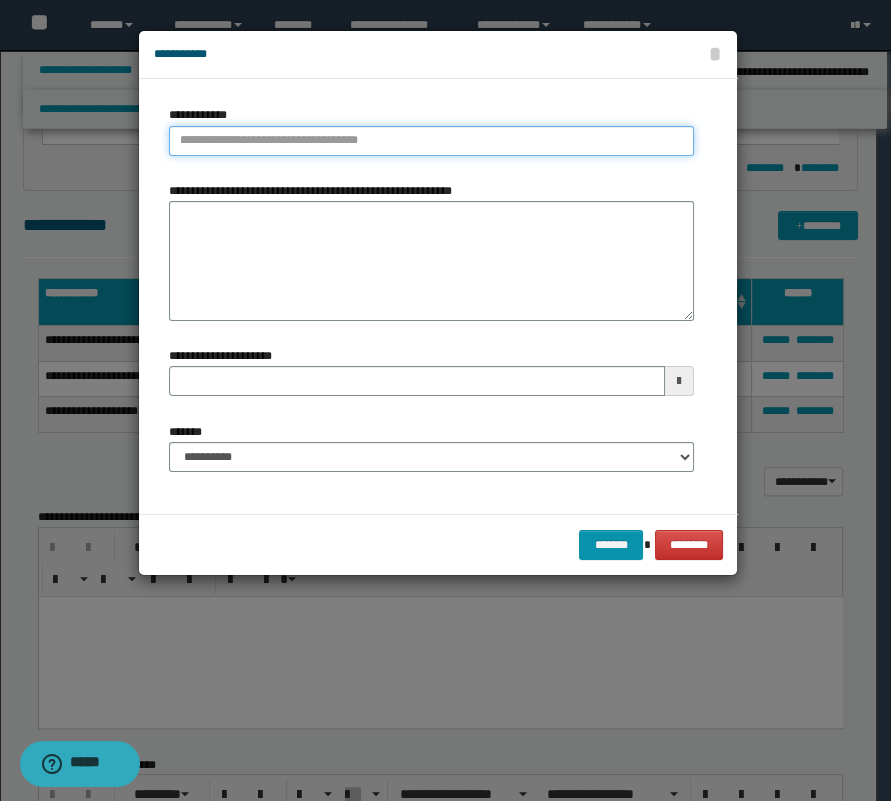 click on "**********" at bounding box center (431, 141) 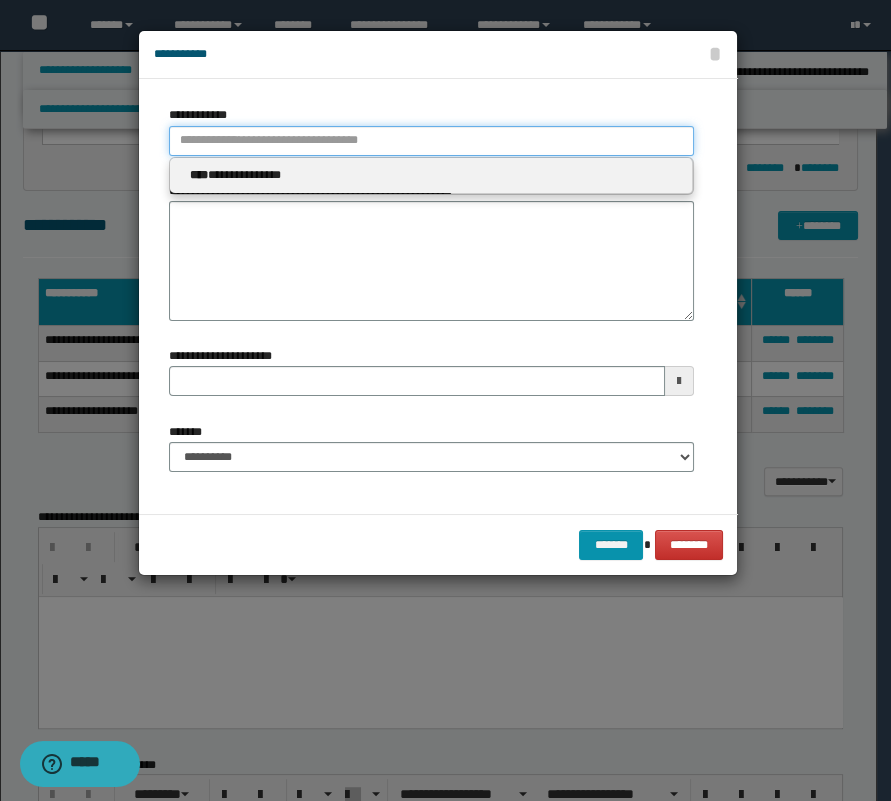 type 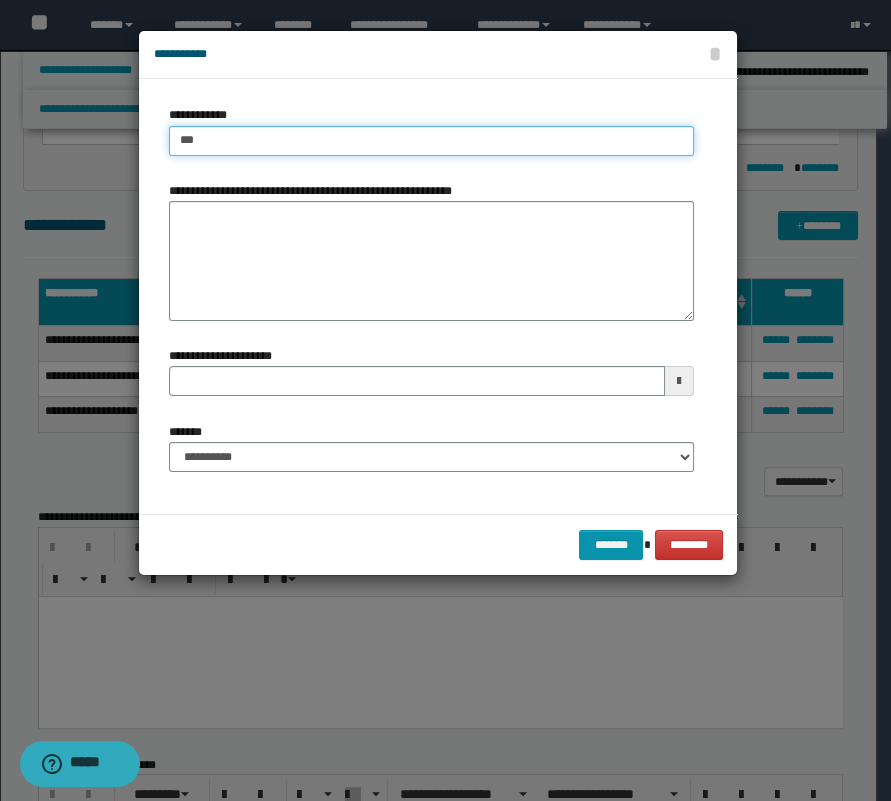 type on "****" 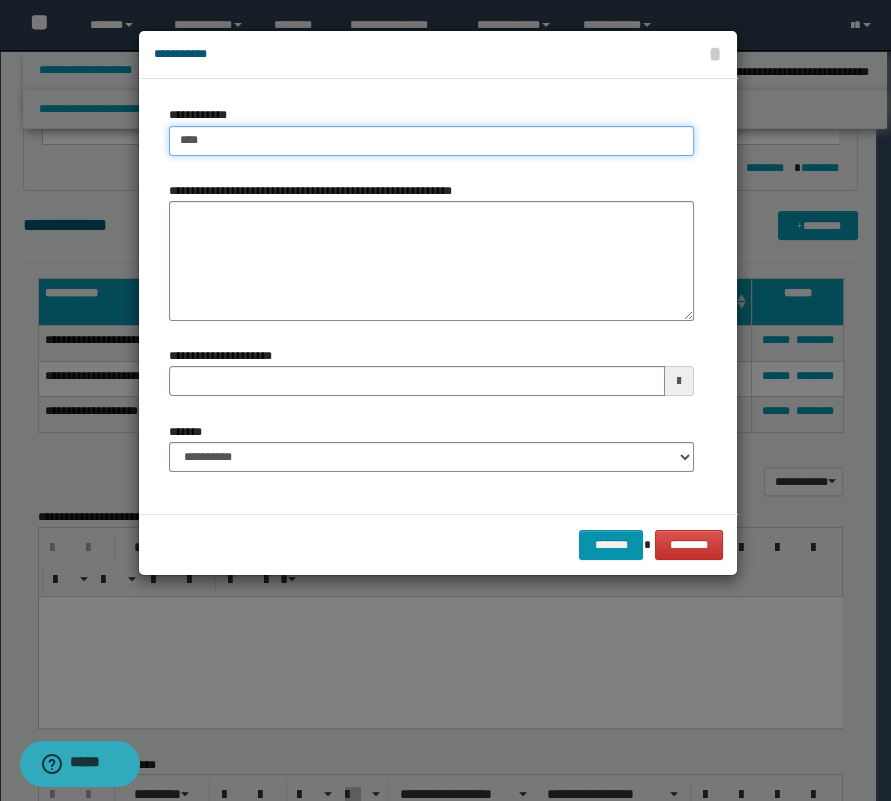 type on "****" 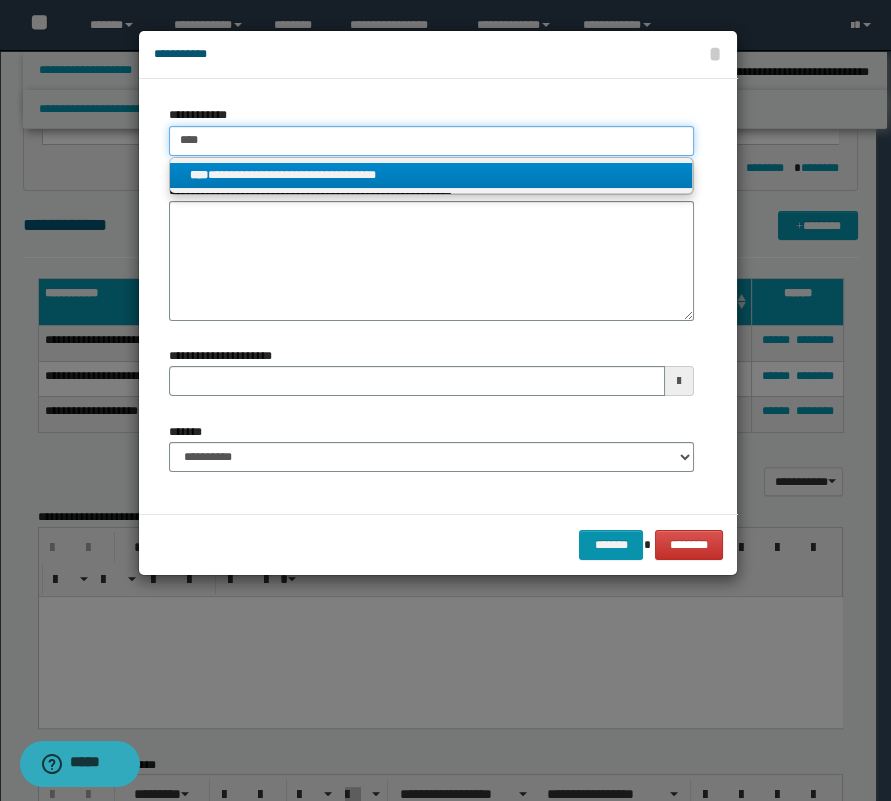 type on "****" 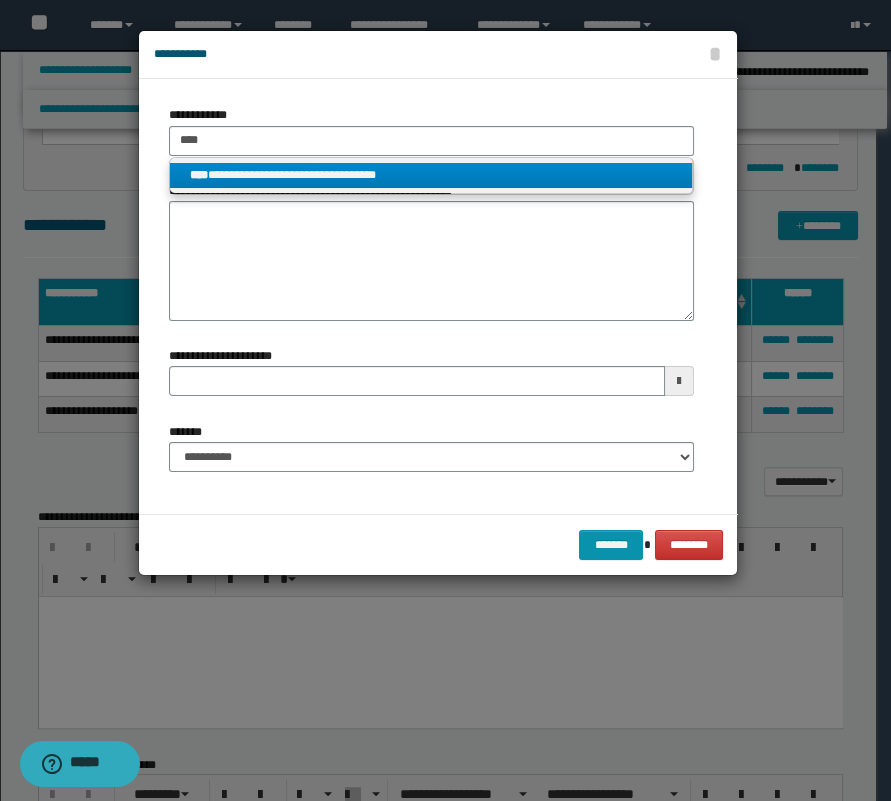 click on "**********" at bounding box center (431, 175) 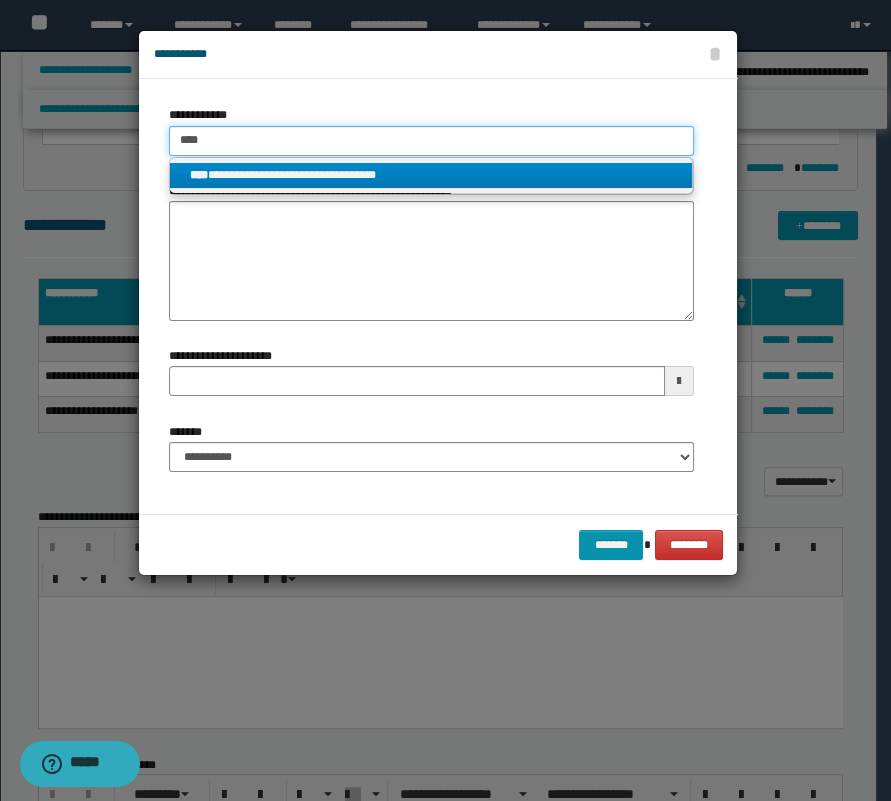 type 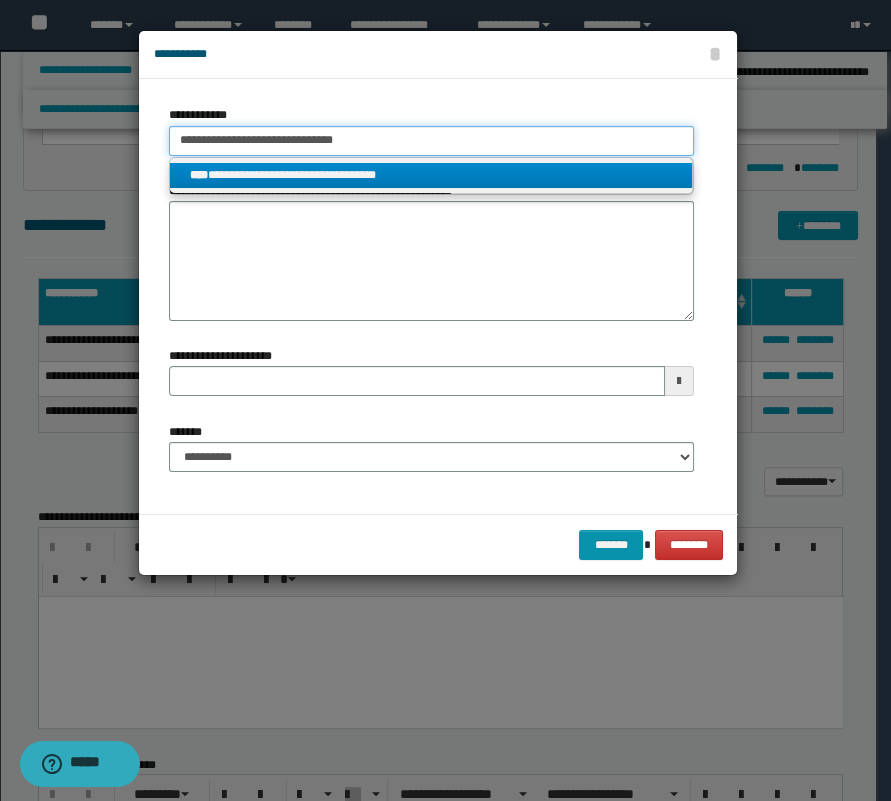 type 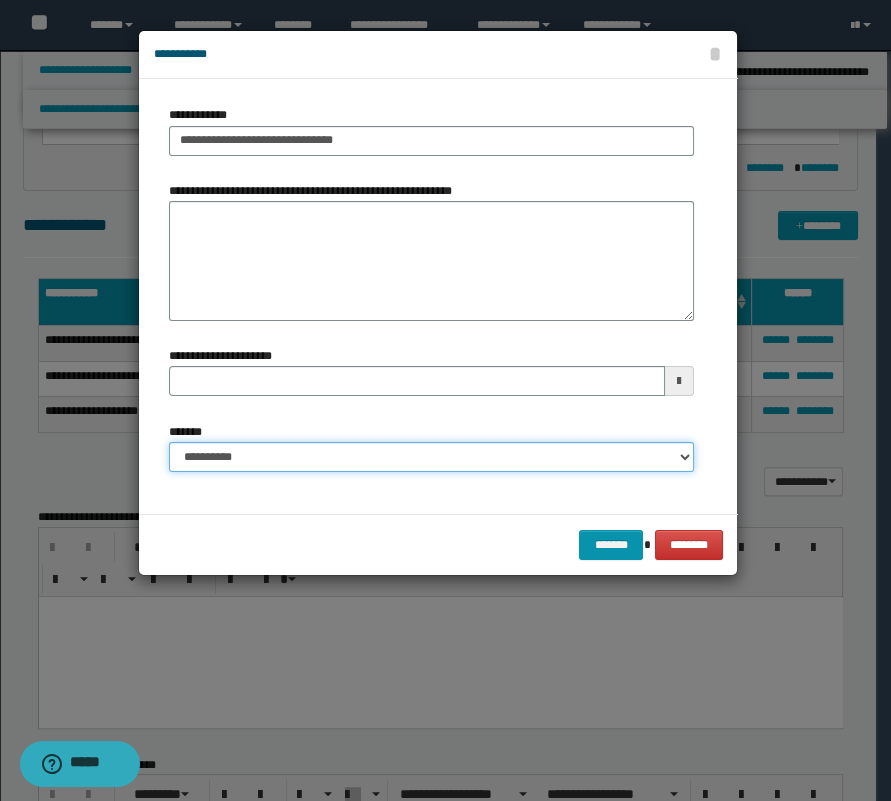 click on "**********" at bounding box center (431, 457) 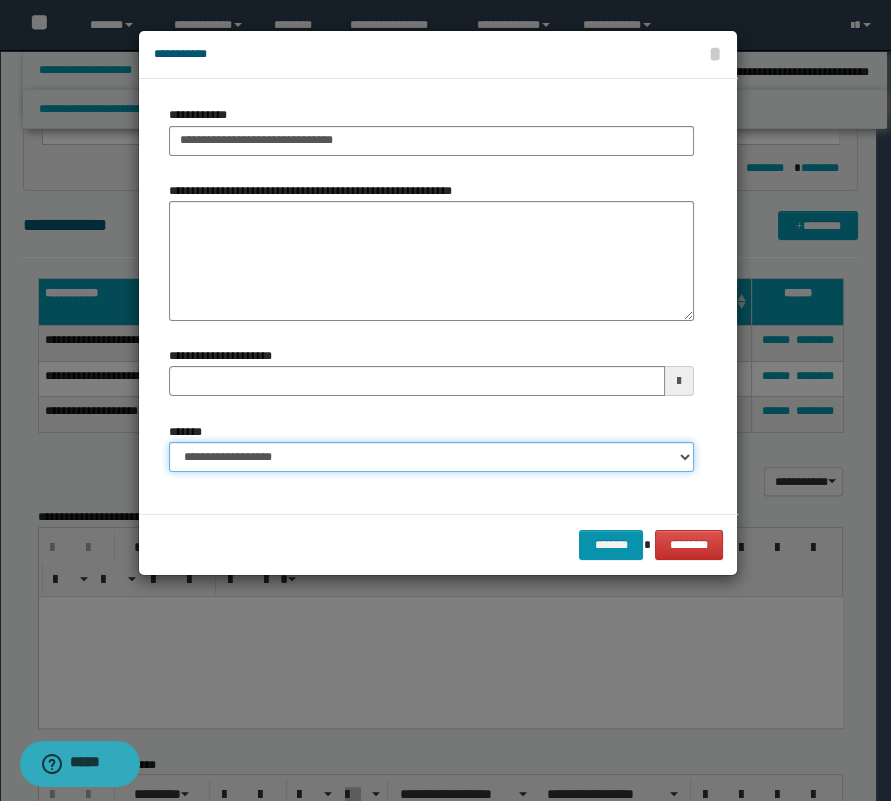 click on "**********" at bounding box center [431, 457] 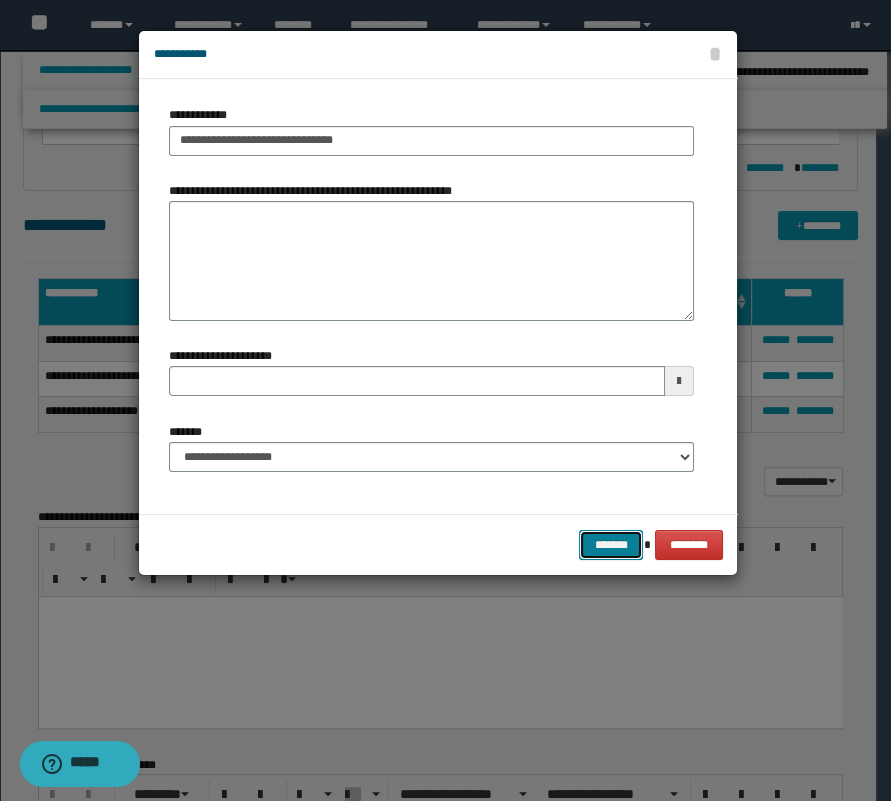 click on "*******" at bounding box center (611, 545) 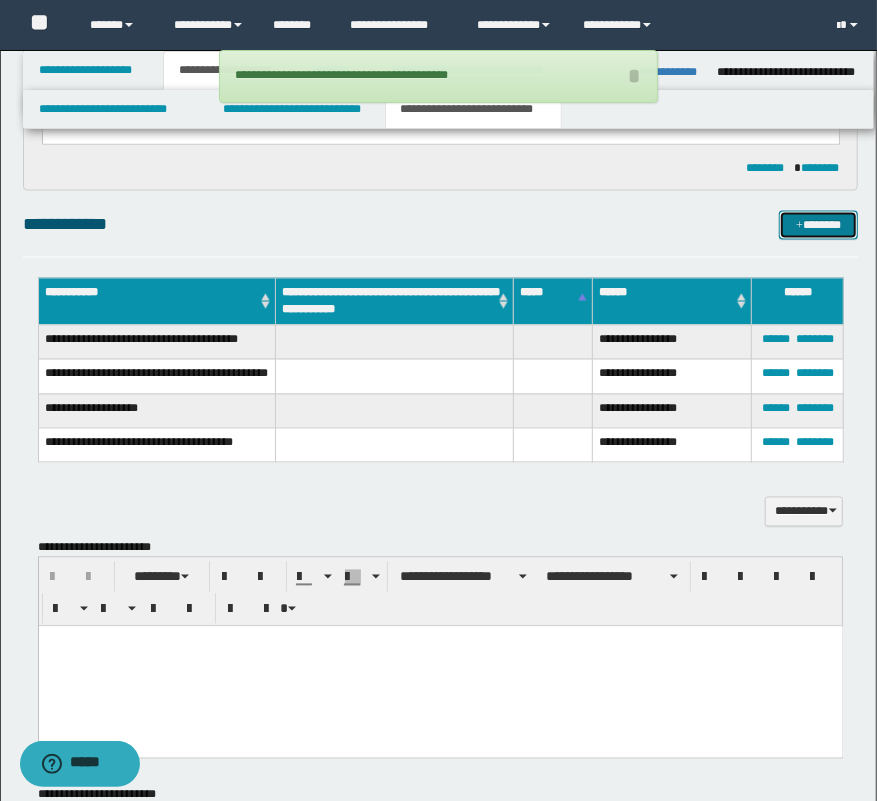 click on "*******" at bounding box center (819, 226) 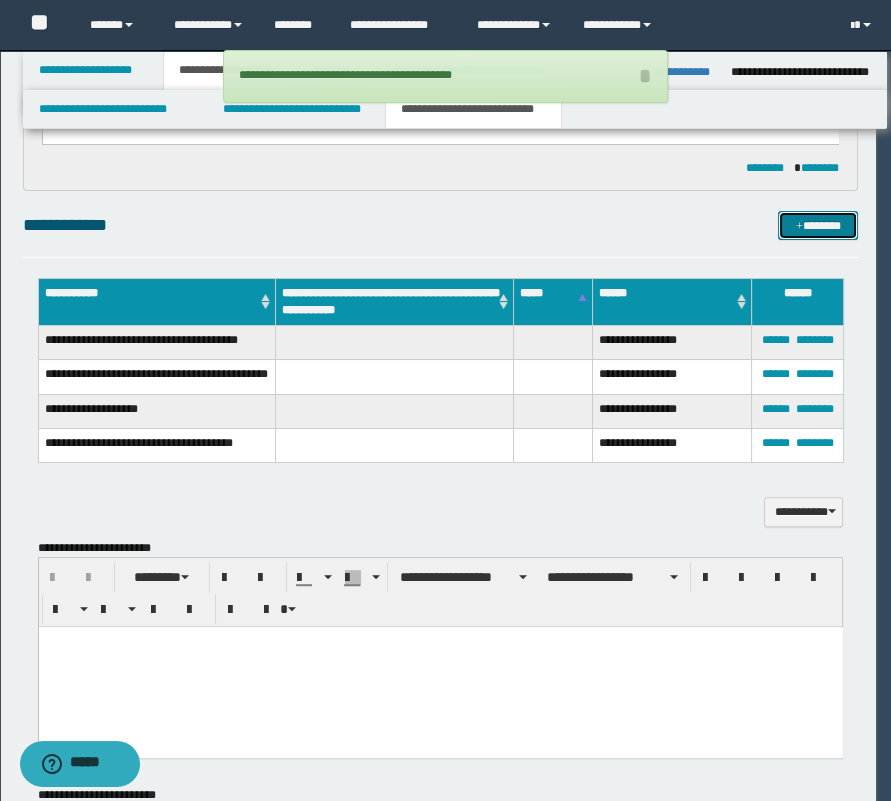 type 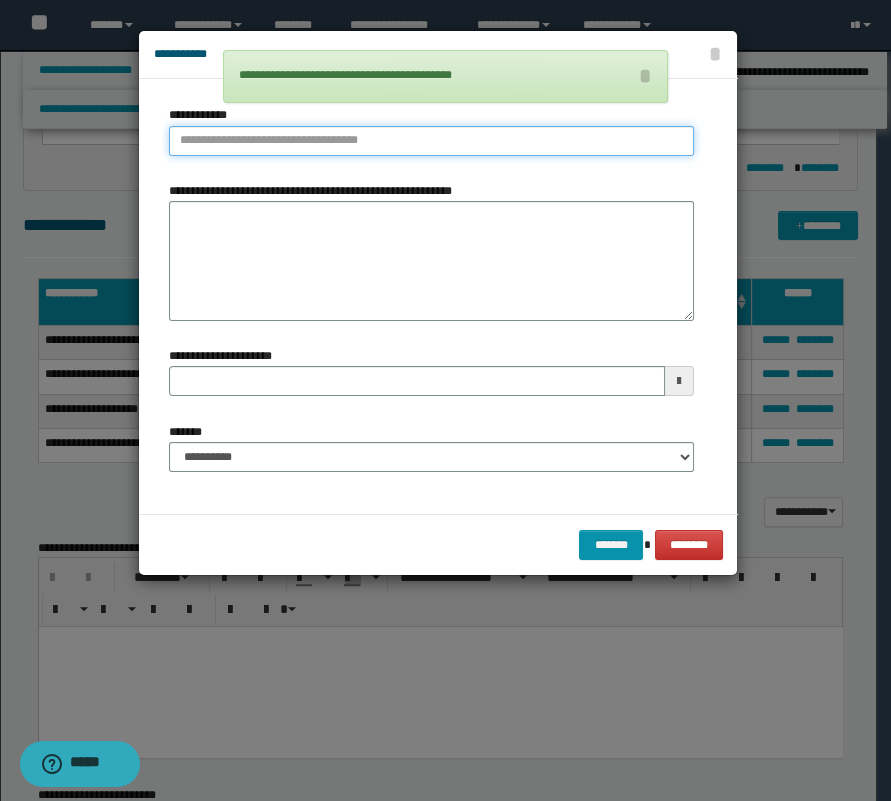 type on "**********" 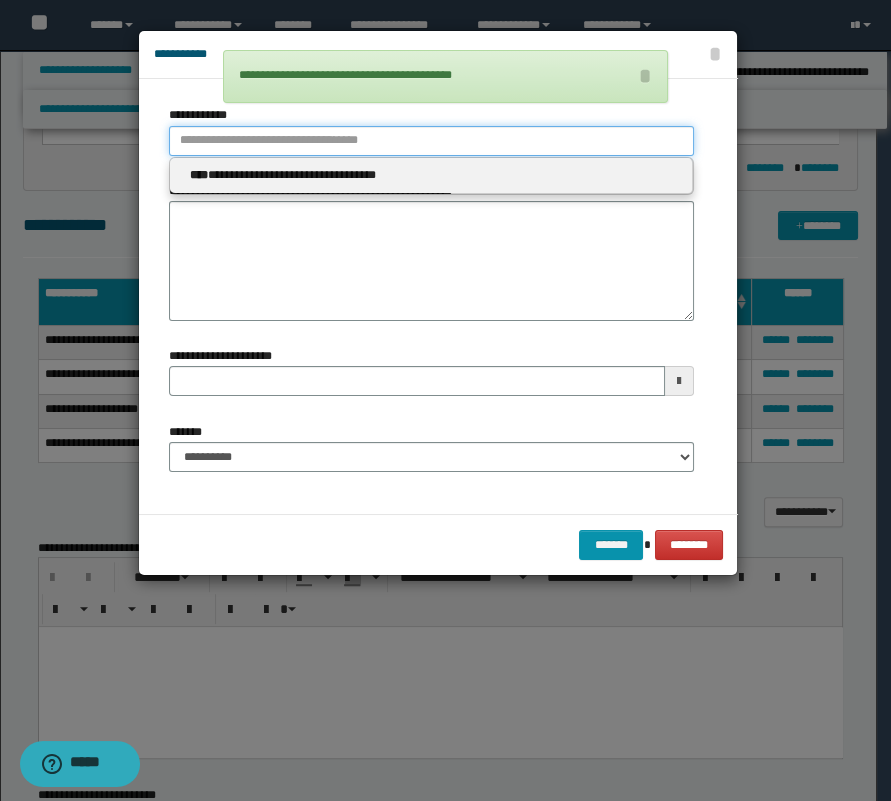 click on "**********" at bounding box center (431, 141) 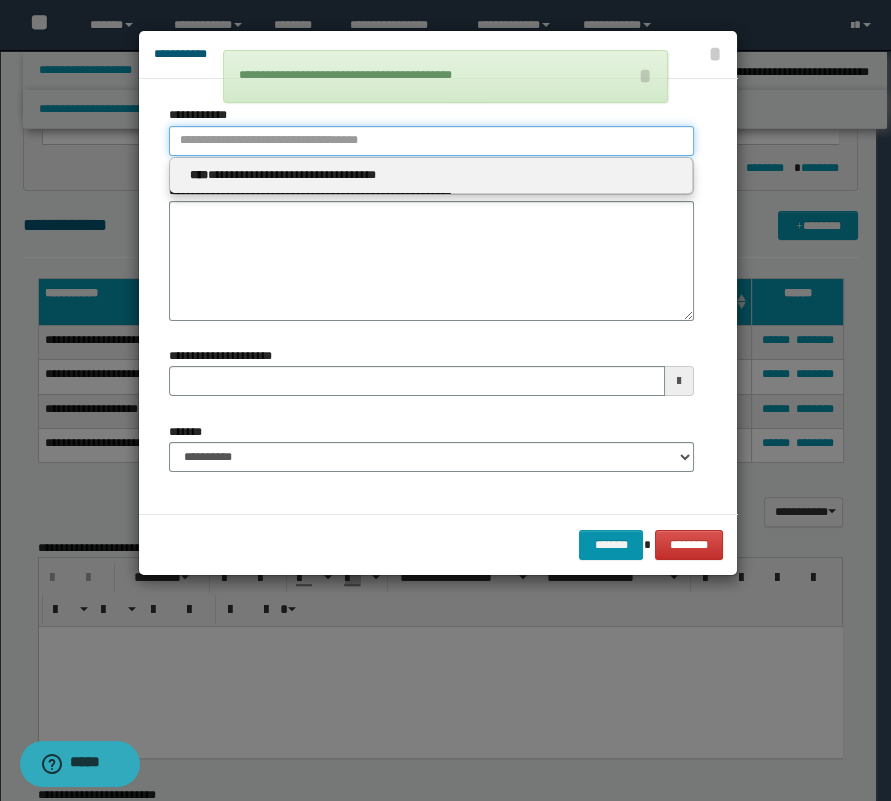 type 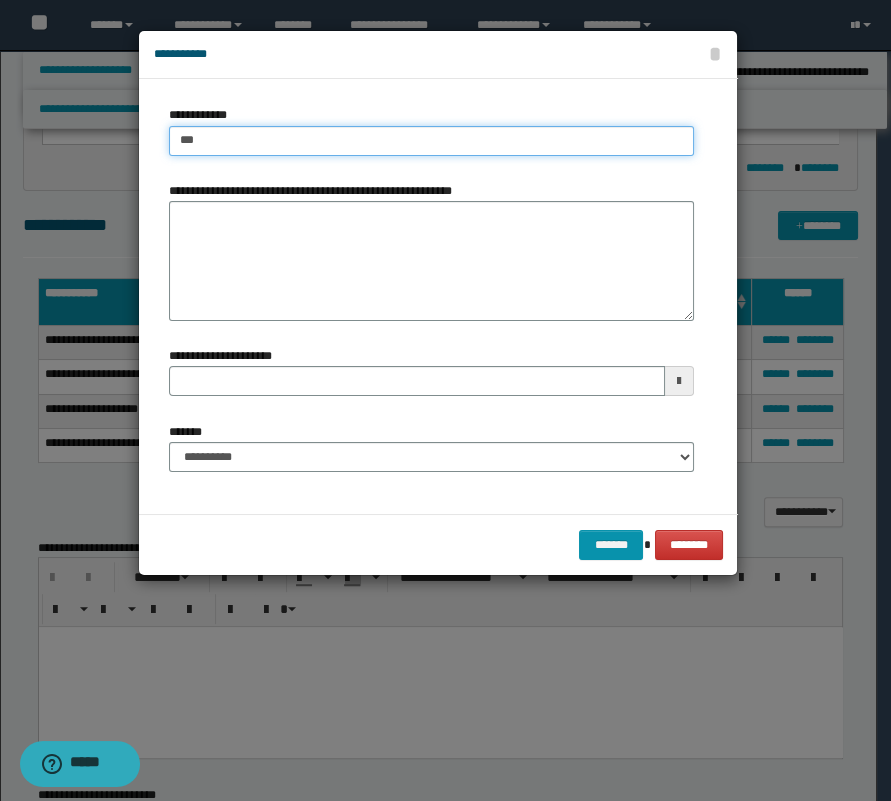 type on "****" 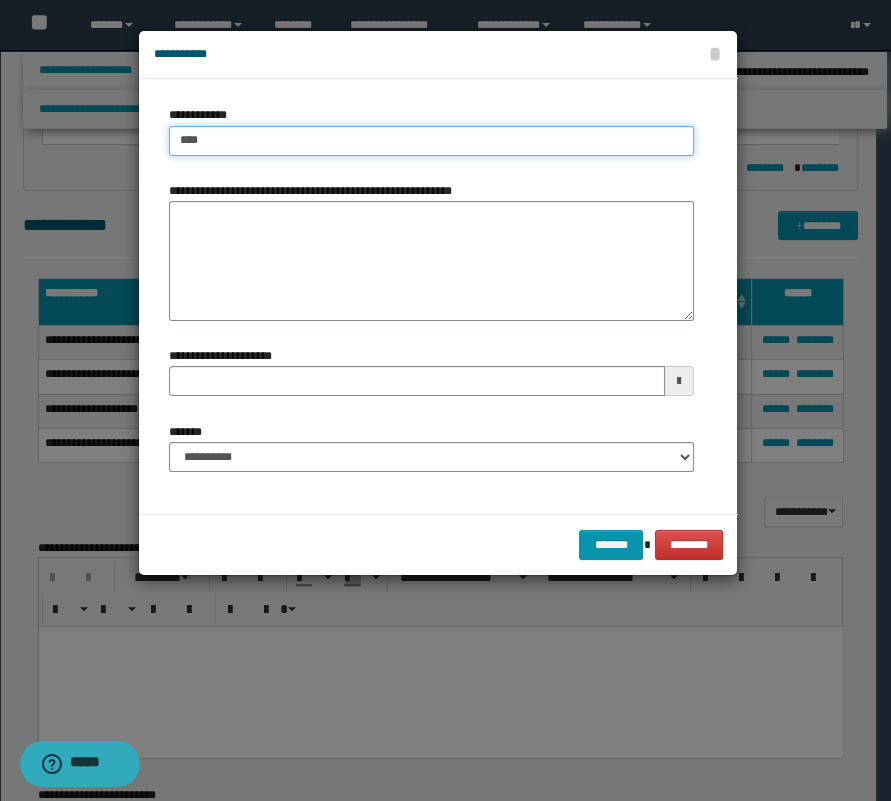 type on "****" 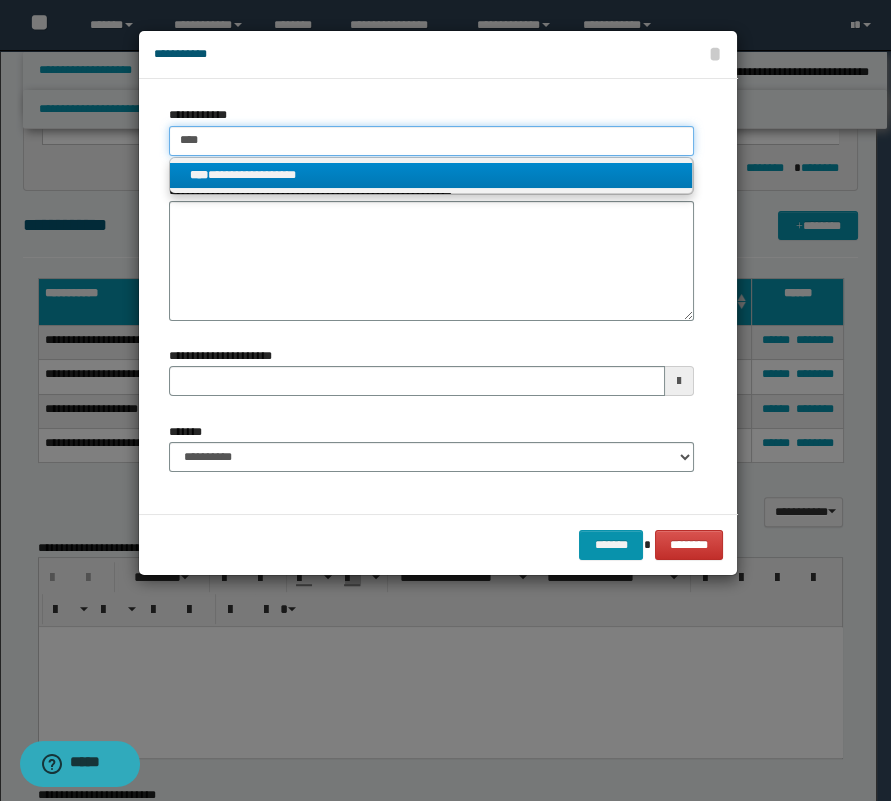 type on "****" 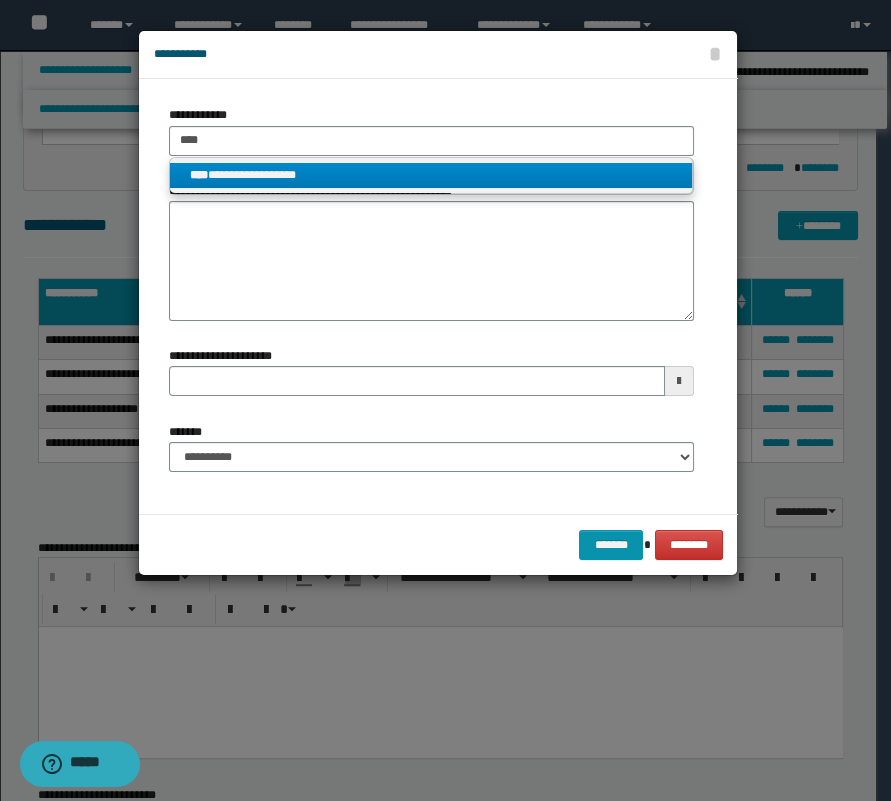 drag, startPoint x: 378, startPoint y: 171, endPoint x: 372, endPoint y: 222, distance: 51.351727 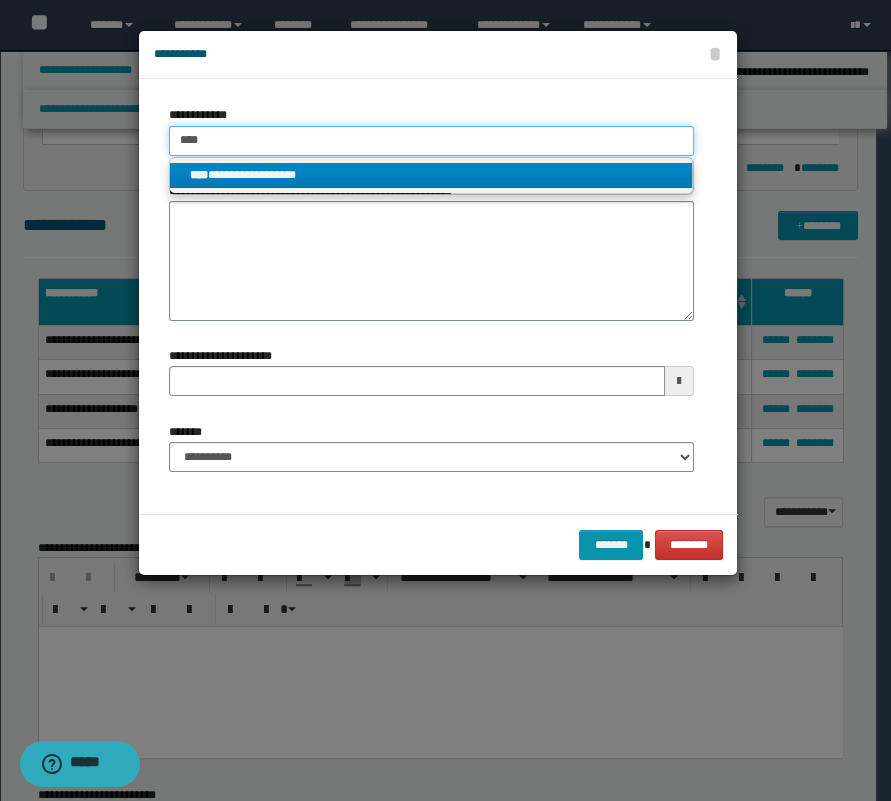 type 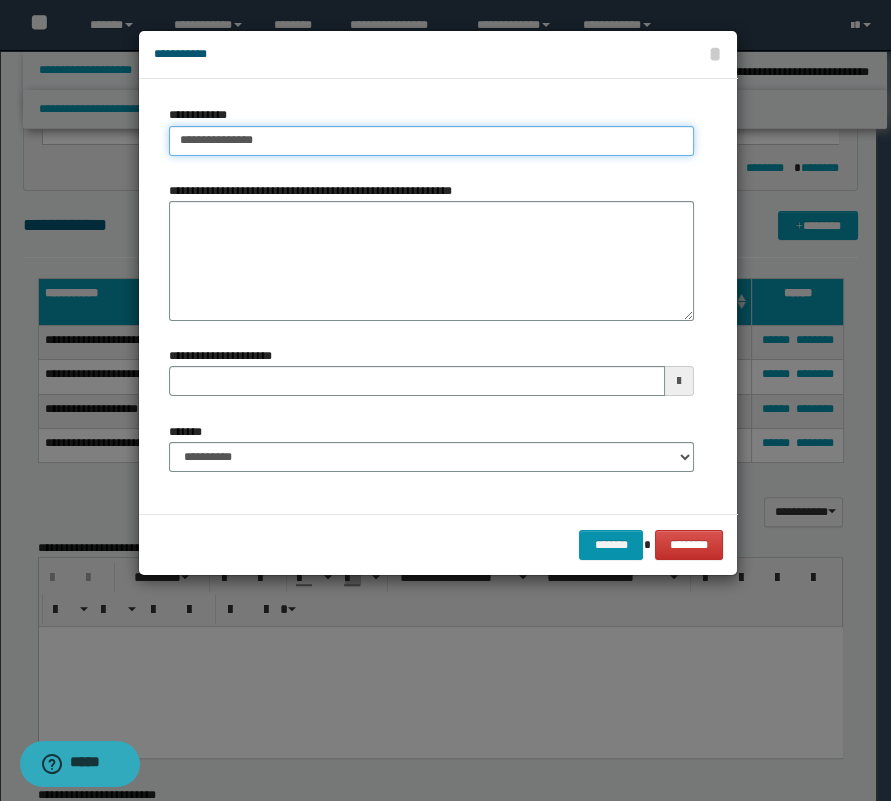 type 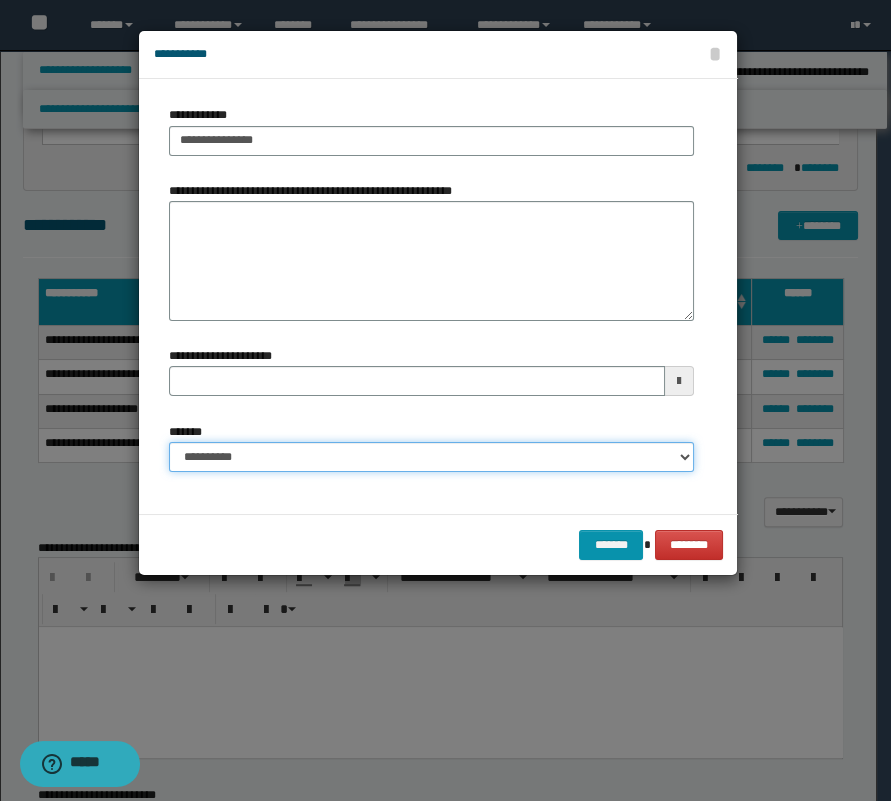 click on "**********" at bounding box center (431, 457) 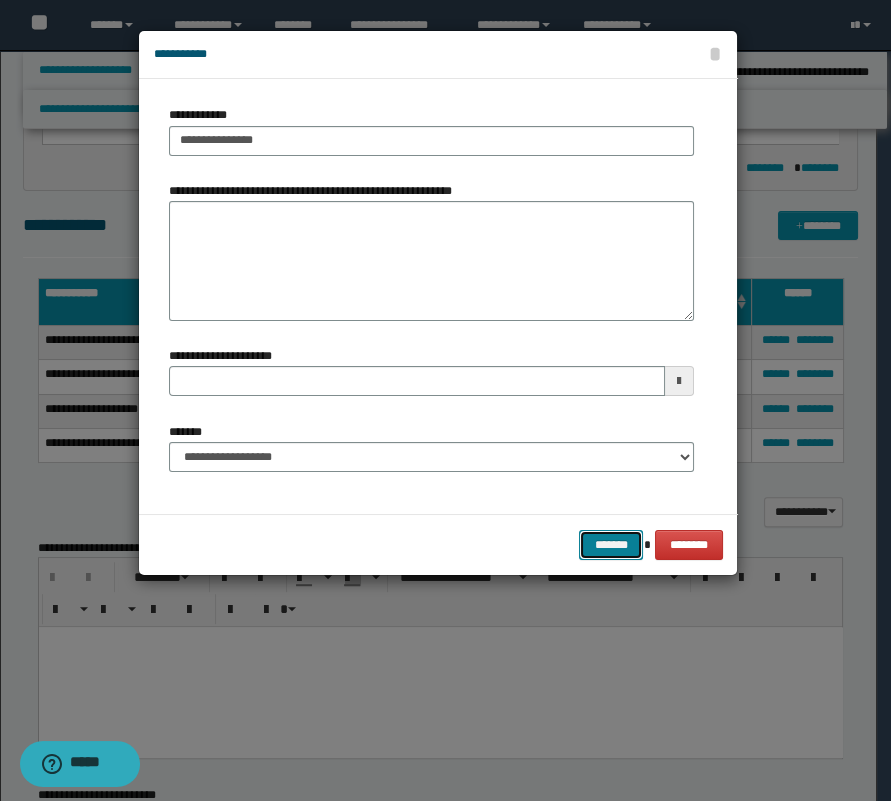 click on "*******" at bounding box center (611, 545) 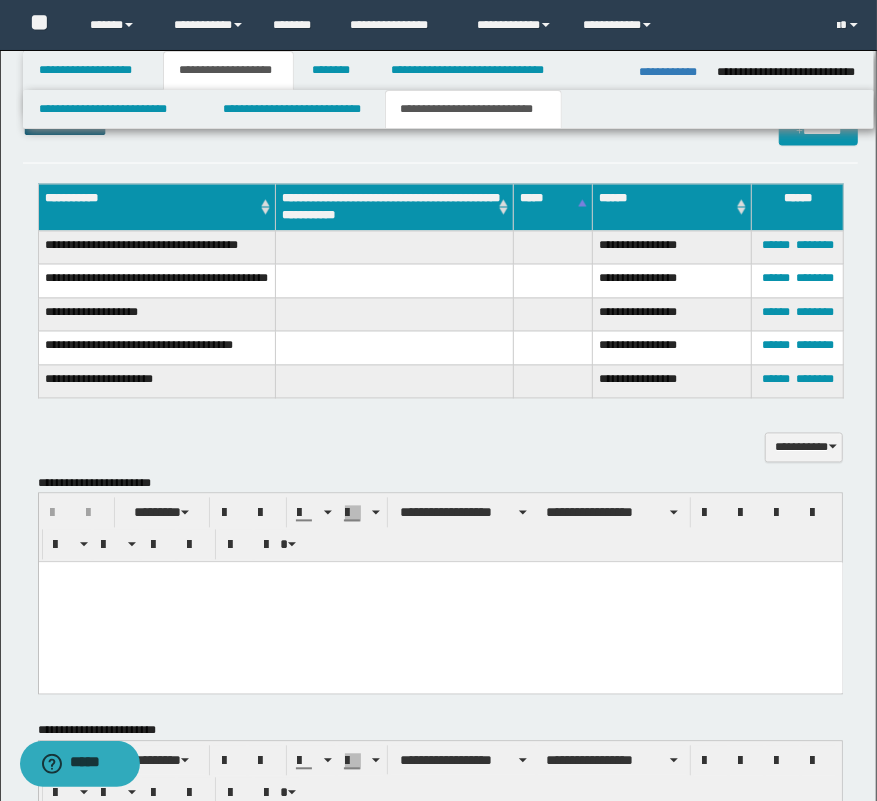 scroll, scrollTop: 1570, scrollLeft: 0, axis: vertical 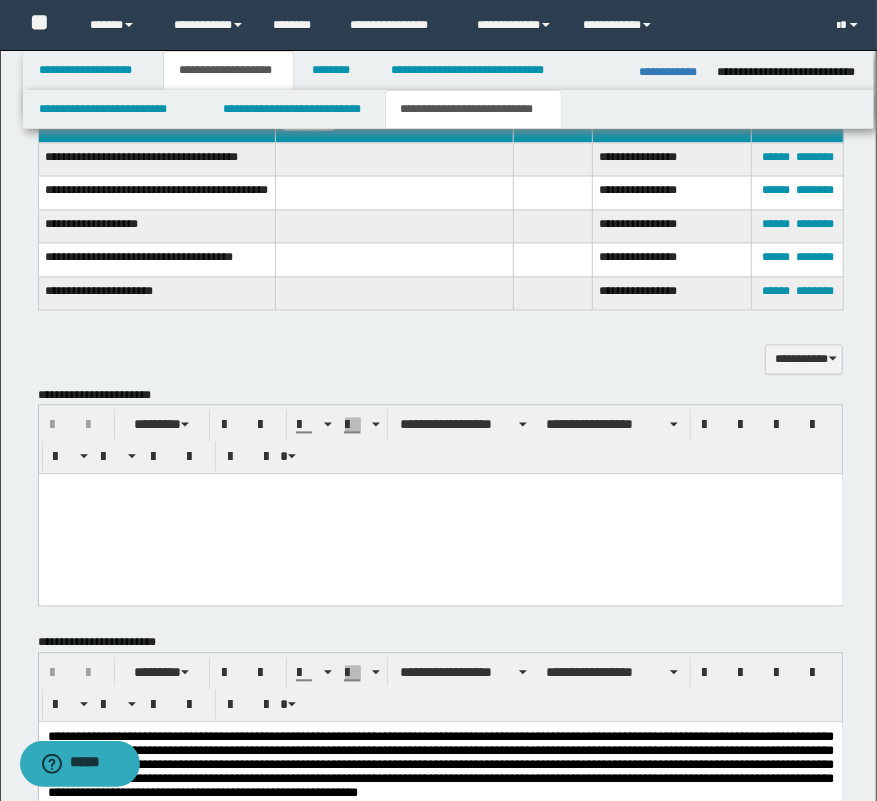 click at bounding box center (440, 515) 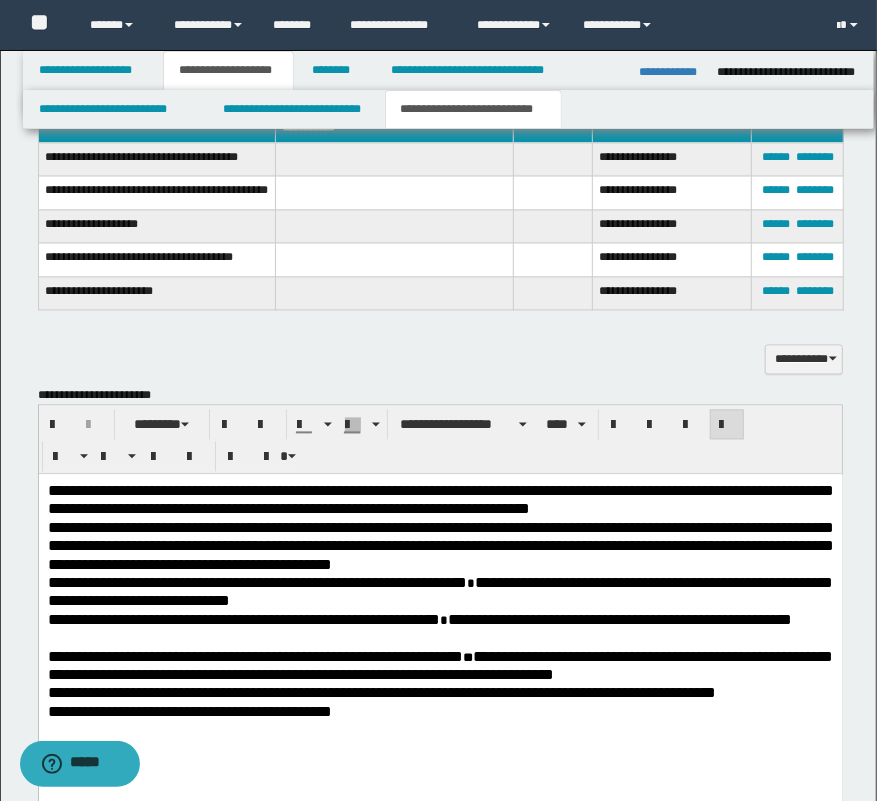 click on "**********" at bounding box center (440, 501) 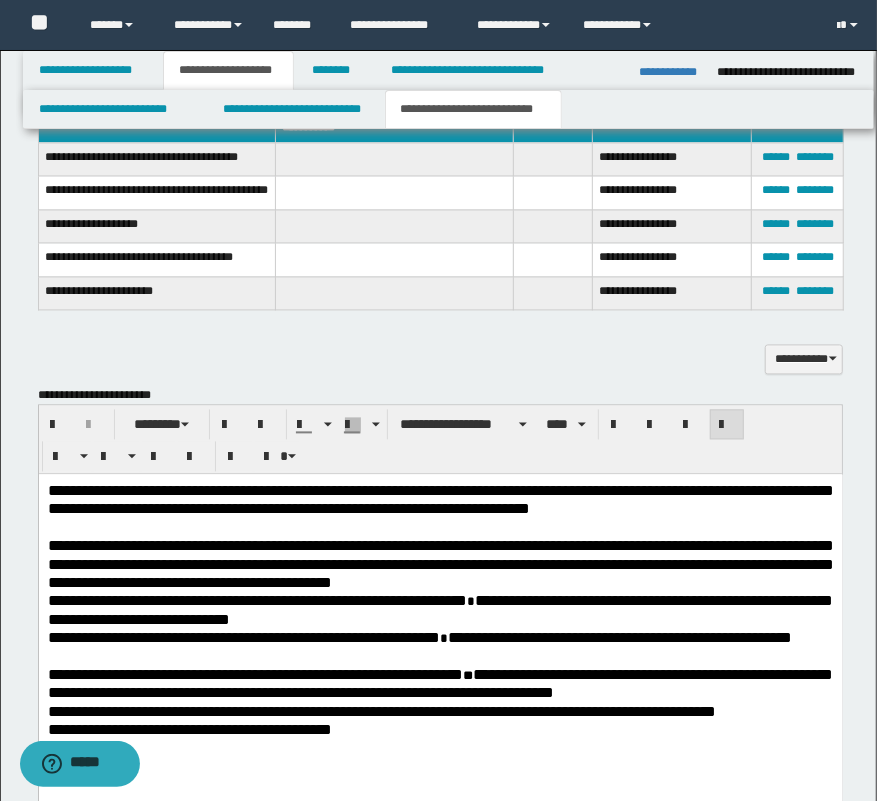 click on "**********" at bounding box center (440, 565) 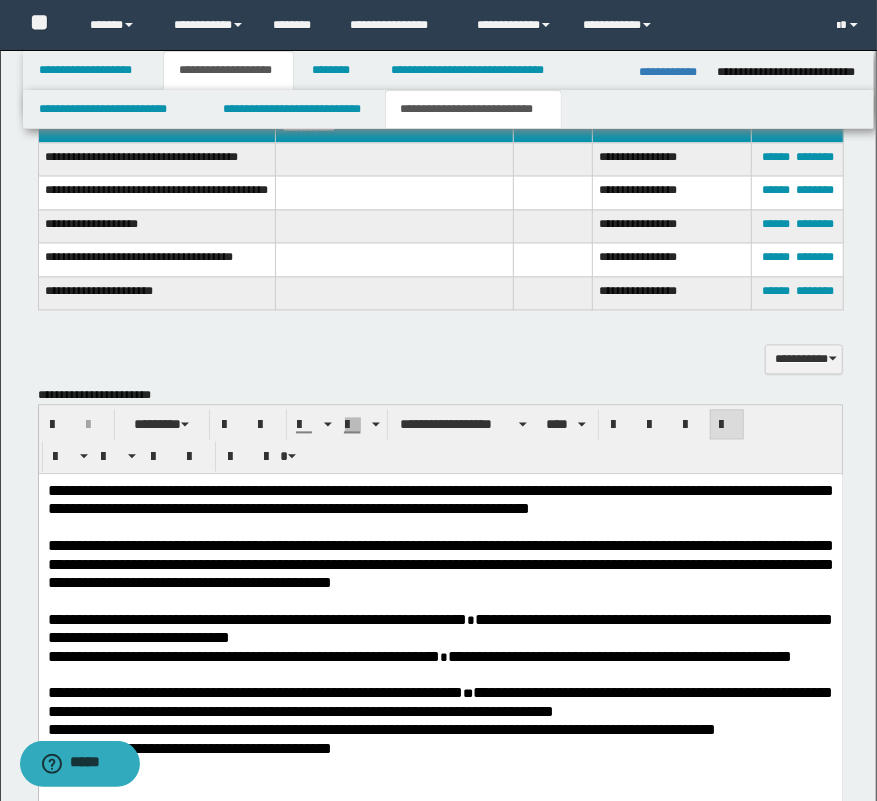 click on "**********" at bounding box center (440, 630) 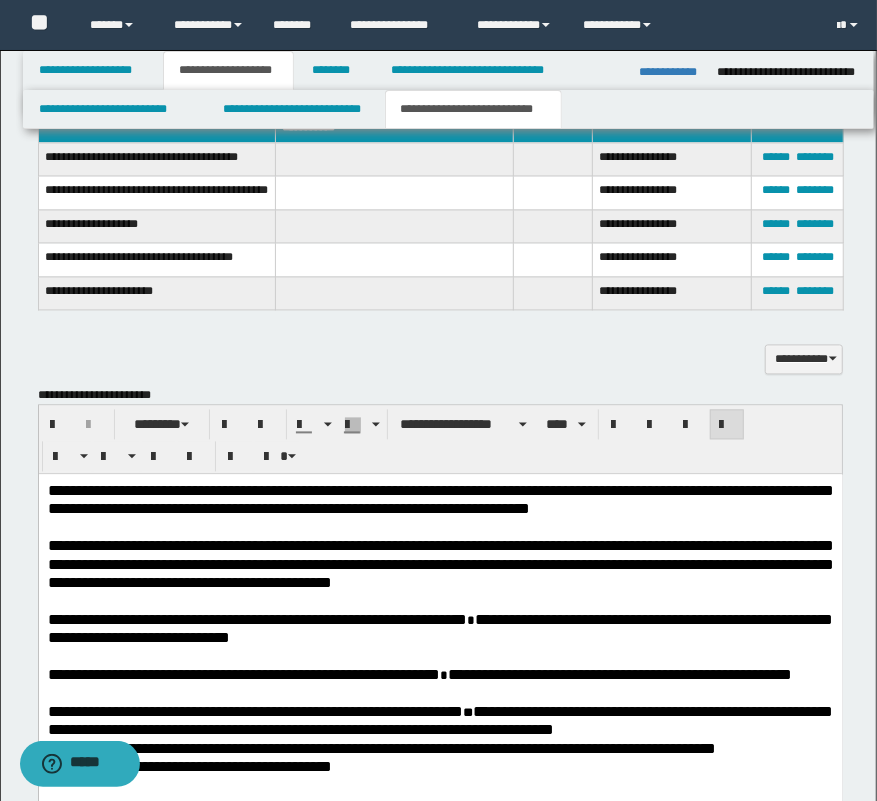 click on "**********" at bounding box center (440, 685) 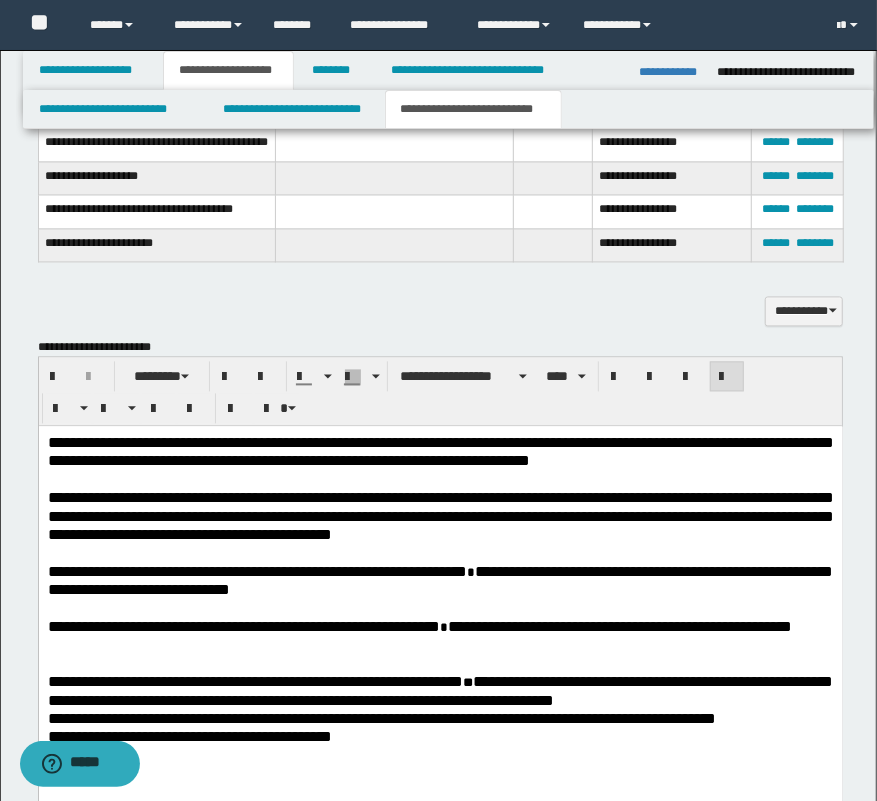 scroll, scrollTop: 1660, scrollLeft: 0, axis: vertical 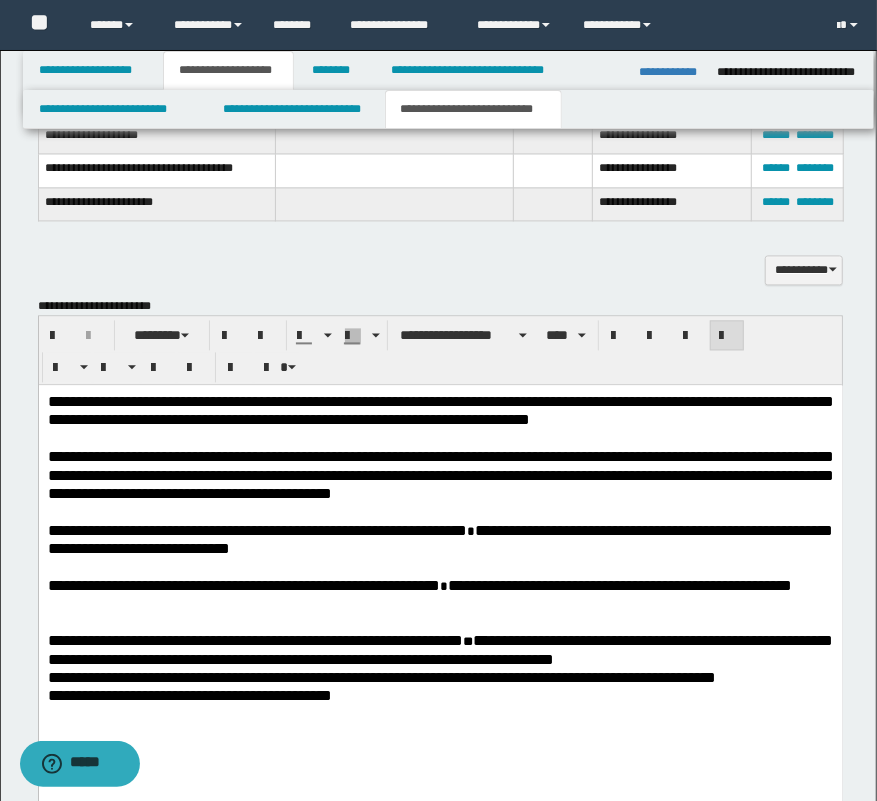 click on "**********" at bounding box center [440, 650] 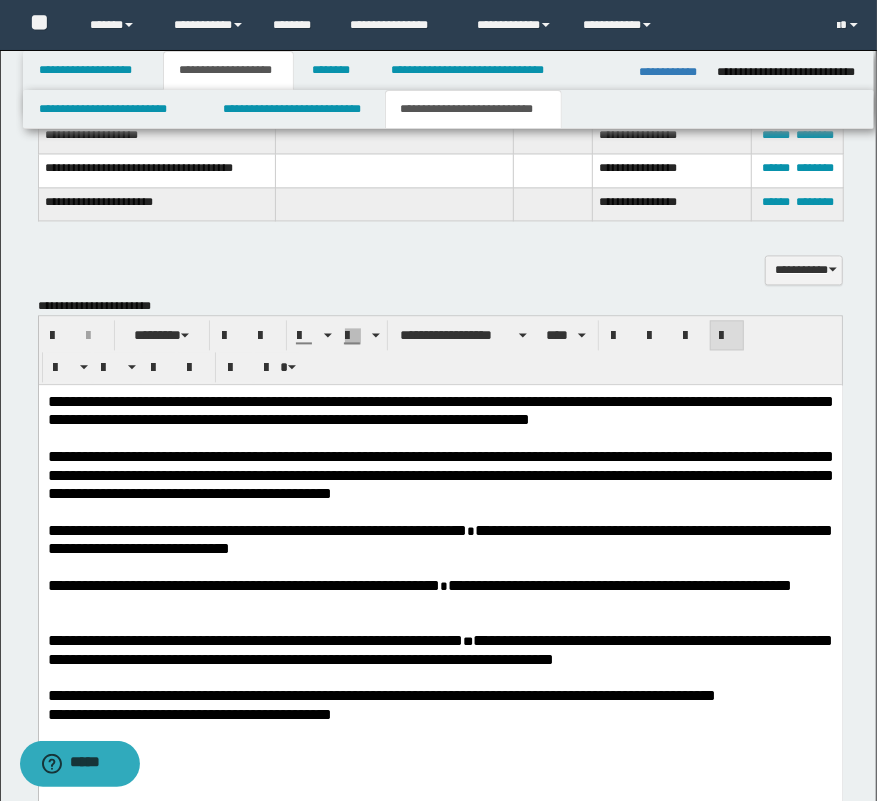 scroll, scrollTop: 1751, scrollLeft: 0, axis: vertical 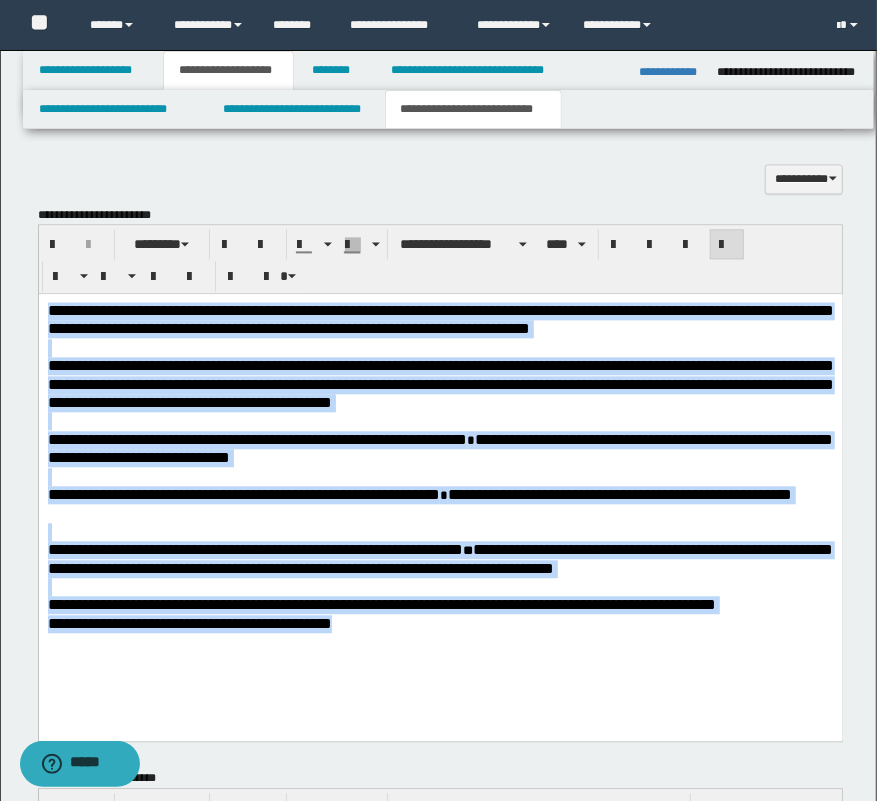 drag, startPoint x: 435, startPoint y: 642, endPoint x: -11, endPoint y: 217, distance: 616.069 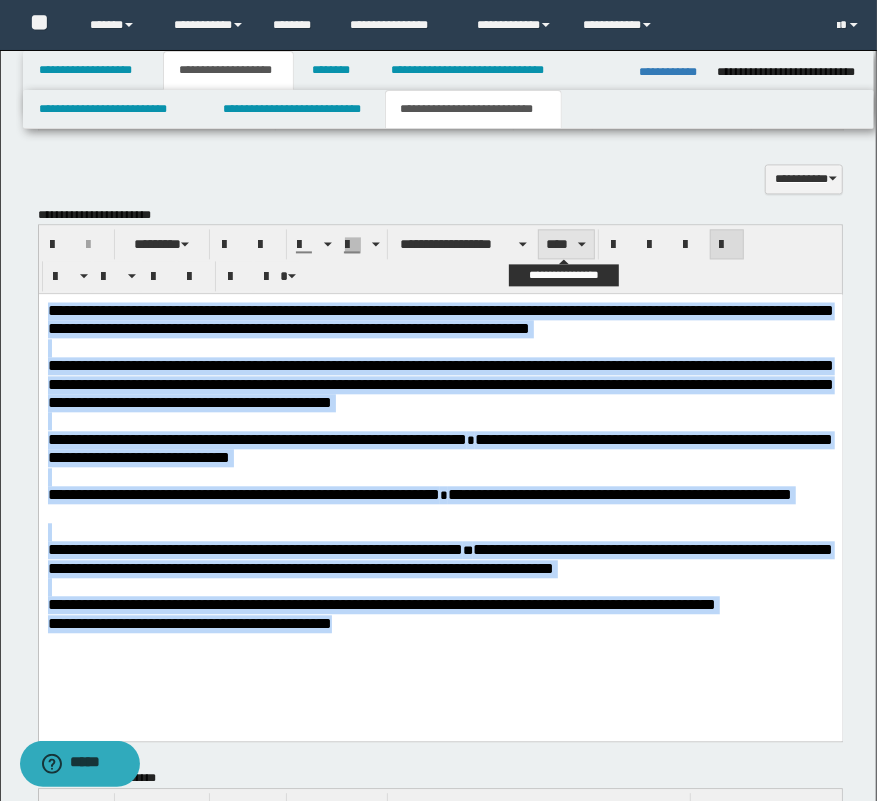 click on "****" at bounding box center [566, 244] 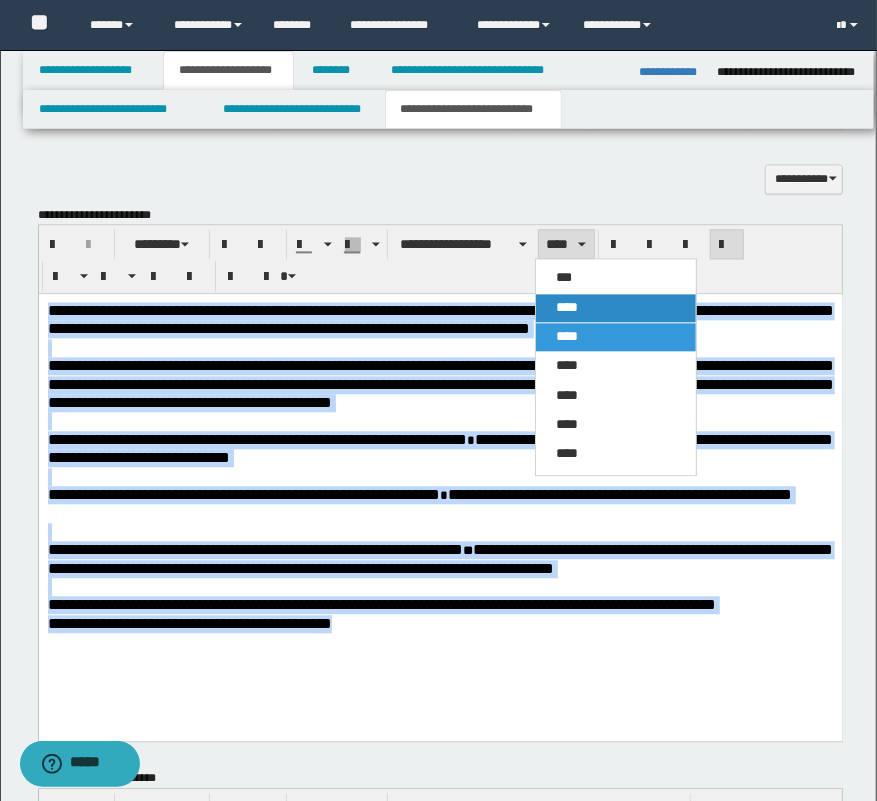 click on "****" at bounding box center (567, 307) 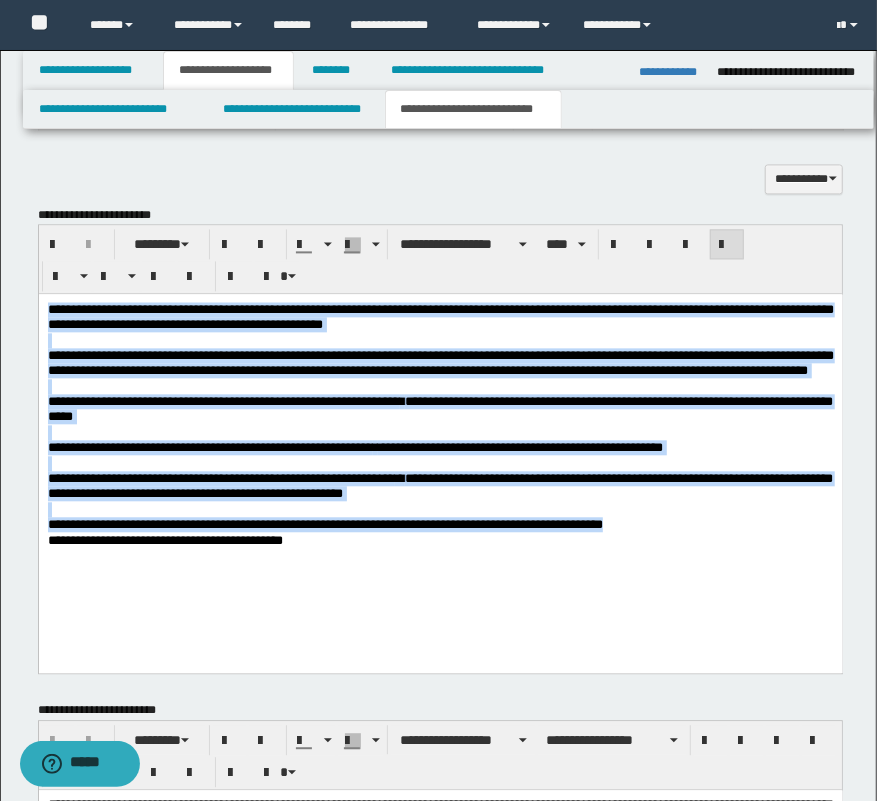 click on "**********" at bounding box center (440, 450) 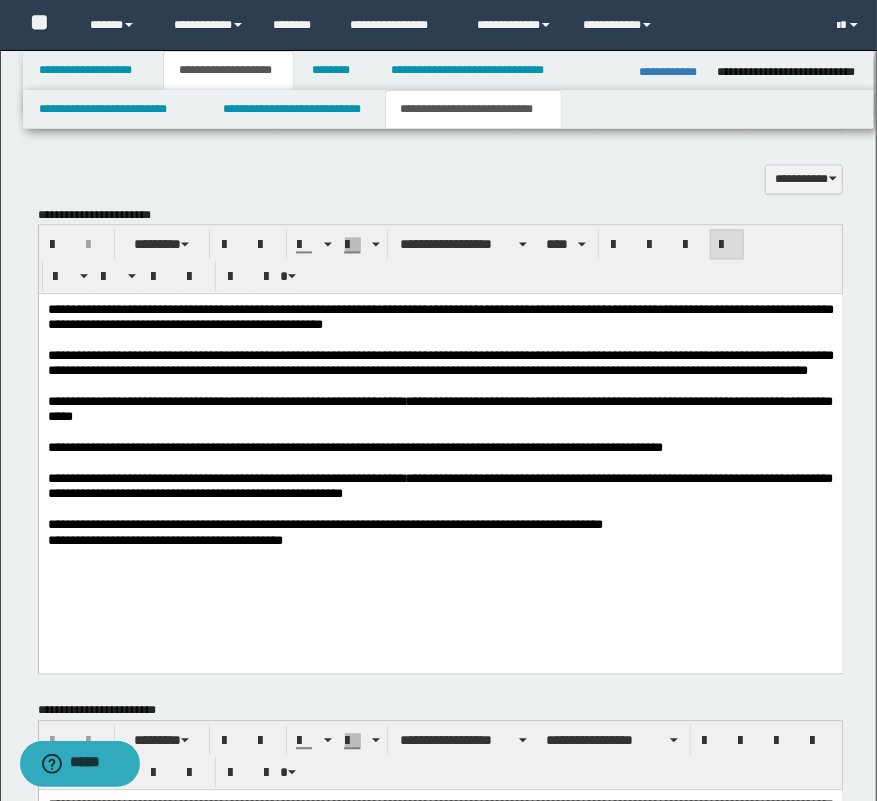 click on "**********" at bounding box center [440, 524] 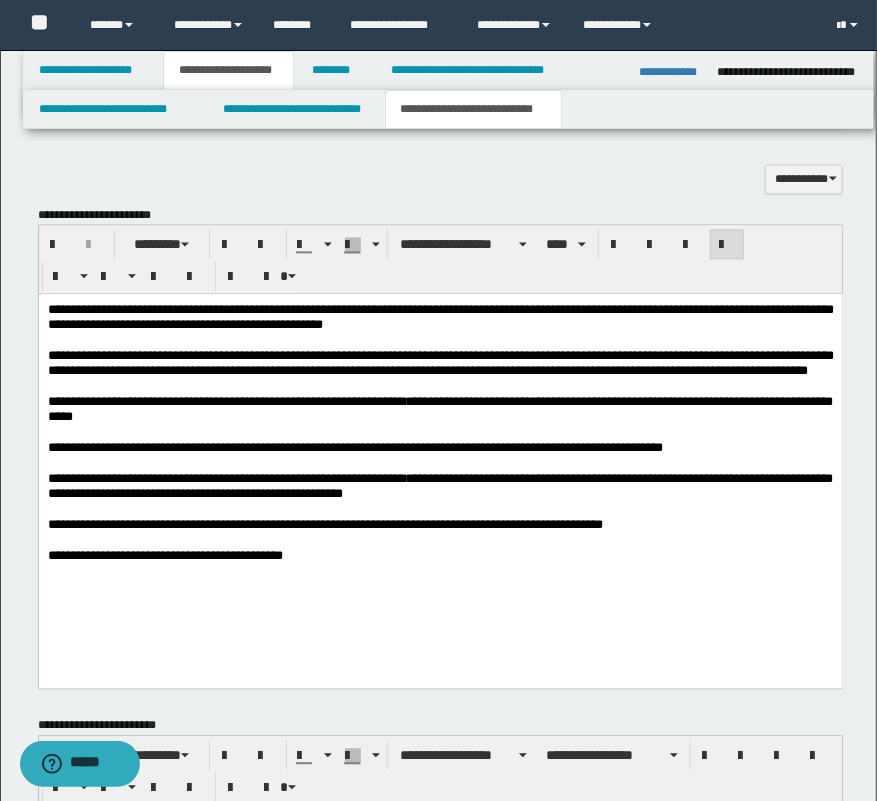 click on "**********" at bounding box center [440, 457] 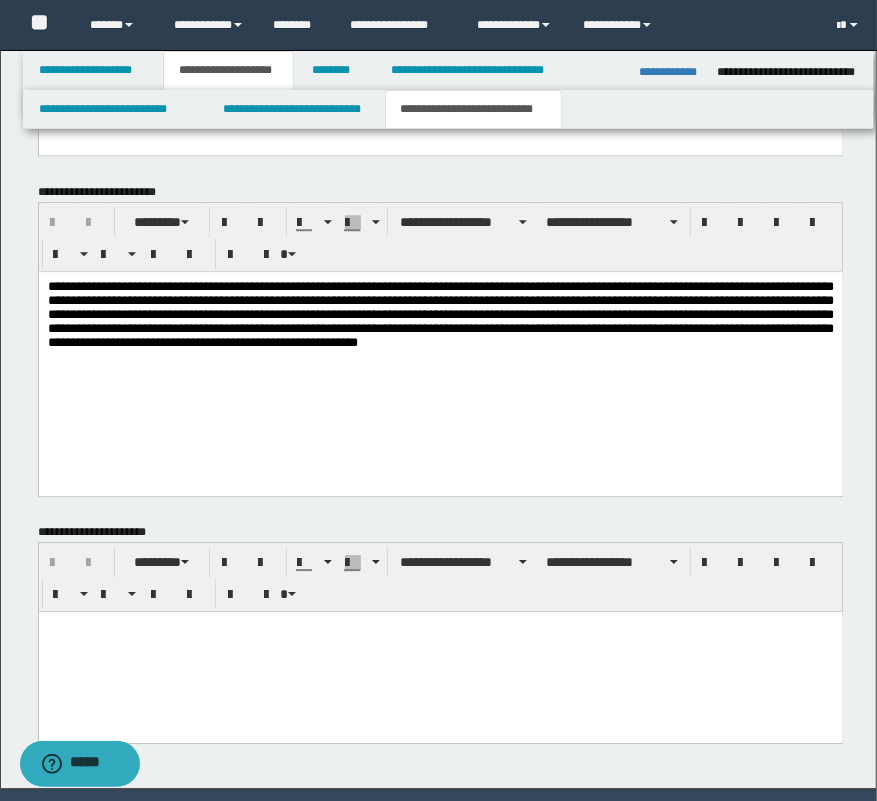 scroll, scrollTop: 2297, scrollLeft: 0, axis: vertical 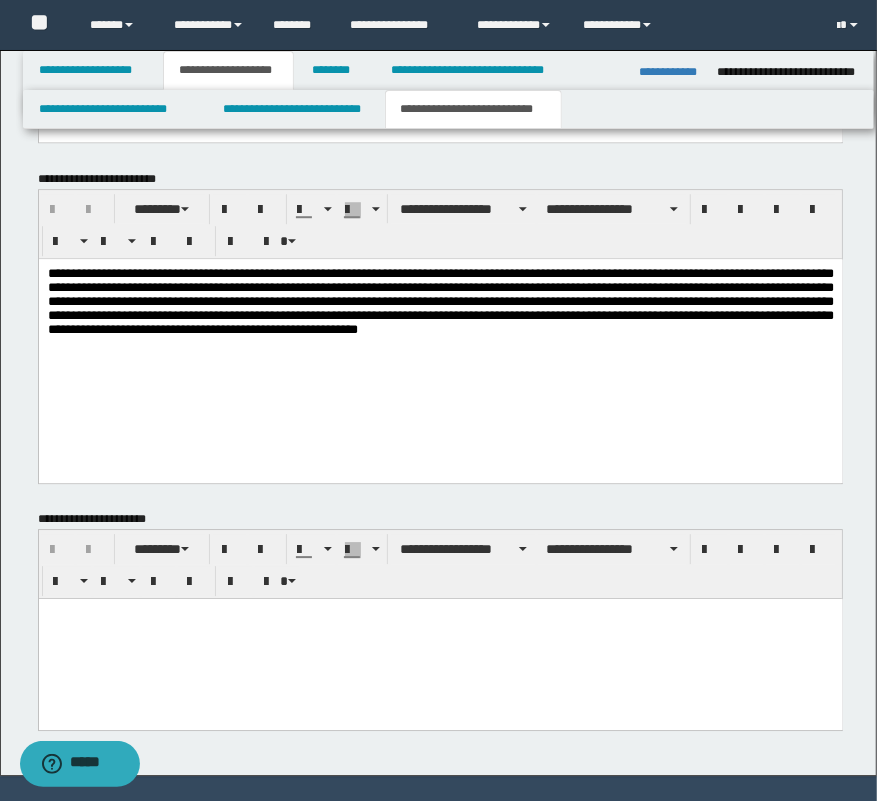 click on "**********" at bounding box center (440, 333) 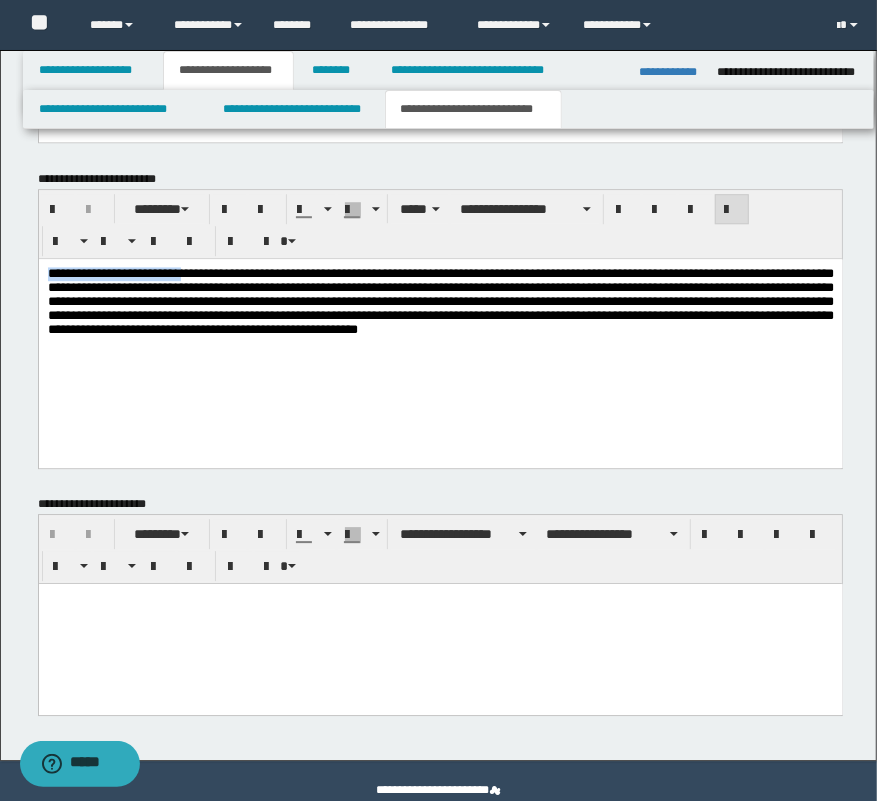 drag, startPoint x: 256, startPoint y: 275, endPoint x: -14, endPoint y: 246, distance: 271.55295 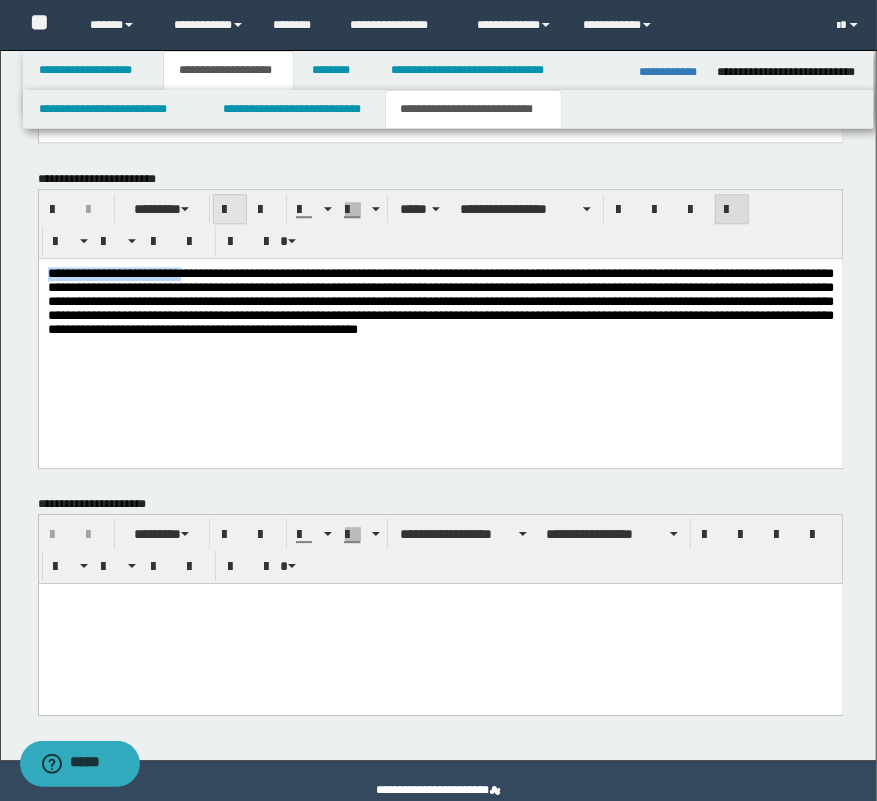 drag, startPoint x: 231, startPoint y: 203, endPoint x: 240, endPoint y: 247, distance: 44.911022 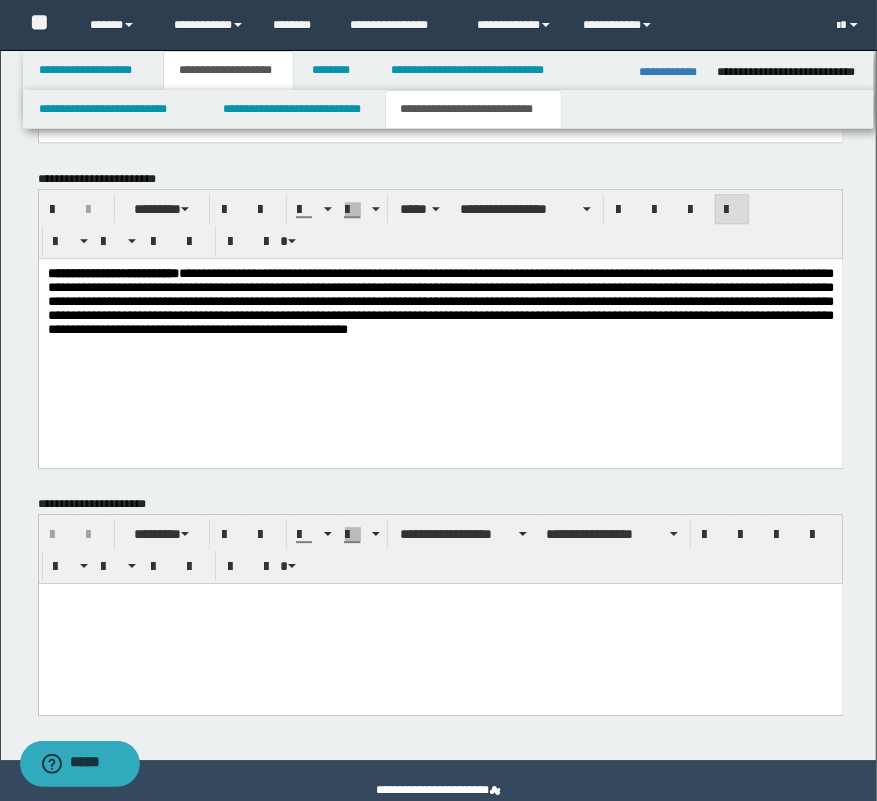 click on "**********" at bounding box center (440, 326) 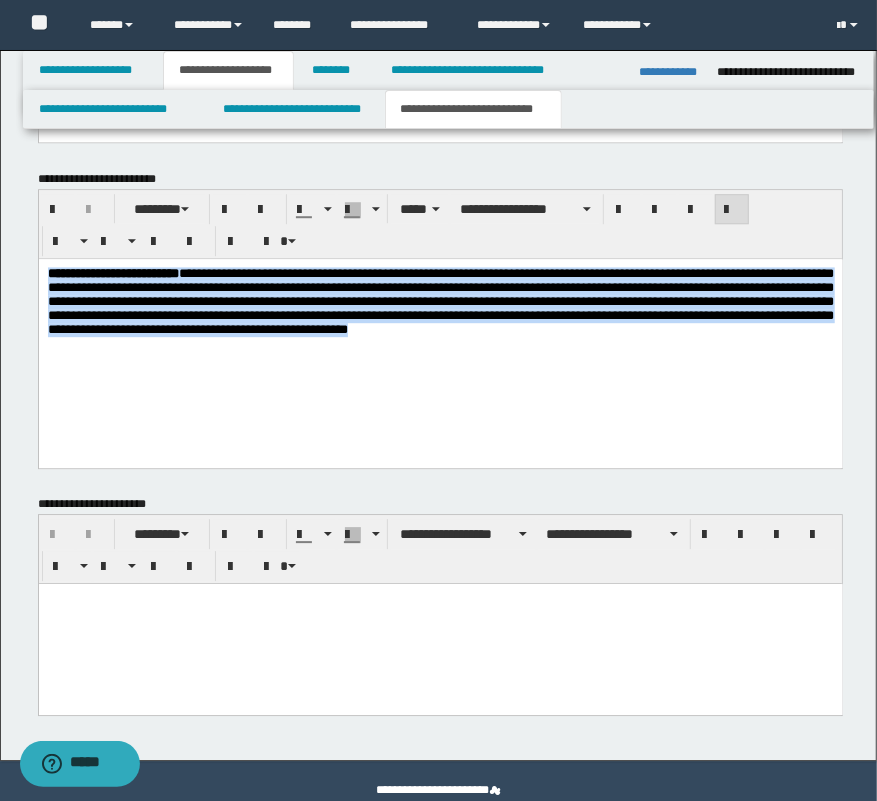 drag, startPoint x: 121, startPoint y: 327, endPoint x: -15, endPoint y: 220, distance: 173.04623 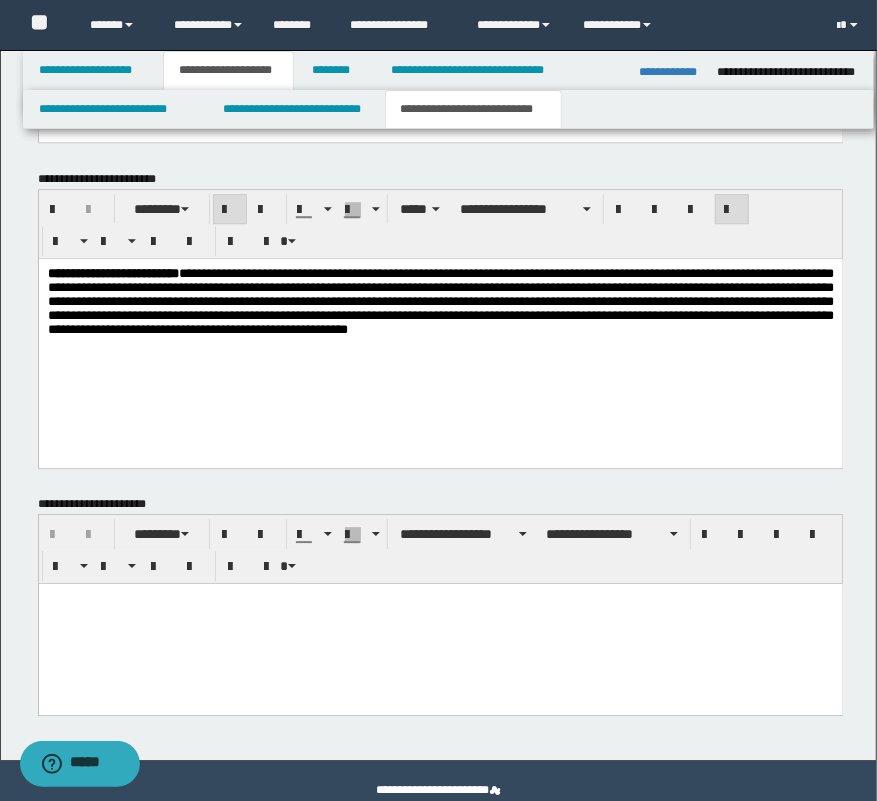 click on "**********" at bounding box center (440, 326) 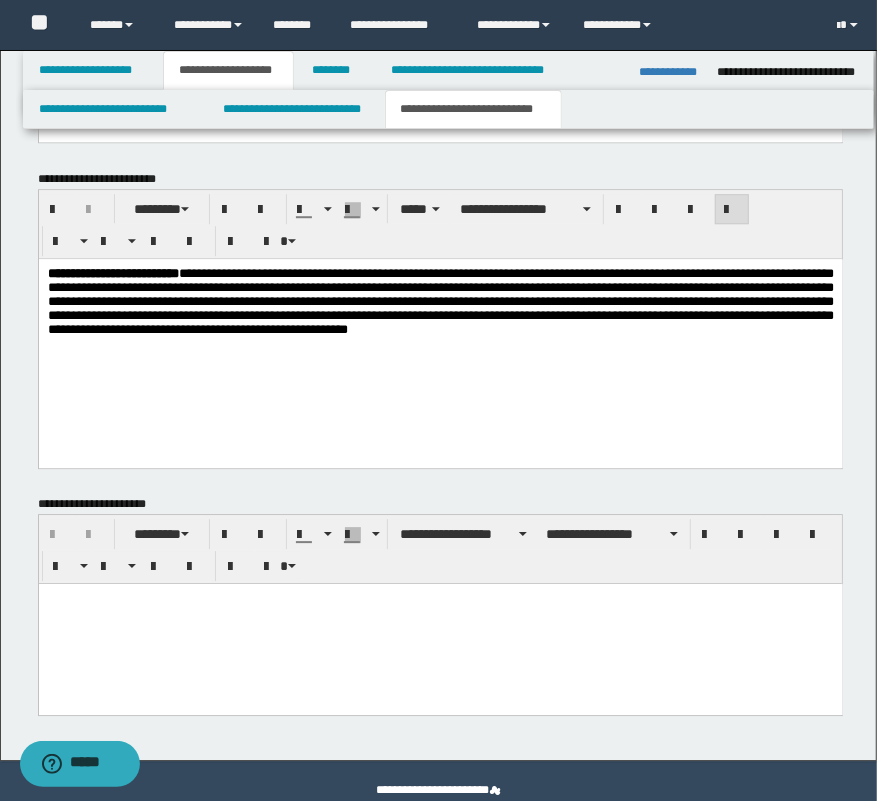 scroll, scrollTop: 2334, scrollLeft: 0, axis: vertical 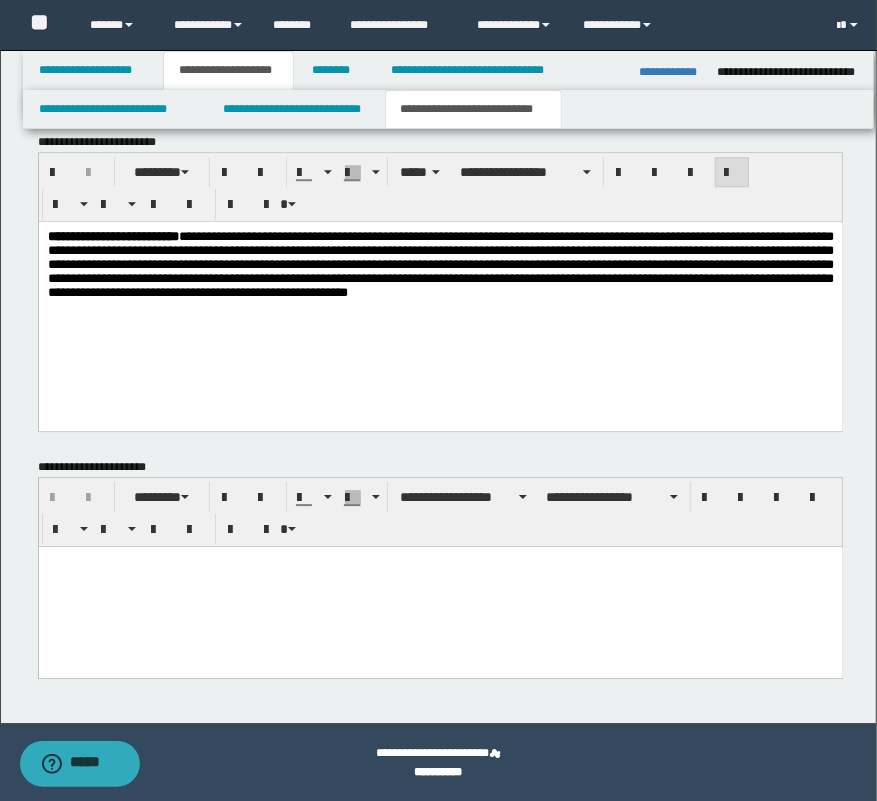 drag, startPoint x: 425, startPoint y: 622, endPoint x: 805, endPoint y: 577, distance: 382.6552 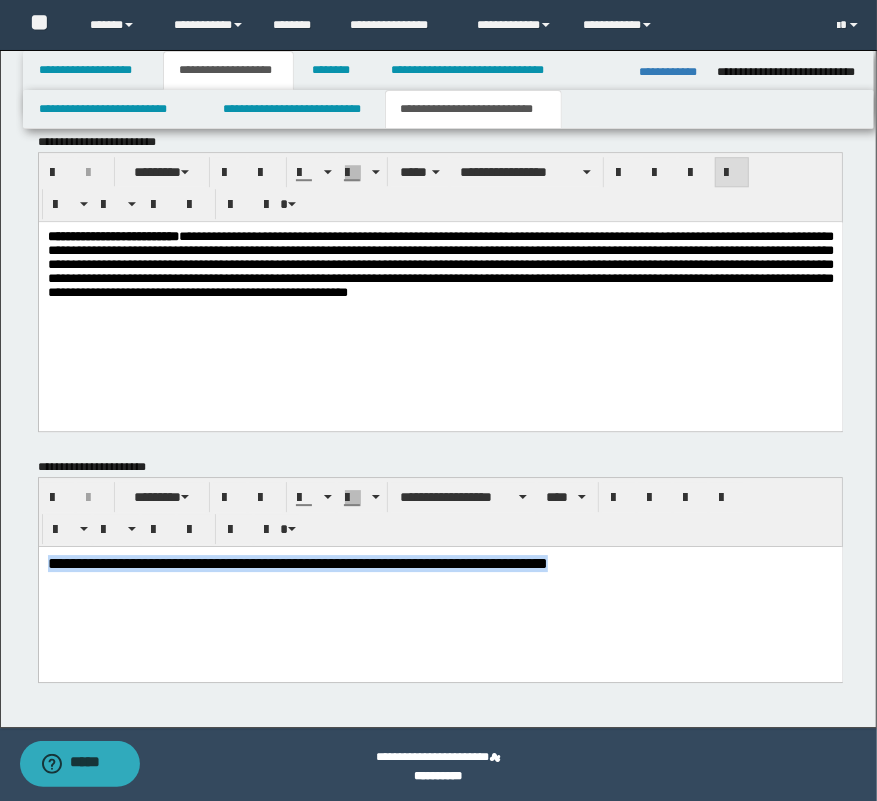 drag, startPoint x: 724, startPoint y: 565, endPoint x: 80, endPoint y: 569, distance: 644.01245 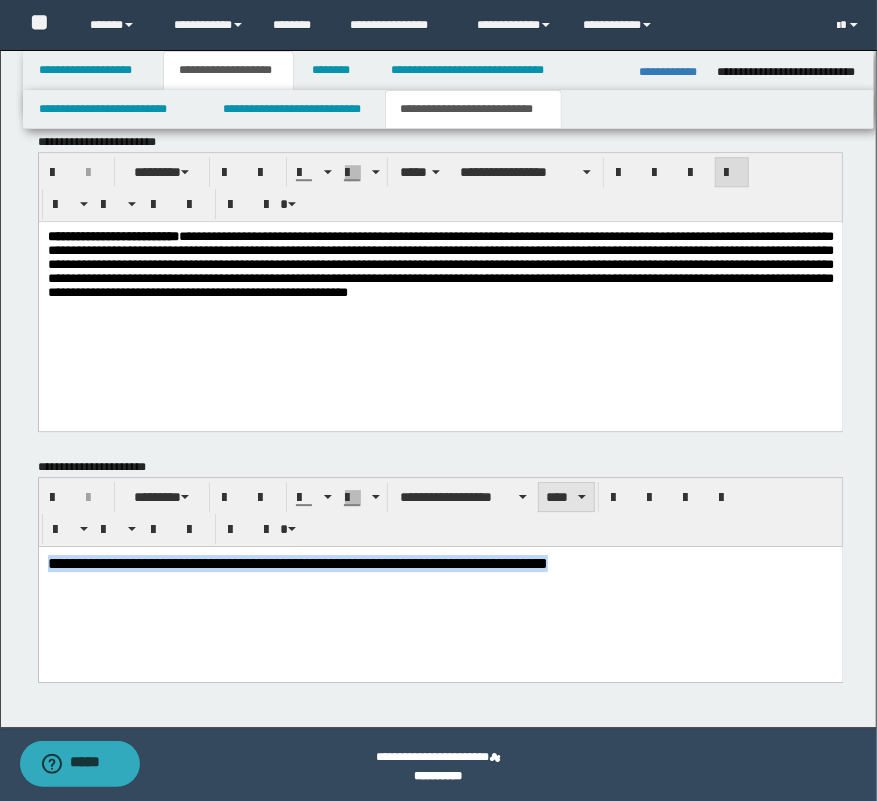 drag, startPoint x: 576, startPoint y: 489, endPoint x: 583, endPoint y: 506, distance: 18.384777 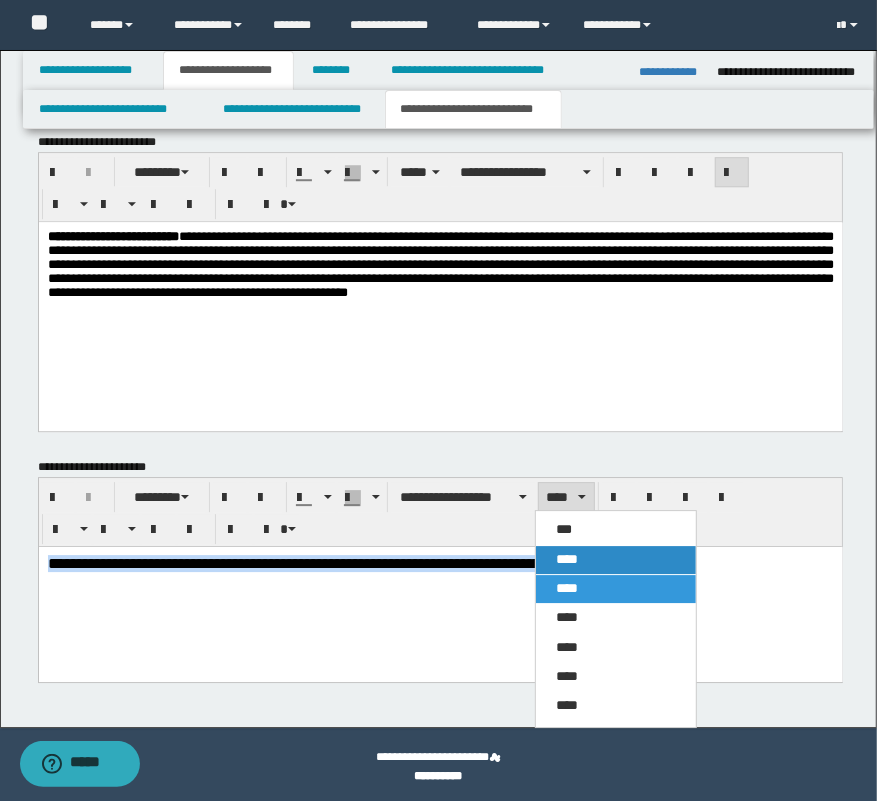 click on "****" at bounding box center [616, 560] 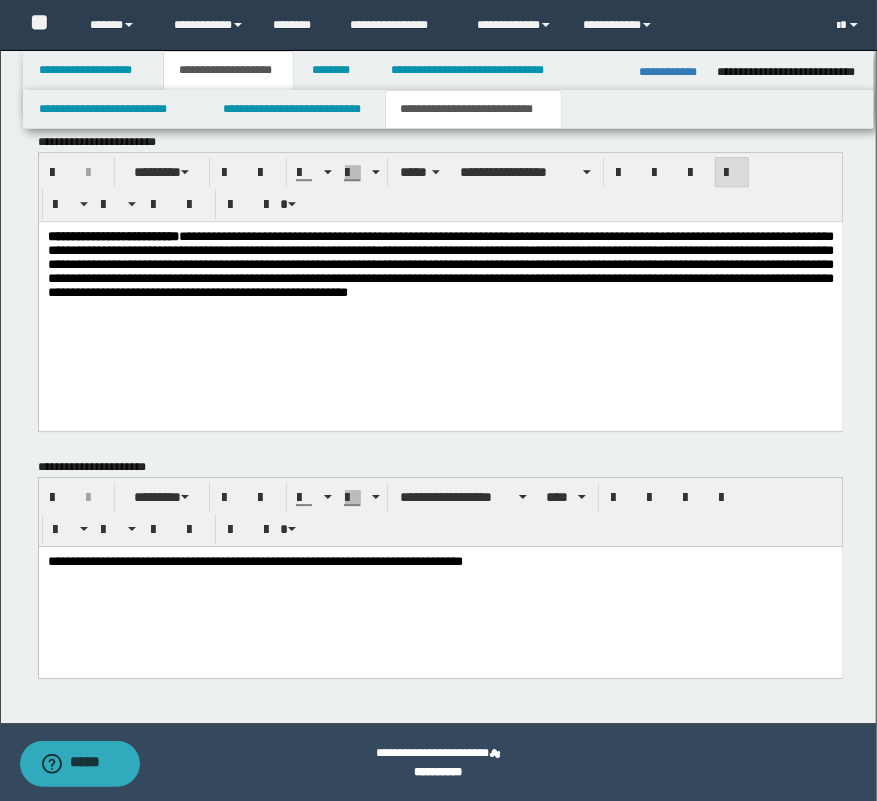 click on "**********" at bounding box center (440, 586) 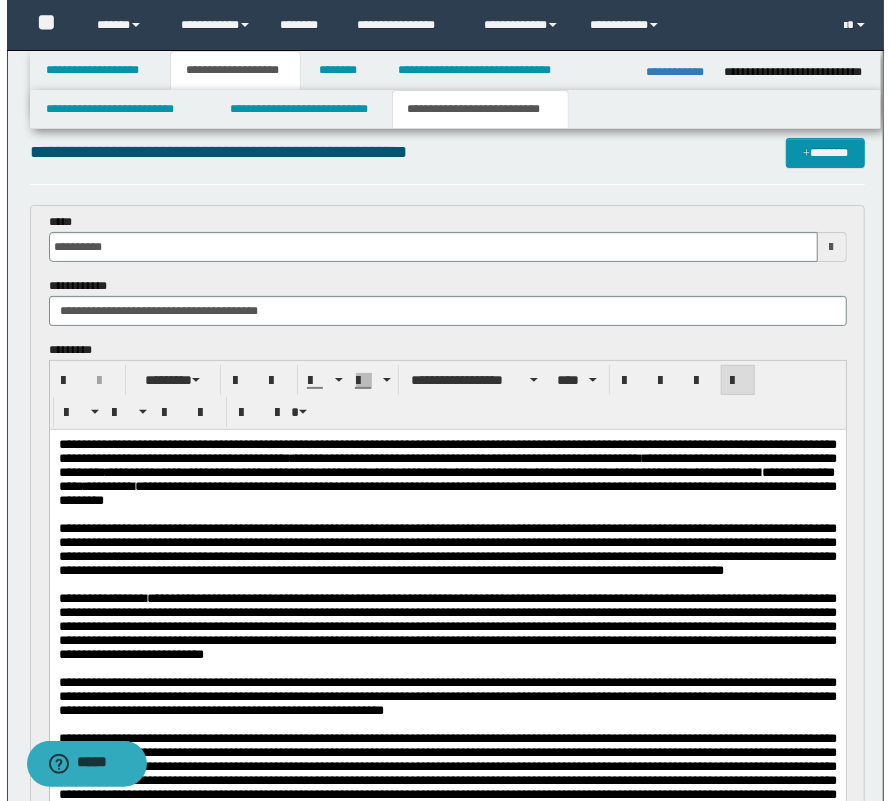 scroll, scrollTop: 0, scrollLeft: 0, axis: both 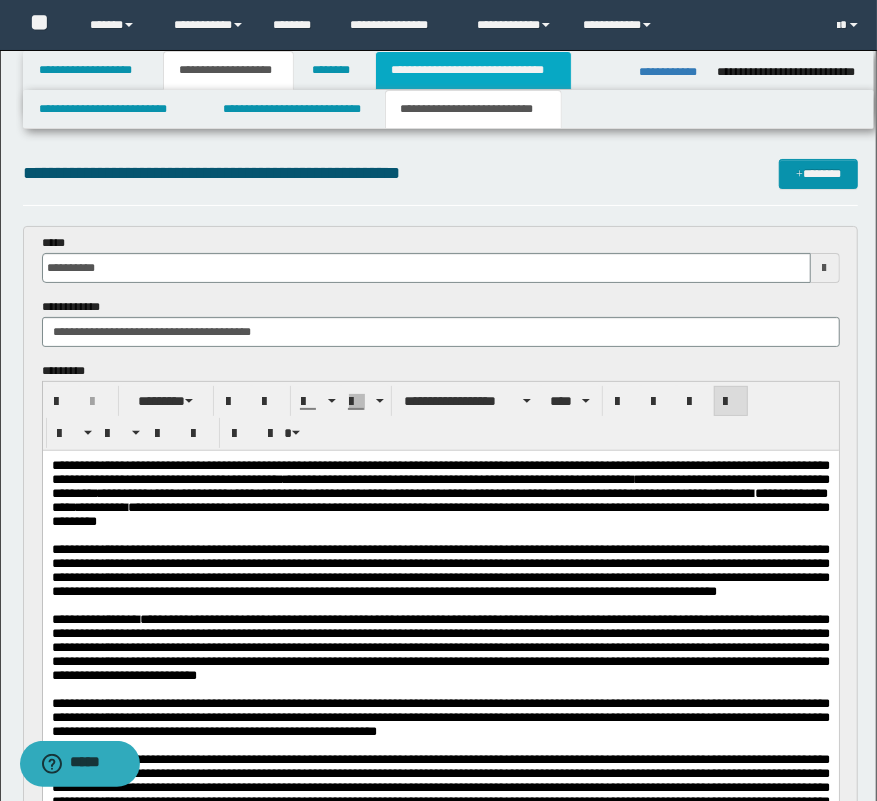 click on "**********" at bounding box center [473, 70] 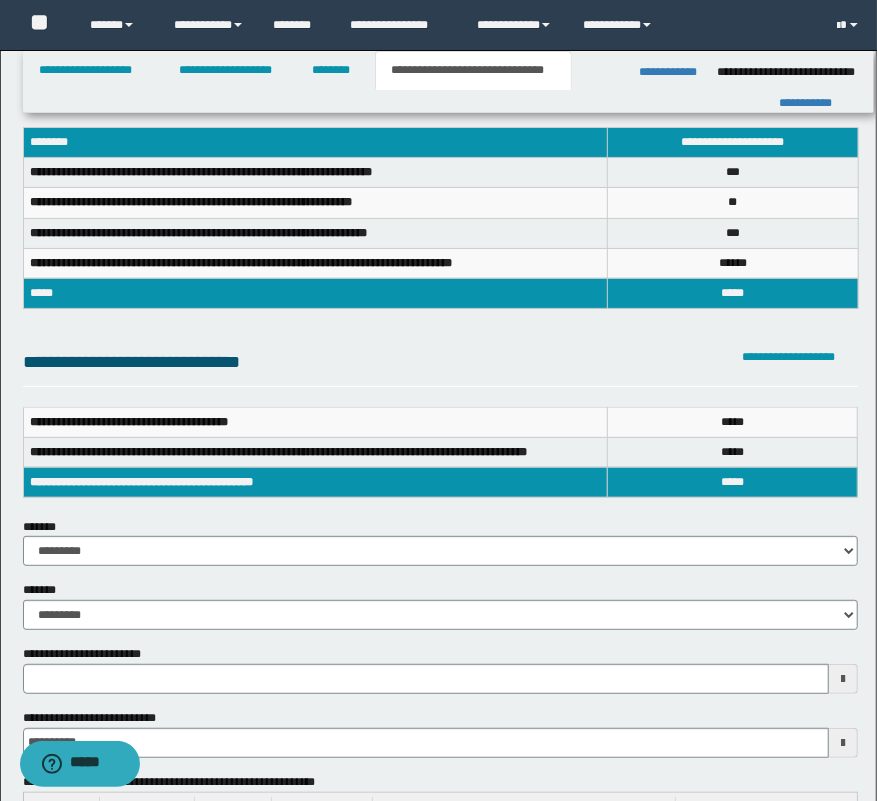 scroll, scrollTop: 90, scrollLeft: 0, axis: vertical 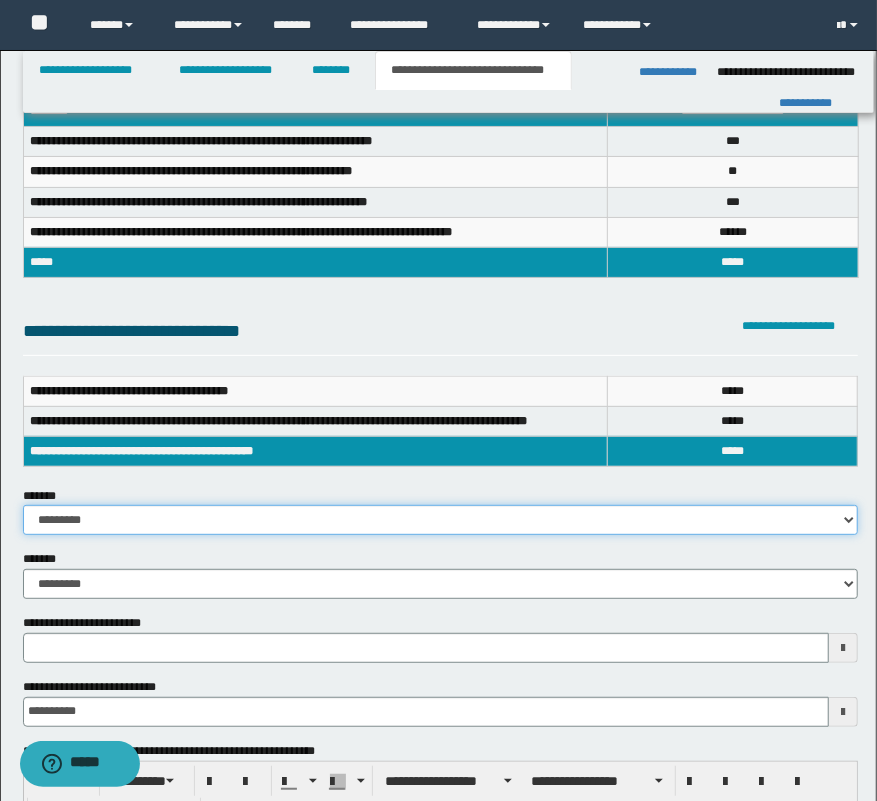 click on "**********" at bounding box center (441, 520) 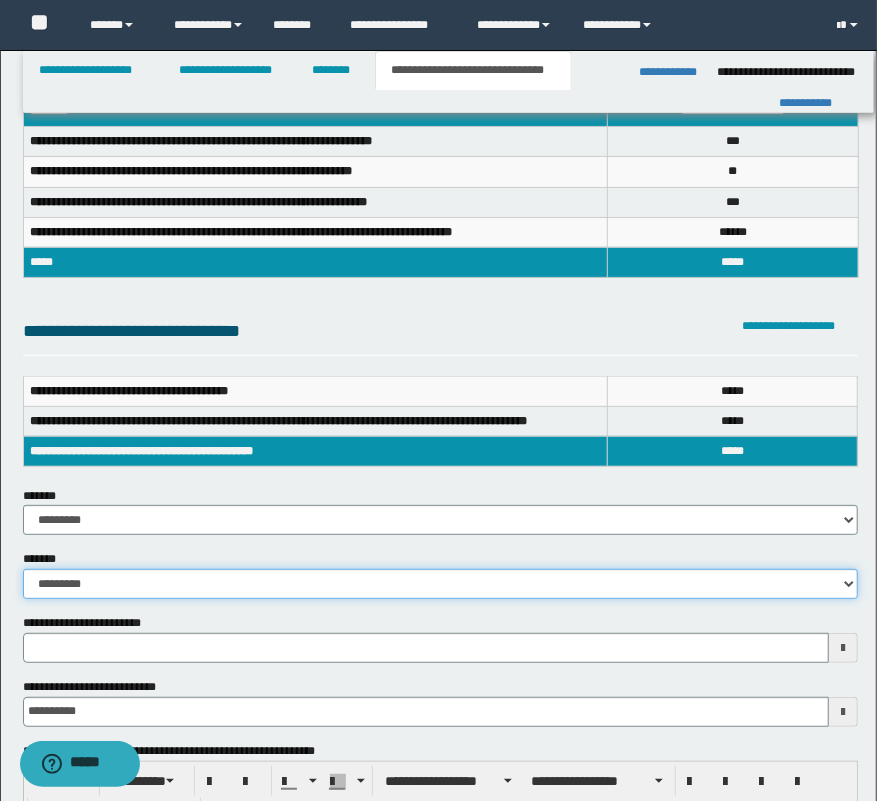 drag, startPoint x: 87, startPoint y: 574, endPoint x: 90, endPoint y: 585, distance: 11.401754 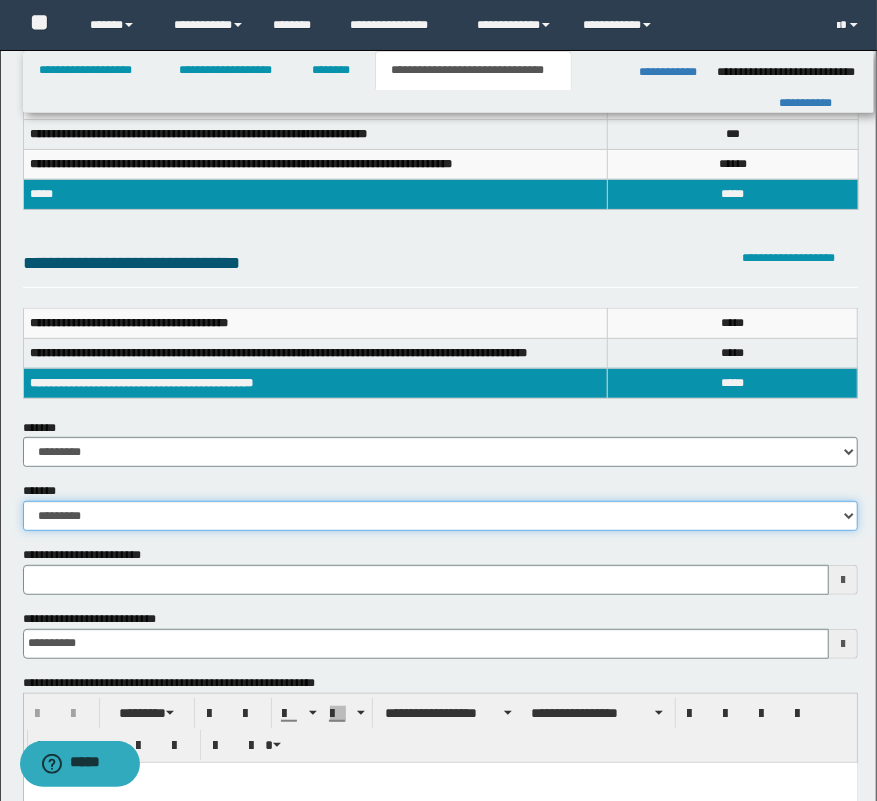 scroll, scrollTop: 272, scrollLeft: 0, axis: vertical 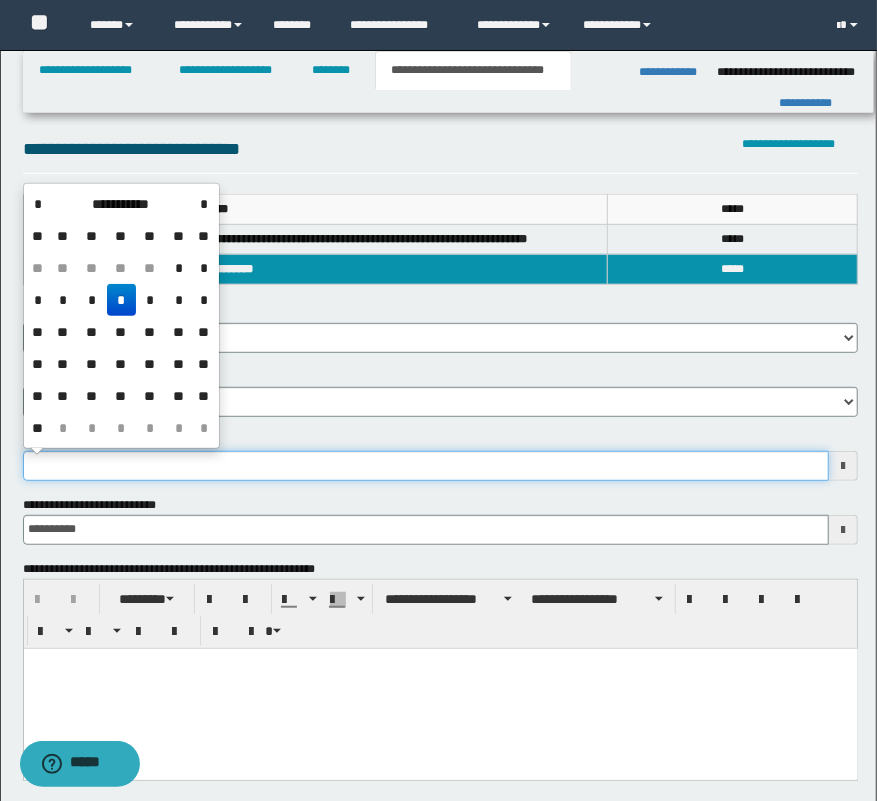click on "**********" at bounding box center (426, 466) 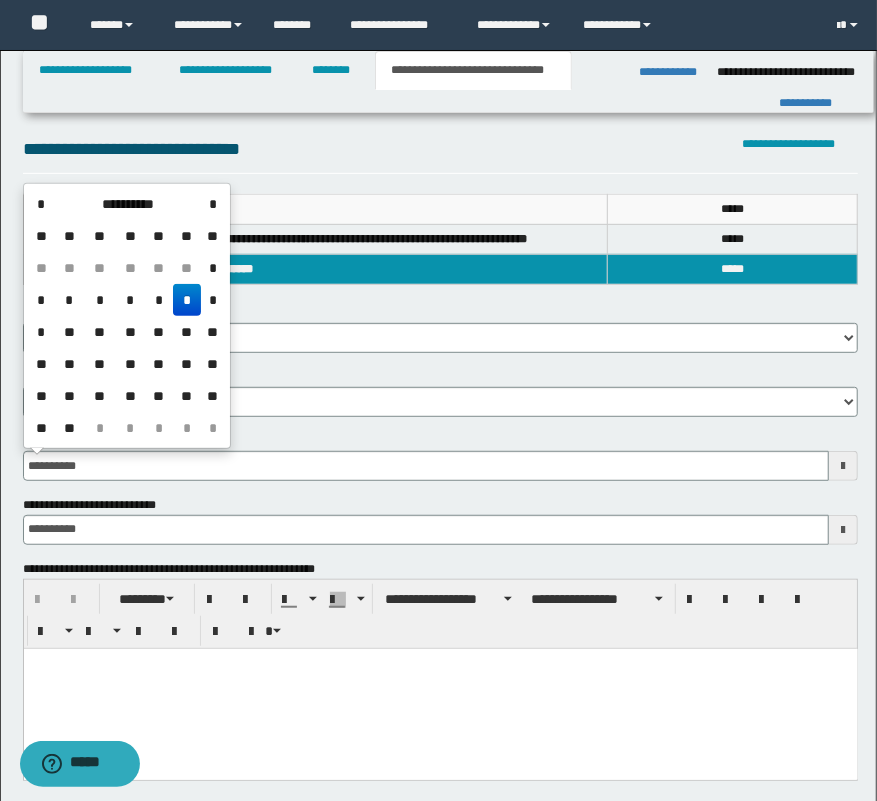 click on "*" at bounding box center [187, 300] 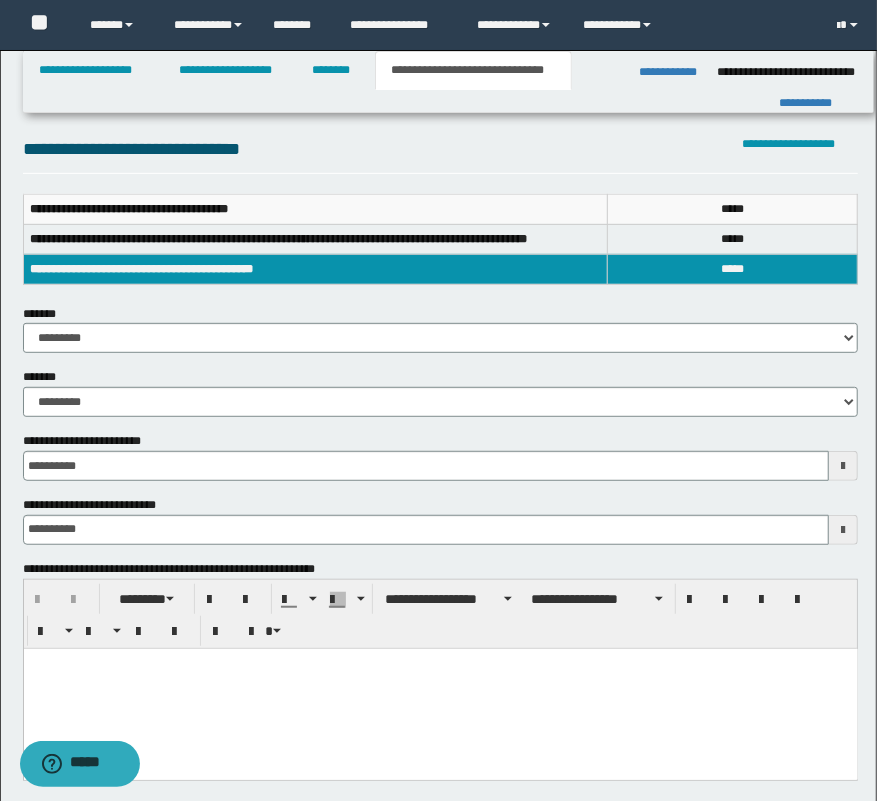 drag, startPoint x: 191, startPoint y: 651, endPoint x: 245, endPoint y: 672, distance: 57.939625 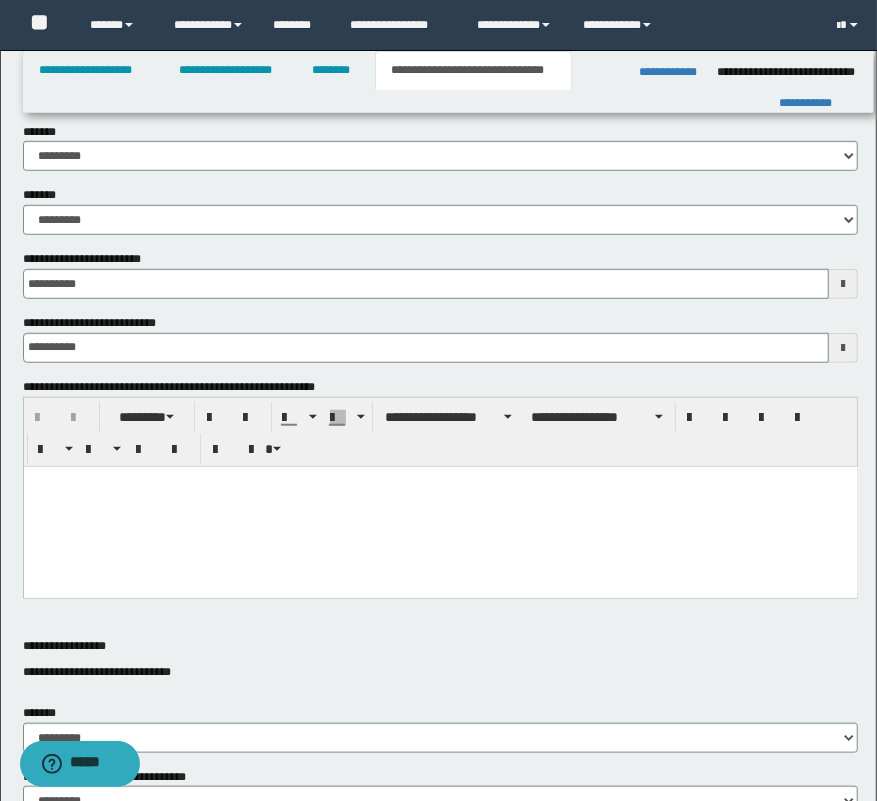 click at bounding box center [440, 506] 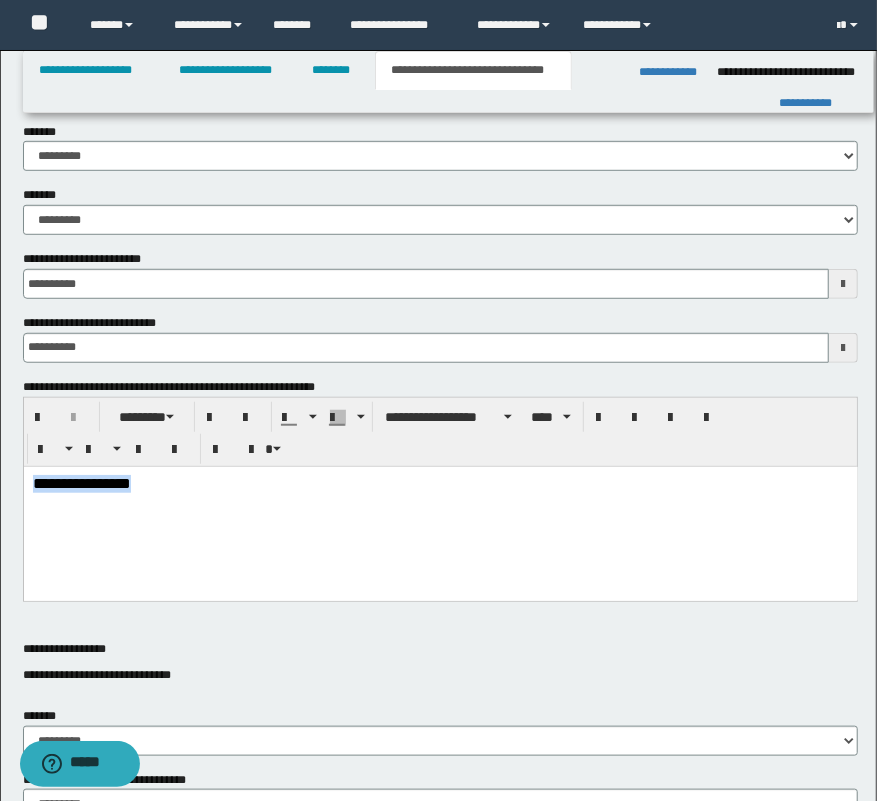 drag, startPoint x: 247, startPoint y: 522, endPoint x: -15, endPoint y: 436, distance: 275.7535 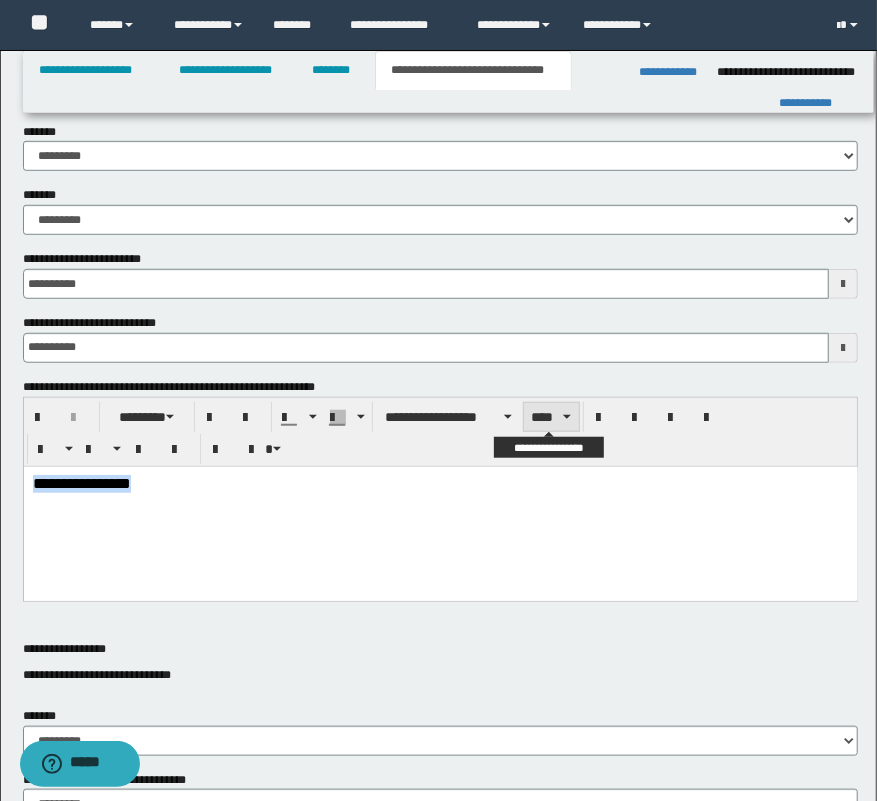 click on "****" at bounding box center [551, 417] 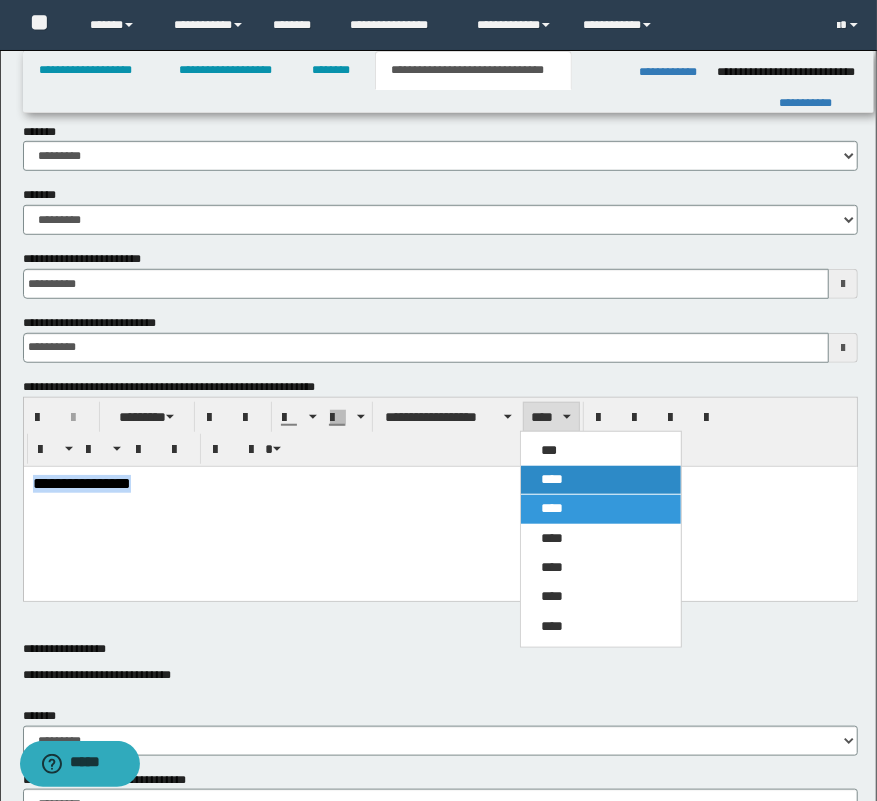 drag, startPoint x: 549, startPoint y: 10, endPoint x: 572, endPoint y: 475, distance: 465.56848 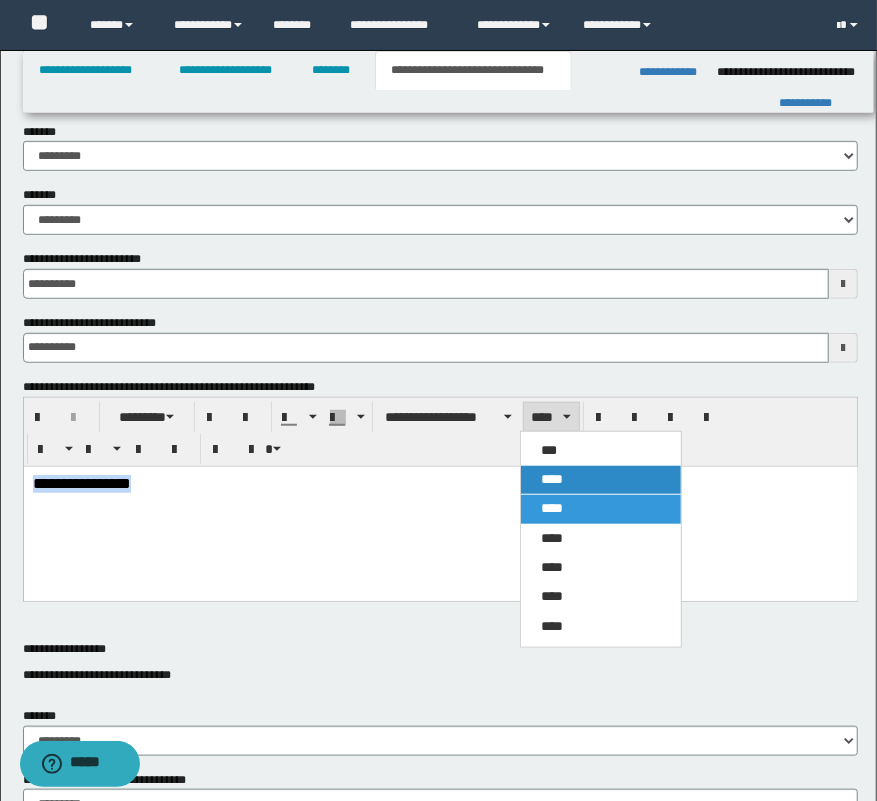 click on "****" at bounding box center [601, 480] 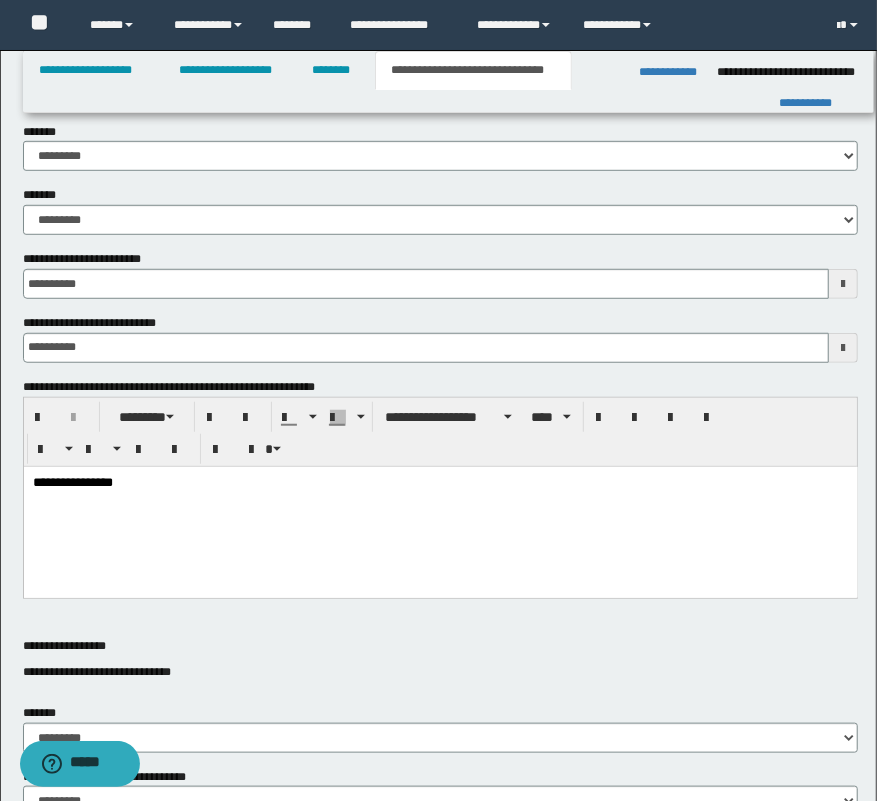 click on "**********" at bounding box center [440, 506] 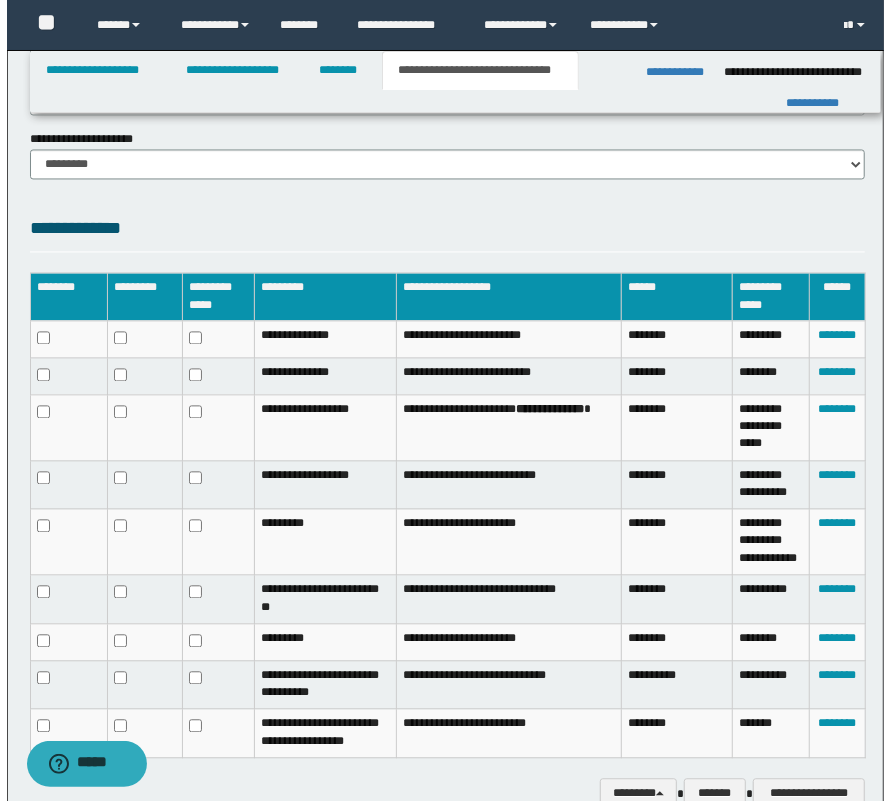 scroll, scrollTop: 1705, scrollLeft: 0, axis: vertical 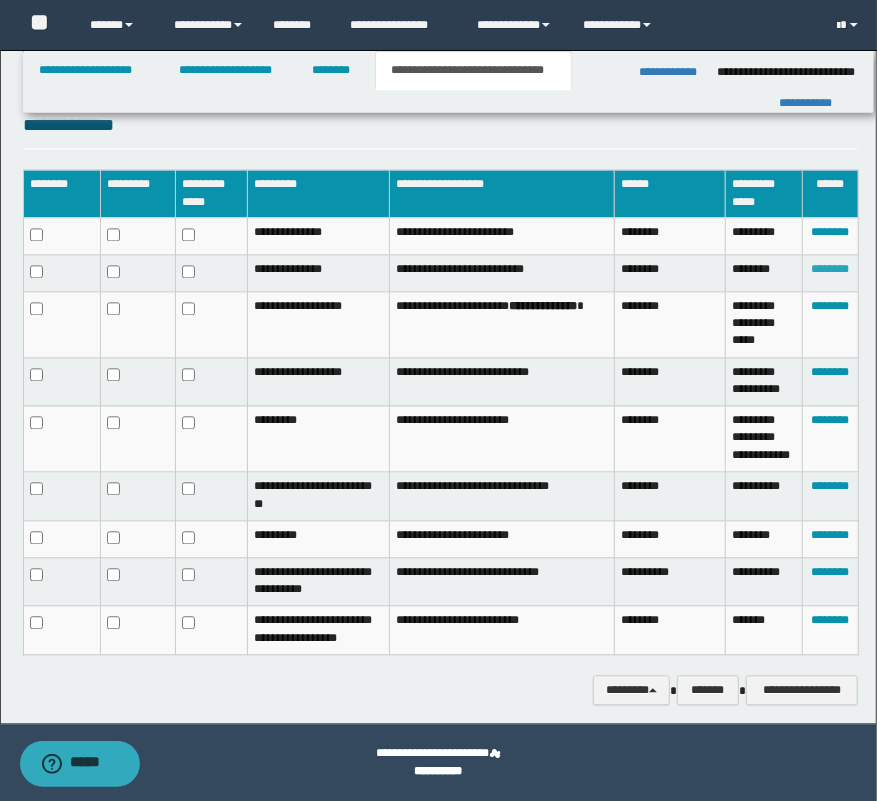 drag, startPoint x: 828, startPoint y: 267, endPoint x: 811, endPoint y: 268, distance: 17.029387 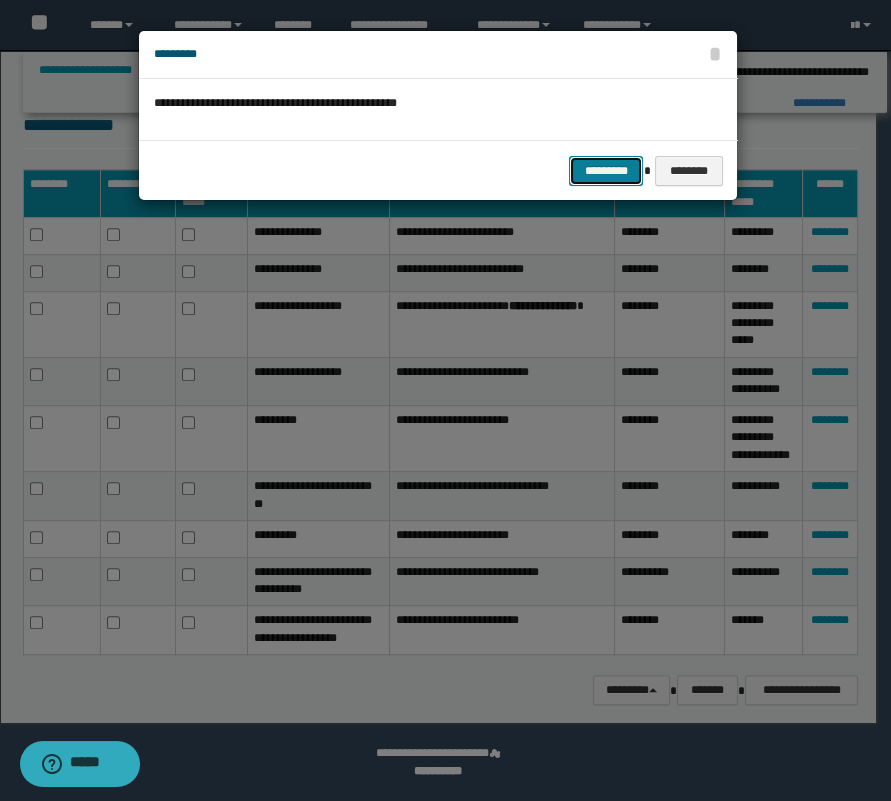 click on "*********" at bounding box center (606, 171) 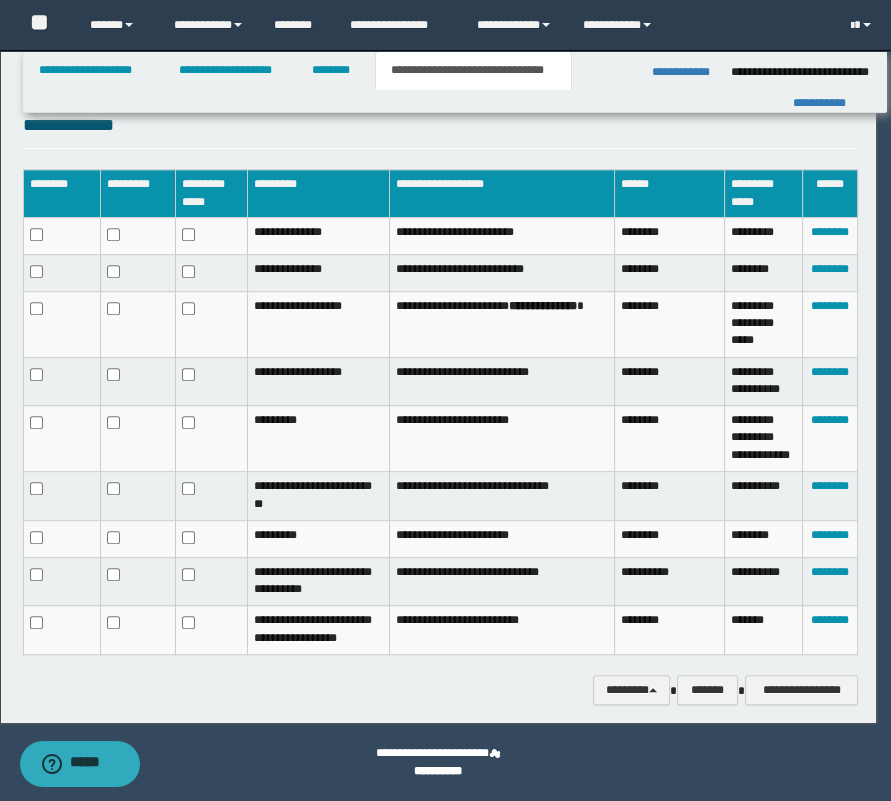 scroll, scrollTop: 1690, scrollLeft: 0, axis: vertical 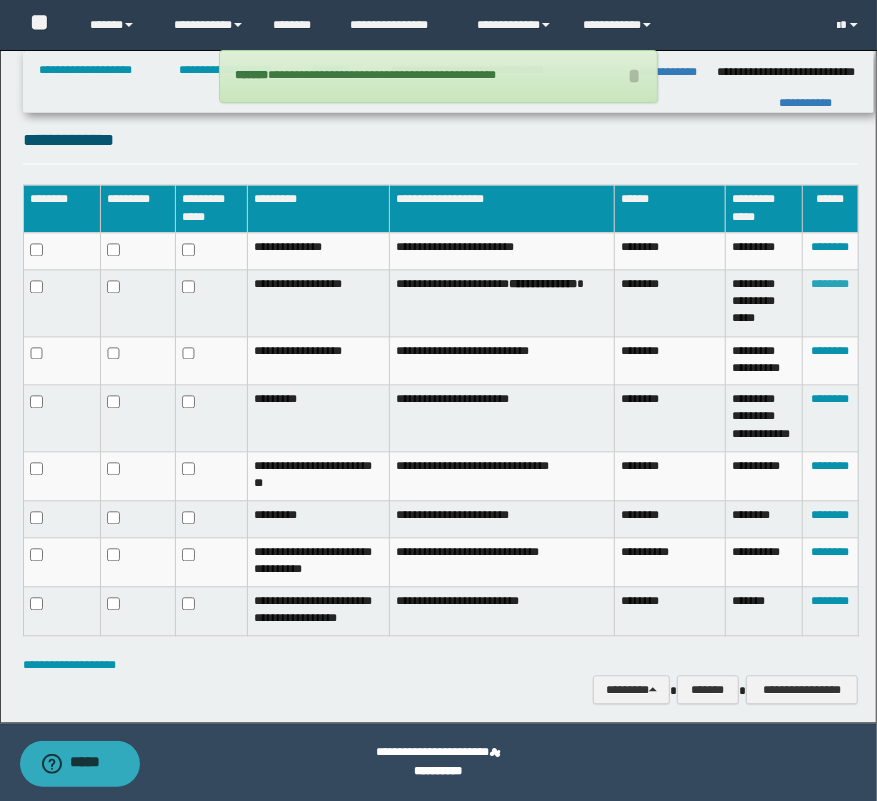 click on "********" at bounding box center (830, 284) 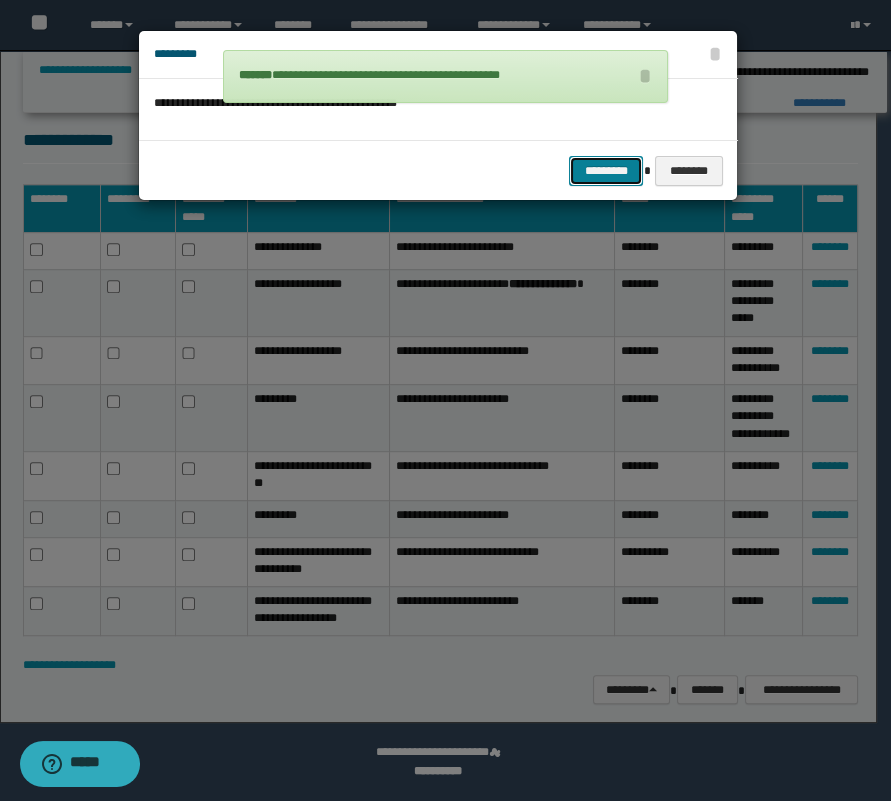 click on "*********" at bounding box center [606, 171] 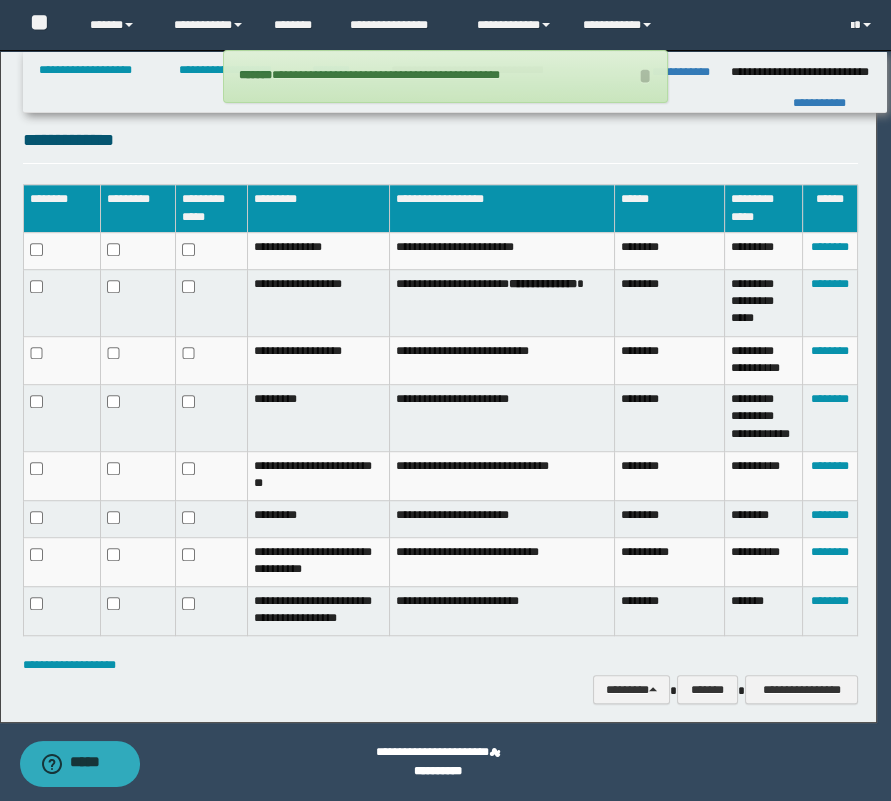 scroll, scrollTop: 1625, scrollLeft: 0, axis: vertical 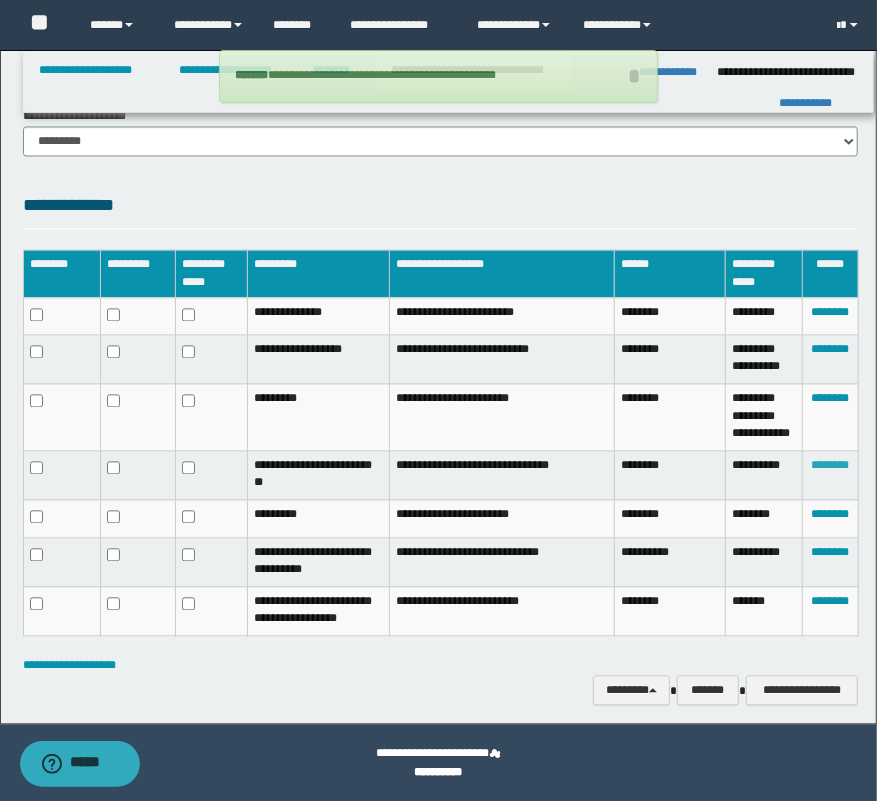 click on "********" at bounding box center (830, 465) 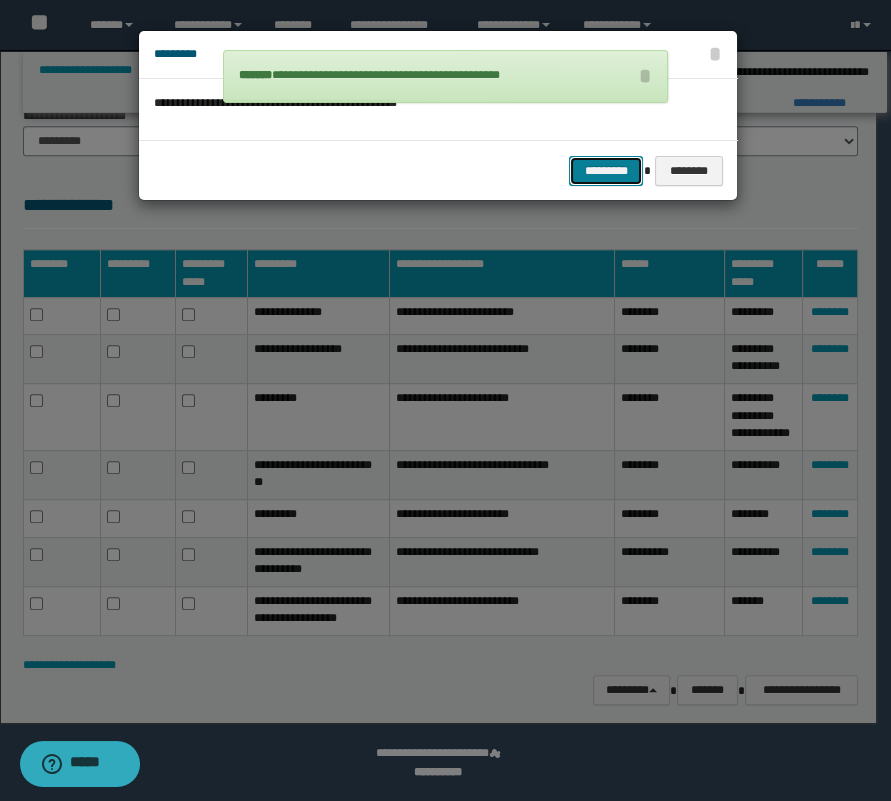 click on "*********" at bounding box center [606, 171] 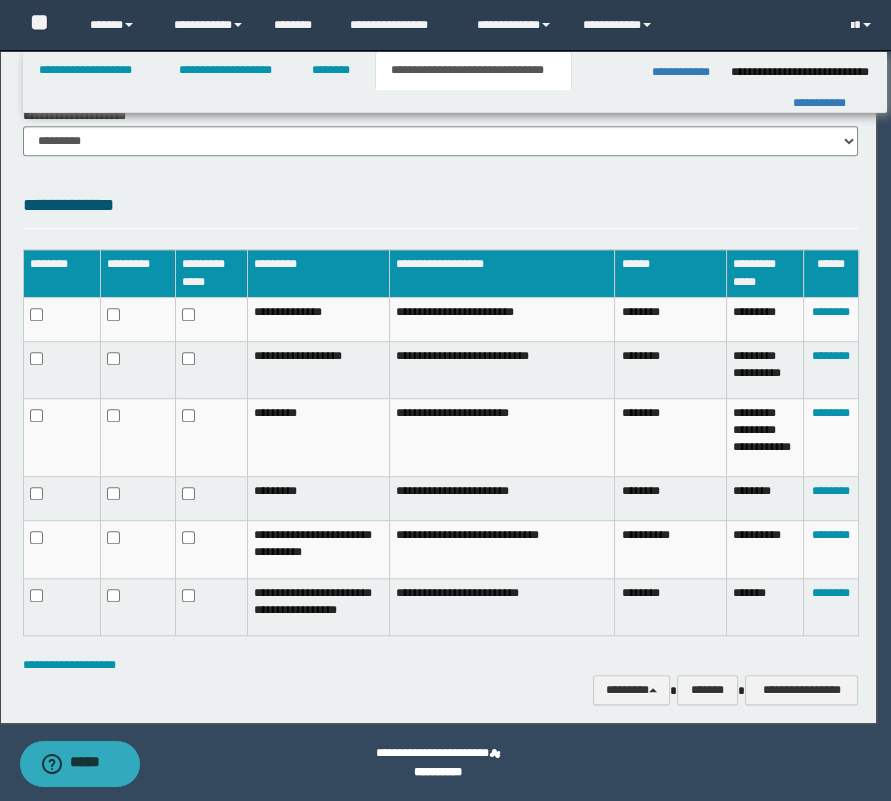 scroll, scrollTop: 1578, scrollLeft: 0, axis: vertical 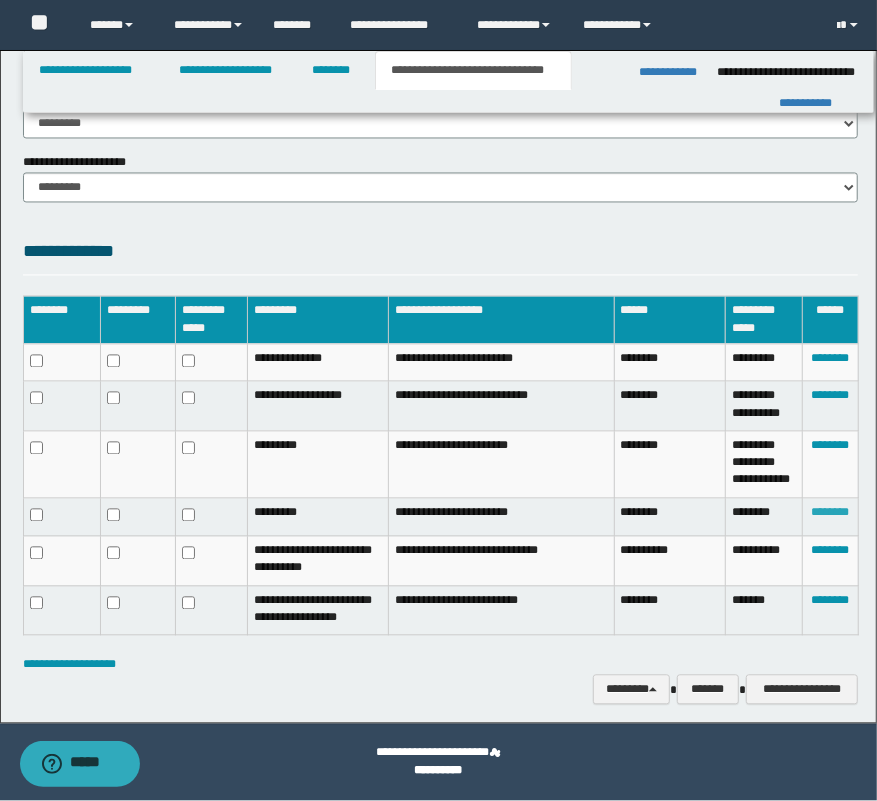 click on "********" at bounding box center (830, 513) 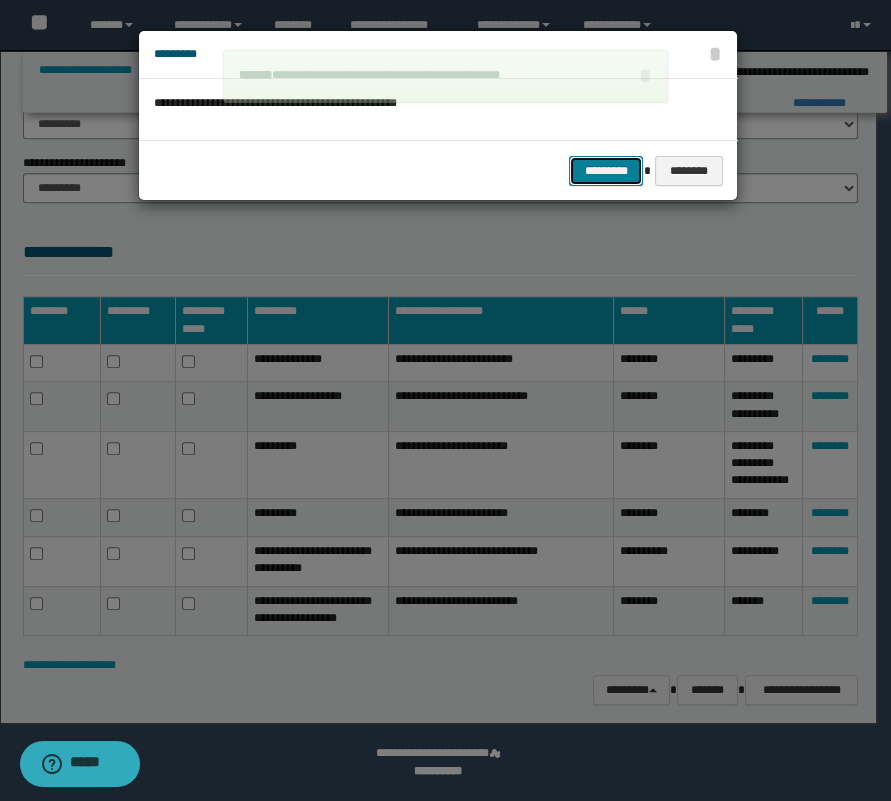 click on "*********" at bounding box center (606, 171) 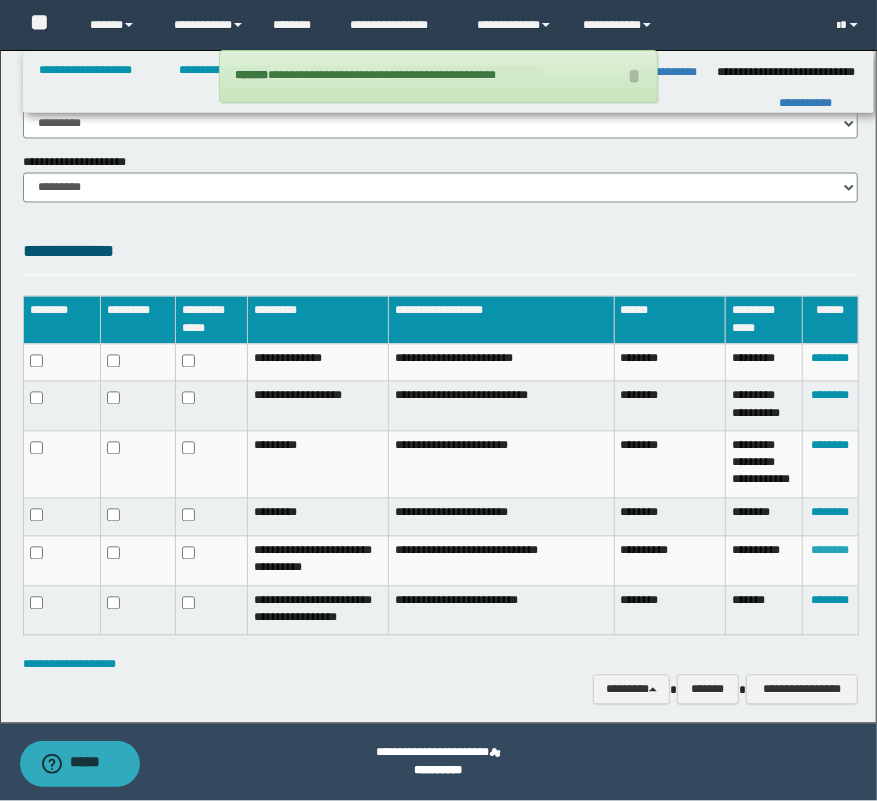 click on "********" at bounding box center [830, 551] 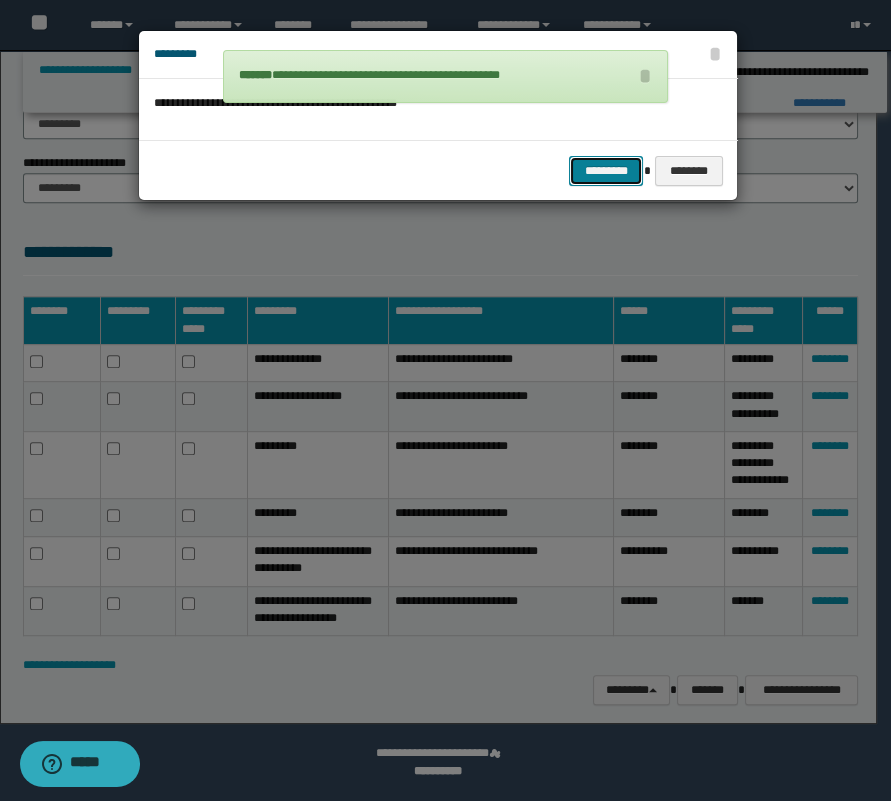 click on "*********" at bounding box center [606, 171] 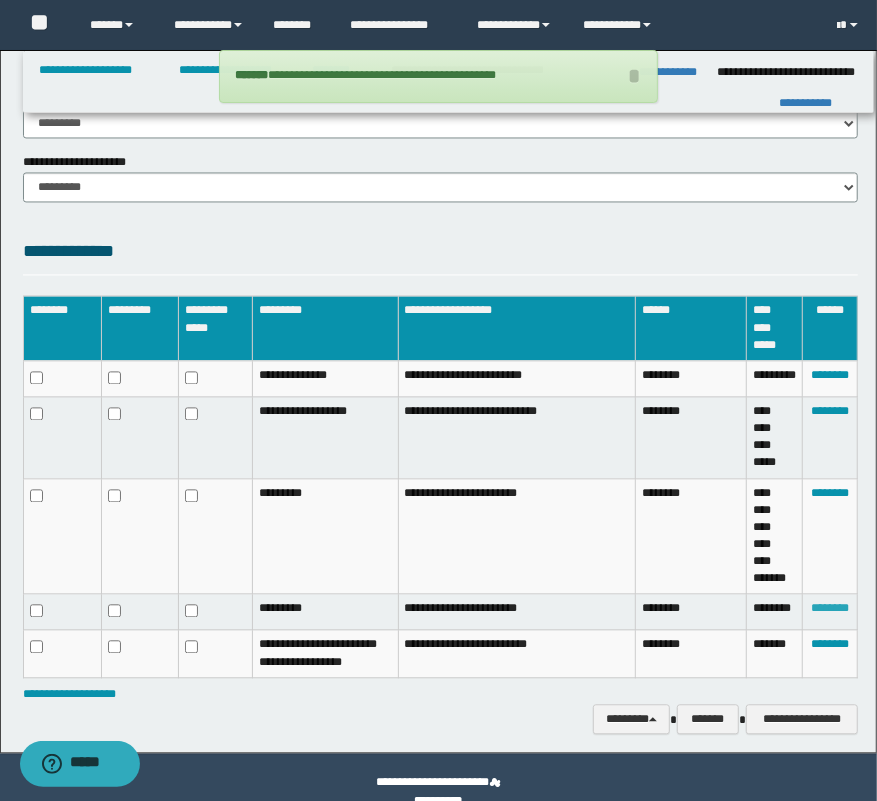 click on "********" at bounding box center [830, 609] 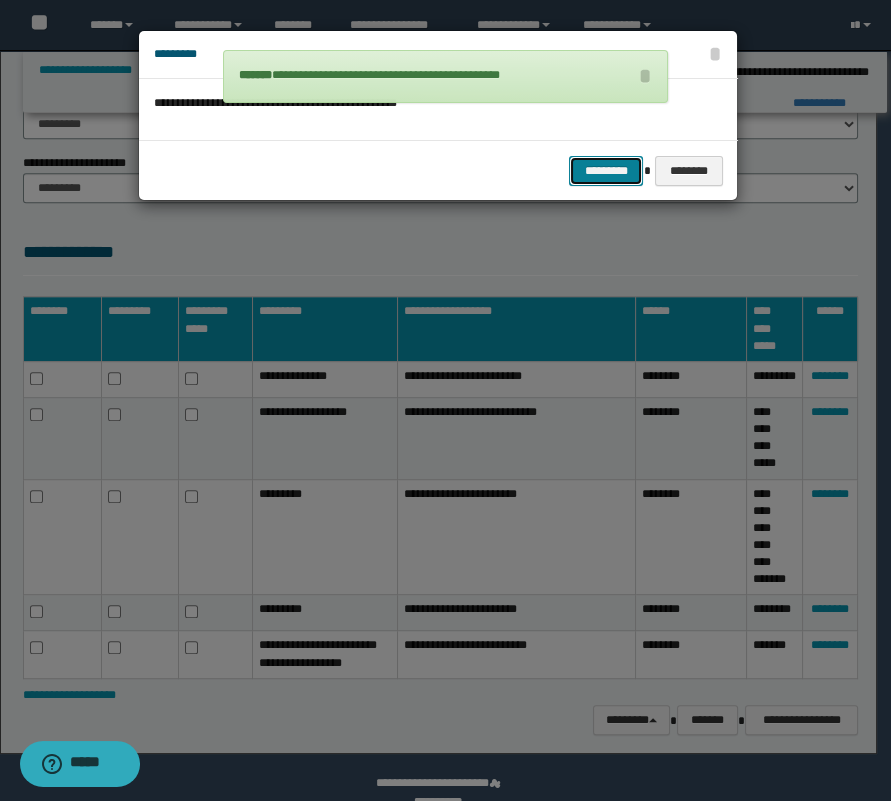 click on "*********" at bounding box center (606, 171) 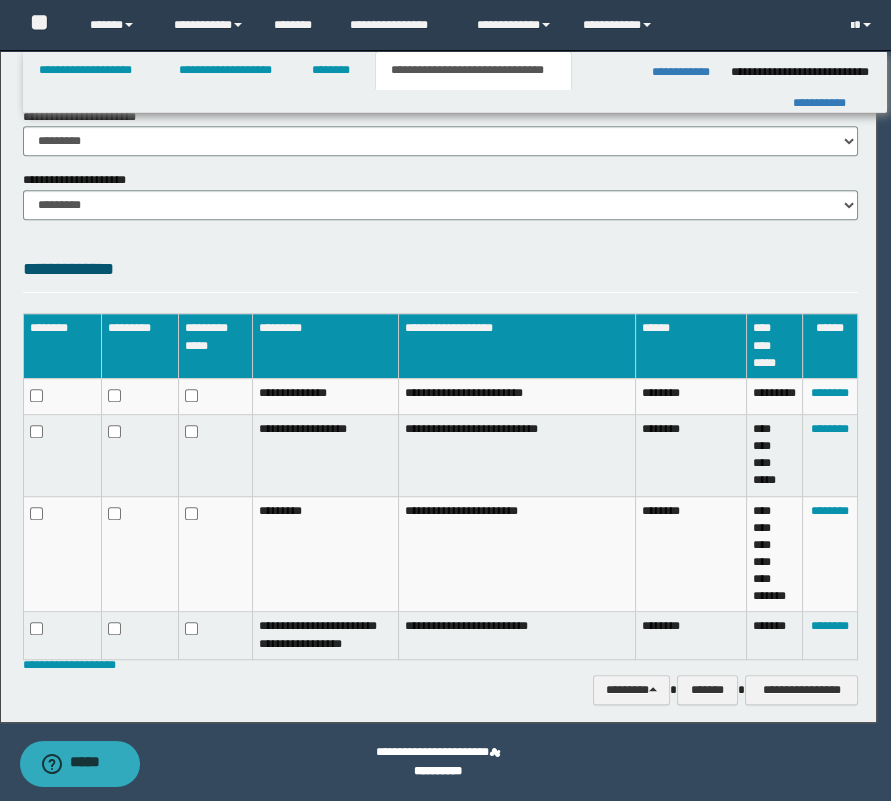 scroll, scrollTop: 1560, scrollLeft: 0, axis: vertical 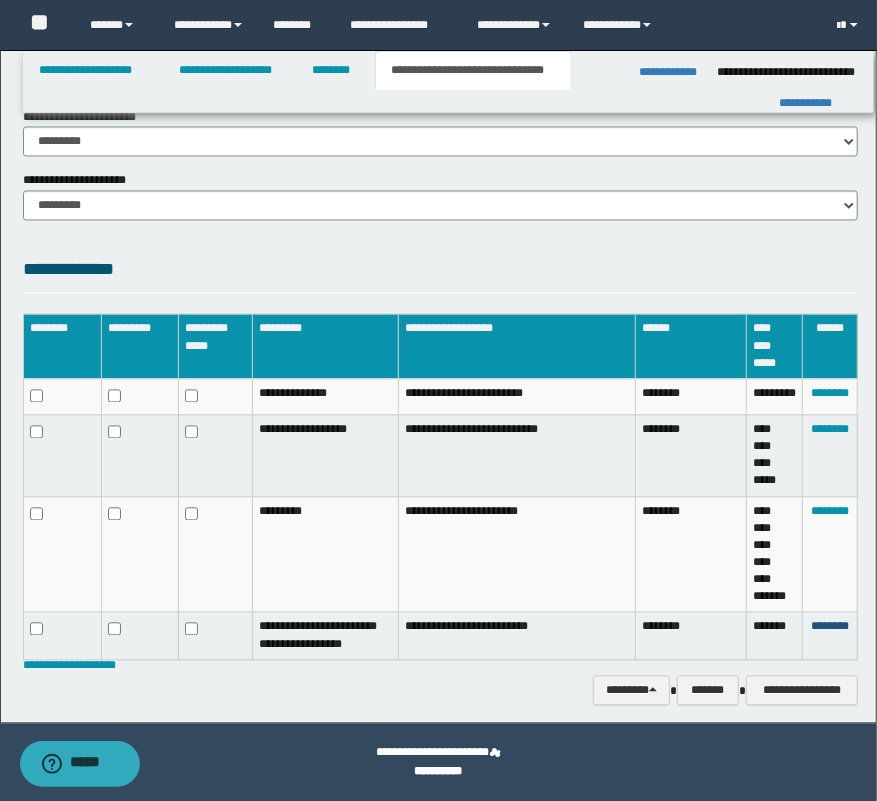 click on "********" at bounding box center (830, 636) 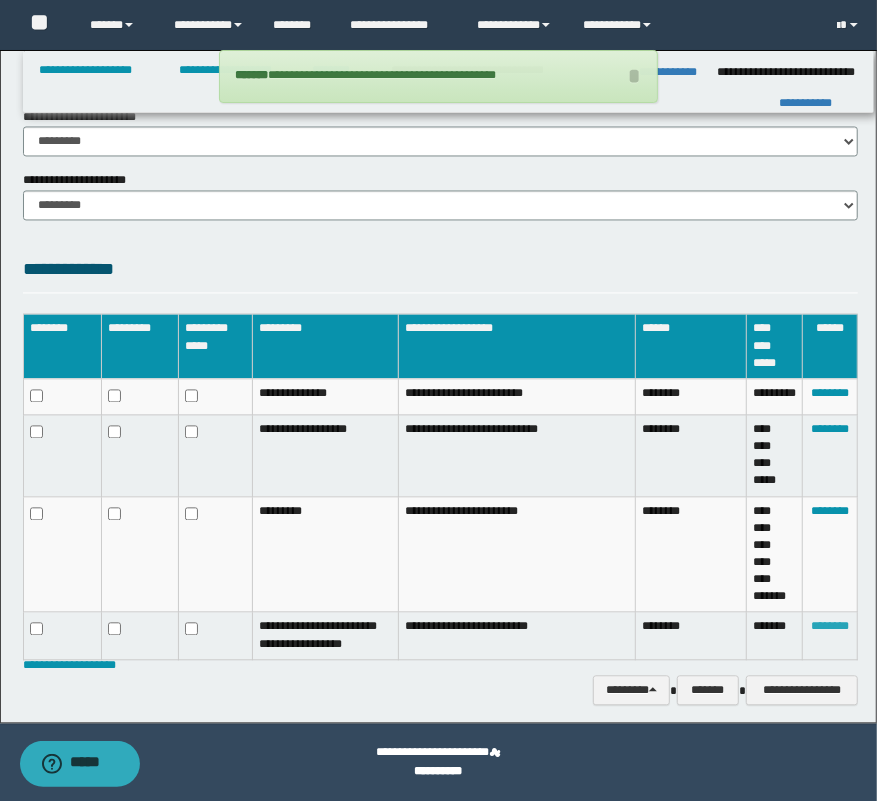 click on "********" at bounding box center (830, 627) 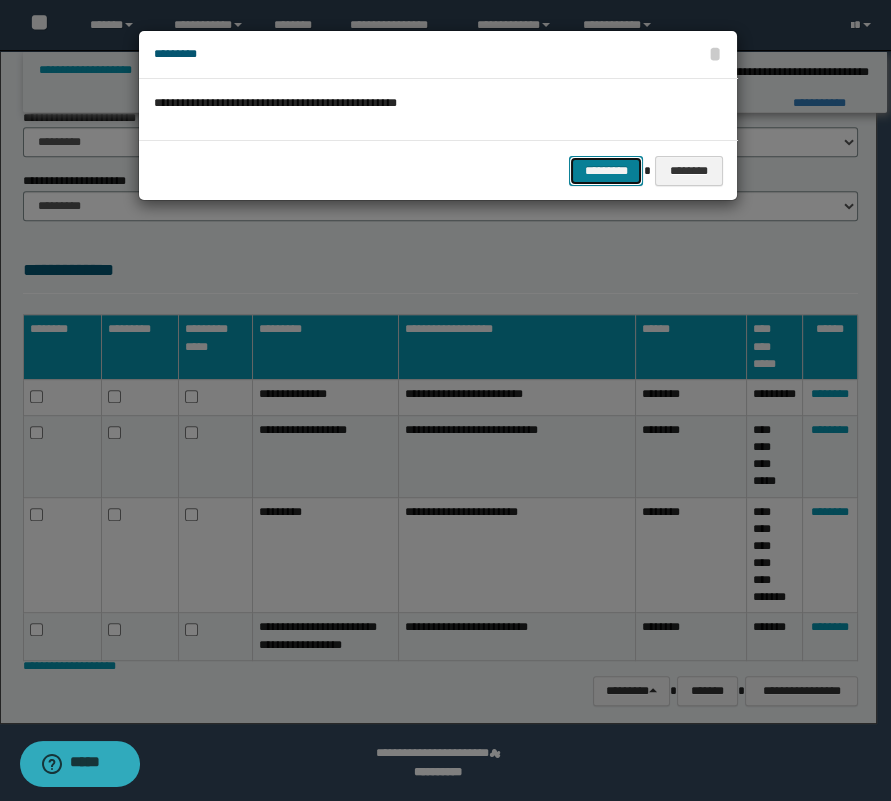 click on "*********" at bounding box center (606, 171) 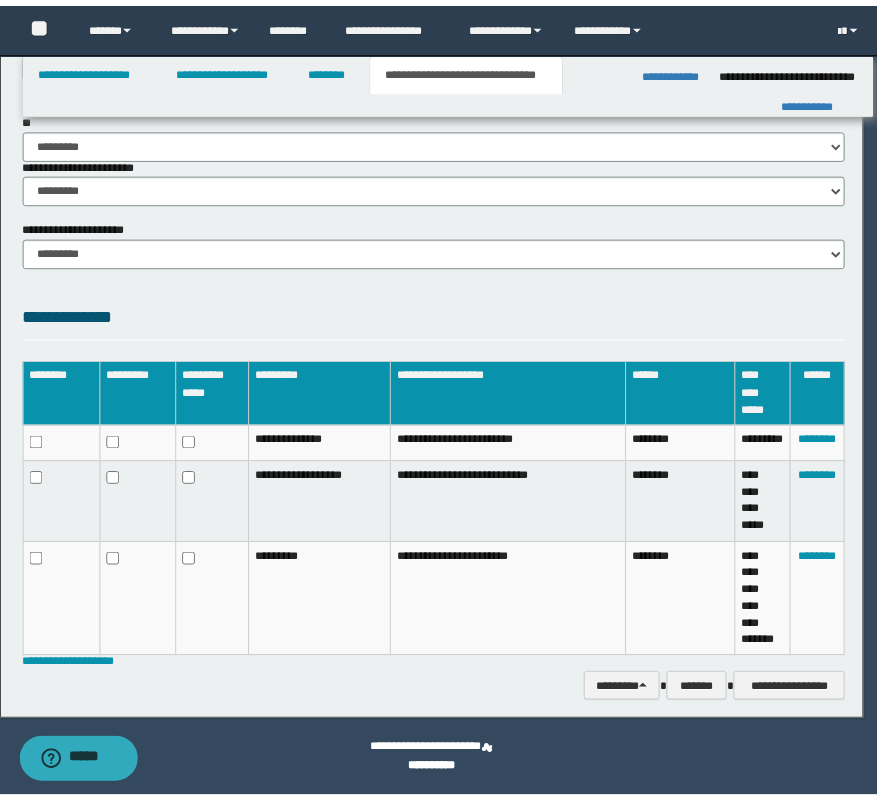 scroll, scrollTop: 1513, scrollLeft: 0, axis: vertical 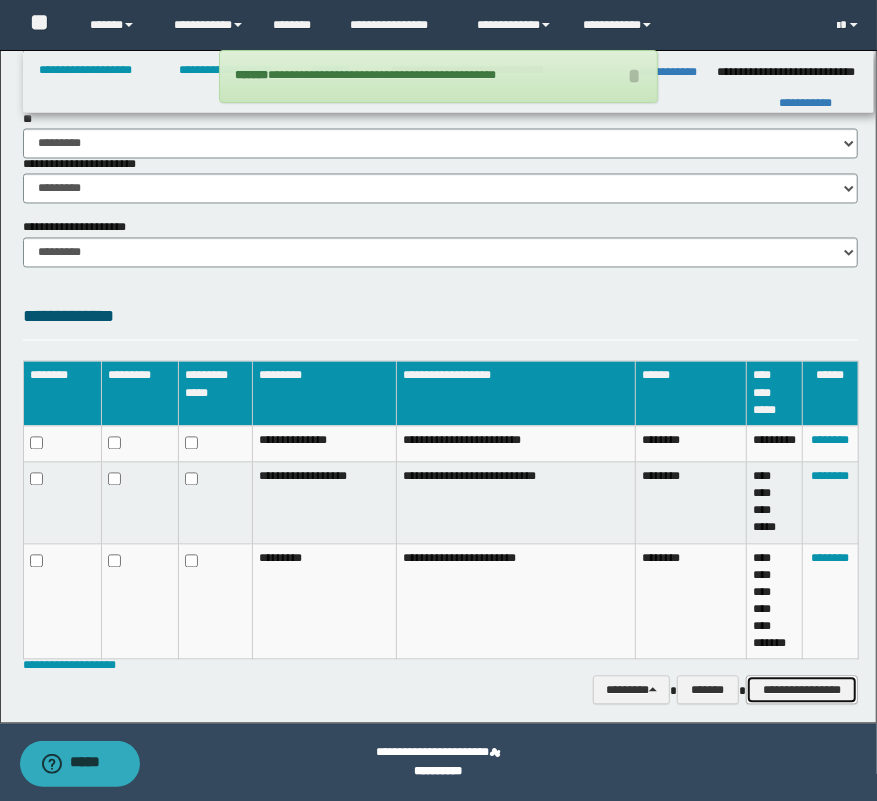 click on "**********" at bounding box center [802, 691] 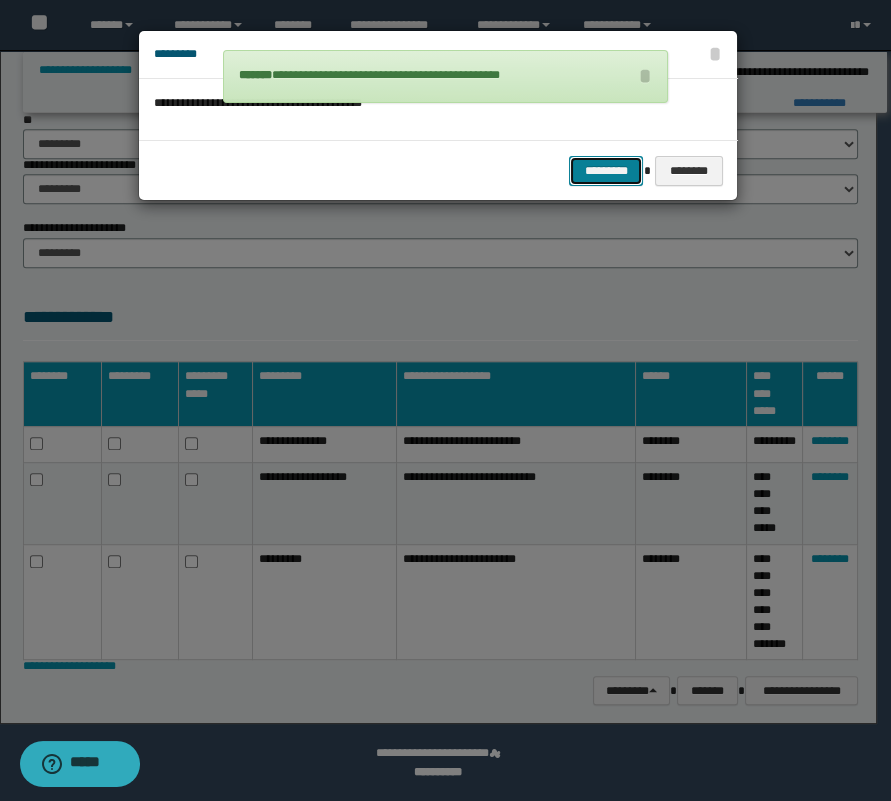 click on "*********" at bounding box center [606, 171] 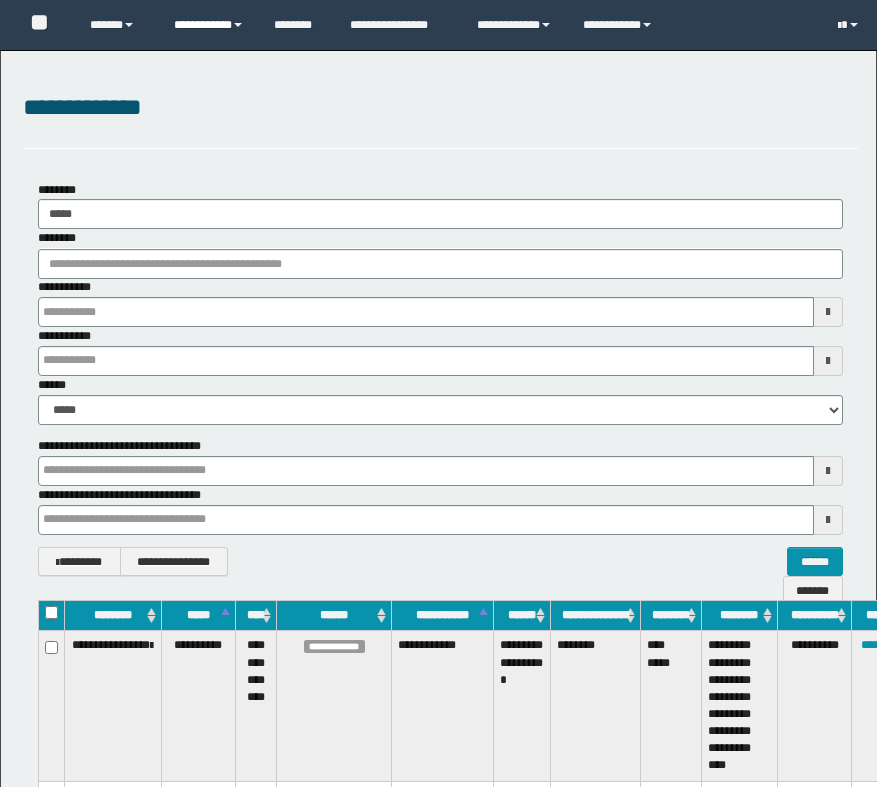 scroll, scrollTop: 452, scrollLeft: 0, axis: vertical 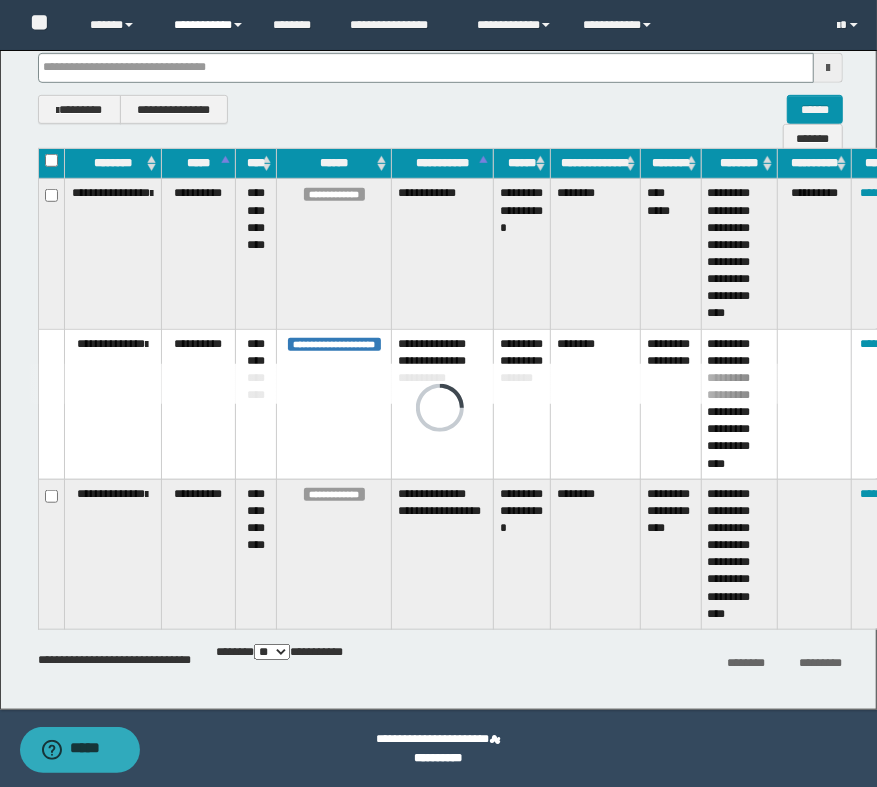 drag, startPoint x: 193, startPoint y: 33, endPoint x: 200, endPoint y: 63, distance: 30.805843 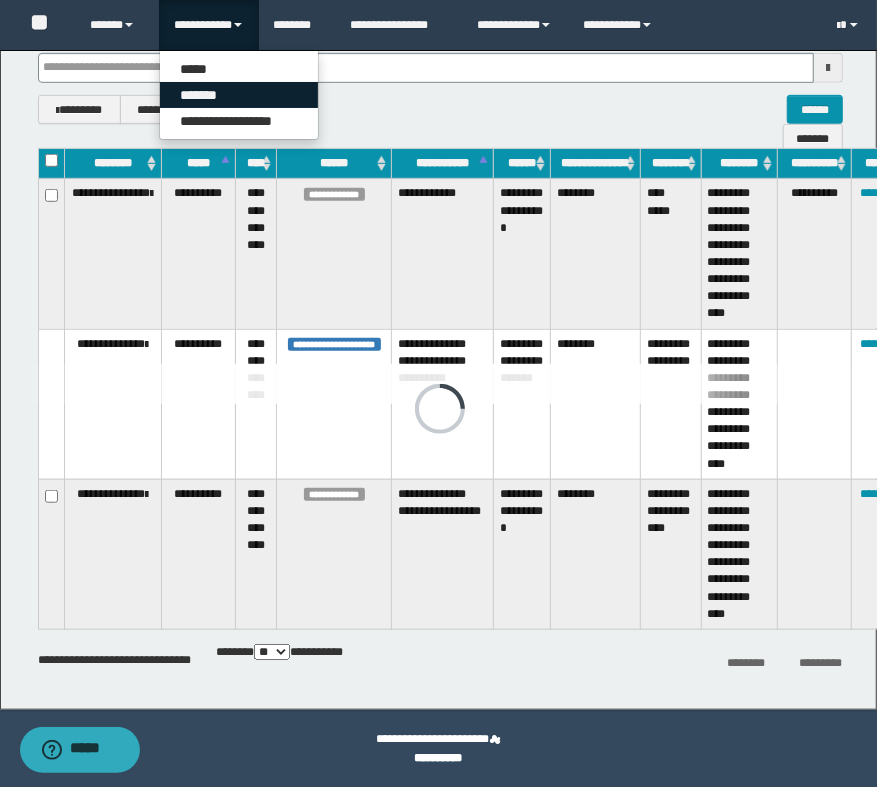 click on "*******" at bounding box center [239, 95] 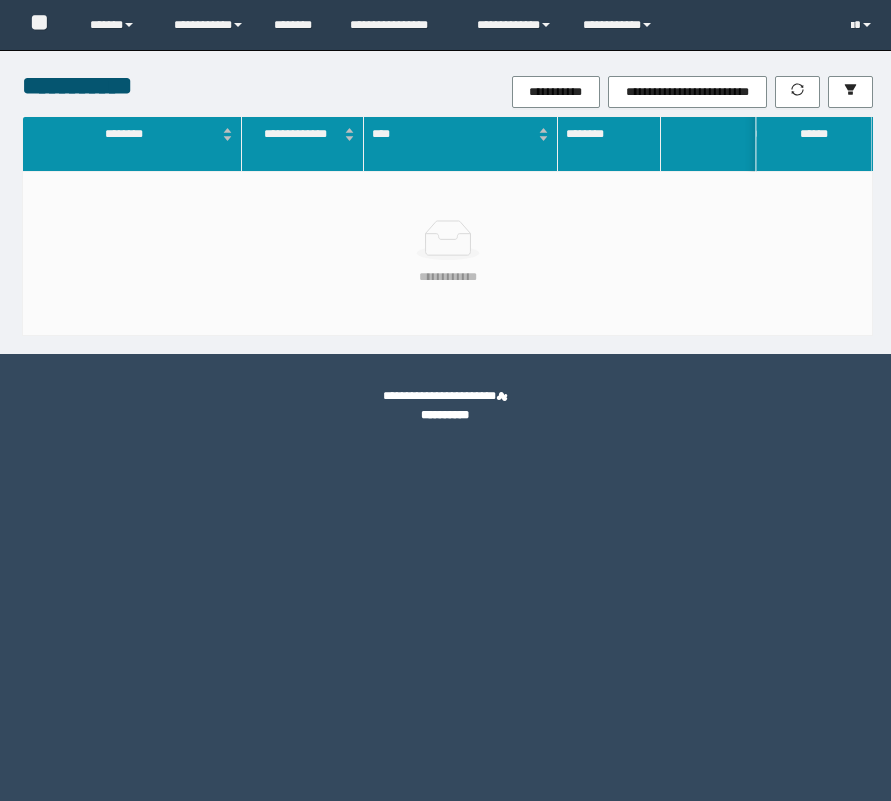 scroll, scrollTop: 0, scrollLeft: 0, axis: both 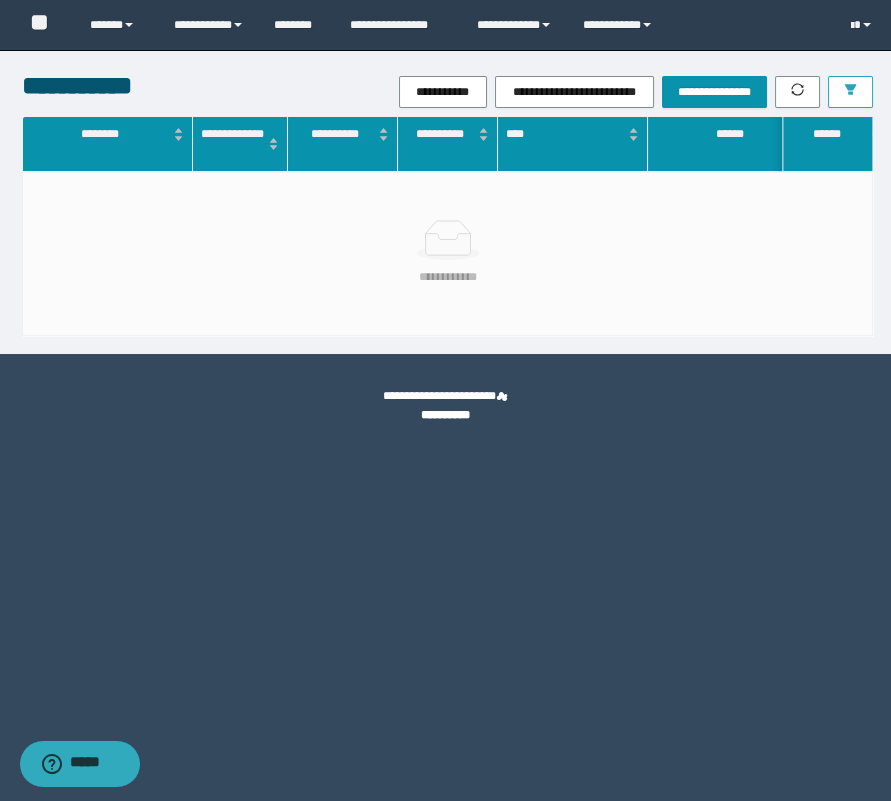 click at bounding box center [850, 92] 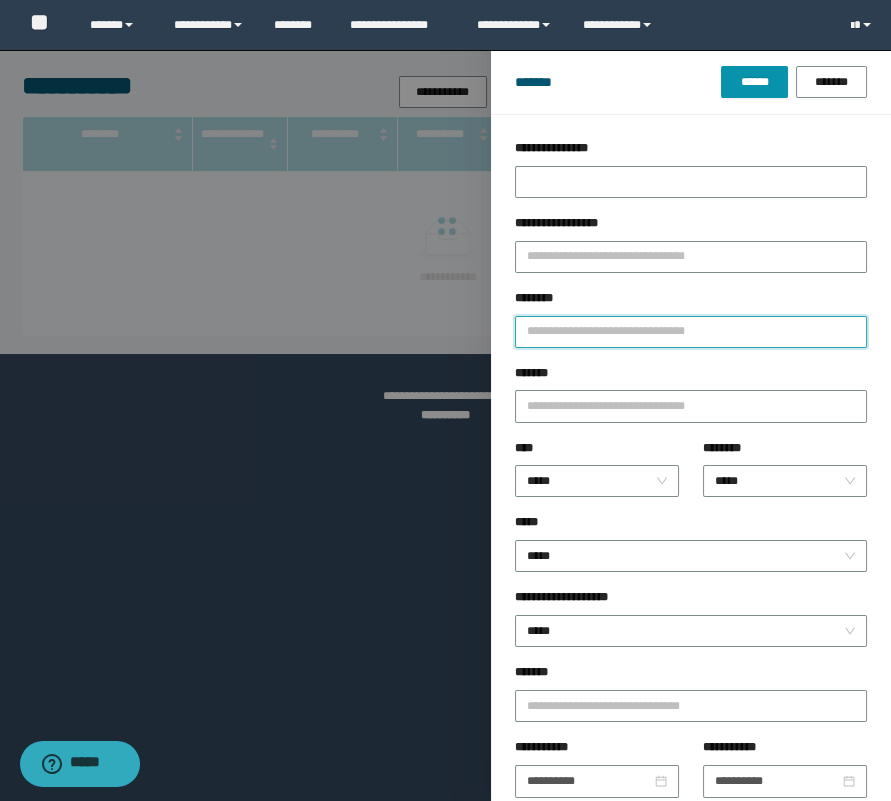 click on "********" at bounding box center (691, 332) 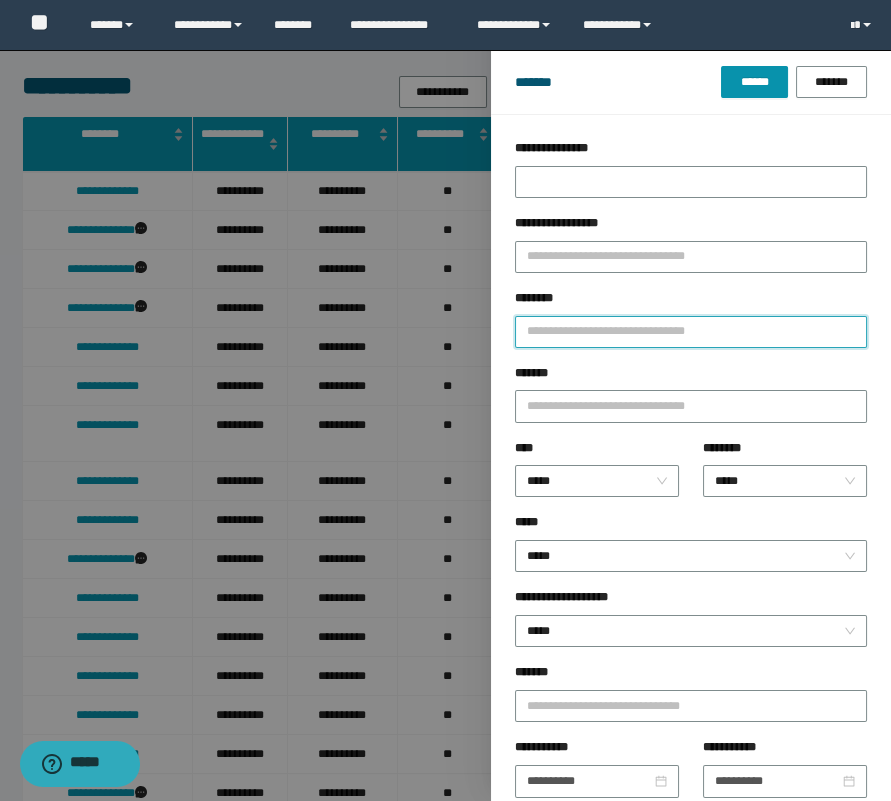type on "*" 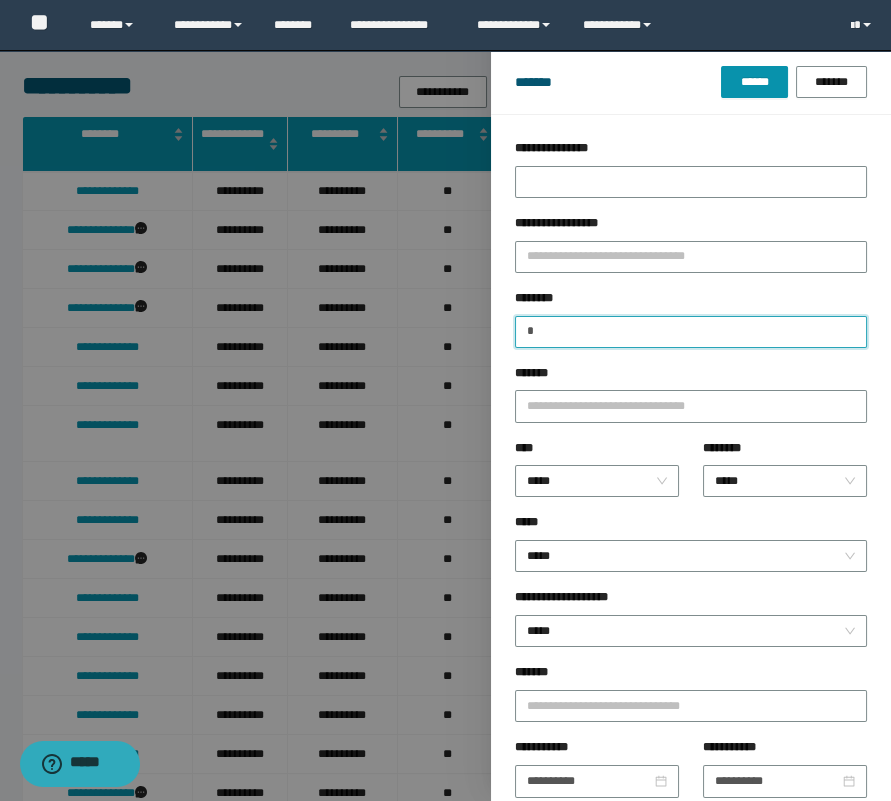 type 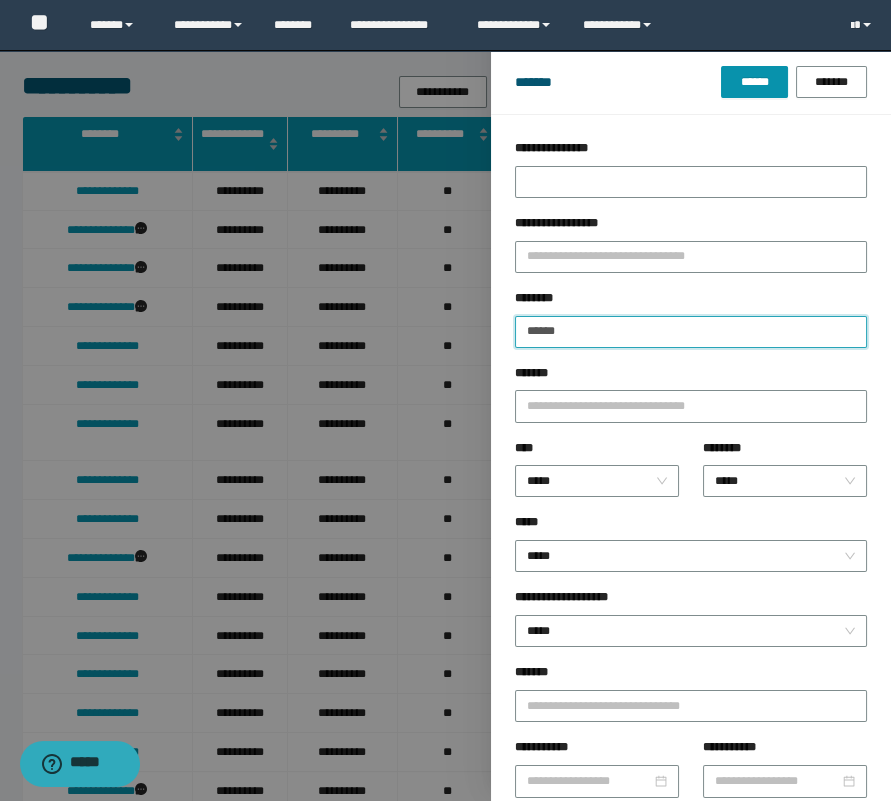 click on "******" at bounding box center [754, 82] 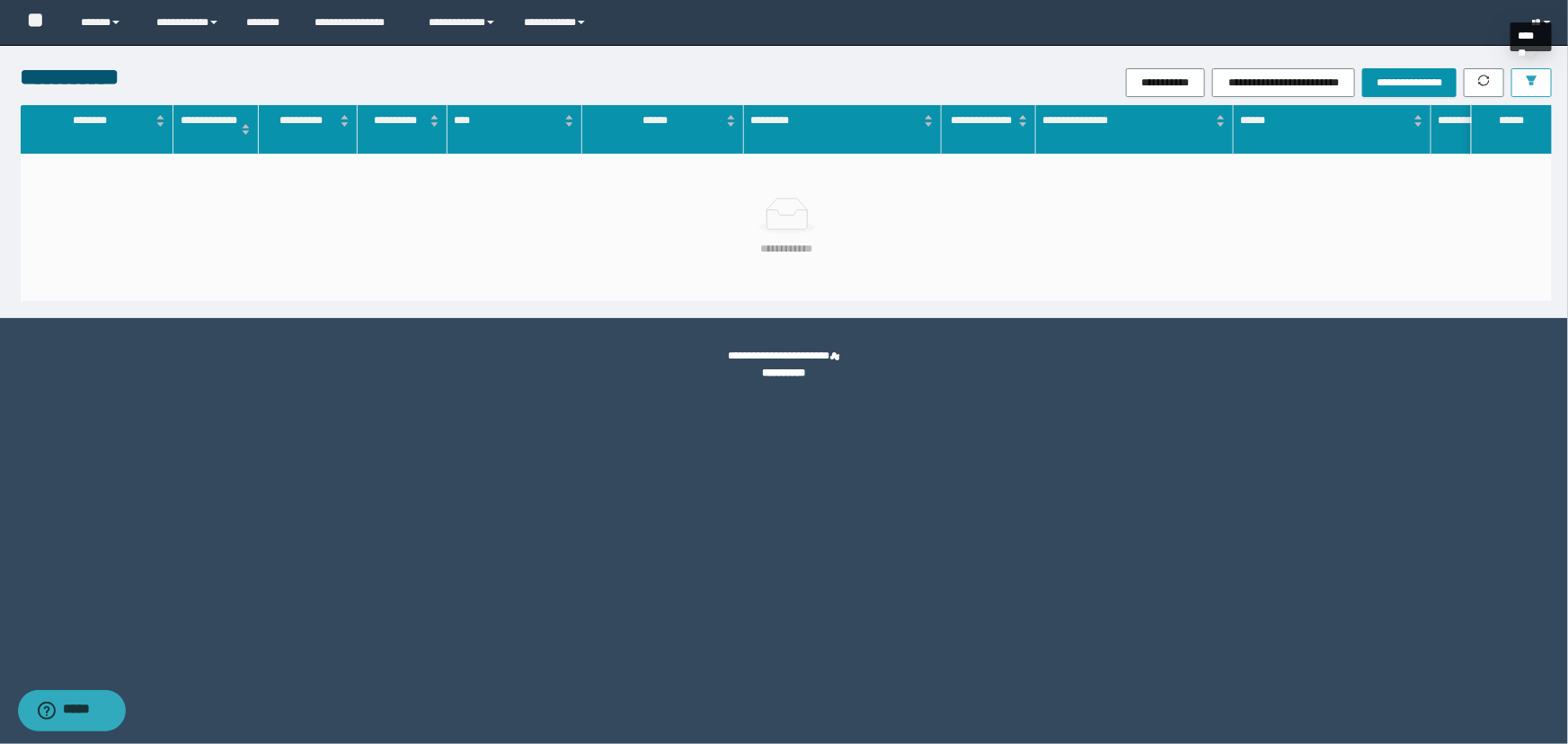 click 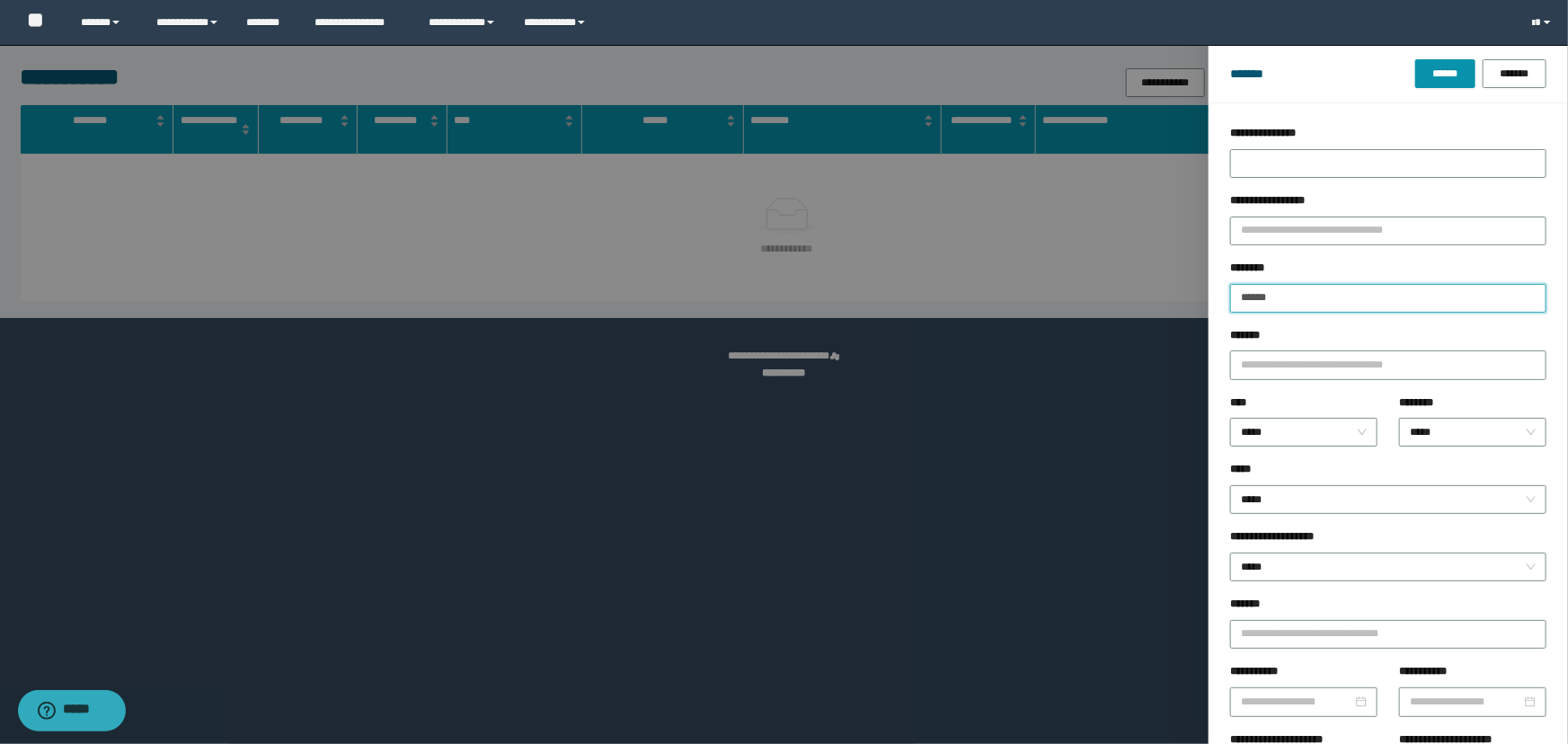 click on "******" at bounding box center [1388, 298] 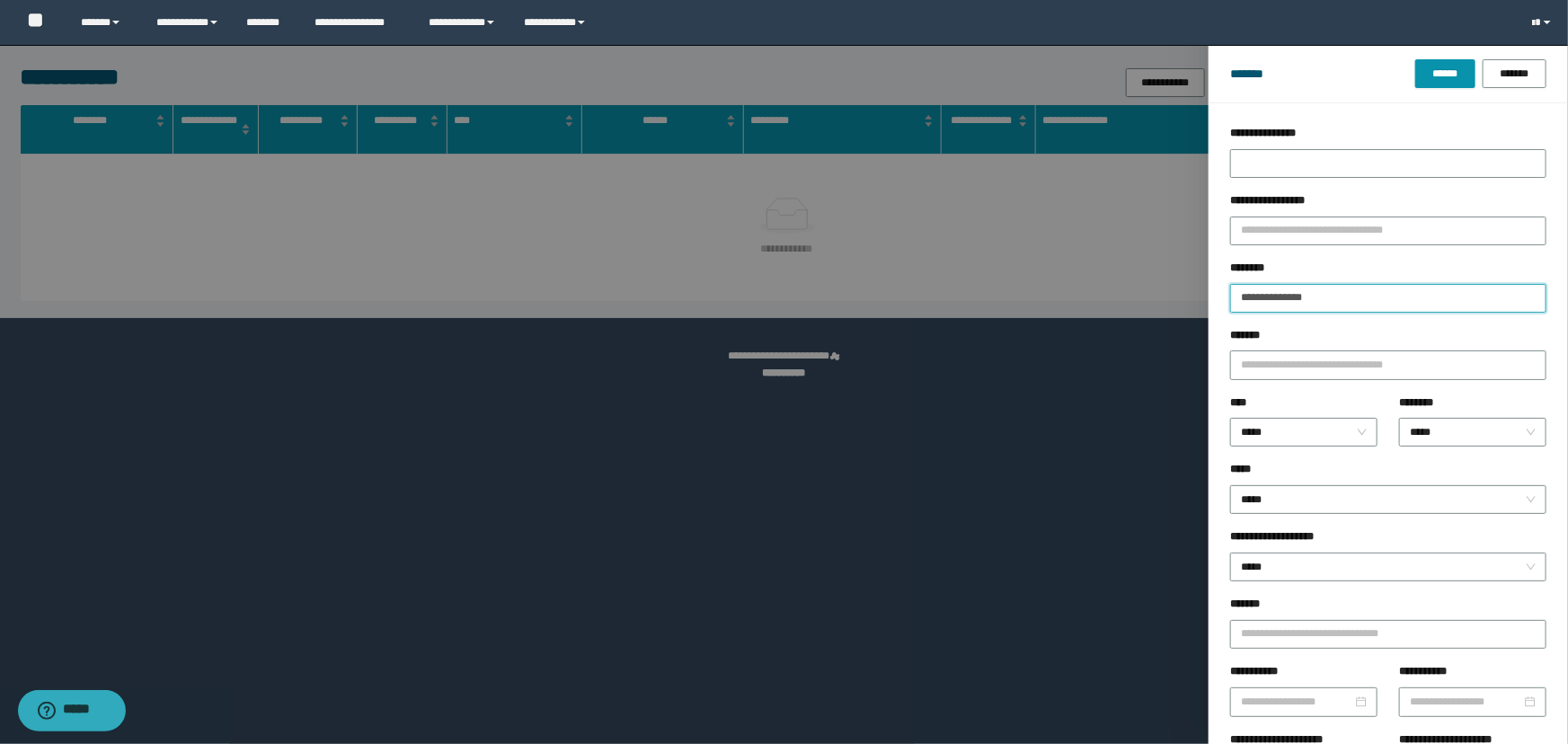 type on "**********" 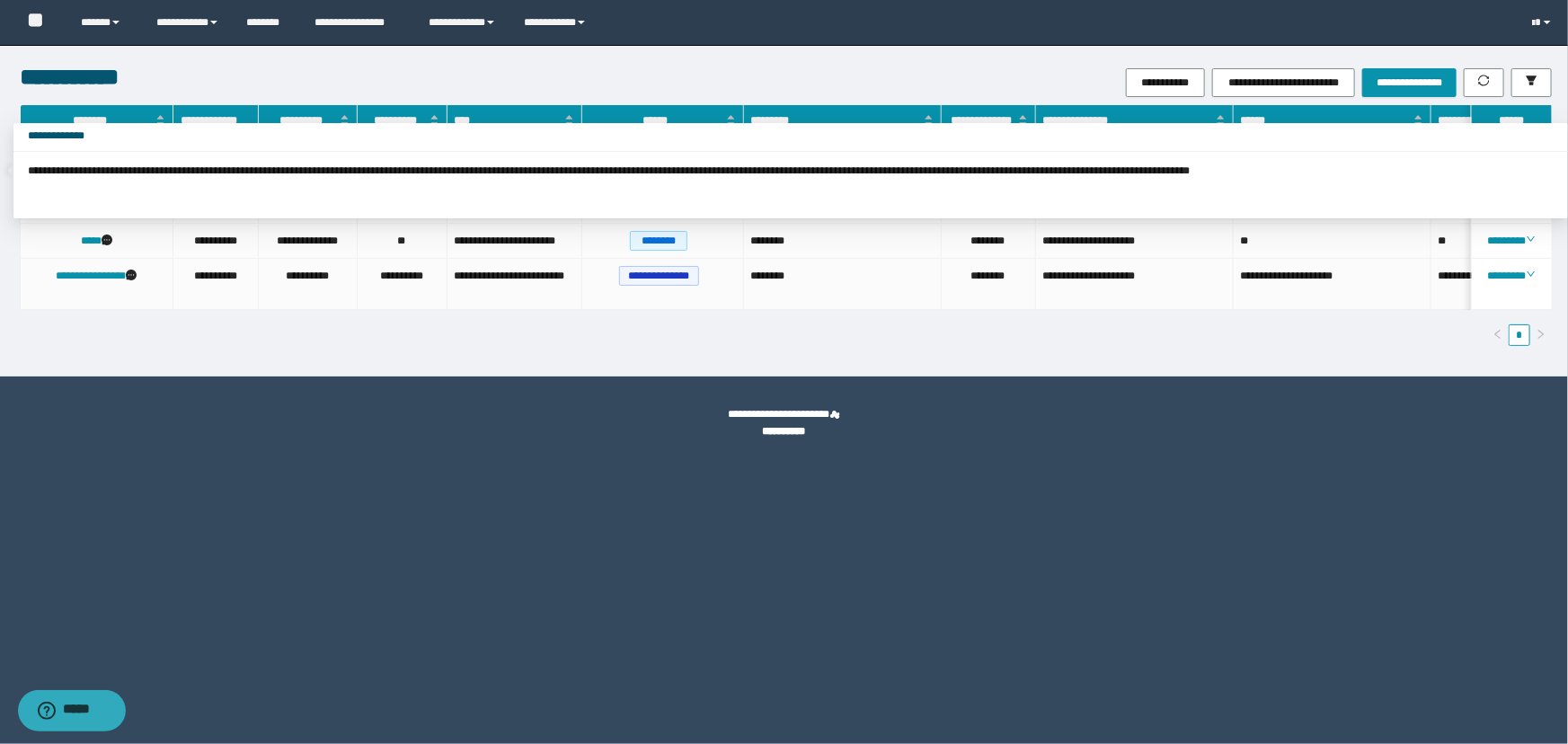 drag, startPoint x: 135, startPoint y: 172, endPoint x: 81, endPoint y: 170, distance: 54.037024 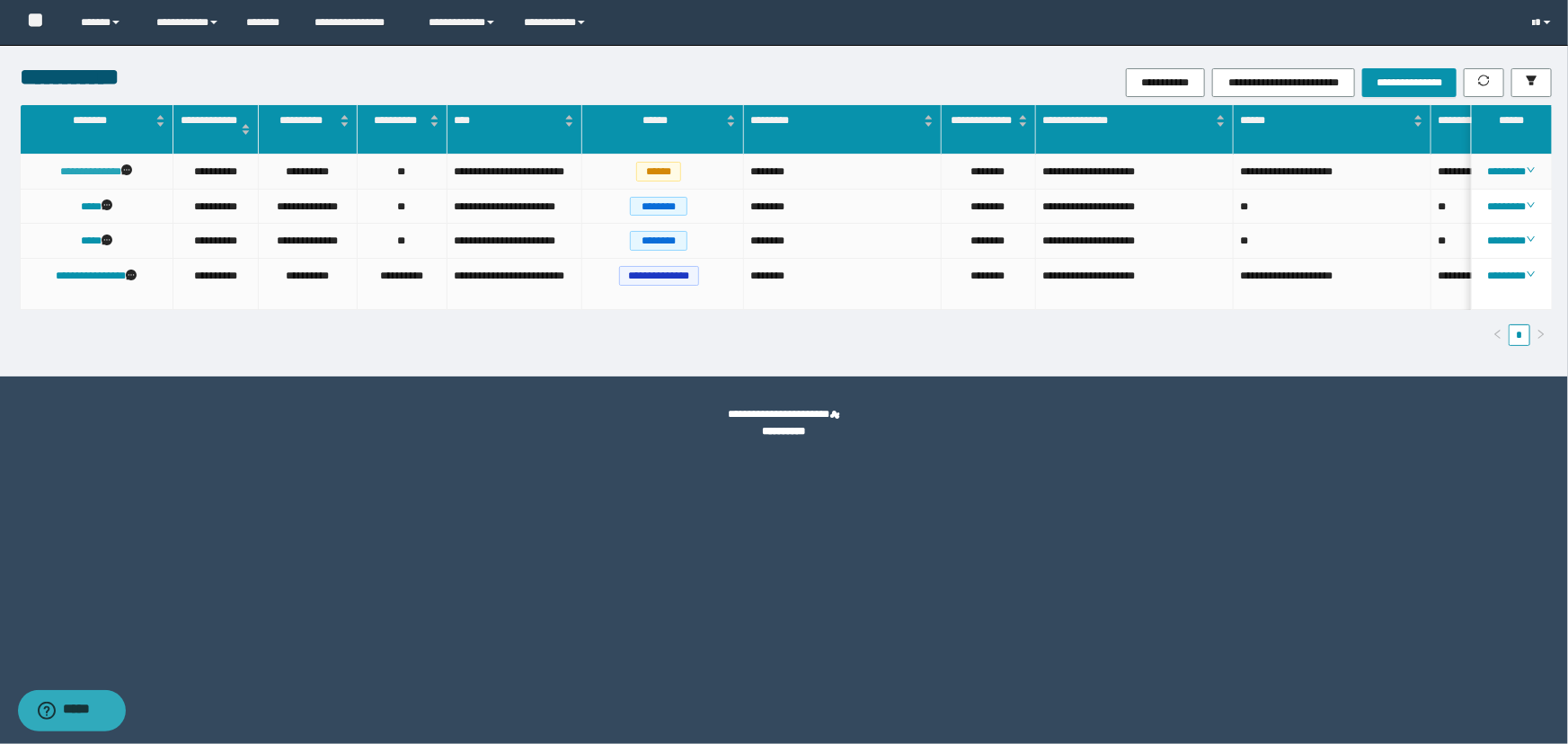 click on "**********" at bounding box center (91, 172) 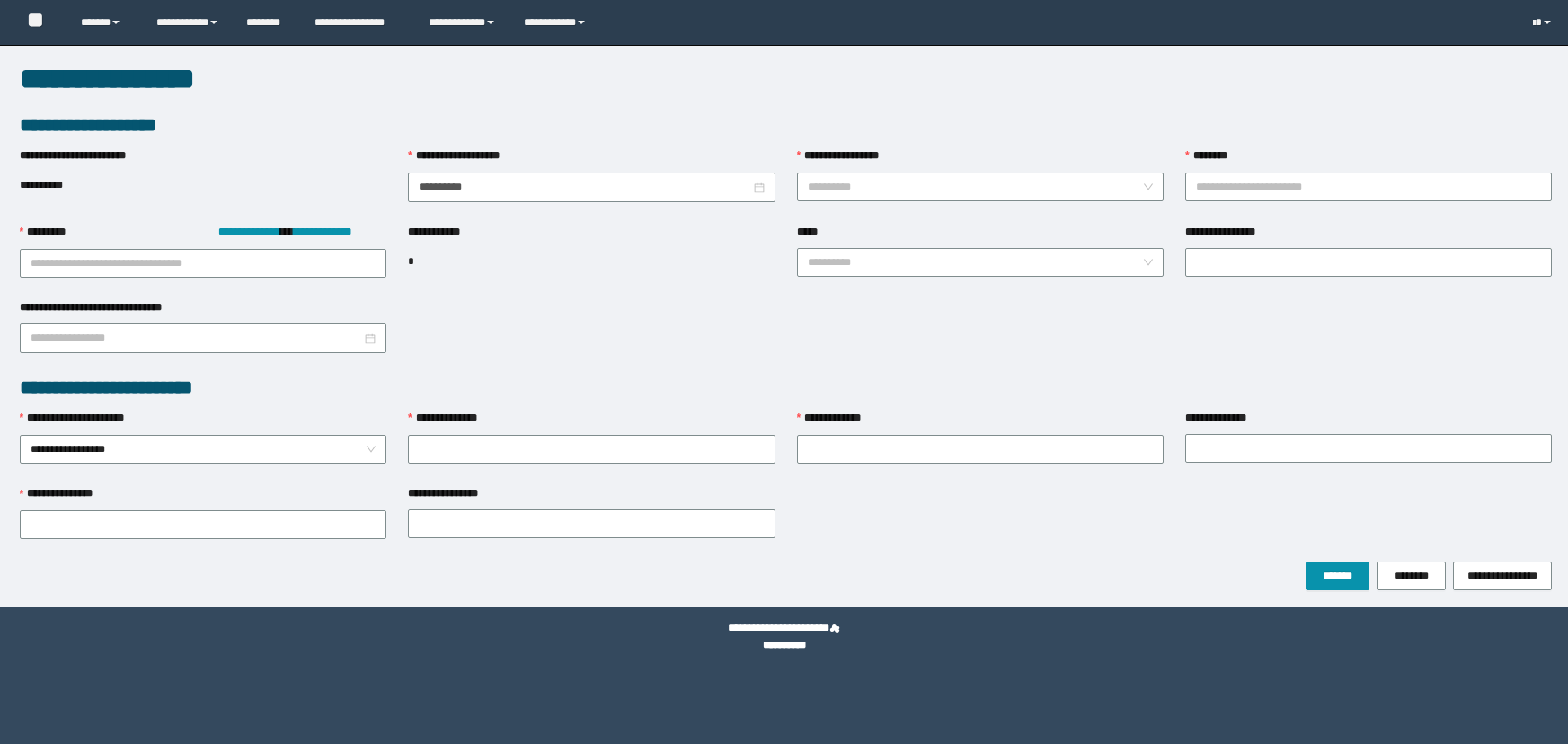scroll, scrollTop: 0, scrollLeft: 0, axis: both 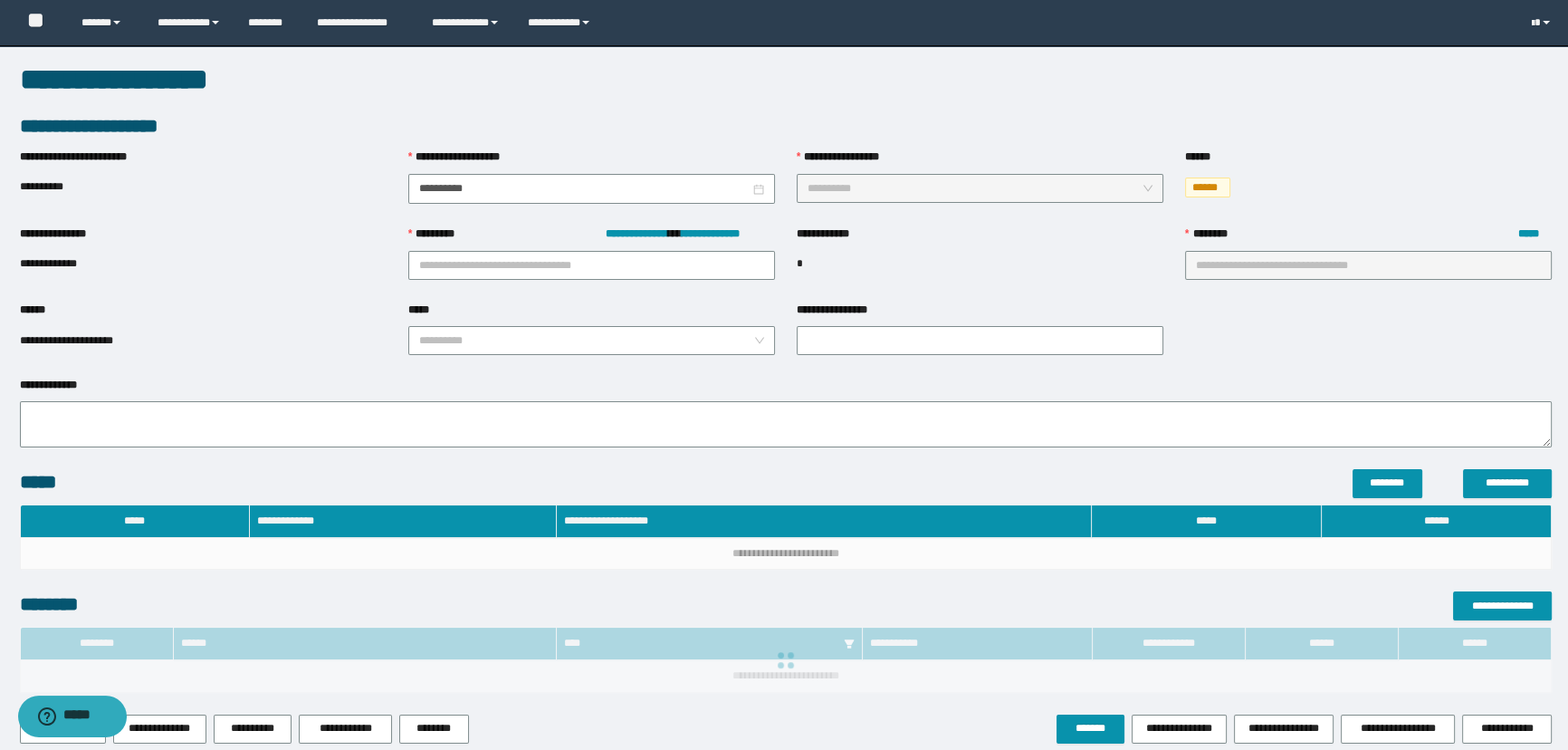 type on "**********" 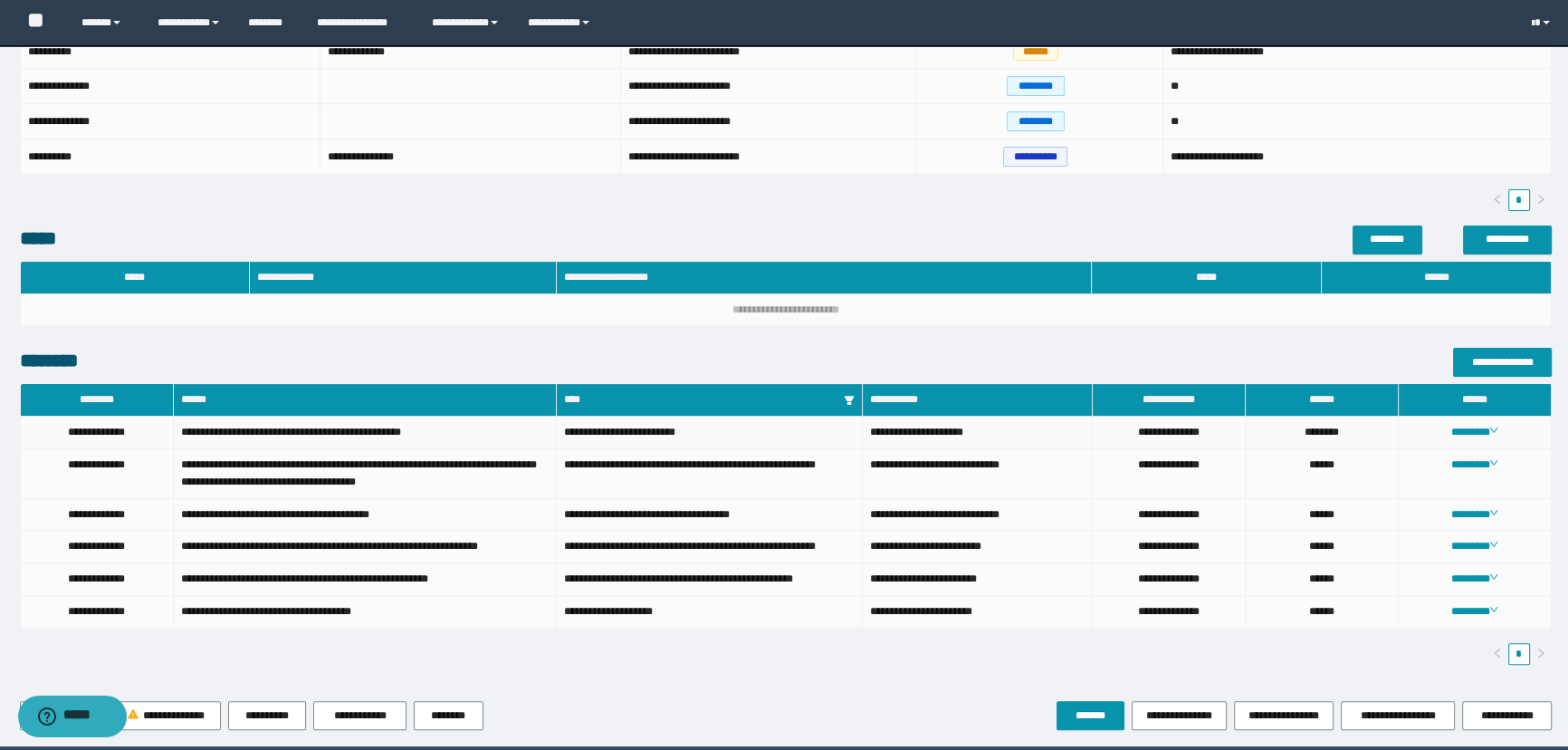 scroll, scrollTop: 675, scrollLeft: 0, axis: vertical 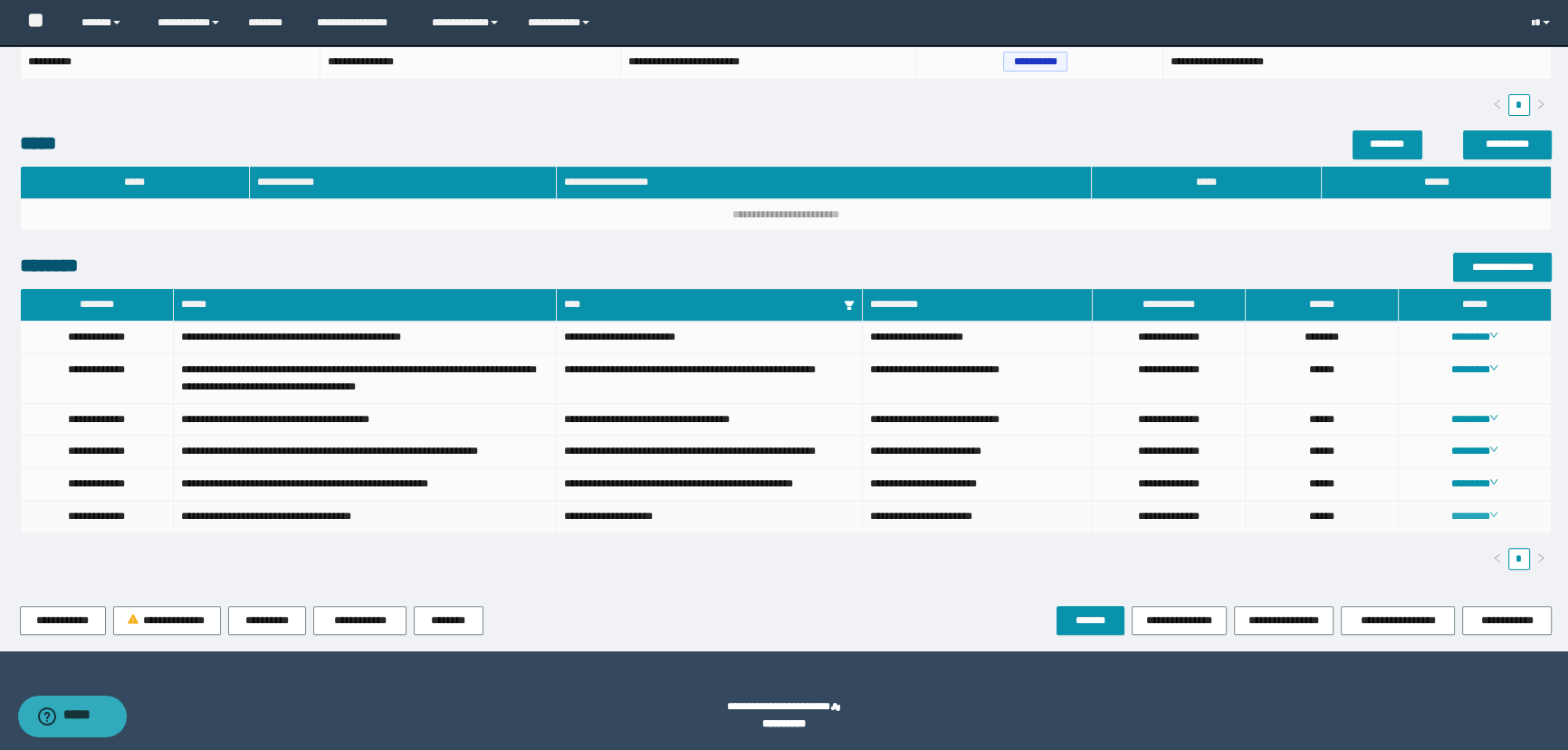 click on "********" at bounding box center (1474, 516) 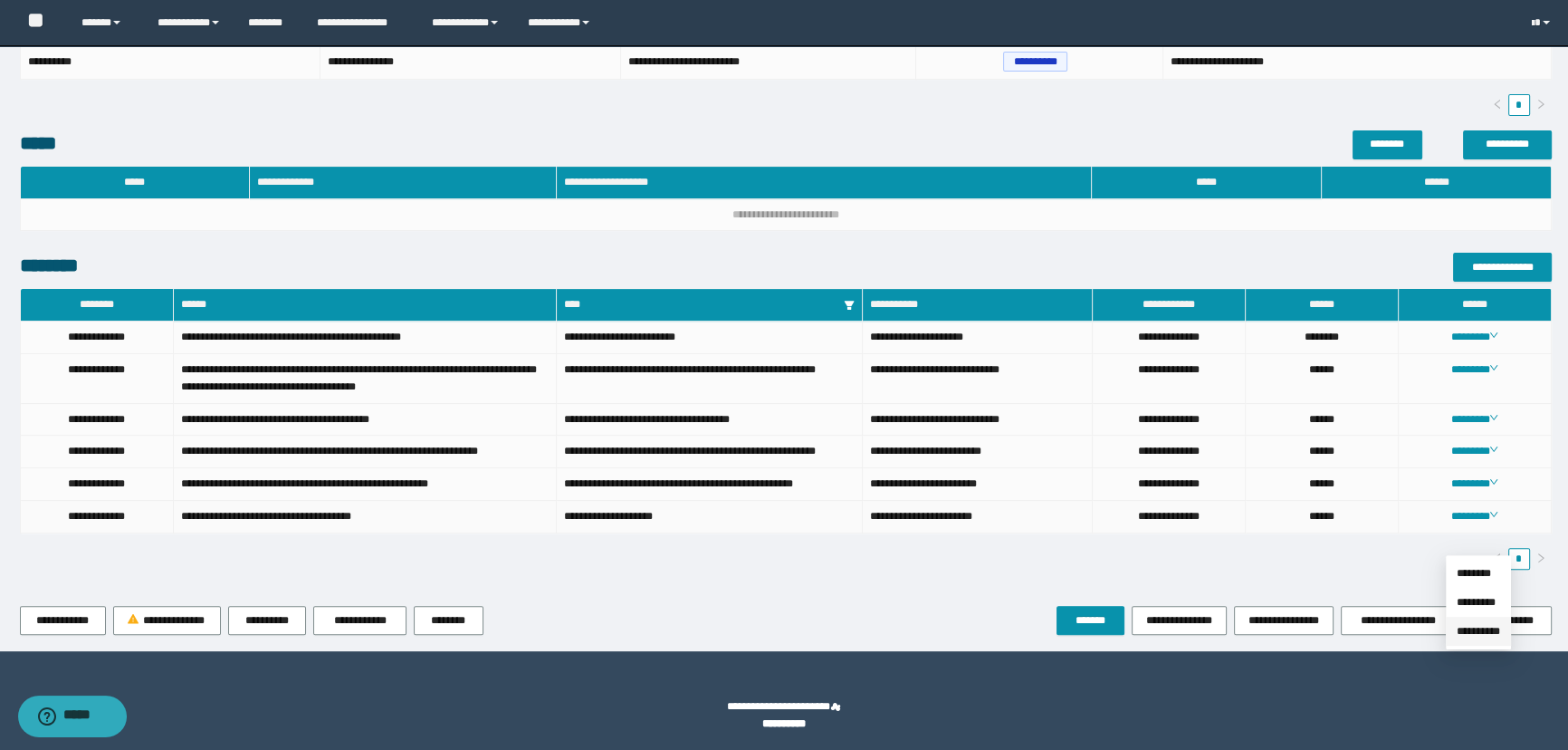 click on "**********" at bounding box center (1478, 631) 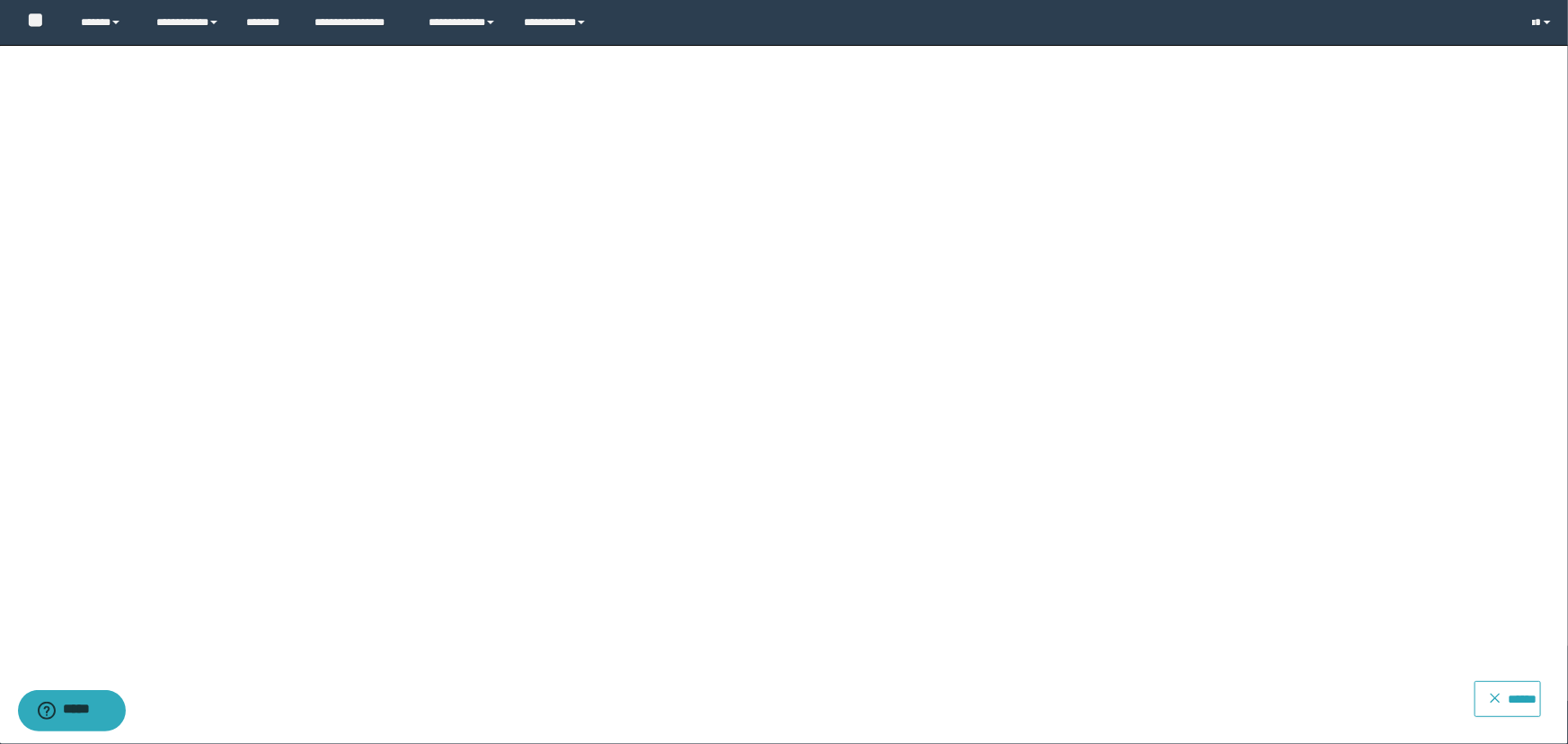 click 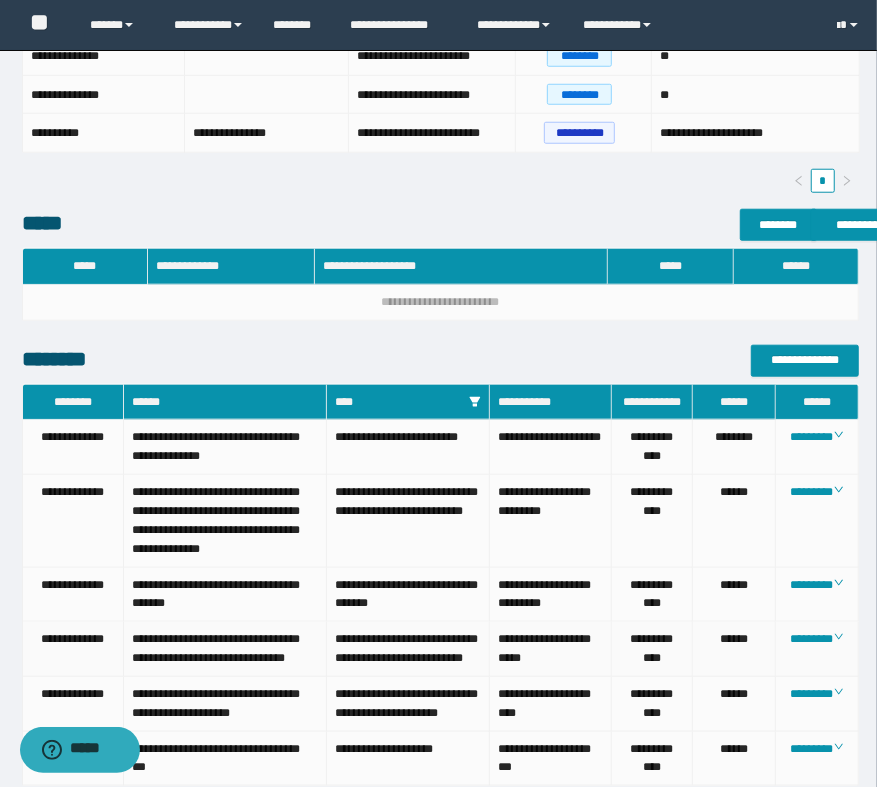 scroll, scrollTop: 570, scrollLeft: 0, axis: vertical 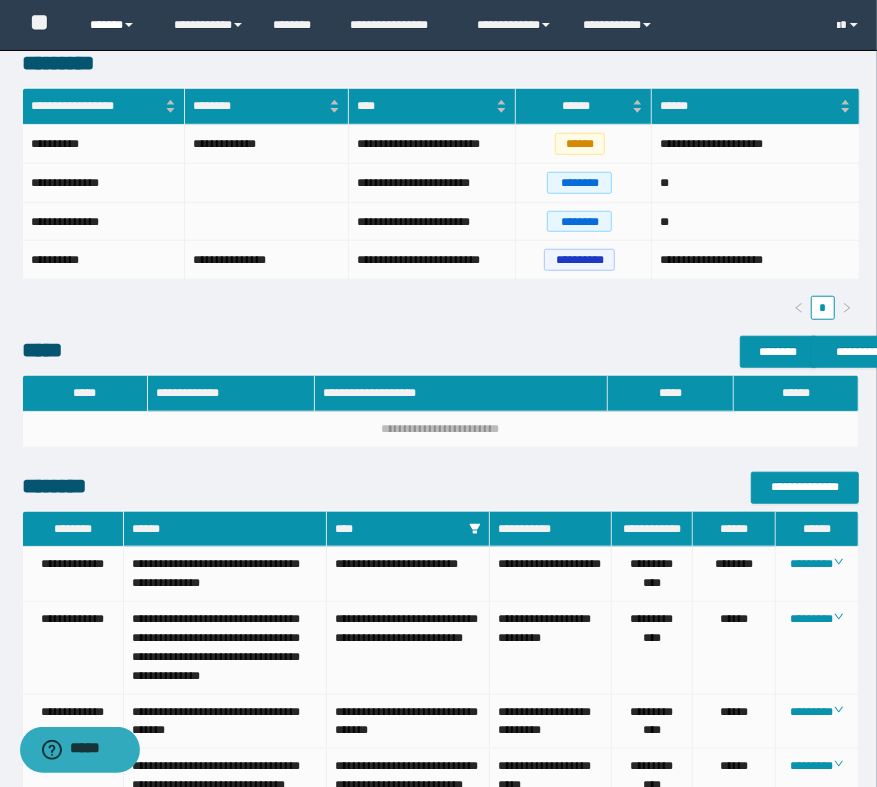 click on "******" at bounding box center [117, 25] 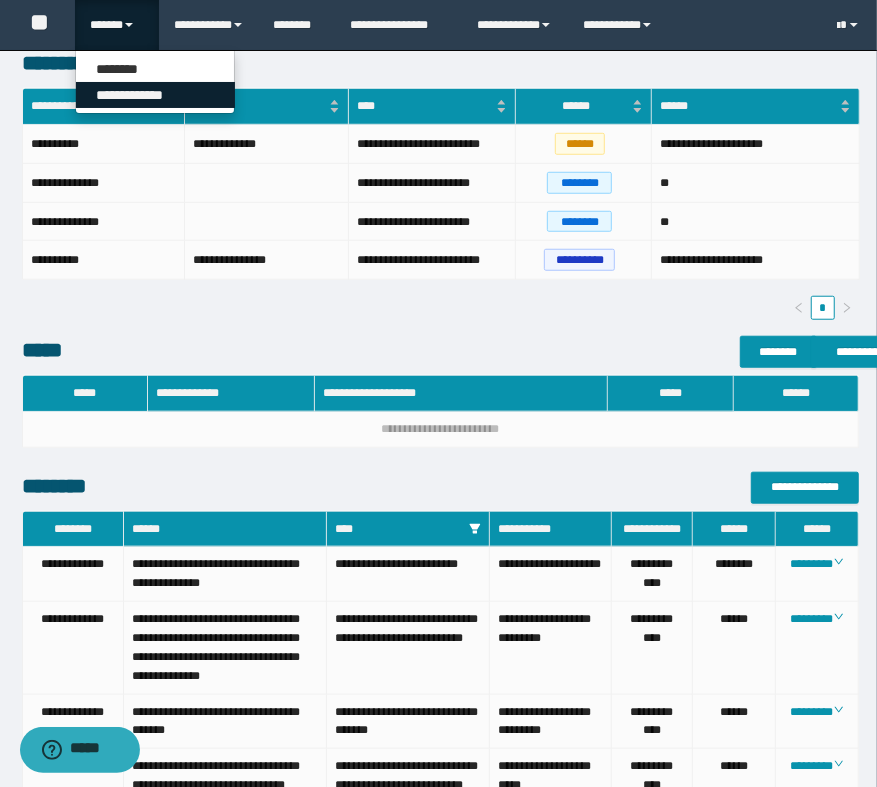 click on "**********" at bounding box center (155, 95) 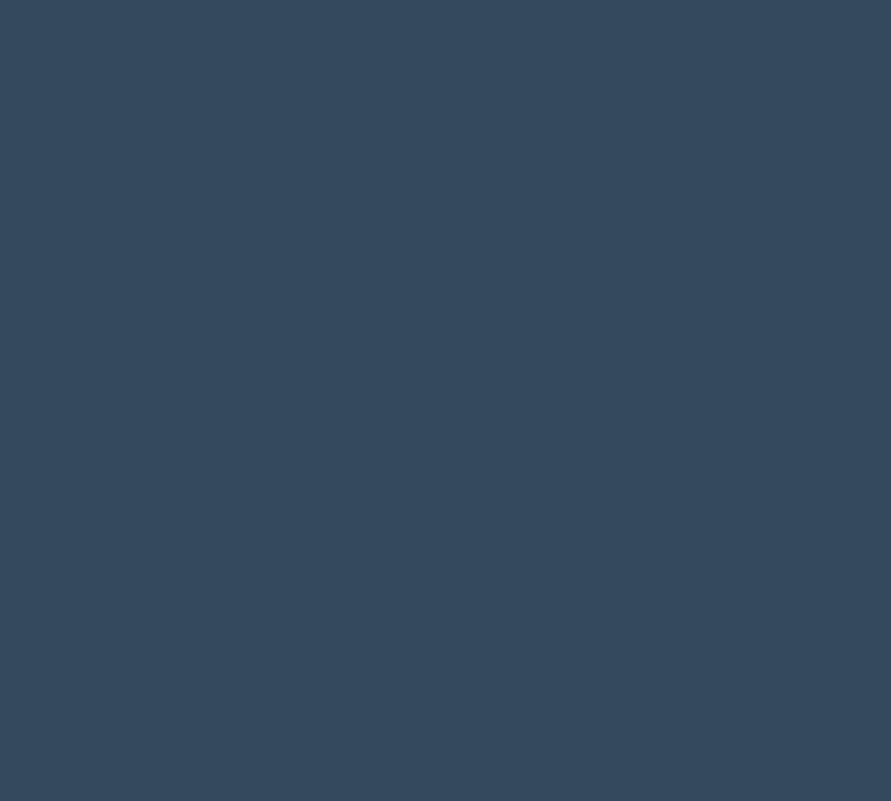 scroll, scrollTop: 0, scrollLeft: 0, axis: both 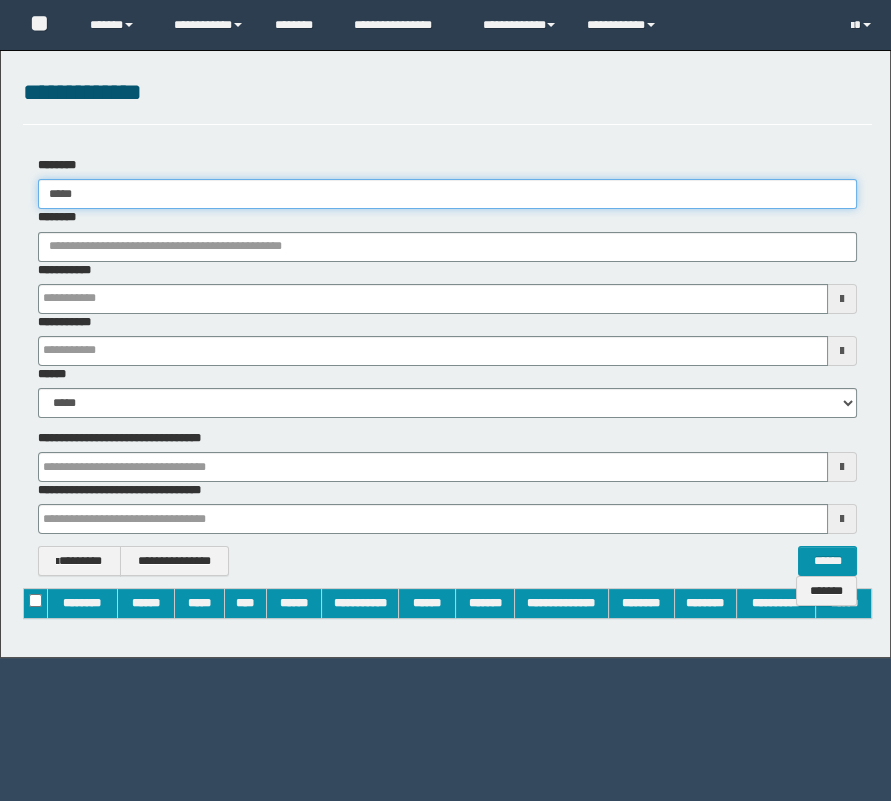 type 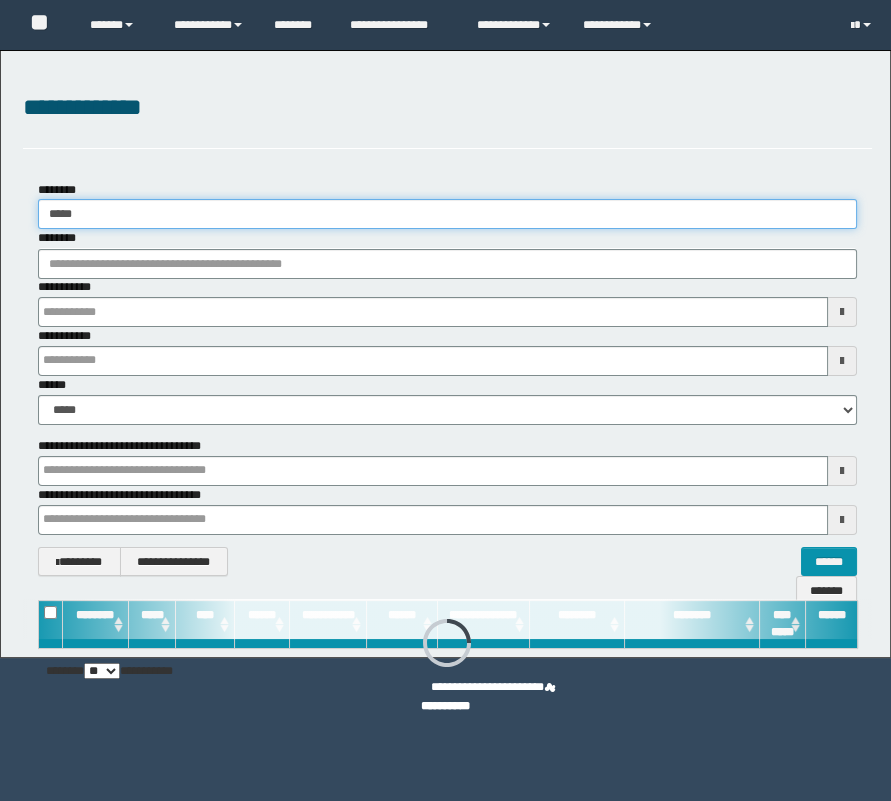 drag, startPoint x: 150, startPoint y: 199, endPoint x: -14, endPoint y: 200, distance: 164.00305 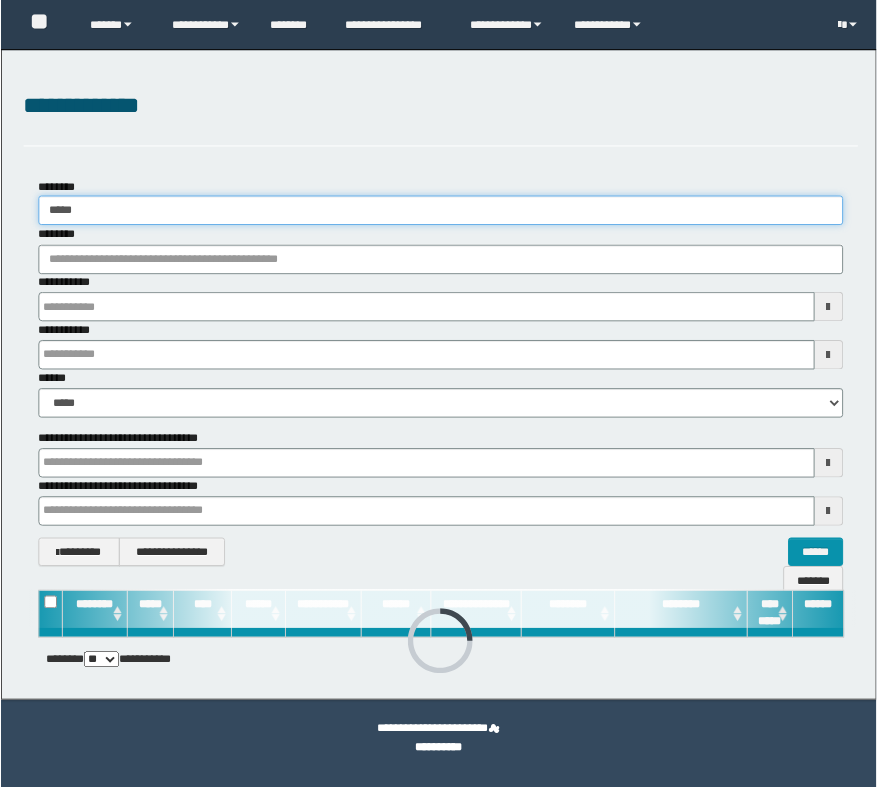 scroll, scrollTop: 0, scrollLeft: 0, axis: both 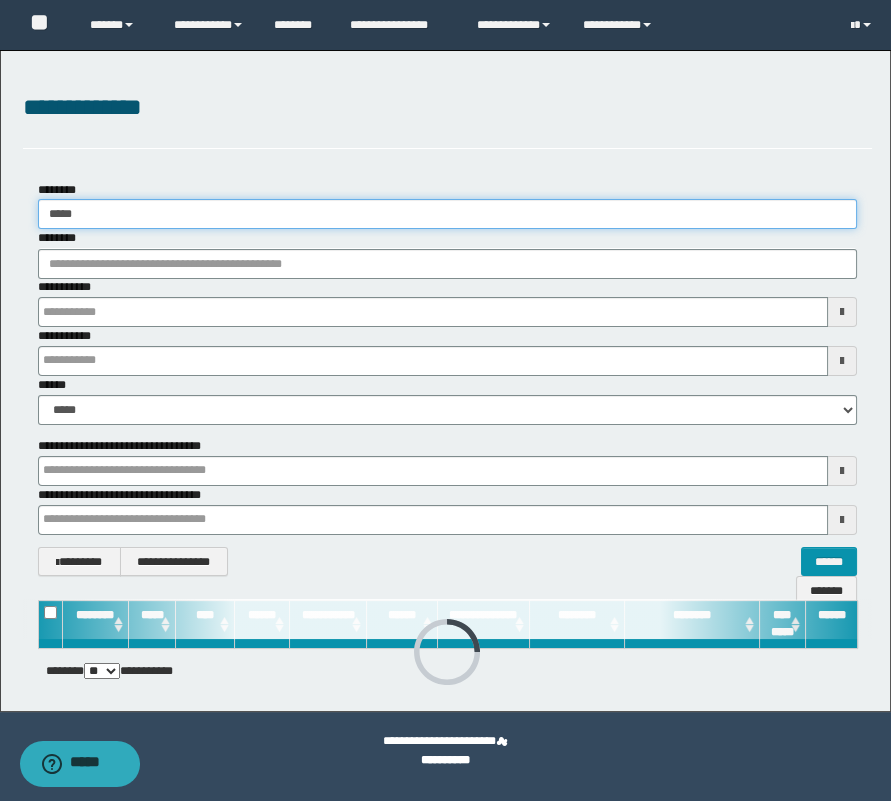 type on "*" 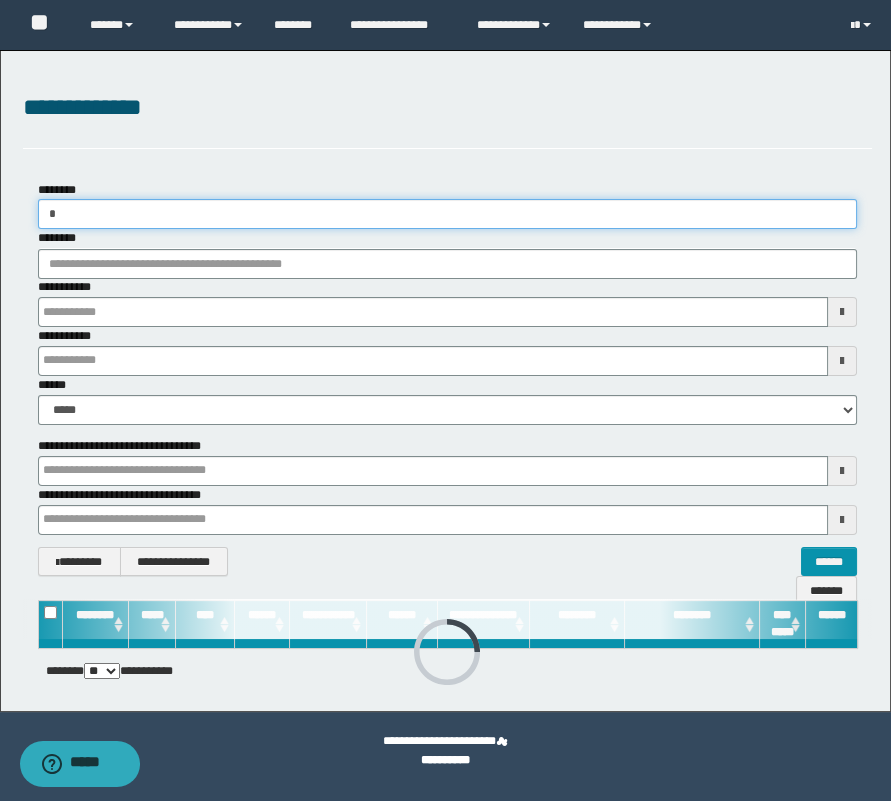 type 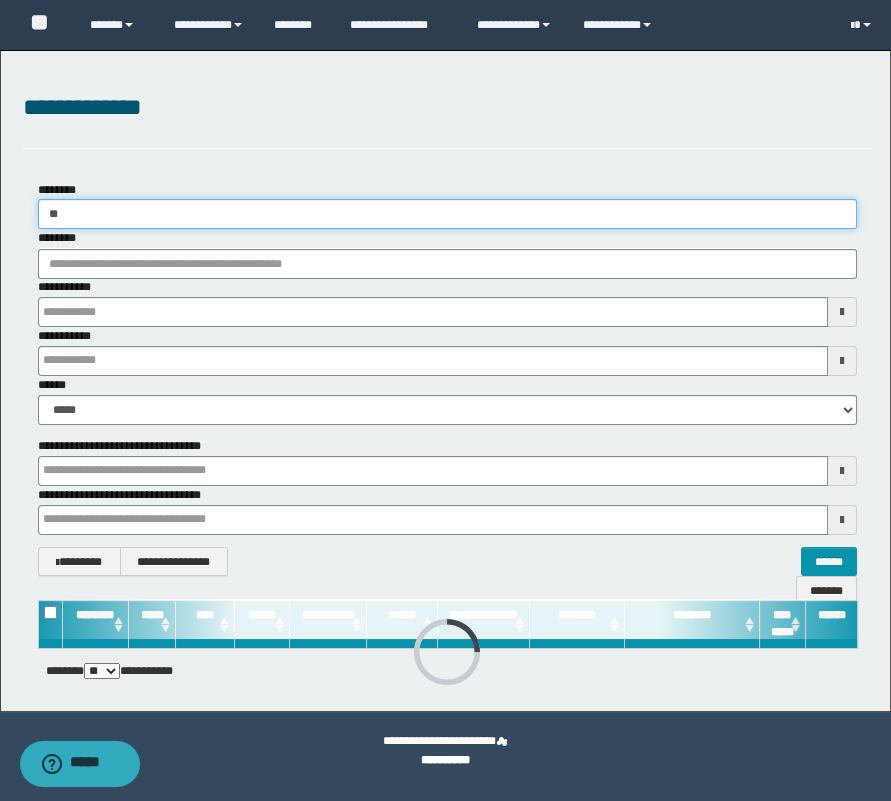 type 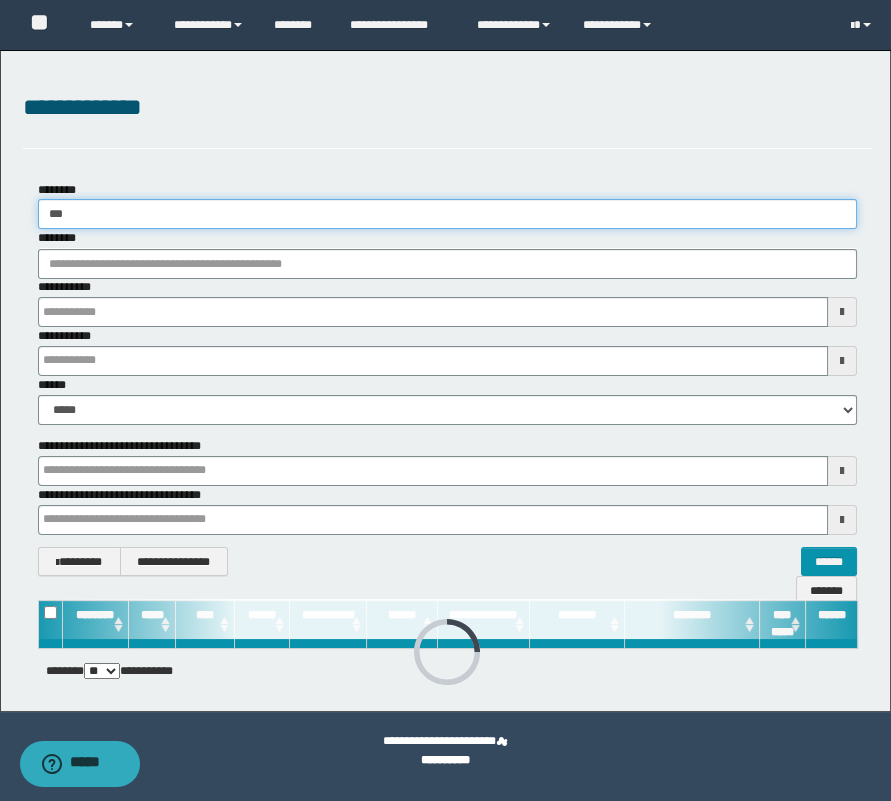 type 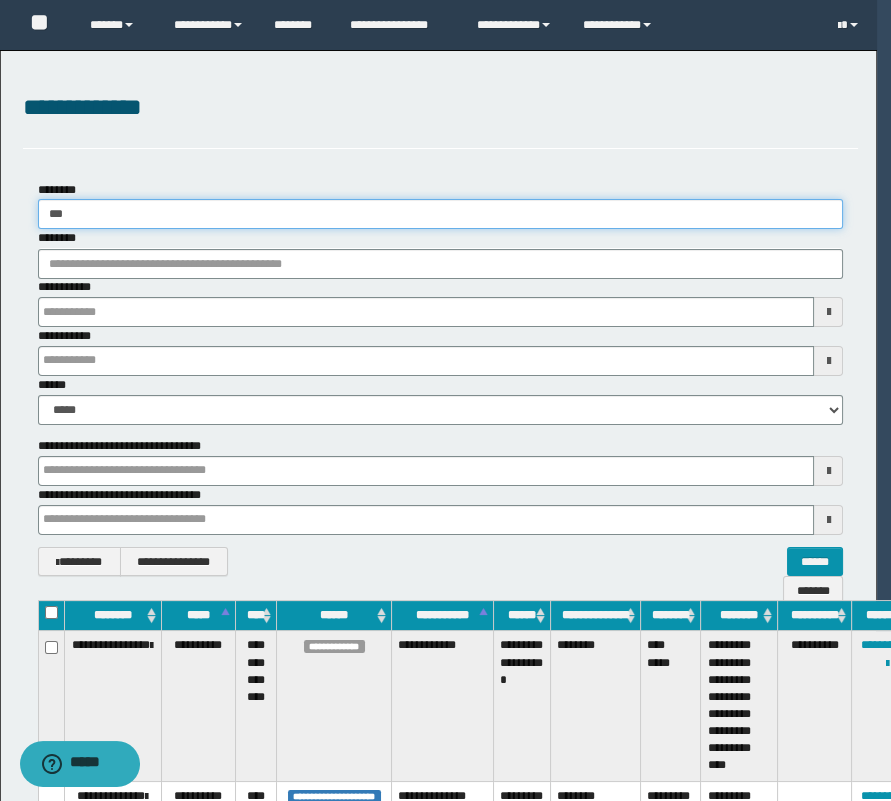 type on "****" 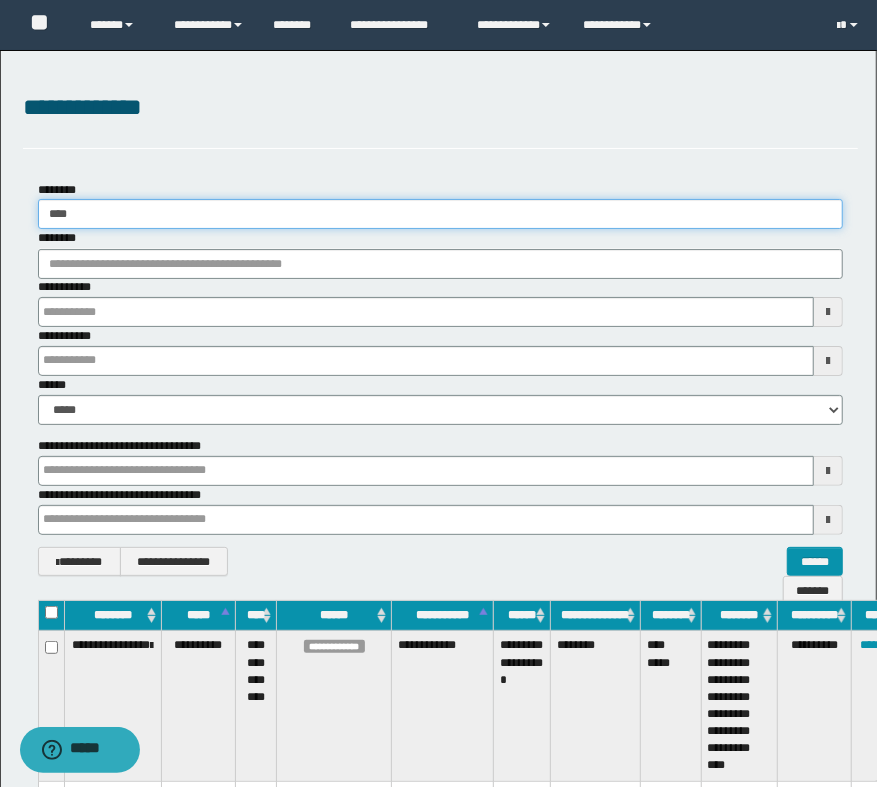 type 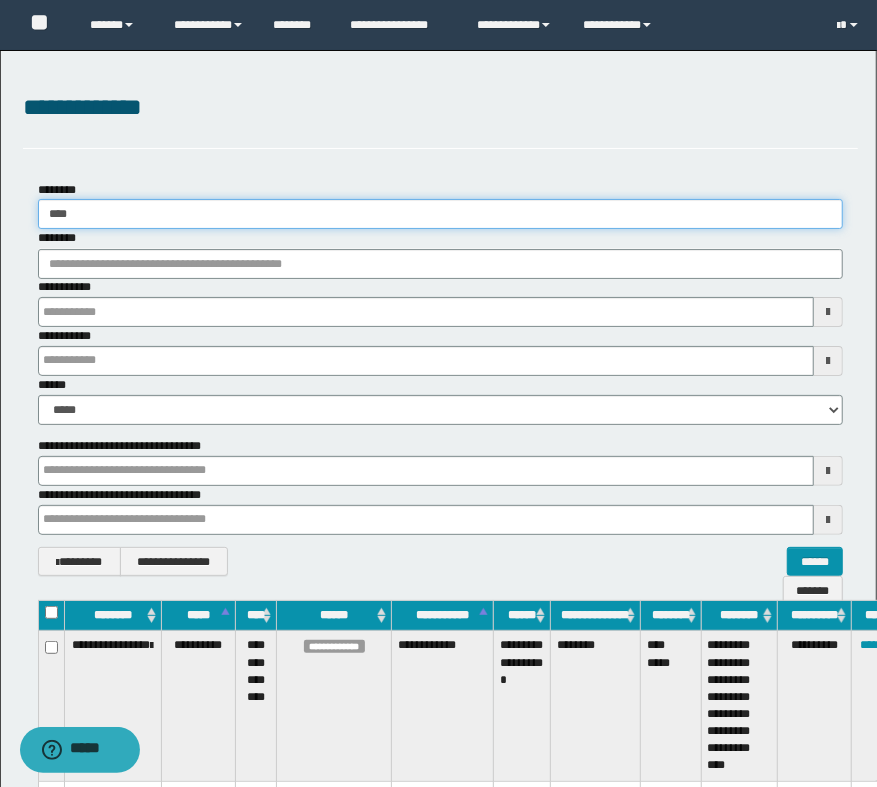 type 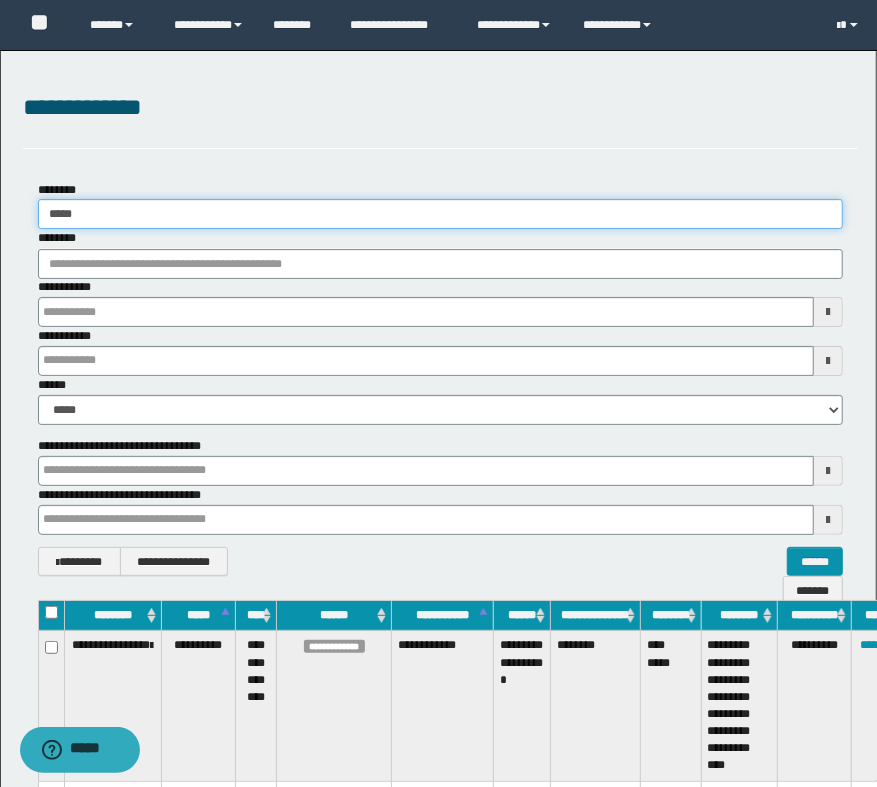 type 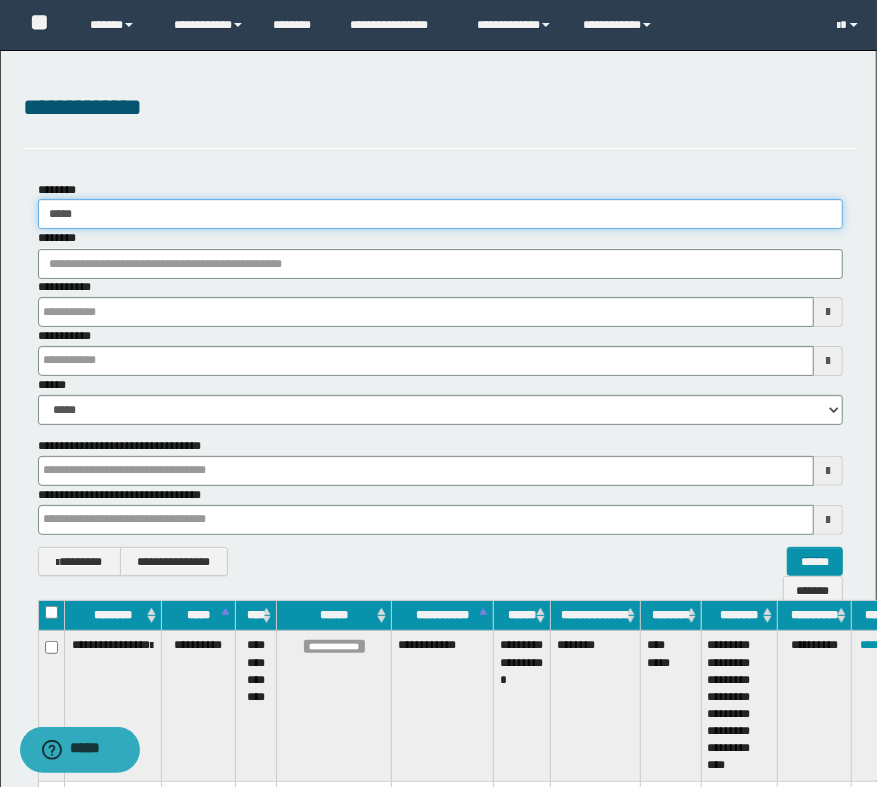 type 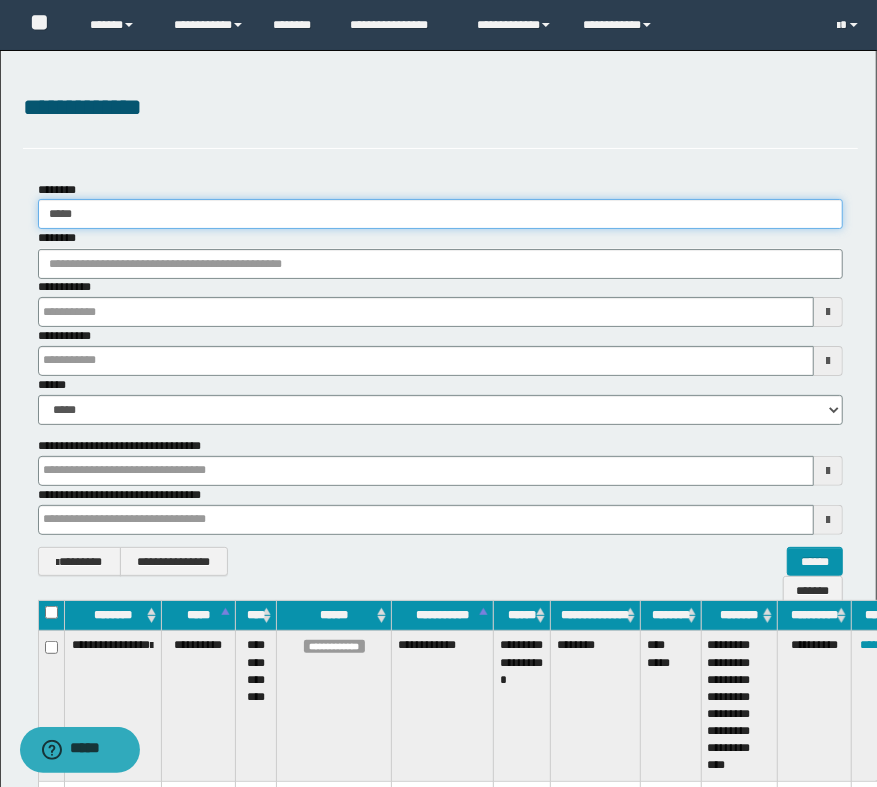 type 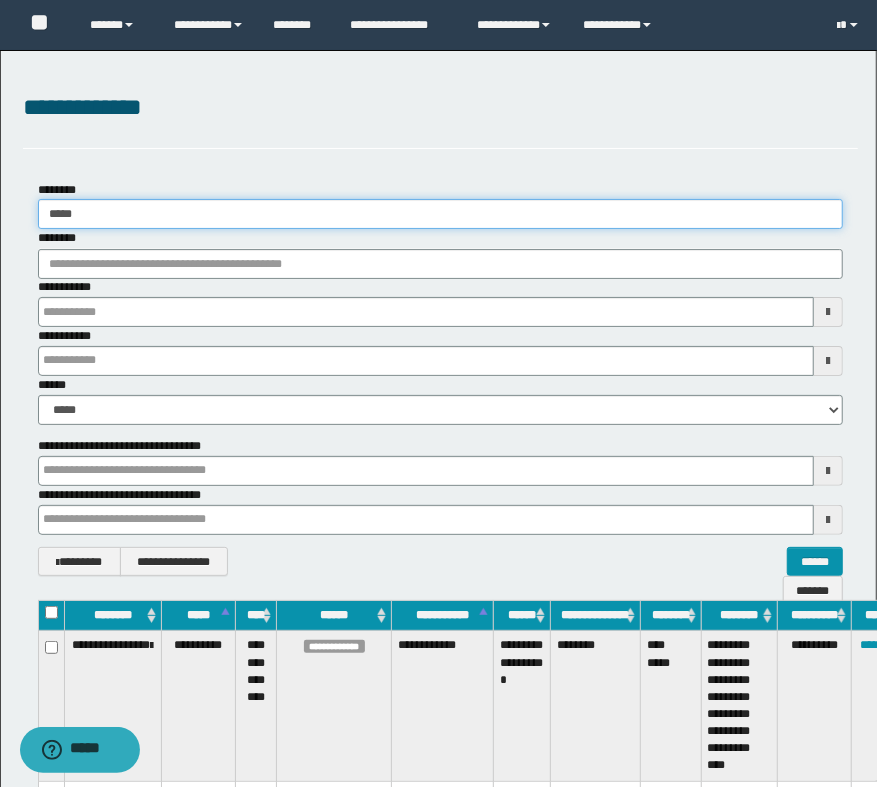 type 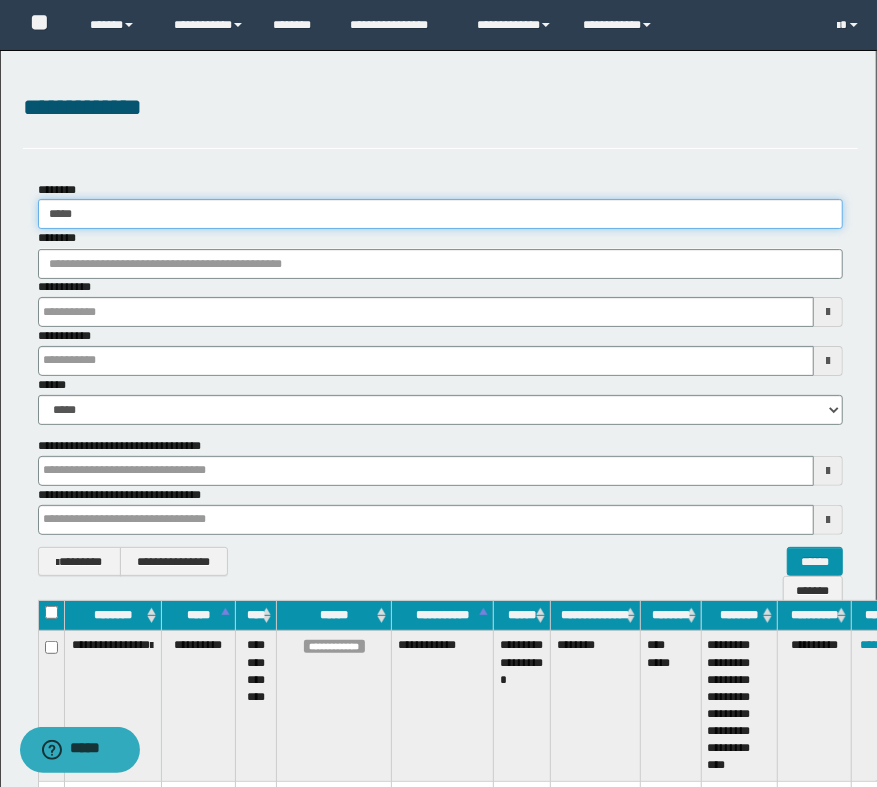 type 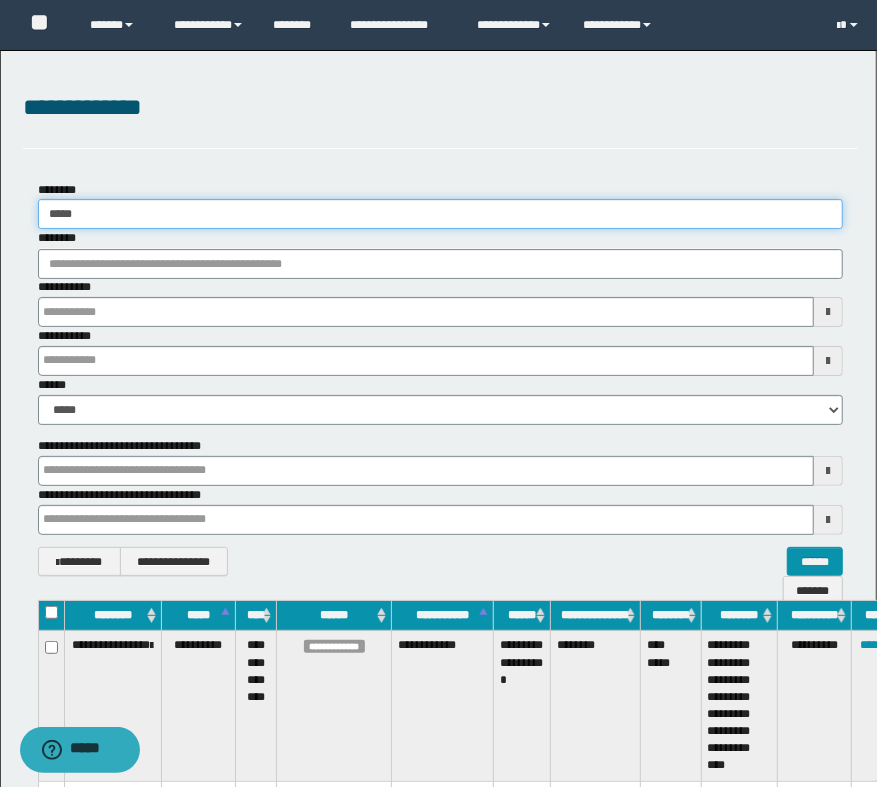type 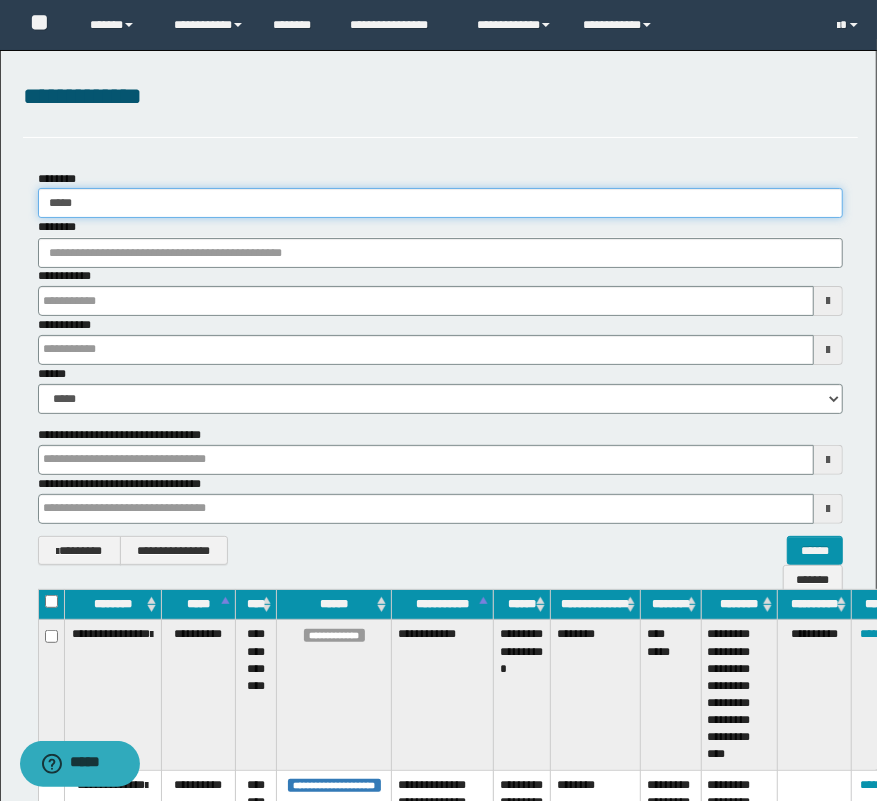 type 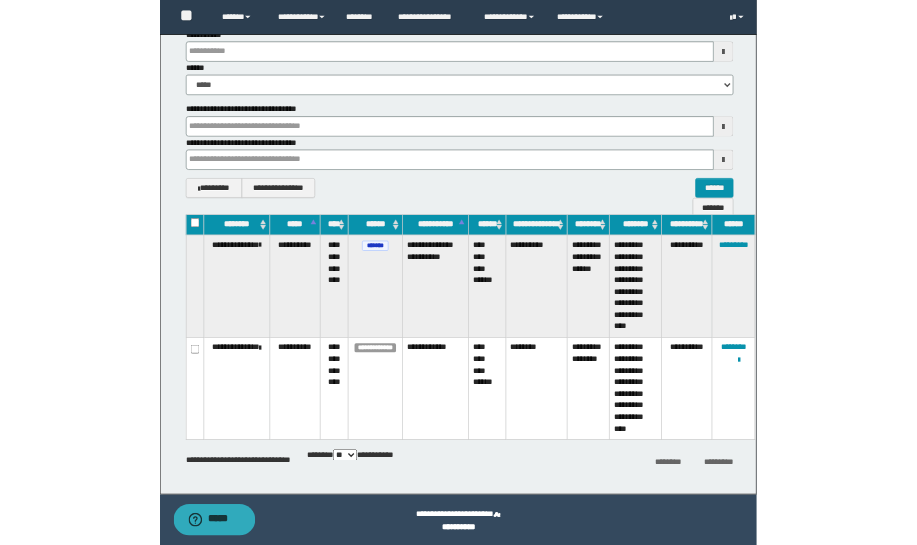 scroll, scrollTop: 288, scrollLeft: 0, axis: vertical 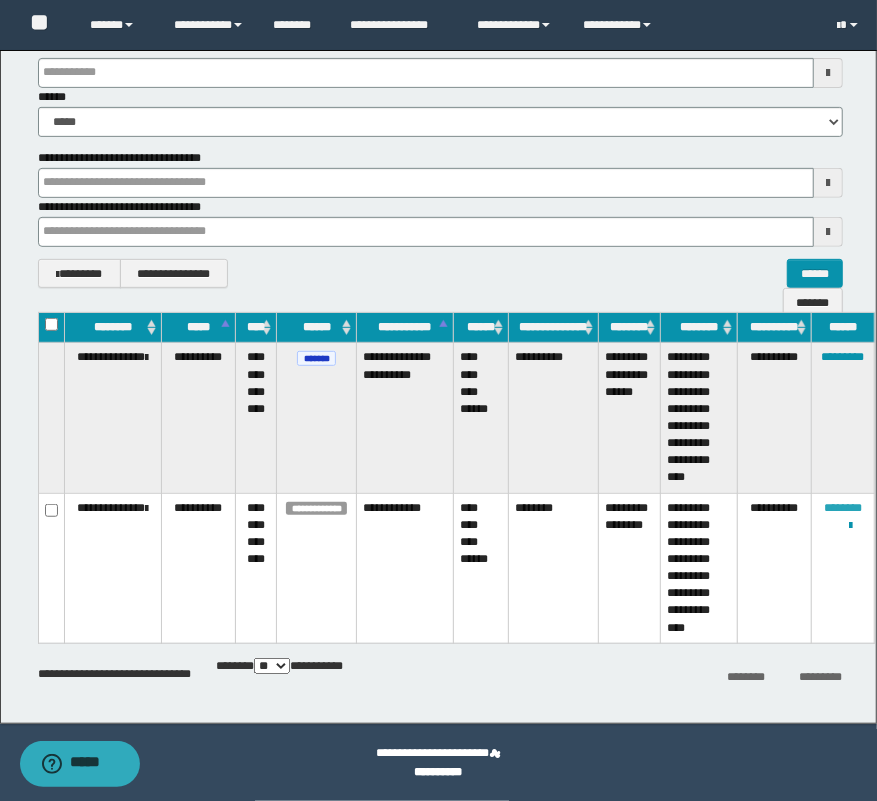 type on "*****" 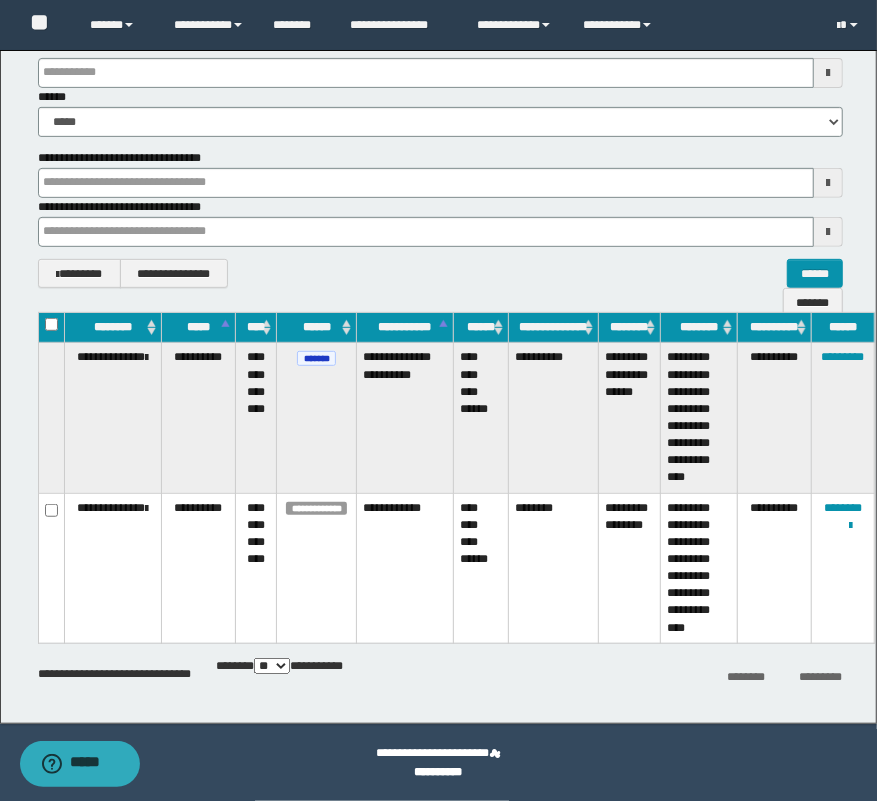 type 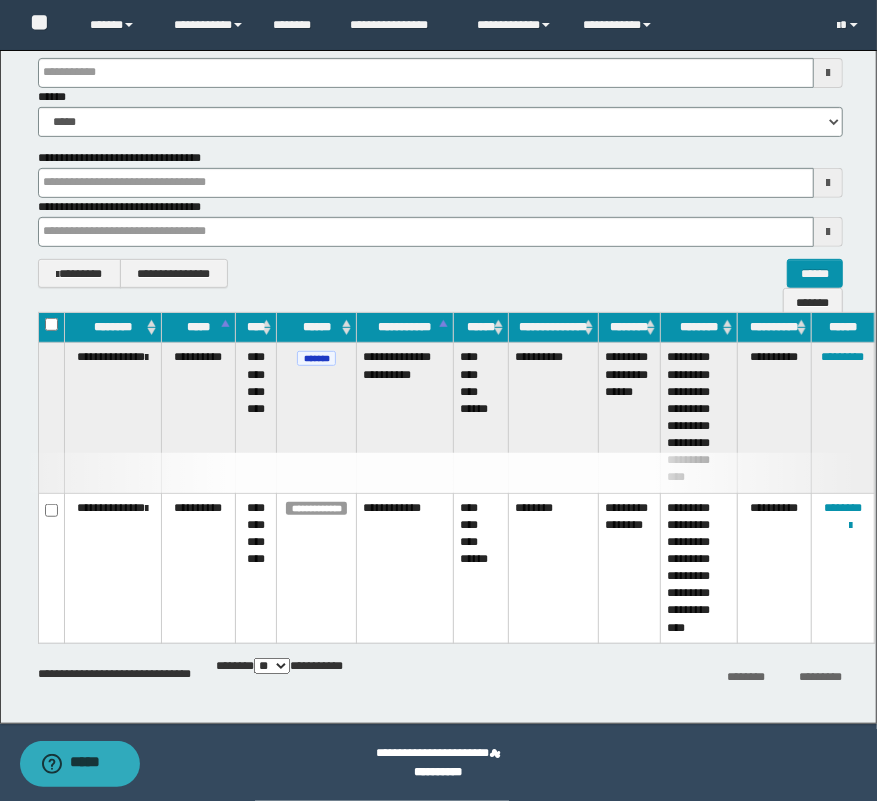 type 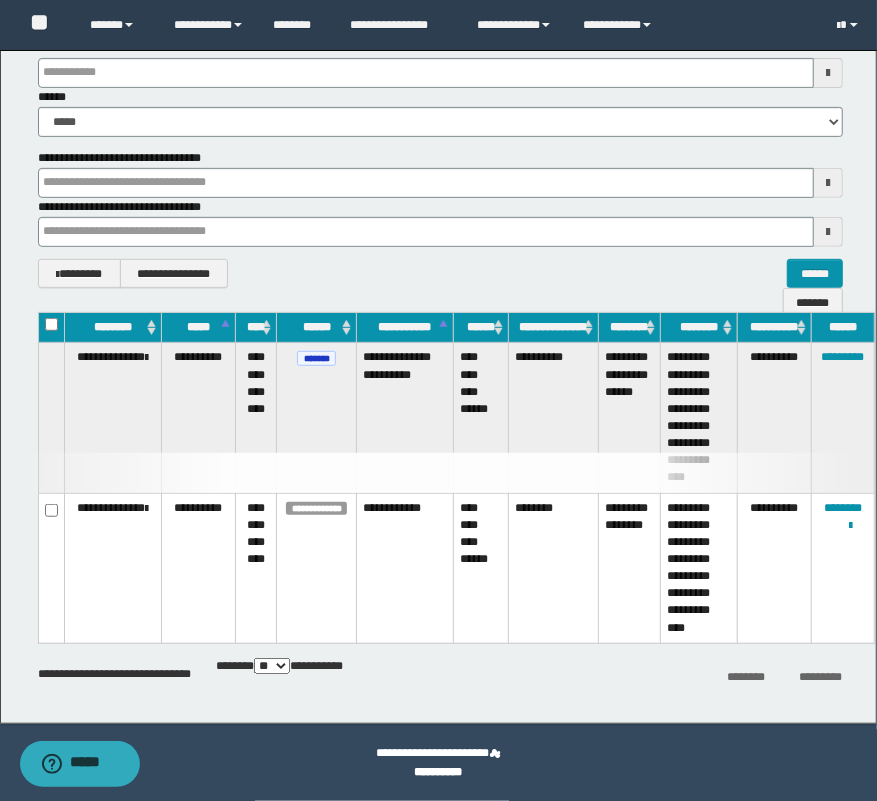 type 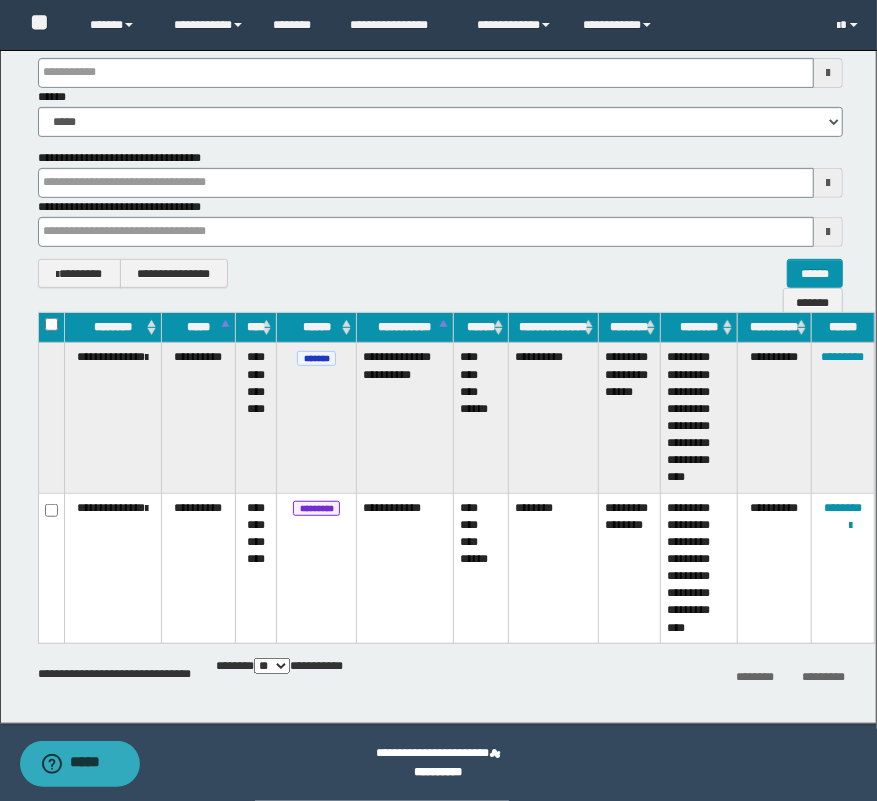 type 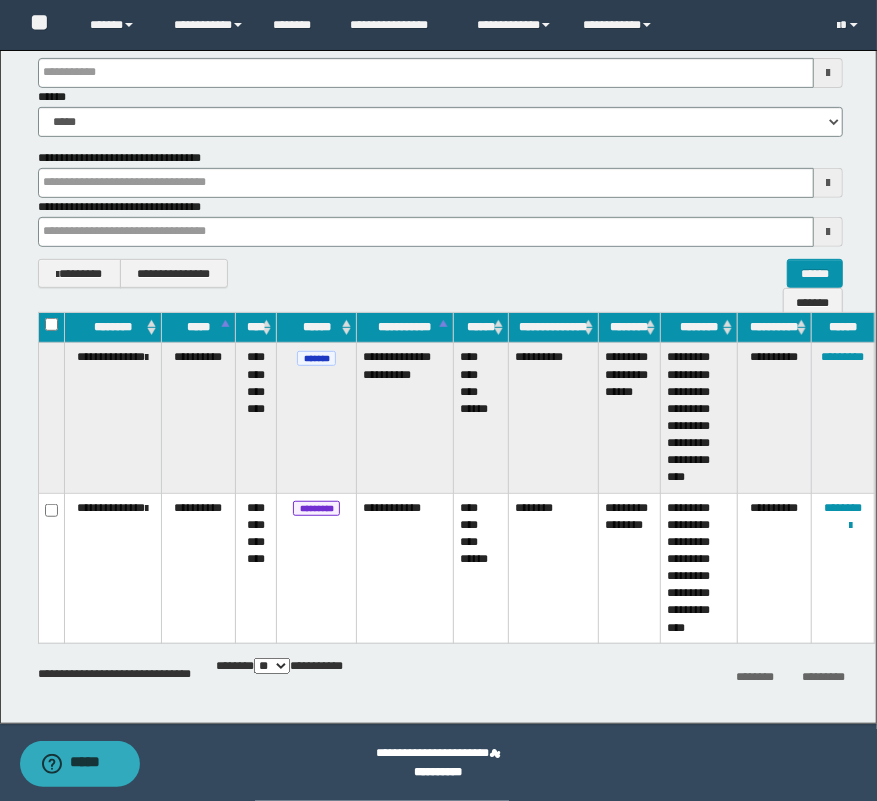 type 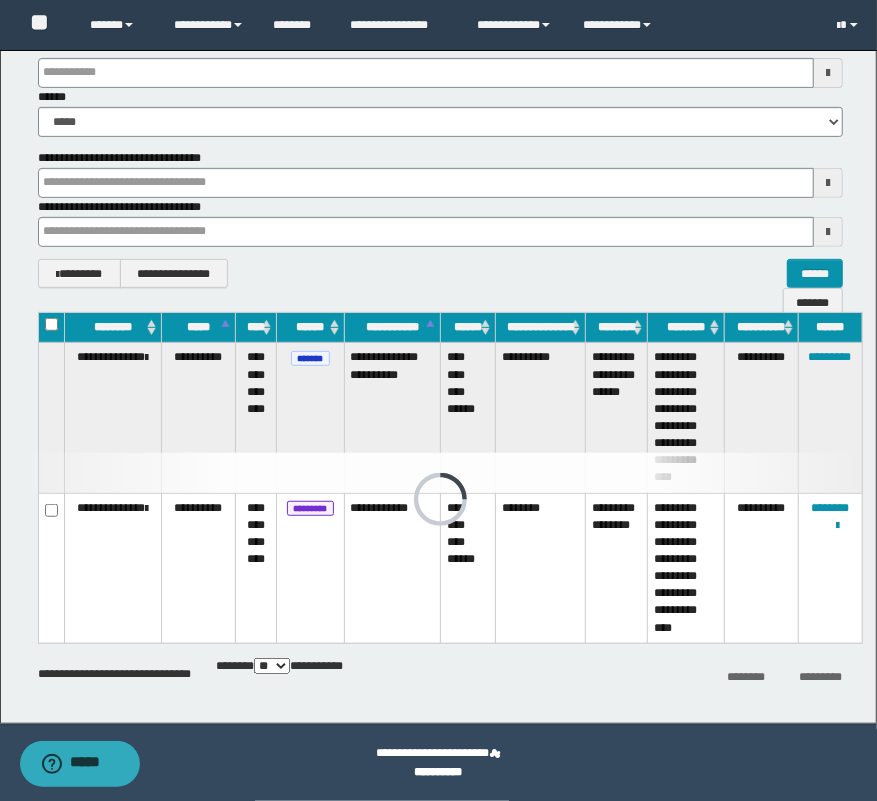 type 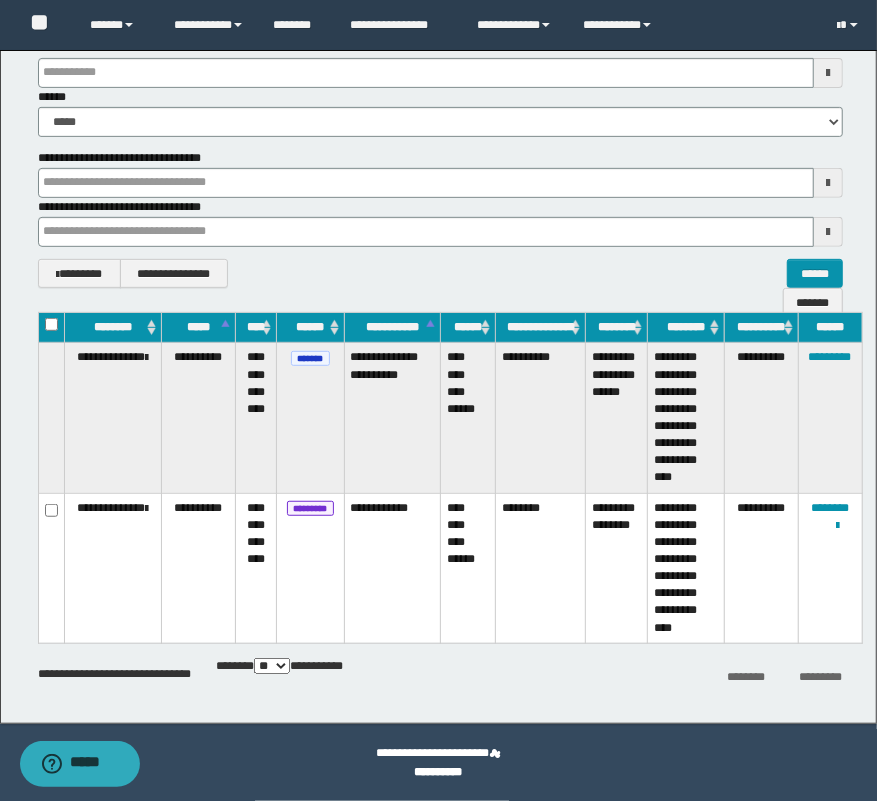 type 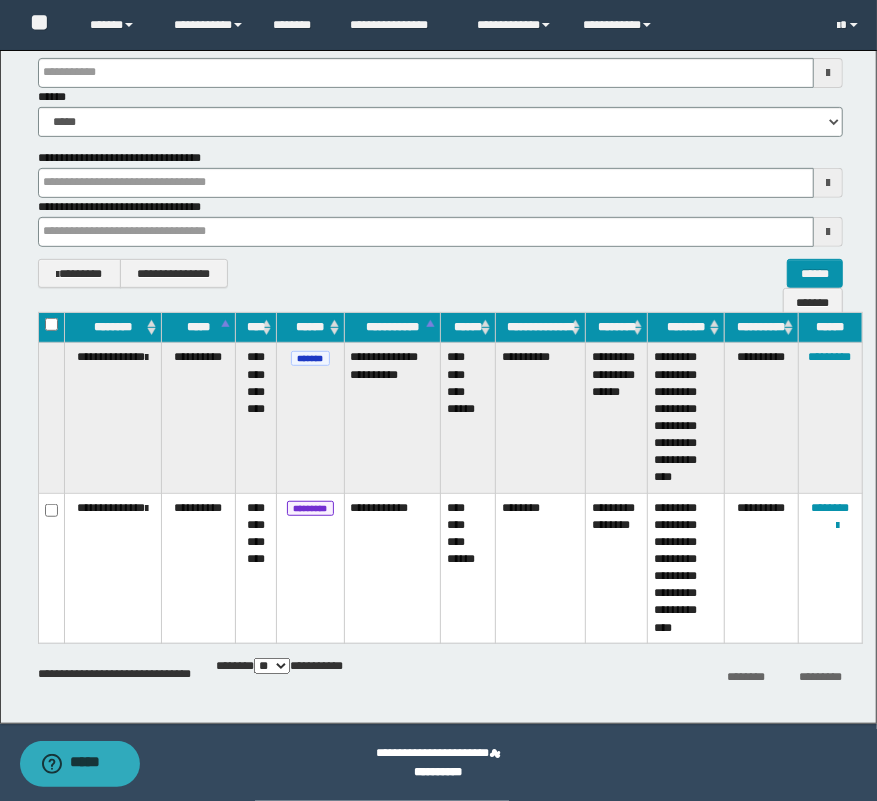 type 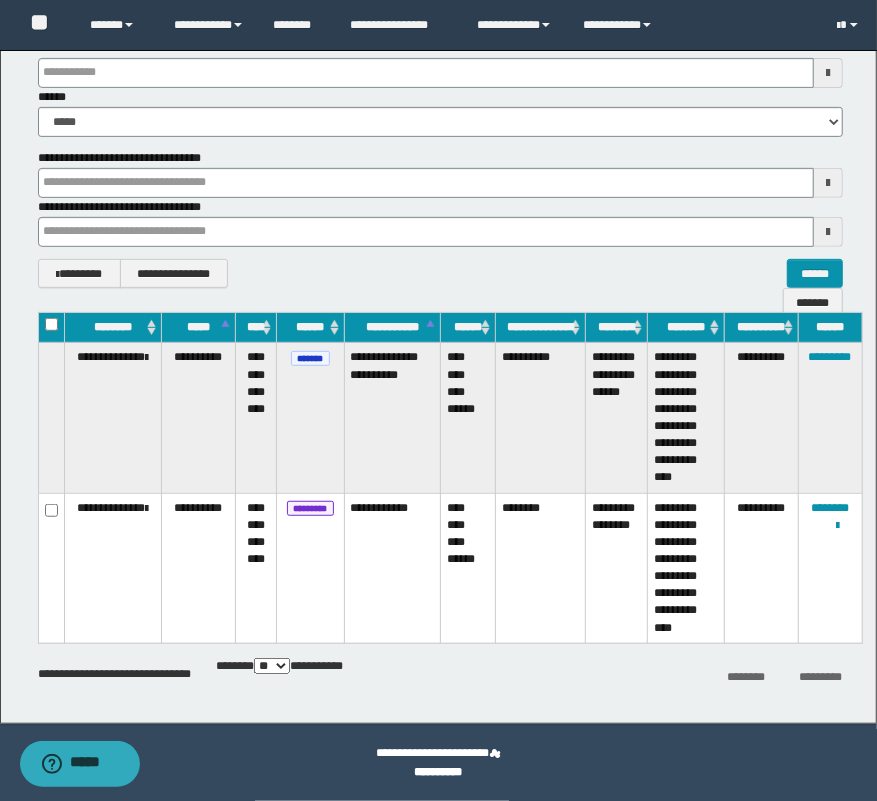 type 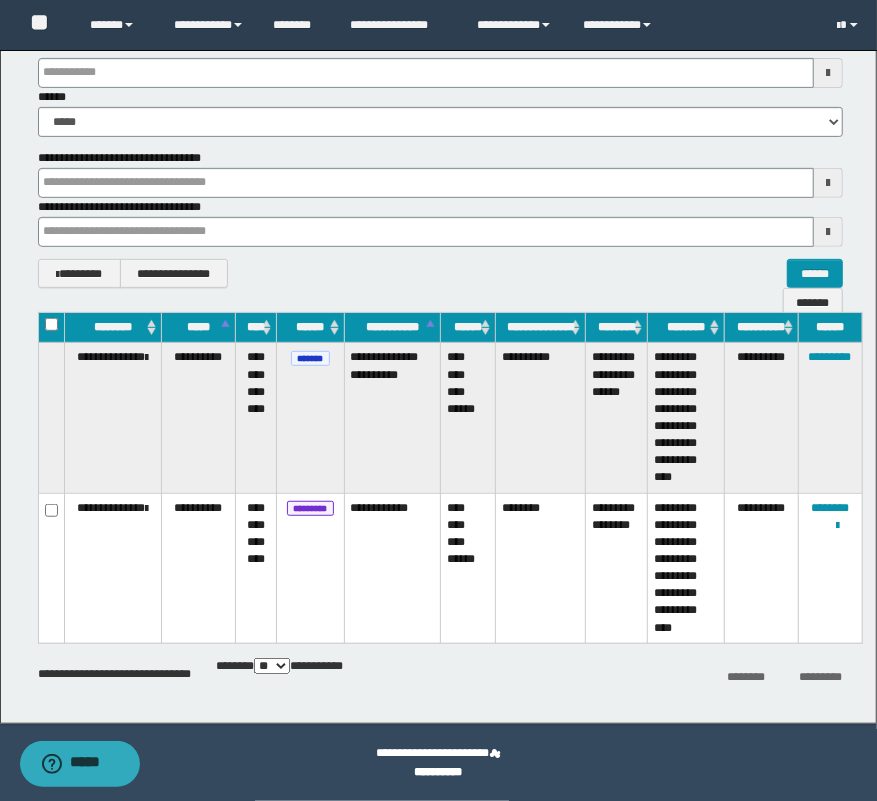 type 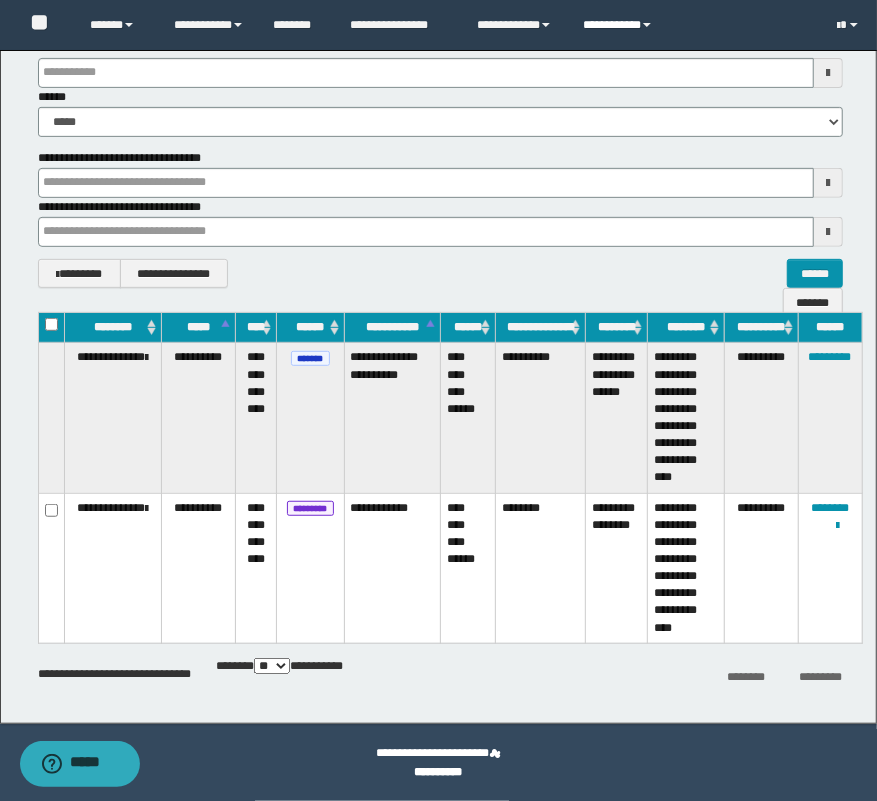 type 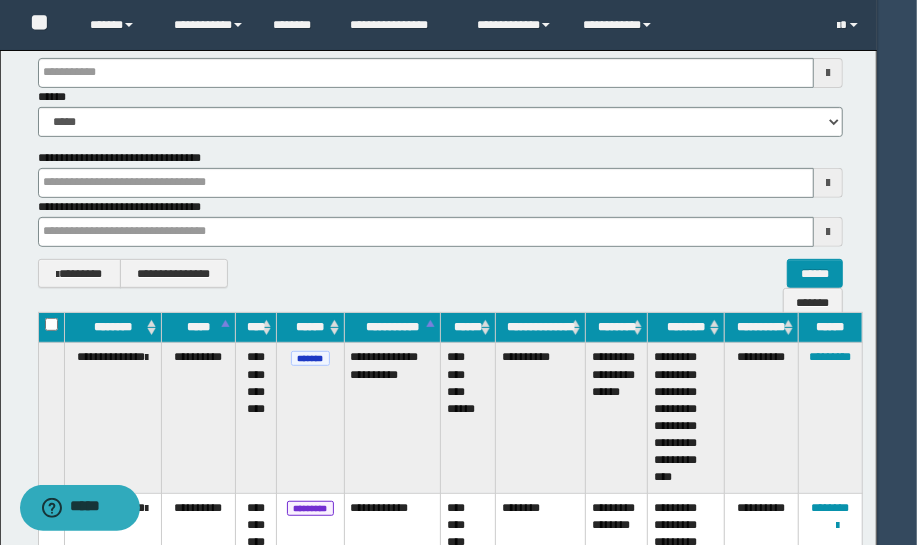 type 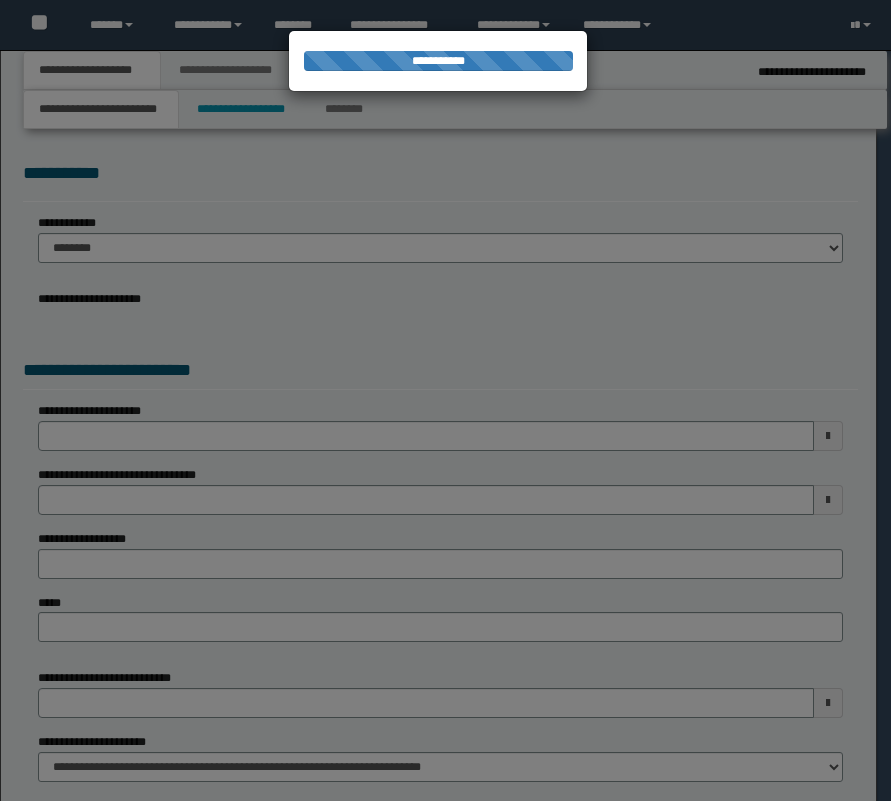scroll, scrollTop: 0, scrollLeft: 0, axis: both 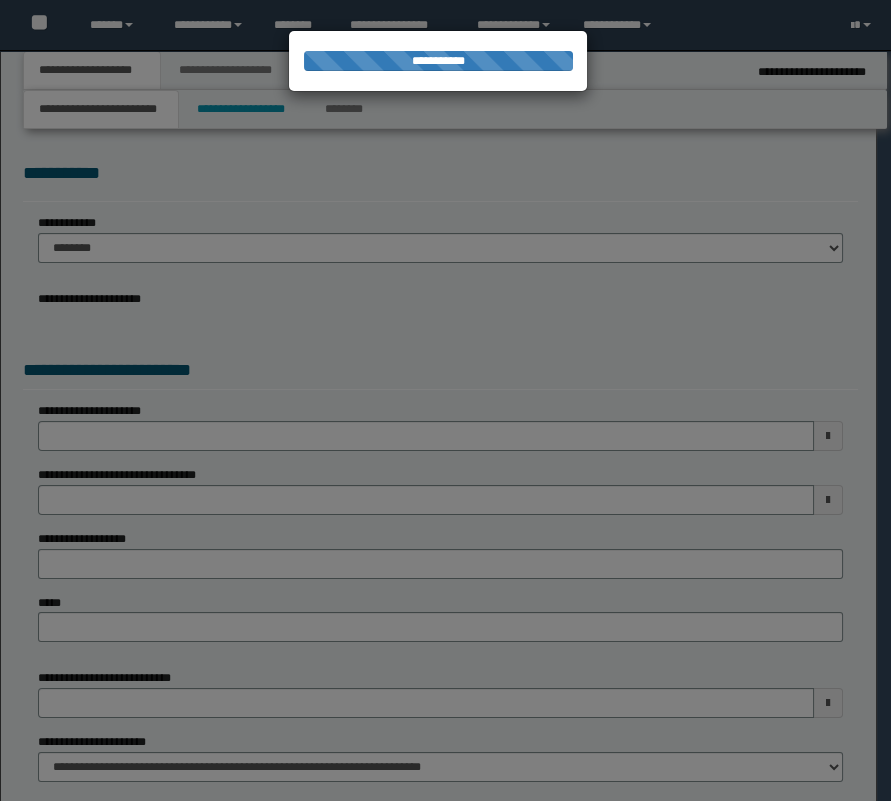 select on "**" 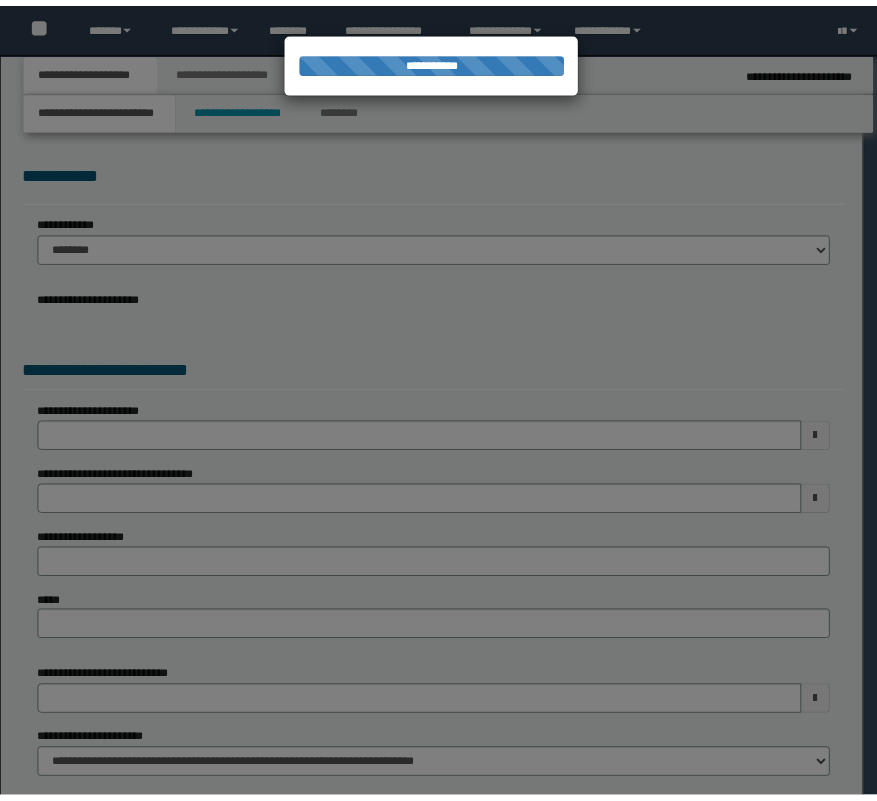 scroll, scrollTop: 0, scrollLeft: 0, axis: both 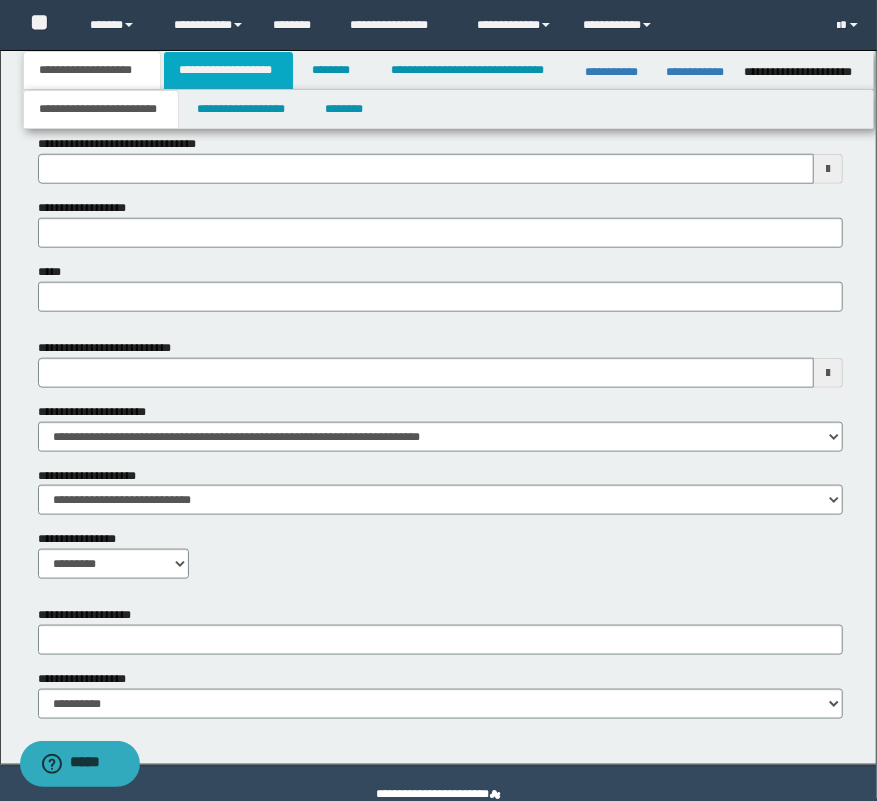 click on "**********" at bounding box center (228, 70) 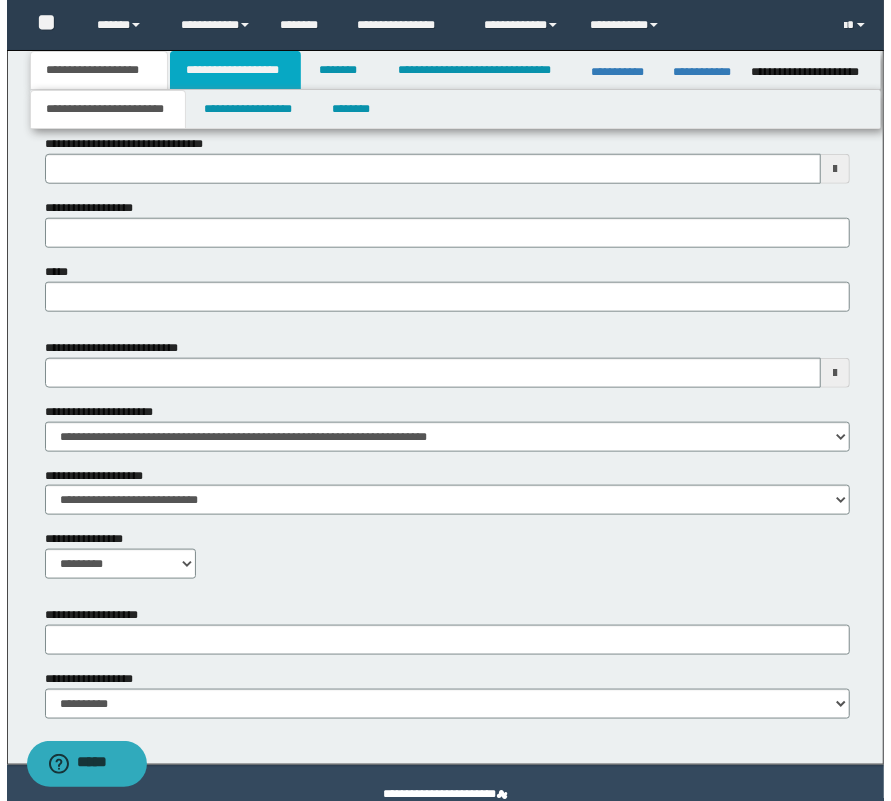 scroll, scrollTop: 0, scrollLeft: 0, axis: both 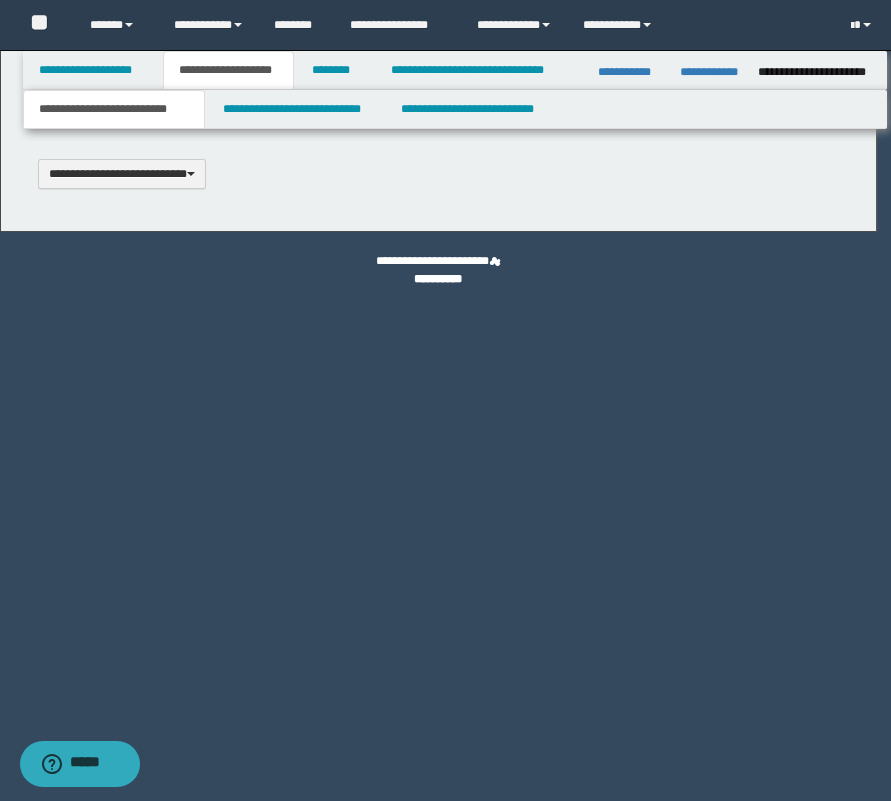 type 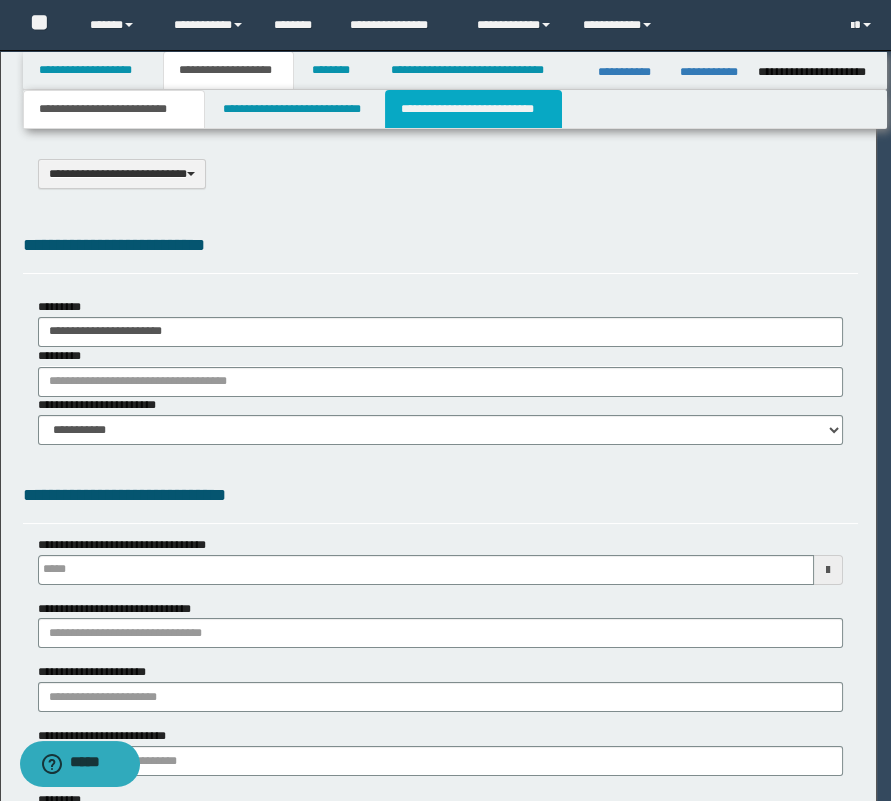 click on "**********" at bounding box center [473, 109] 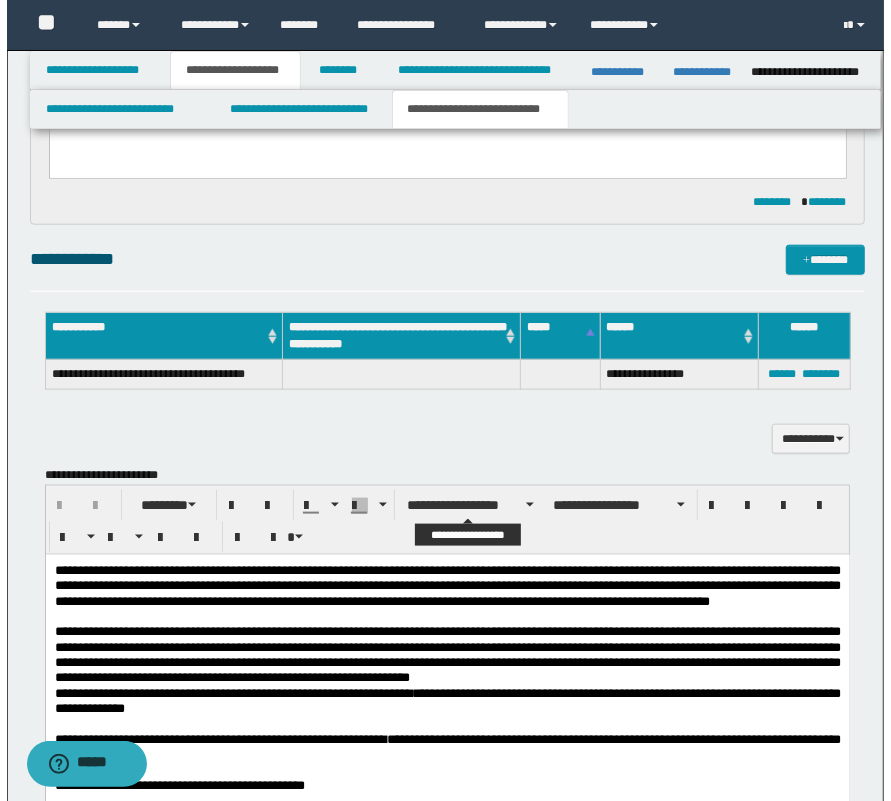 scroll, scrollTop: 727, scrollLeft: 0, axis: vertical 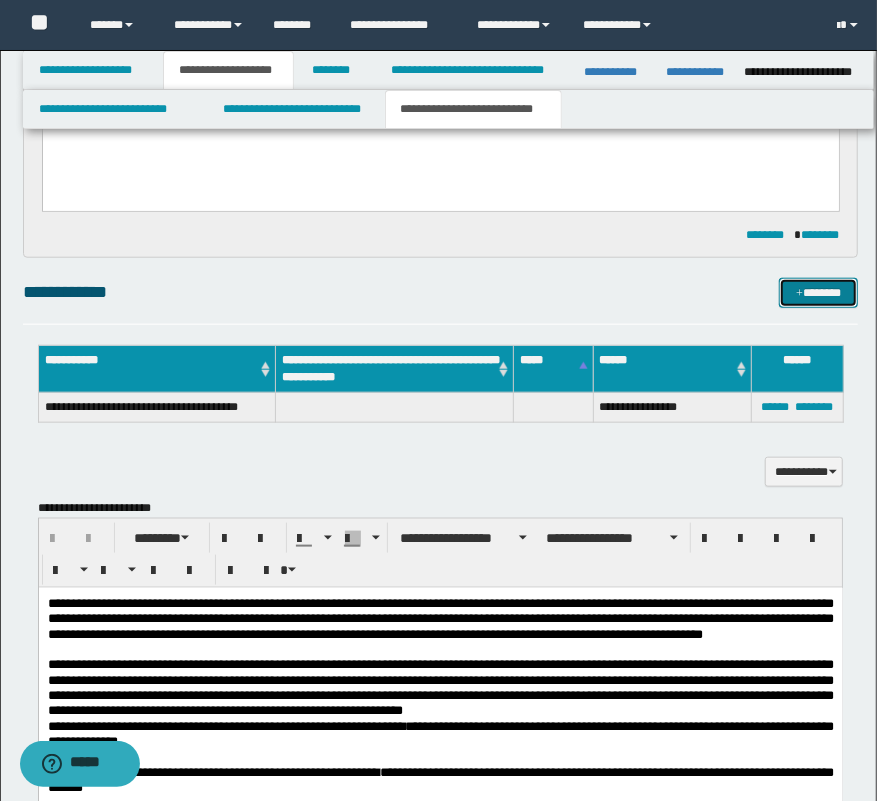 click on "*******" at bounding box center (819, 293) 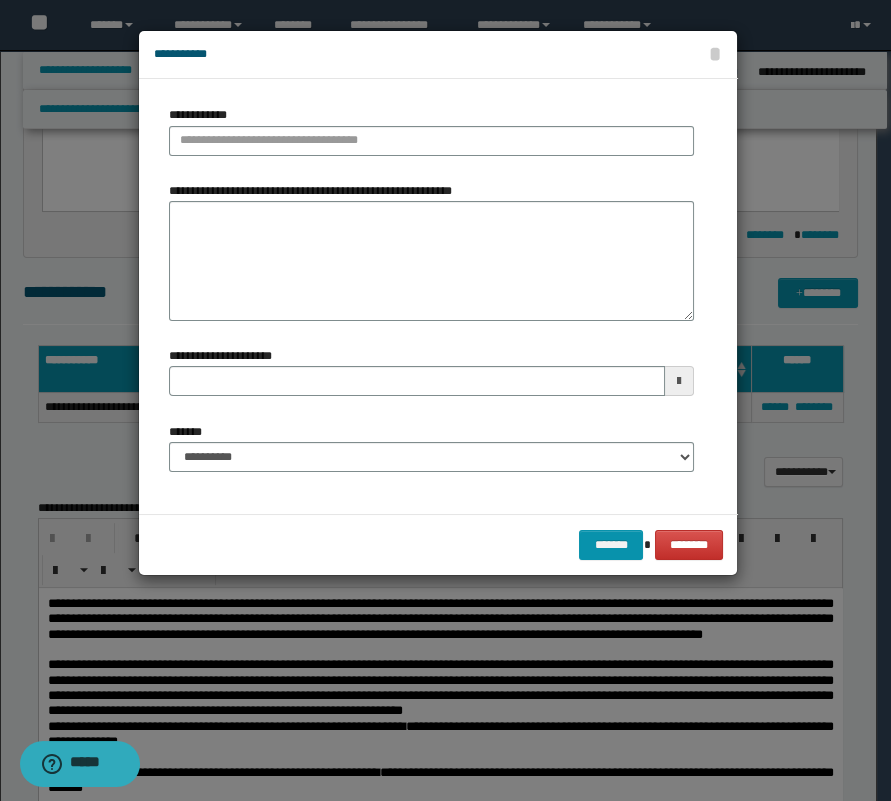 click on "**********" at bounding box center [431, 138] 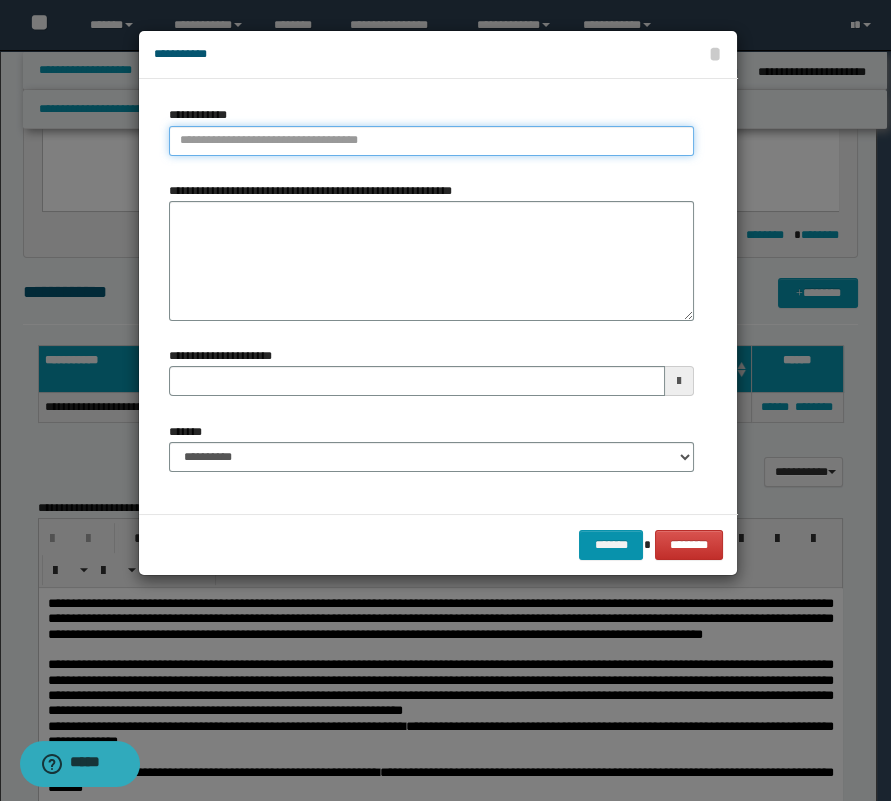 click on "**********" at bounding box center (431, 141) 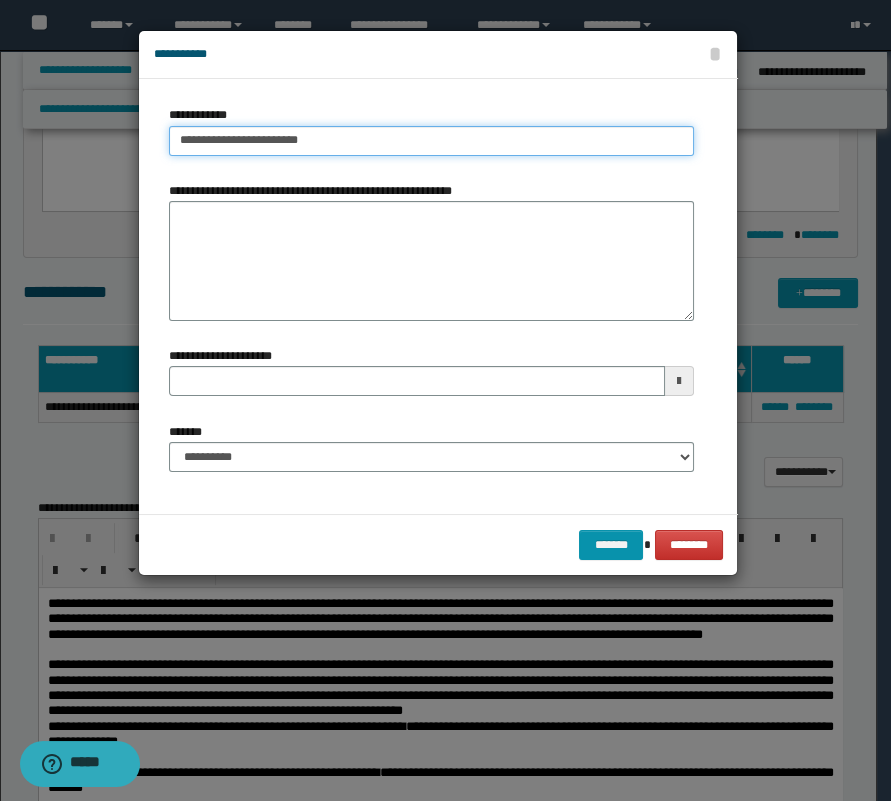 type on "**********" 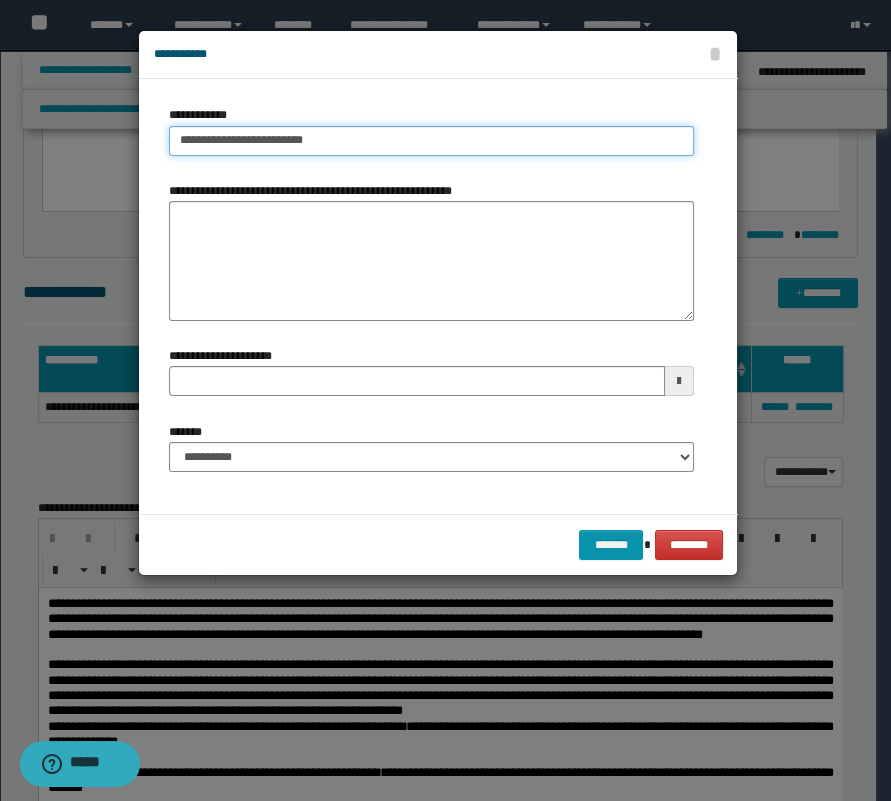 type on "**********" 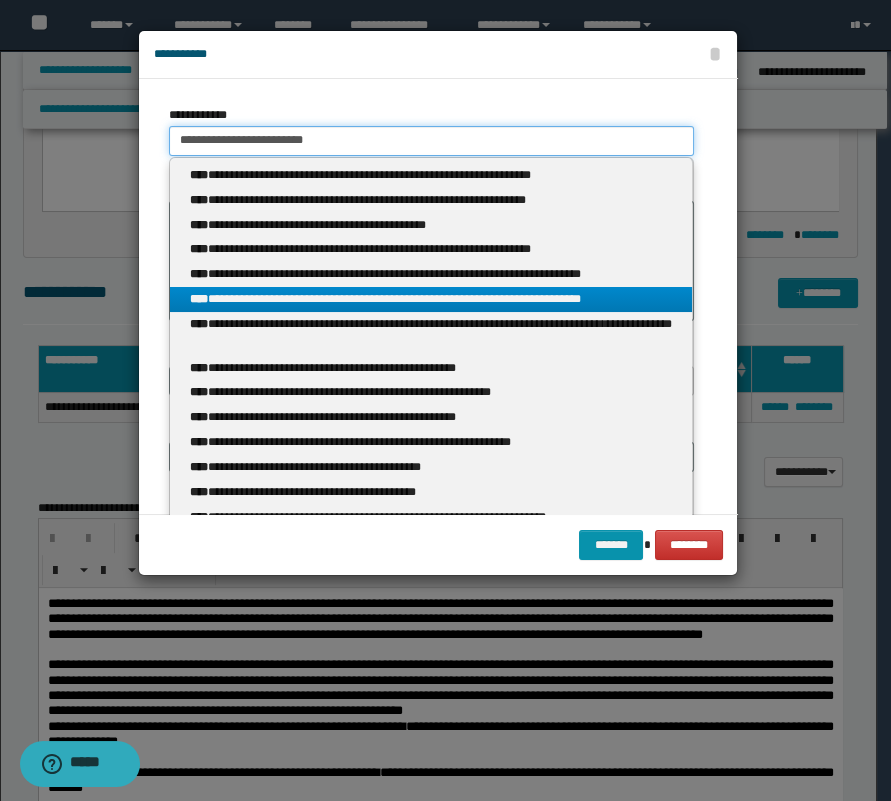 scroll, scrollTop: 272, scrollLeft: 0, axis: vertical 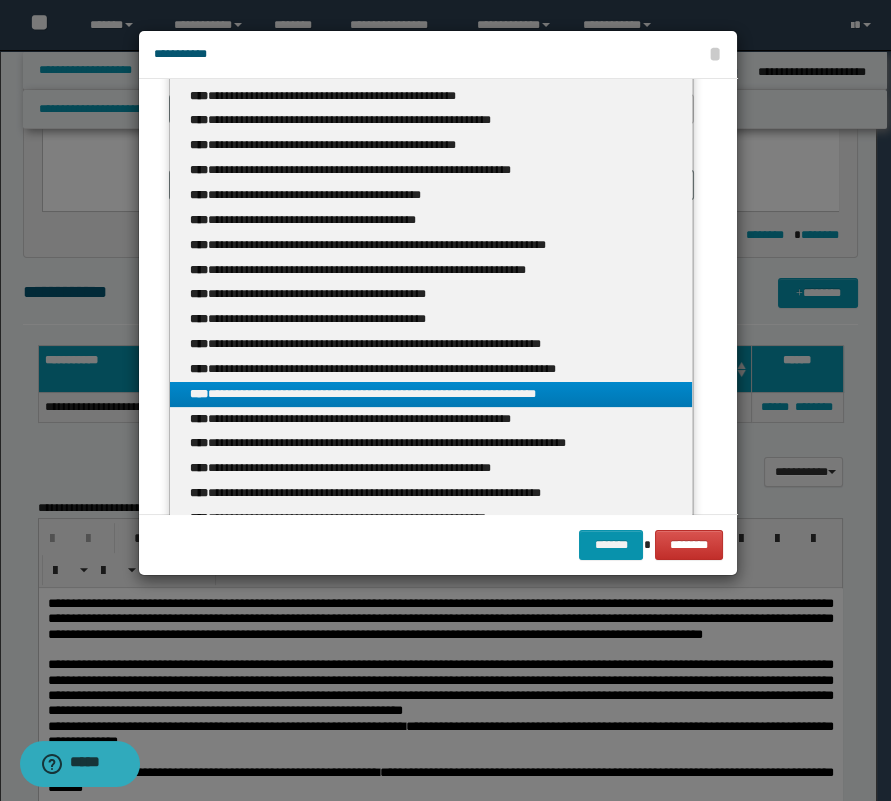 type on "**********" 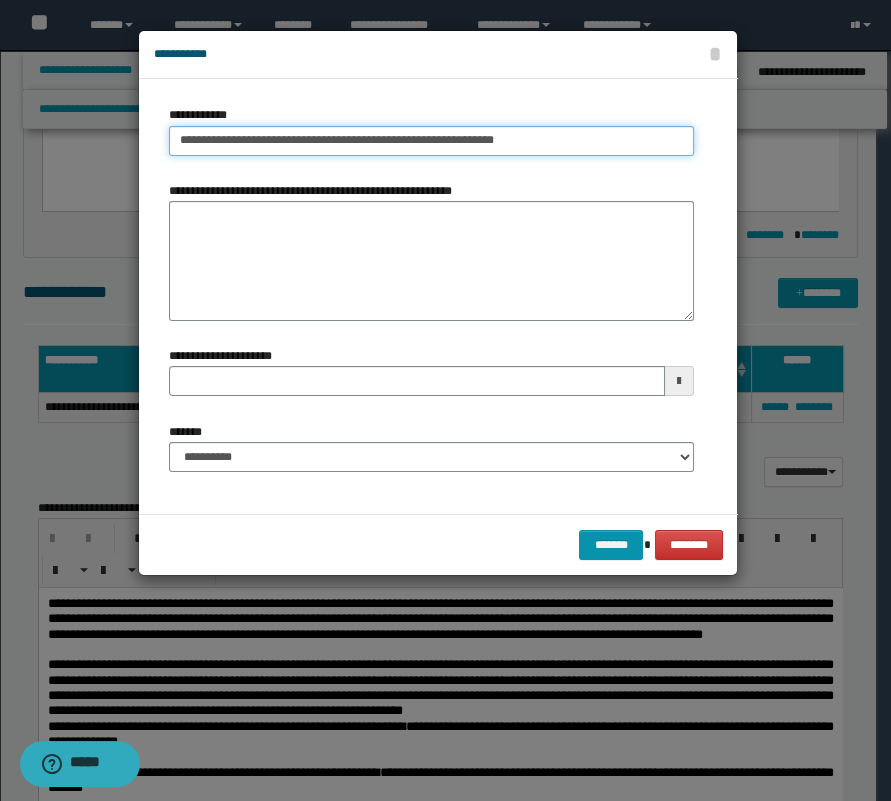 type 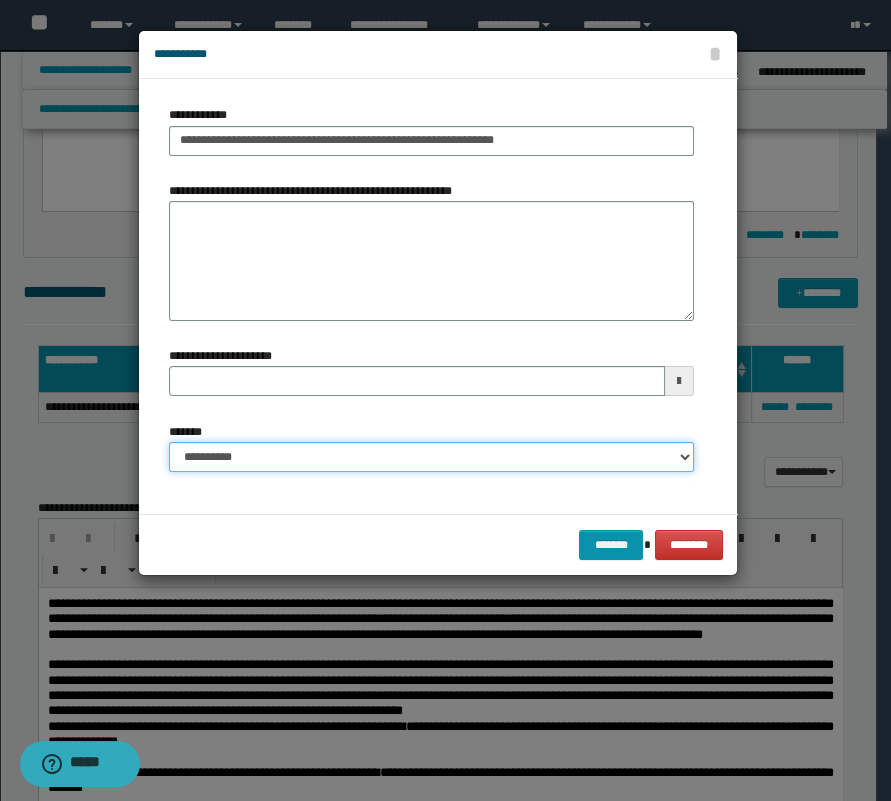 click on "**********" at bounding box center [431, 457] 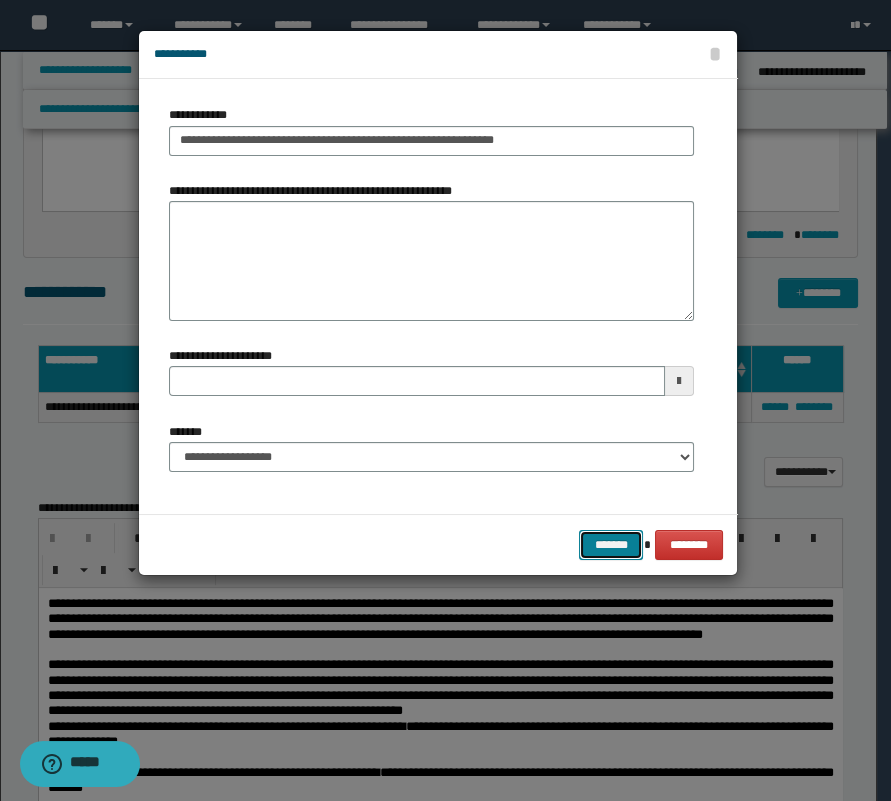 click on "*******" at bounding box center (611, 545) 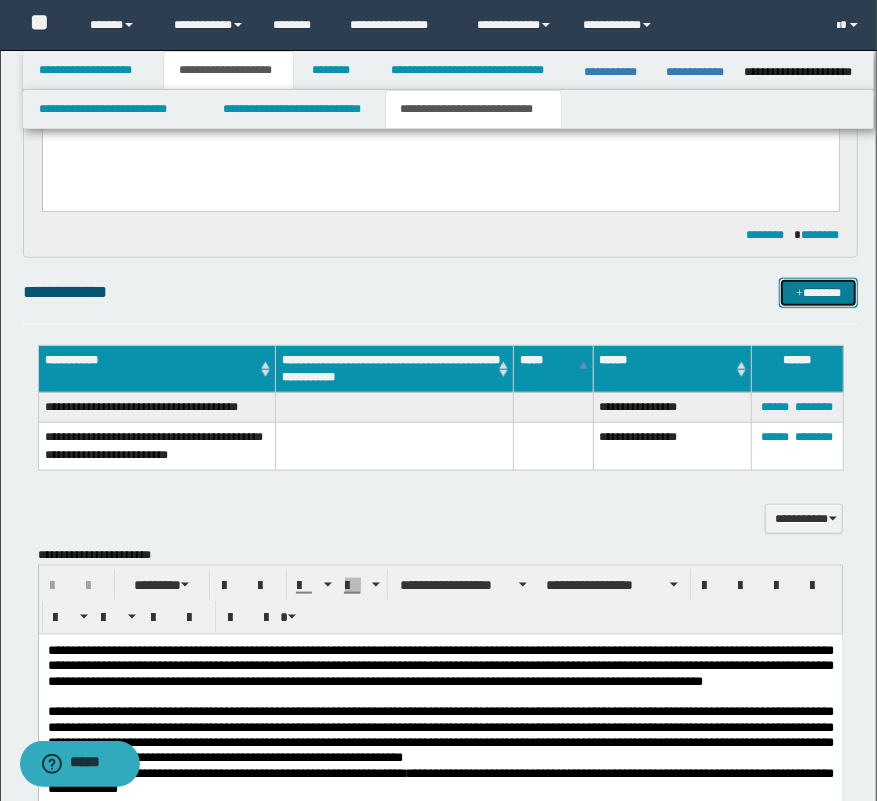 click at bounding box center (799, 294) 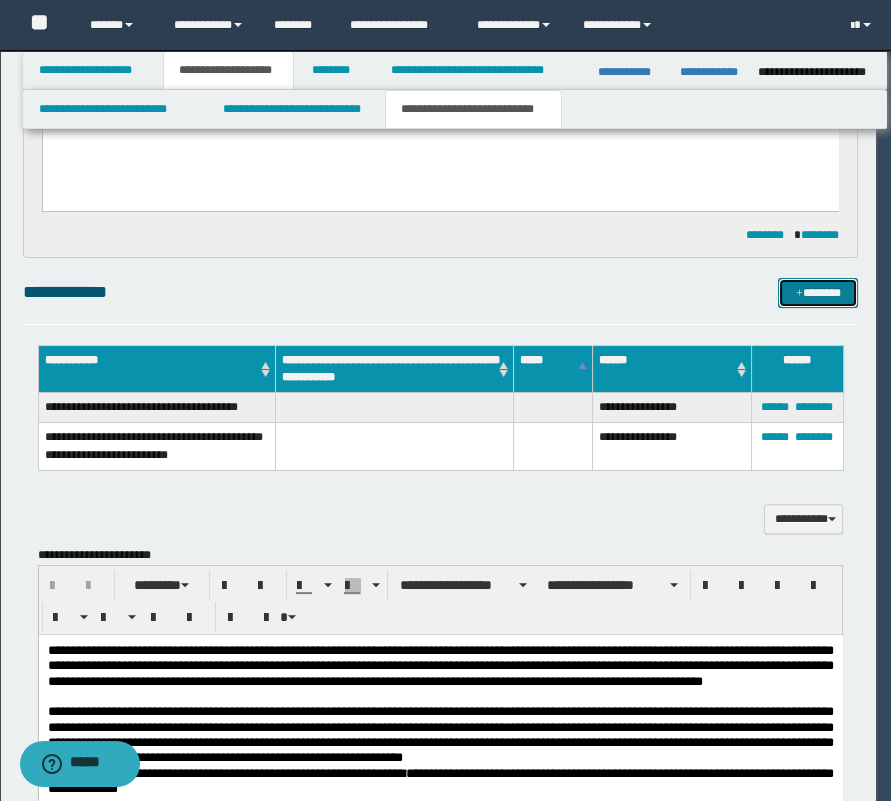 type 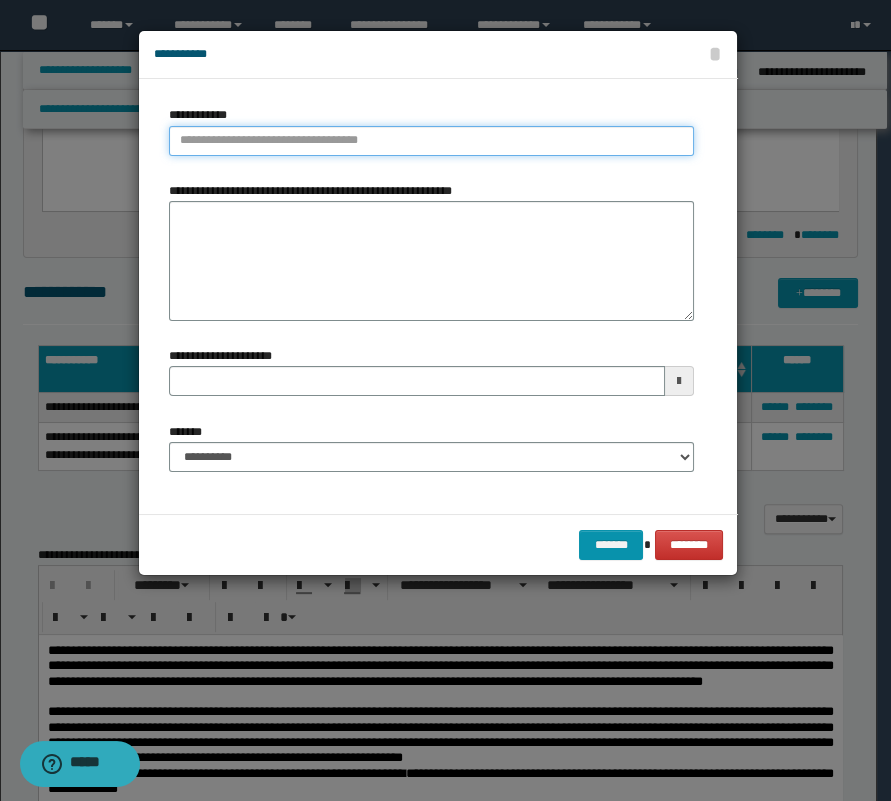 type on "**********" 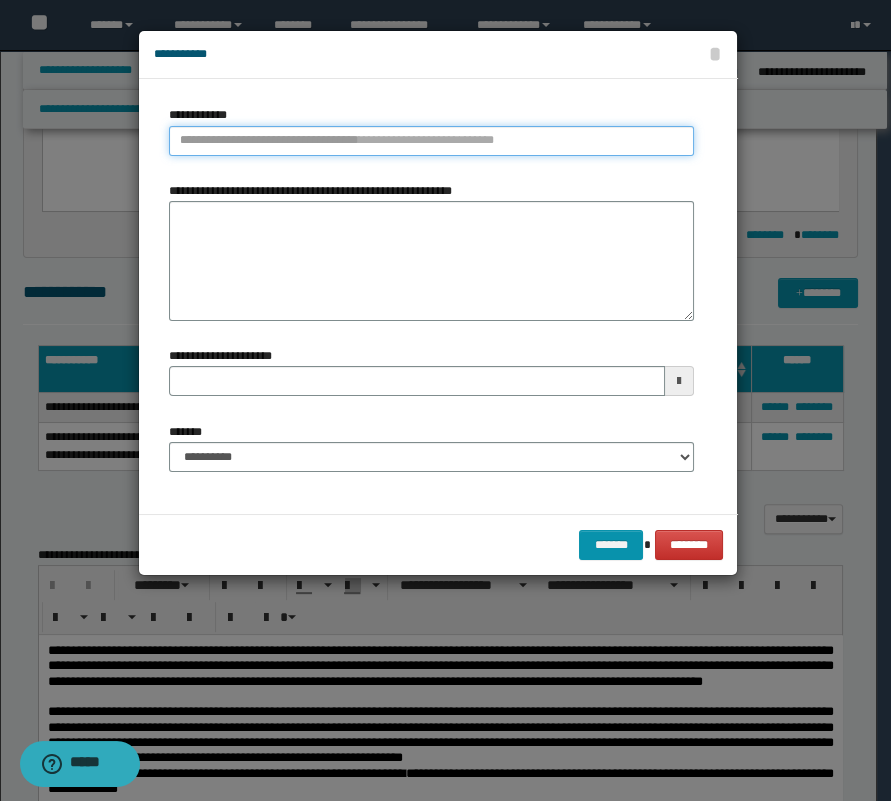 click on "**********" at bounding box center [431, 141] 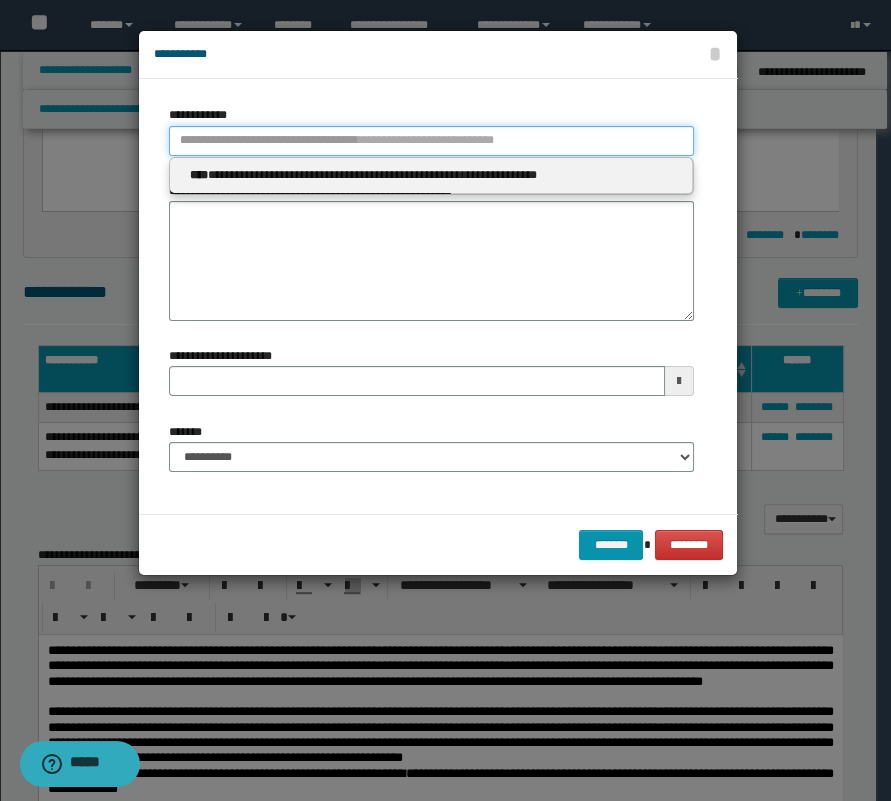type 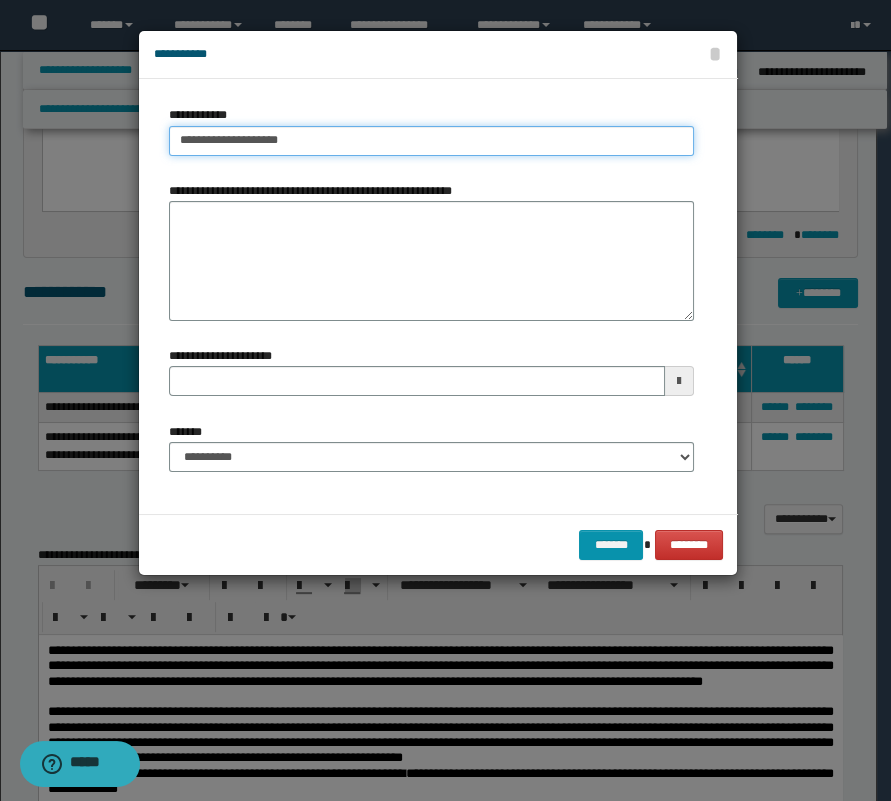 type on "**********" 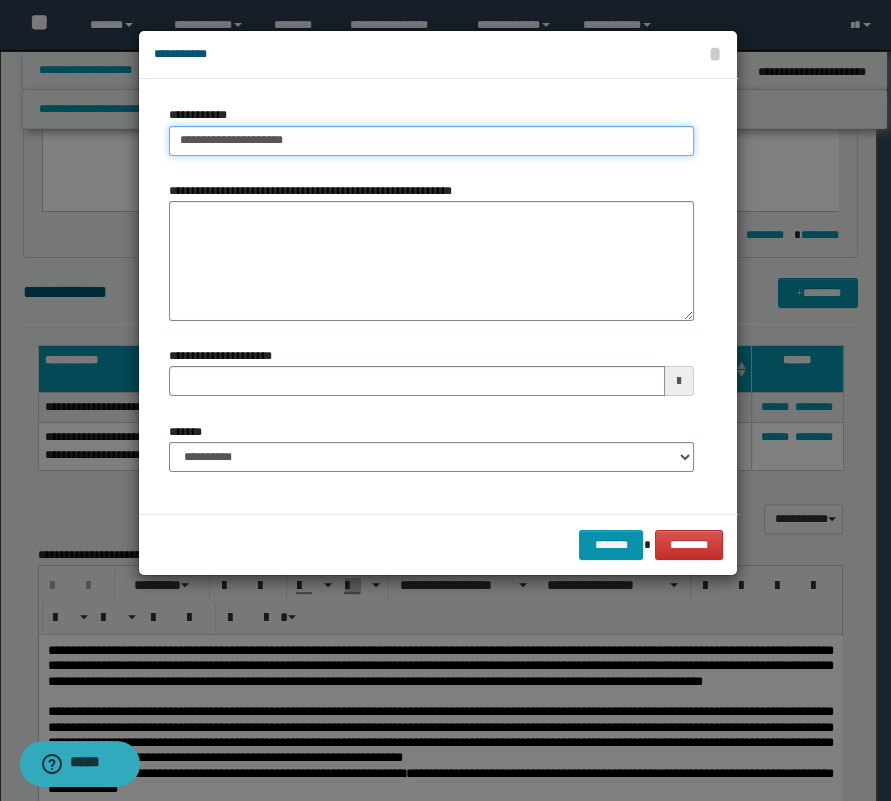 type on "**********" 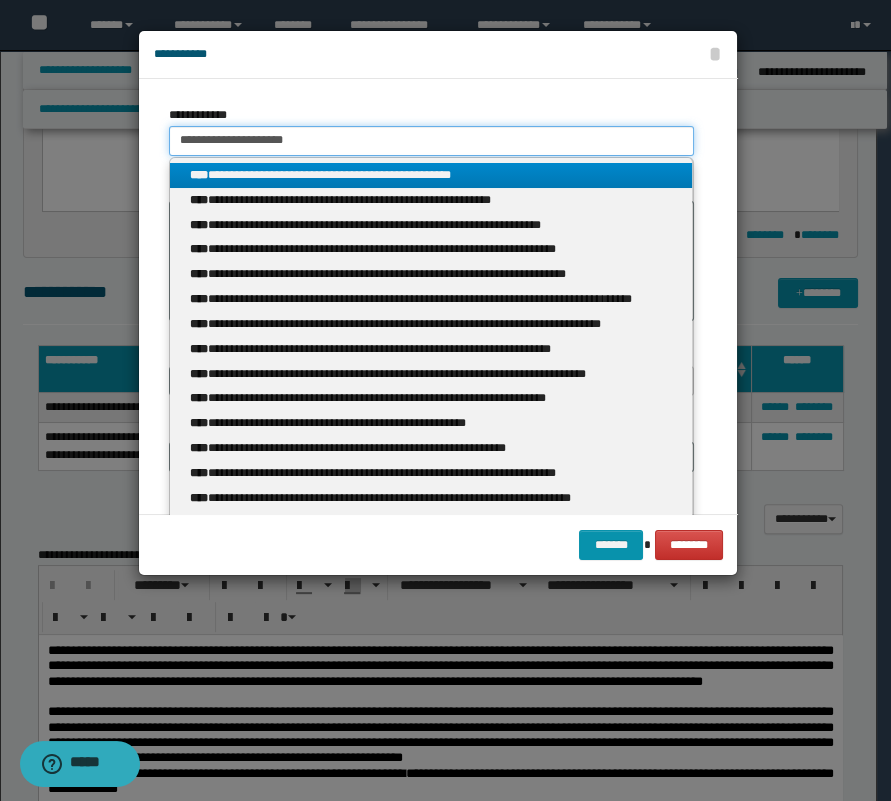 type 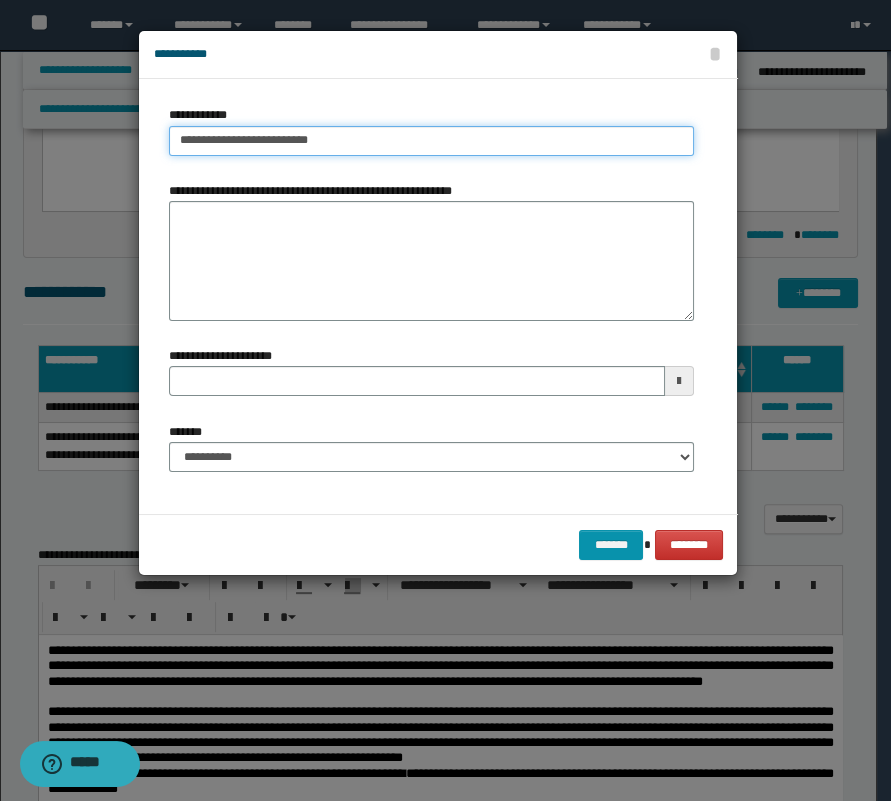 type on "**********" 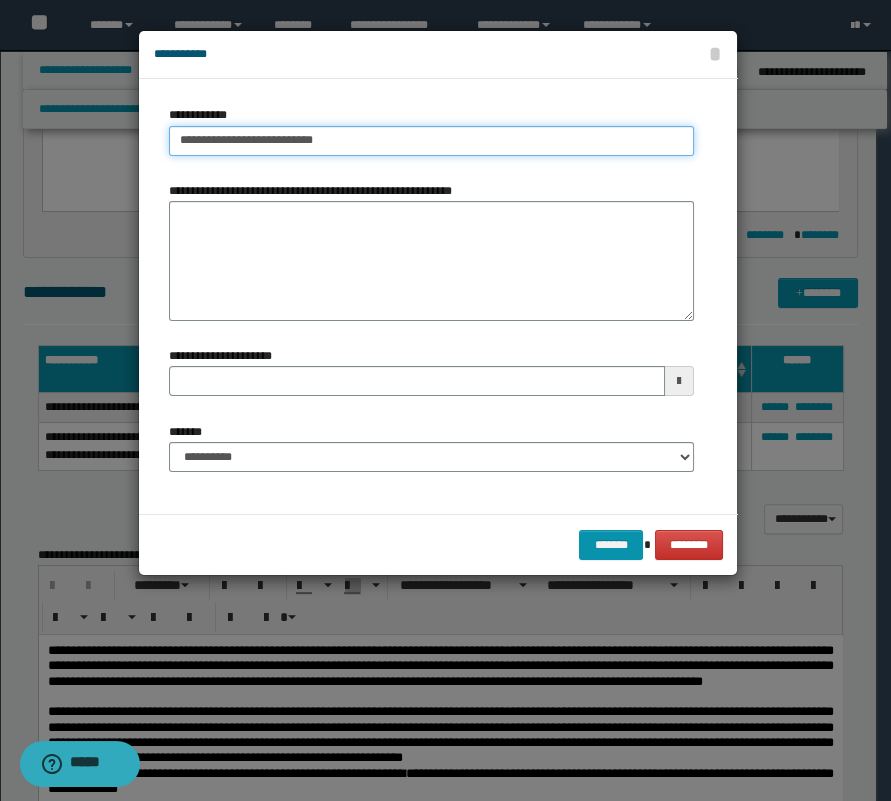 type on "**********" 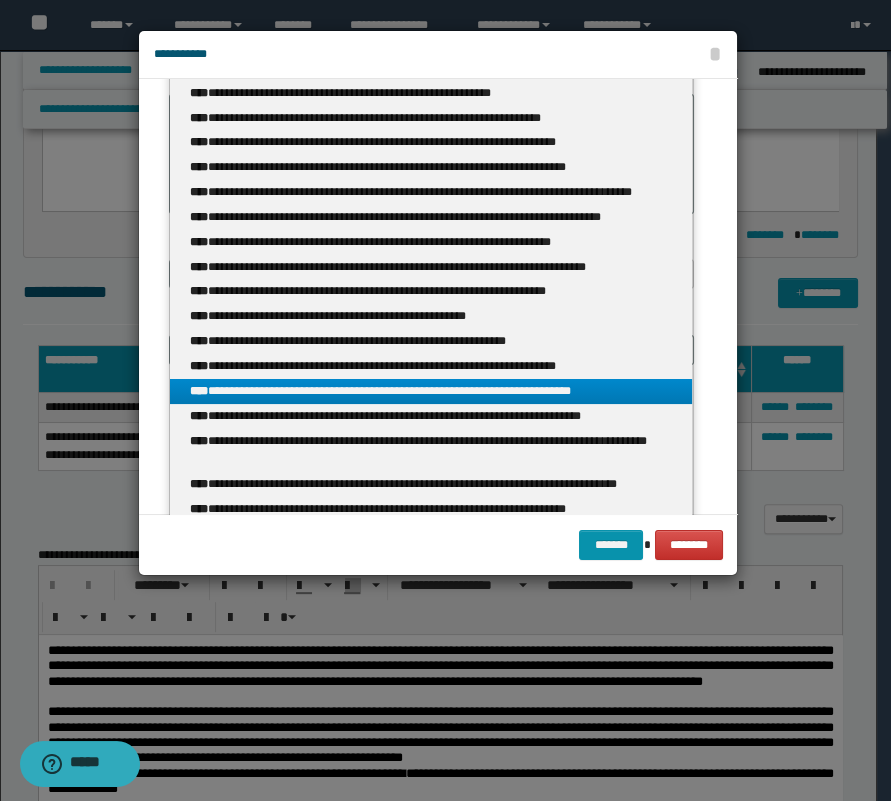 scroll, scrollTop: 220, scrollLeft: 0, axis: vertical 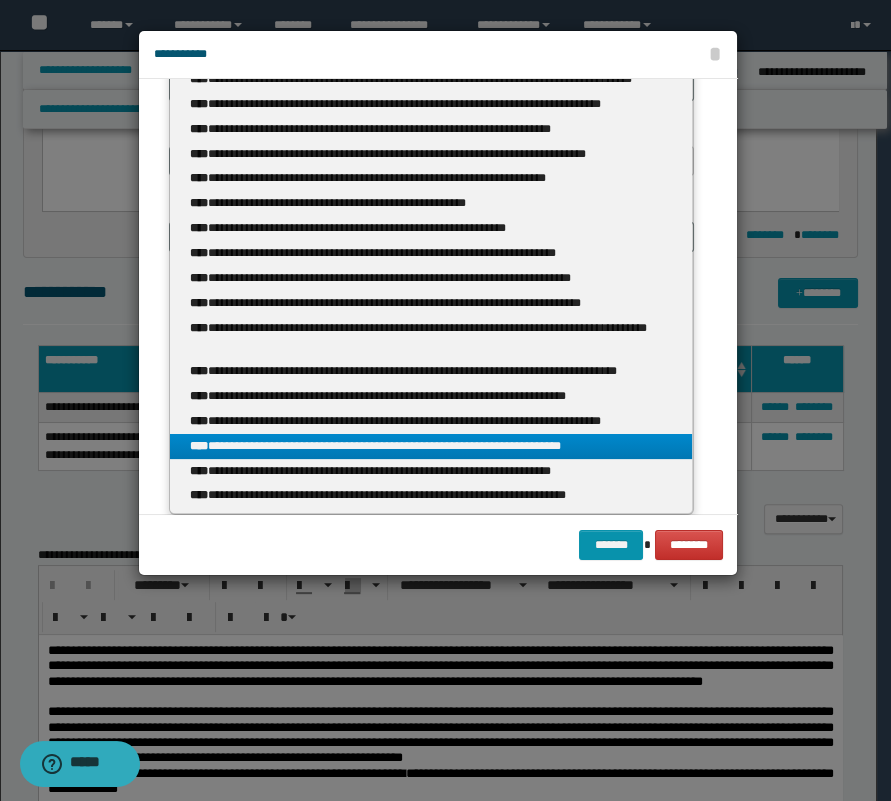 type on "**********" 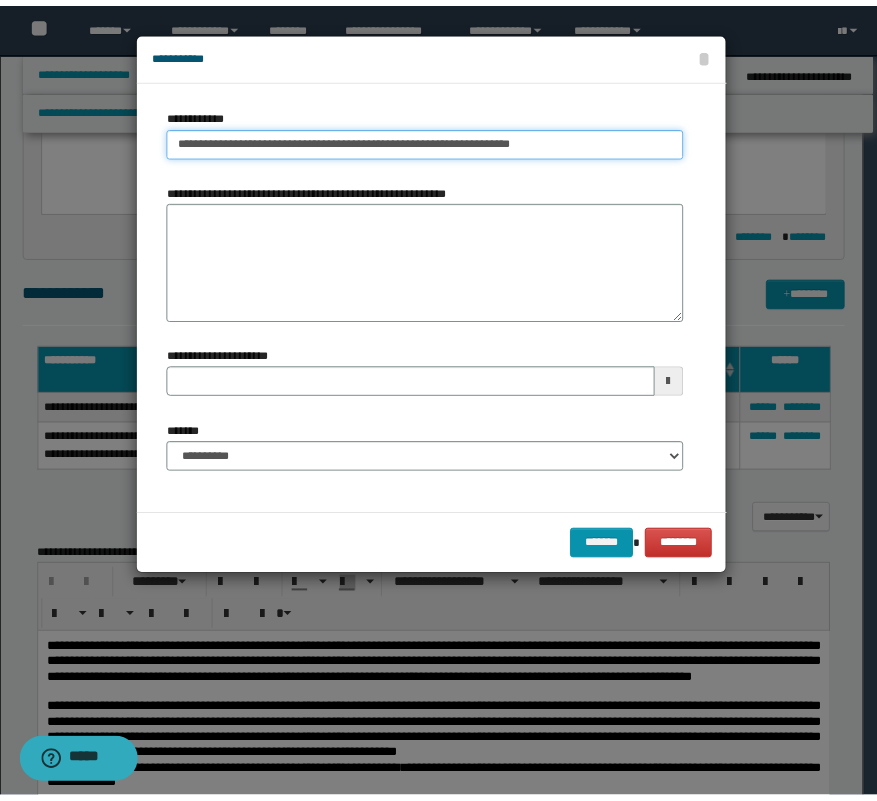 scroll, scrollTop: 0, scrollLeft: 0, axis: both 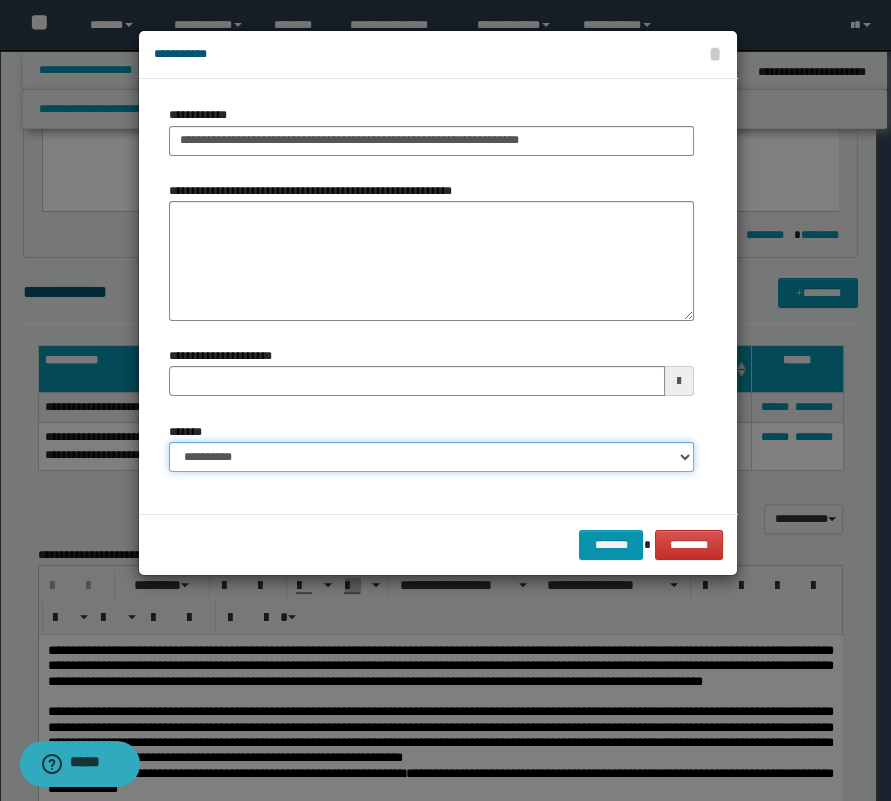 drag, startPoint x: 374, startPoint y: 453, endPoint x: 372, endPoint y: 469, distance: 16.124516 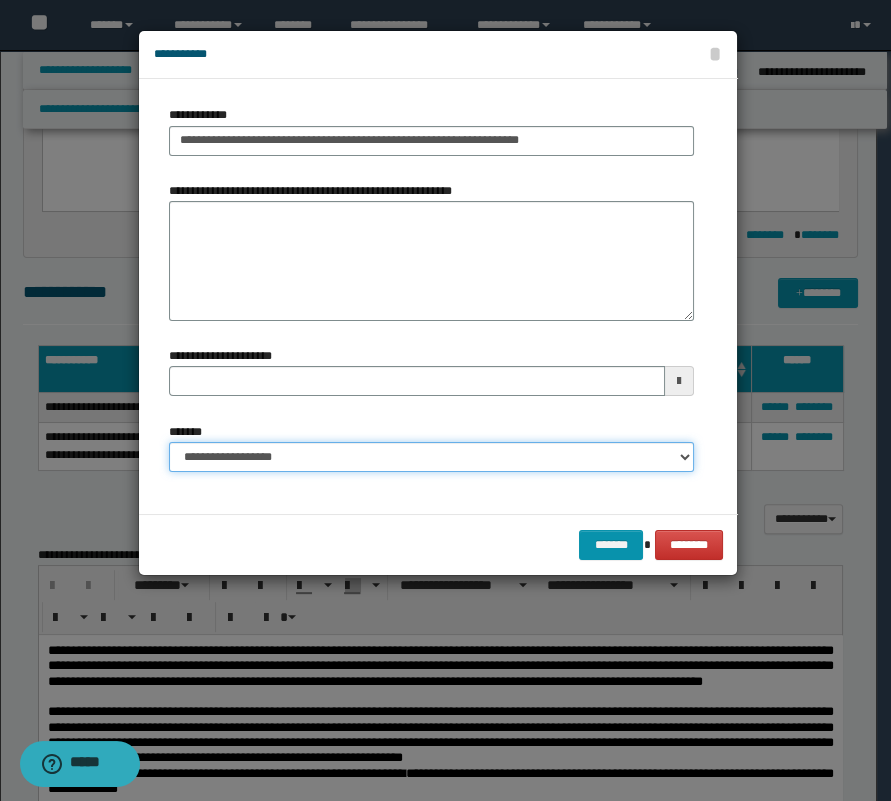 click on "**********" at bounding box center [431, 457] 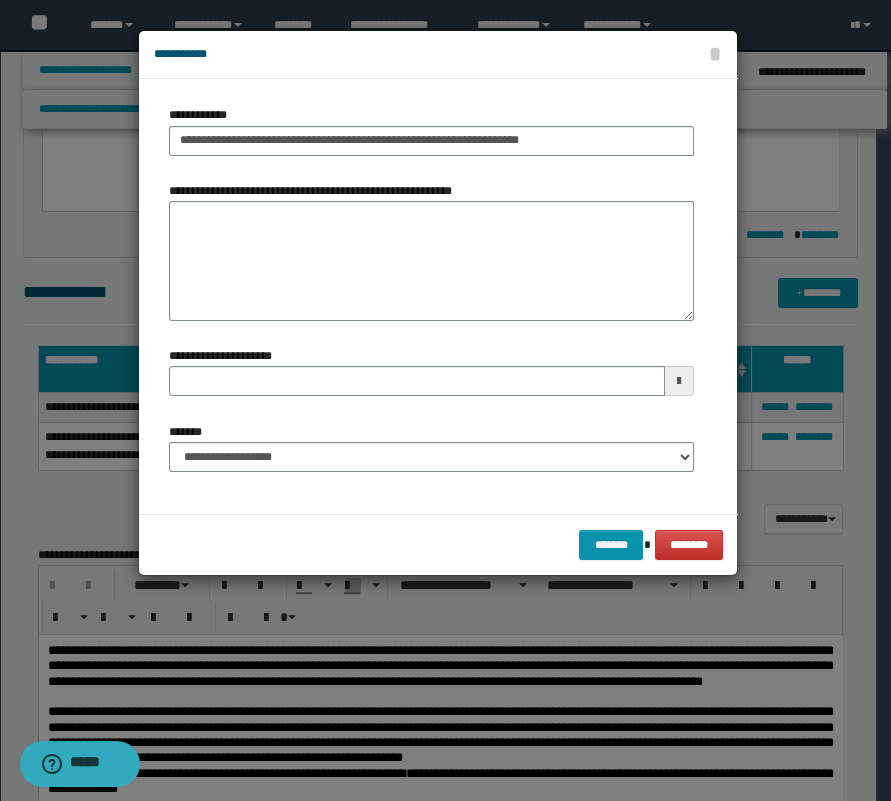 click on "*******
********" at bounding box center [438, 544] 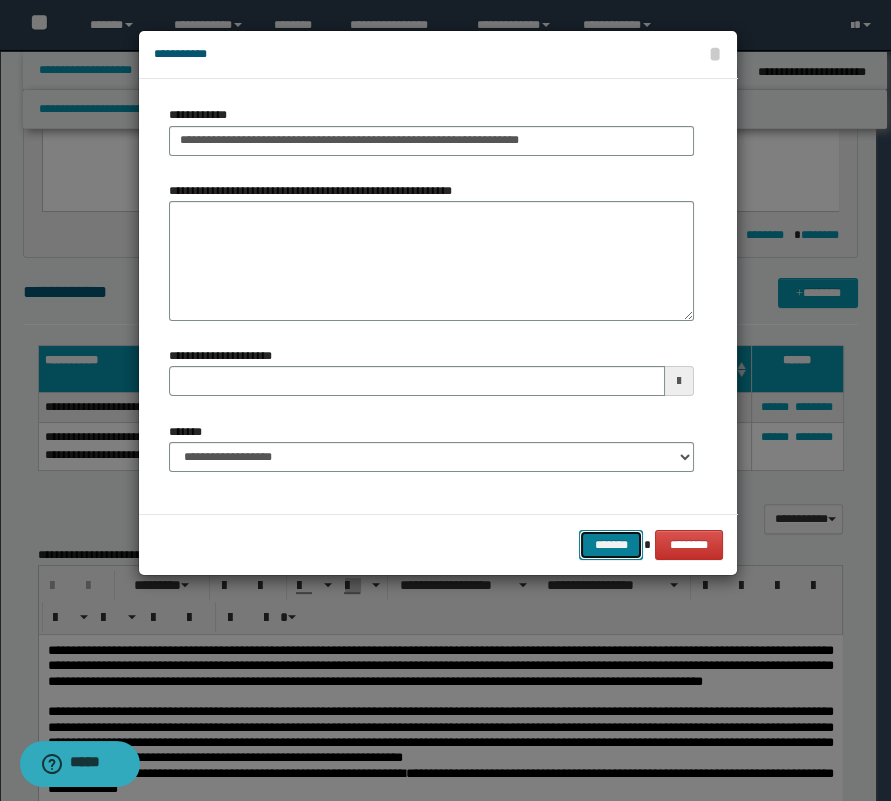 click on "*******" at bounding box center [611, 545] 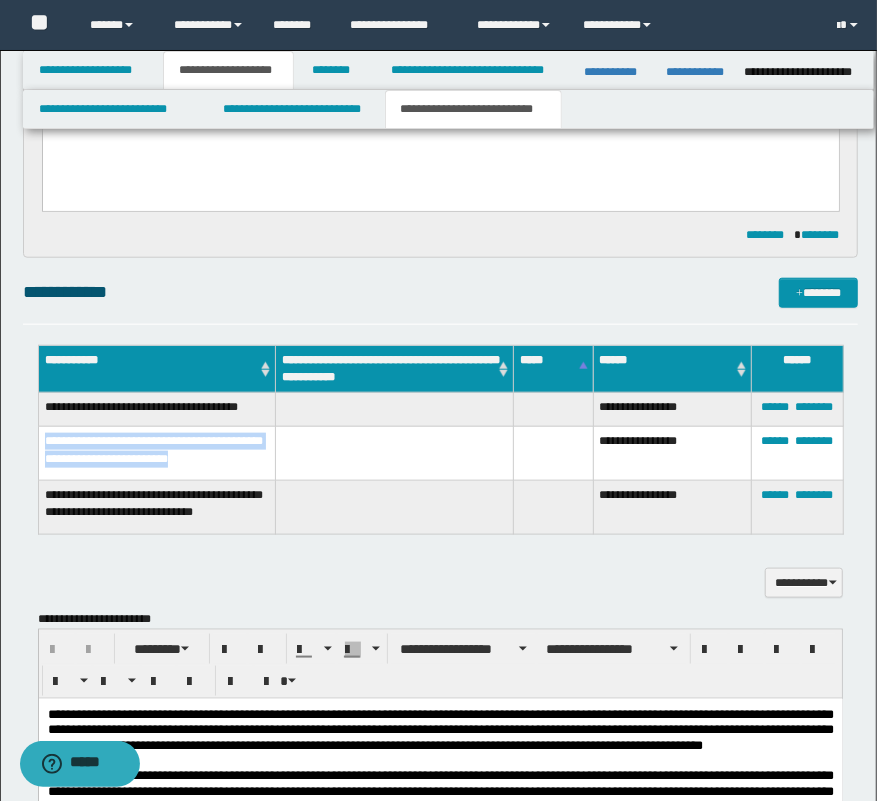 drag, startPoint x: 40, startPoint y: 437, endPoint x: 210, endPoint y: 457, distance: 171.17242 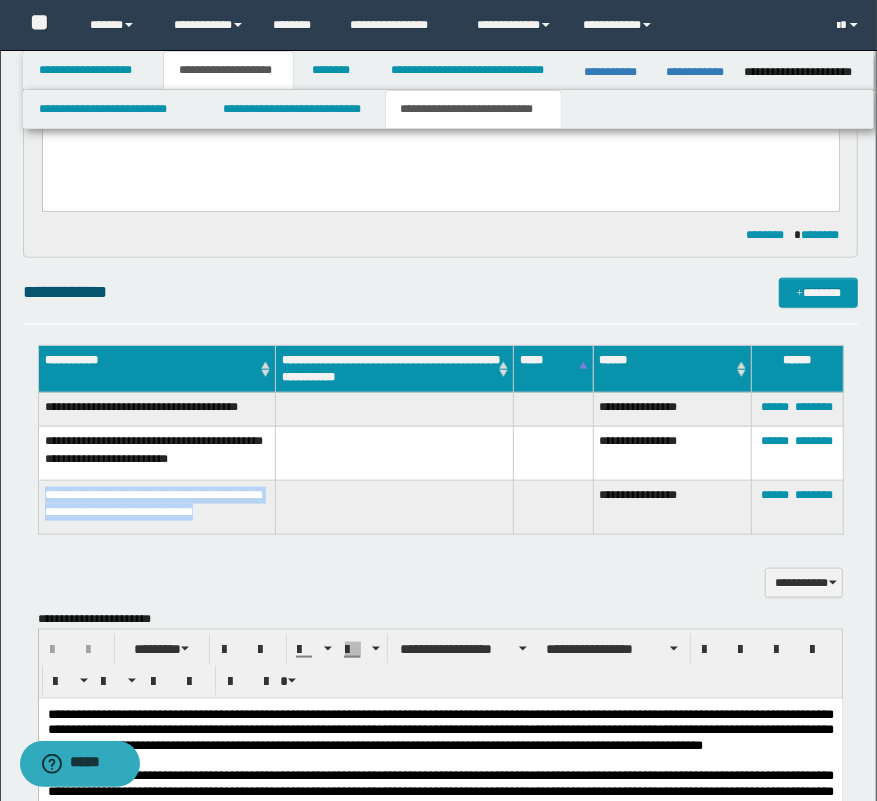 drag, startPoint x: 63, startPoint y: 499, endPoint x: 115, endPoint y: 525, distance: 58.137768 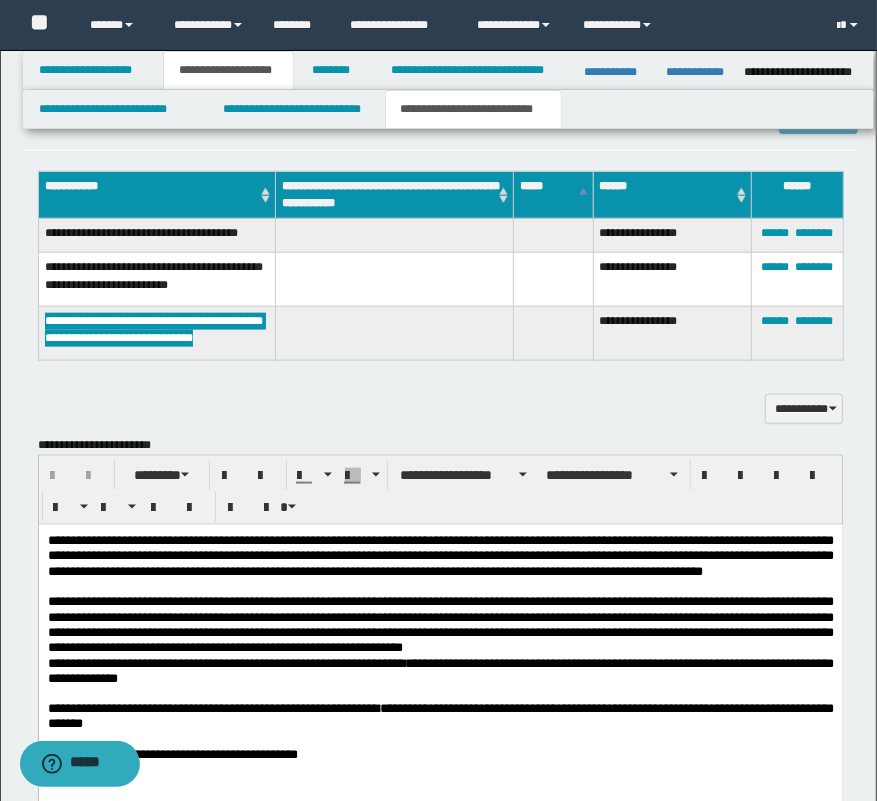 scroll, scrollTop: 1090, scrollLeft: 0, axis: vertical 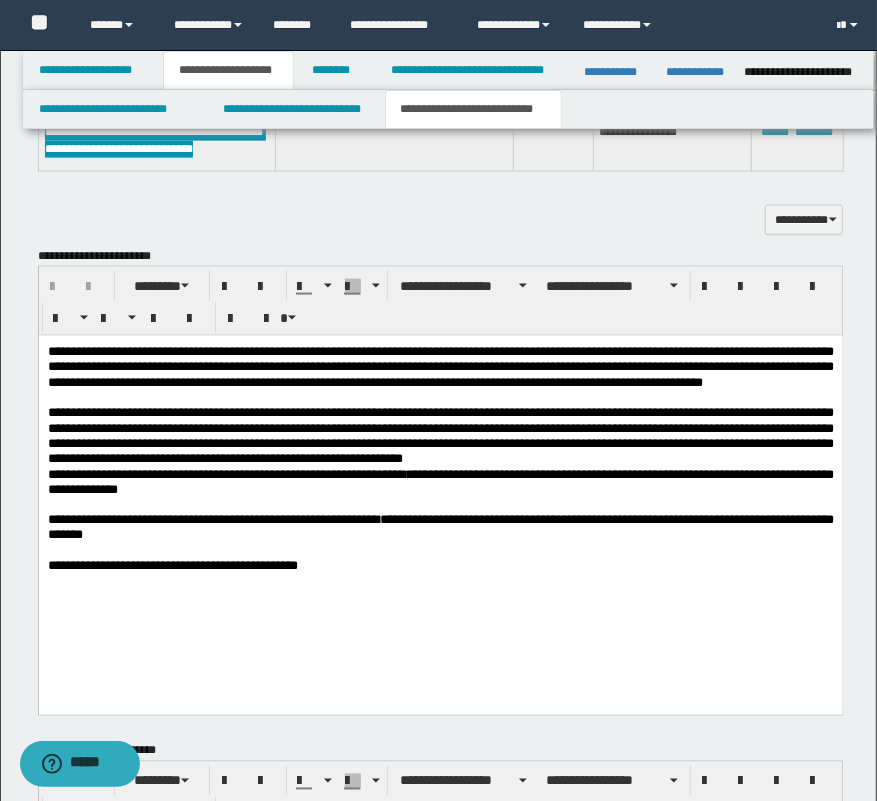 click on "**********" at bounding box center (440, 434) 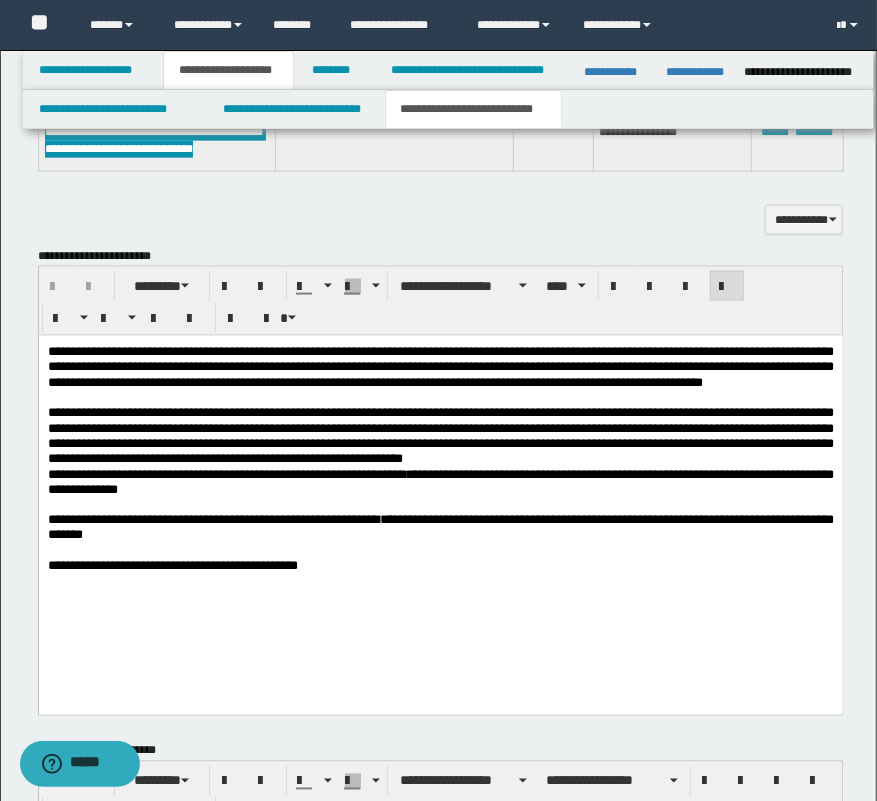 click on "**********" at bounding box center (440, 434) 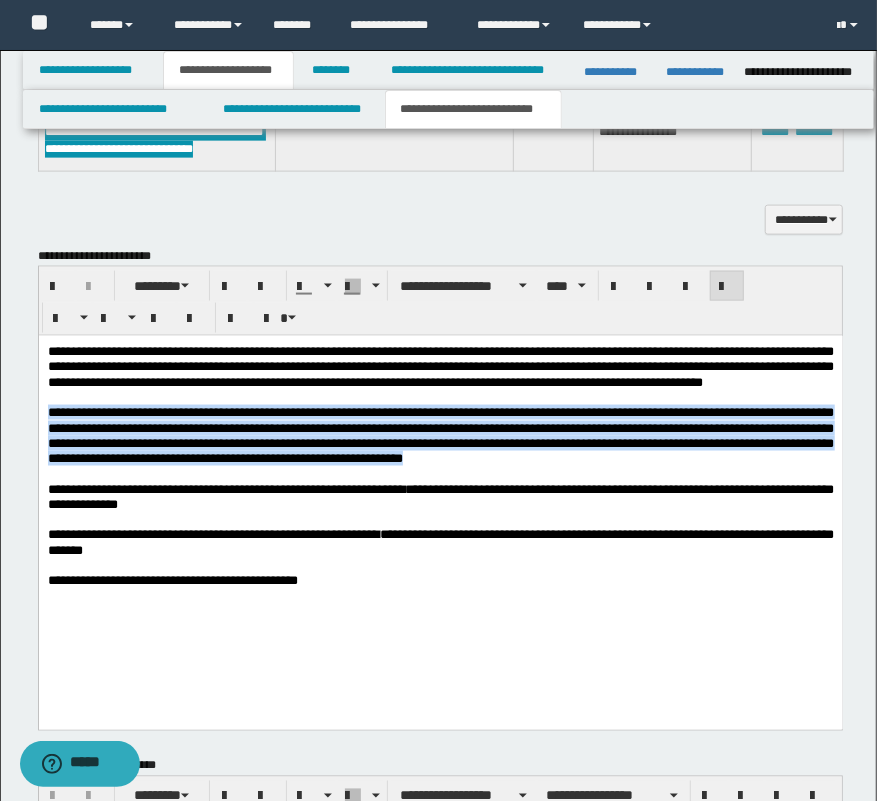 drag, startPoint x: 145, startPoint y: 488, endPoint x: 24, endPoint y: 425, distance: 136.41847 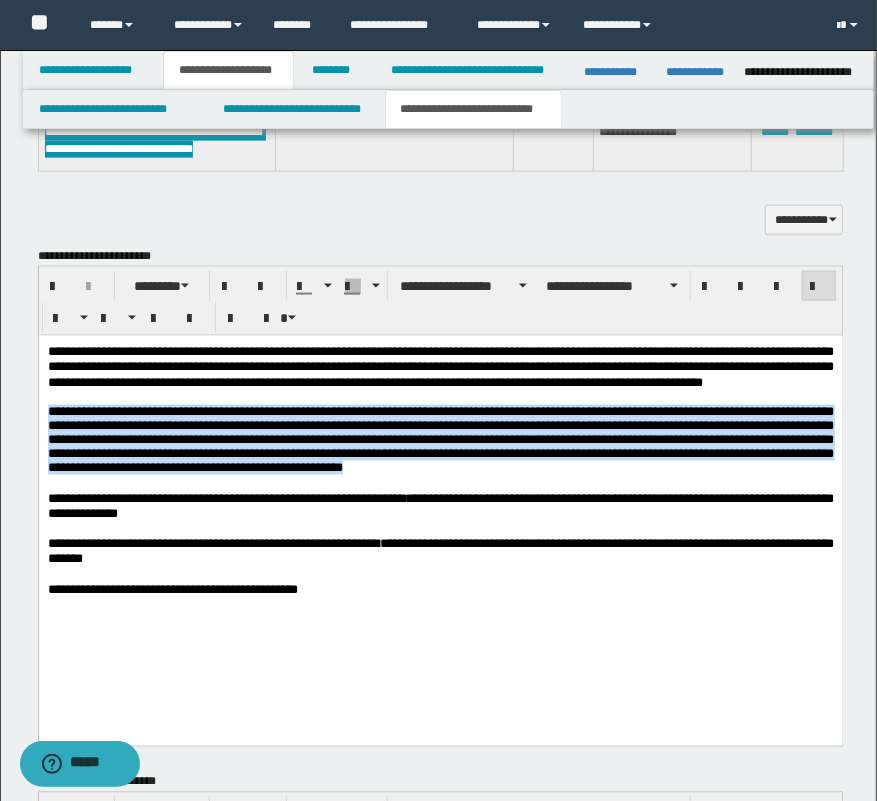 drag, startPoint x: 192, startPoint y: 506, endPoint x: 78, endPoint y: 436, distance: 133.77592 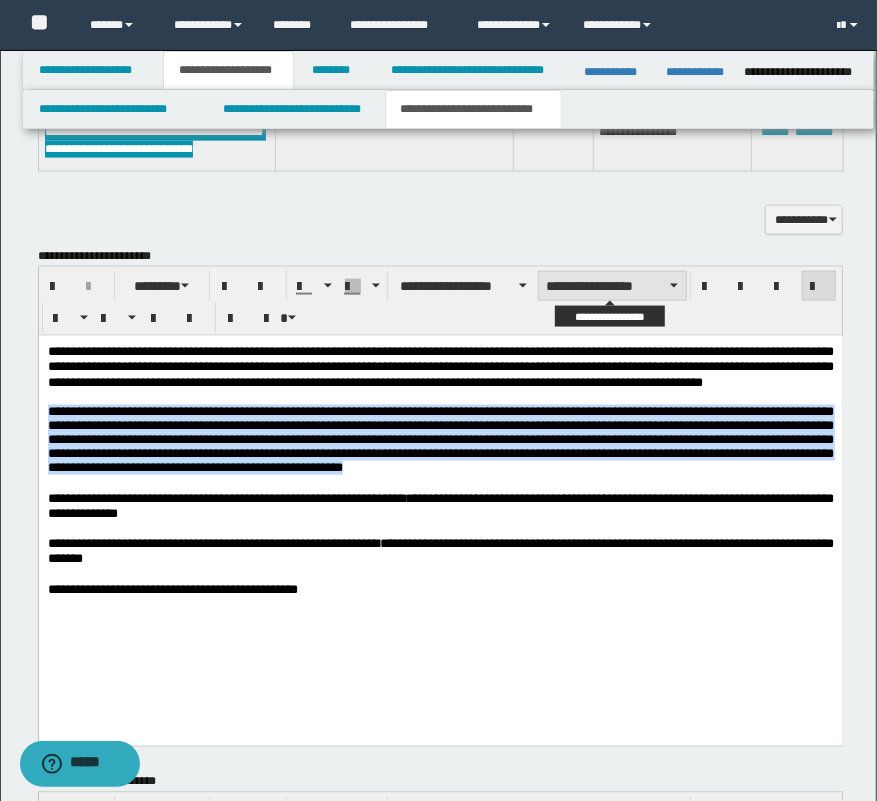click on "**********" at bounding box center [612, 286] 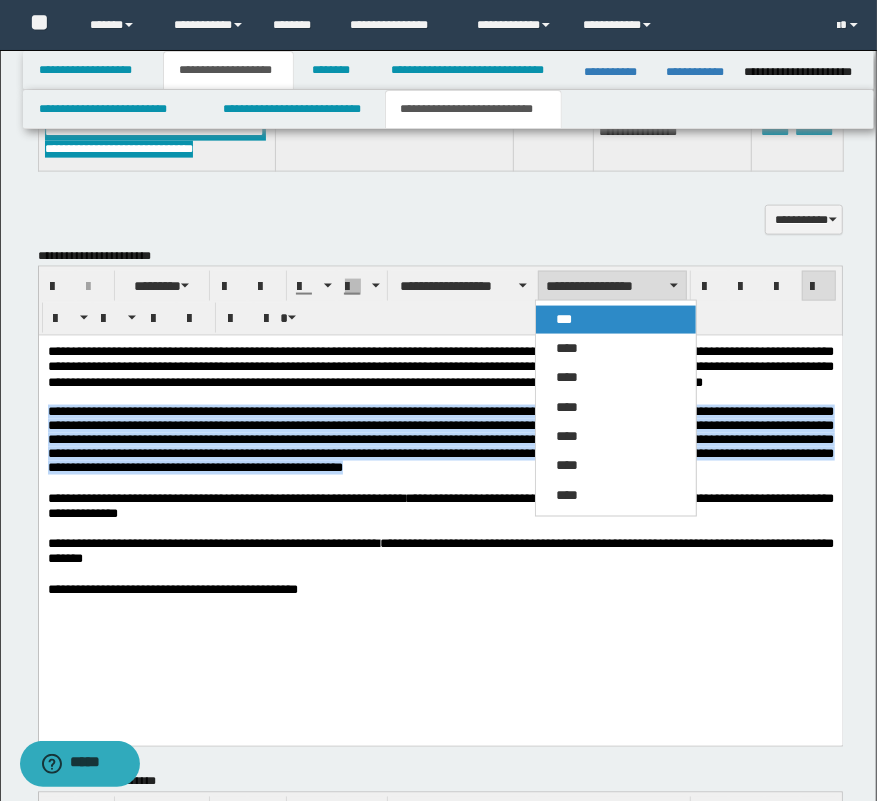 click on "***" at bounding box center [616, 320] 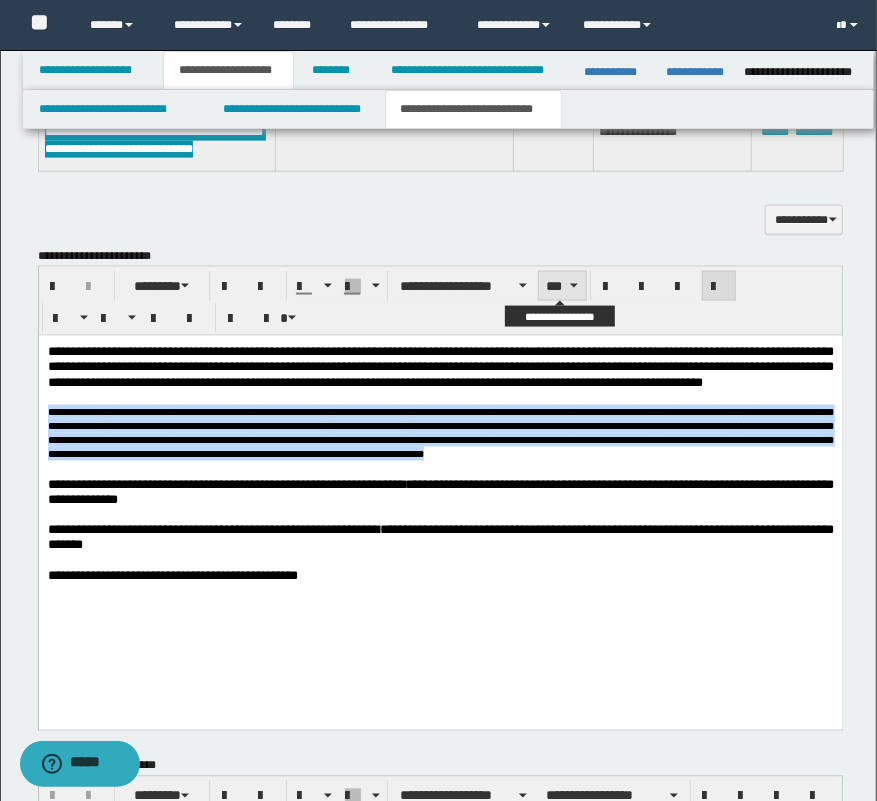click on "***" at bounding box center [562, 286] 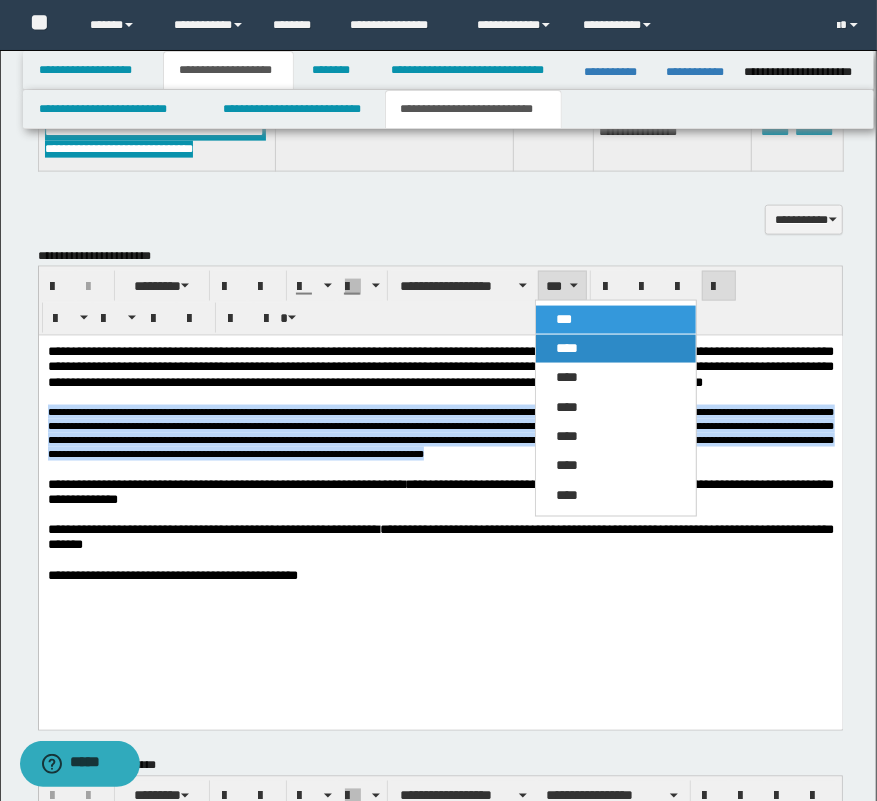 click on "****" at bounding box center (567, 348) 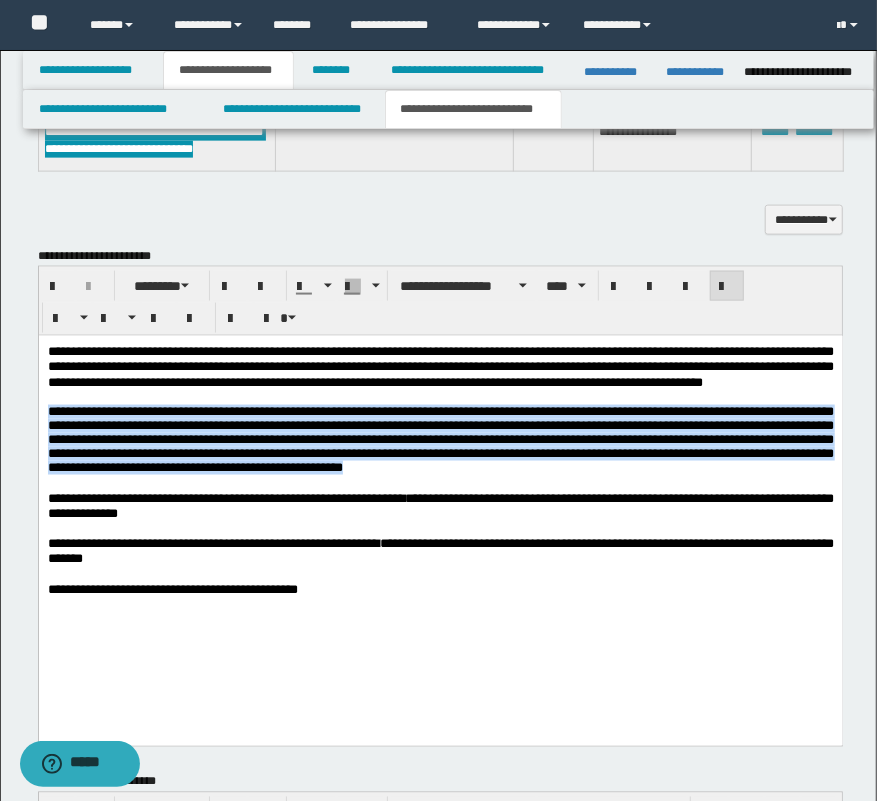 click on "**********" at bounding box center [440, 438] 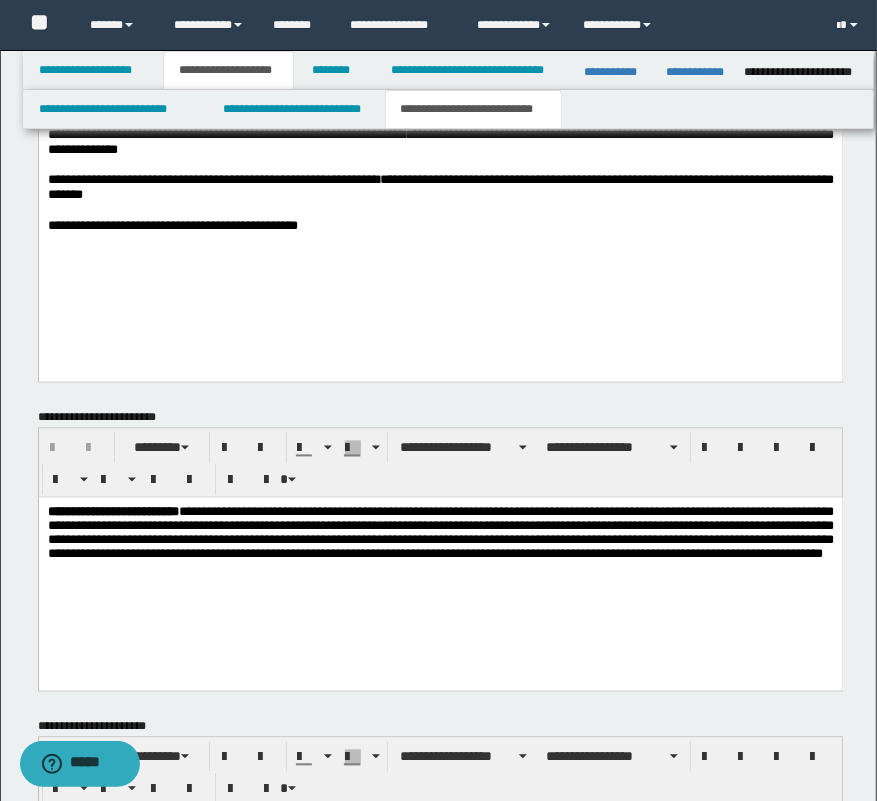 scroll, scrollTop: 1715, scrollLeft: 0, axis: vertical 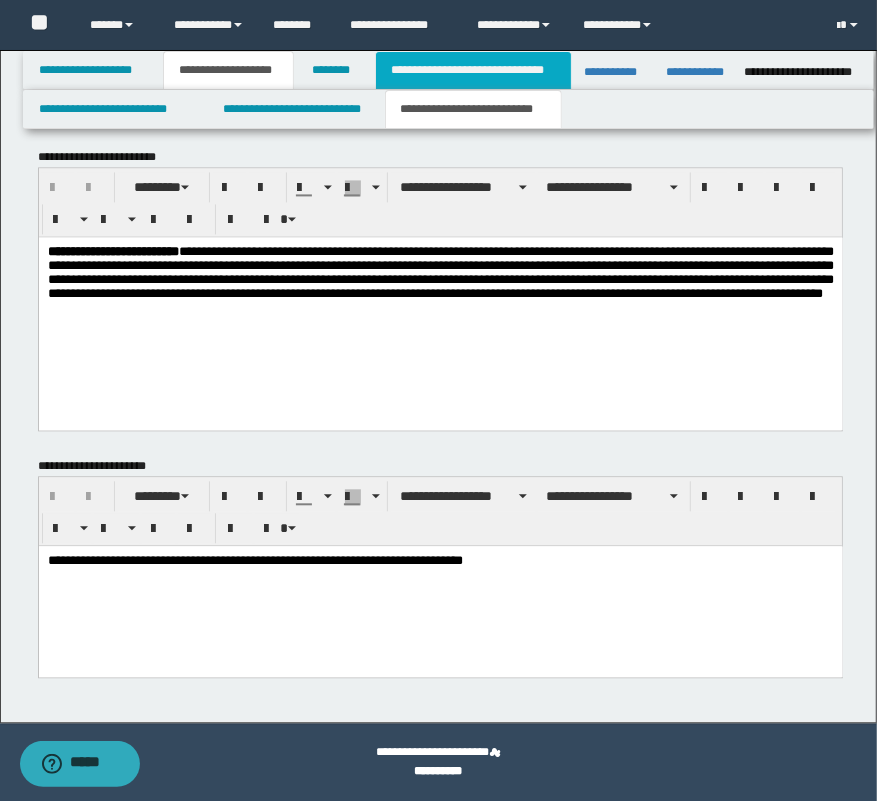 click on "**********" at bounding box center (473, 70) 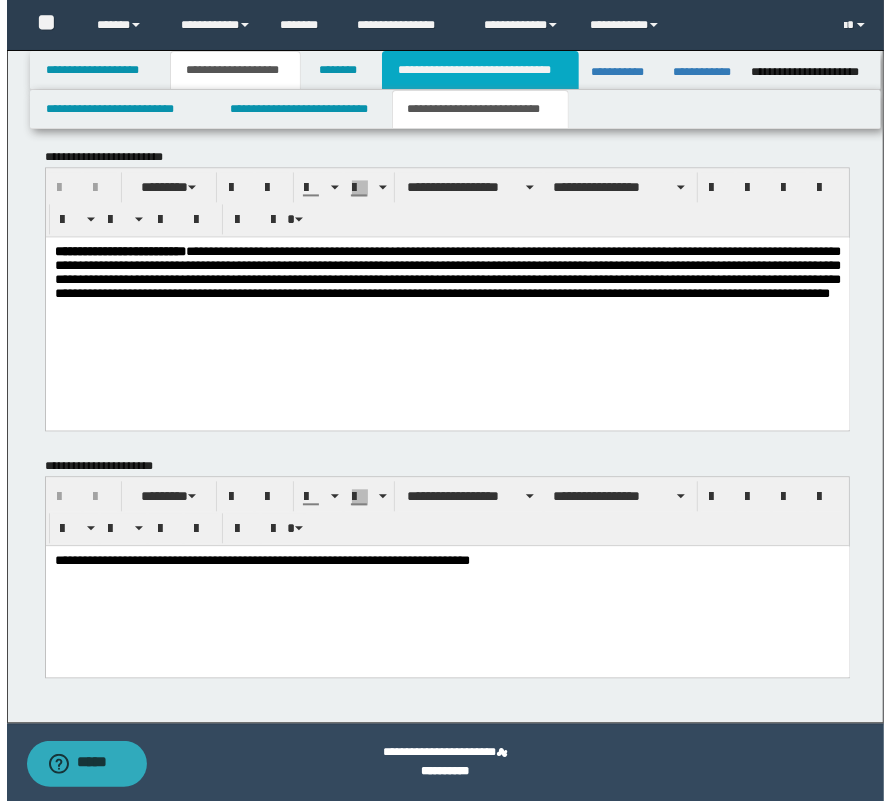 scroll, scrollTop: 0, scrollLeft: 0, axis: both 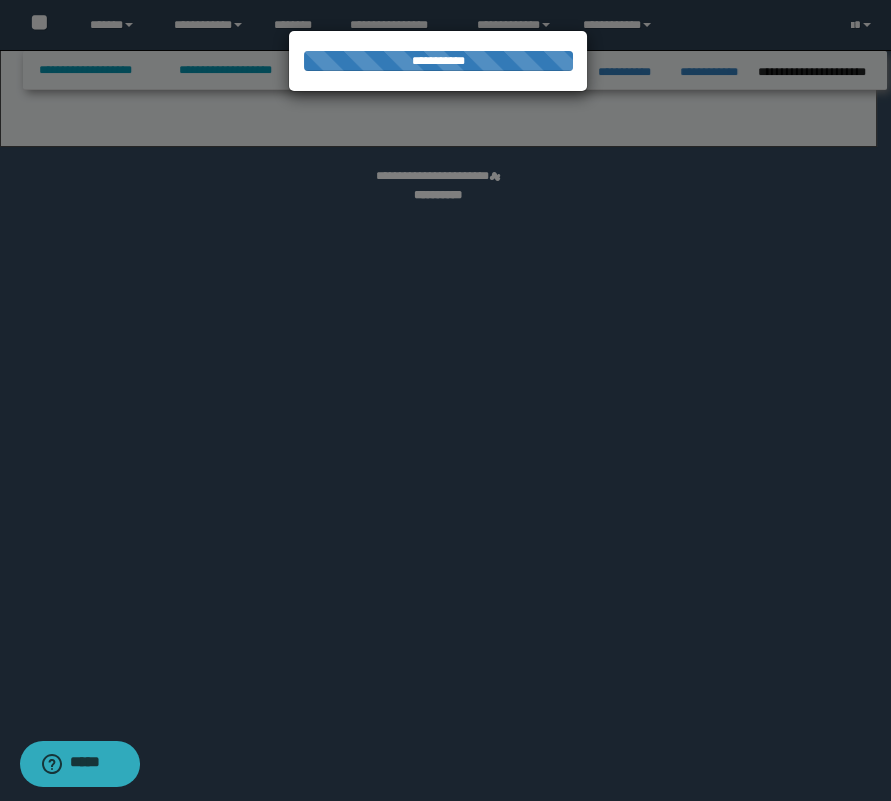 select on "*" 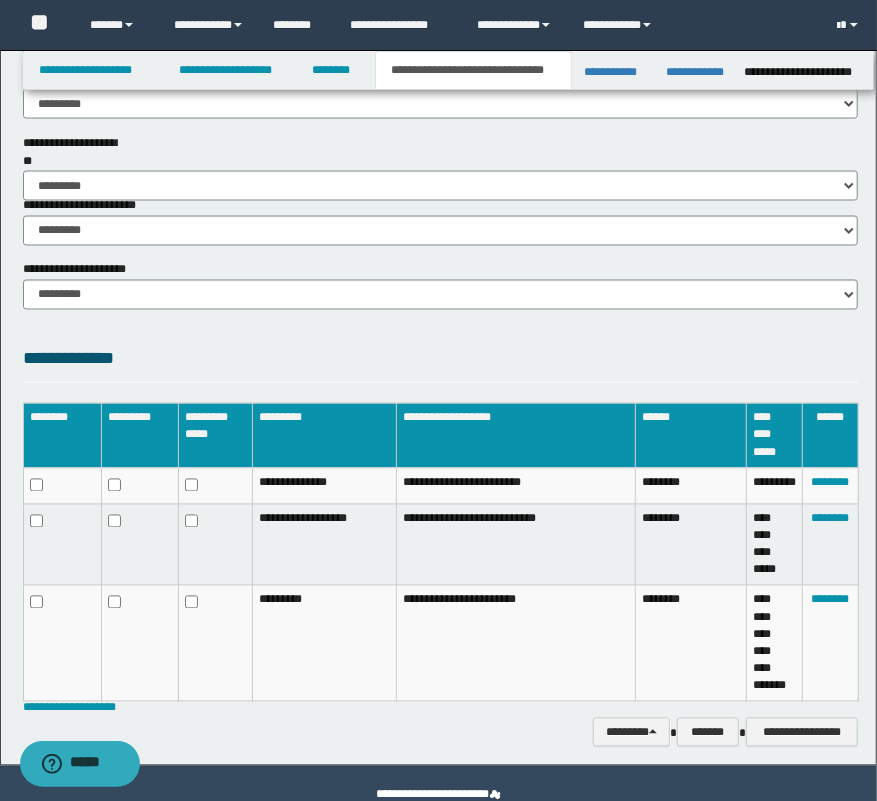 scroll, scrollTop: 1453, scrollLeft: 0, axis: vertical 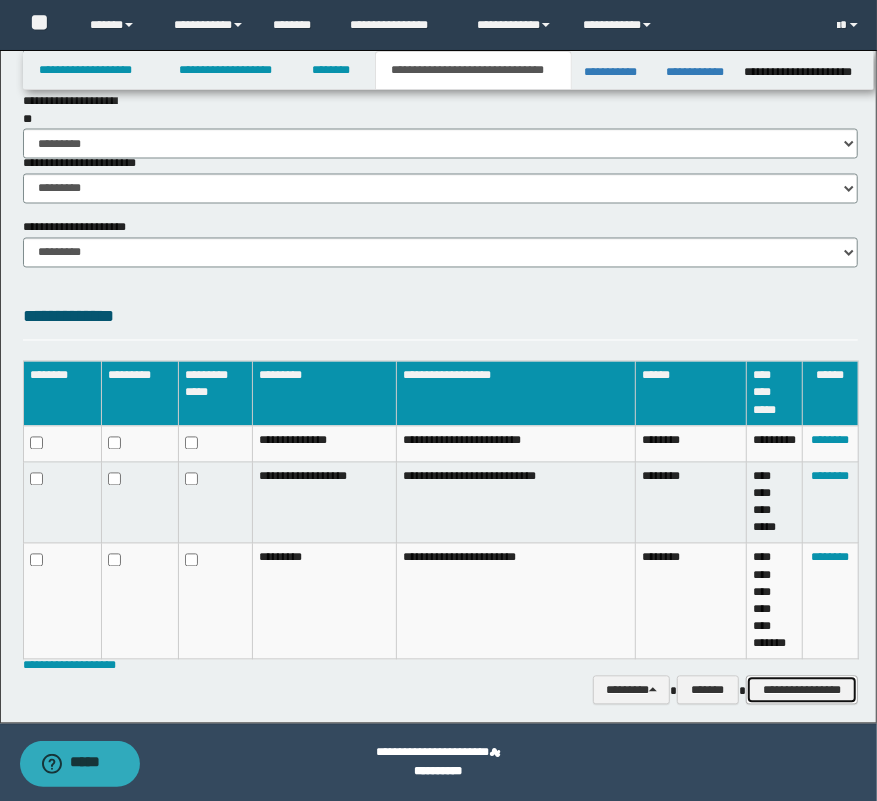 click on "**********" at bounding box center (802, 691) 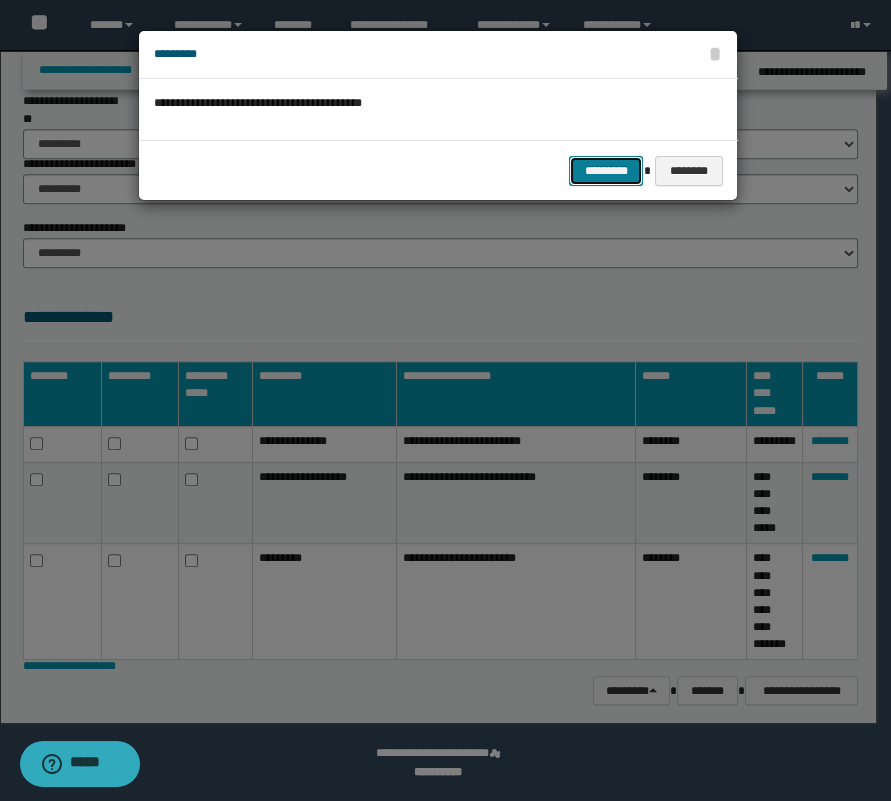 click on "*********" at bounding box center (606, 171) 